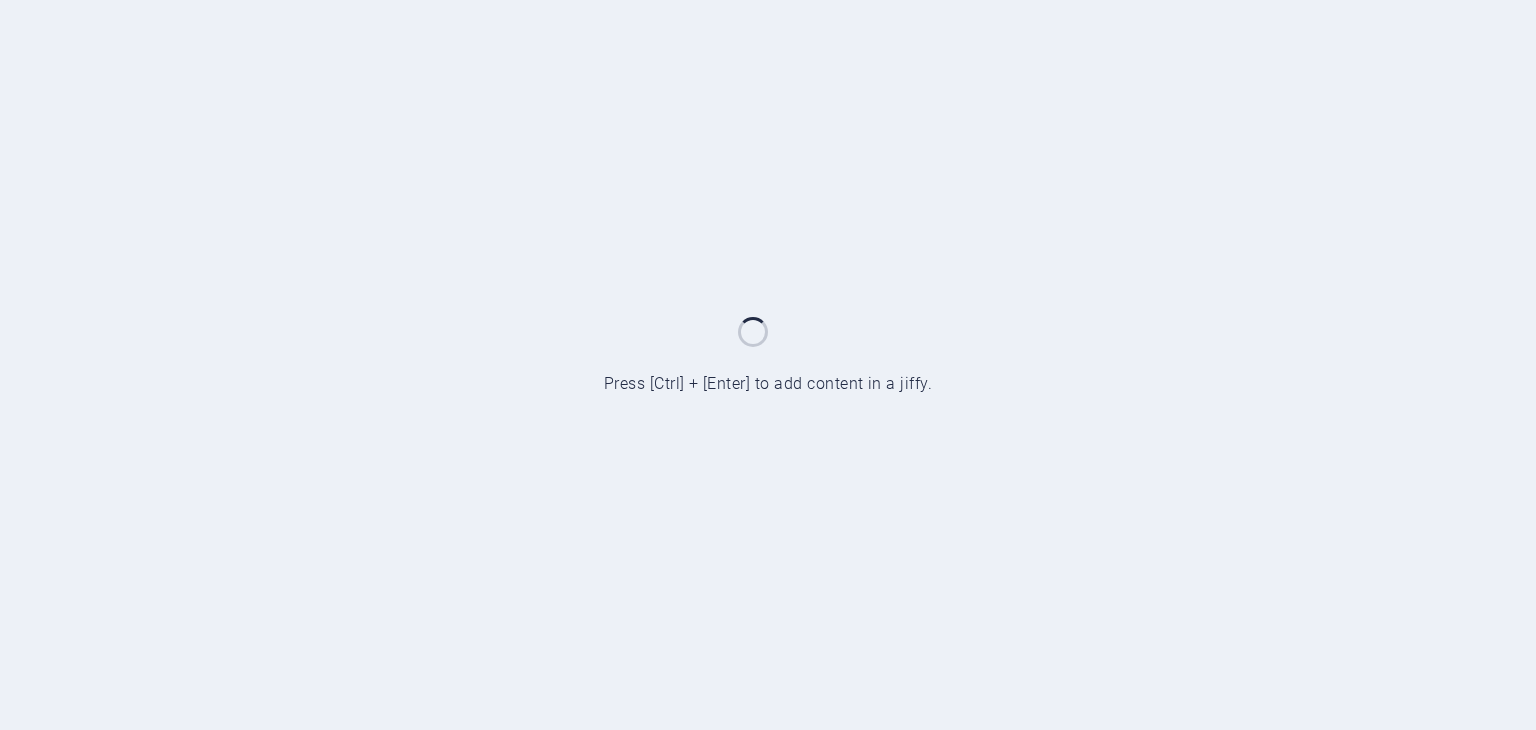 scroll, scrollTop: 0, scrollLeft: 0, axis: both 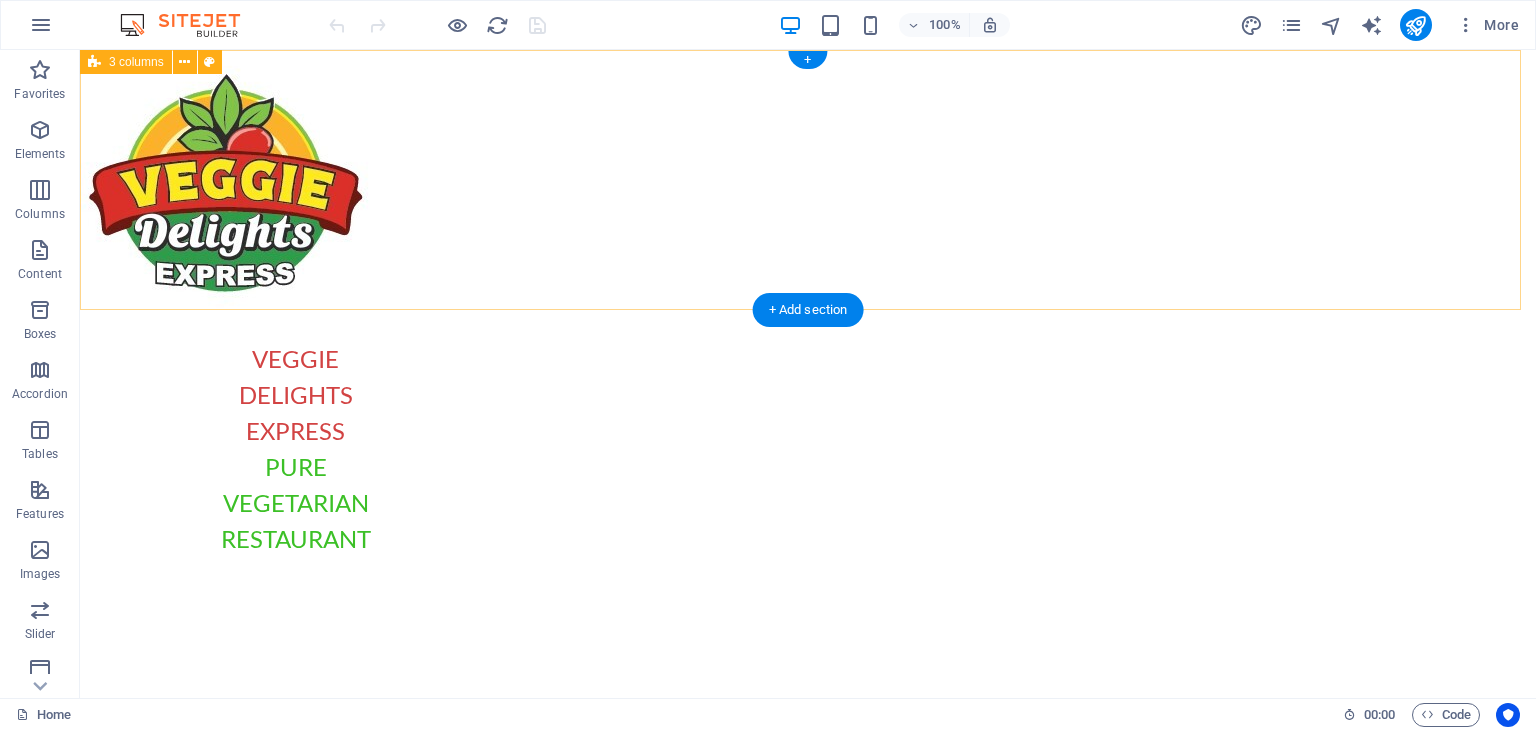 click on "VEGGIE DELIGHTS EXPRESS PURE VEGETARIAN RESTAURANT" at bounding box center (808, 310) 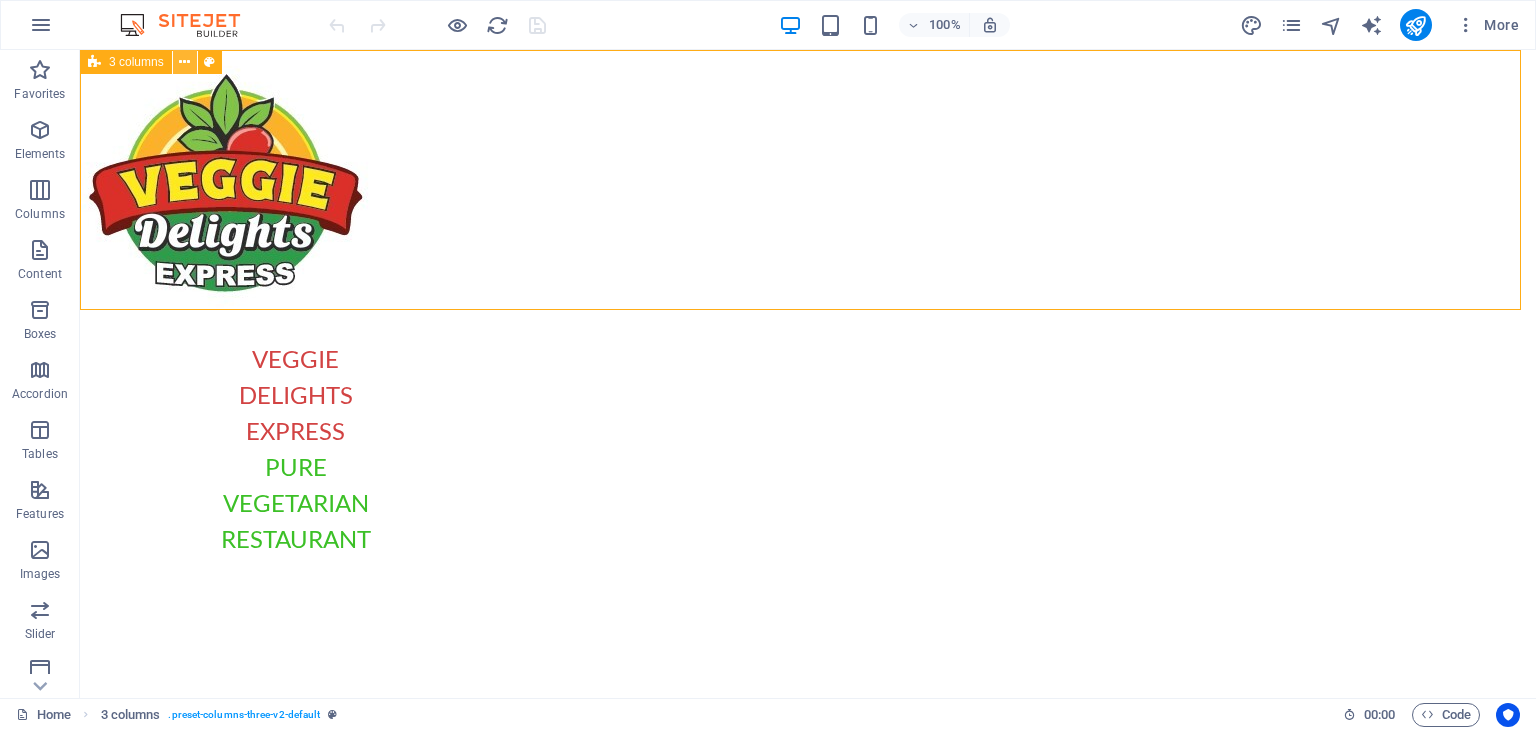 click at bounding box center [184, 62] 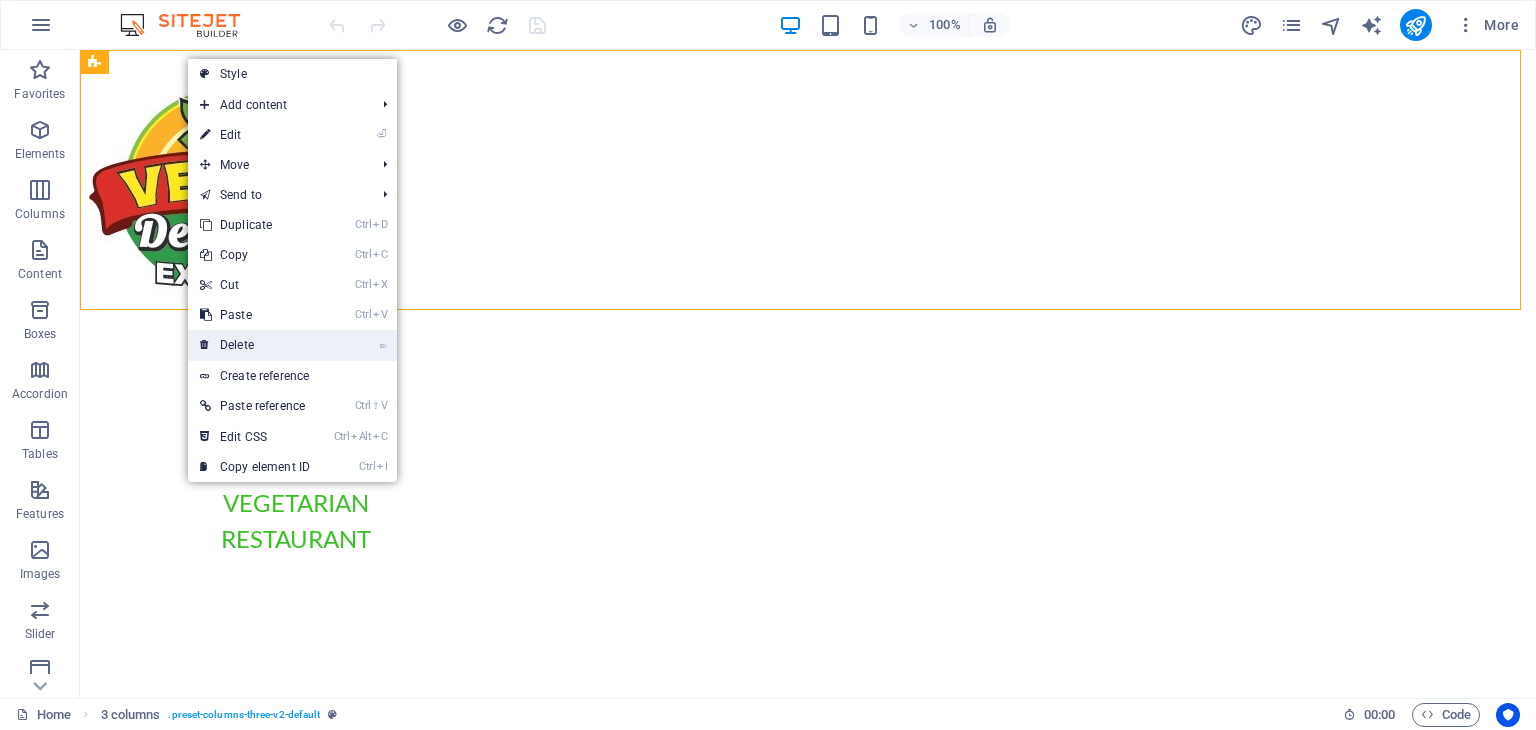 click on "⌦  Delete" at bounding box center [255, 345] 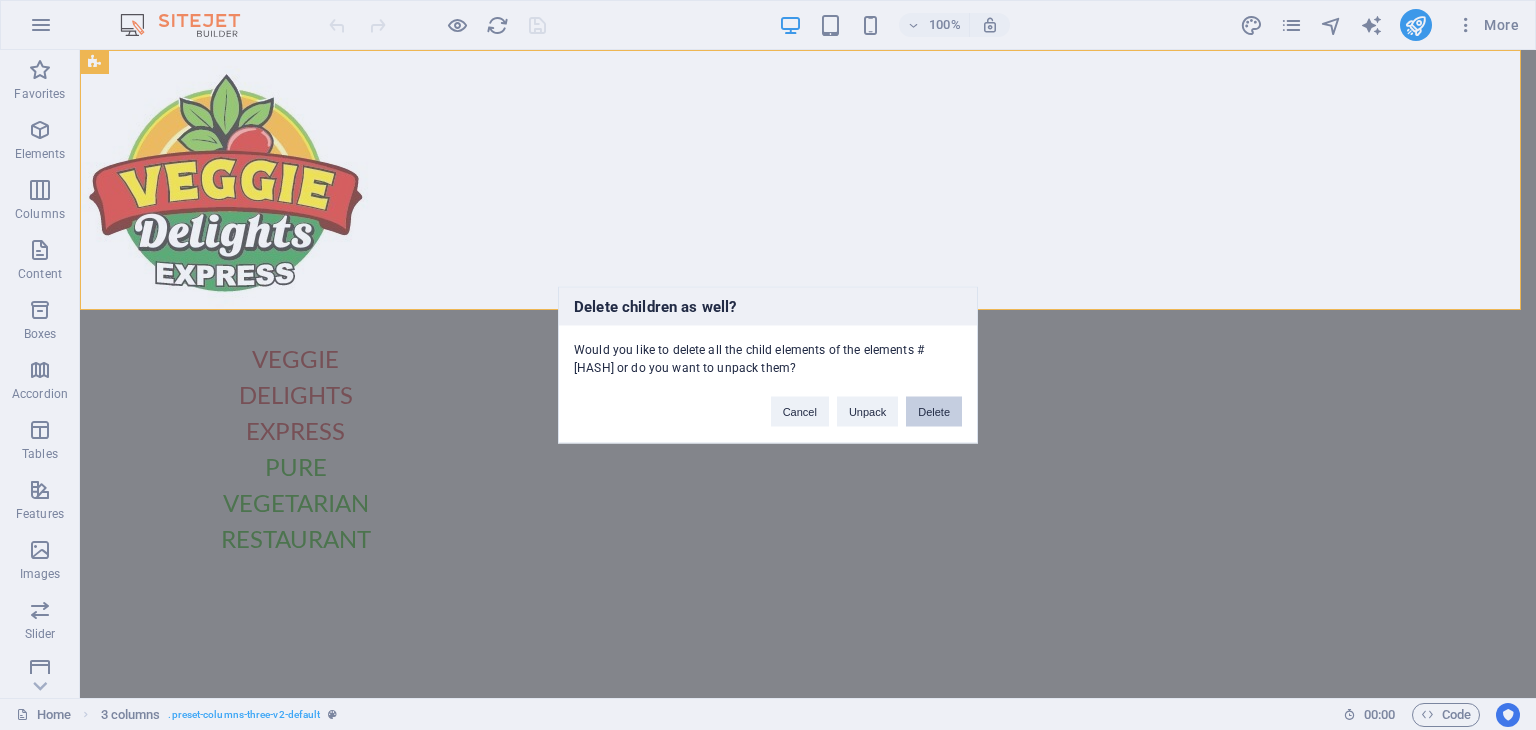 click on "Delete" at bounding box center [934, 412] 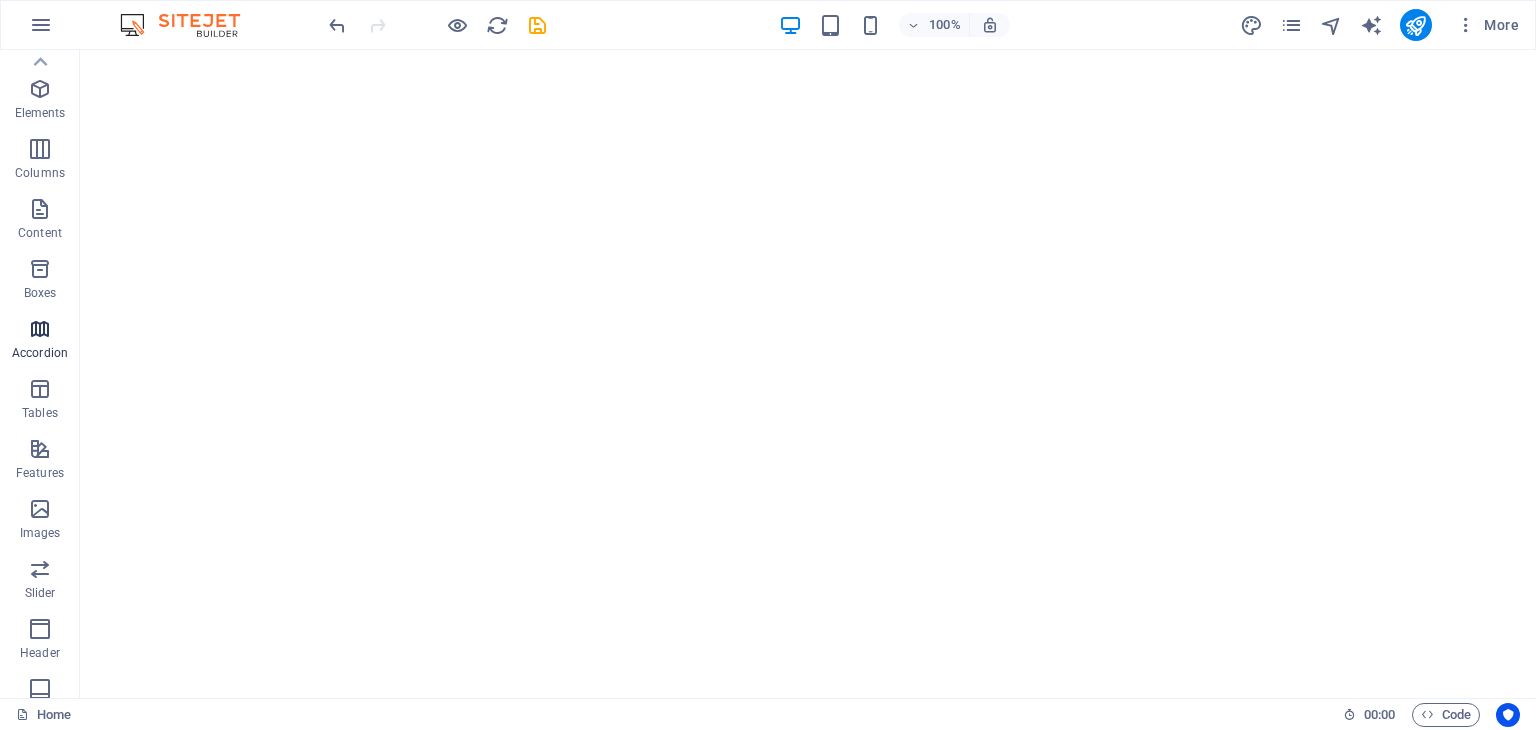 scroll, scrollTop: 0, scrollLeft: 0, axis: both 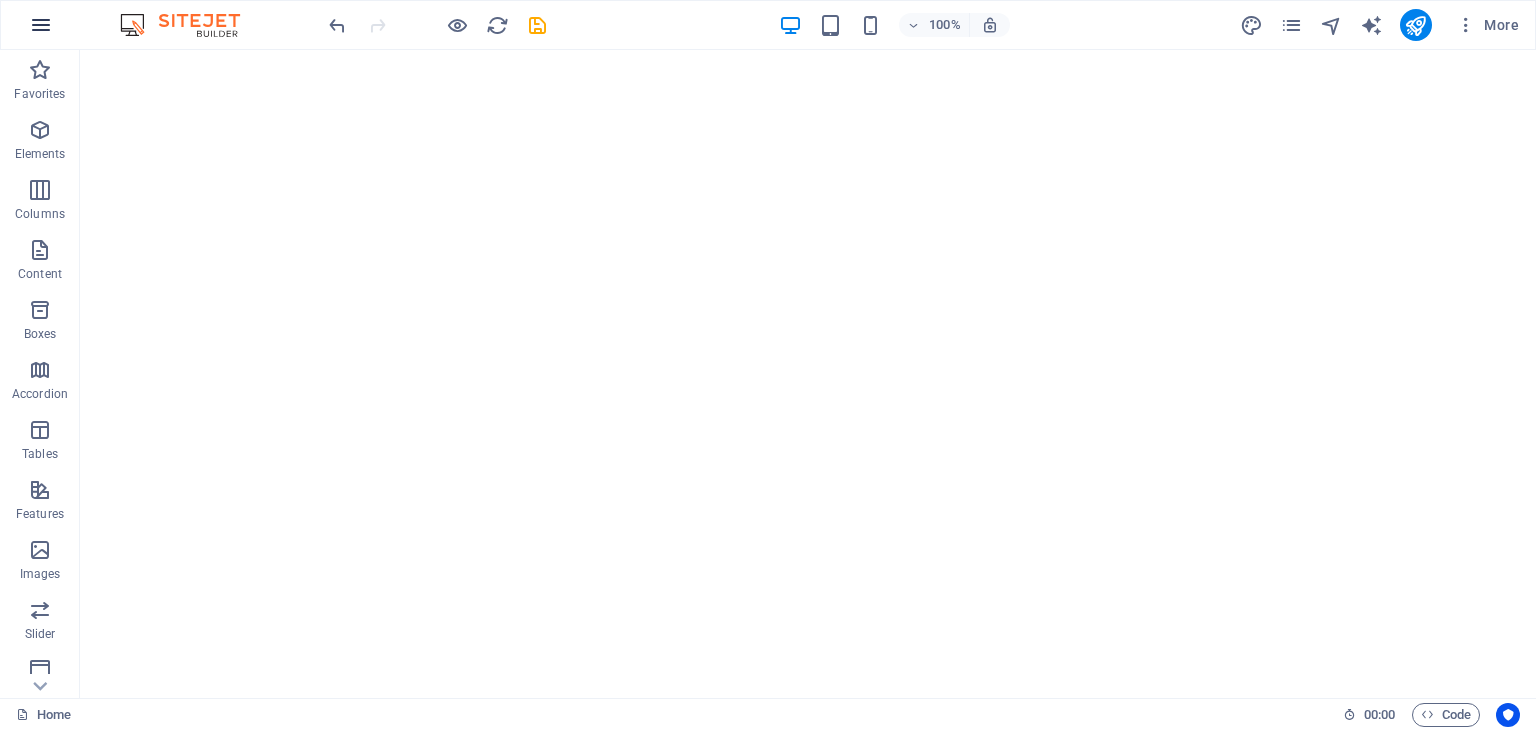 click at bounding box center [41, 25] 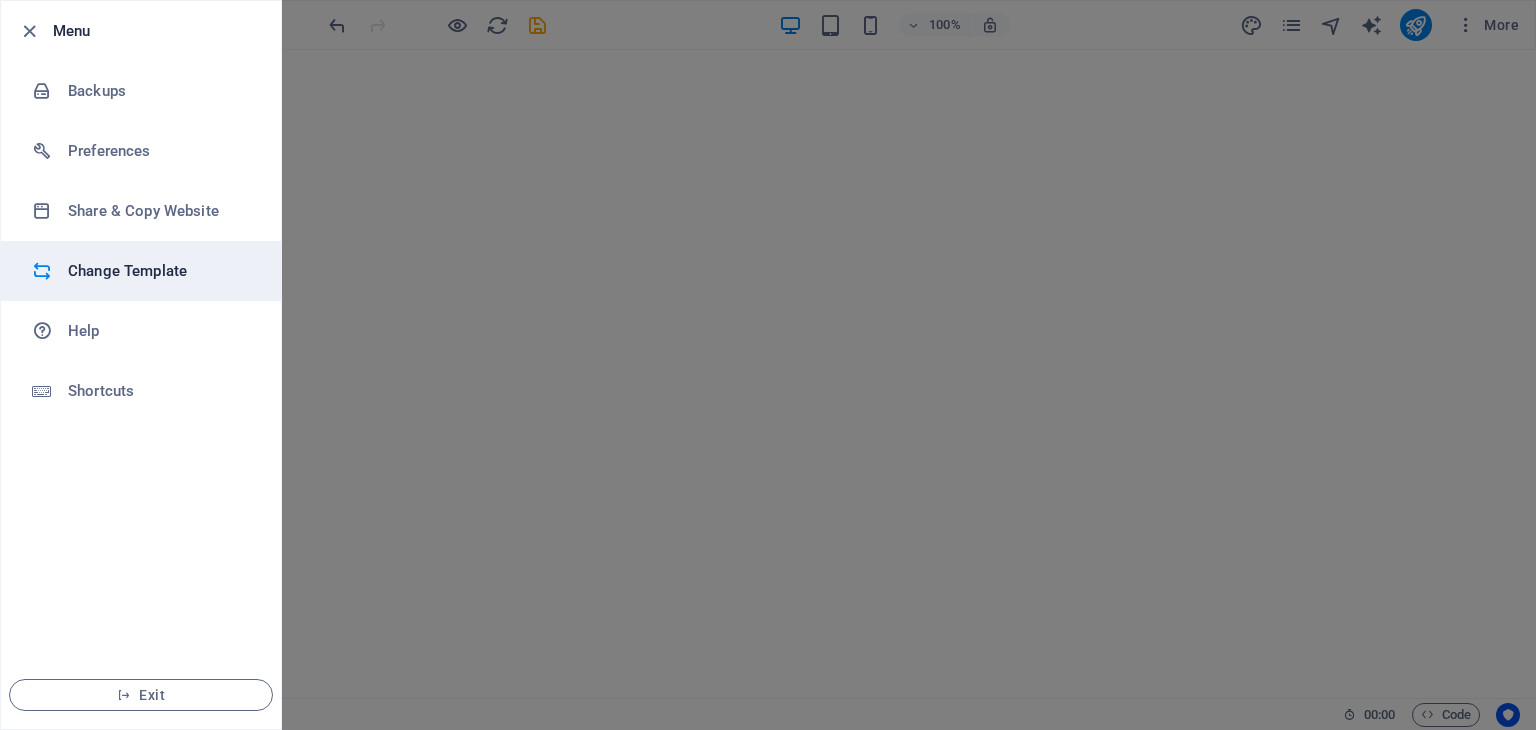 click on "Change Template" at bounding box center (160, 271) 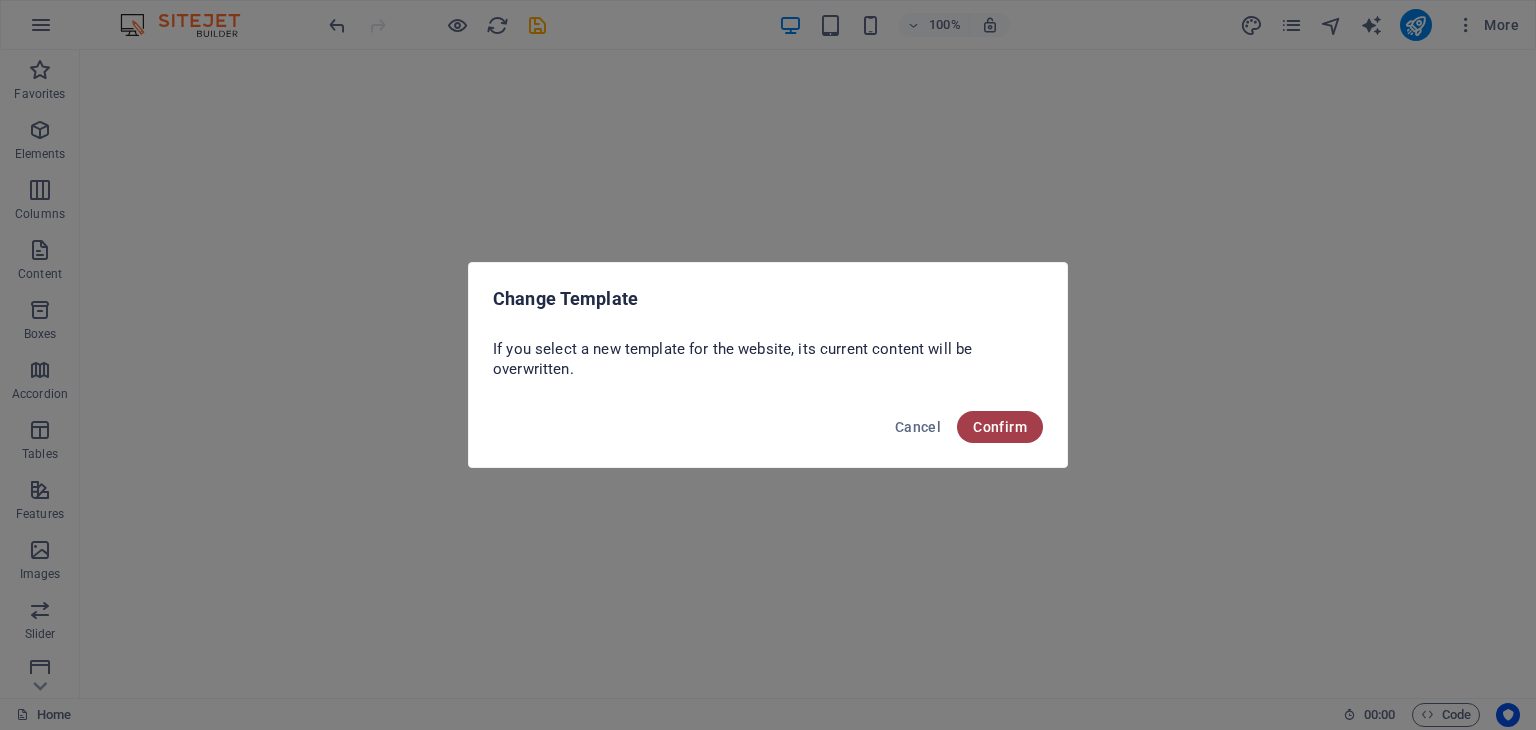 click on "Confirm" at bounding box center (1000, 427) 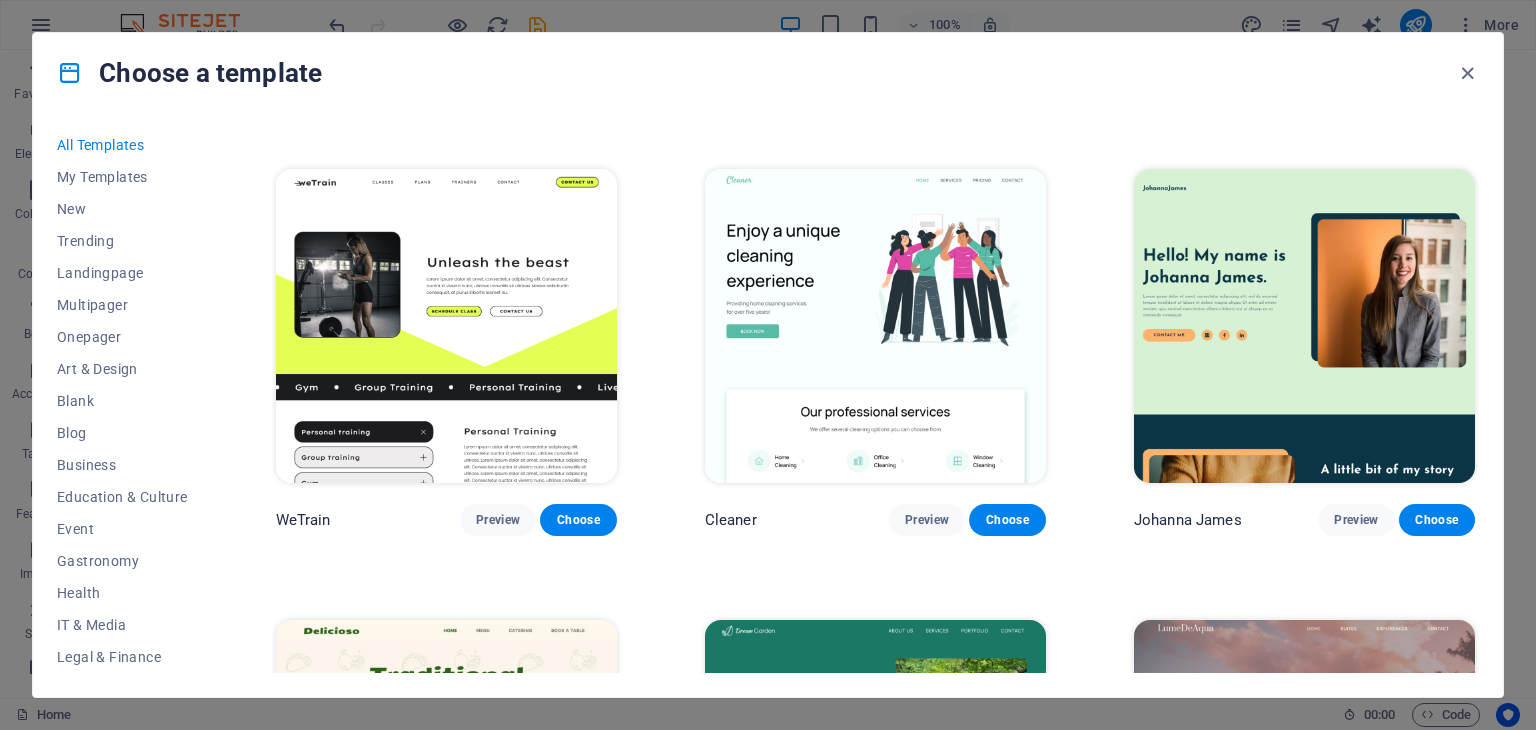scroll, scrollTop: 2700, scrollLeft: 0, axis: vertical 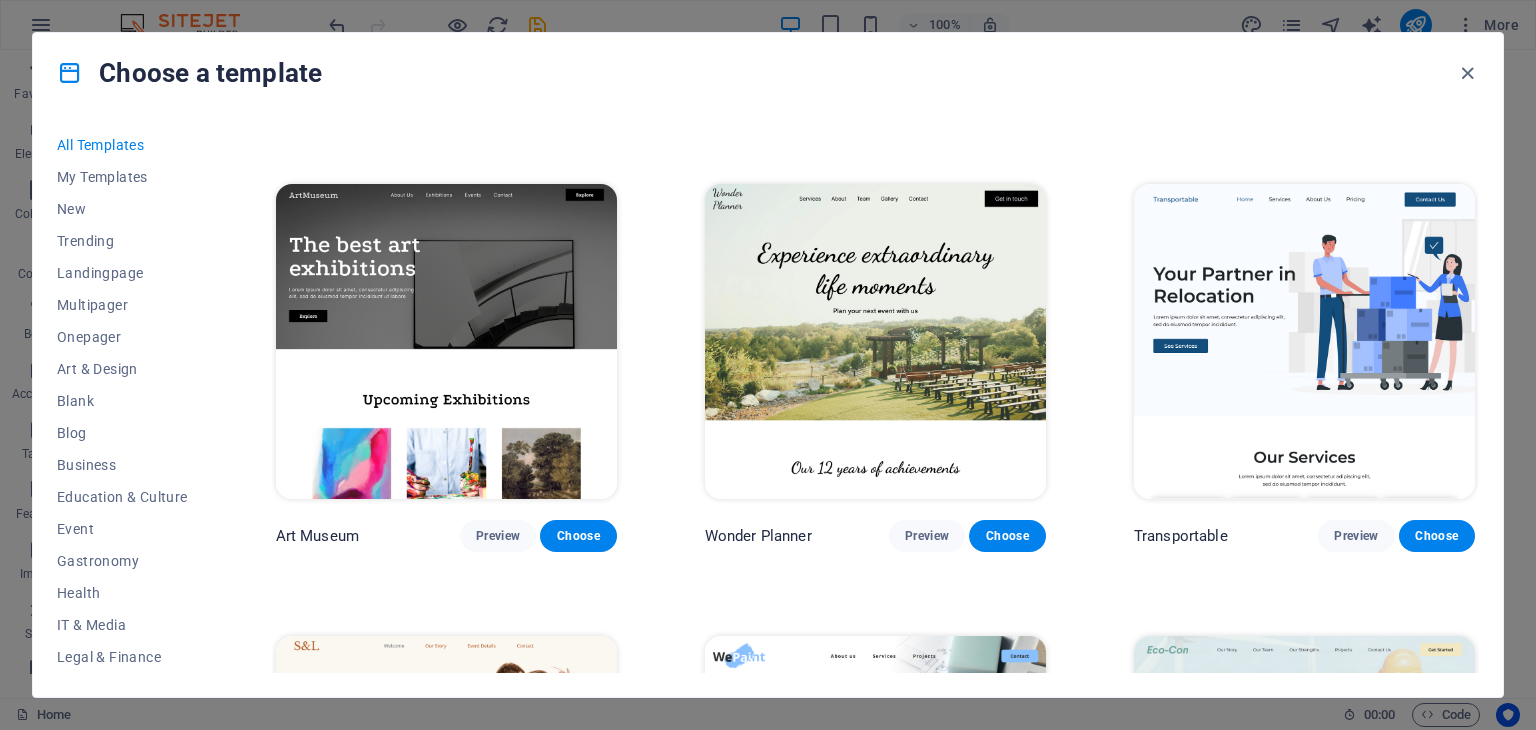 click at bounding box center (875, 341) 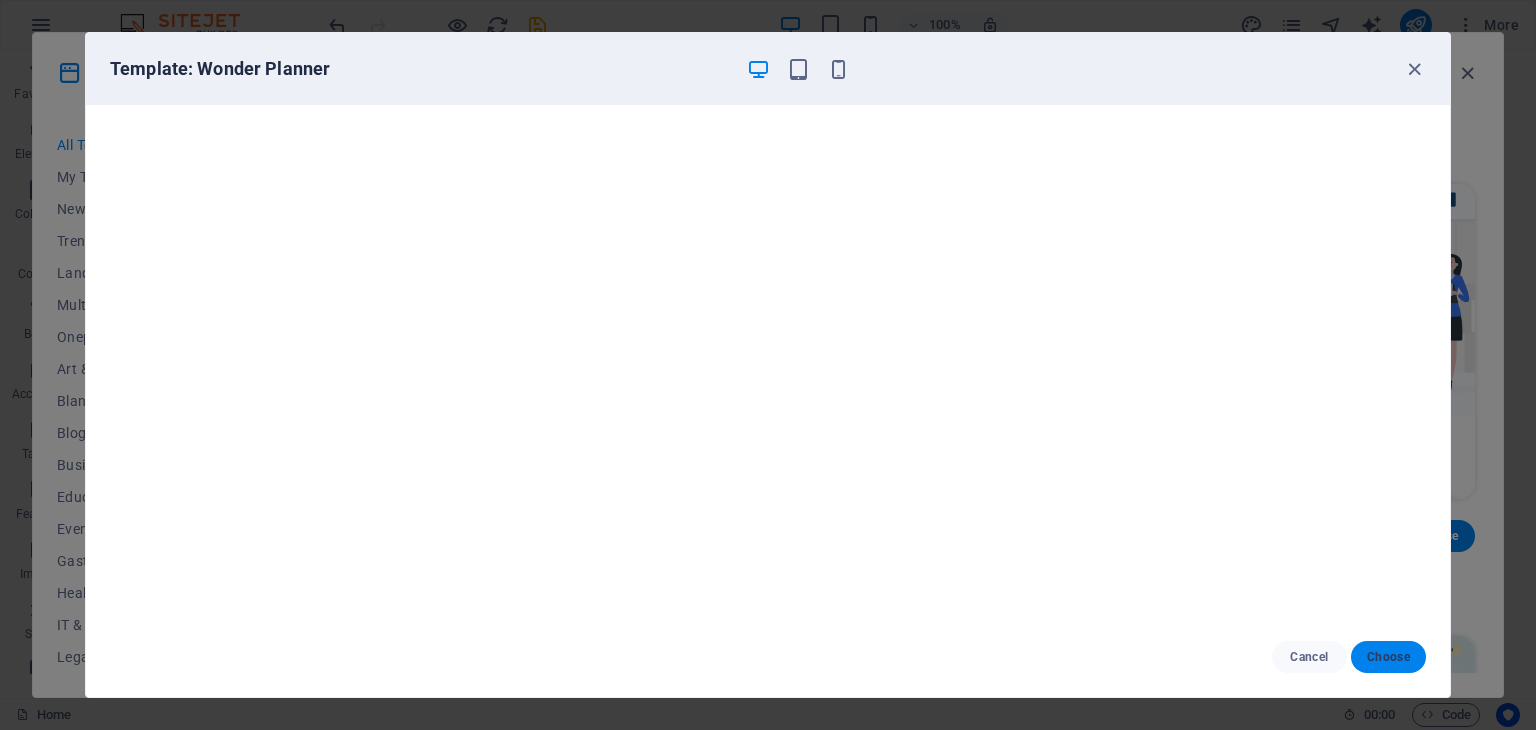 click on "Choose" at bounding box center (1388, 657) 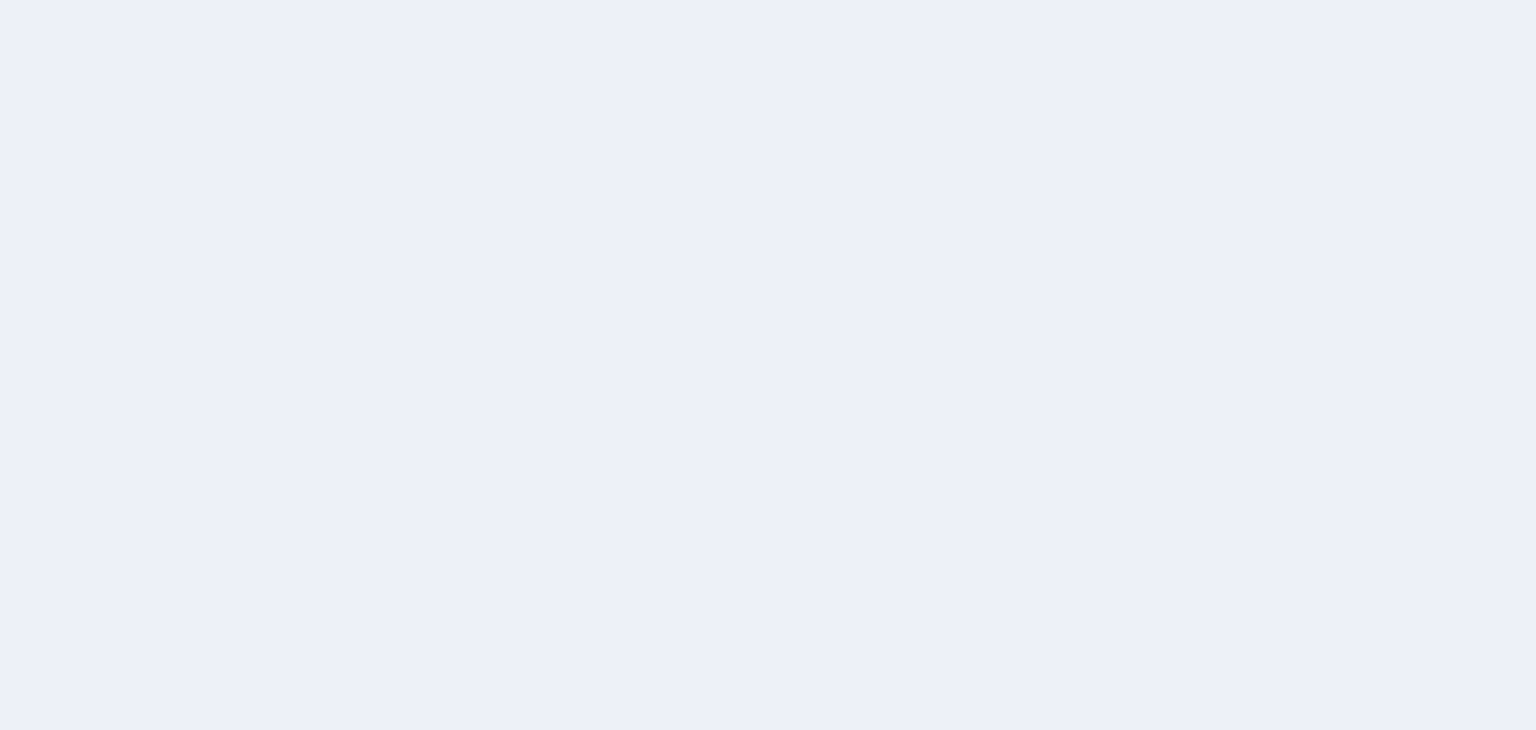 scroll, scrollTop: 0, scrollLeft: 0, axis: both 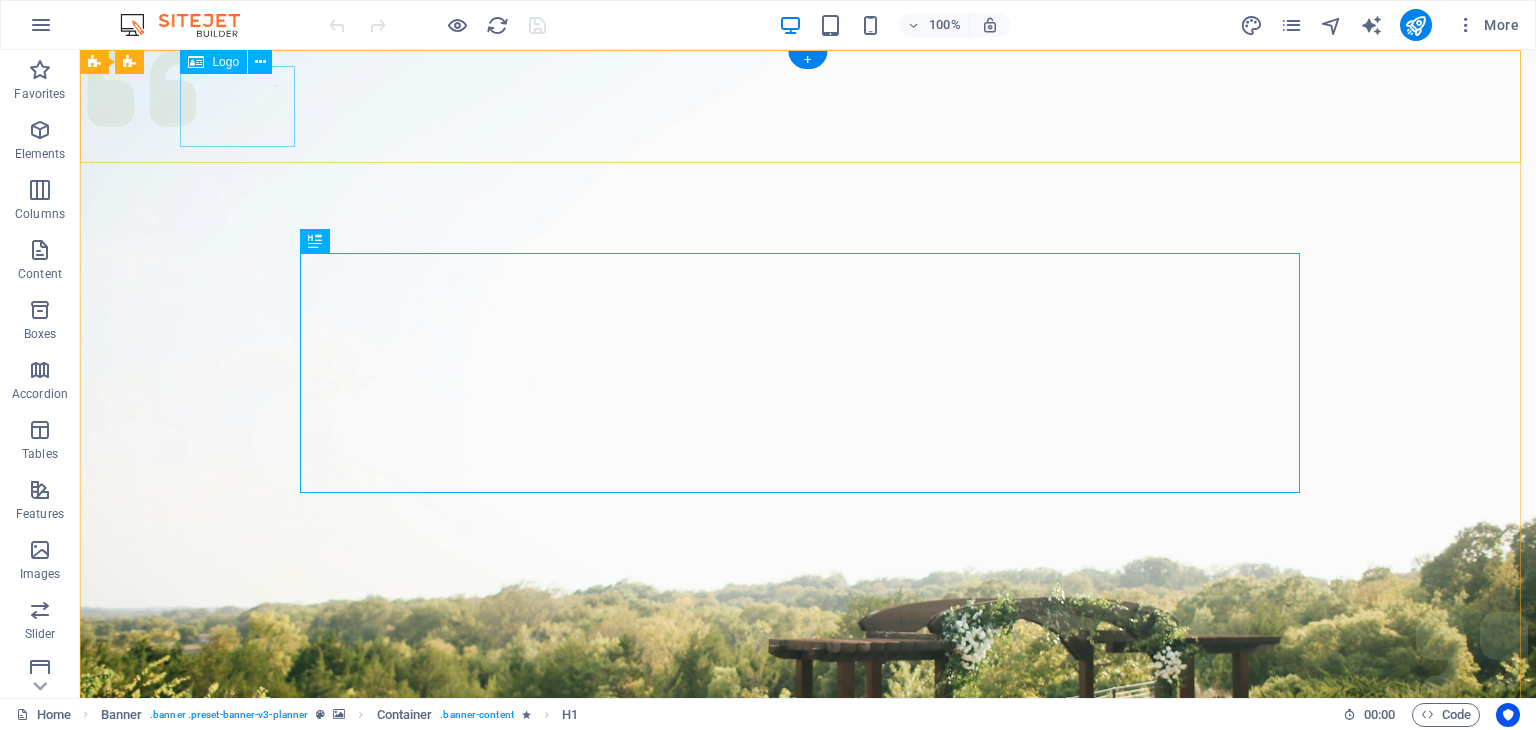 click at bounding box center (808, 1006) 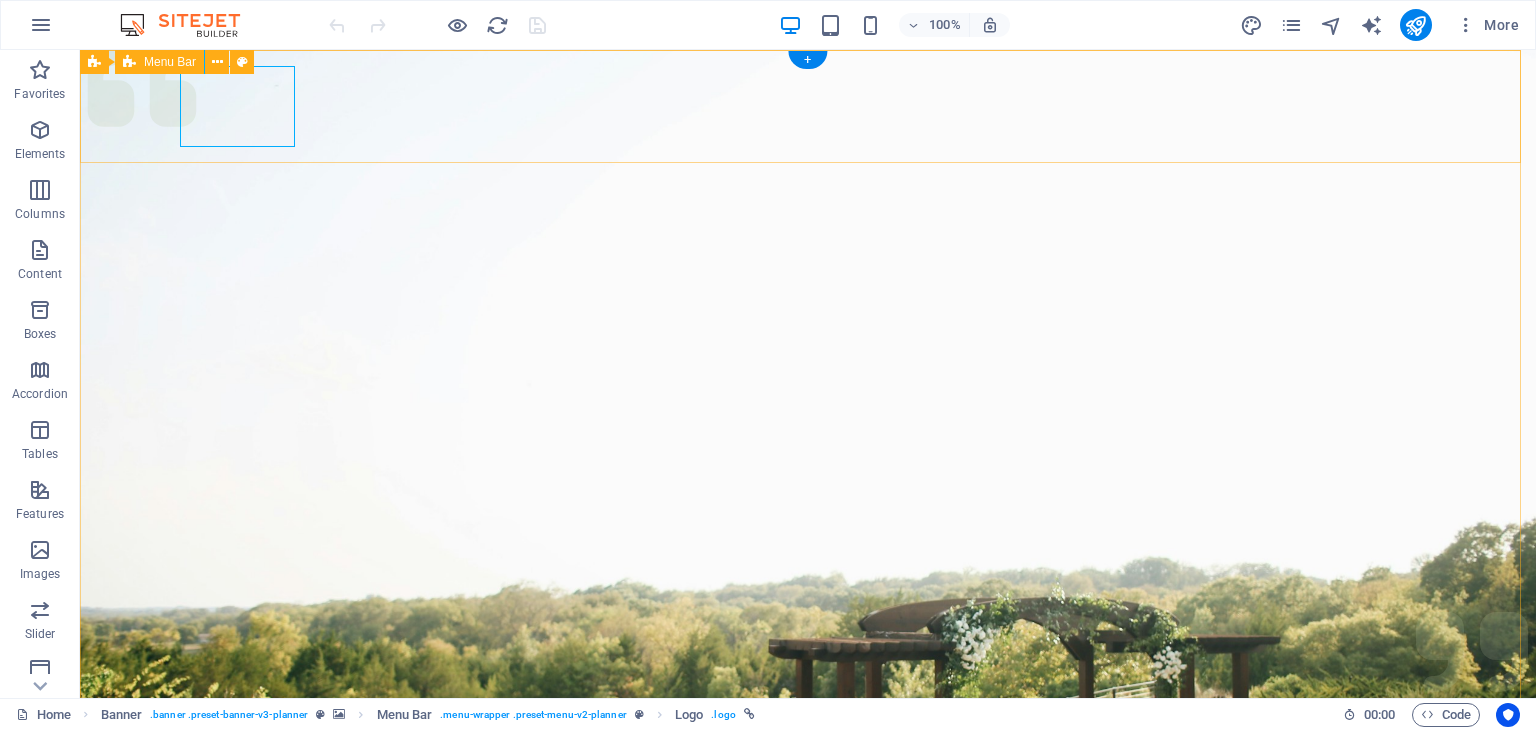 click on "Menu Services About Team Gallery Contact Get in touch" at bounding box center (808, 1050) 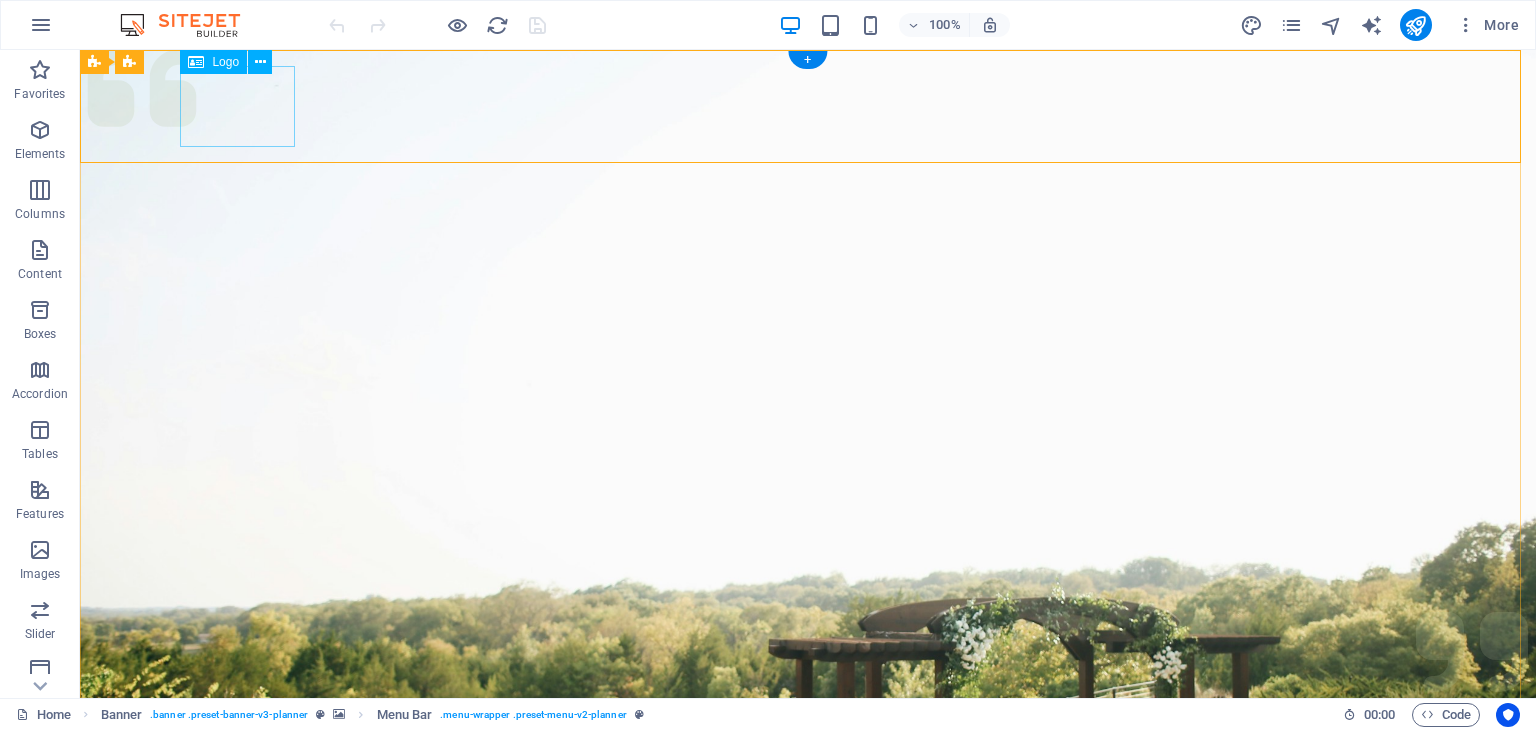 click at bounding box center (808, 1006) 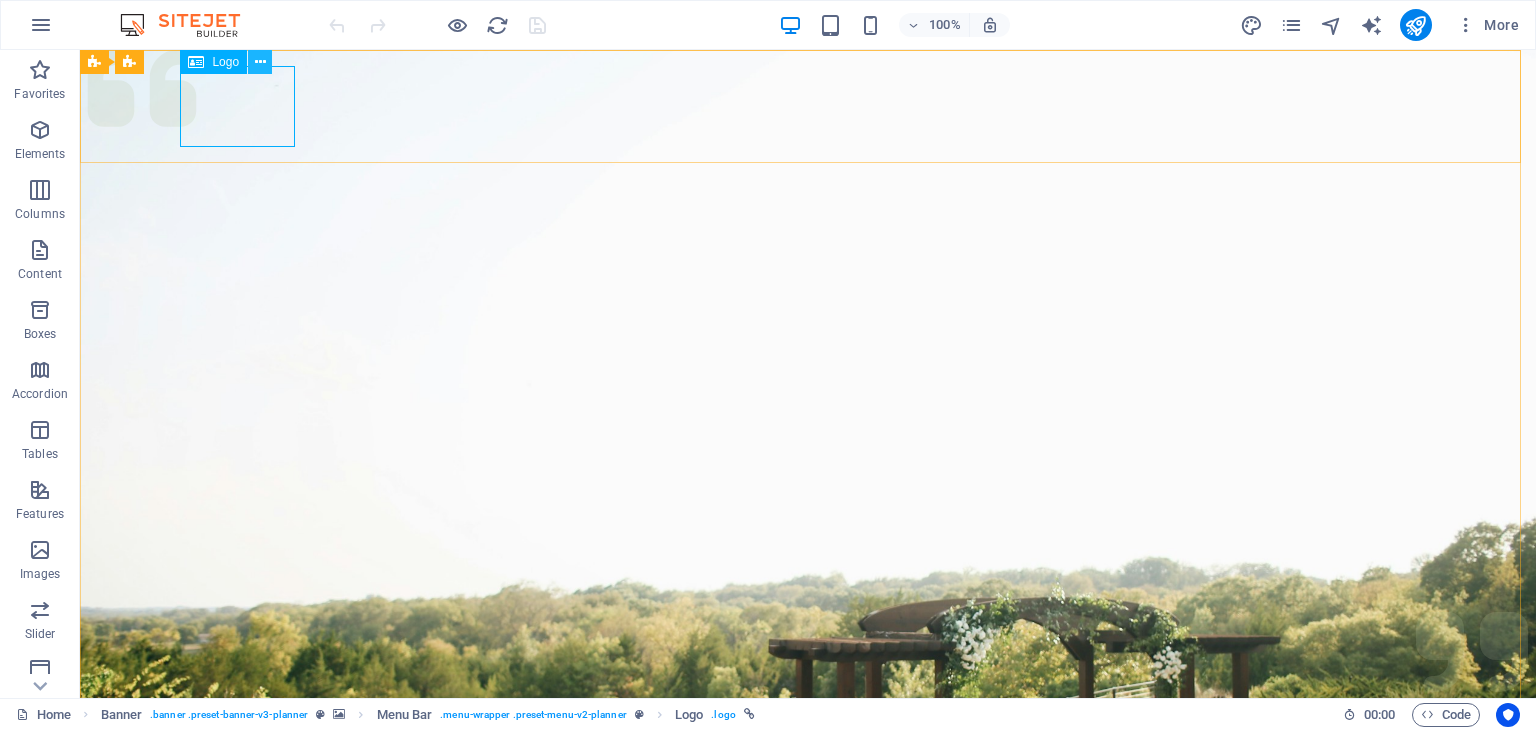 click at bounding box center (260, 62) 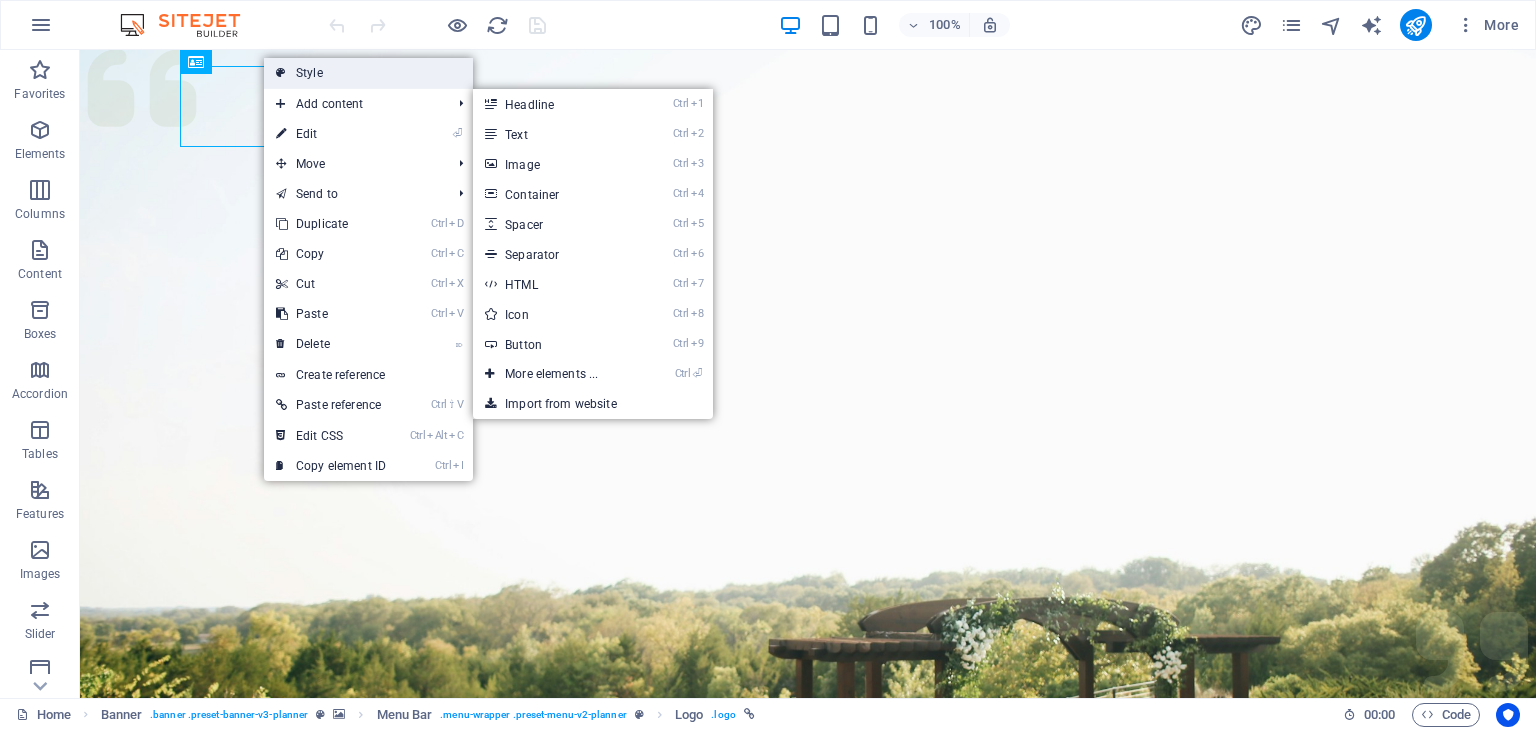 click on "Style" at bounding box center [368, 73] 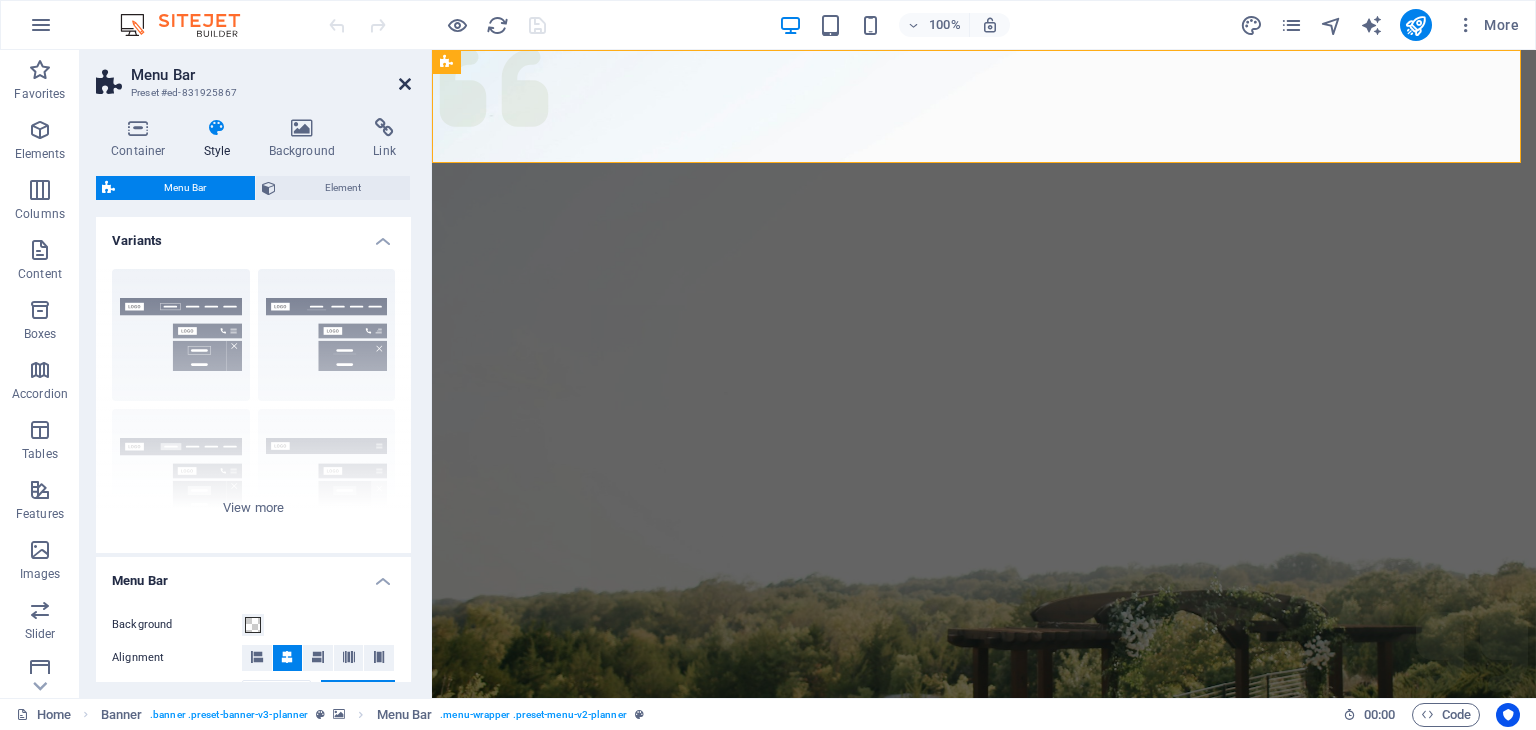 click at bounding box center [405, 84] 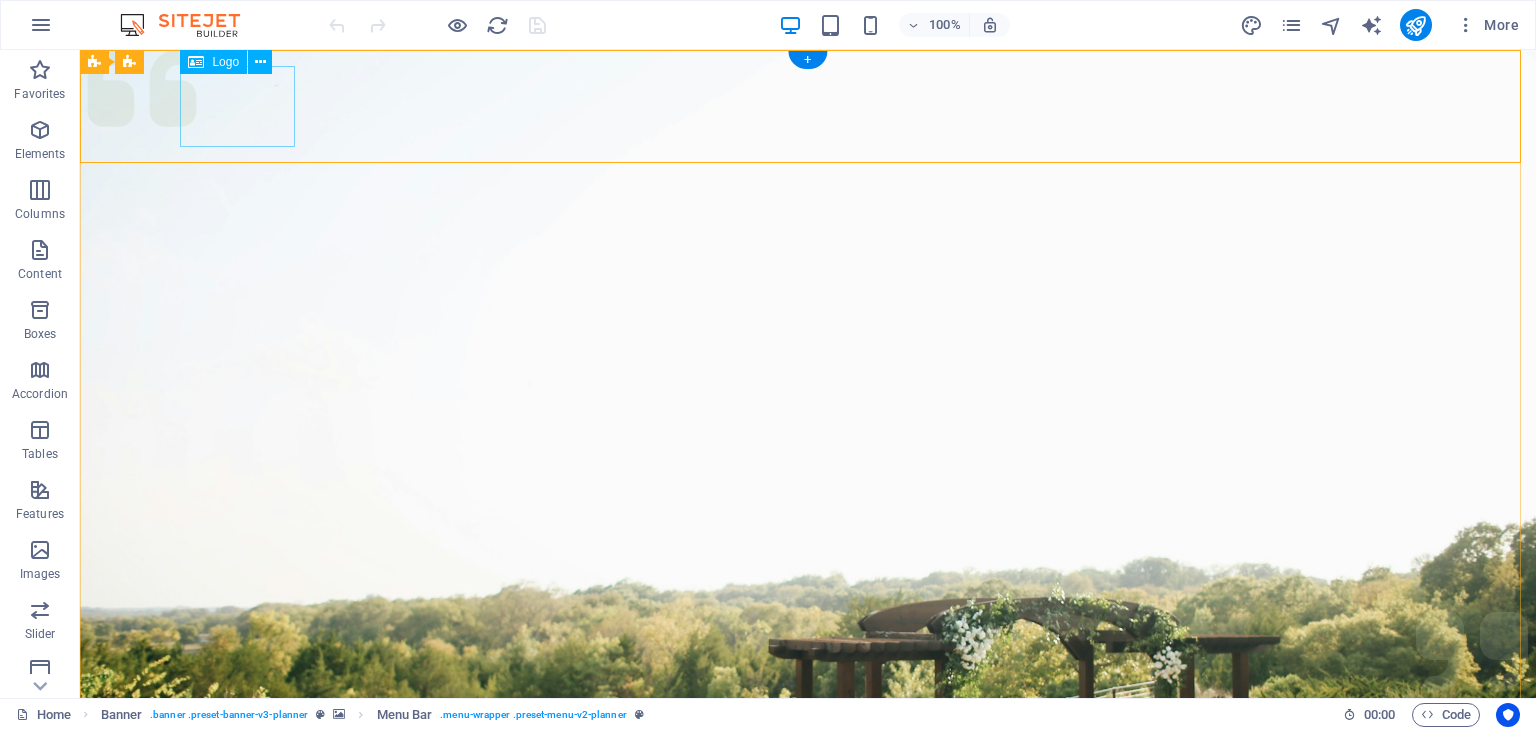click at bounding box center (808, 1006) 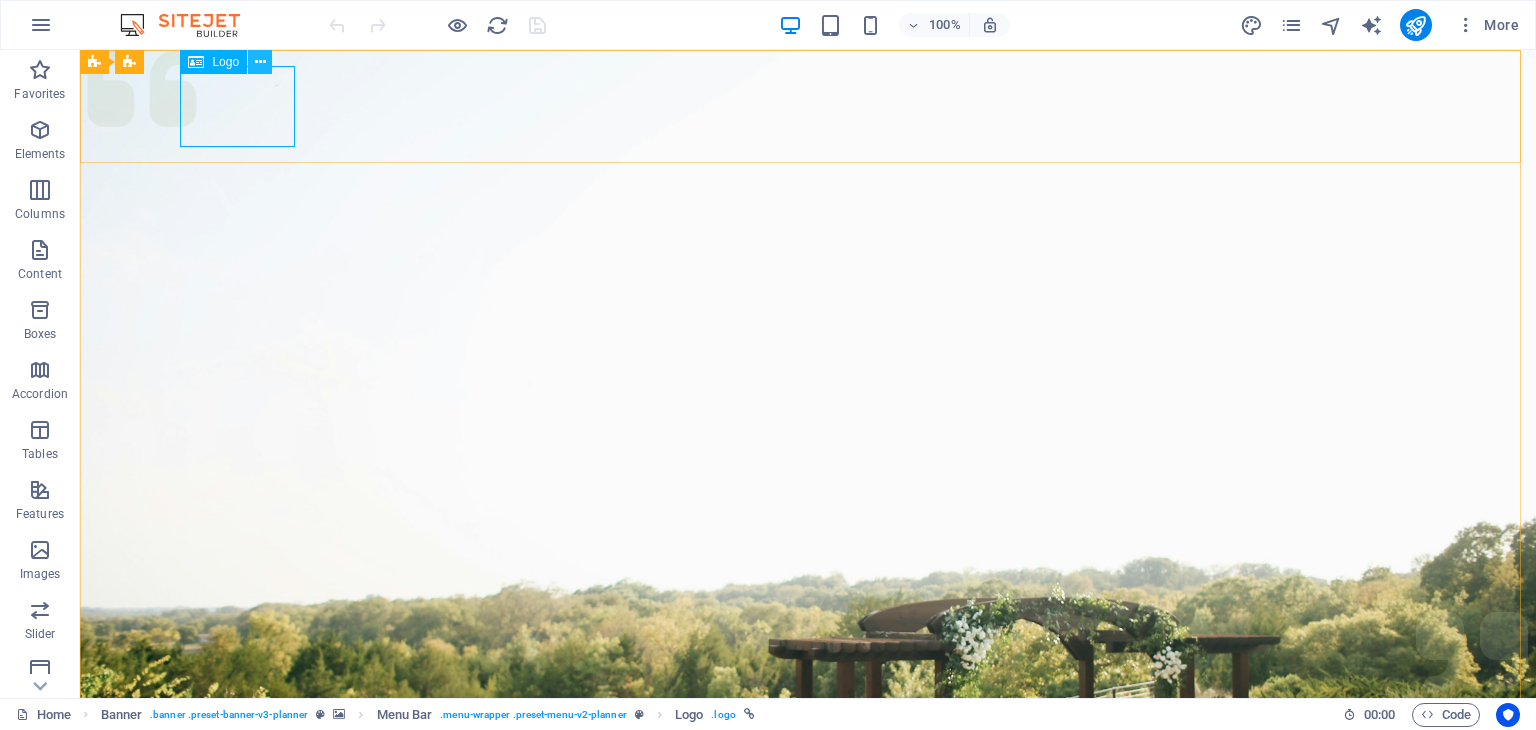 click at bounding box center (260, 62) 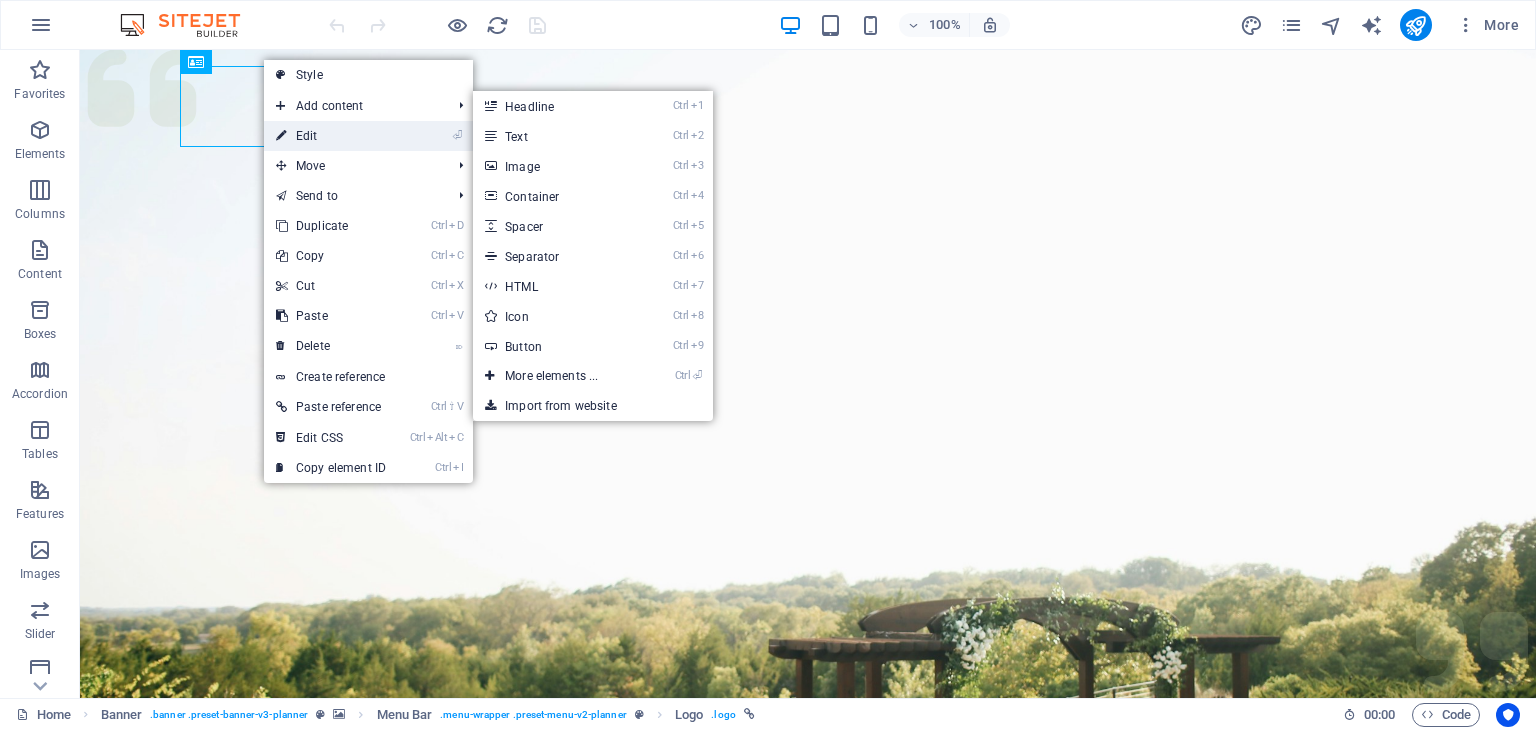 click on "⏎  Edit" at bounding box center (331, 136) 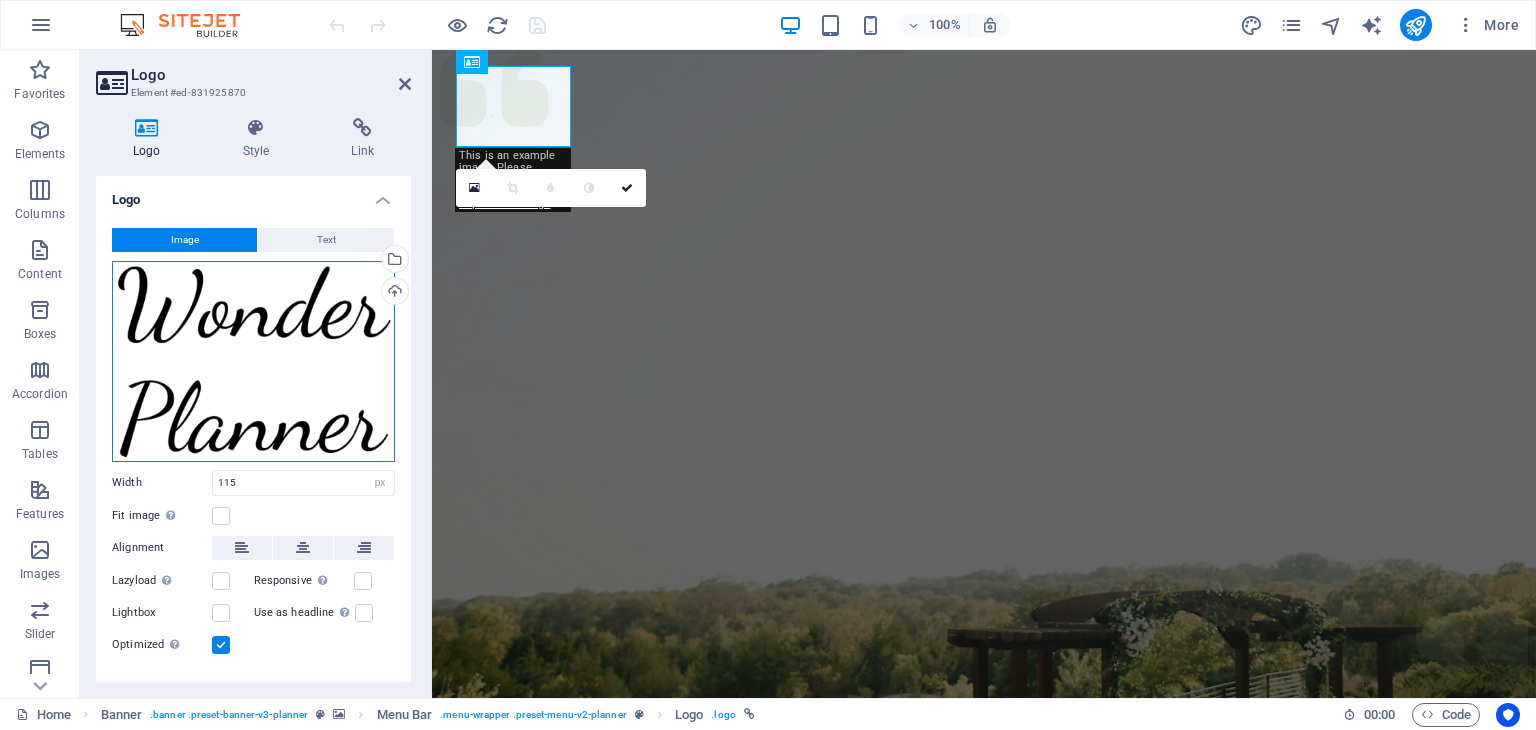 click on "Drag files here, click to choose files or select files from Files or our free stock photos & videos" at bounding box center [253, 361] 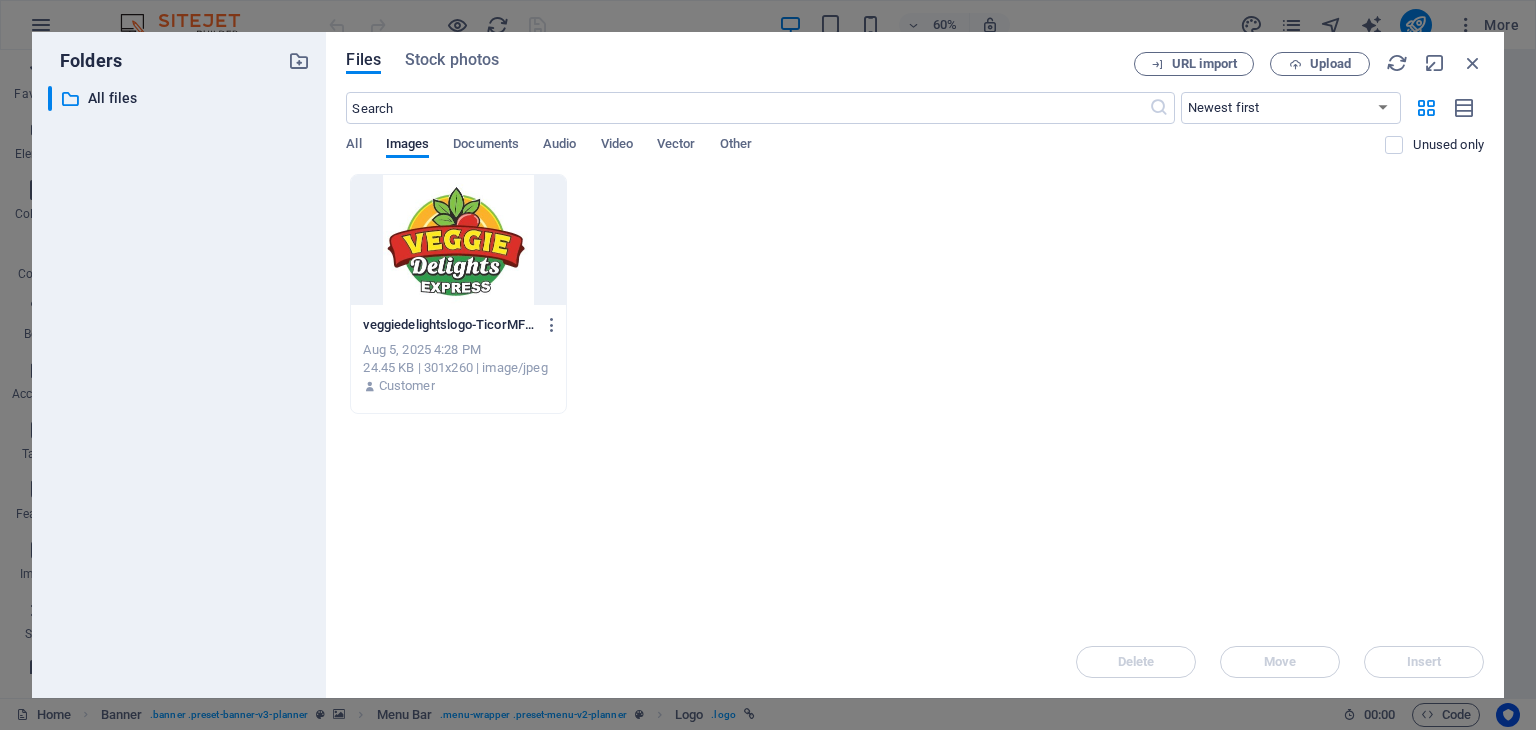 click at bounding box center [458, 240] 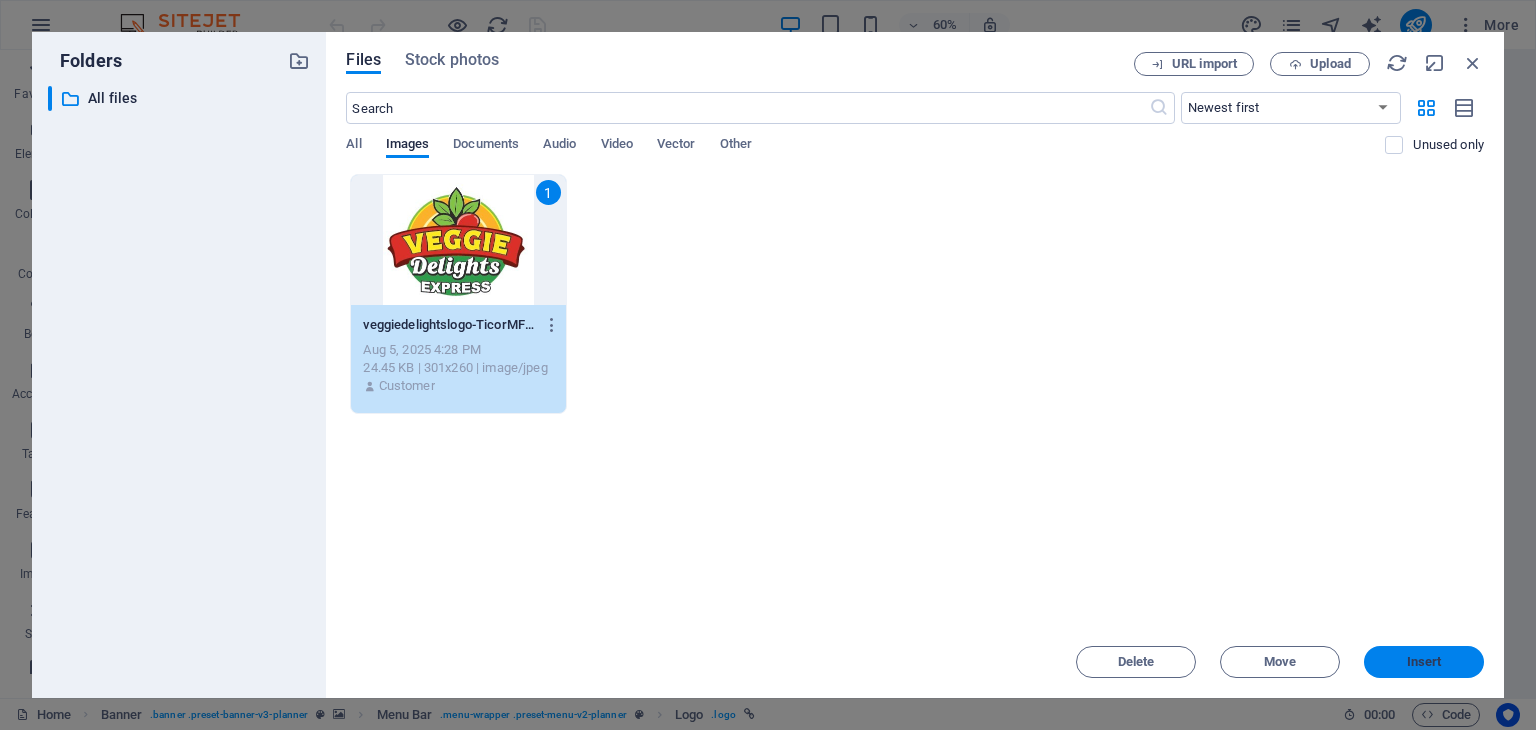 click on "Insert" at bounding box center (1424, 662) 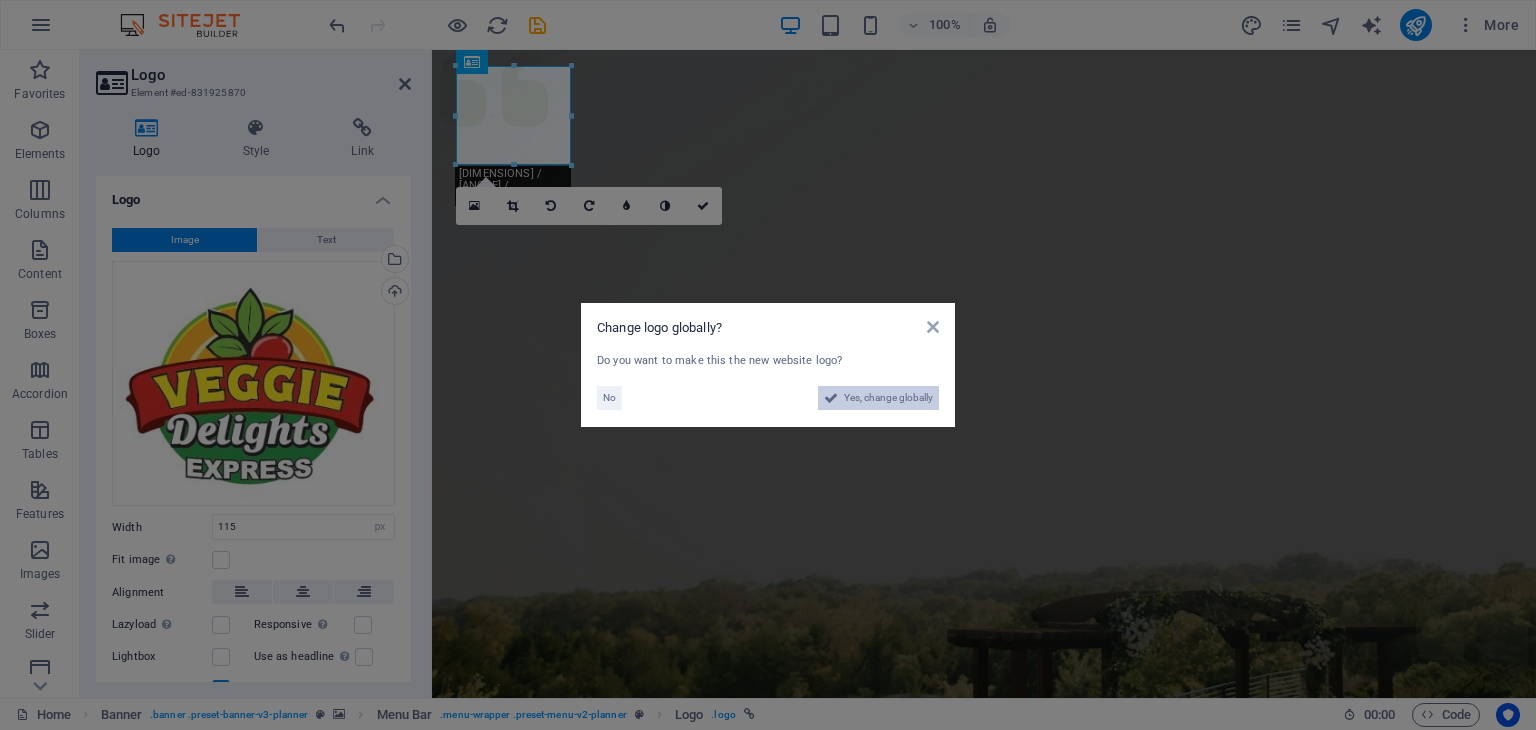 click on "Yes, change globally" at bounding box center (888, 398) 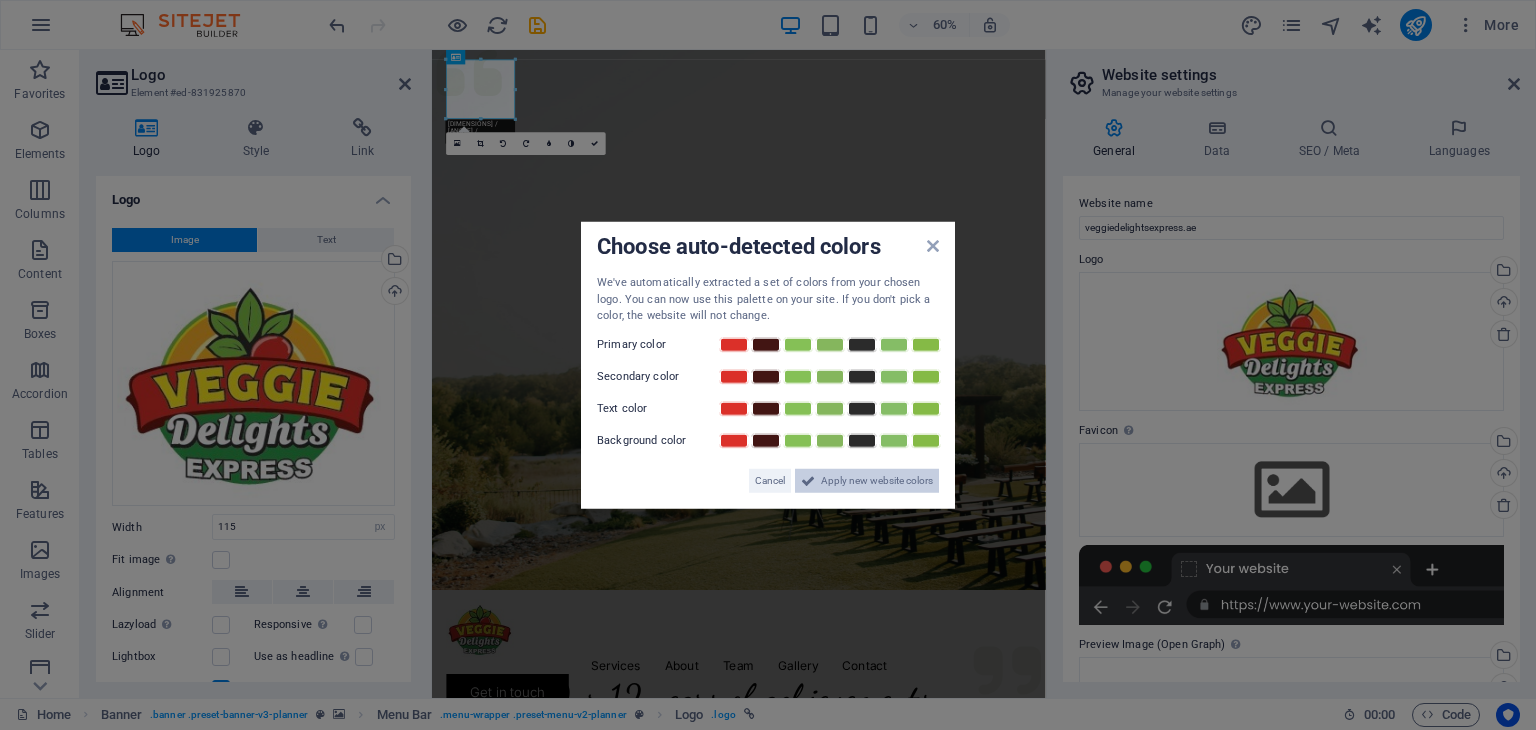 click on "Apply new website colors" at bounding box center (877, 480) 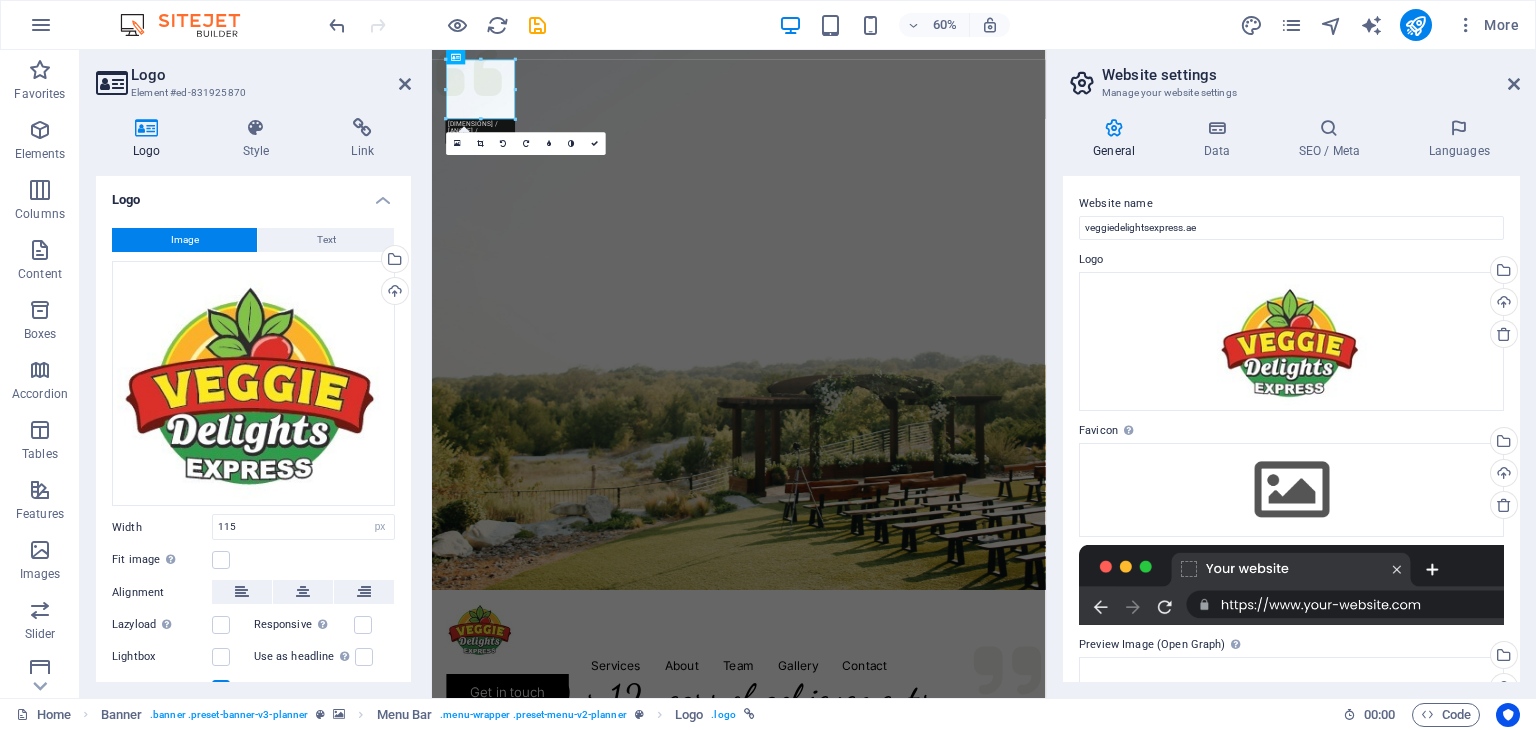 click on "Logo Element #ed-831925870 Logo Style Link Logo Image Text Drag files here, click to choose files or select files from Files or our free stock photos & videos Select files from the file manager, stock photos, or upload file(s) Upload Width 115 Default auto px rem % em vh vw Fit image Automatically fit image to a fixed width and height Height Default auto px Alignment Lazyload Loading images after the page loads improves page speed. Responsive Automatically load retina image and smartphone optimized sizes. Lightbox Use as headline The image will be wrapped in an H1 headline tag. Useful for giving alternative text the weight of an H1 headline, e.g. for the logo. Leave unchecked if uncertain. Optimized Images are compressed to improve page speed. Position Direction Custom X offset 50 px rem % vh vw Y offset 50 px rem % vh vw Edit design Text Float No float Image left Image right Determine how text should behave around the image. Text Alternative text Image caption Paragraph Format Normal Heading 1 Heading 2 Code" at bounding box center (256, 374) 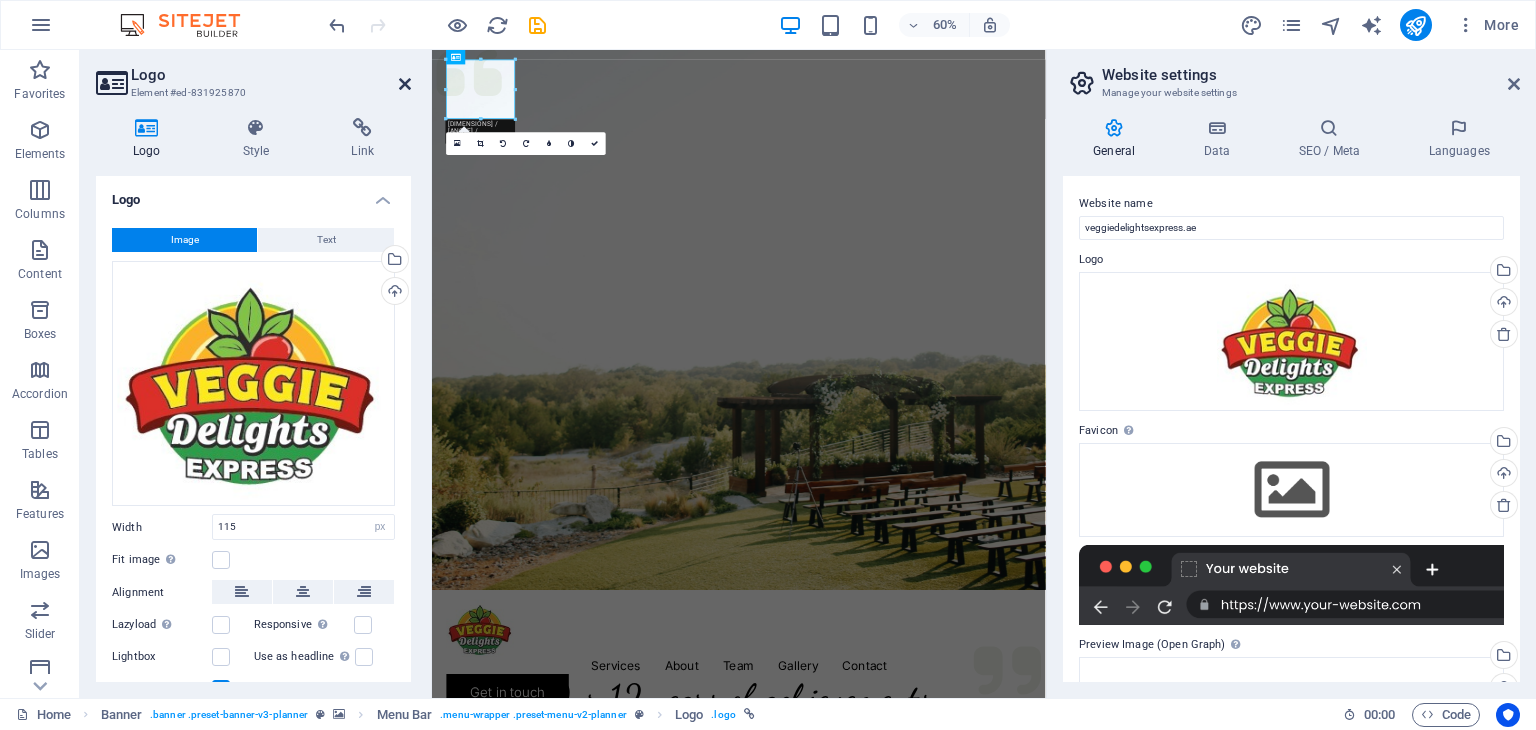 click at bounding box center [405, 84] 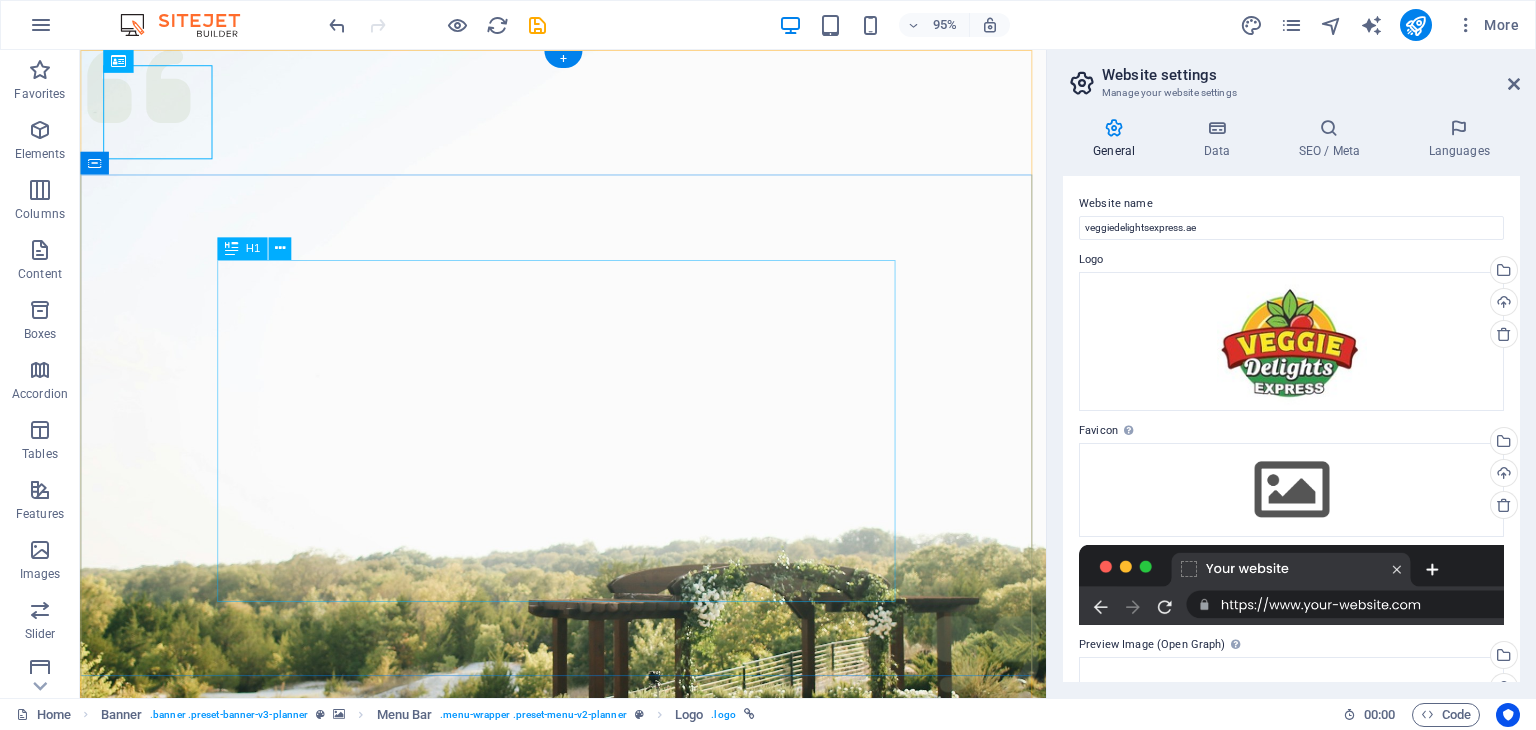 click on "Experience extraordinary life moments" at bounding box center [588, 1438] 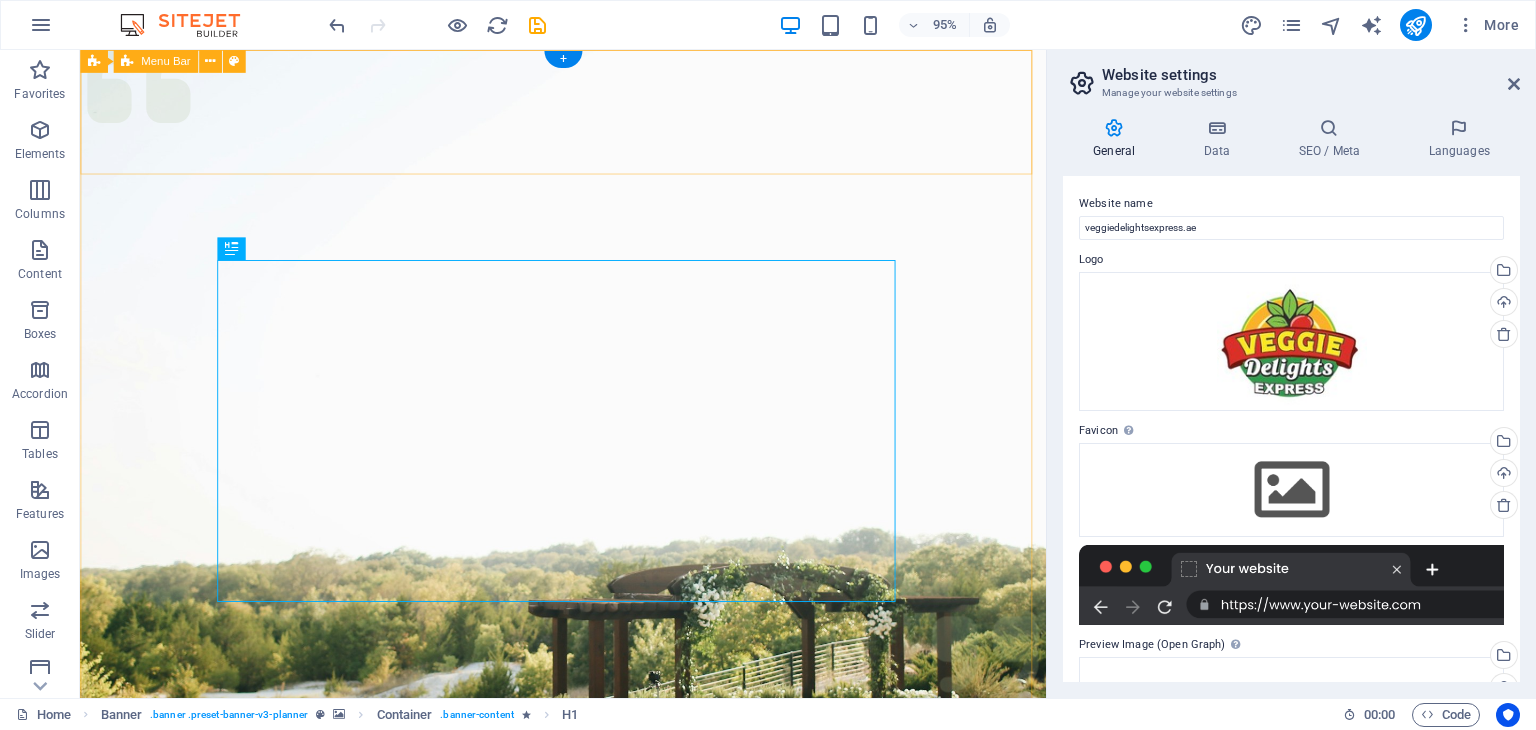 click on "Menu Services About Team Gallery Contact Get in touch" at bounding box center [588, 1059] 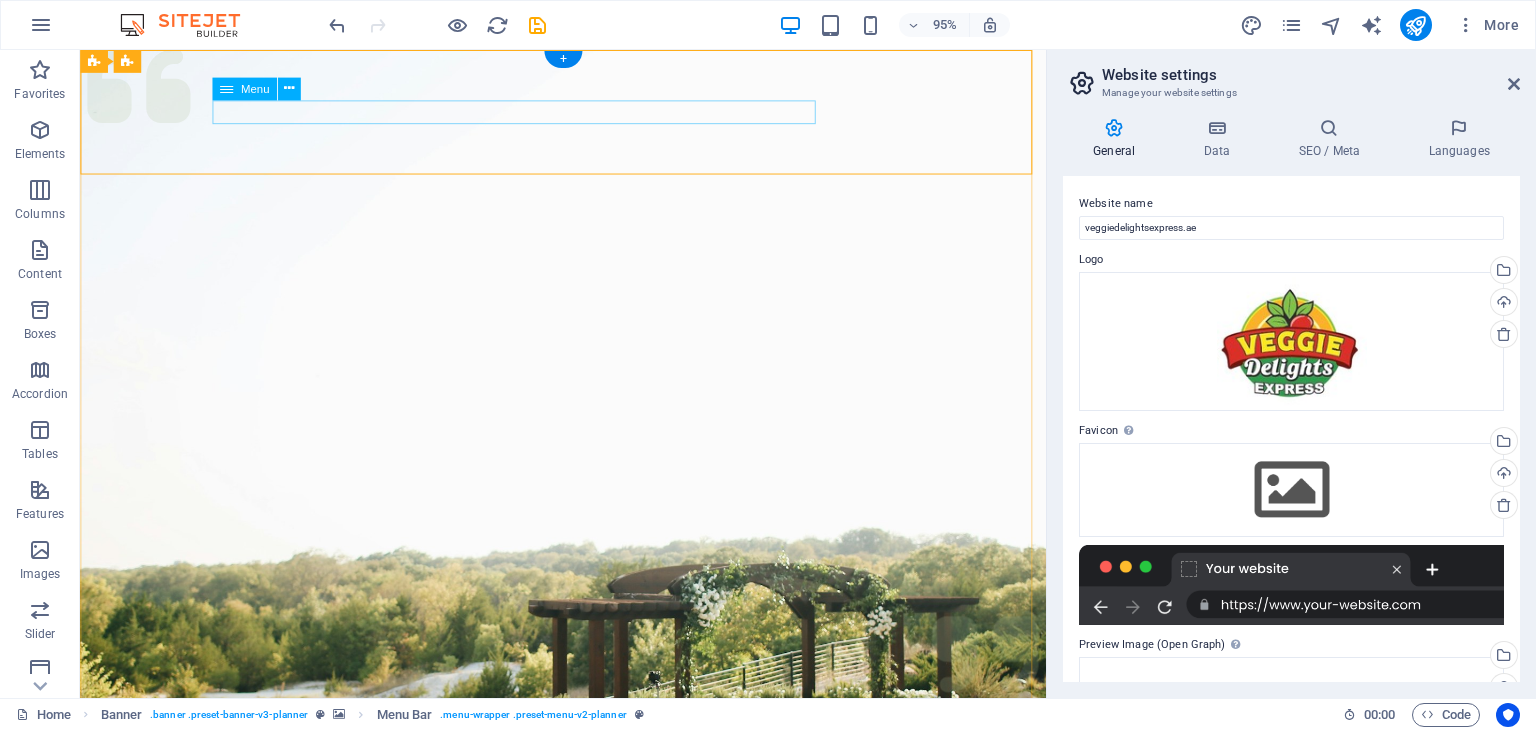 click on "Services About Team Gallery Contact" at bounding box center [588, 1077] 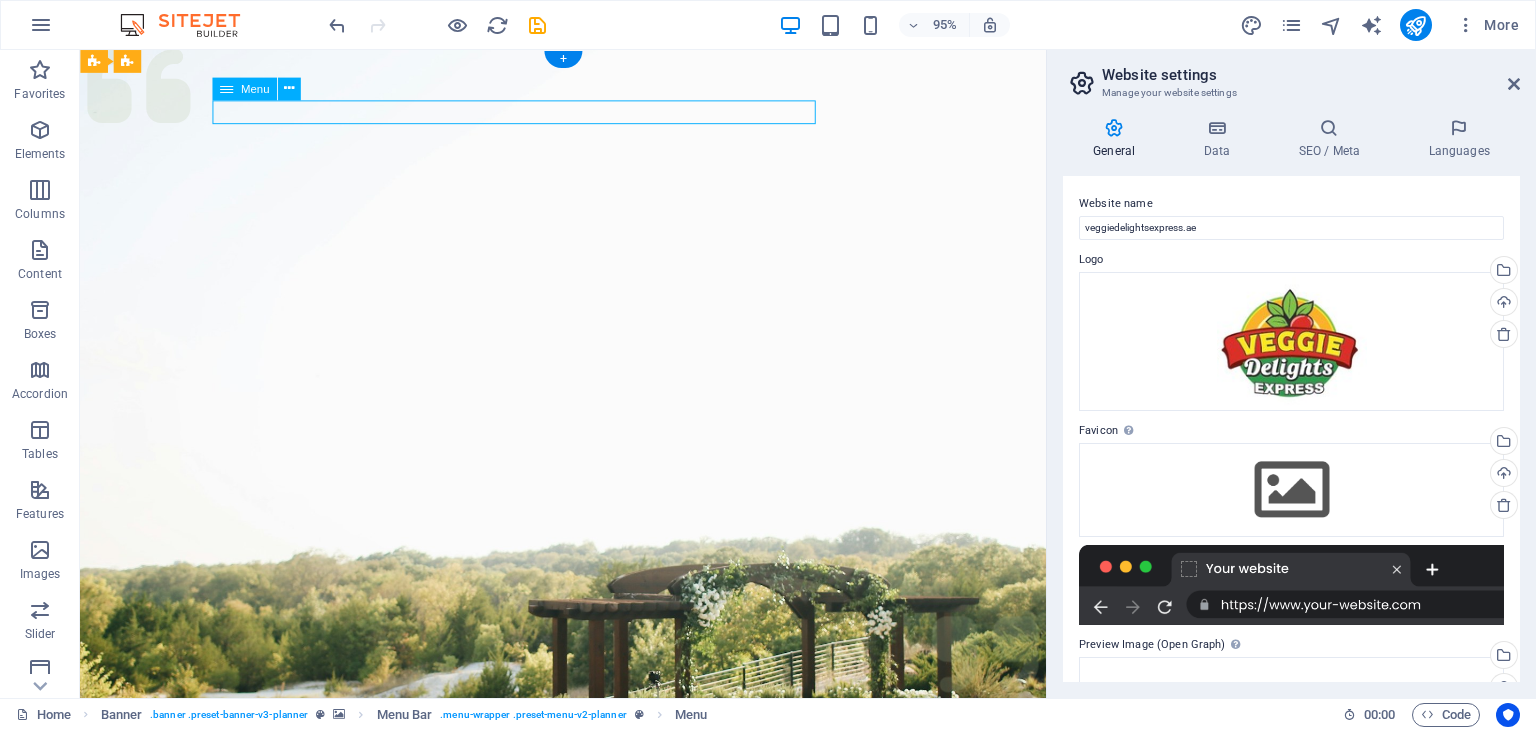 click on "Services About Team Gallery Contact" at bounding box center [588, 1077] 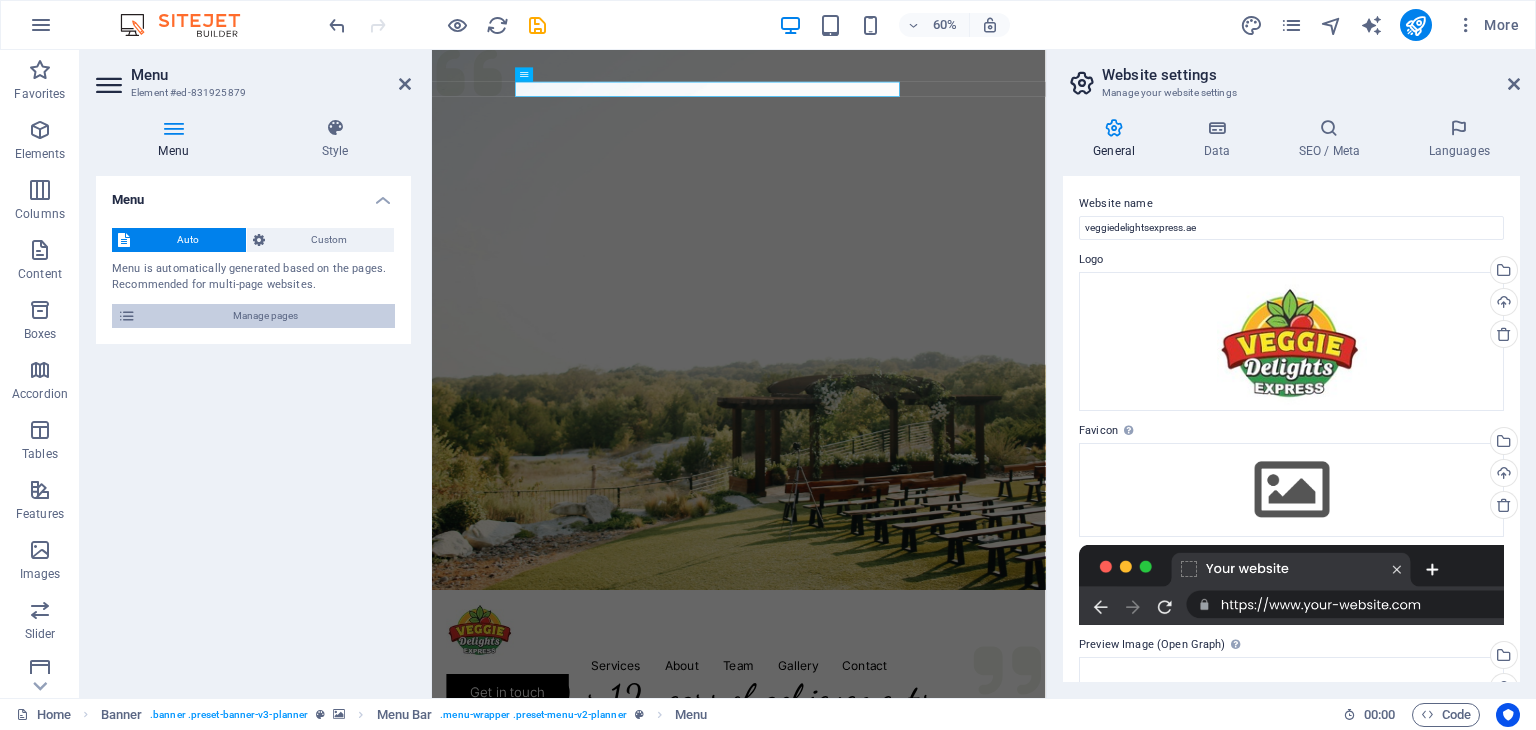 click at bounding box center [127, 316] 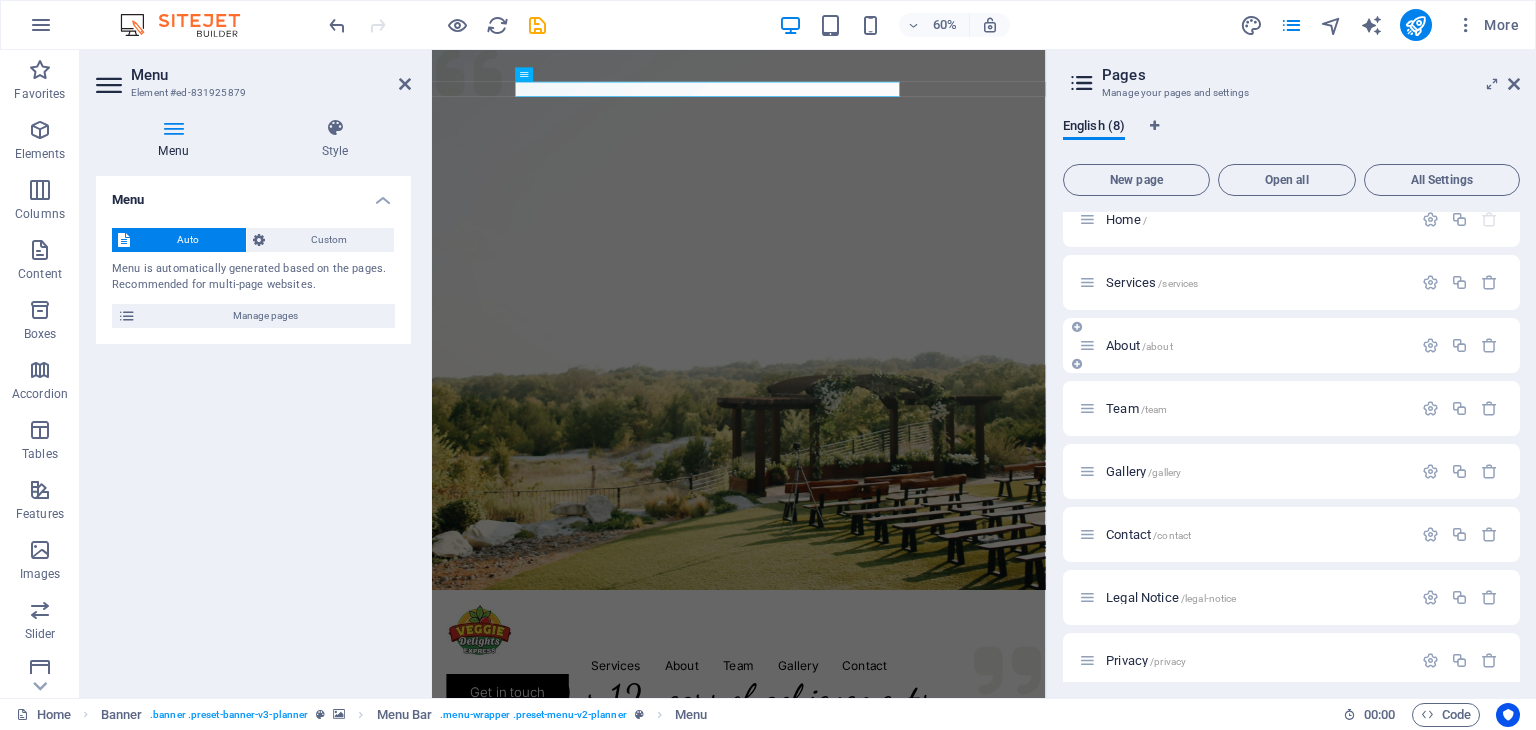 scroll, scrollTop: 34, scrollLeft: 0, axis: vertical 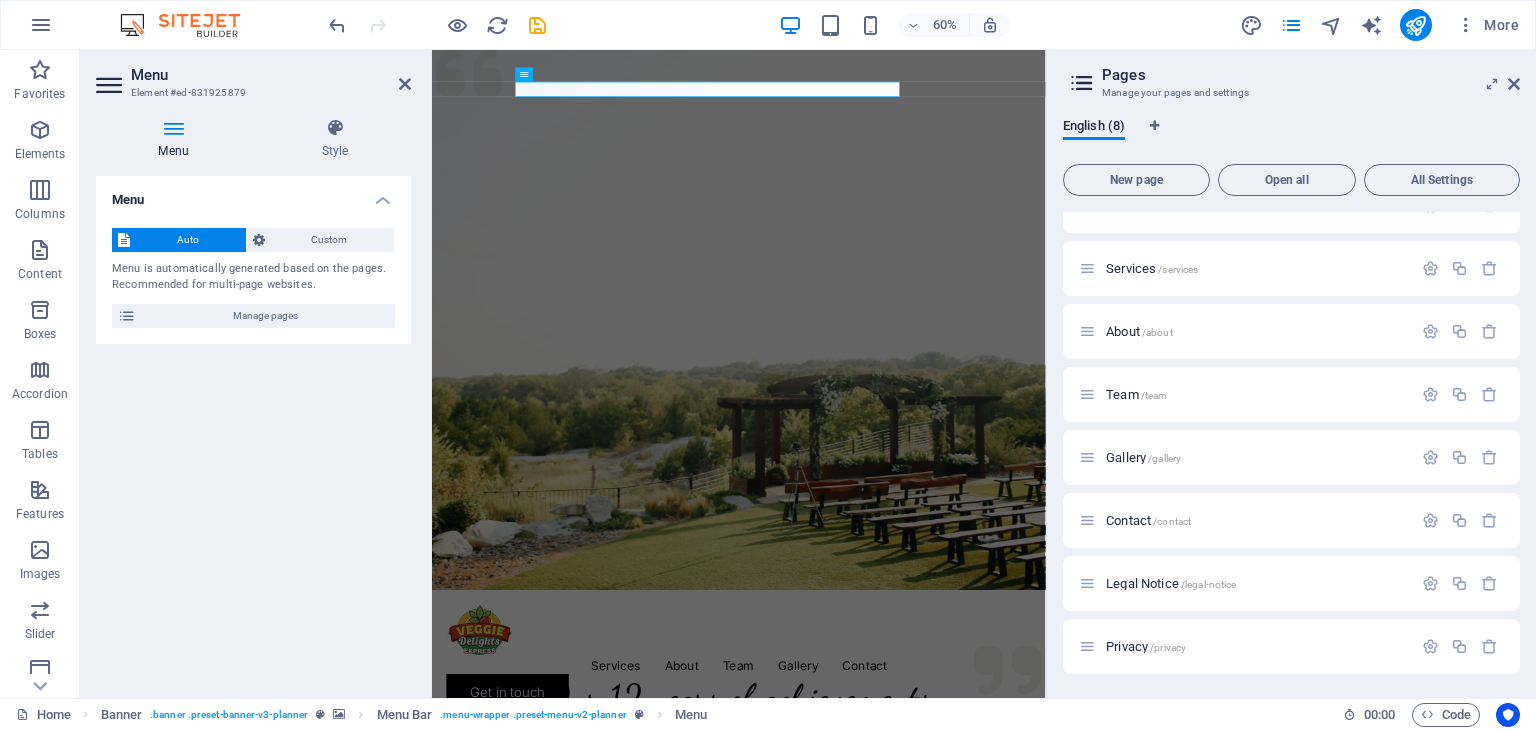 click on "Menu Auto Custom Menu is automatically generated based on the pages. Recommended for multi-page websites. Manage pages Menu items 1 None Page External Element Phone Email Page Home Services About Team Gallery Contact Legal Notice Privacy Element
URL /services Phone Email Link text Services Link target New tab Same tab Overlay Title Additional link description, should not be the same as the link text. The title is most often shown as a tooltip text when the mouse moves over the element. Leave empty if uncertain. Relationship Sets the  relationship of this link to the link target . For example, the value "nofollow" instructs search engines not to follow the link. Can be left empty. alternate author bookmark external help license next nofollow noreferrer noopener prev search tag Button Design None Default Primary Secondary 2 None Page External Element Phone Email Page Home Services About Team Gallery Contact Legal Notice Privacy Element
URL /about Phone Email About" at bounding box center [253, 429] 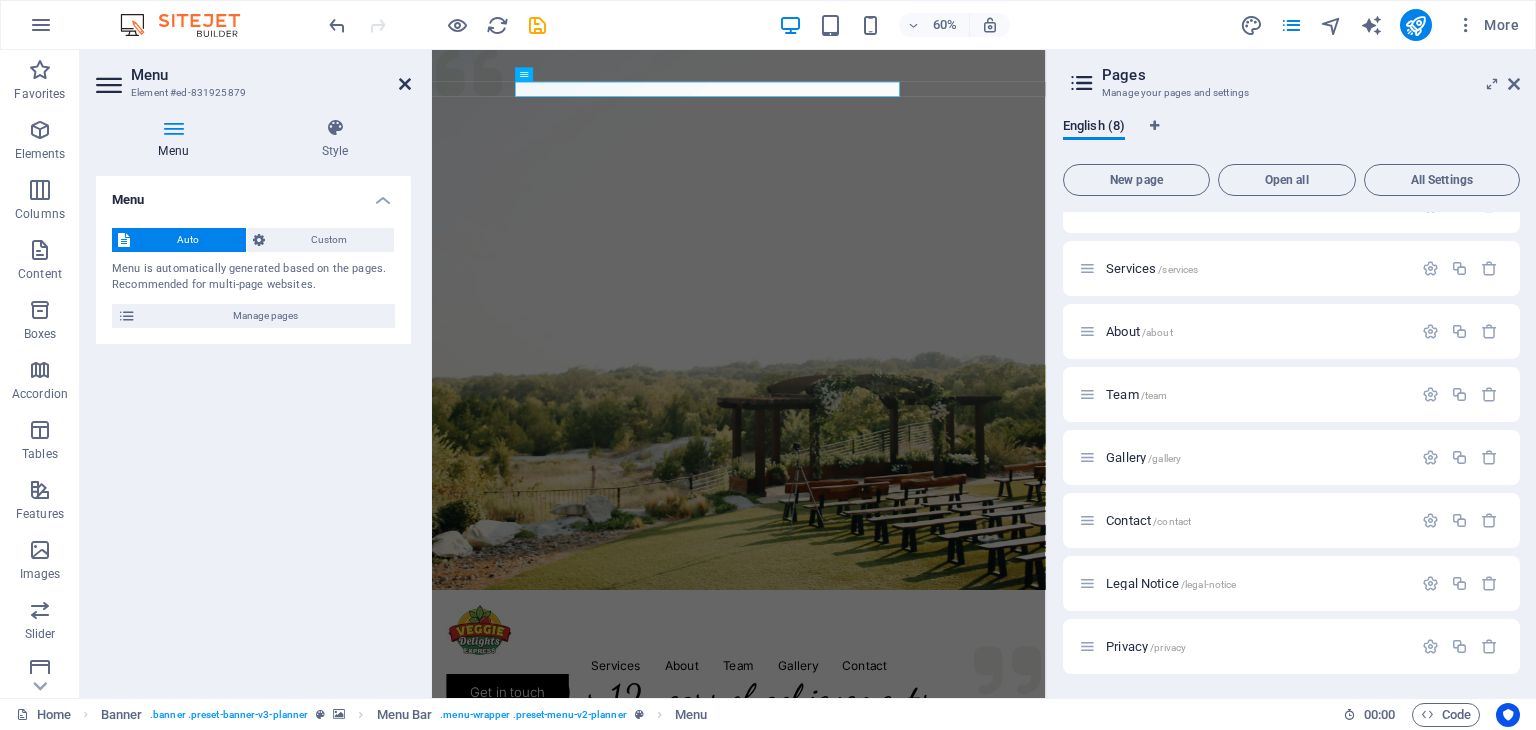 click at bounding box center [405, 84] 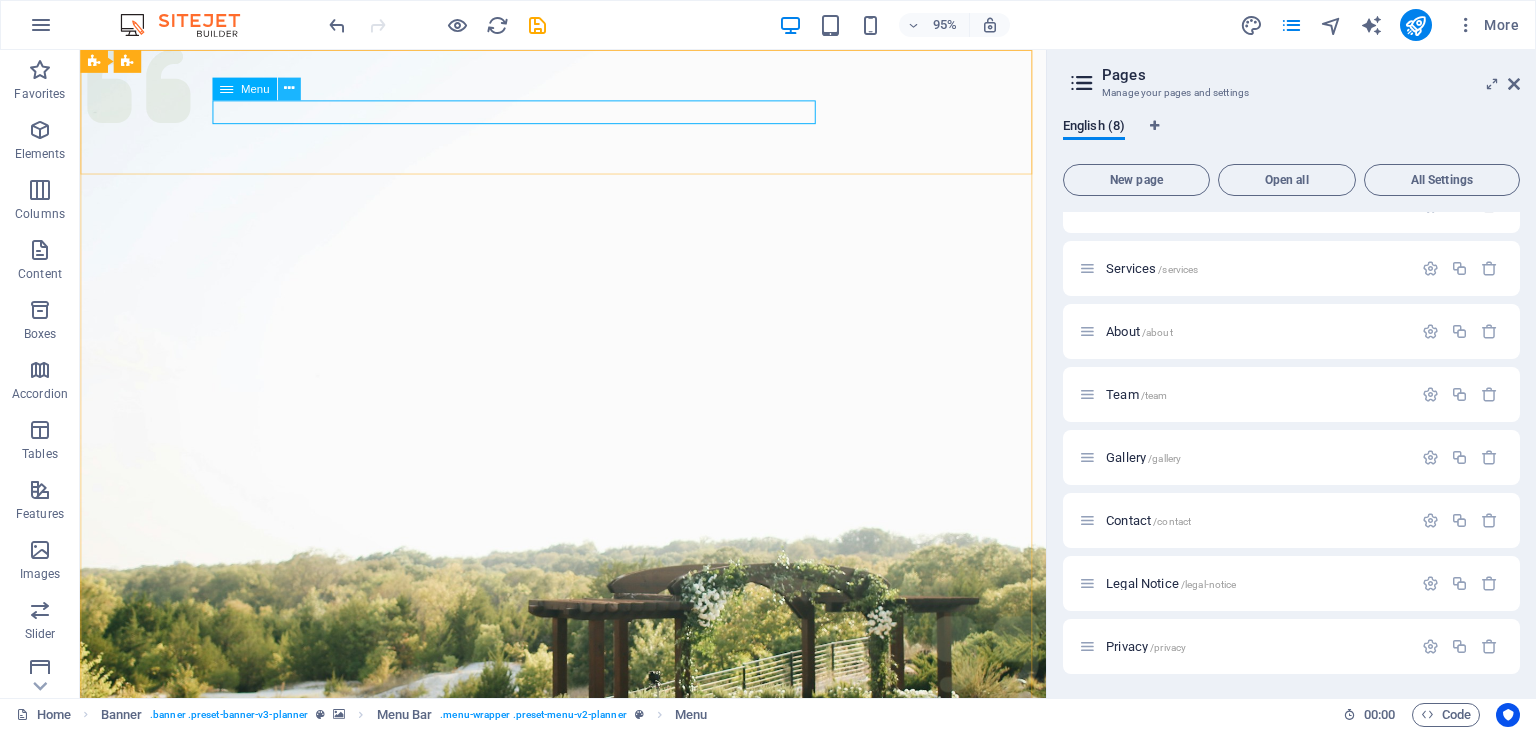 click at bounding box center (289, 88) 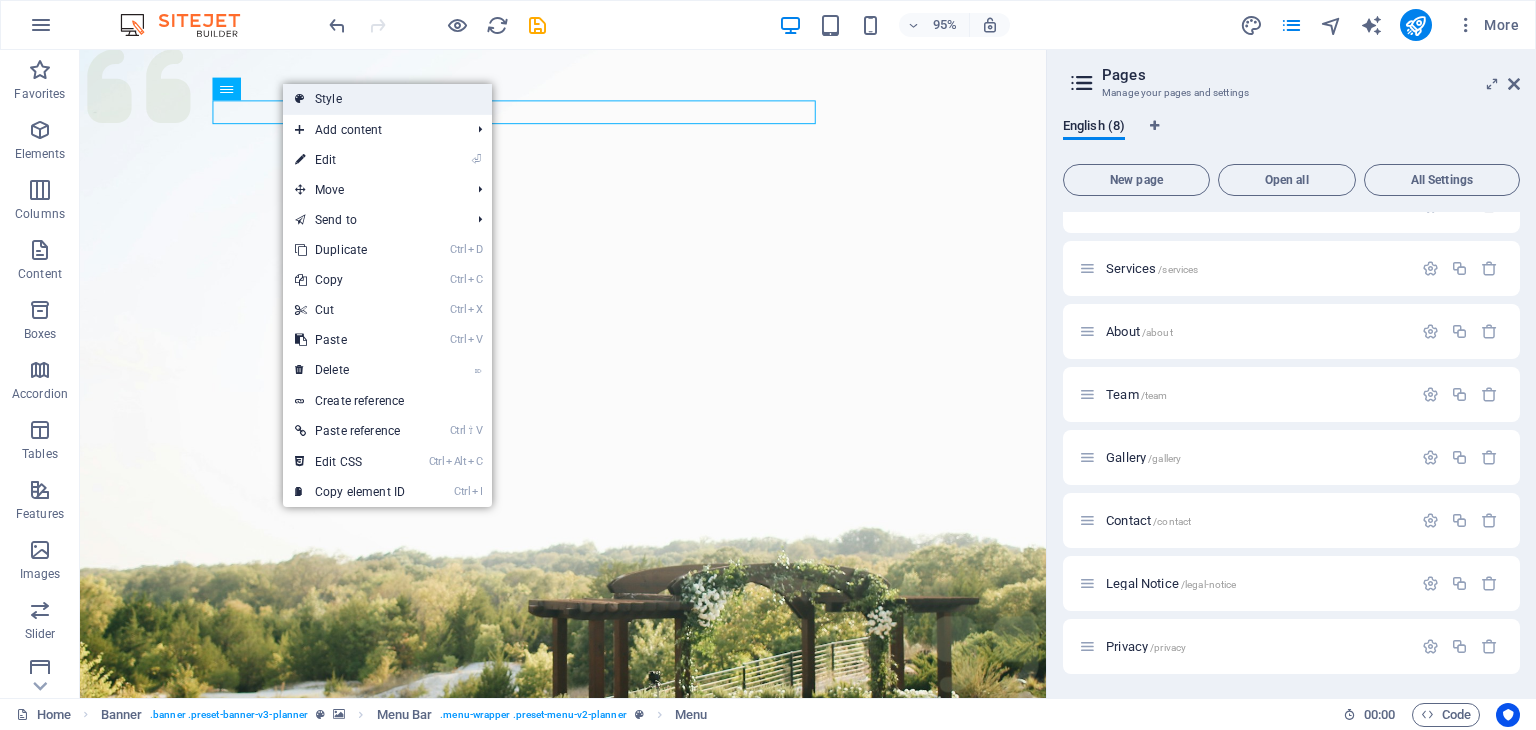 click on "Style" at bounding box center (387, 99) 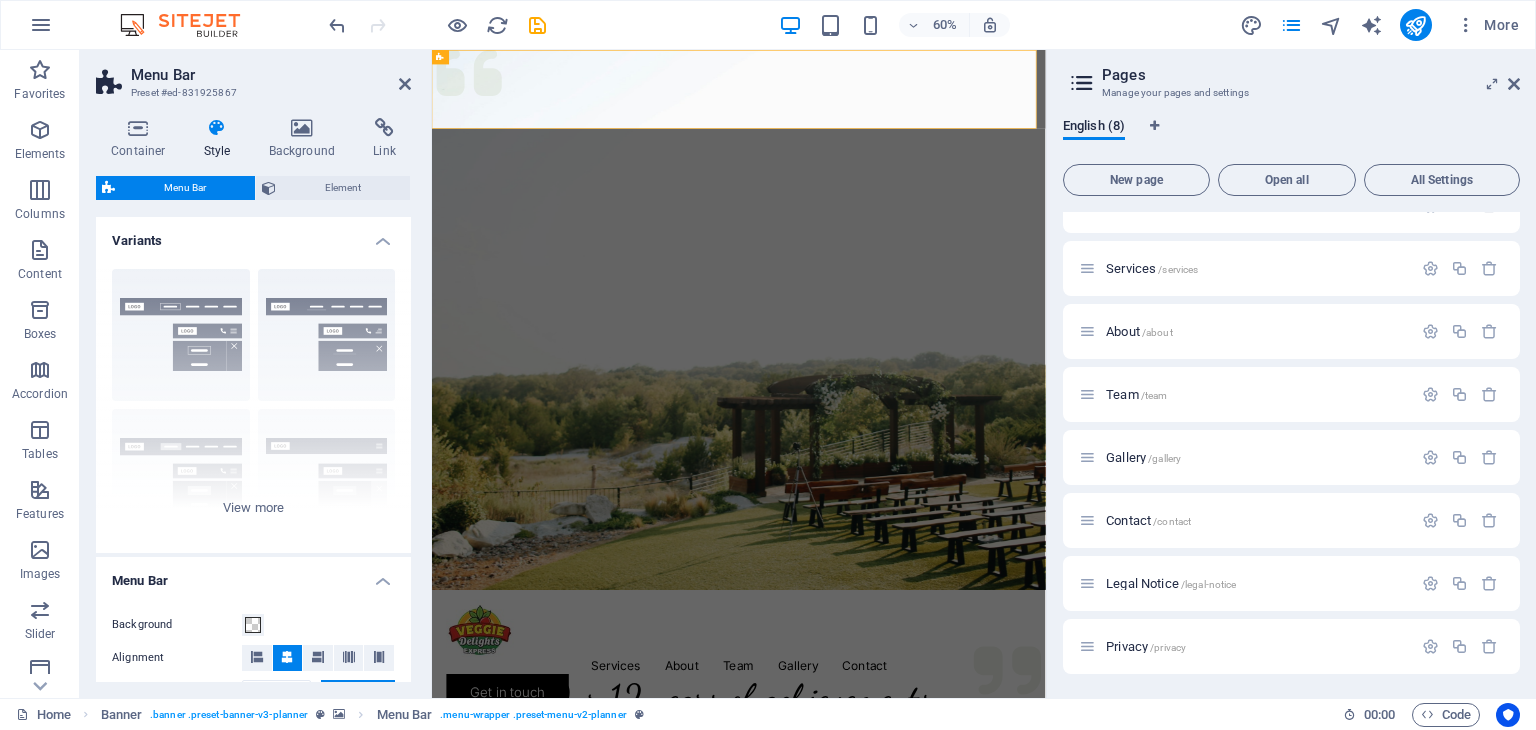 click at bounding box center [217, 128] 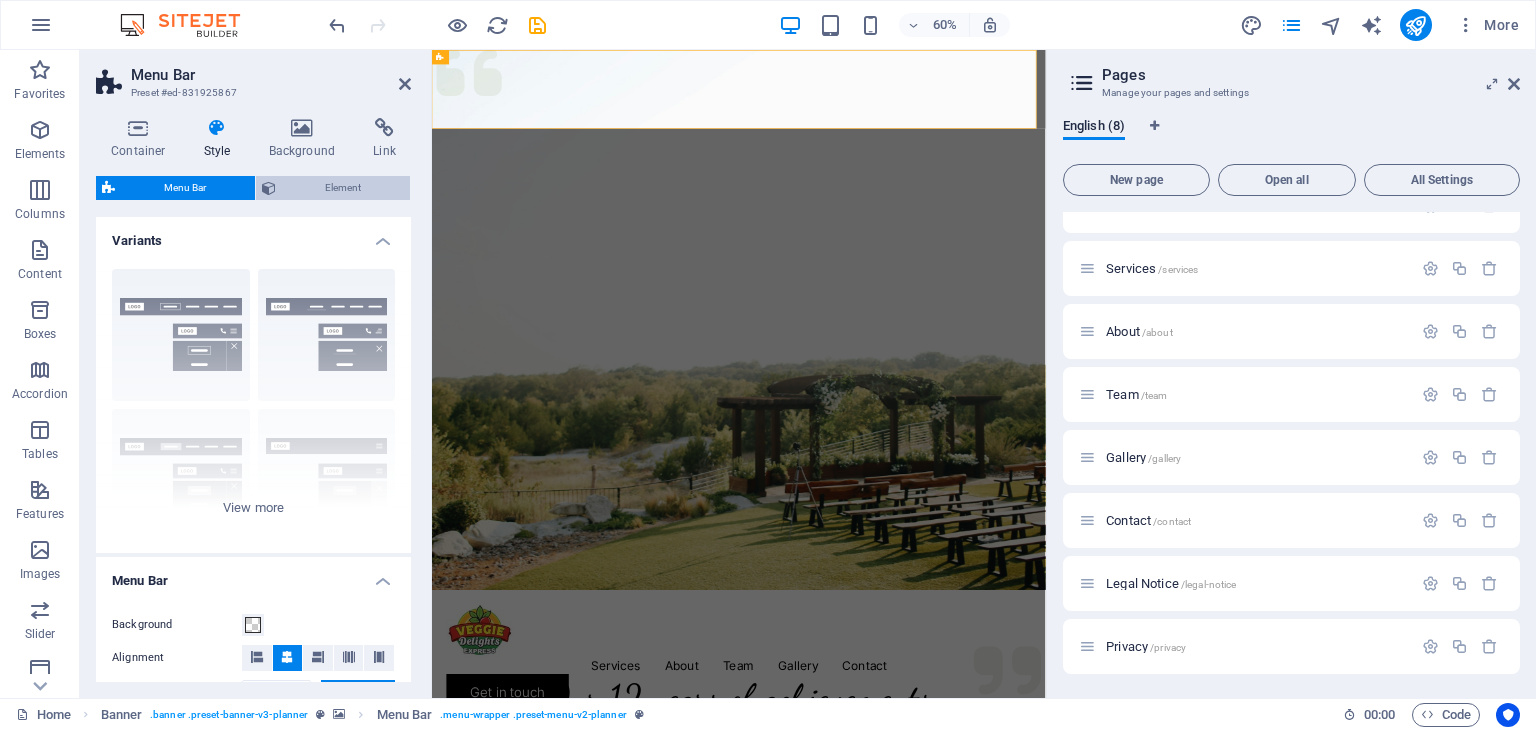 click on "Element" at bounding box center (343, 188) 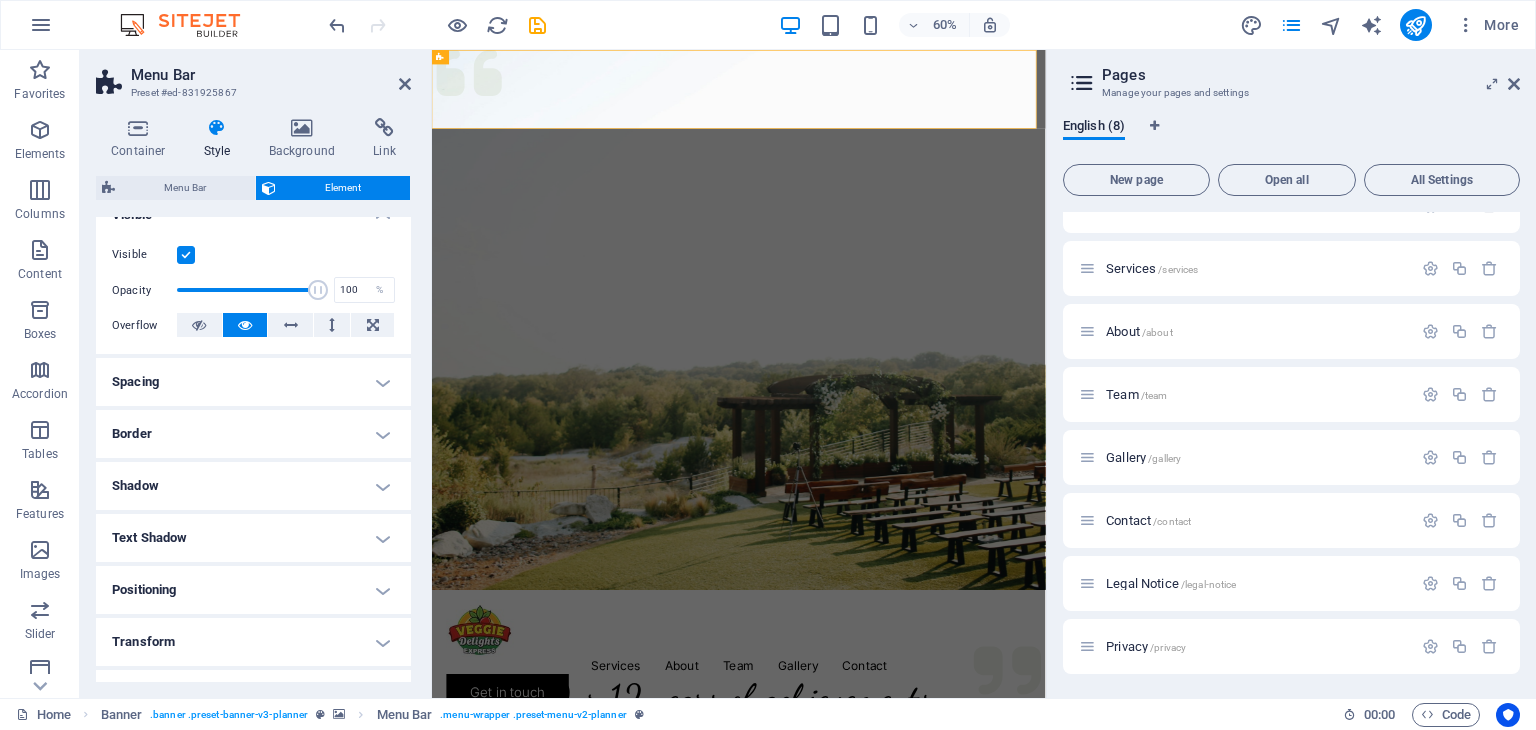 scroll, scrollTop: 300, scrollLeft: 0, axis: vertical 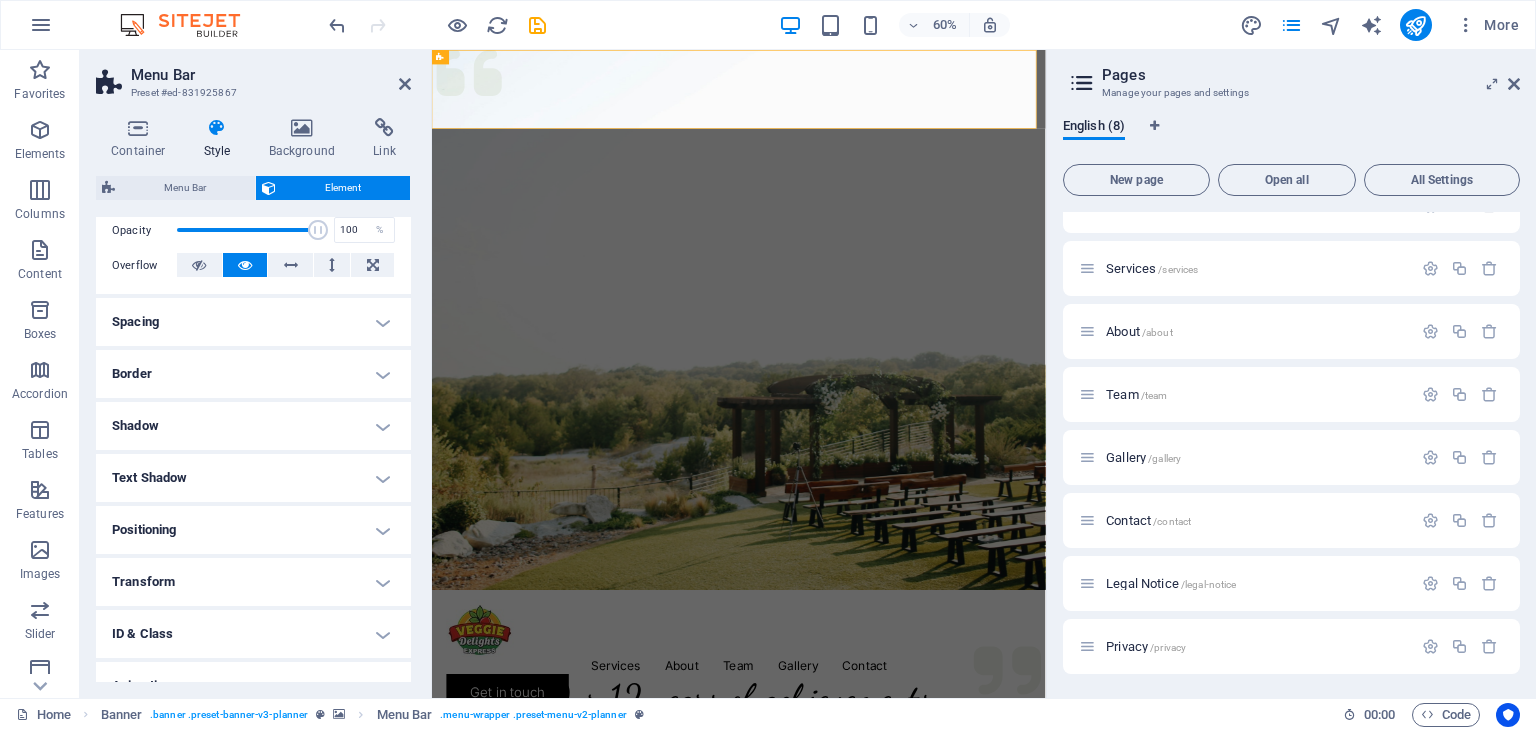 click on "Spacing" at bounding box center (253, 322) 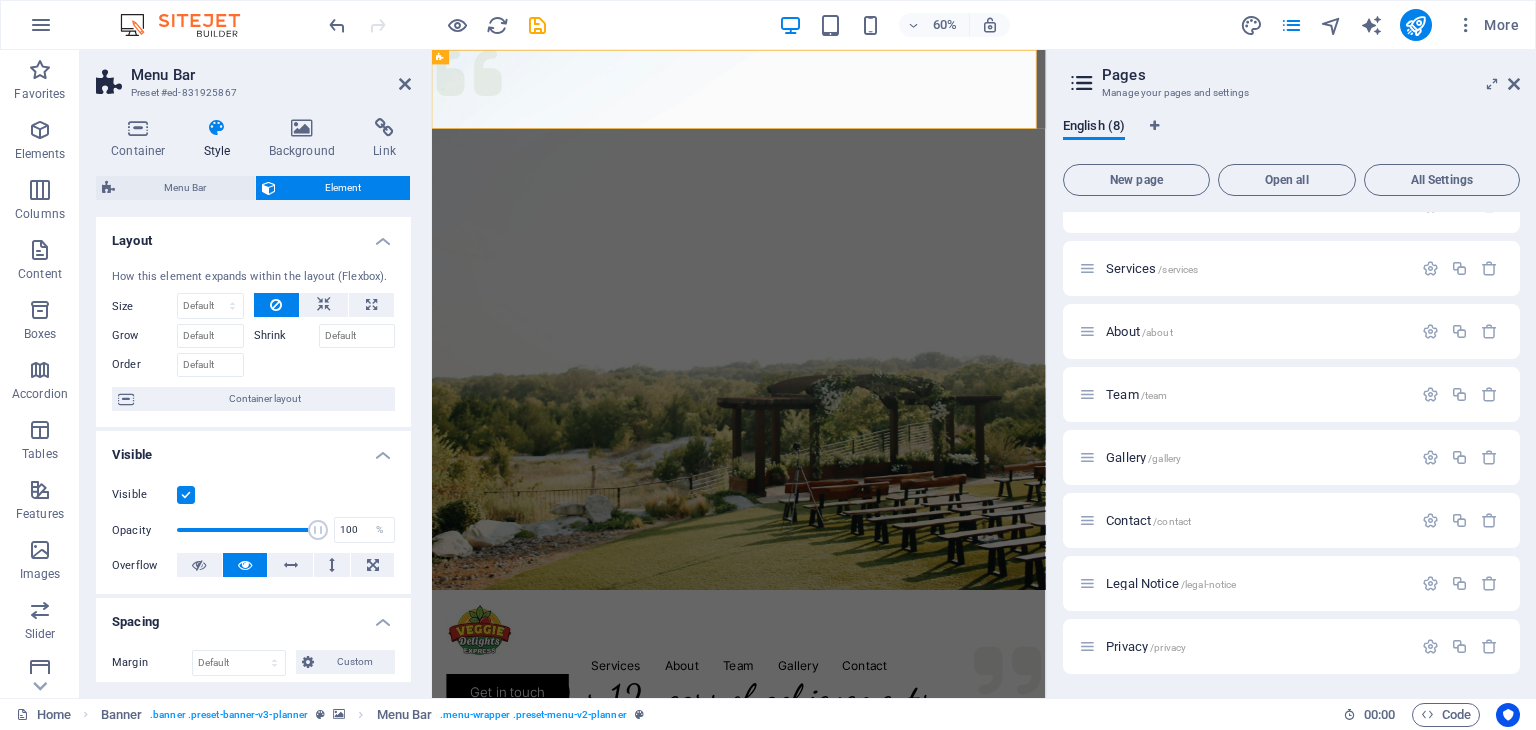 scroll, scrollTop: 0, scrollLeft: 0, axis: both 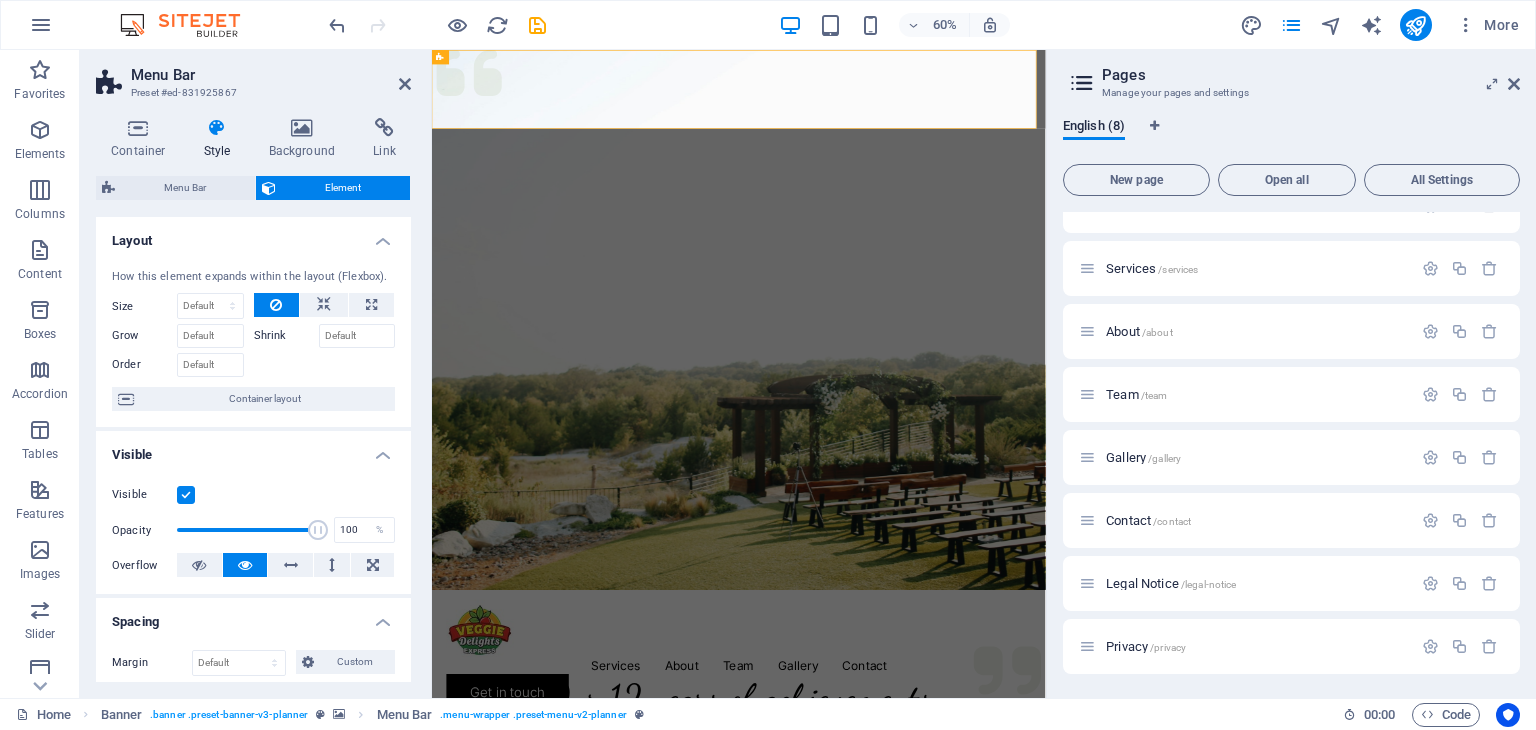 click on "Layout" at bounding box center (253, 235) 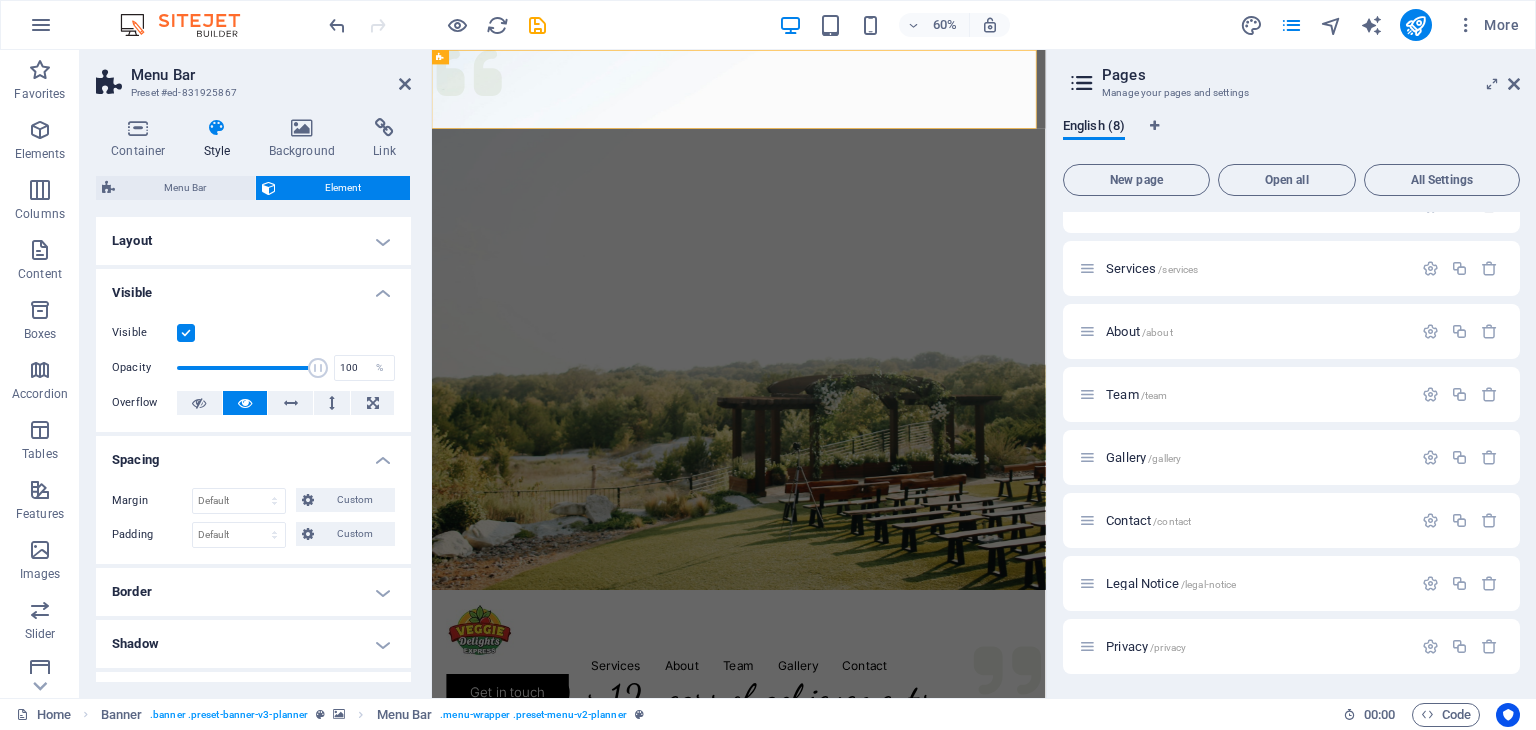 click on "Visible" at bounding box center [253, 287] 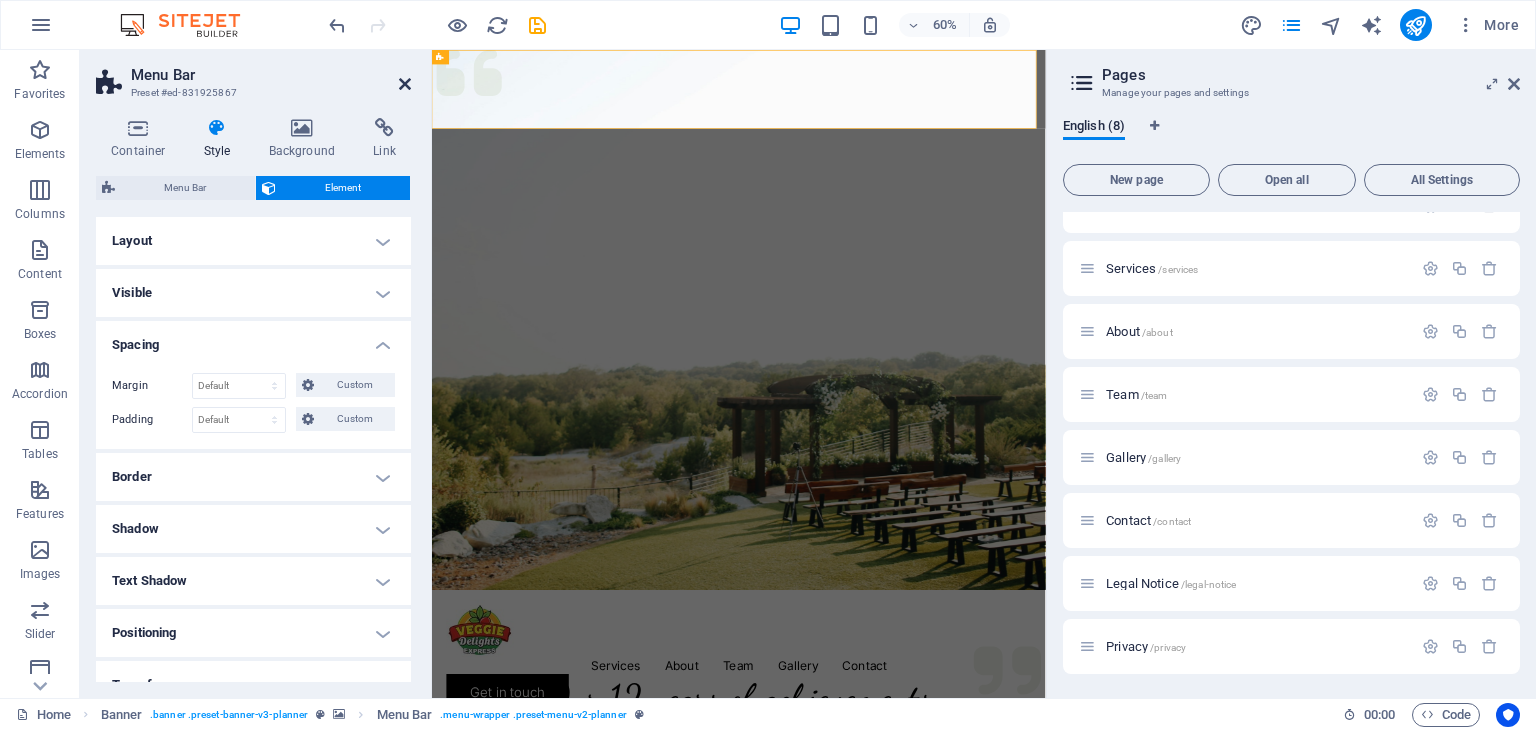 click at bounding box center (405, 84) 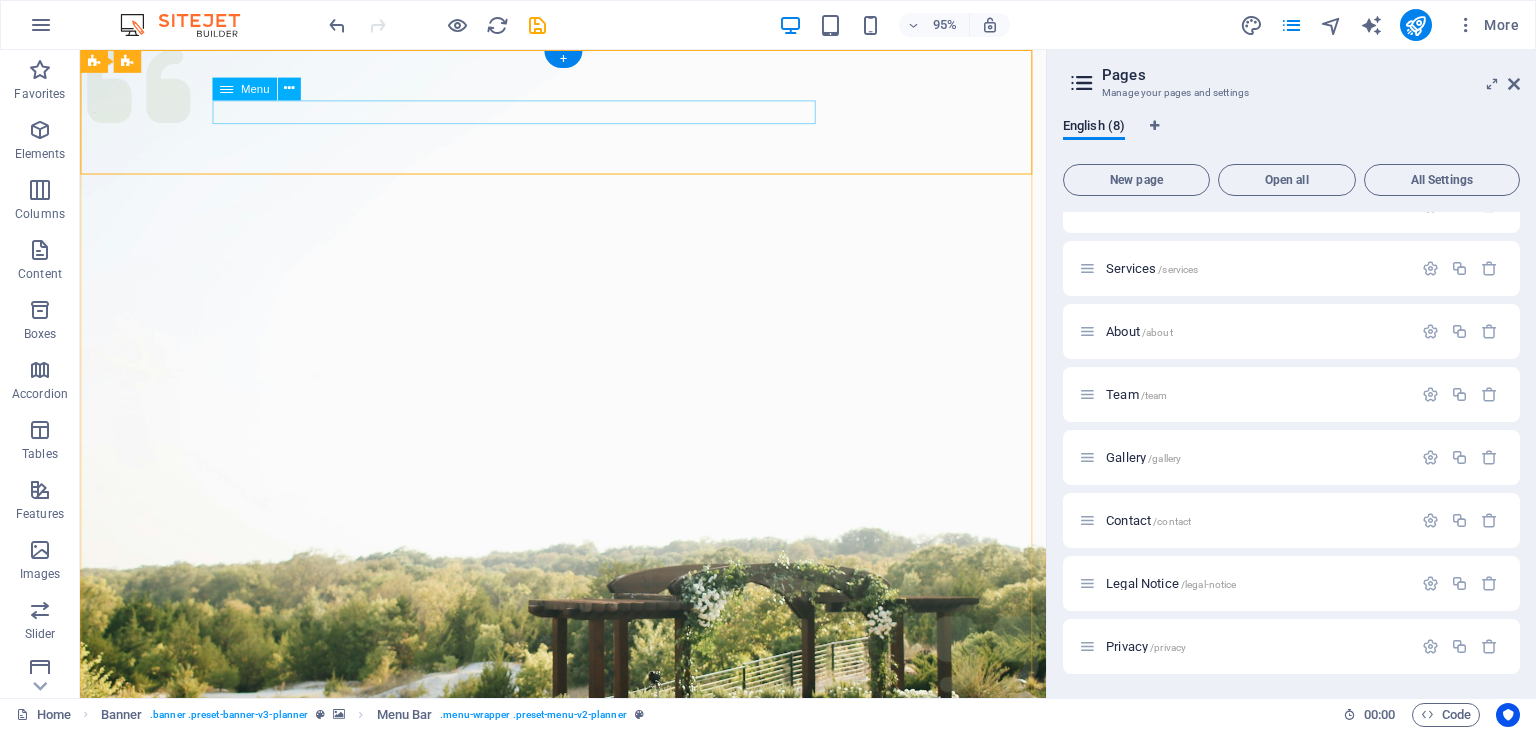 click on "Services About Team Gallery Contact" at bounding box center (588, 1077) 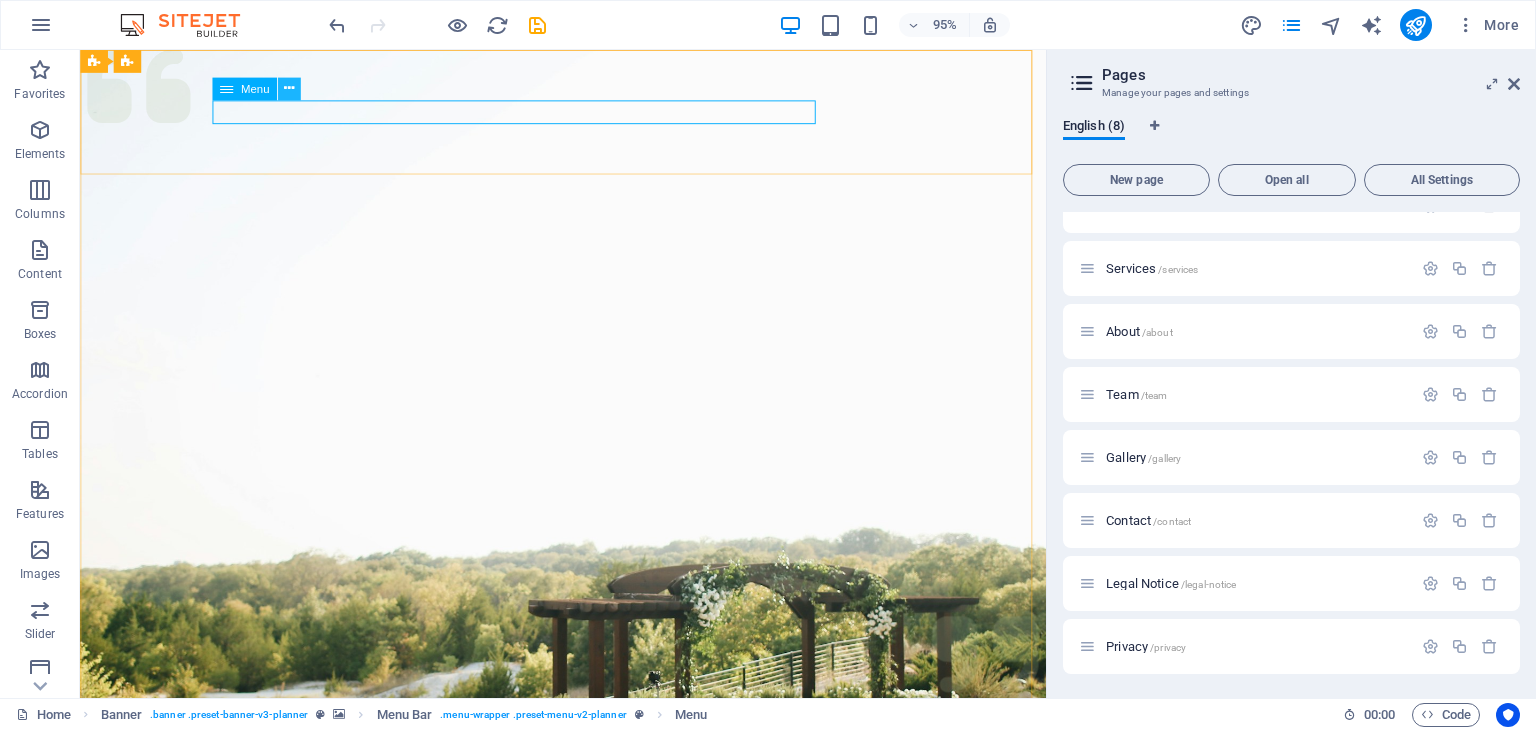 click at bounding box center (289, 89) 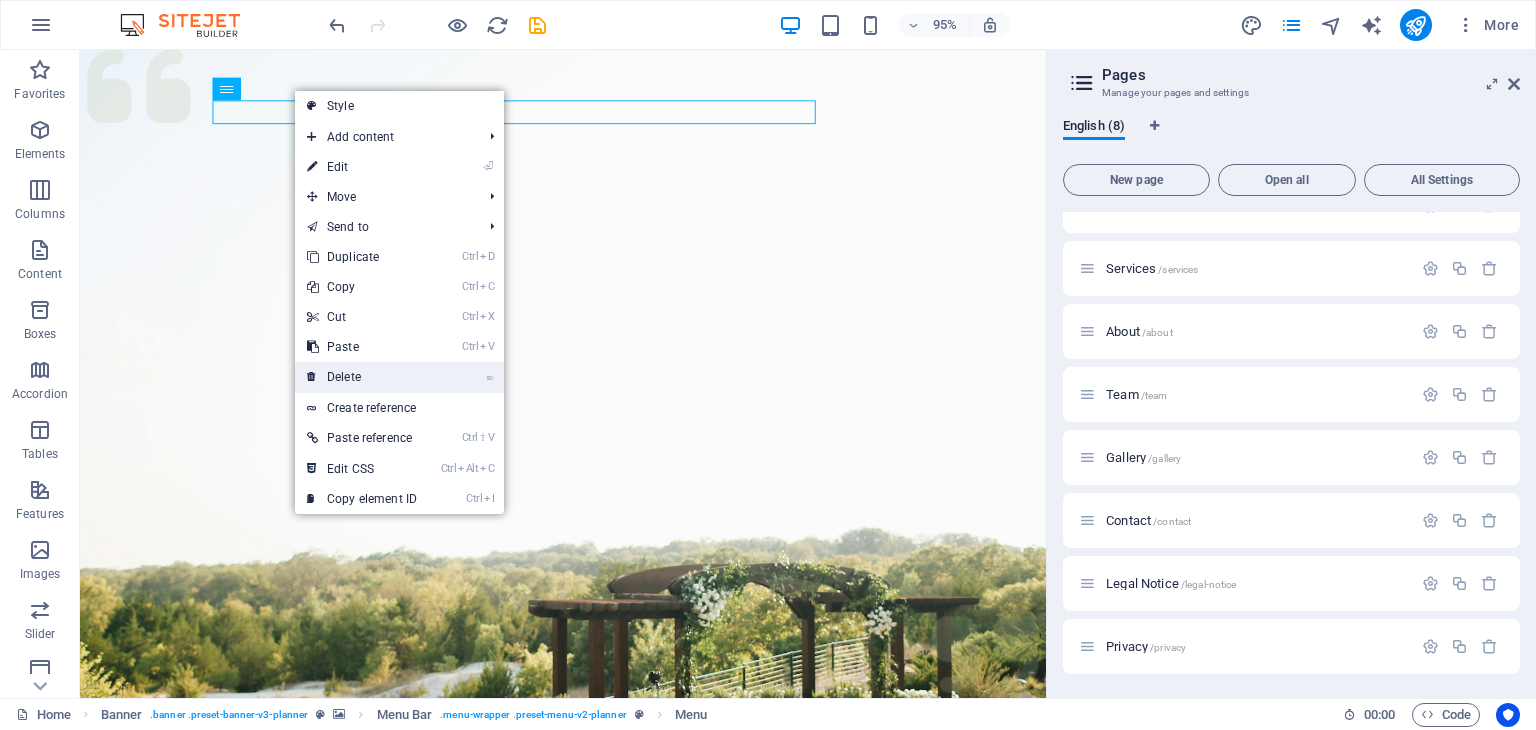 click on "⌦  Delete" at bounding box center [362, 377] 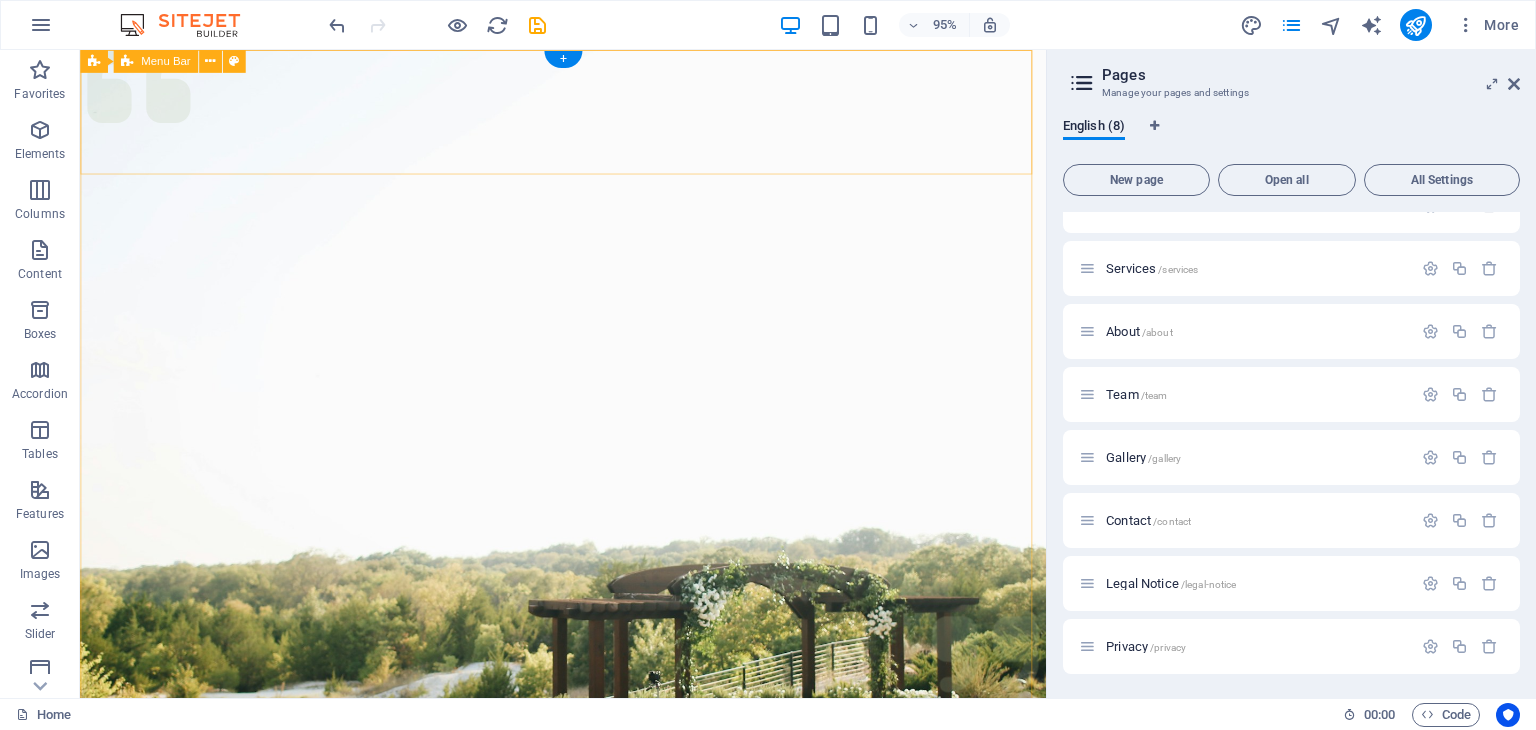 click on "Menu Get in touch" at bounding box center [588, 1046] 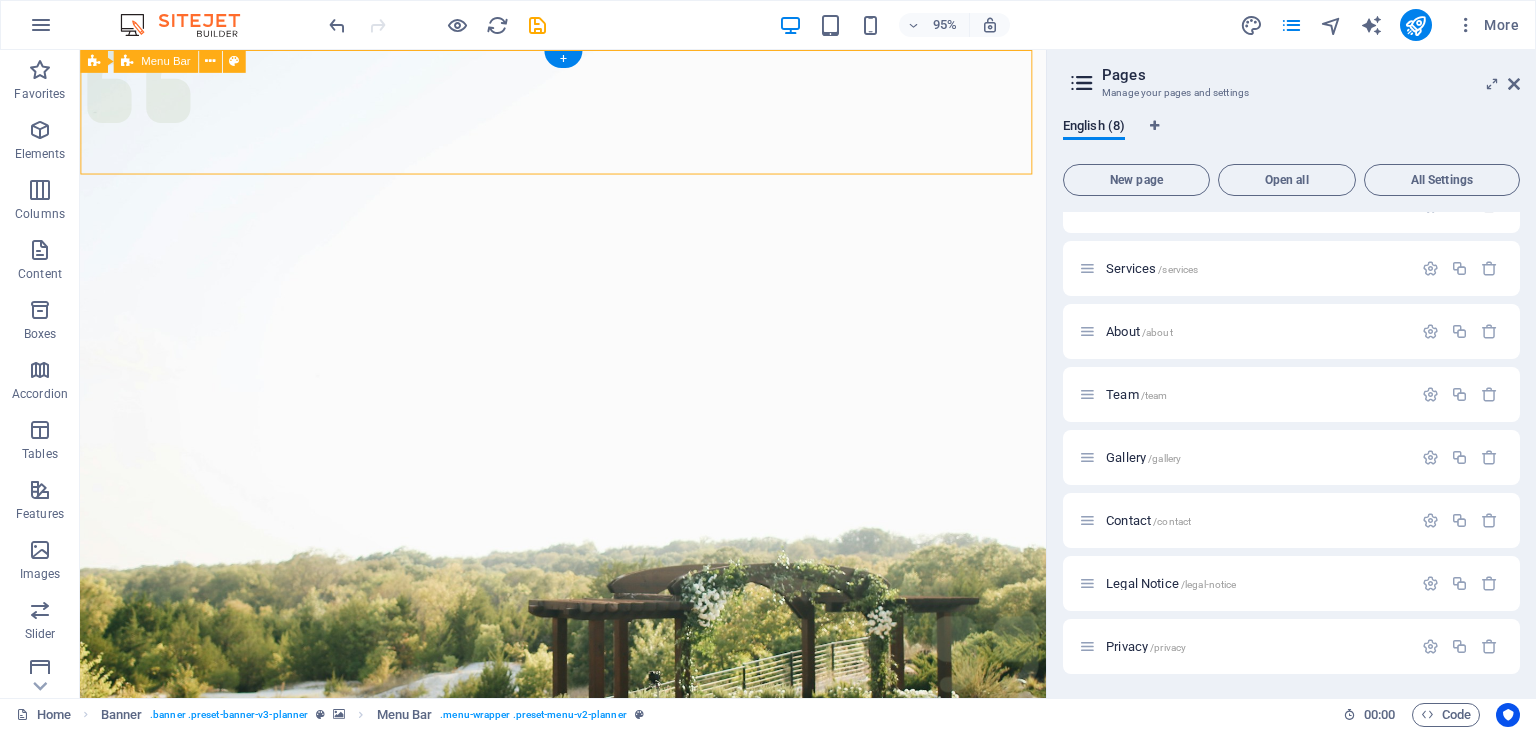 click on "Menu Get in touch" at bounding box center (588, 1046) 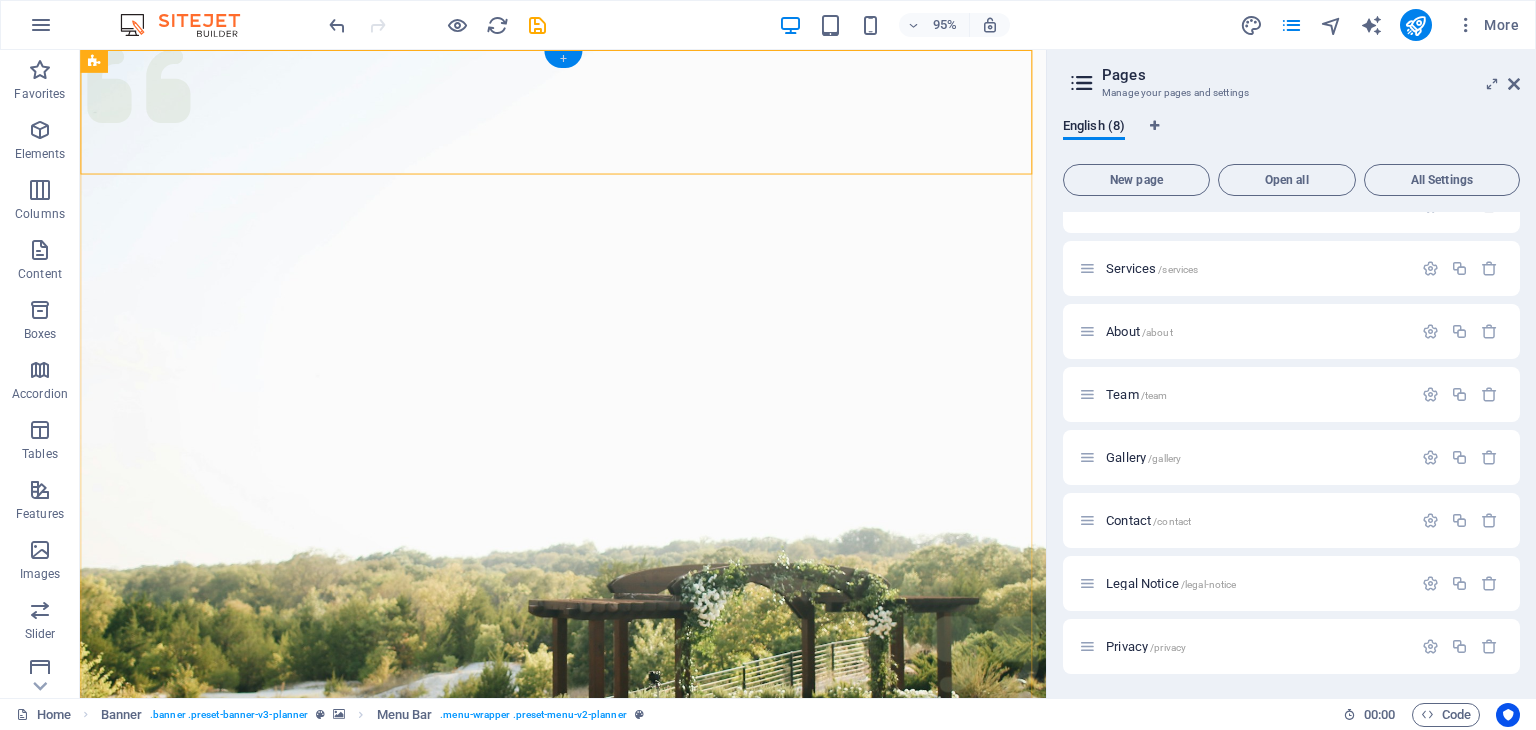 click on "+" at bounding box center (562, 59) 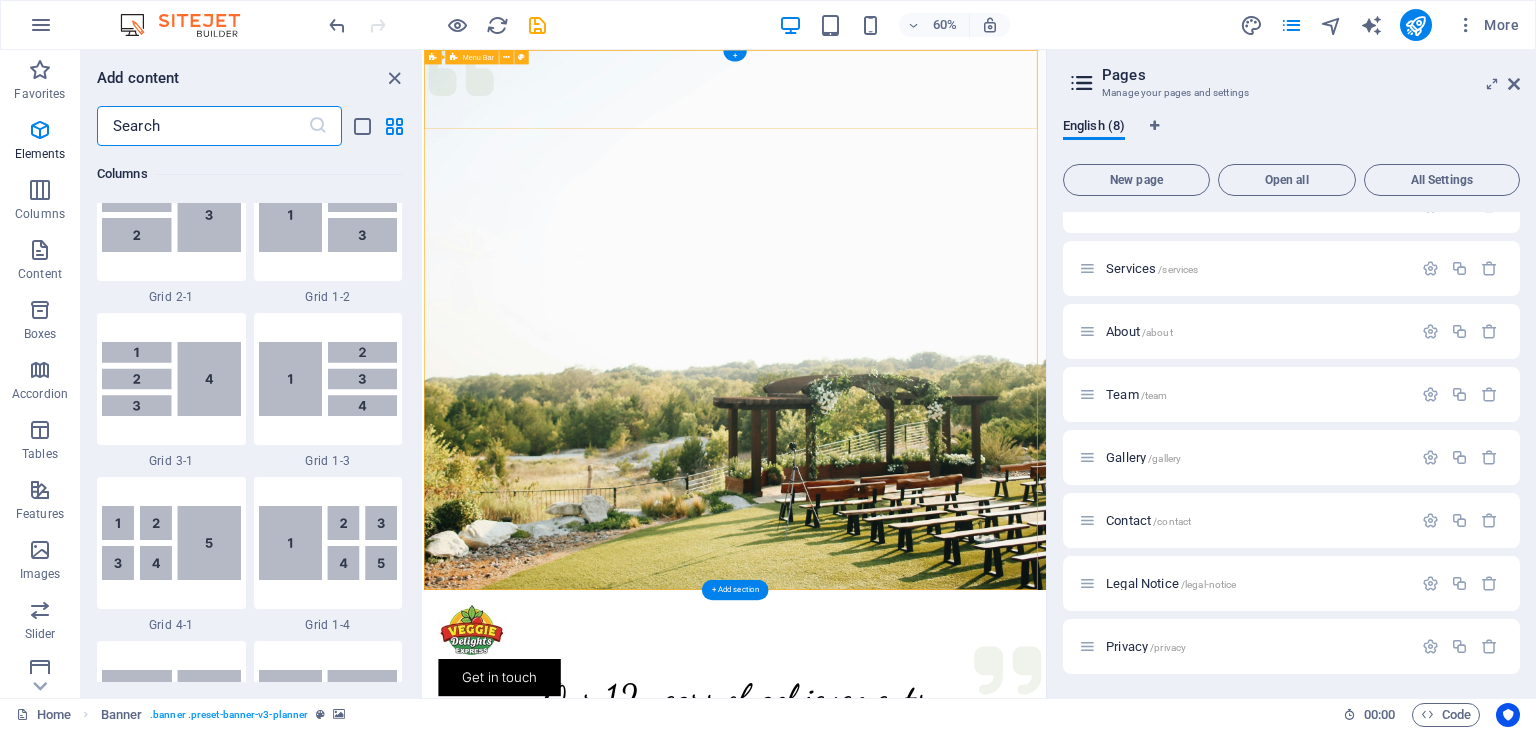 scroll, scrollTop: 3499, scrollLeft: 0, axis: vertical 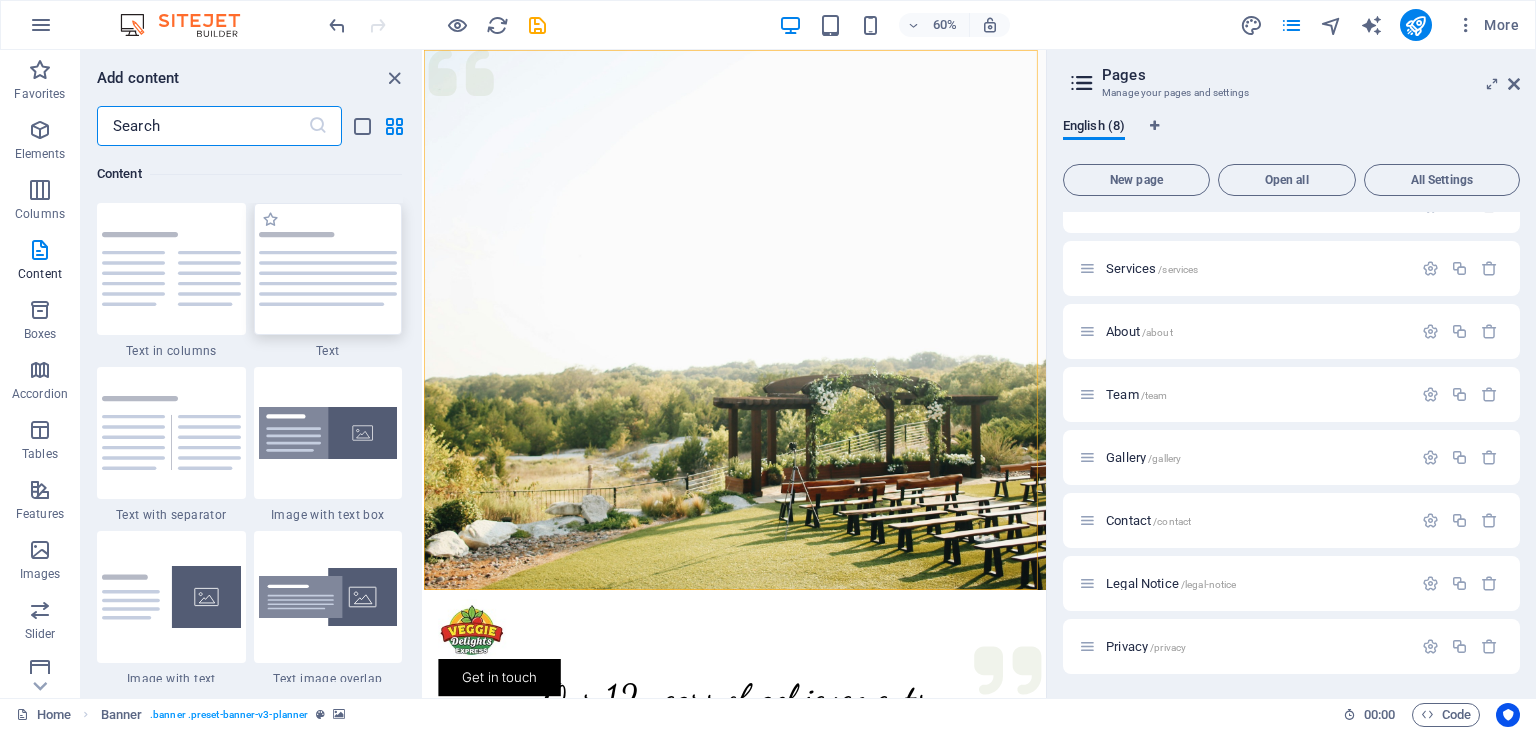 click at bounding box center (328, 269) 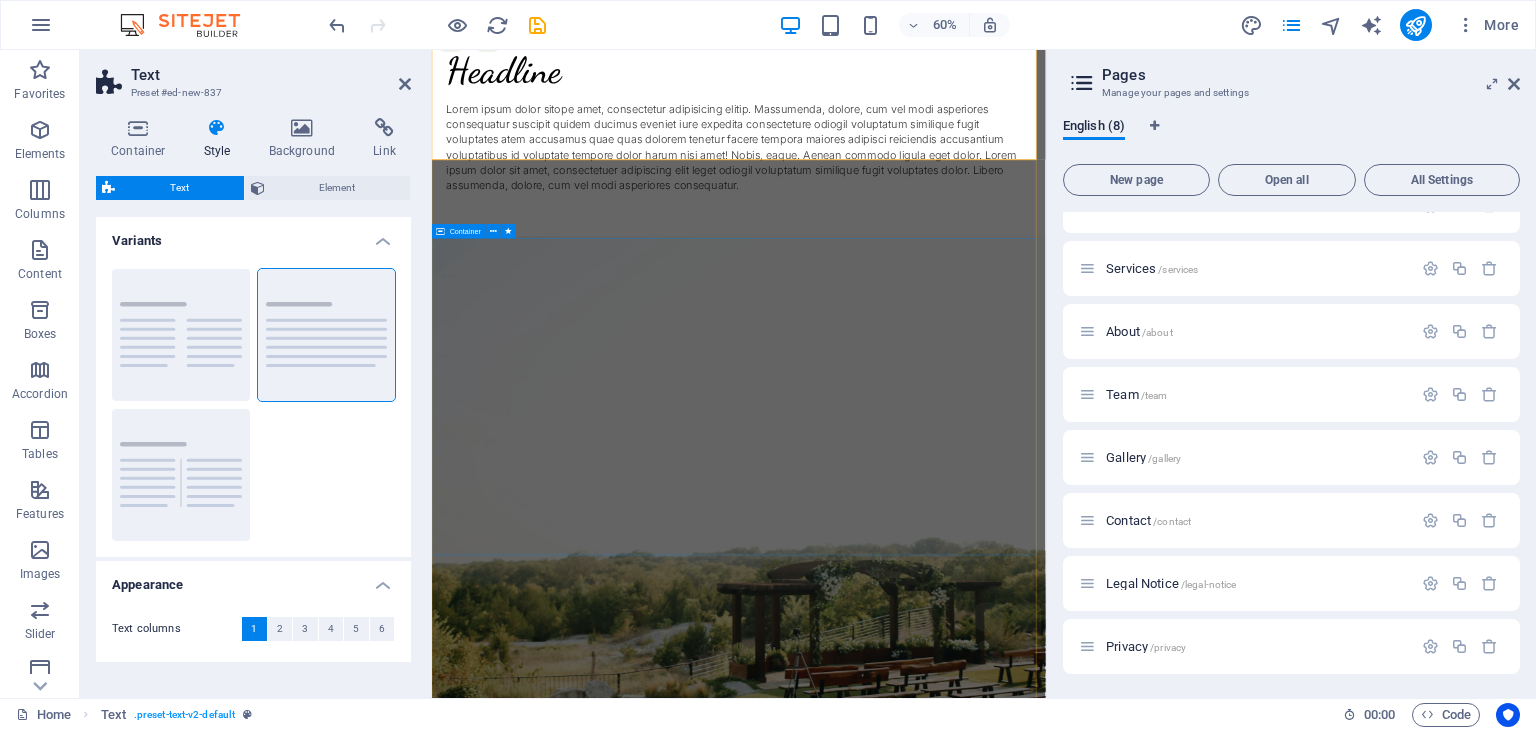 scroll, scrollTop: 0, scrollLeft: 0, axis: both 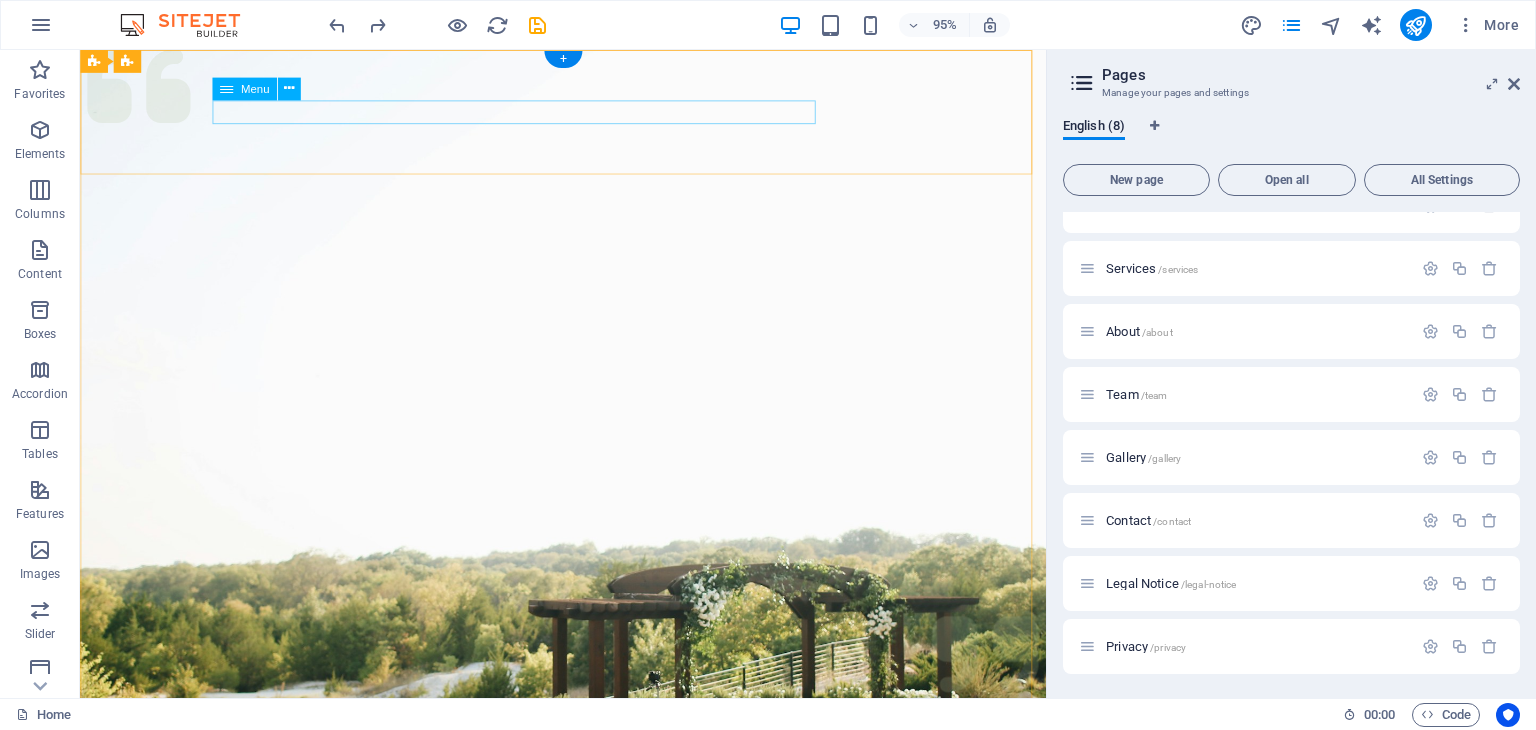 click on "Services About Team Gallery Contact" at bounding box center [588, 1077] 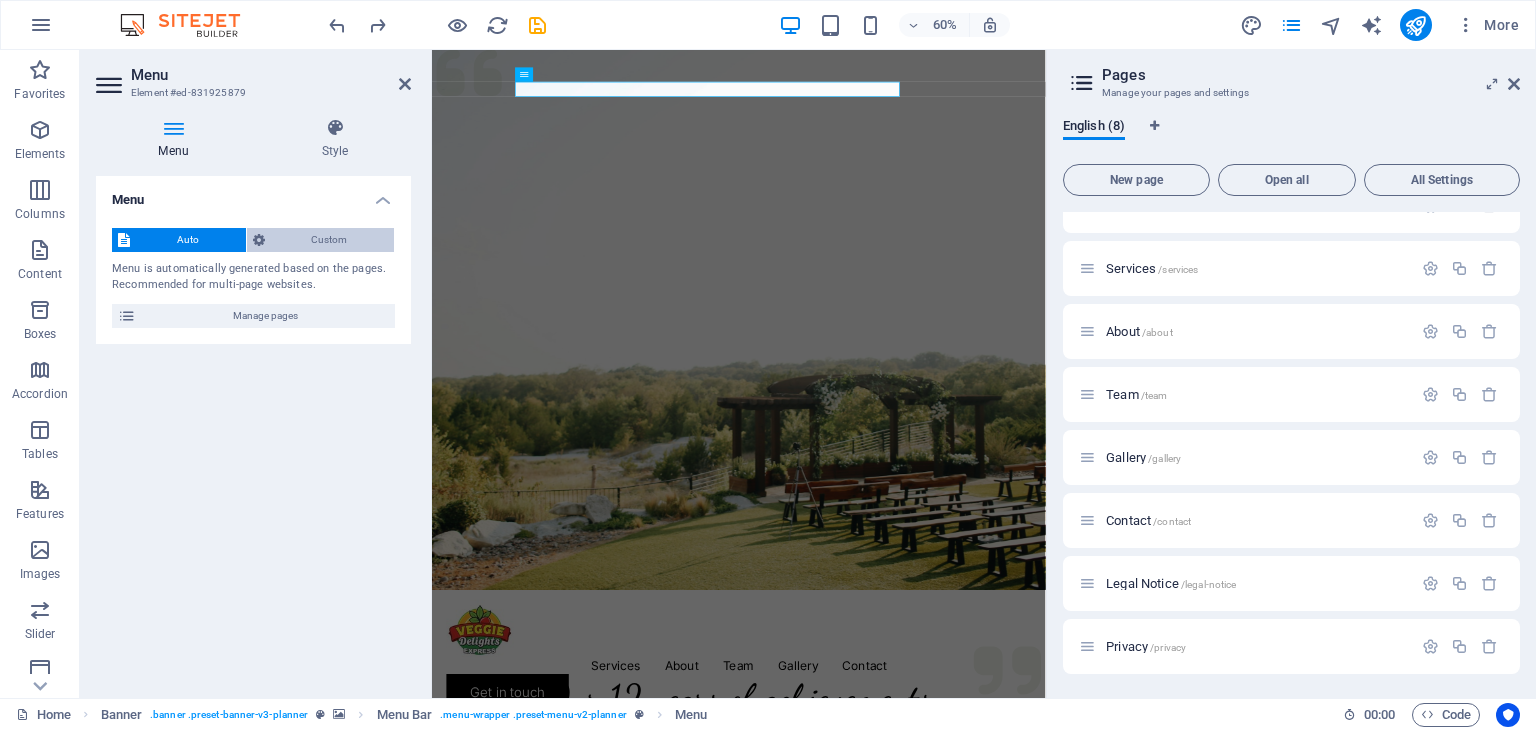 click on "Custom" at bounding box center [330, 240] 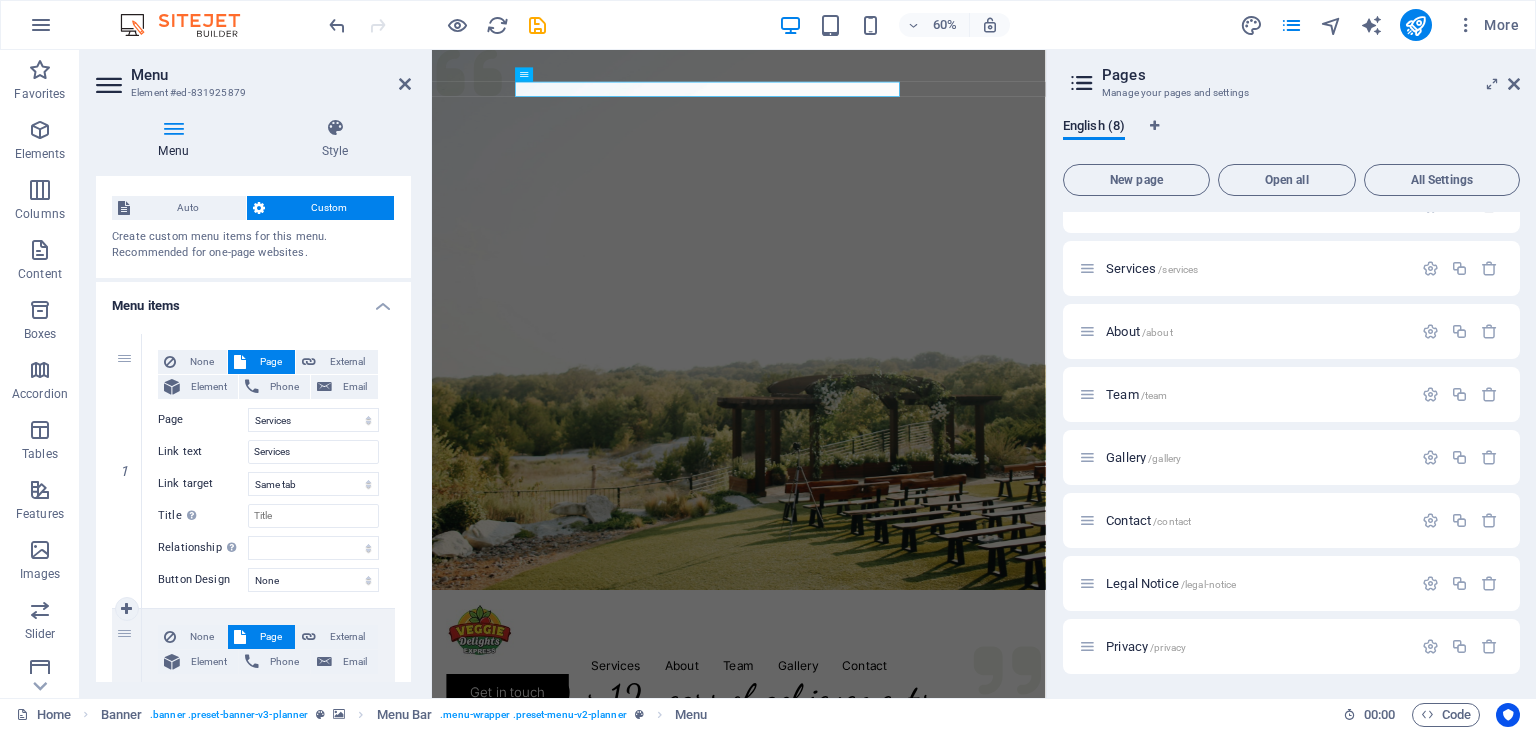 scroll, scrollTop: 0, scrollLeft: 0, axis: both 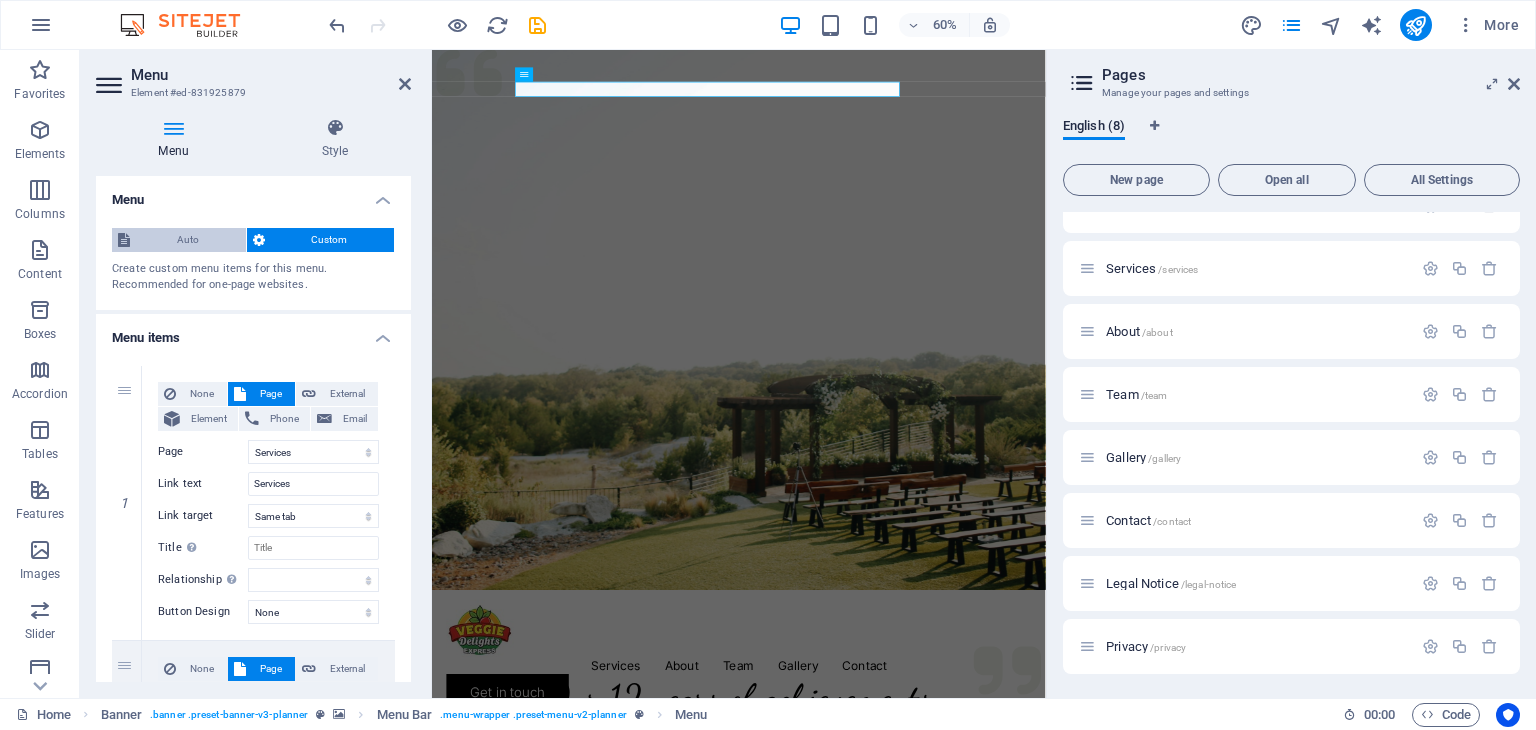 click on "Auto" at bounding box center [188, 240] 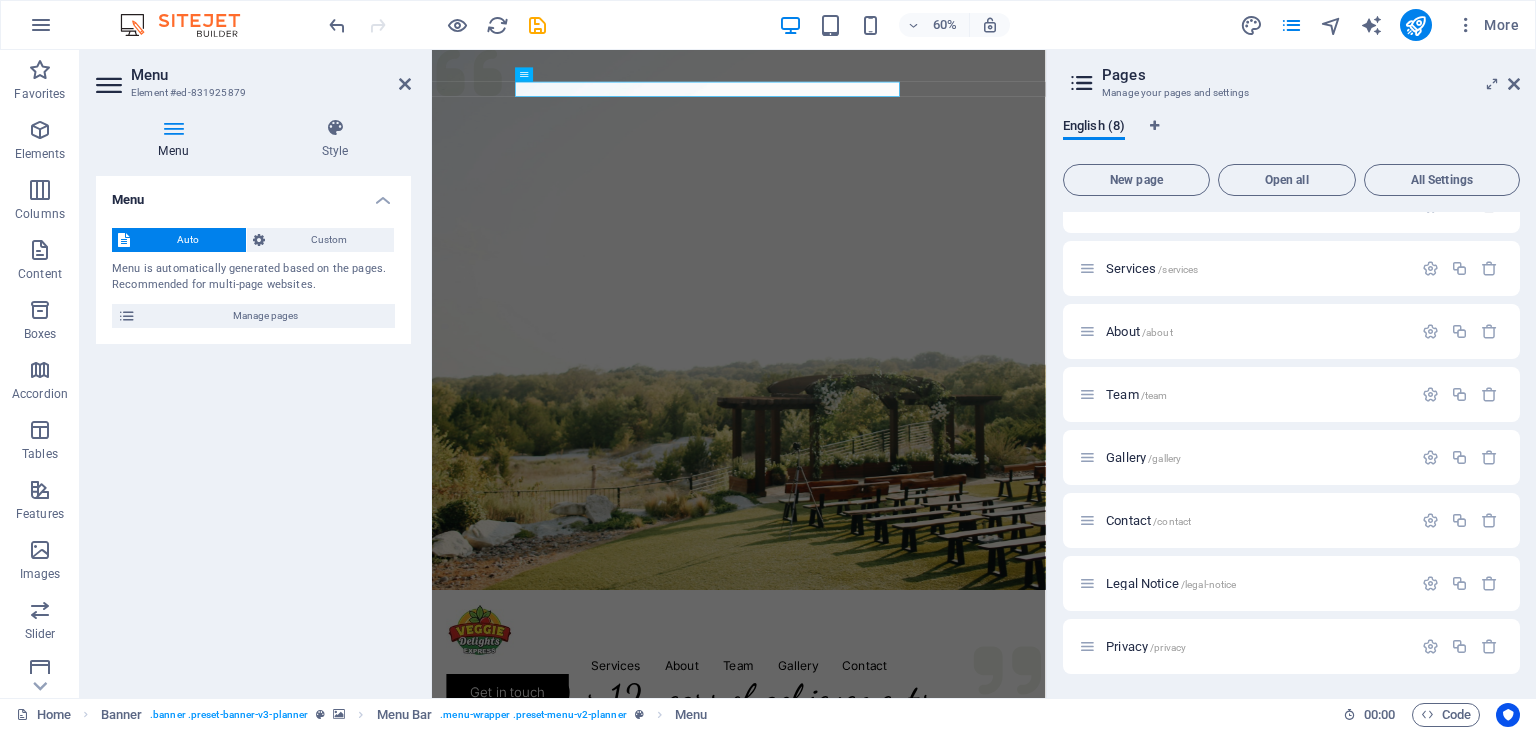 click on "Menu" at bounding box center [253, 194] 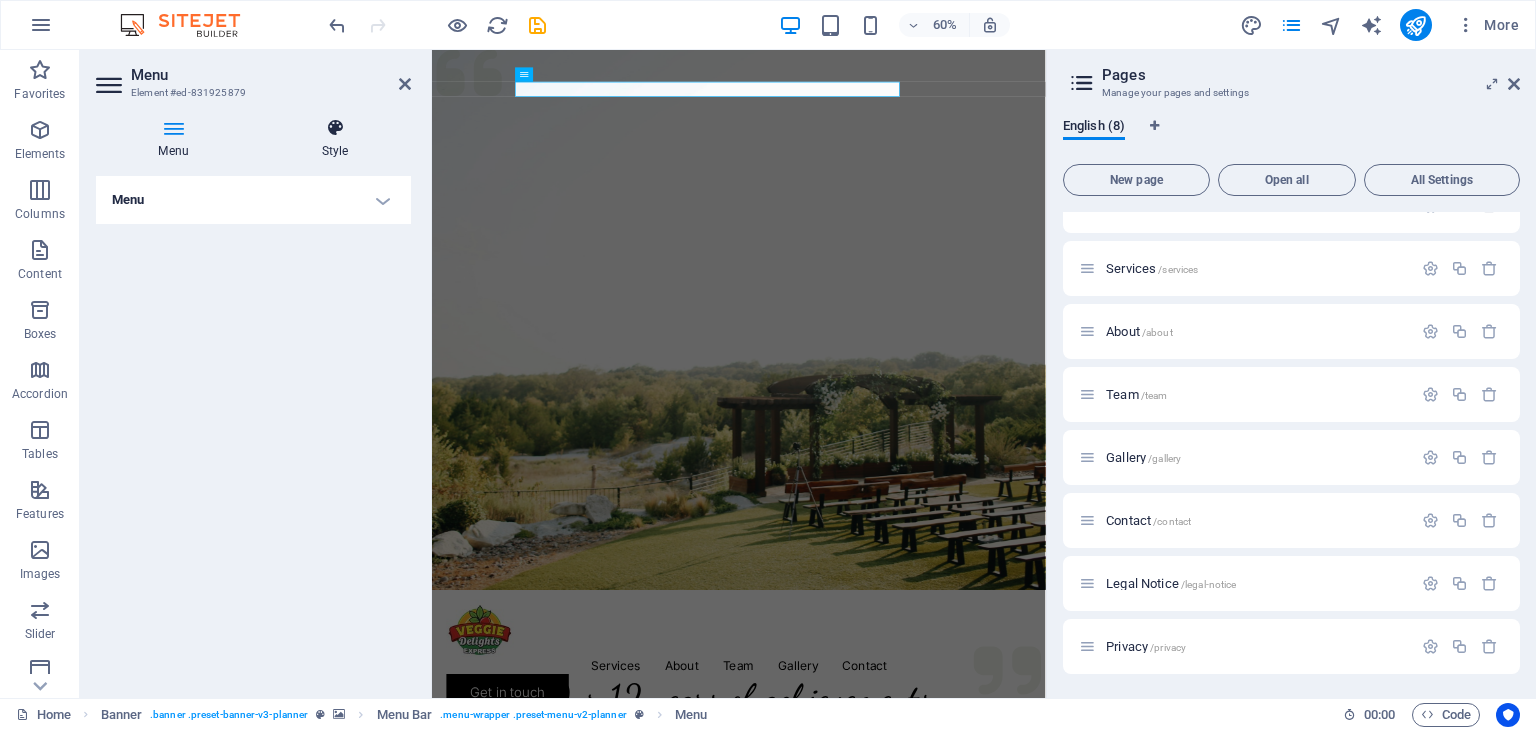 click at bounding box center [335, 128] 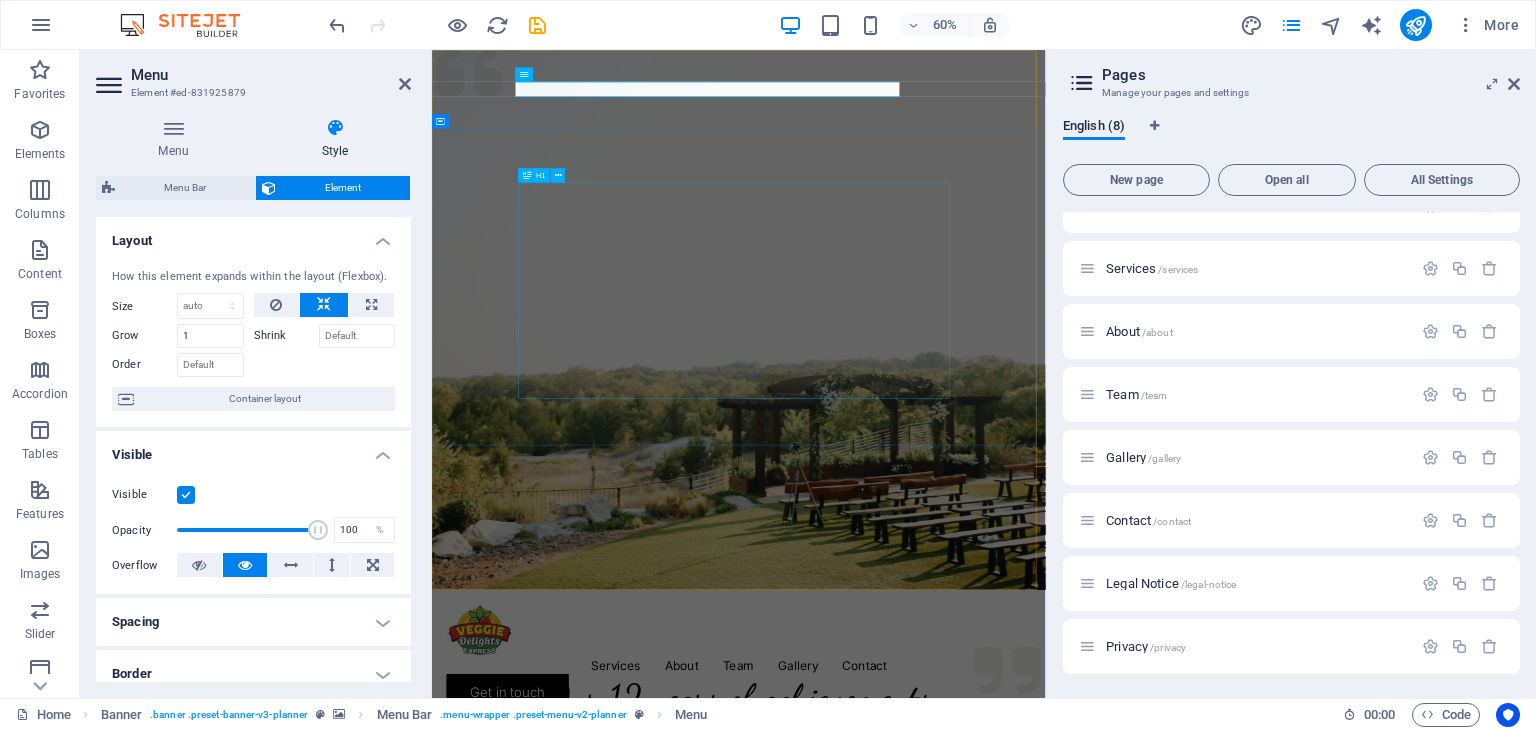 click on "Experience extraordinary life moments" at bounding box center [943, 1438] 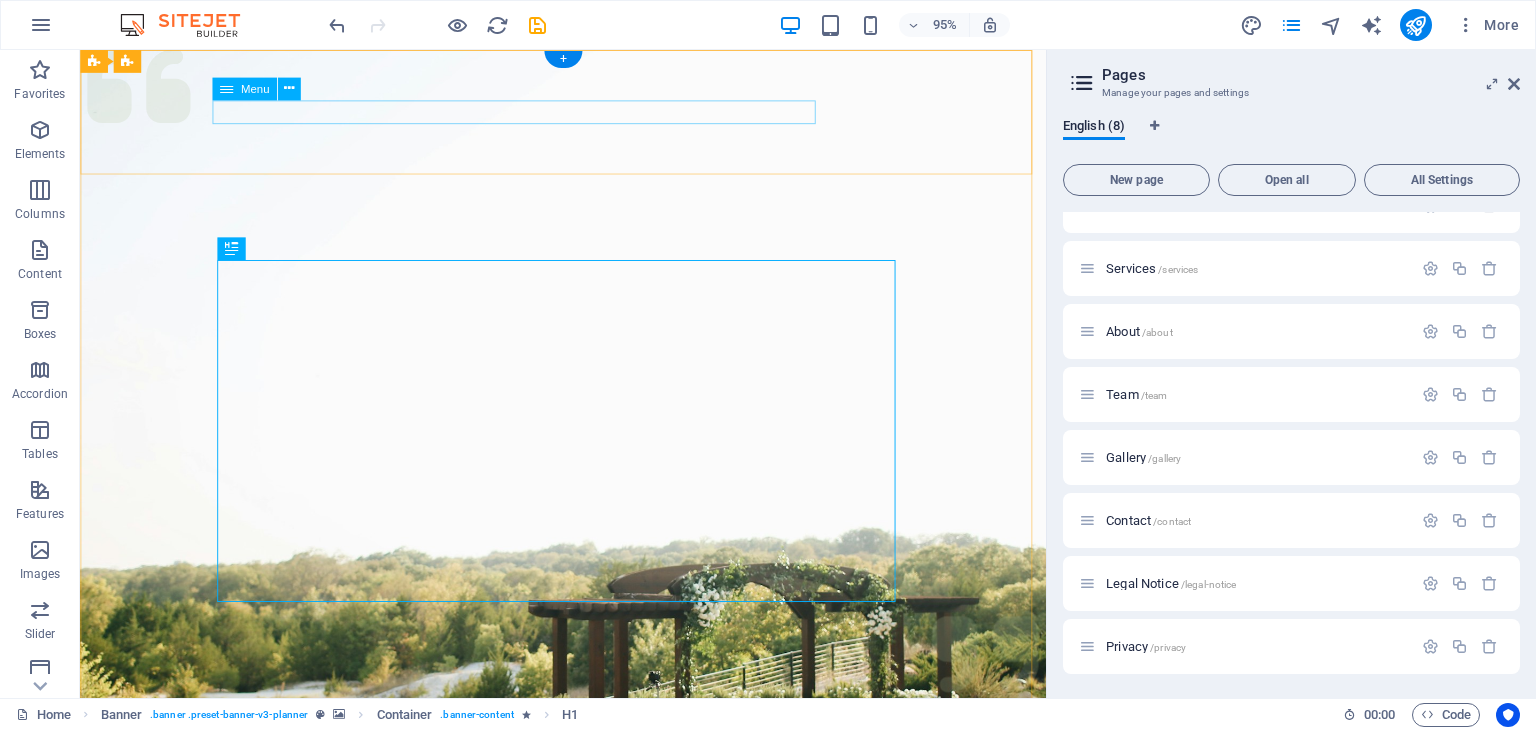 click on "Services About Team Gallery Contact" at bounding box center (588, 1077) 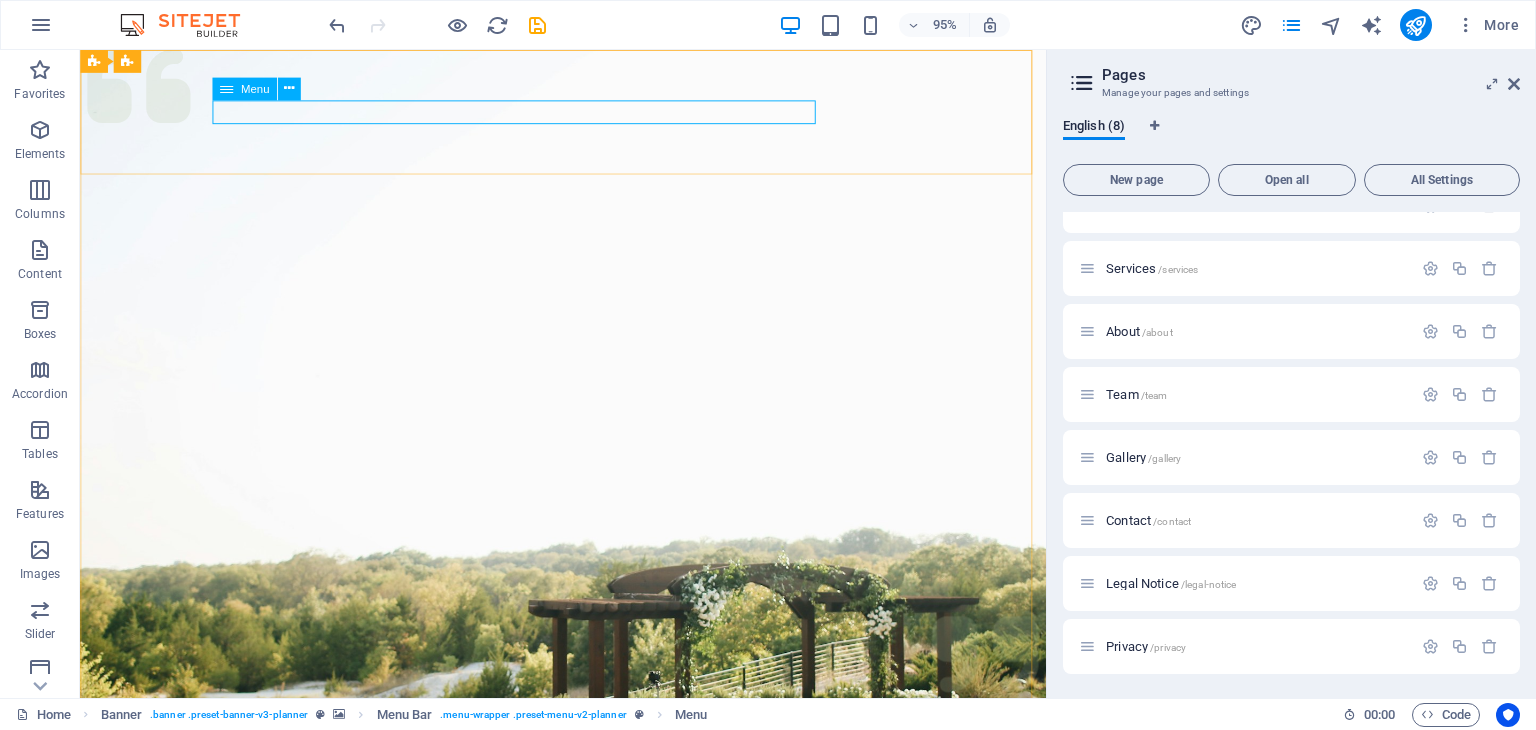 click at bounding box center (226, 88) 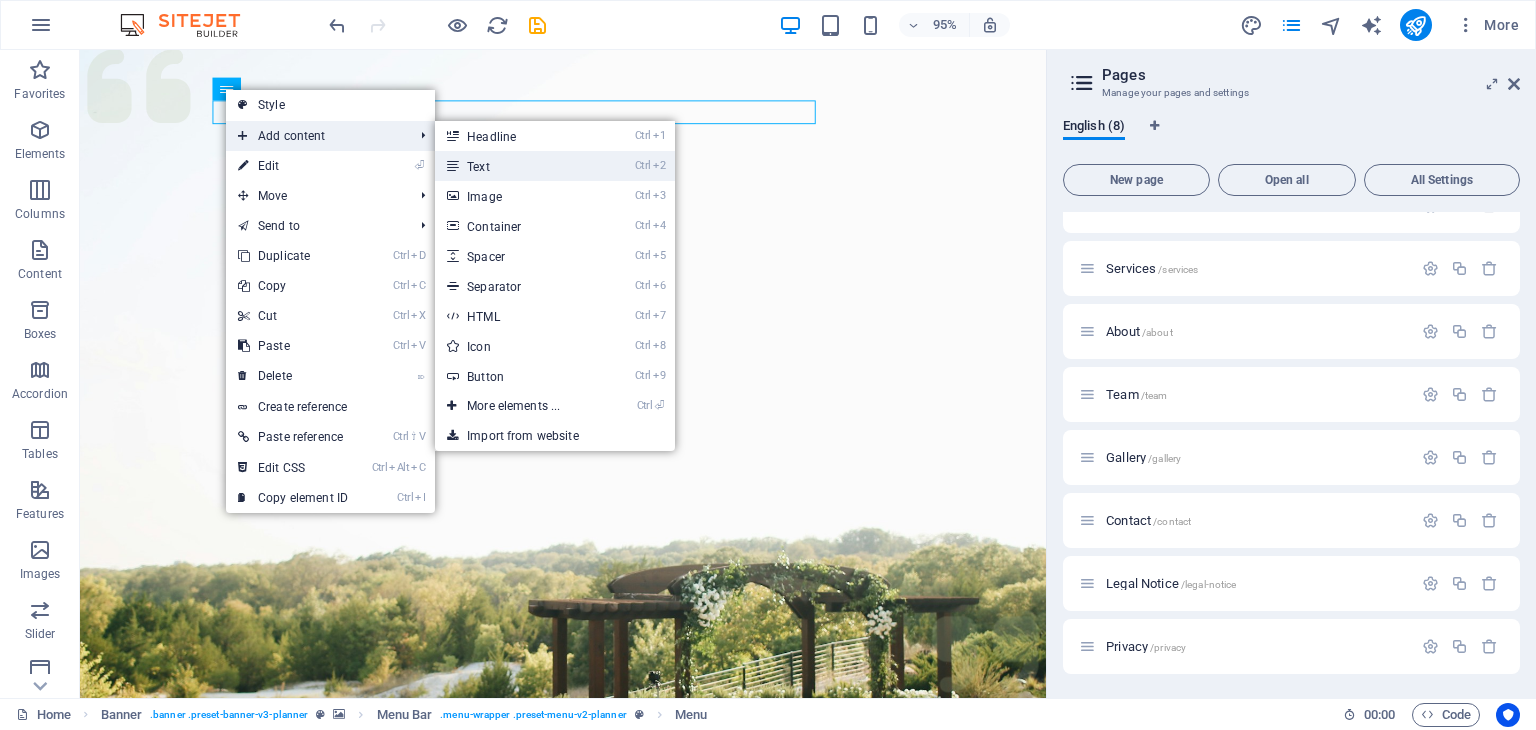 click on "Ctrl 2  Text" at bounding box center [517, 166] 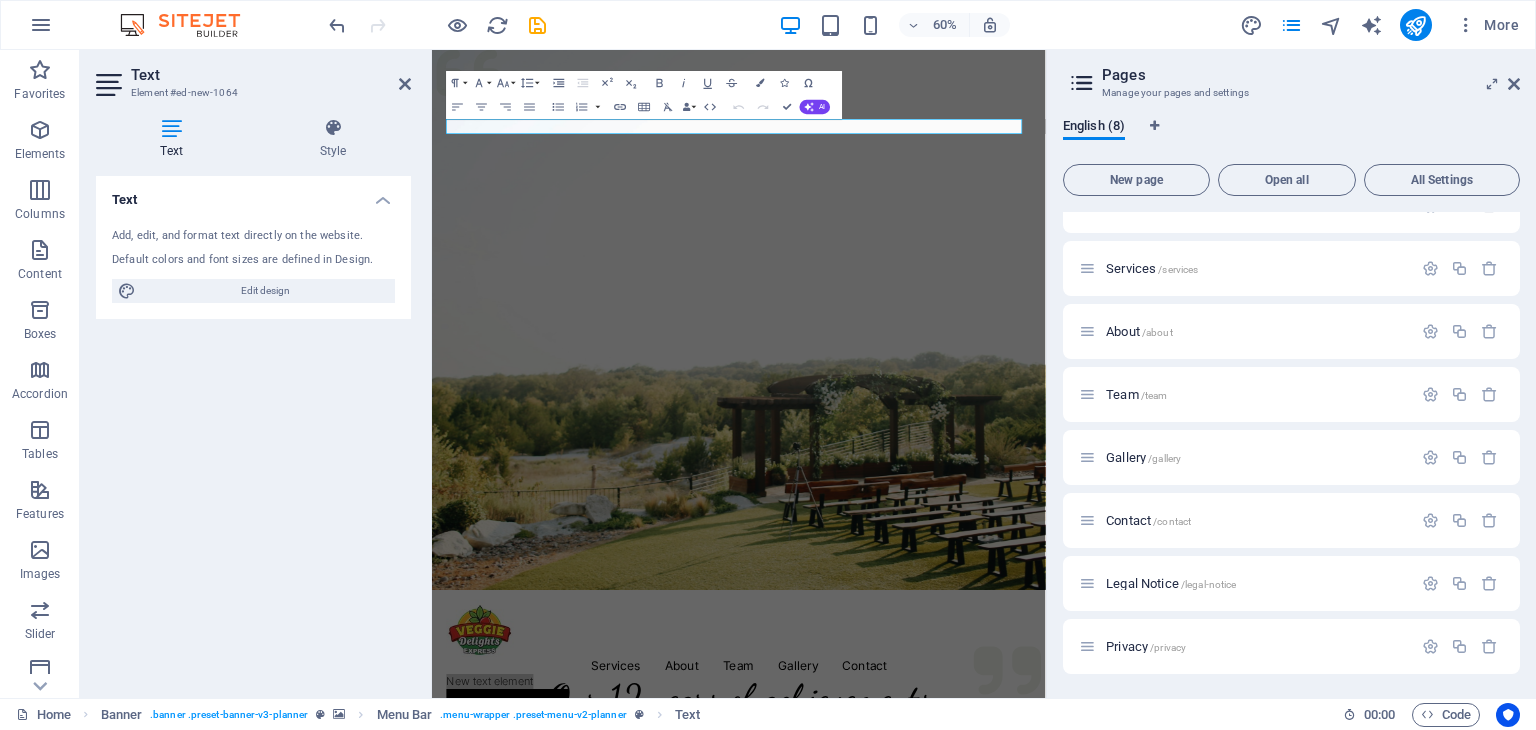 click on "Text Element #ed-new-1064" at bounding box center (253, 76) 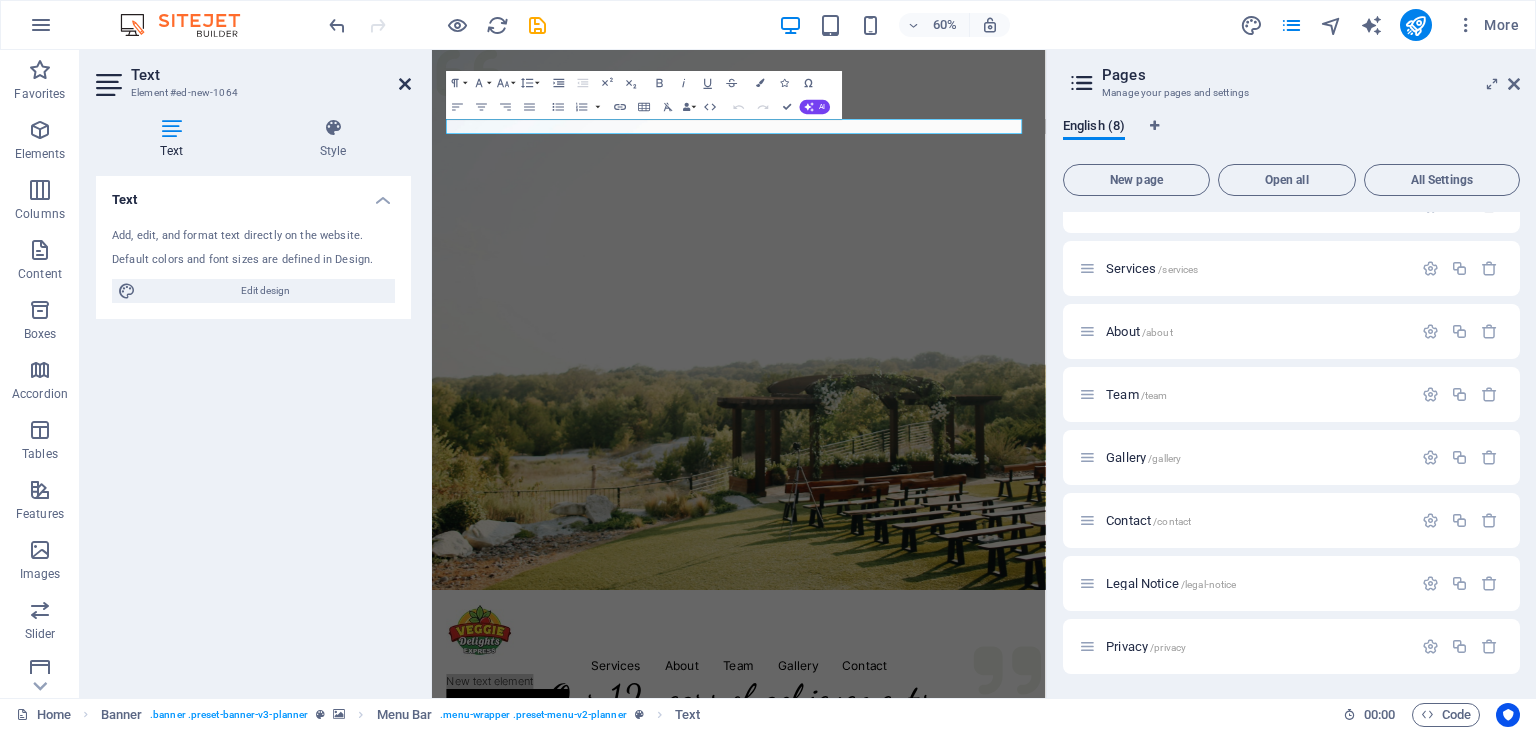 click at bounding box center [405, 84] 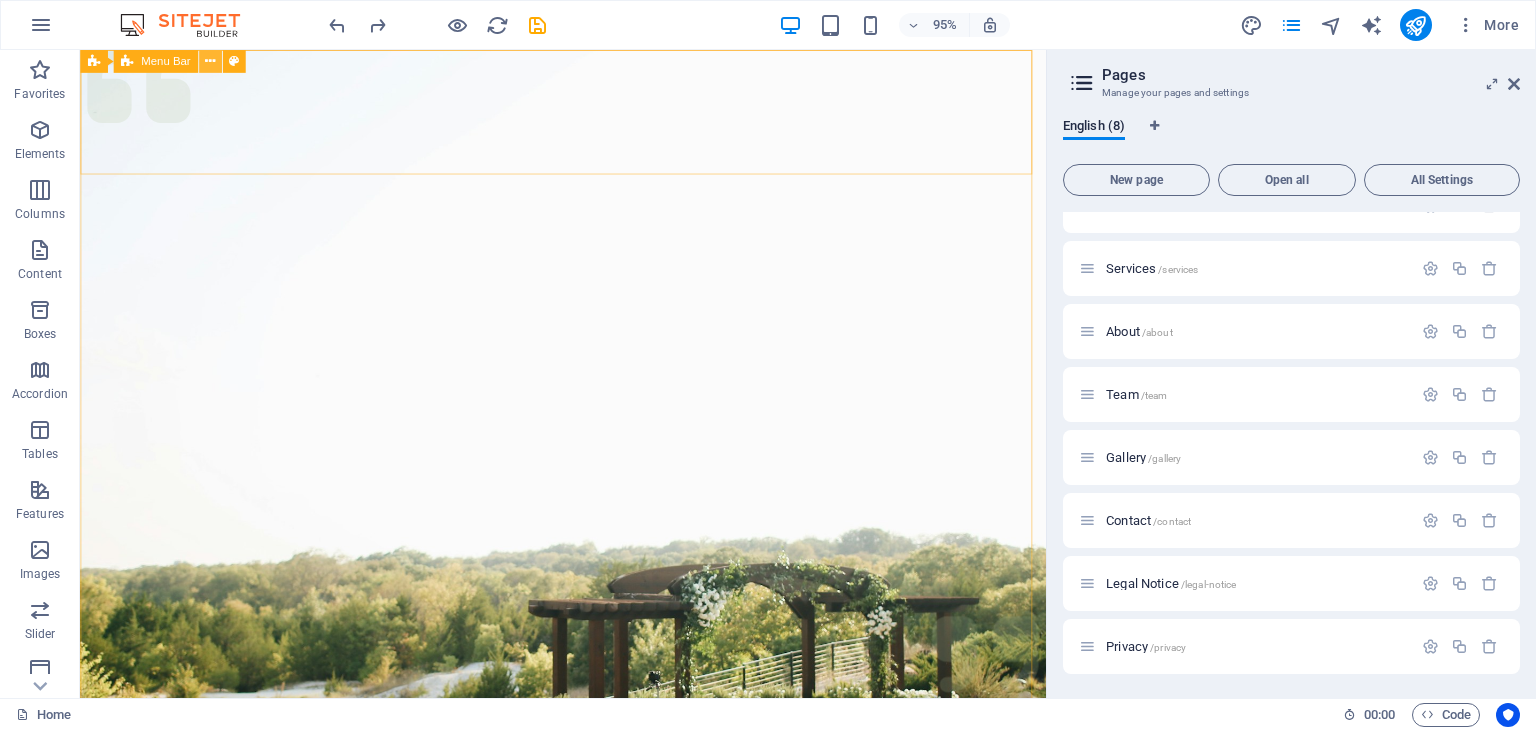 click at bounding box center [210, 61] 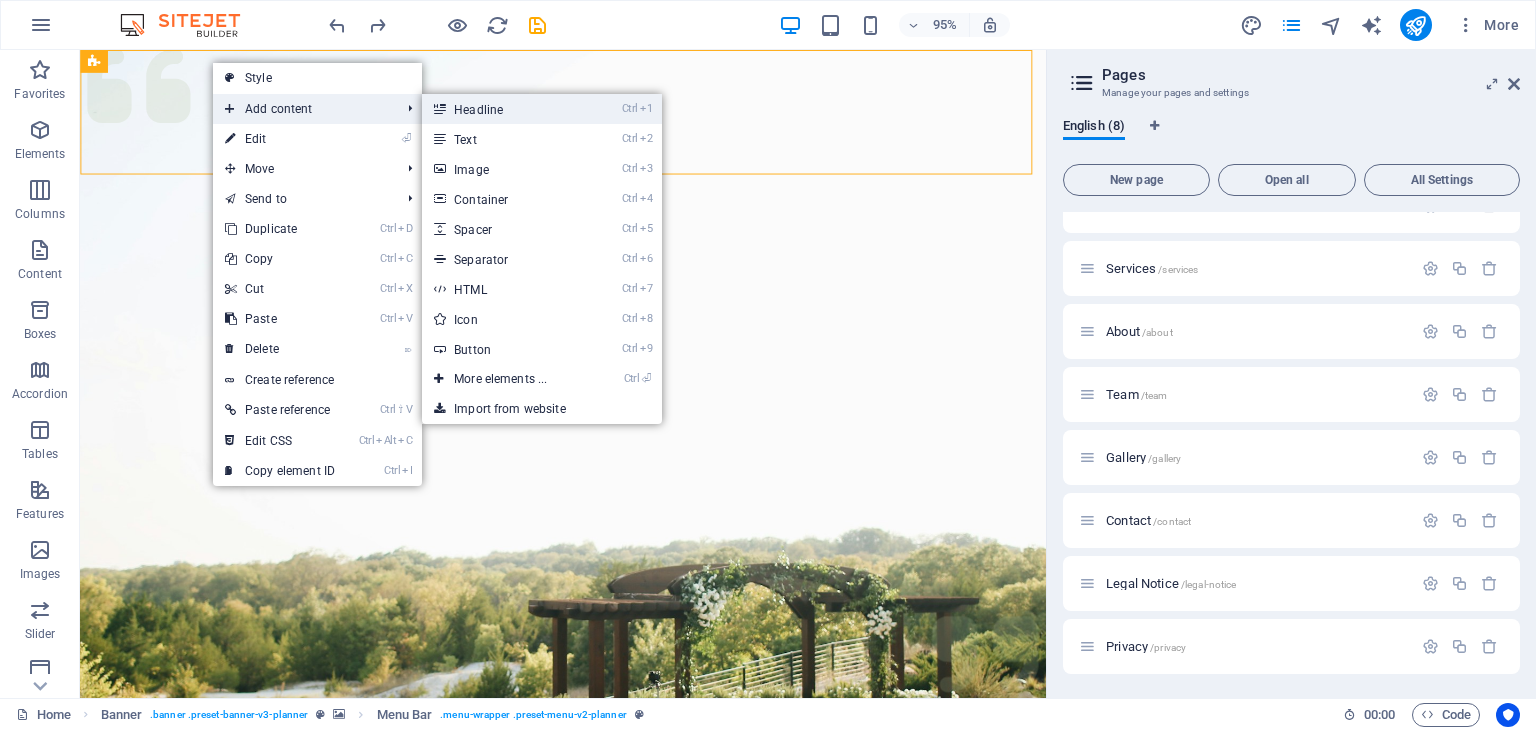 click on "Ctrl 1  Headline" at bounding box center [504, 109] 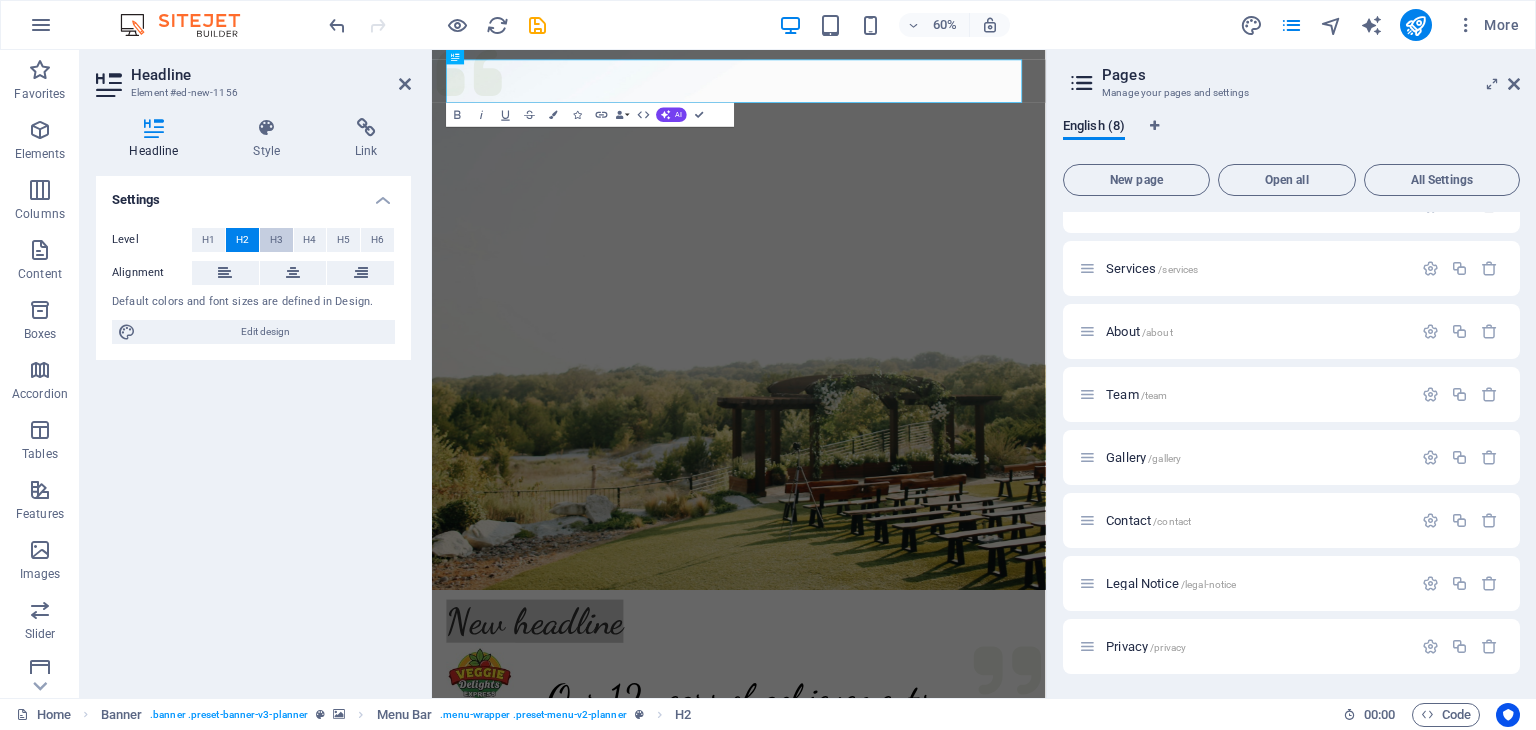 click on "H3" at bounding box center [276, 240] 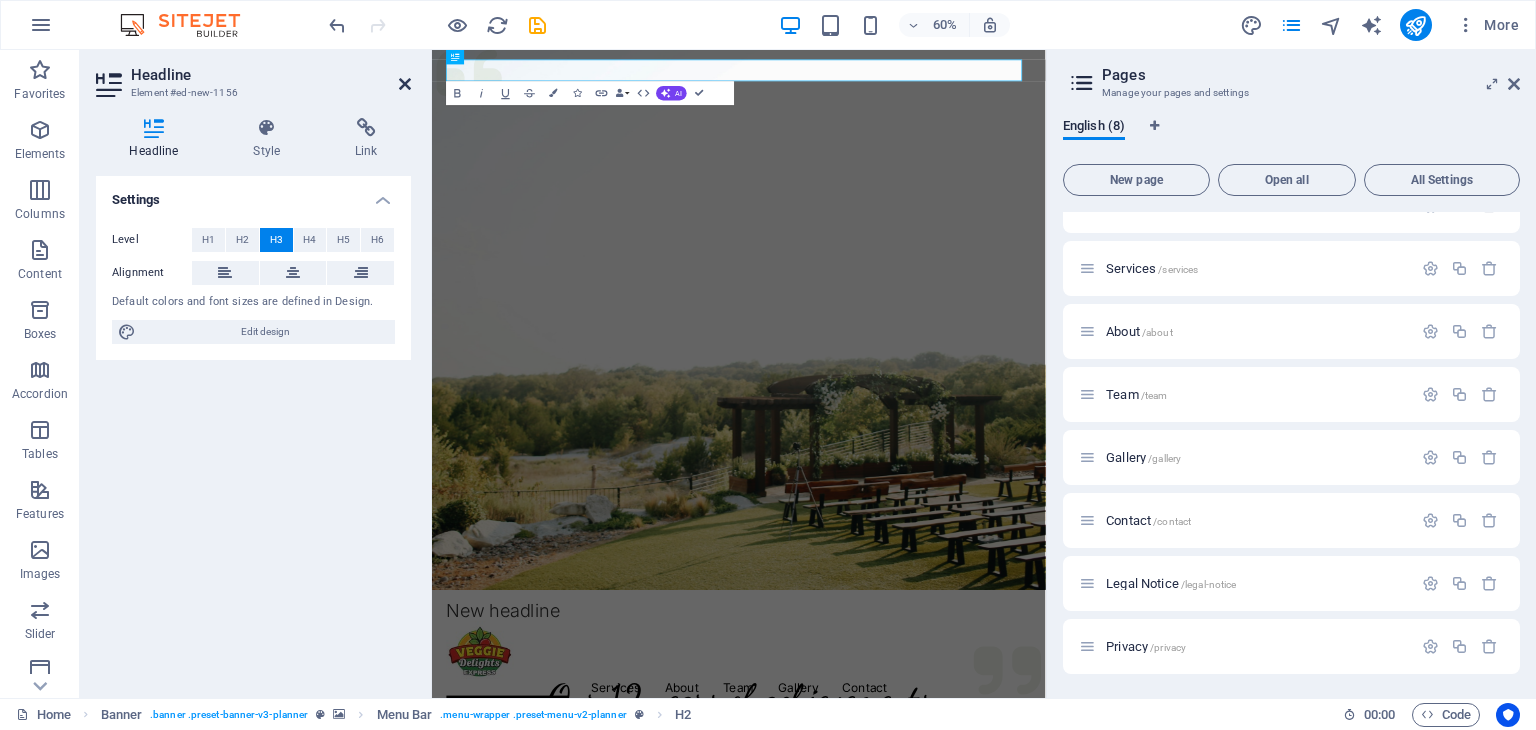 click at bounding box center [405, 84] 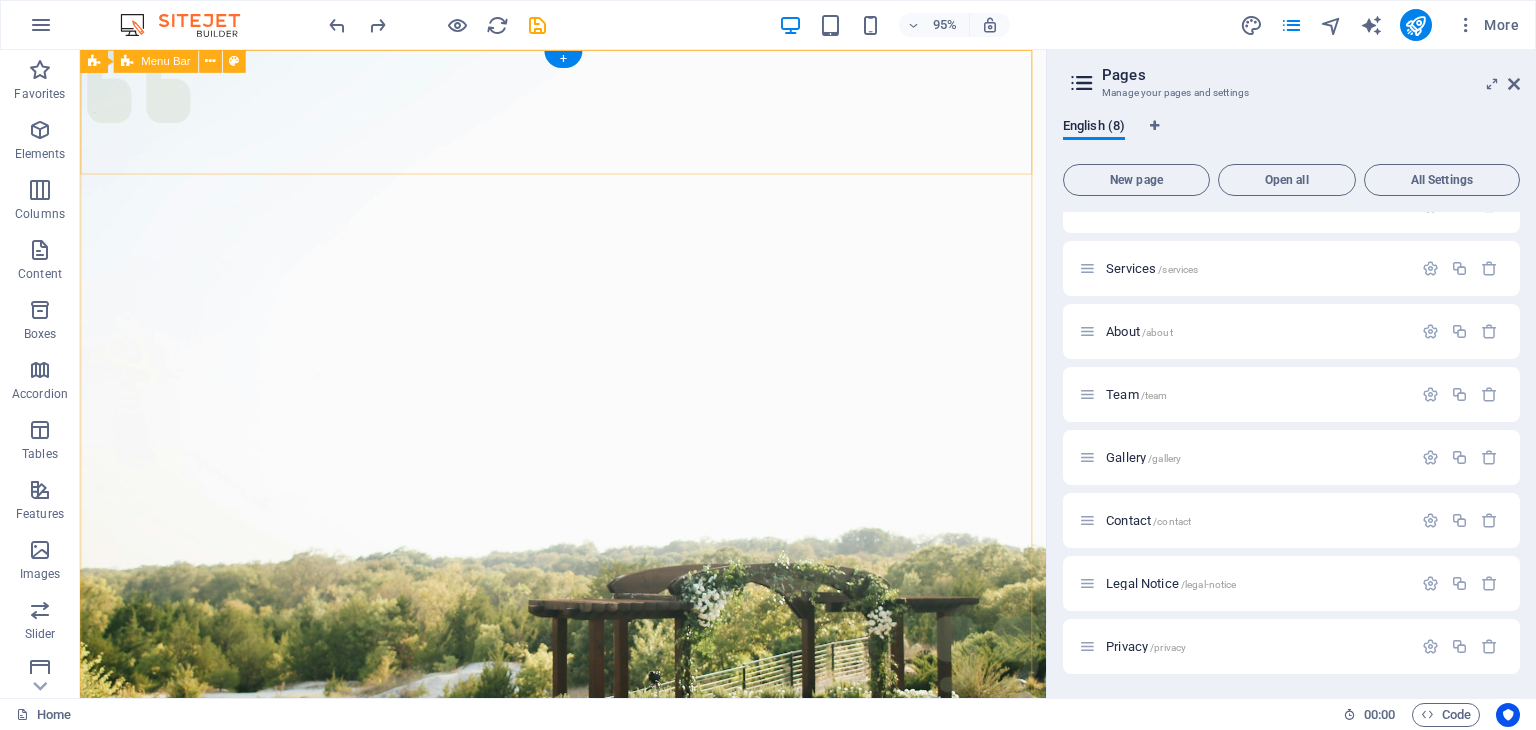 click on "Menu Services About Team Gallery Contact Get in touch" at bounding box center (588, 1059) 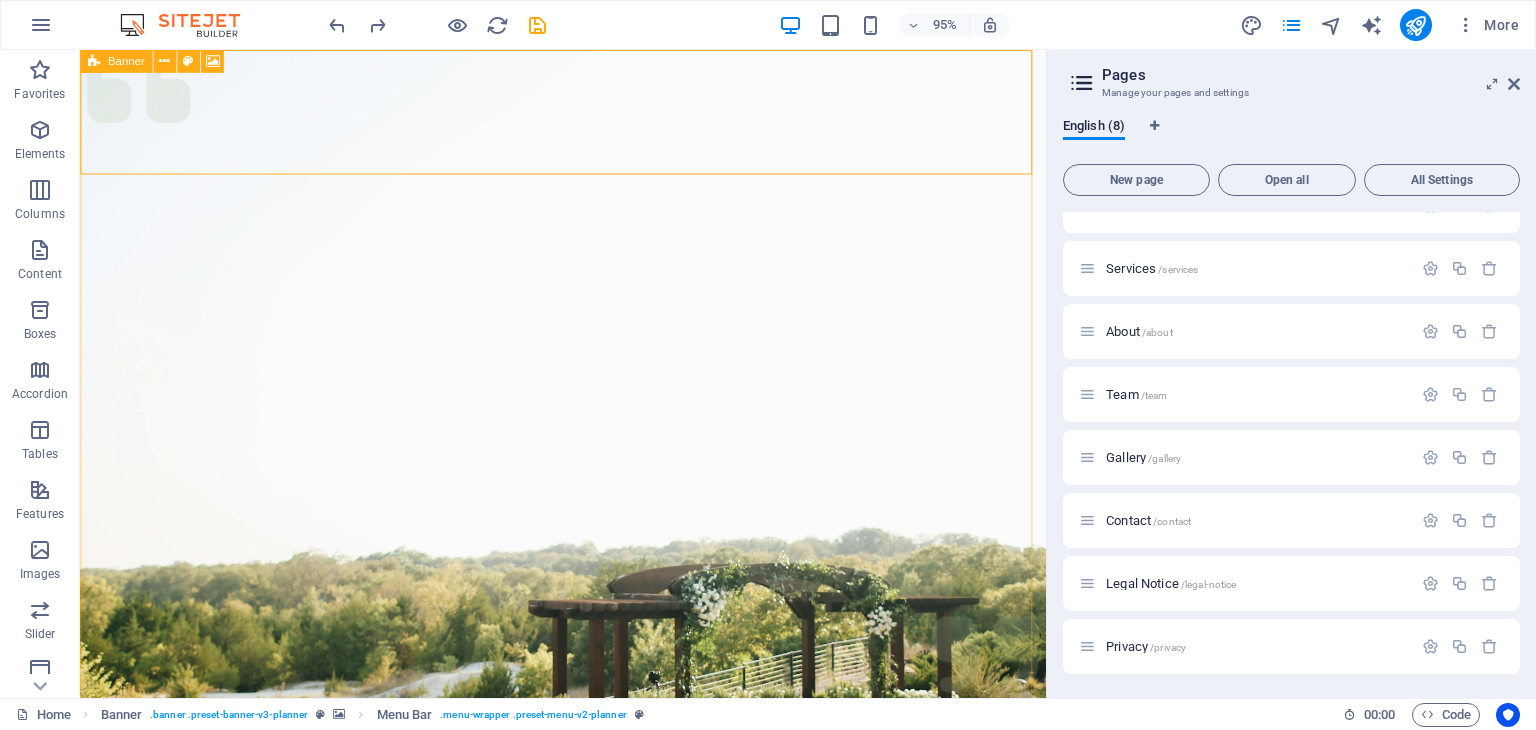 click at bounding box center [94, 61] 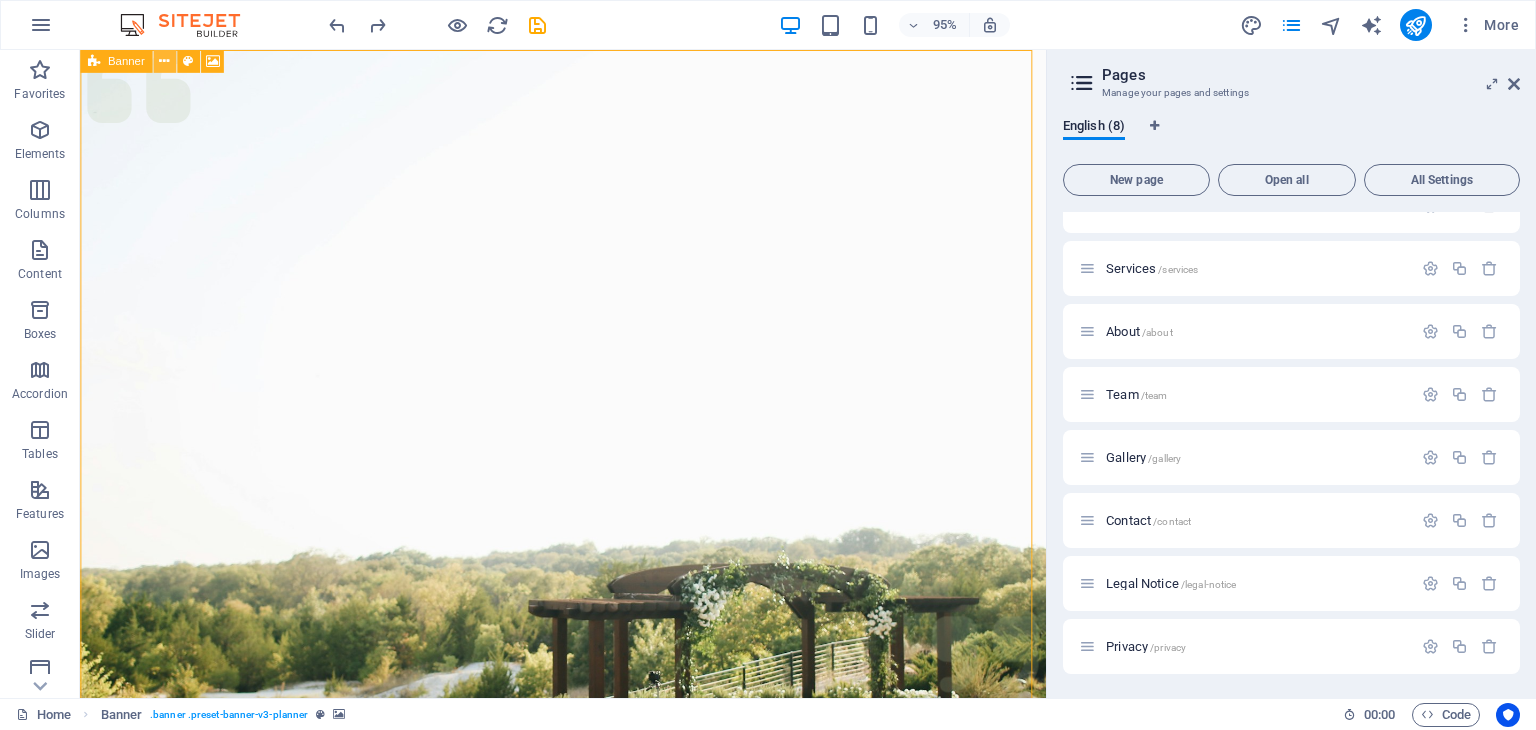 click at bounding box center [164, 61] 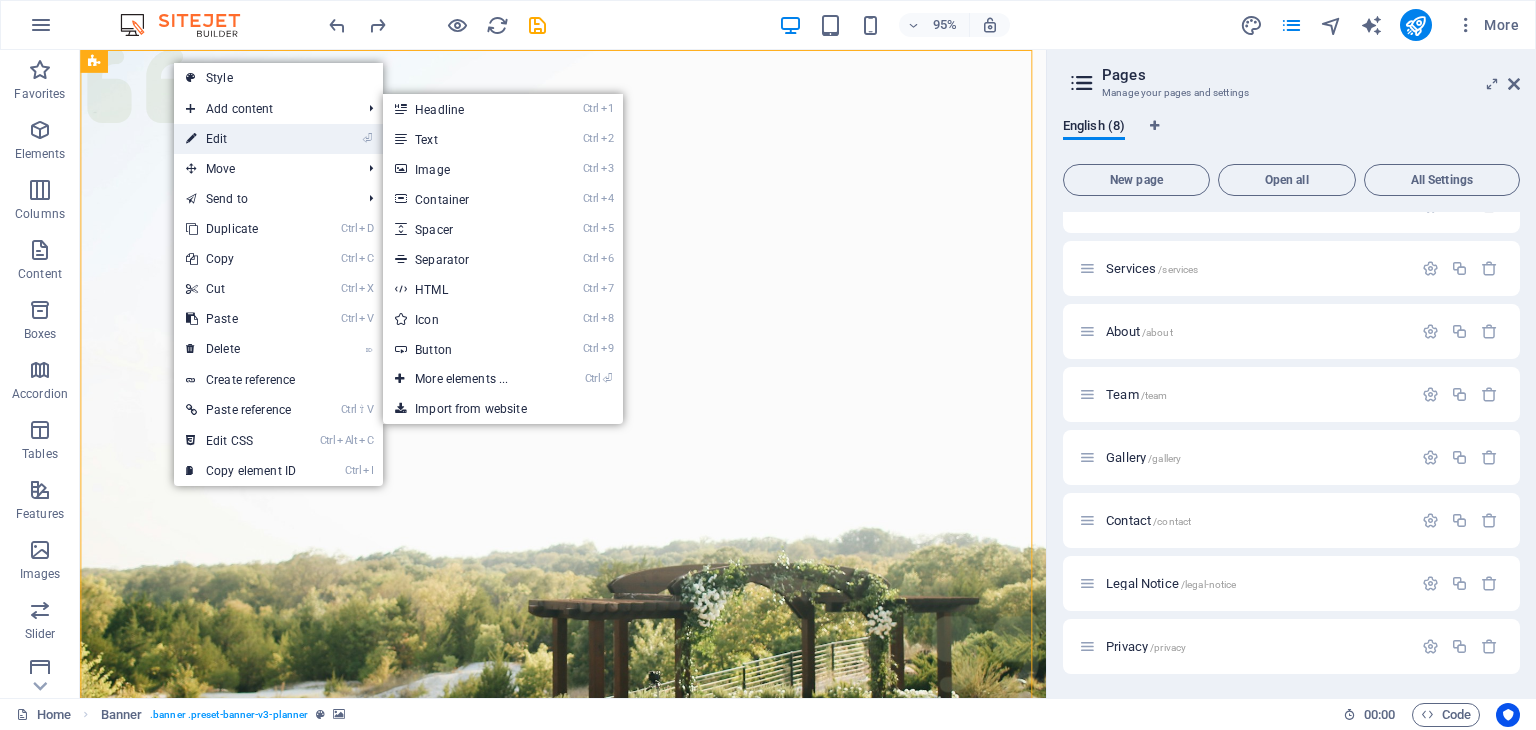 click on "⏎  Edit" at bounding box center (241, 139) 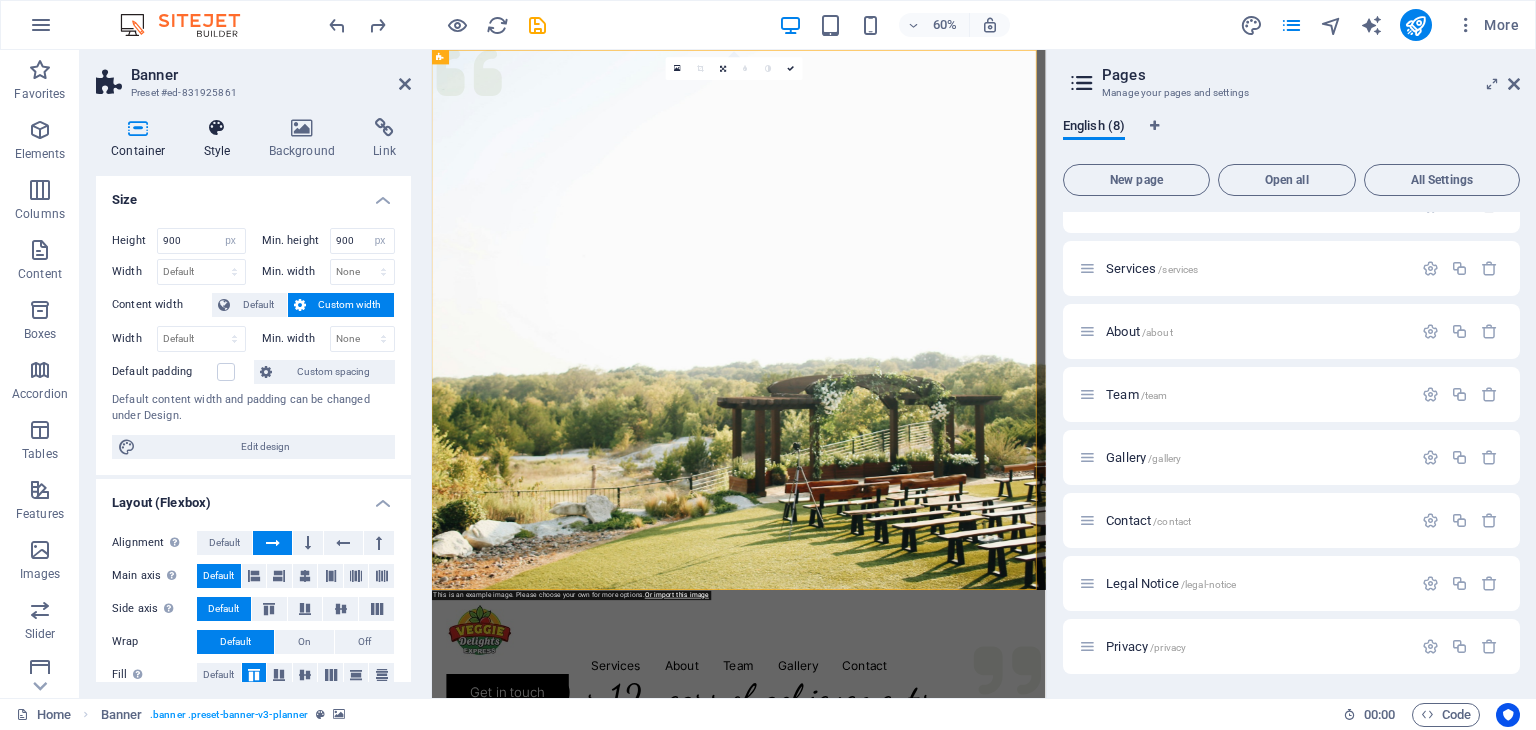 click at bounding box center (217, 128) 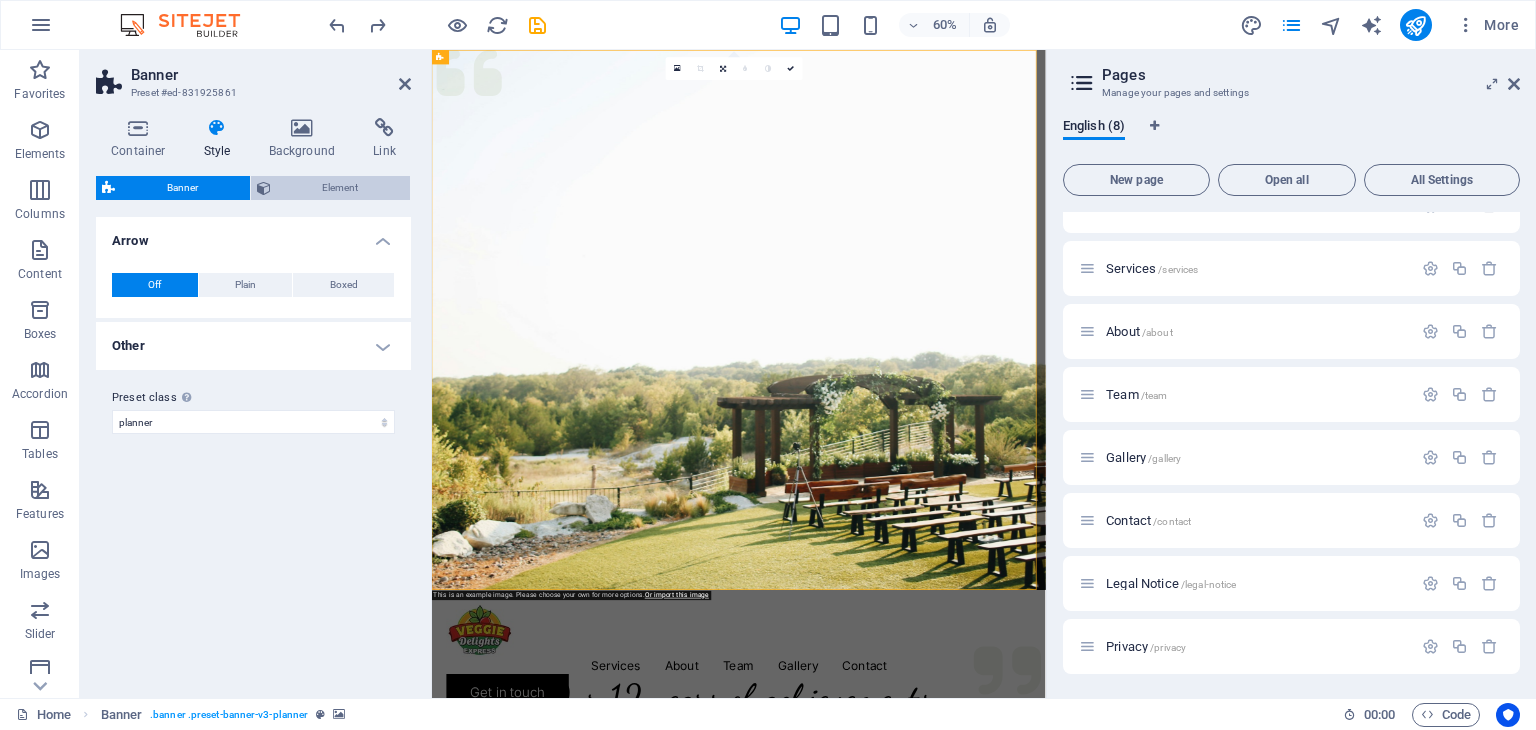 click on "Element" at bounding box center (341, 188) 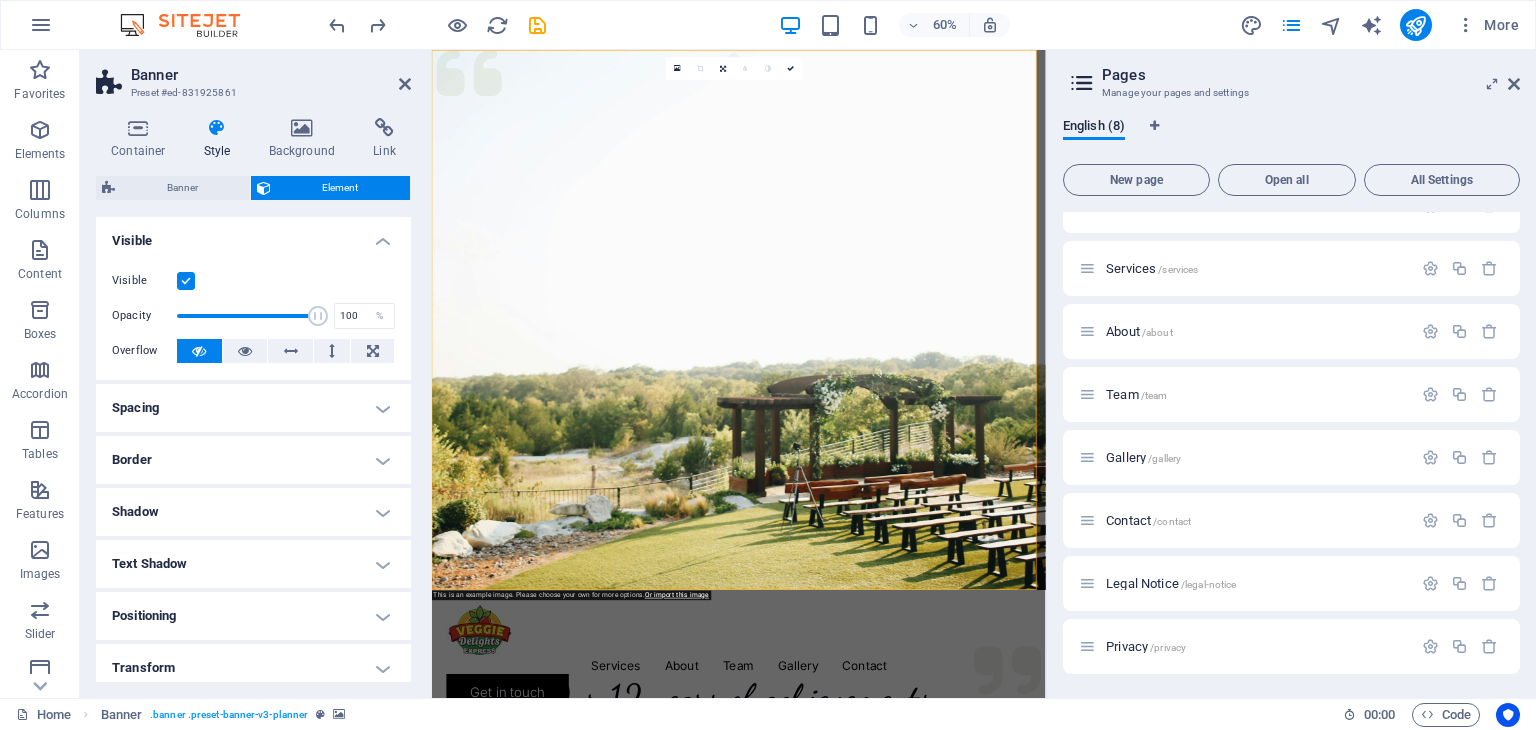 click on "0" at bounding box center [734, 68] 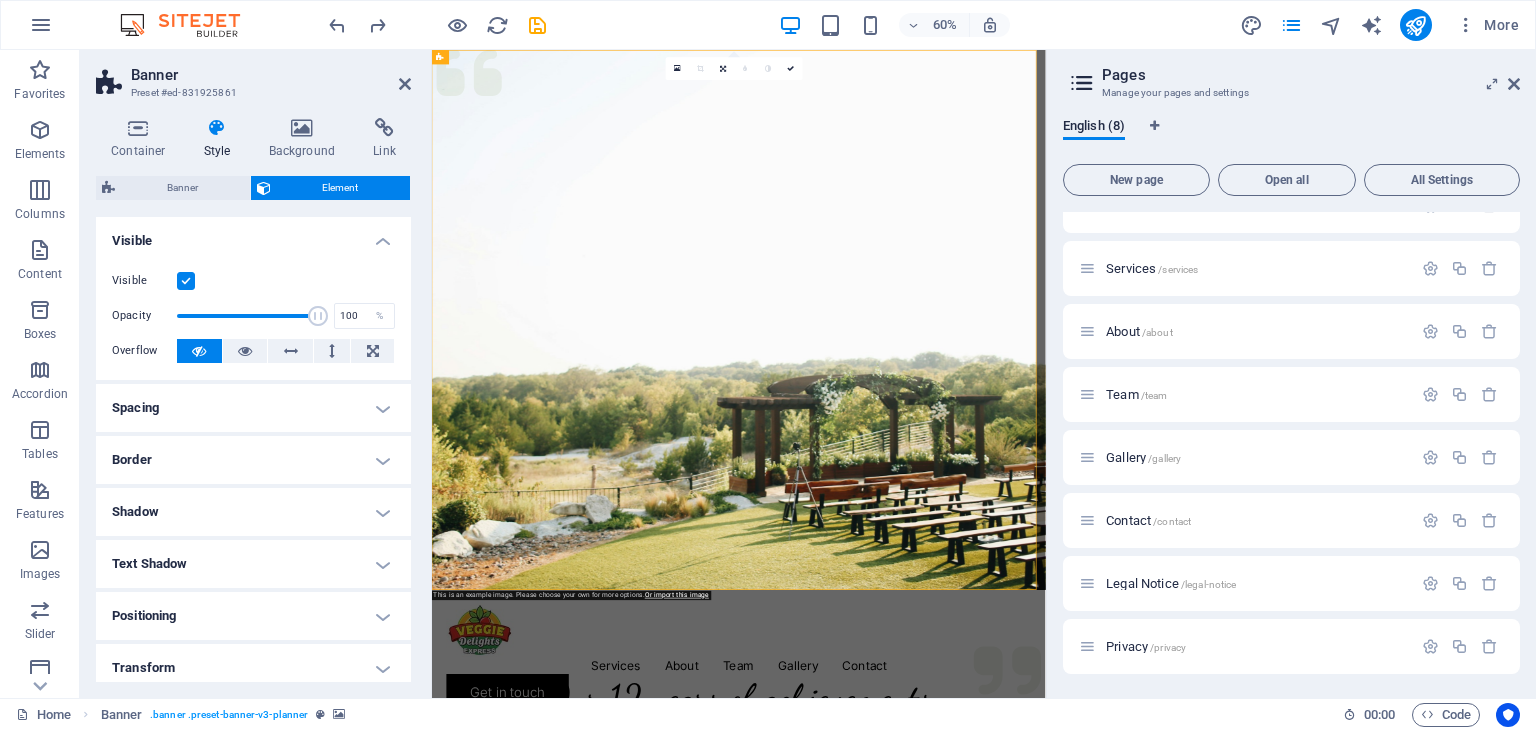 click on "Banner Preset #ed-831925861" at bounding box center (253, 76) 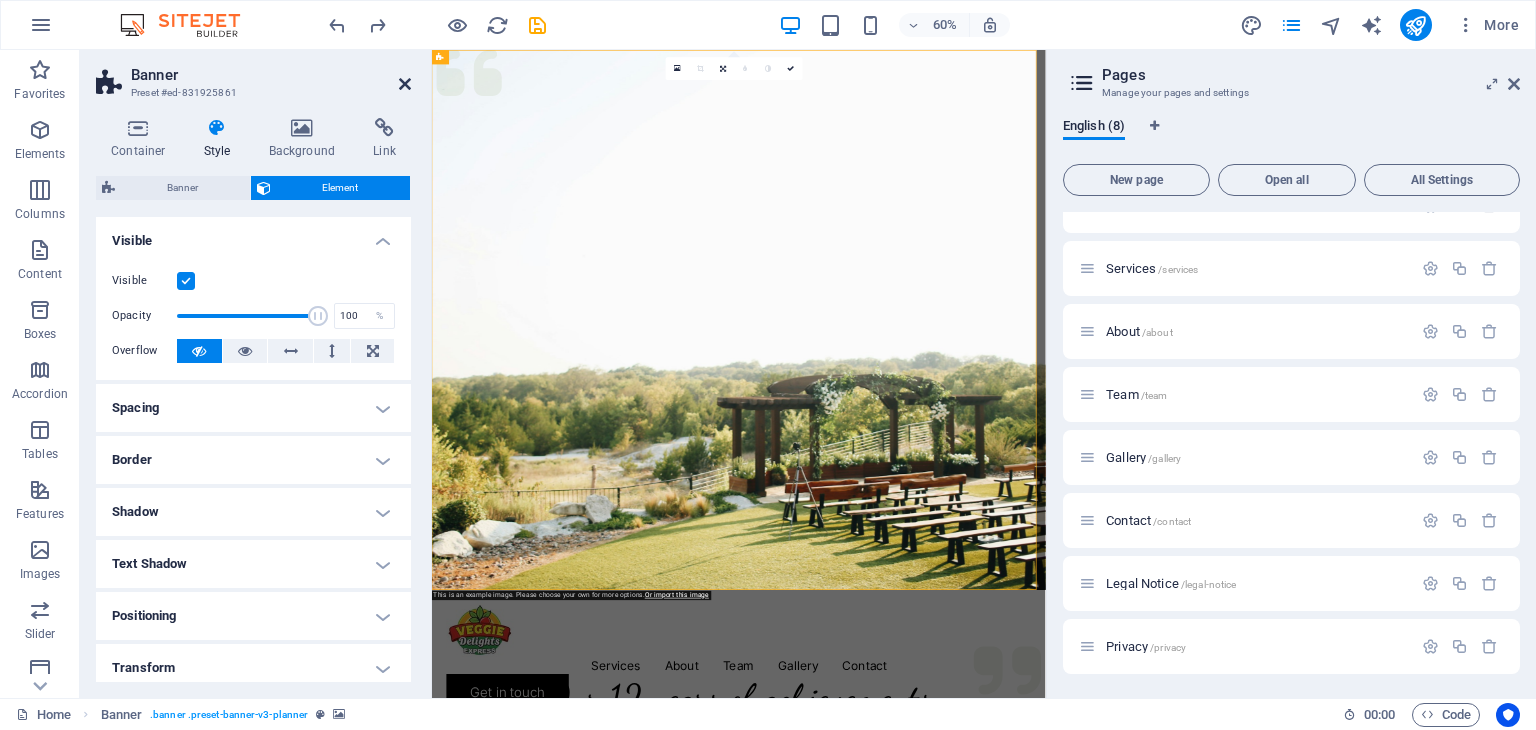 click at bounding box center (405, 84) 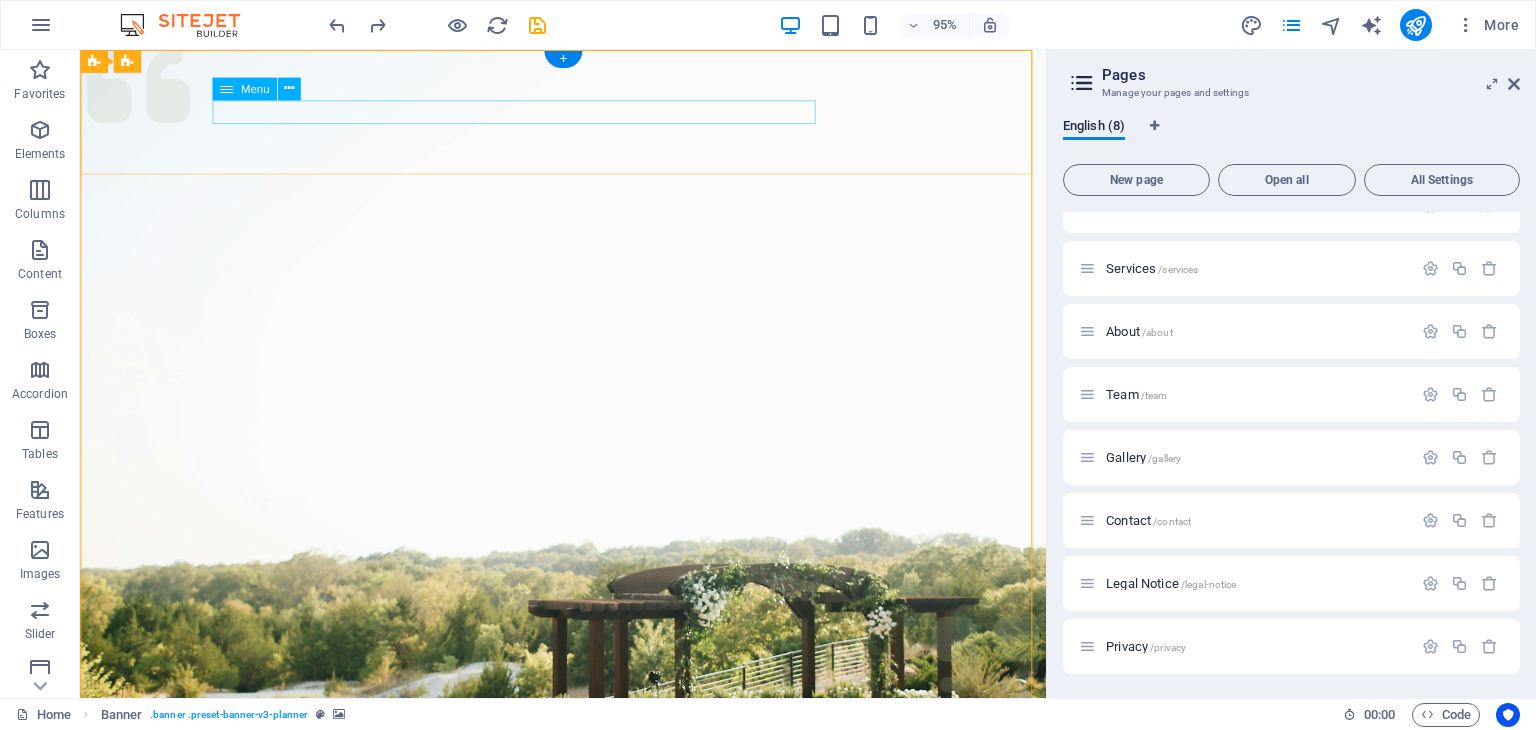 click on "Services About Team Gallery Contact" at bounding box center [588, 1077] 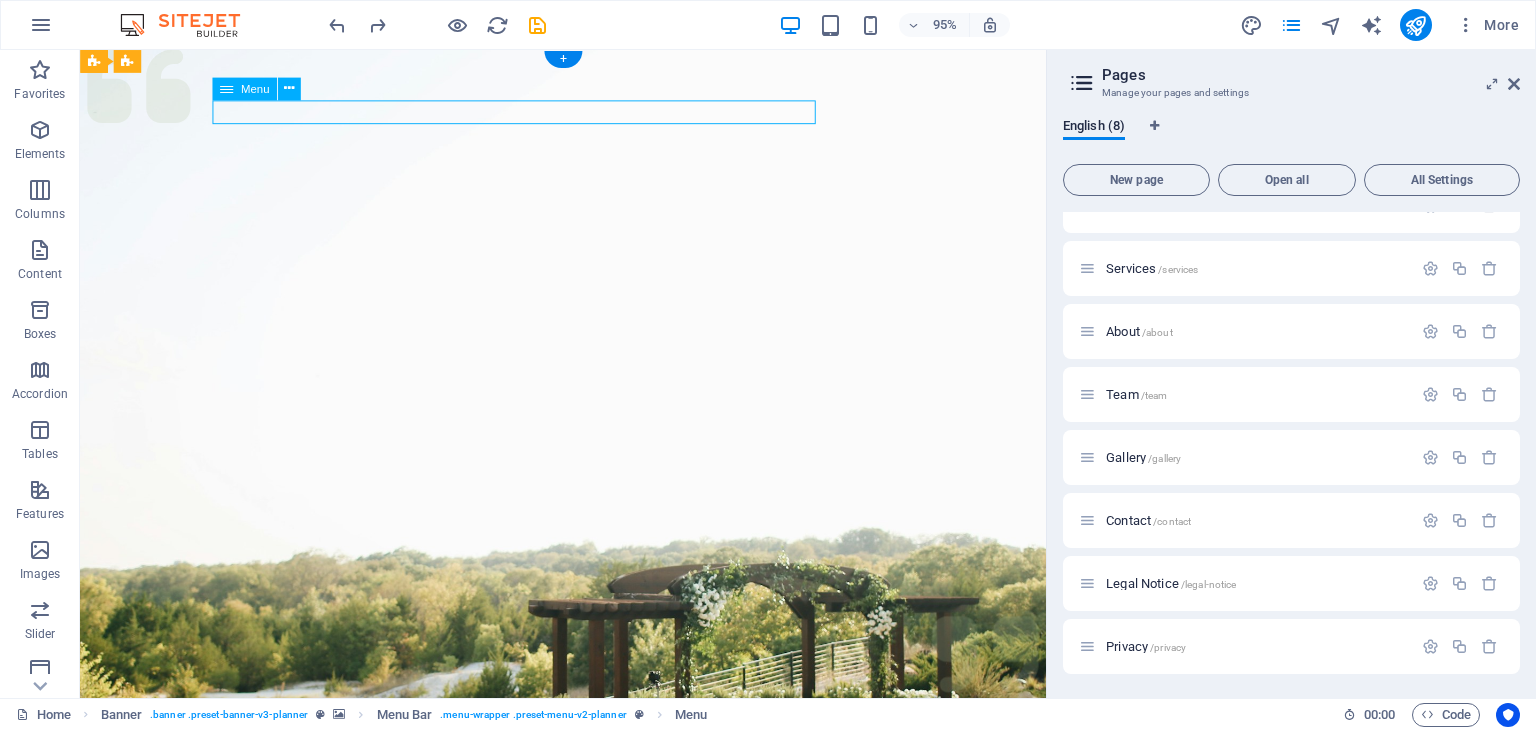 click on "Services About Team Gallery Contact" at bounding box center (588, 1077) 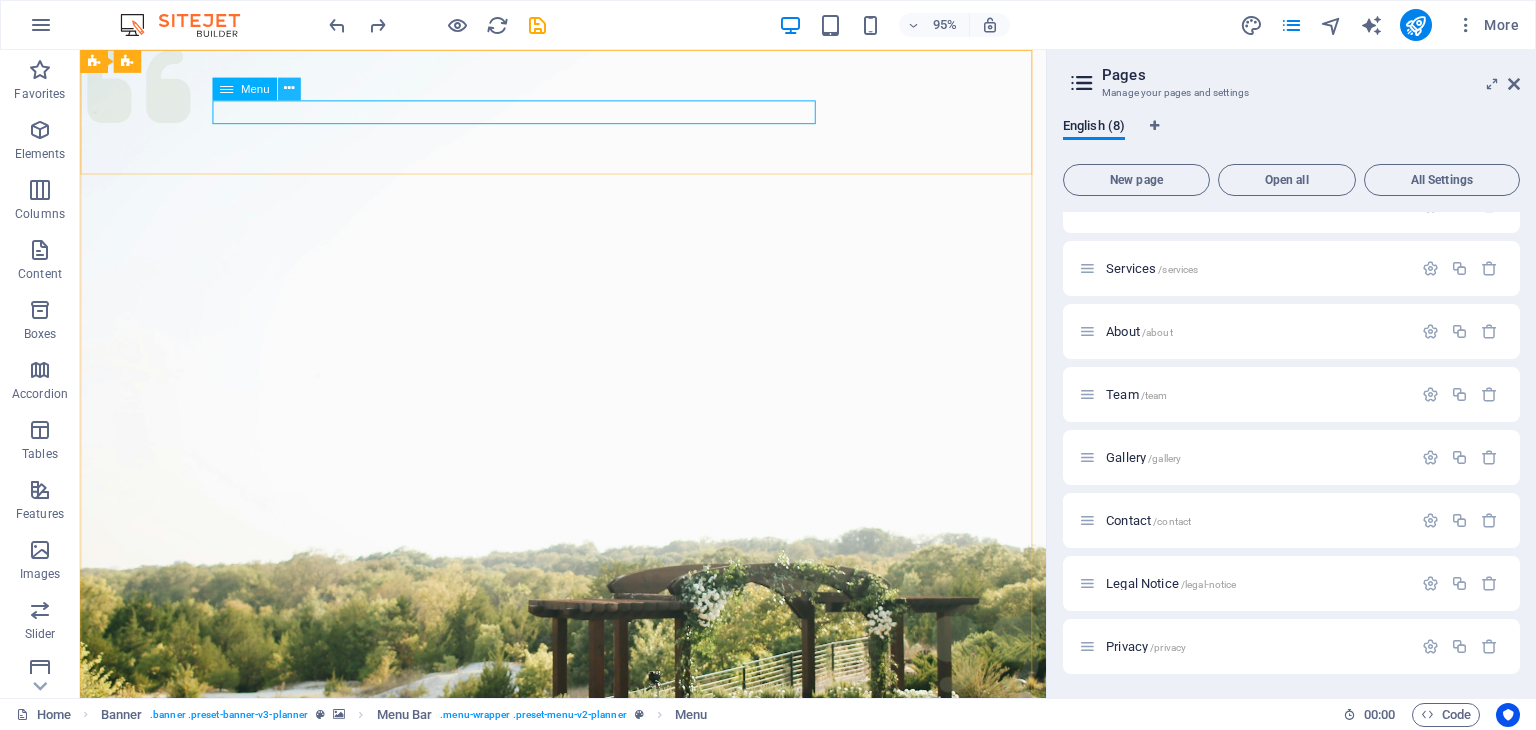 click at bounding box center (289, 89) 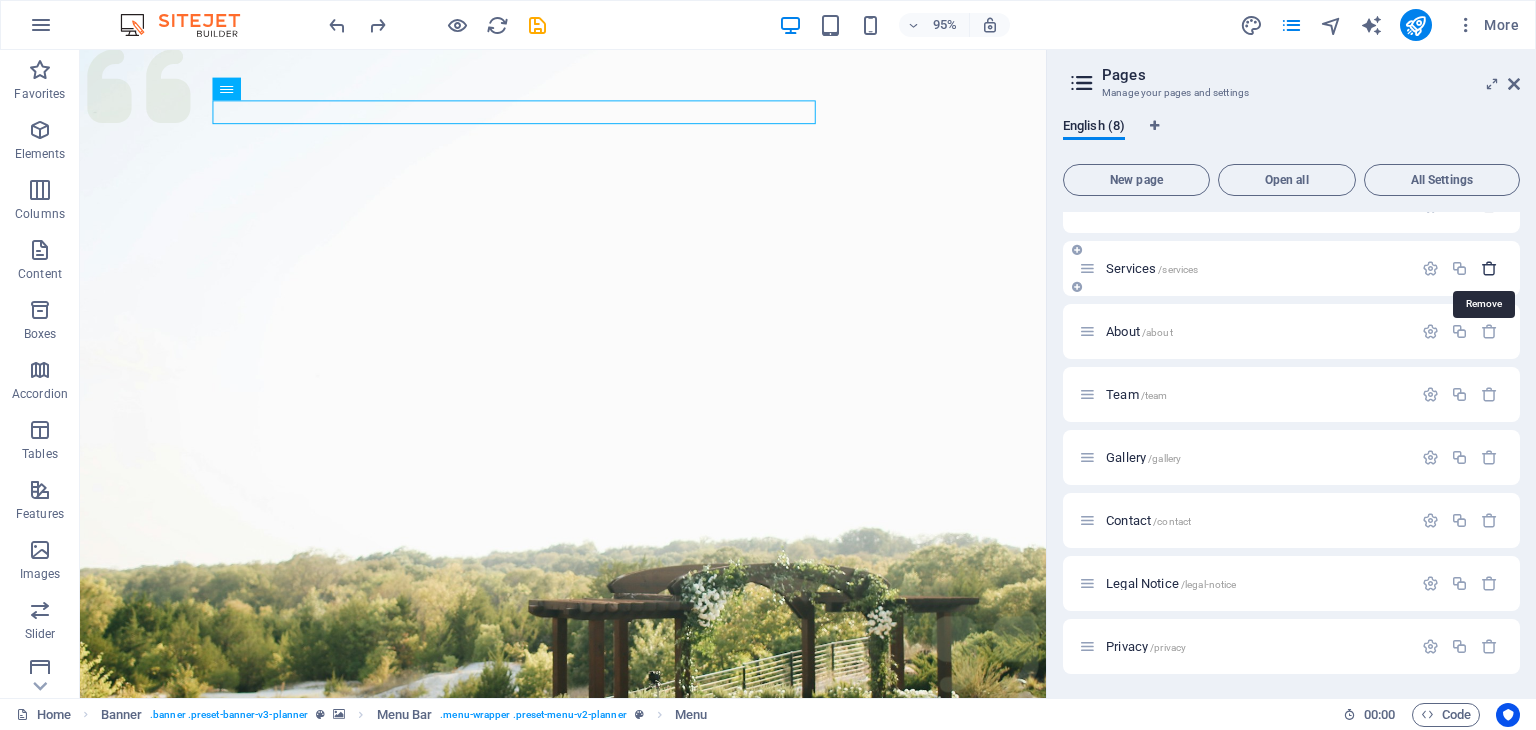 click at bounding box center (1489, 268) 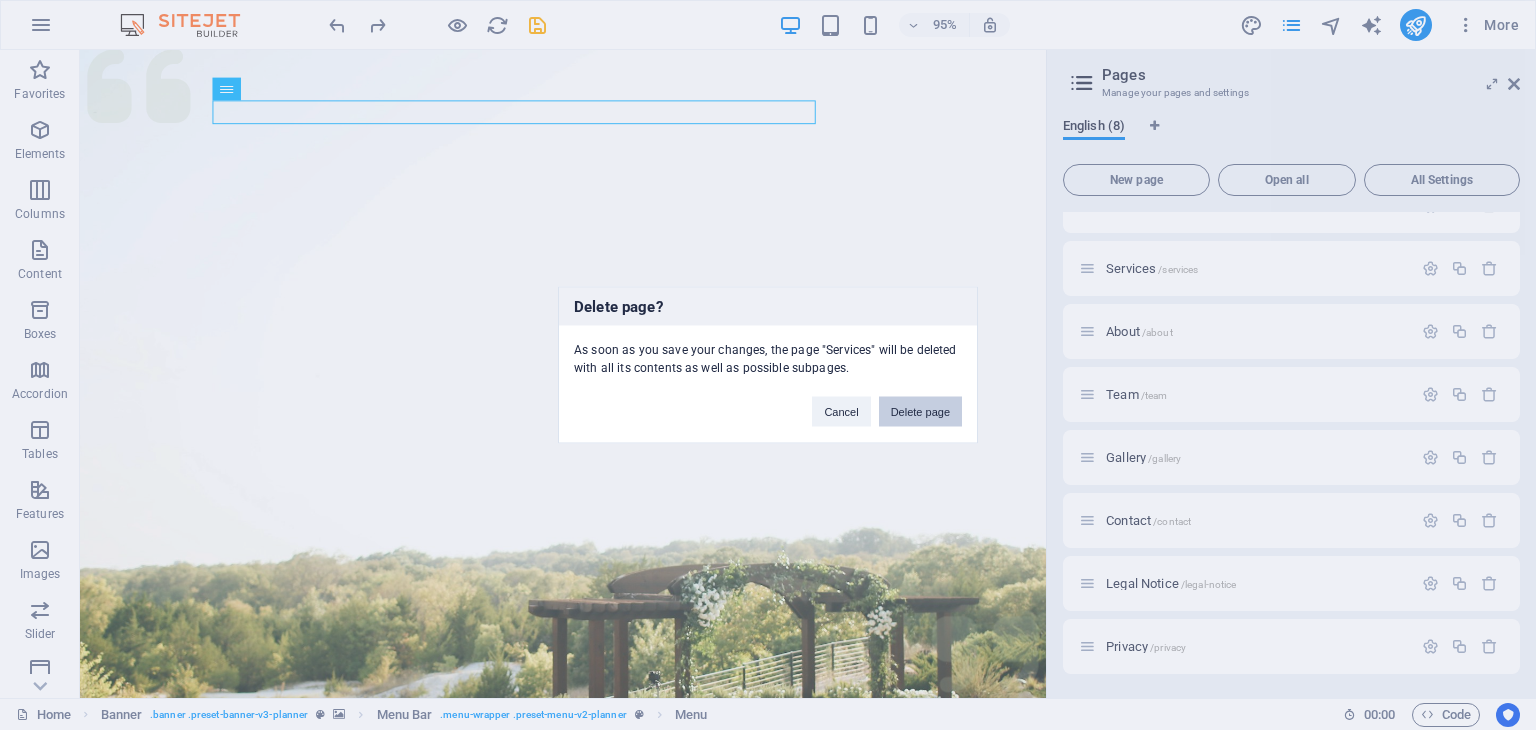 click on "Delete page" at bounding box center [920, 412] 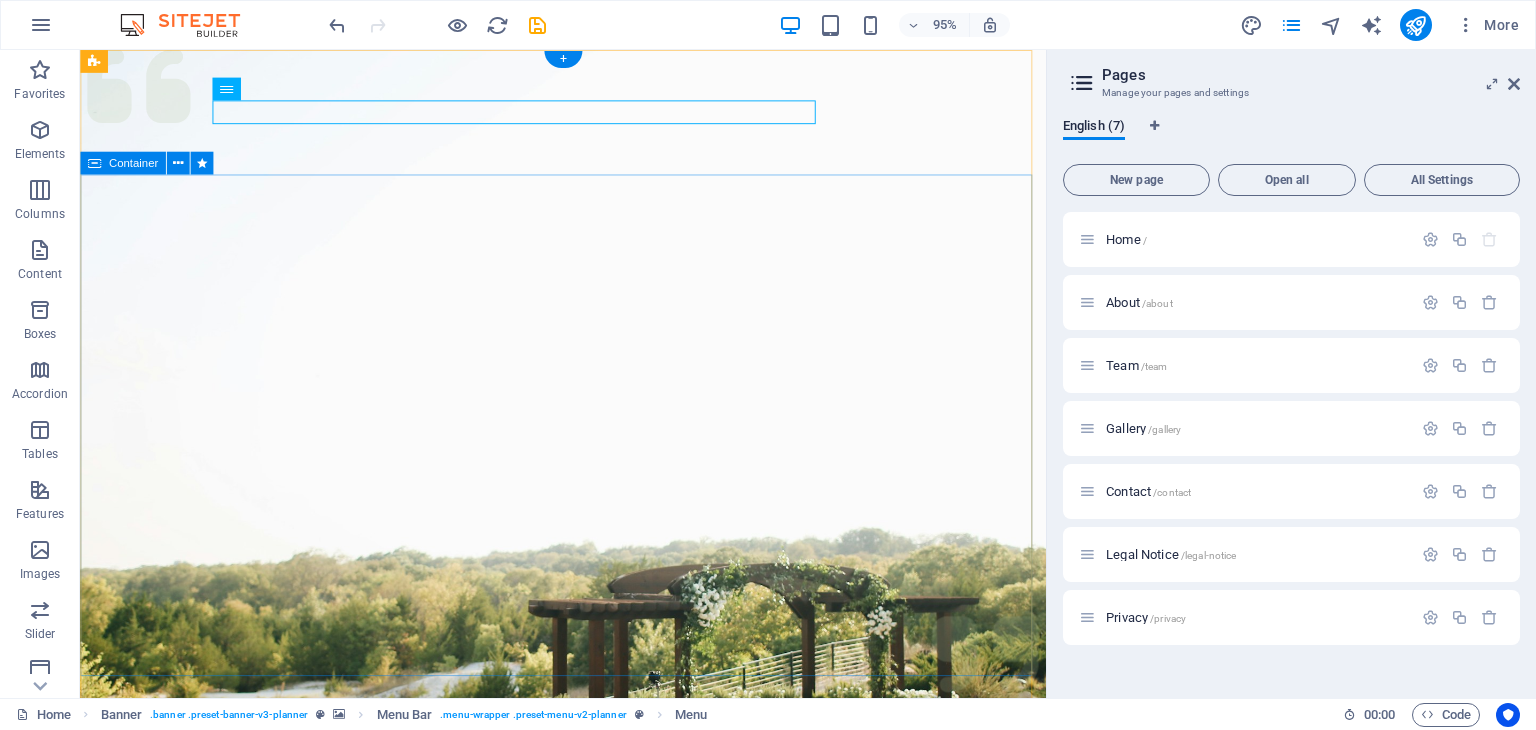 scroll, scrollTop: 0, scrollLeft: 0, axis: both 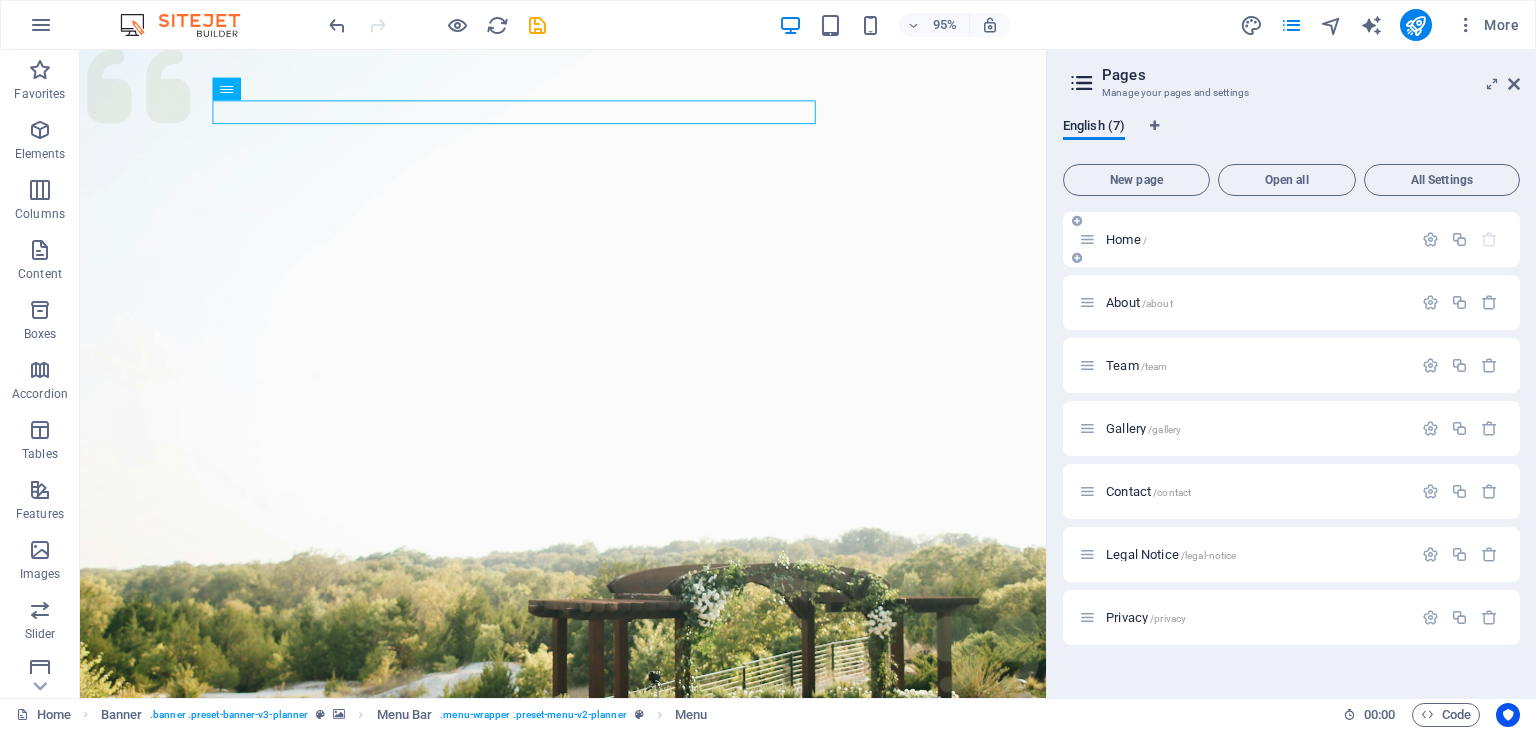 click at bounding box center [1489, 239] 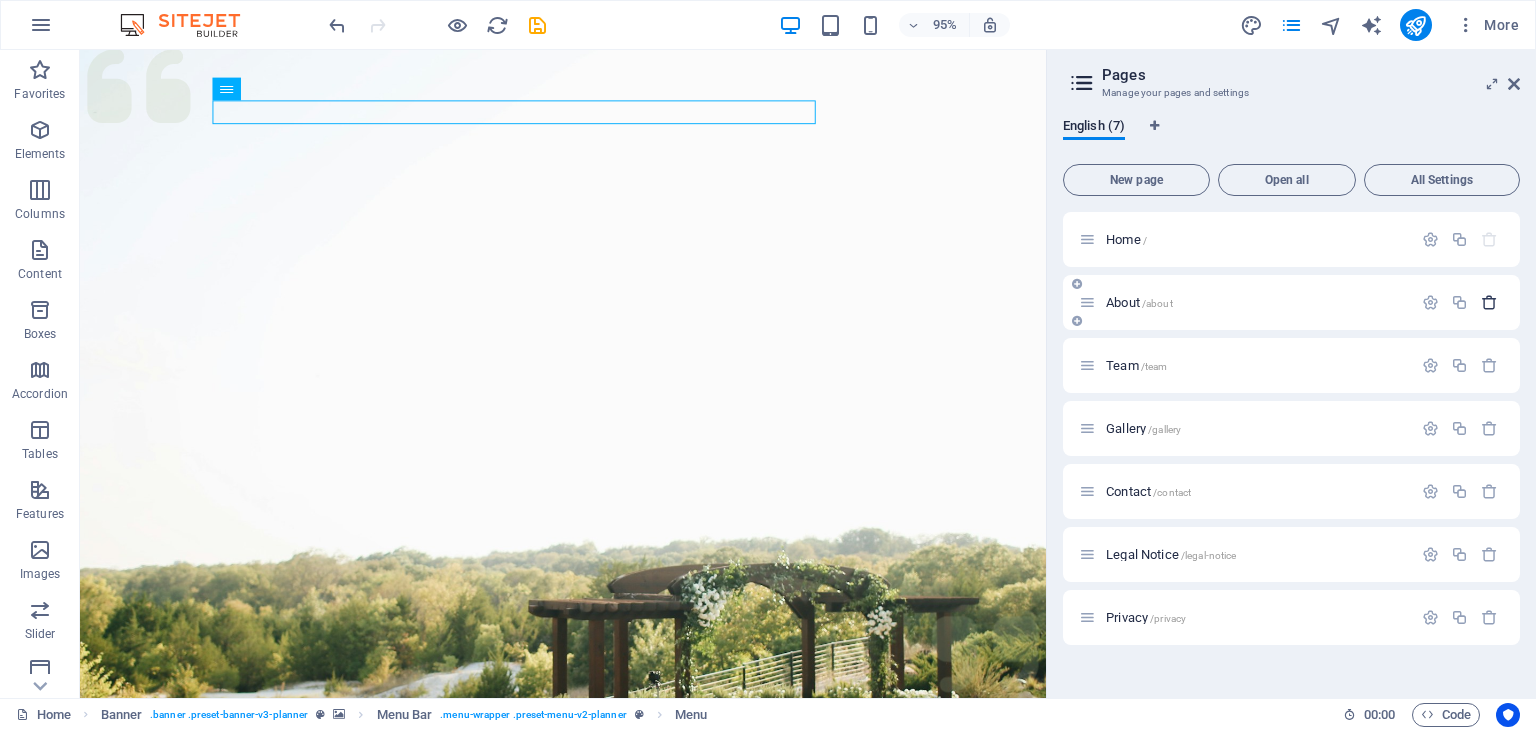 click at bounding box center (1489, 302) 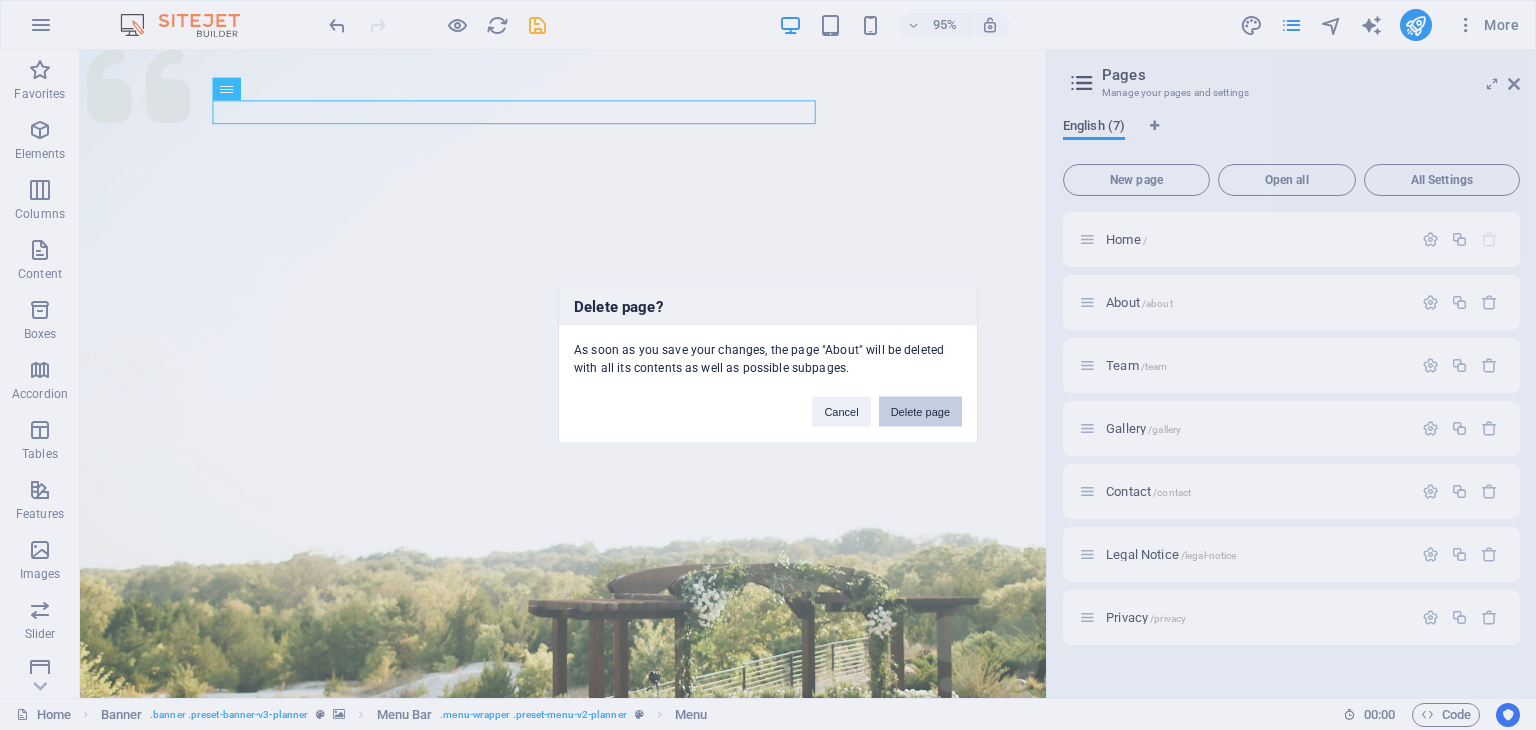 click on "Delete page" at bounding box center [920, 412] 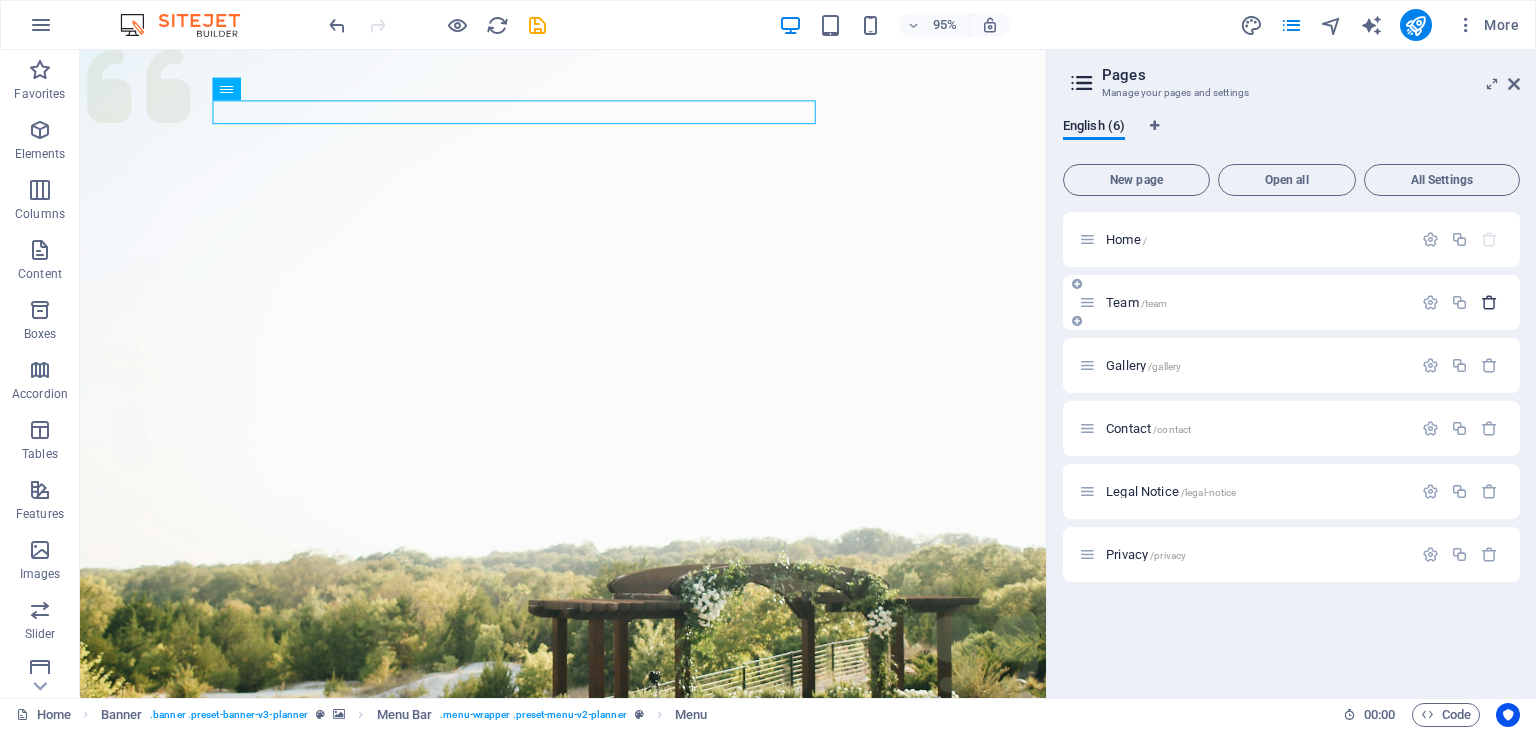click at bounding box center [1489, 302] 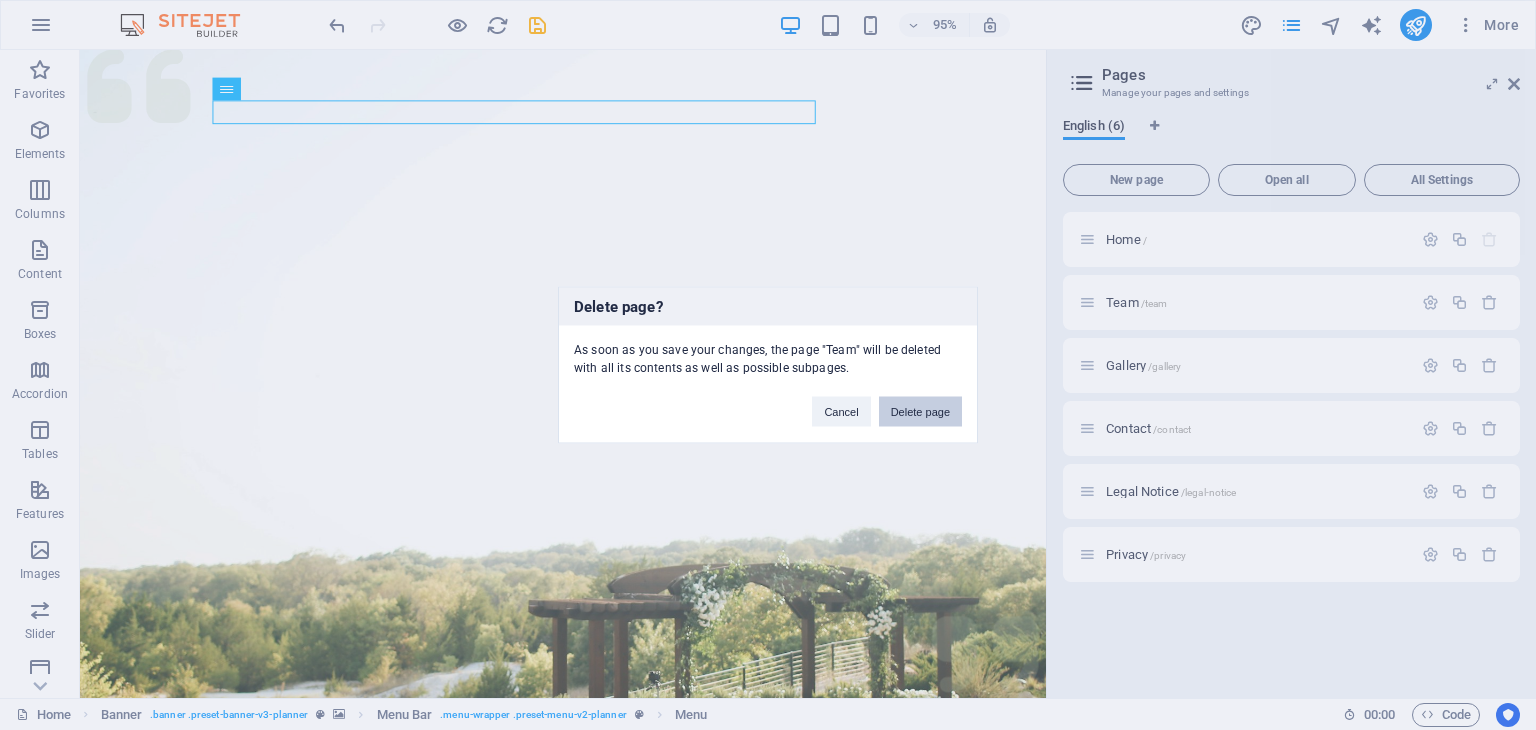drag, startPoint x: 926, startPoint y: 415, endPoint x: 949, endPoint y: 367, distance: 53.225933 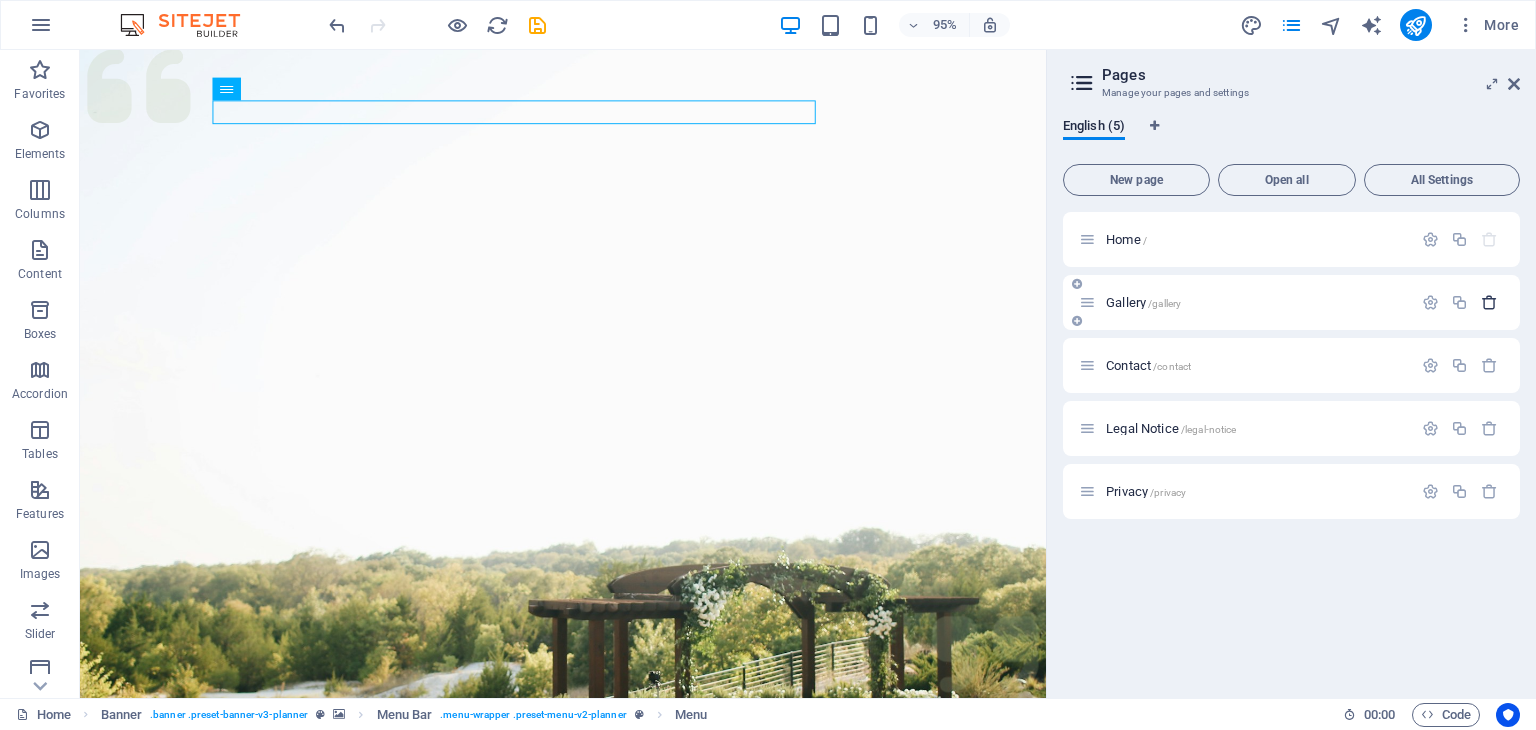 click at bounding box center (1489, 302) 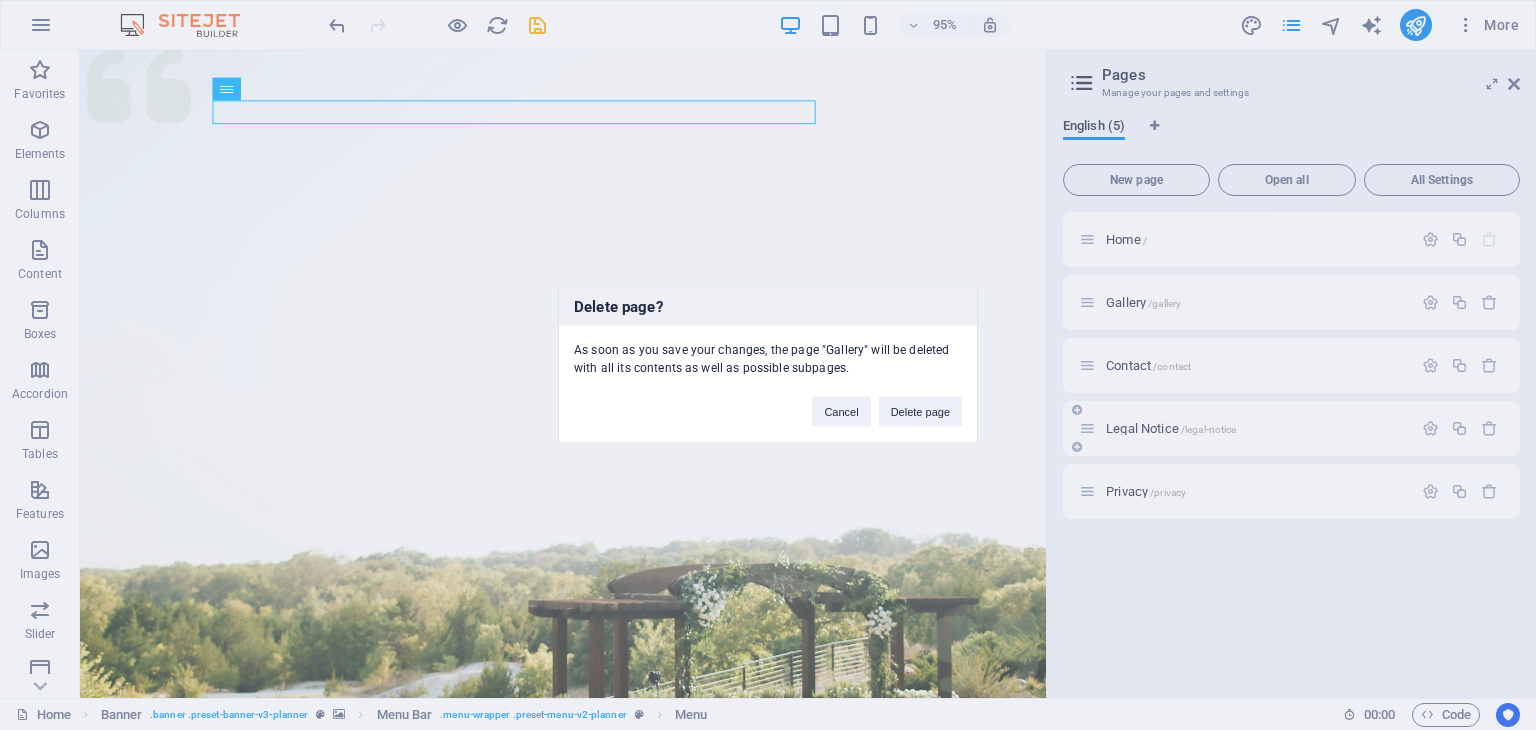 drag, startPoint x: 920, startPoint y: 413, endPoint x: 1335, endPoint y: 383, distance: 416.08292 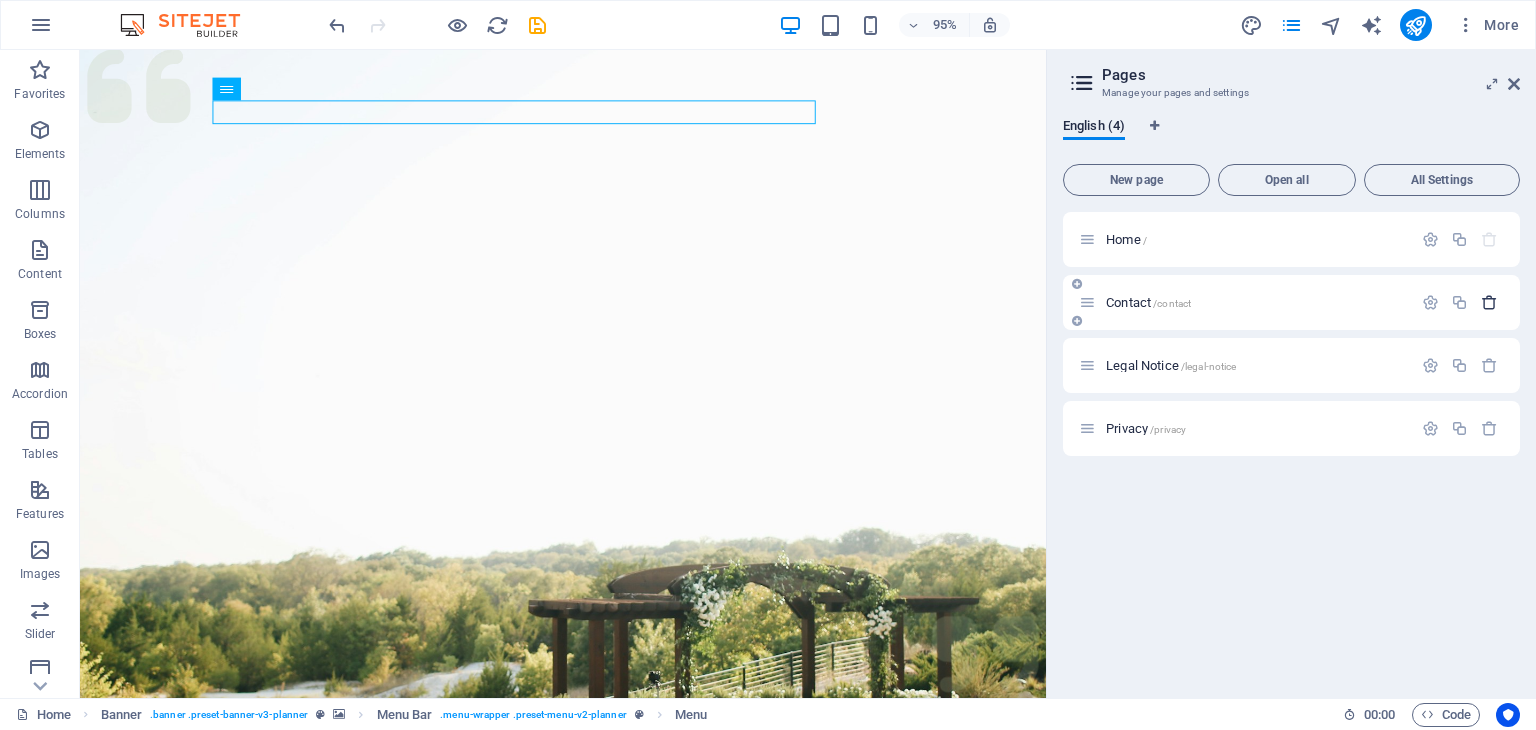 click at bounding box center (1489, 302) 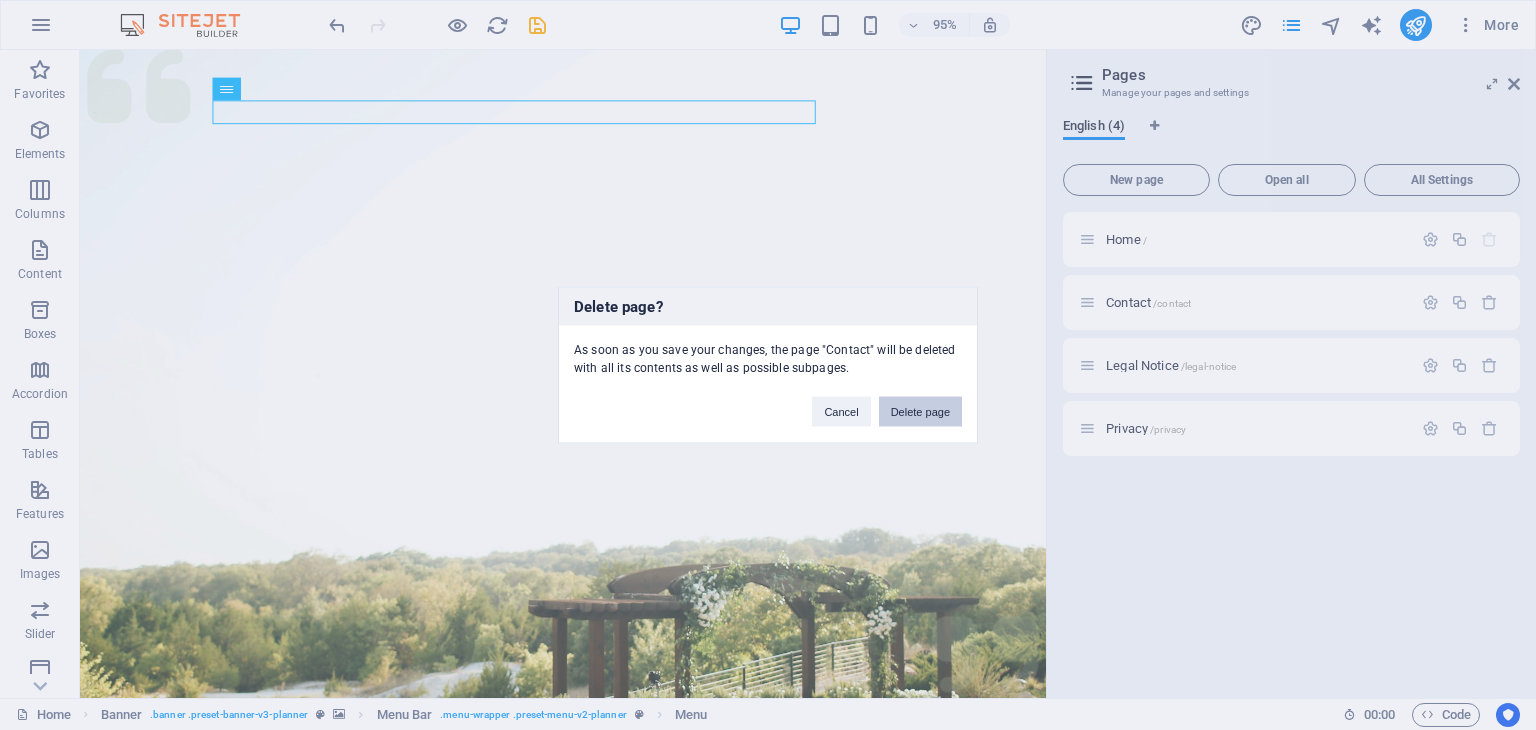 click on "Delete page" at bounding box center (920, 412) 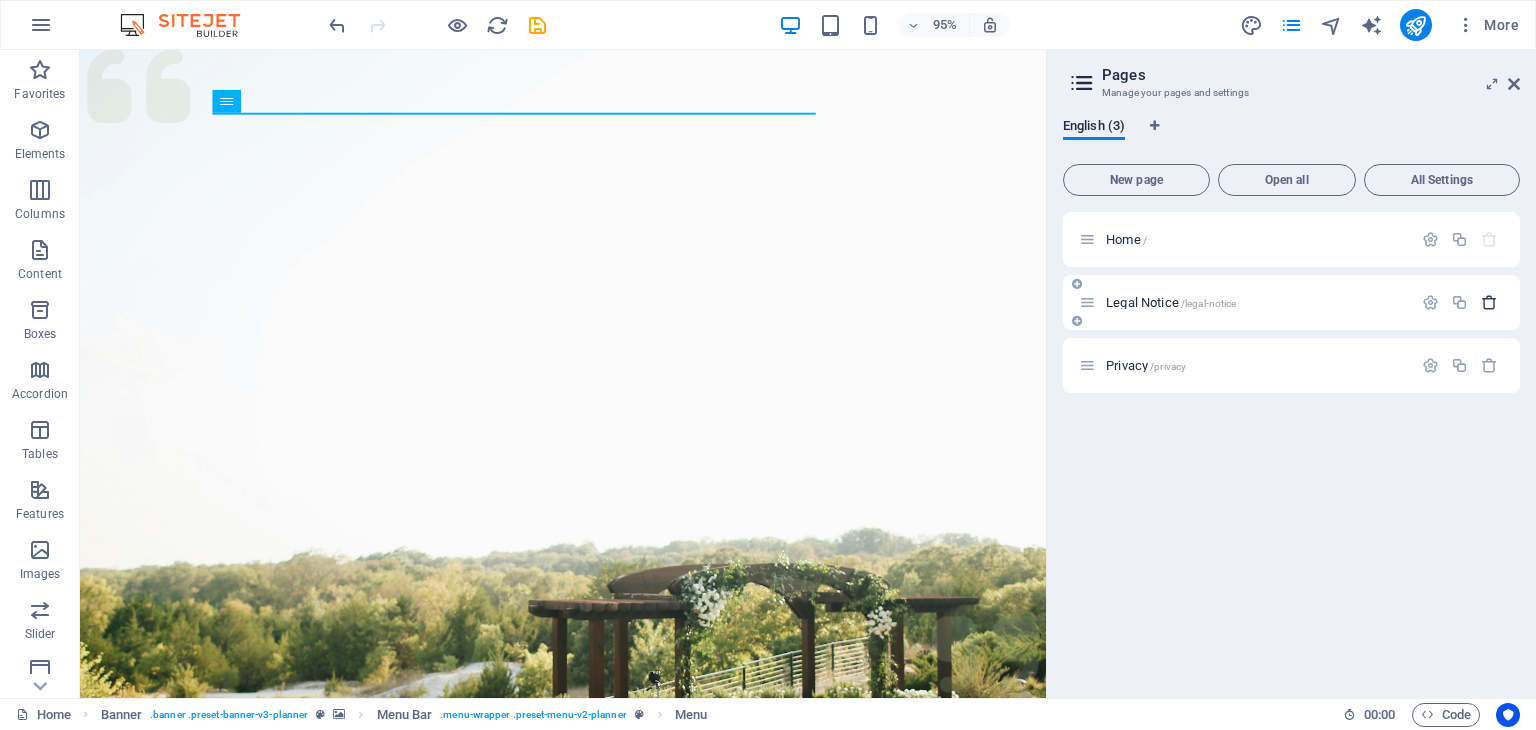 click at bounding box center [1489, 302] 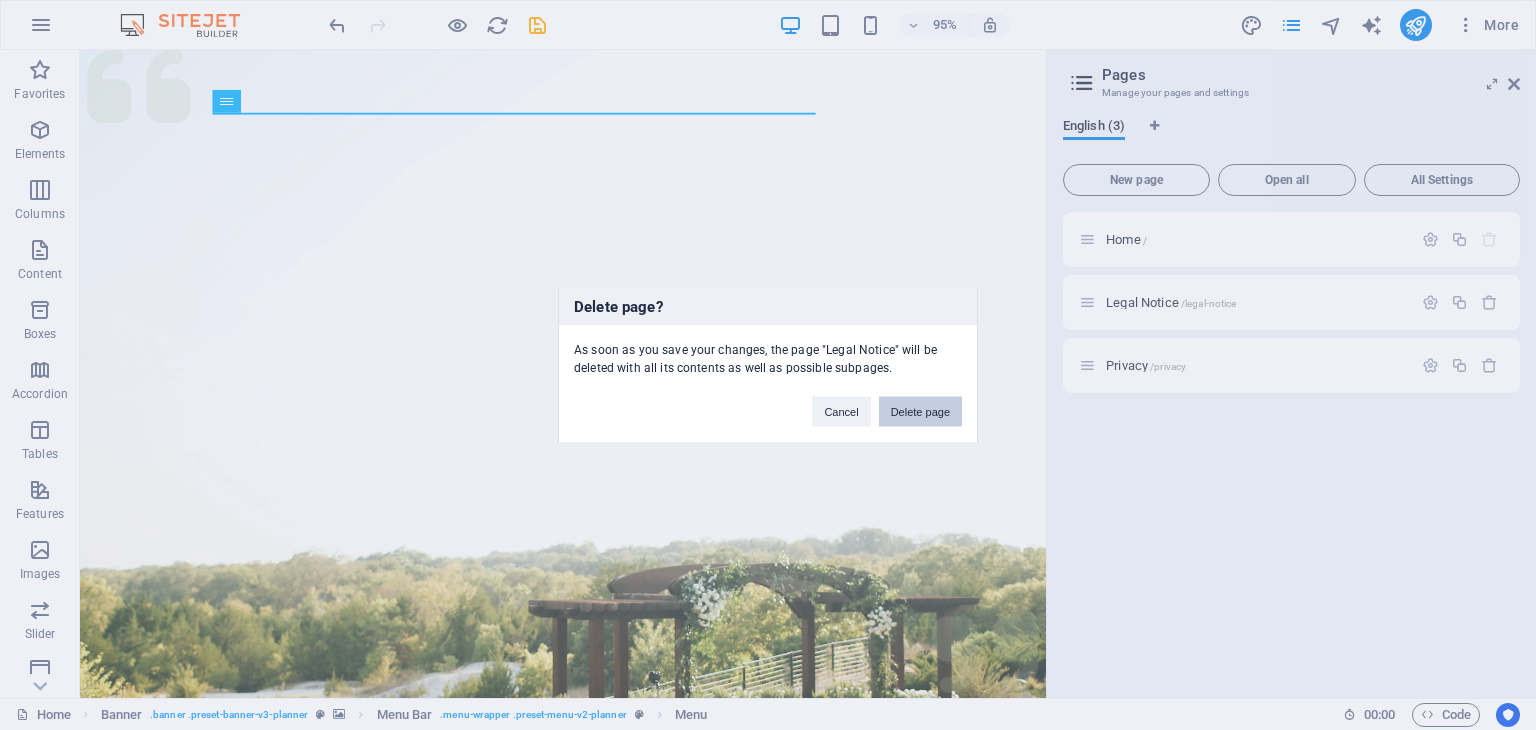 click on "Delete page" at bounding box center (920, 412) 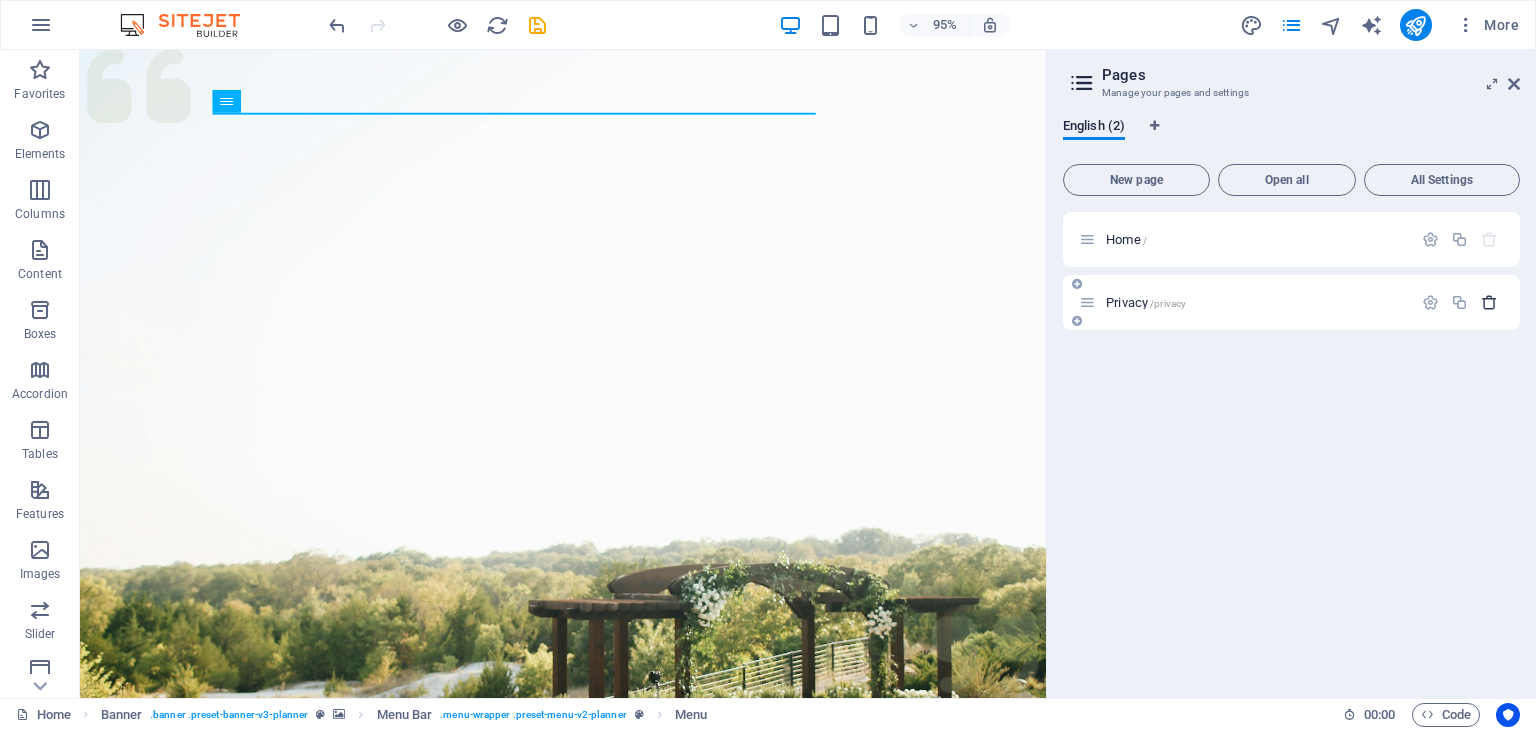 click at bounding box center (1489, 302) 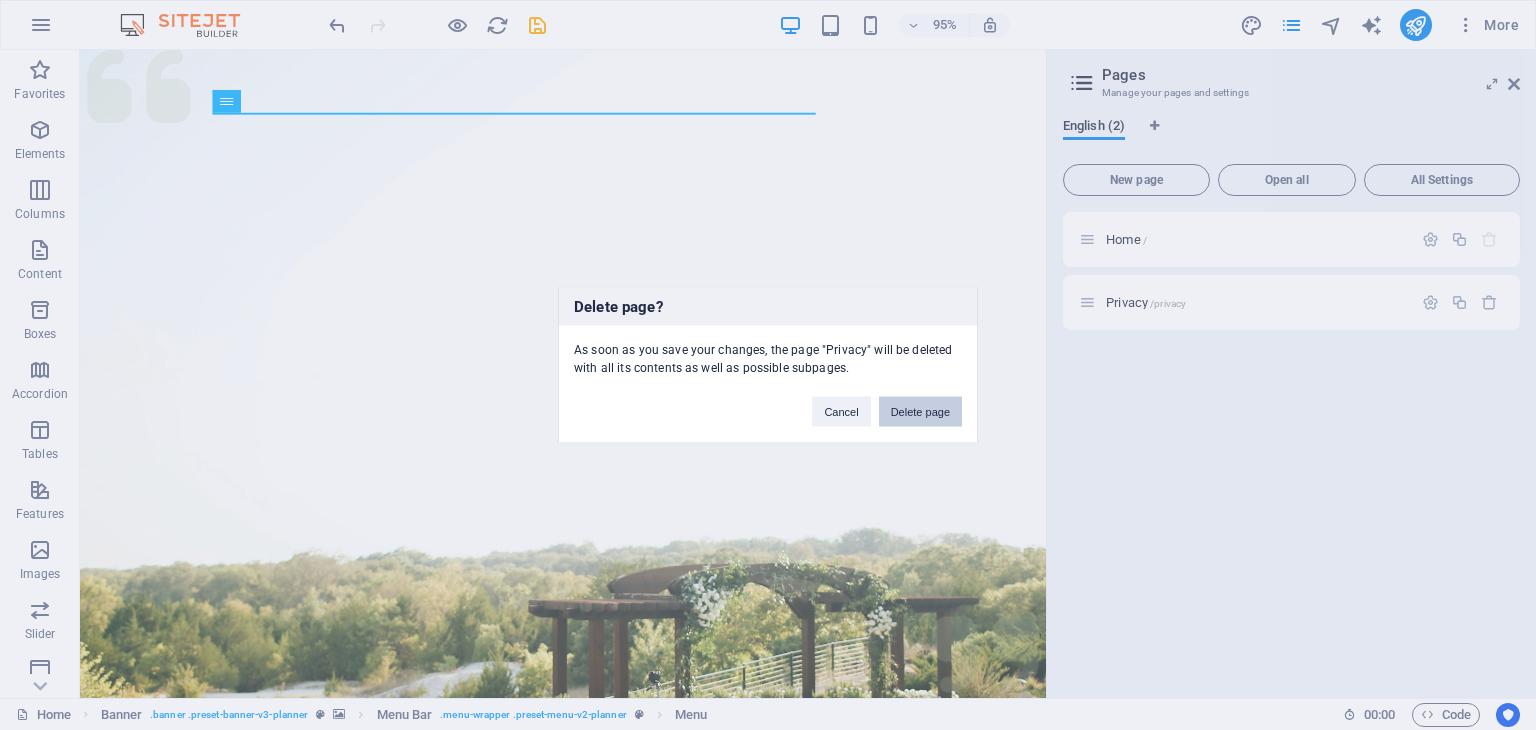 click on "Delete page" at bounding box center (920, 412) 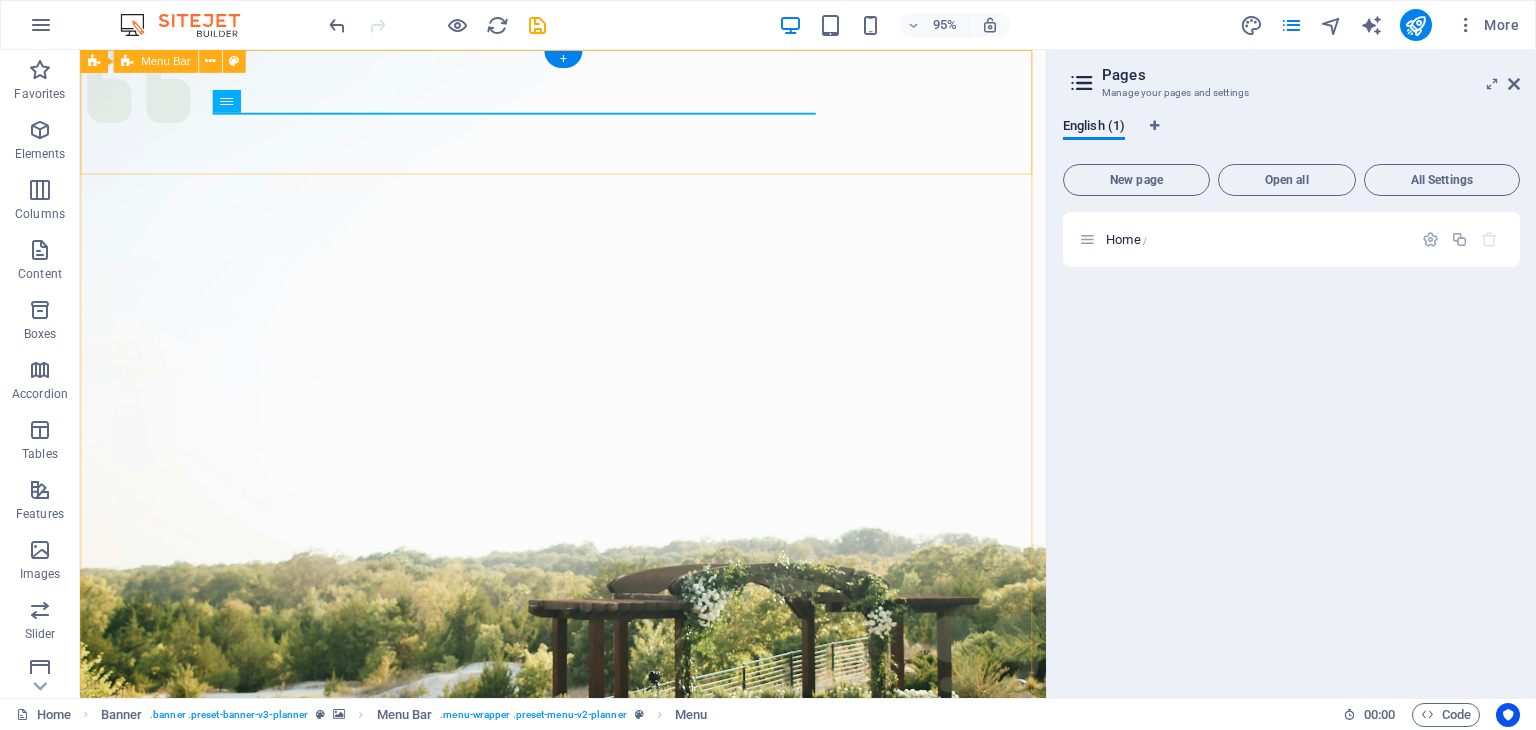 click on "Menu Get in touch" at bounding box center [588, 1046] 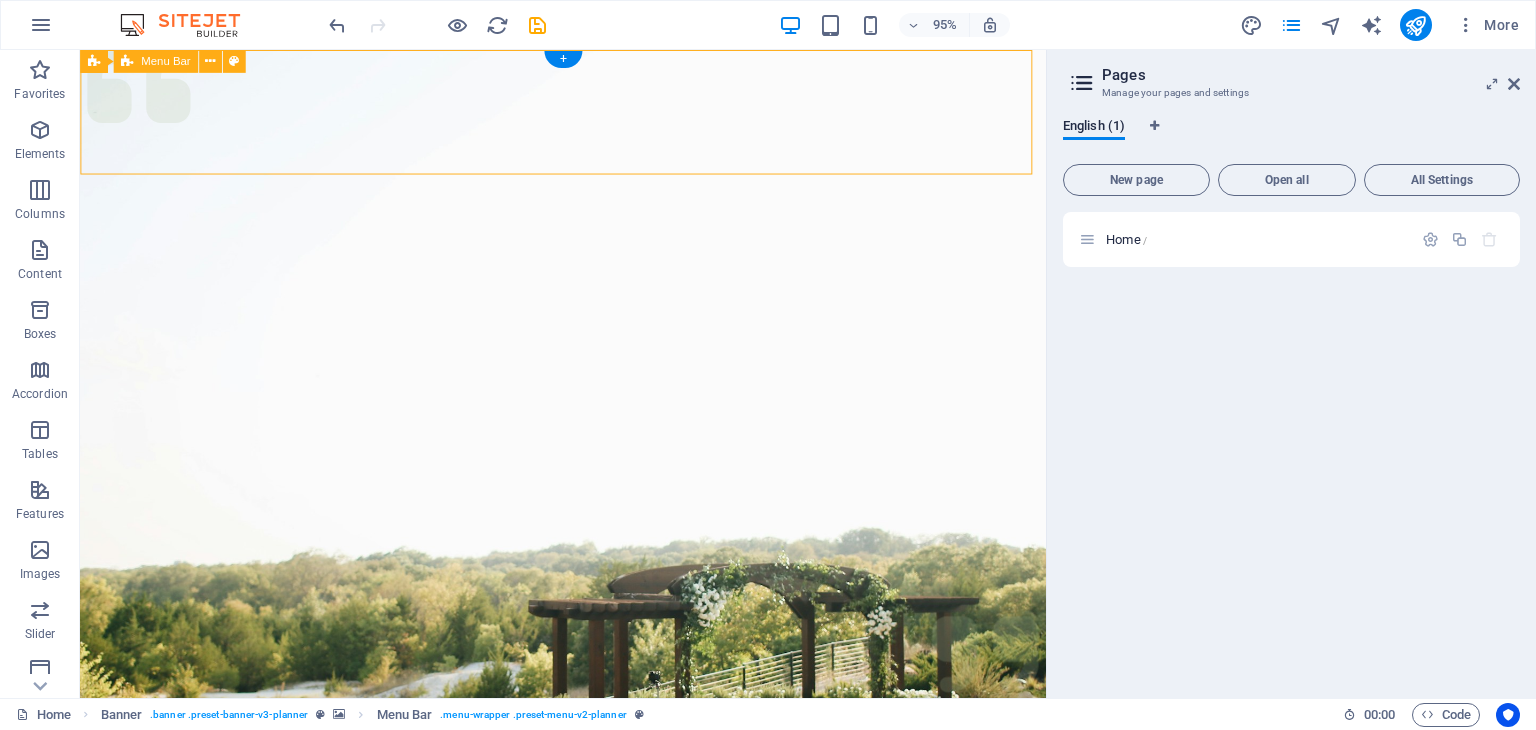 click on "Menu Get in touch" at bounding box center (588, 1046) 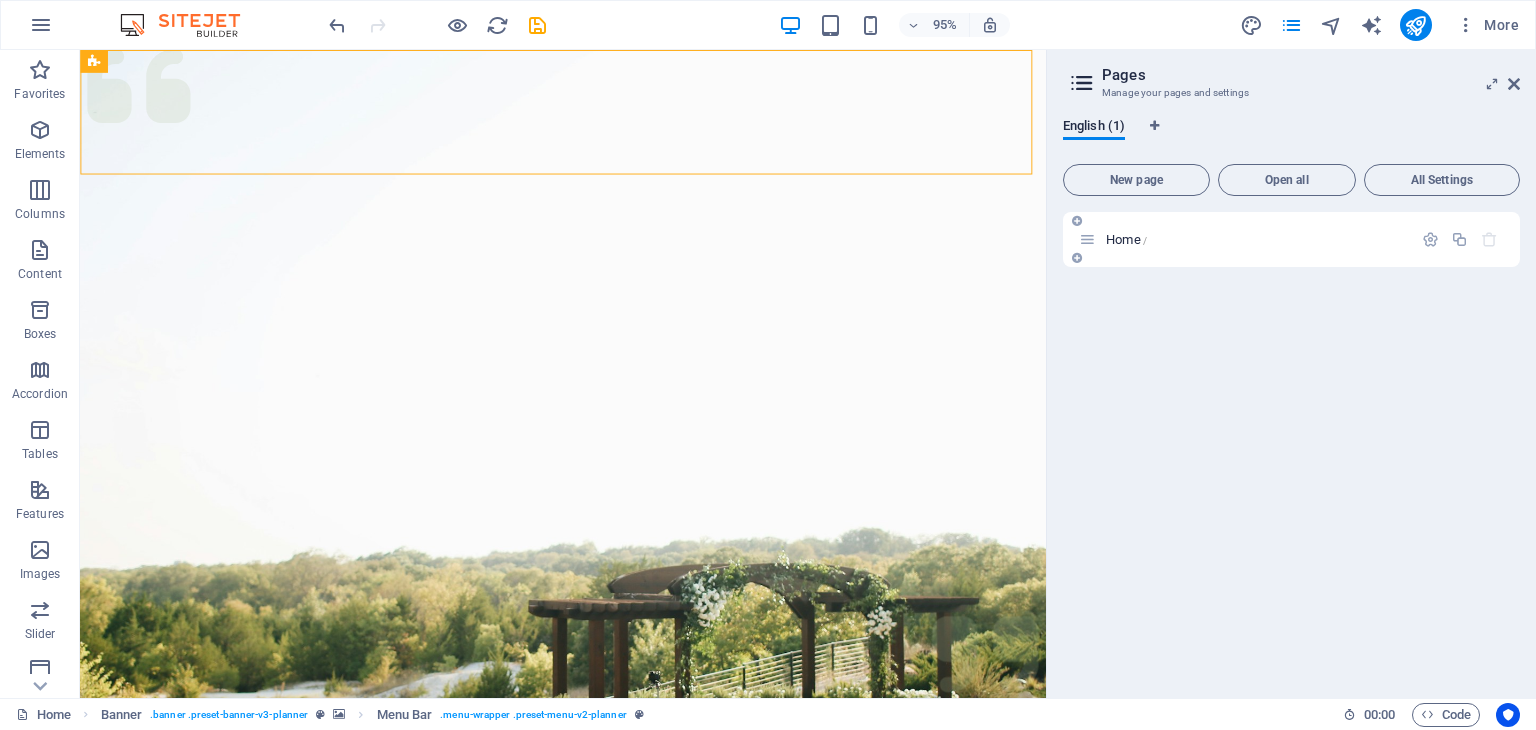 click on "Home /" at bounding box center (1291, 239) 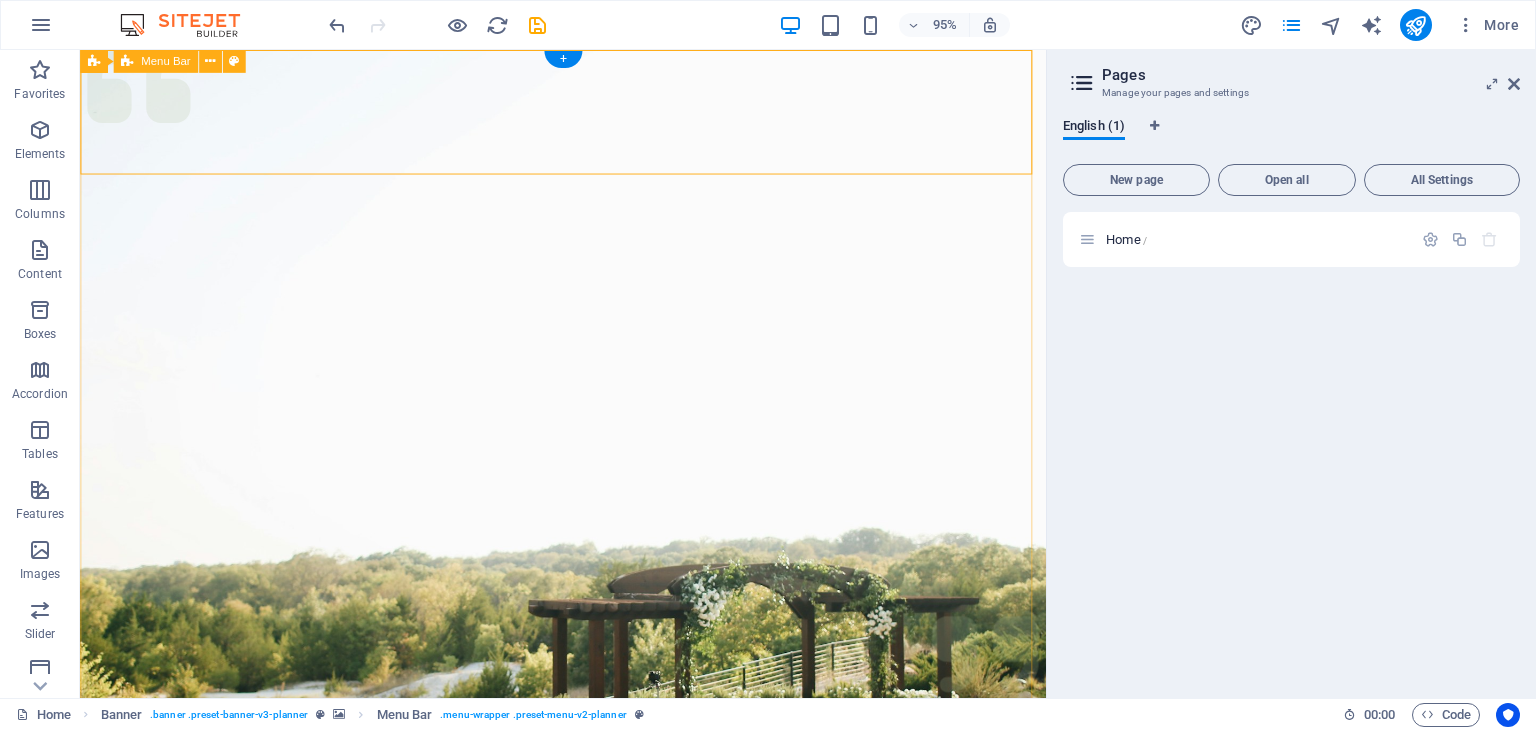 click on "Menu Get in touch" at bounding box center (588, 1046) 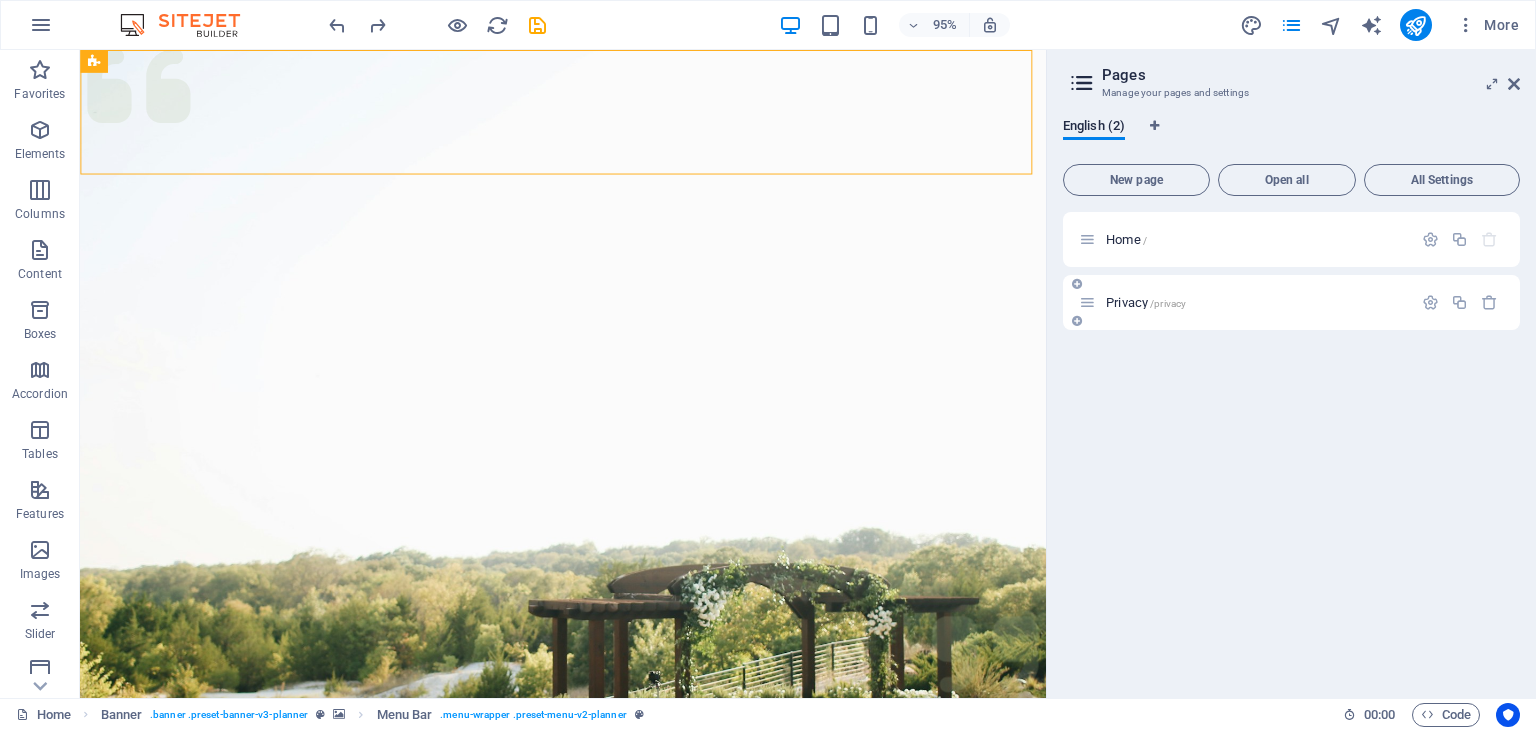 click on "Privacy /privacy" at bounding box center (1146, 302) 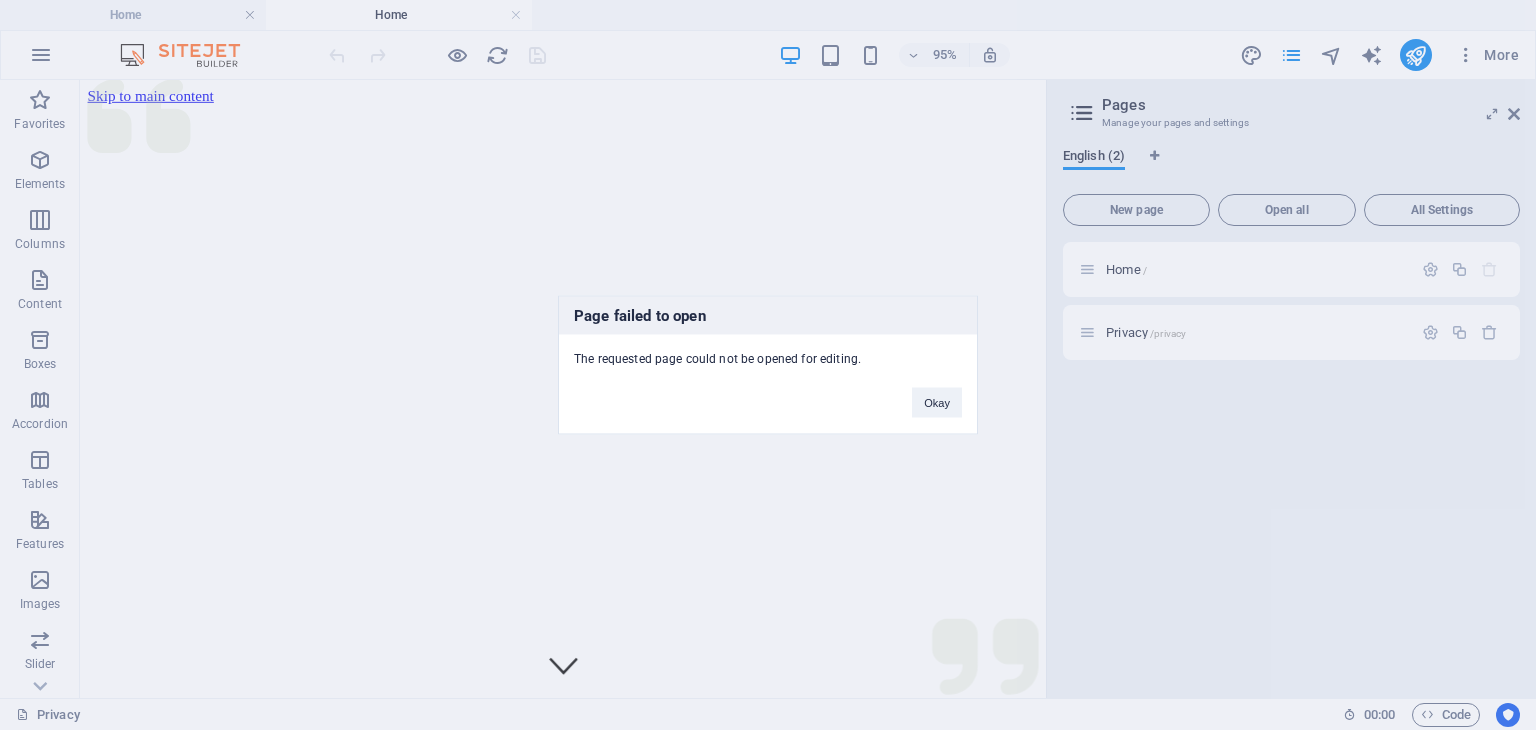 scroll, scrollTop: 0, scrollLeft: 0, axis: both 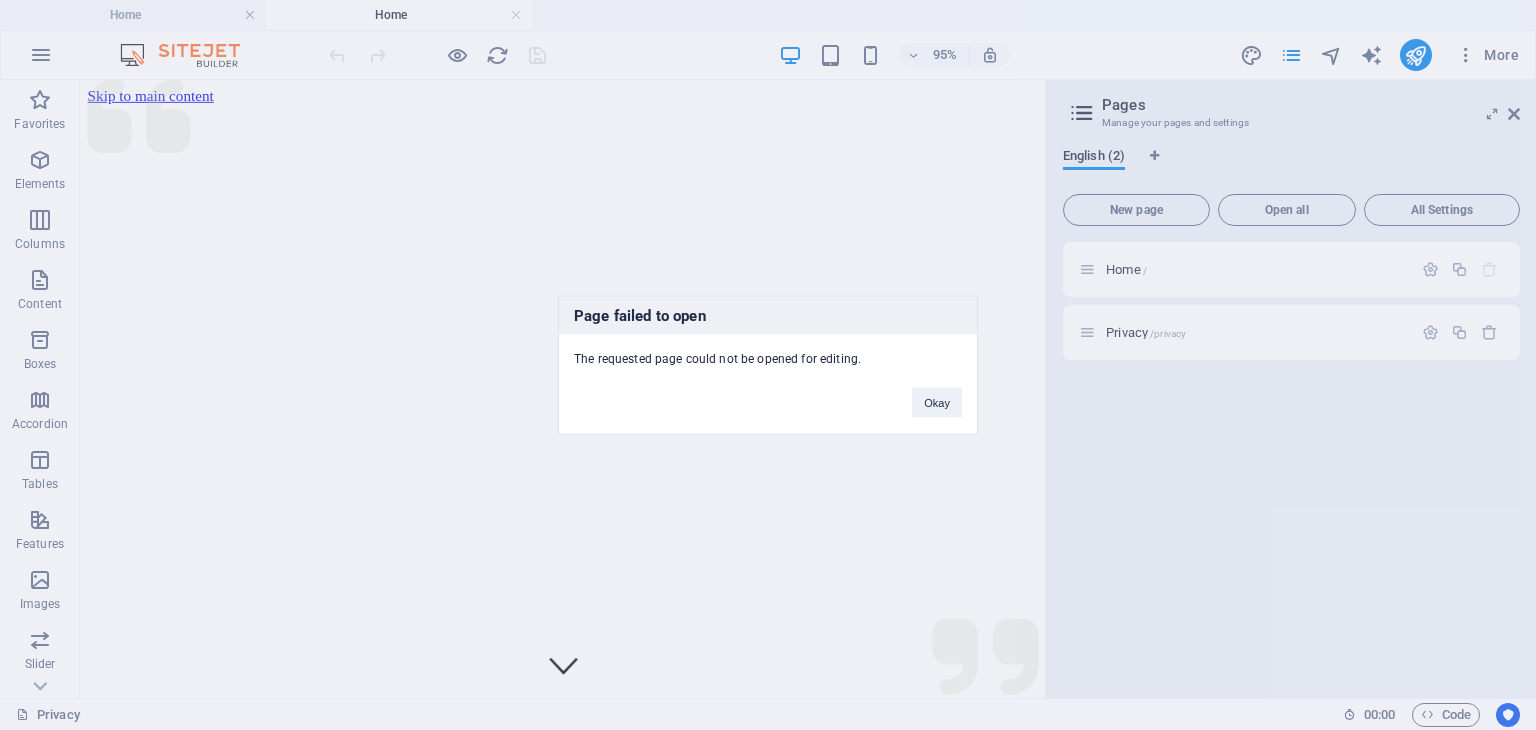 click on "Page failed to open The requested page could not be opened for editing. Okay" at bounding box center (768, 365) 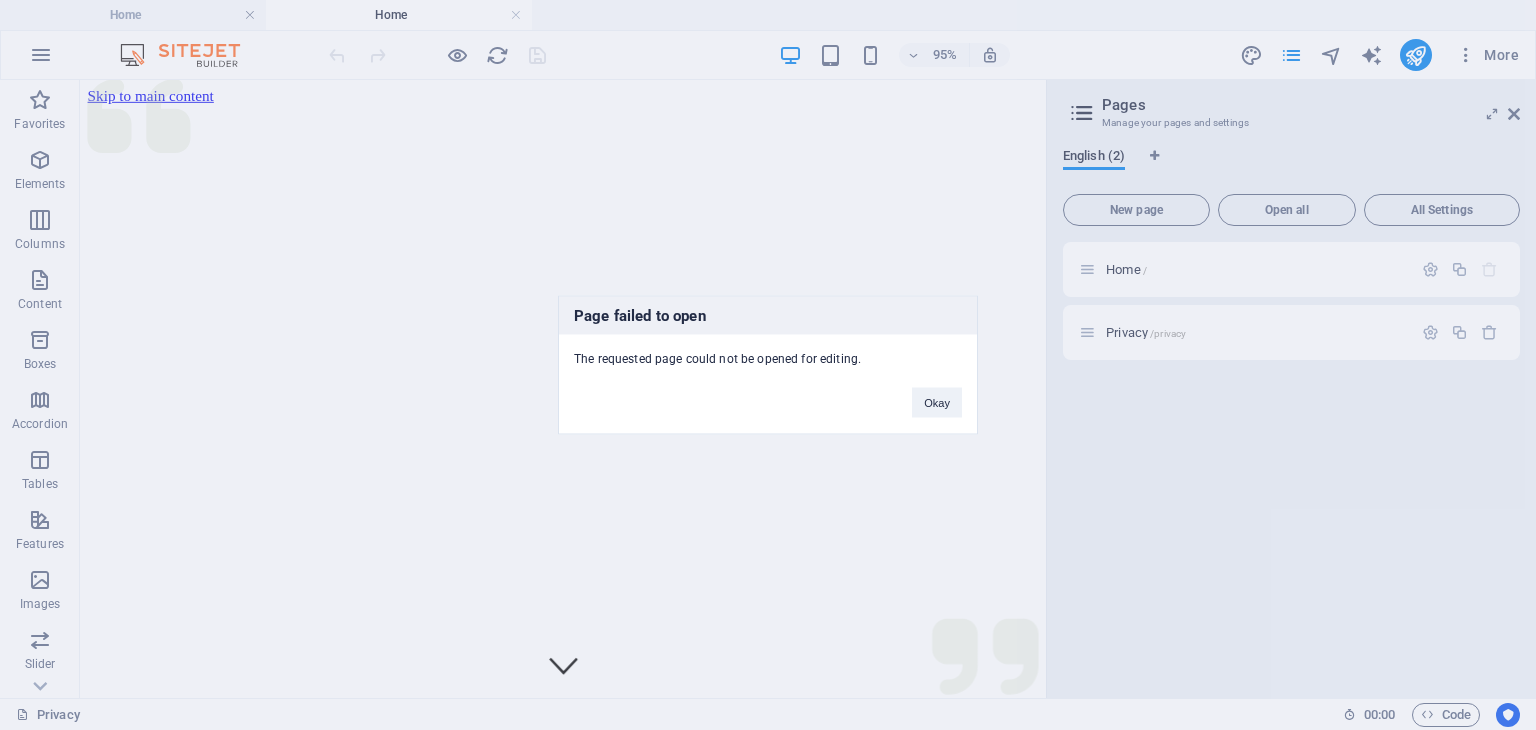 click on "Page failed to open The requested page could not be opened for editing. Okay" at bounding box center [768, 365] 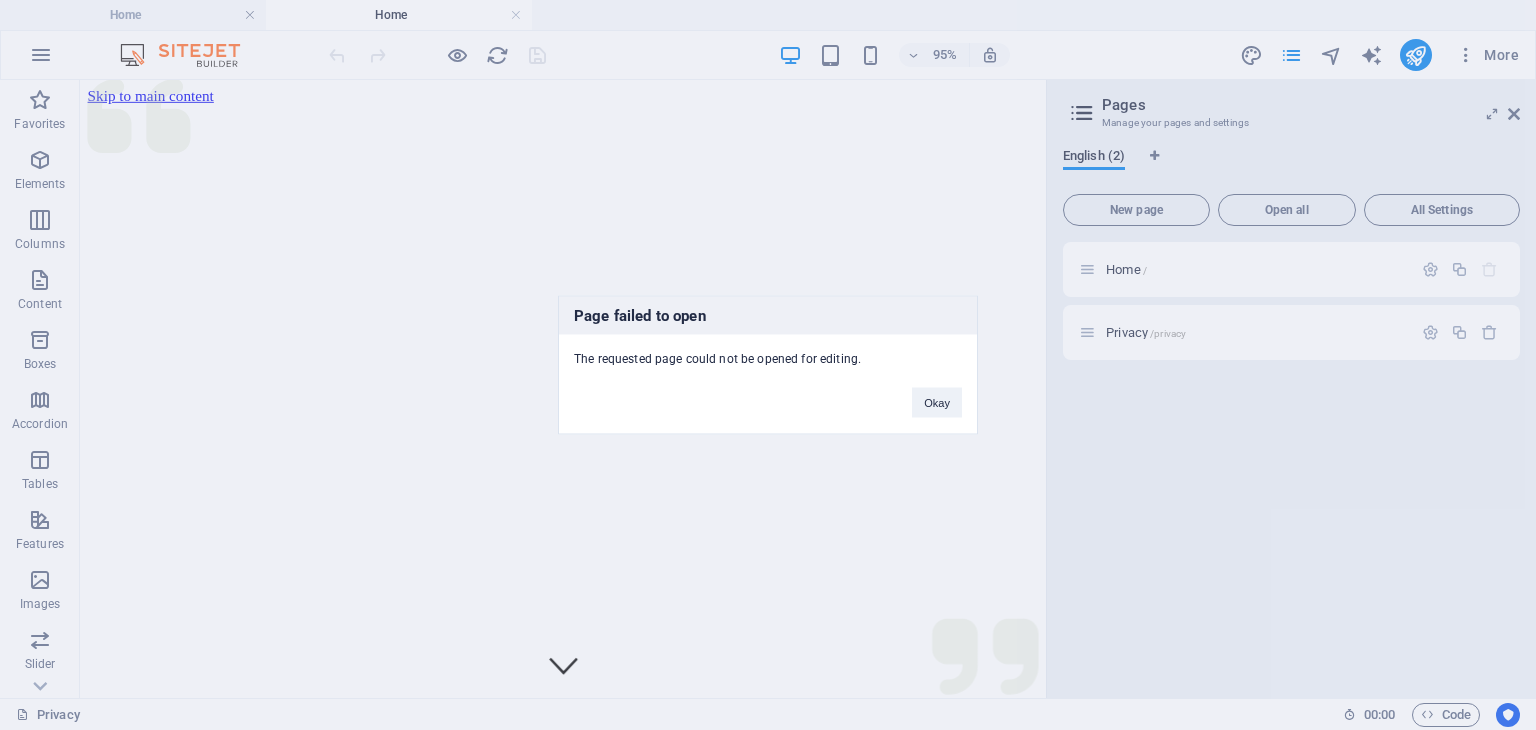 click on "Page failed to open The requested page could not be opened for editing. Okay" at bounding box center (768, 365) 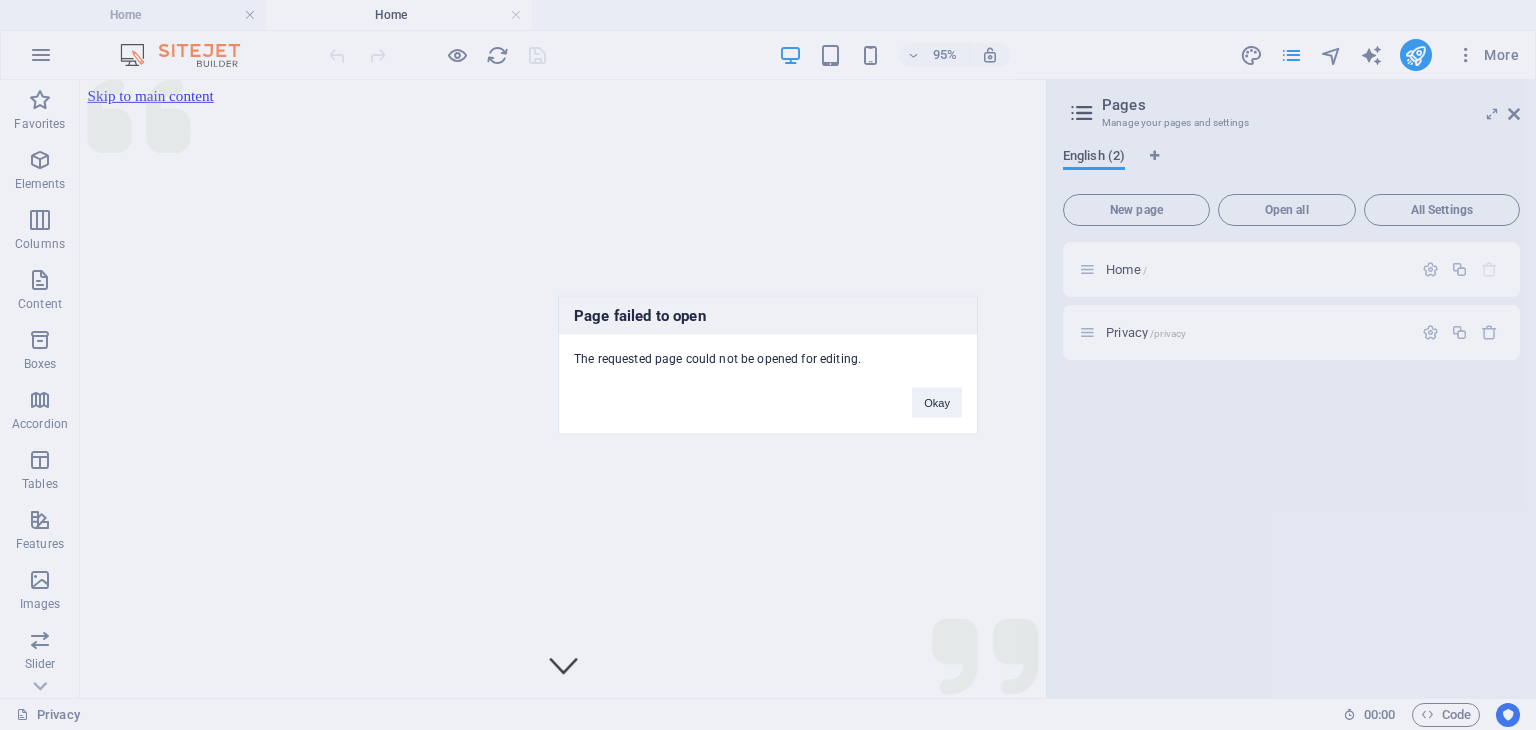 click on "Page failed to open The requested page could not be opened for editing. Okay" at bounding box center (768, 365) 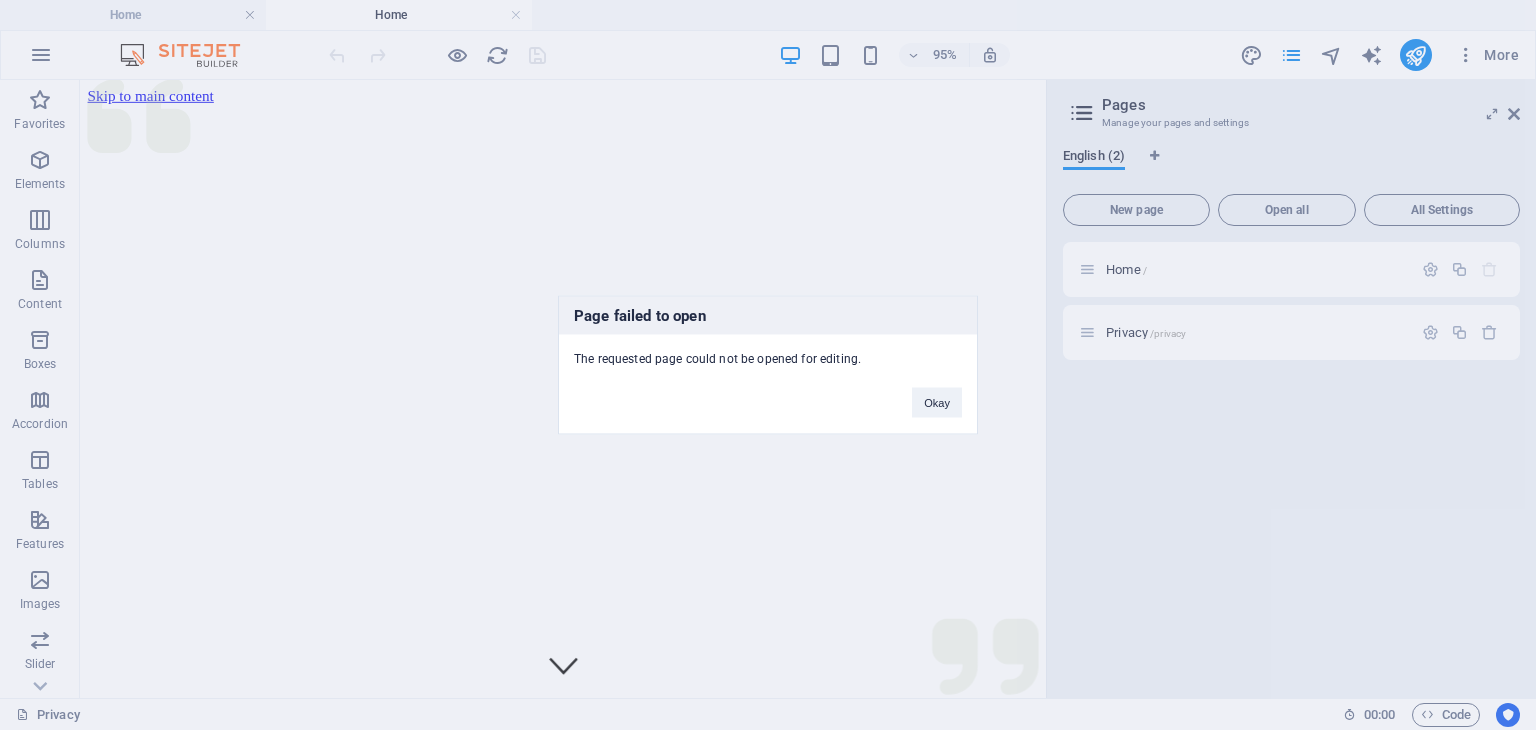 click on "Page failed to open The requested page could not be opened for editing. Okay" at bounding box center (768, 365) 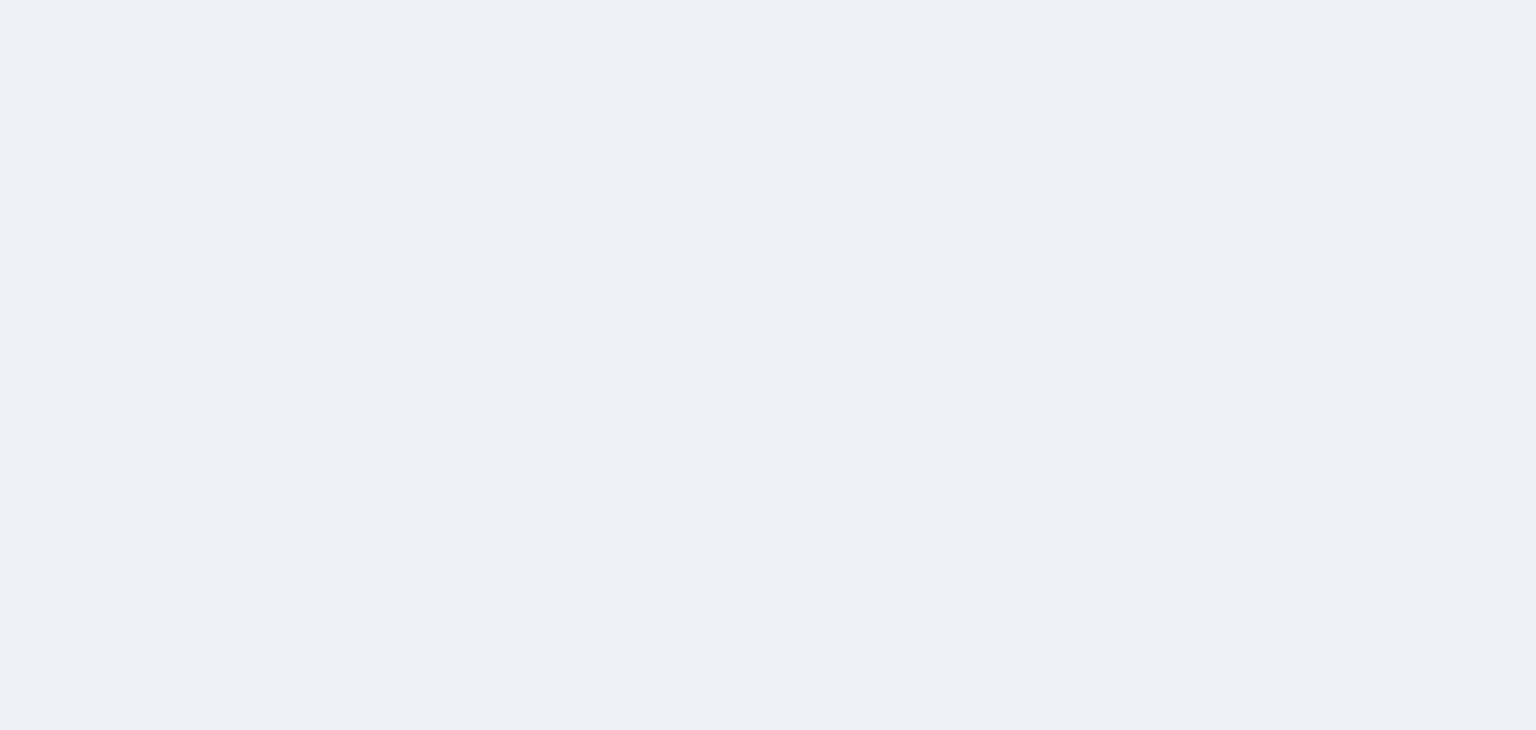 scroll, scrollTop: 0, scrollLeft: 0, axis: both 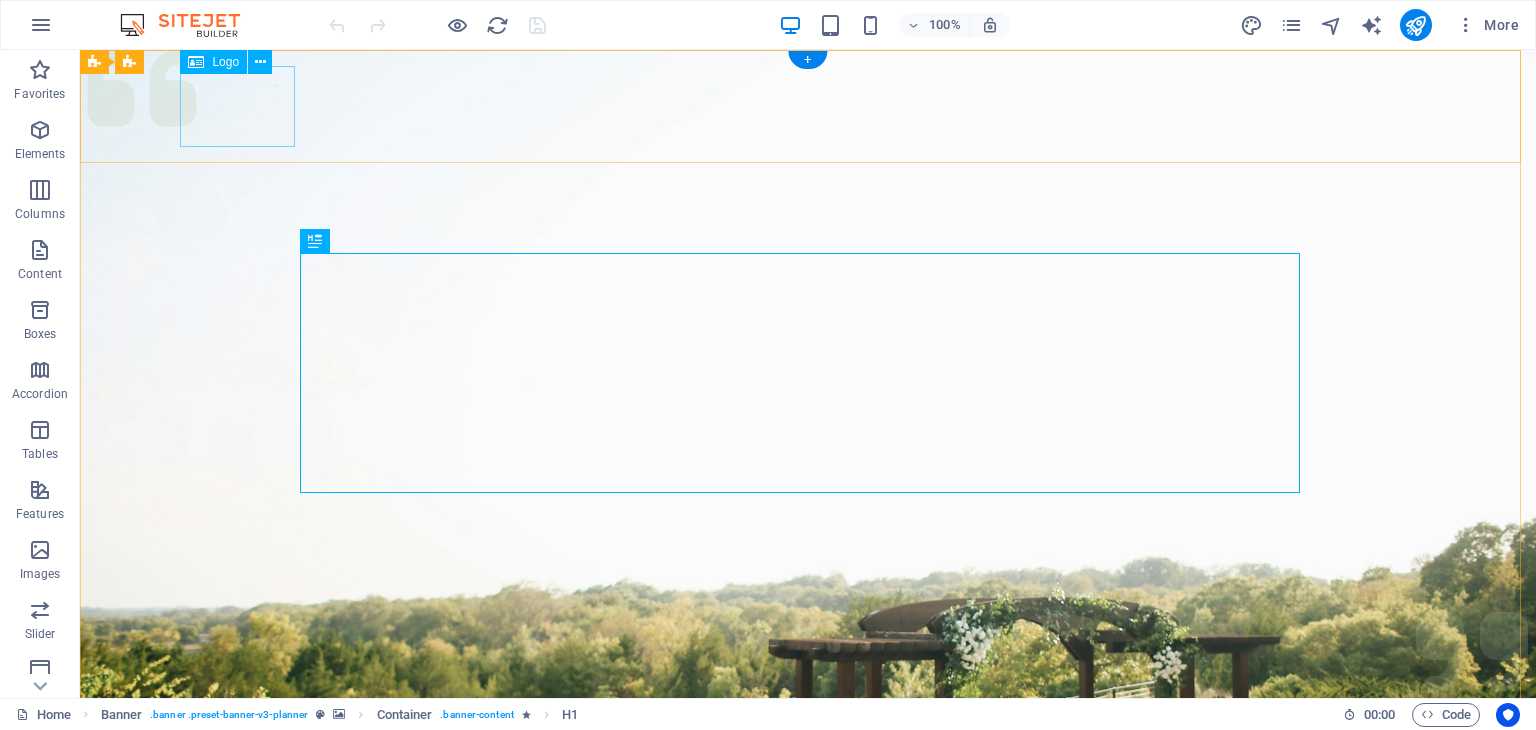 click at bounding box center (808, 1006) 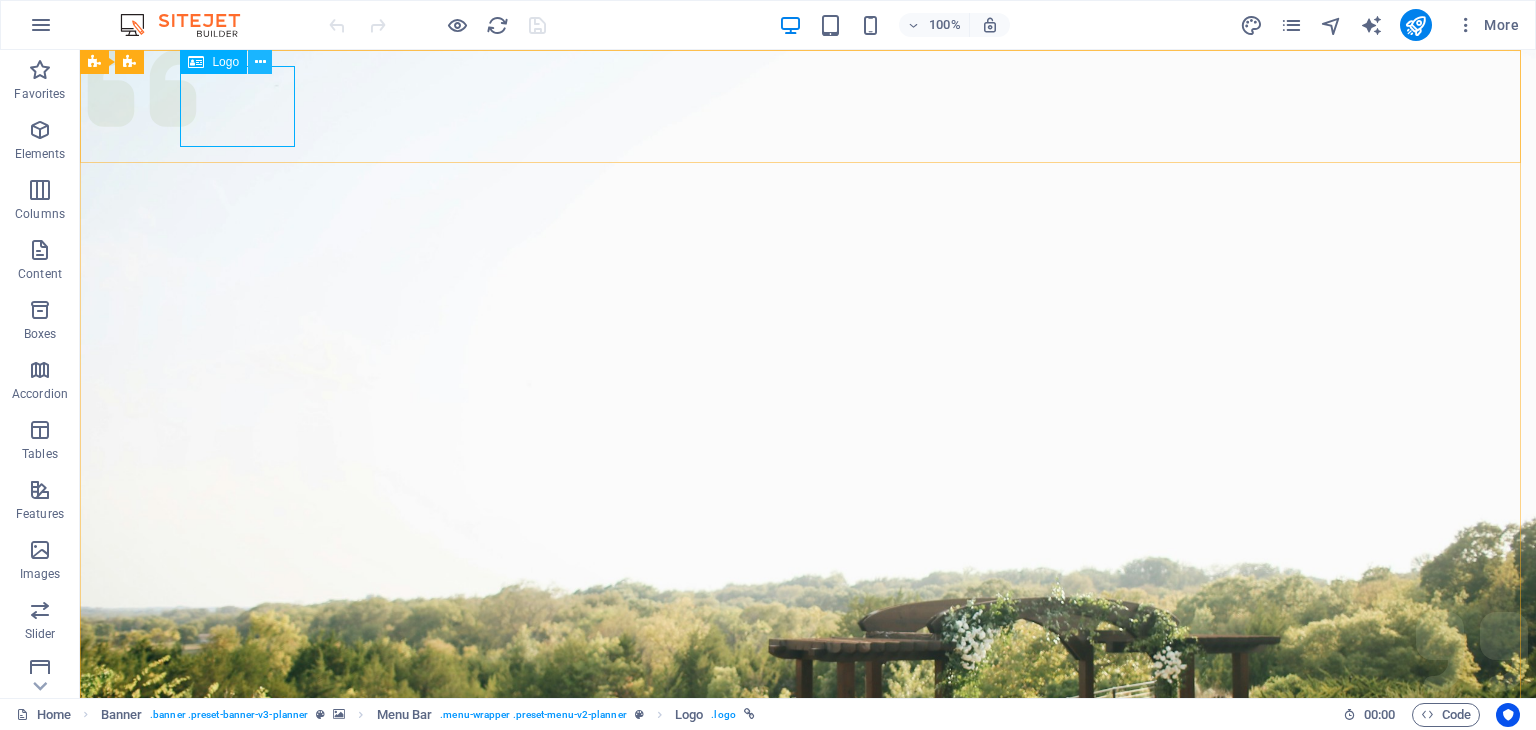 click at bounding box center [260, 62] 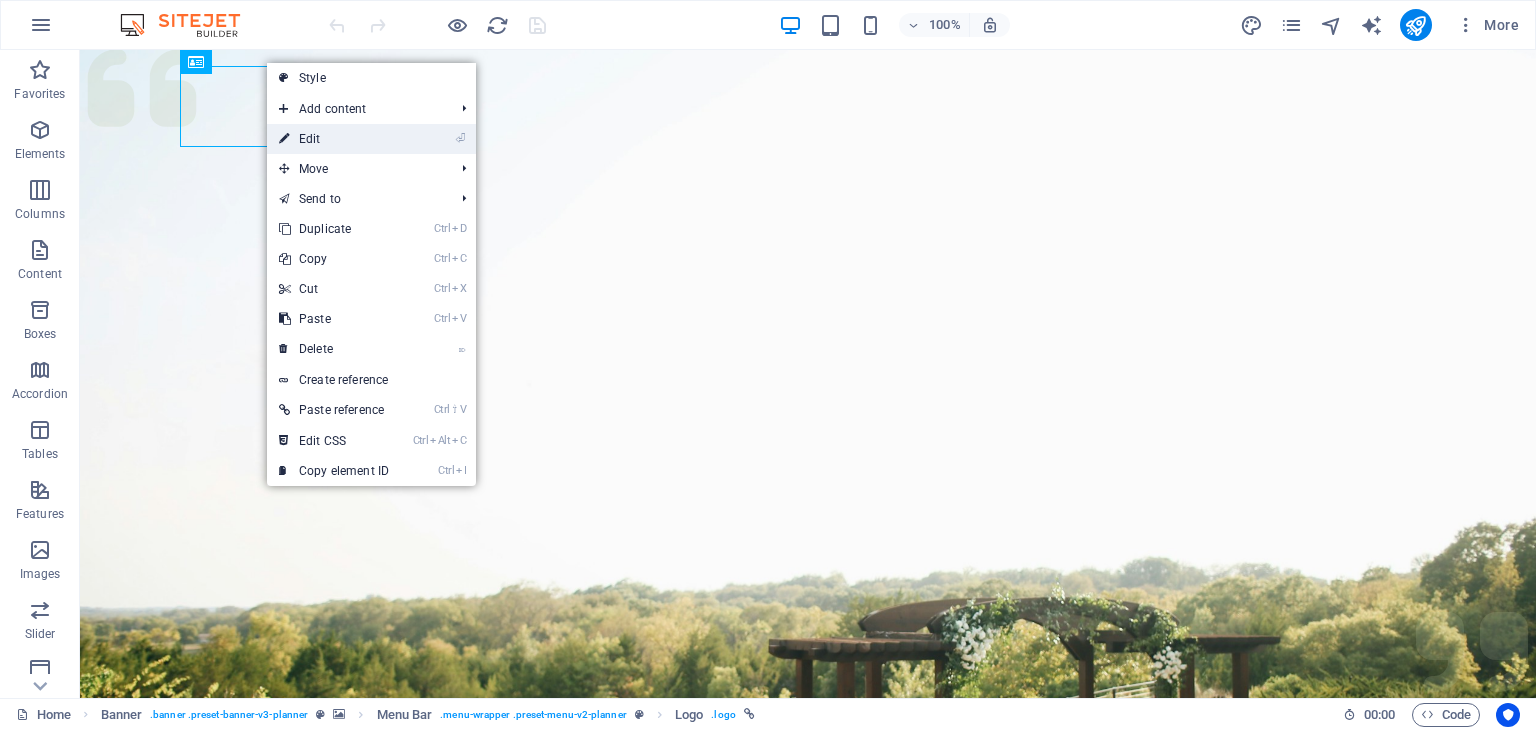 click on "⏎  Edit" at bounding box center (334, 139) 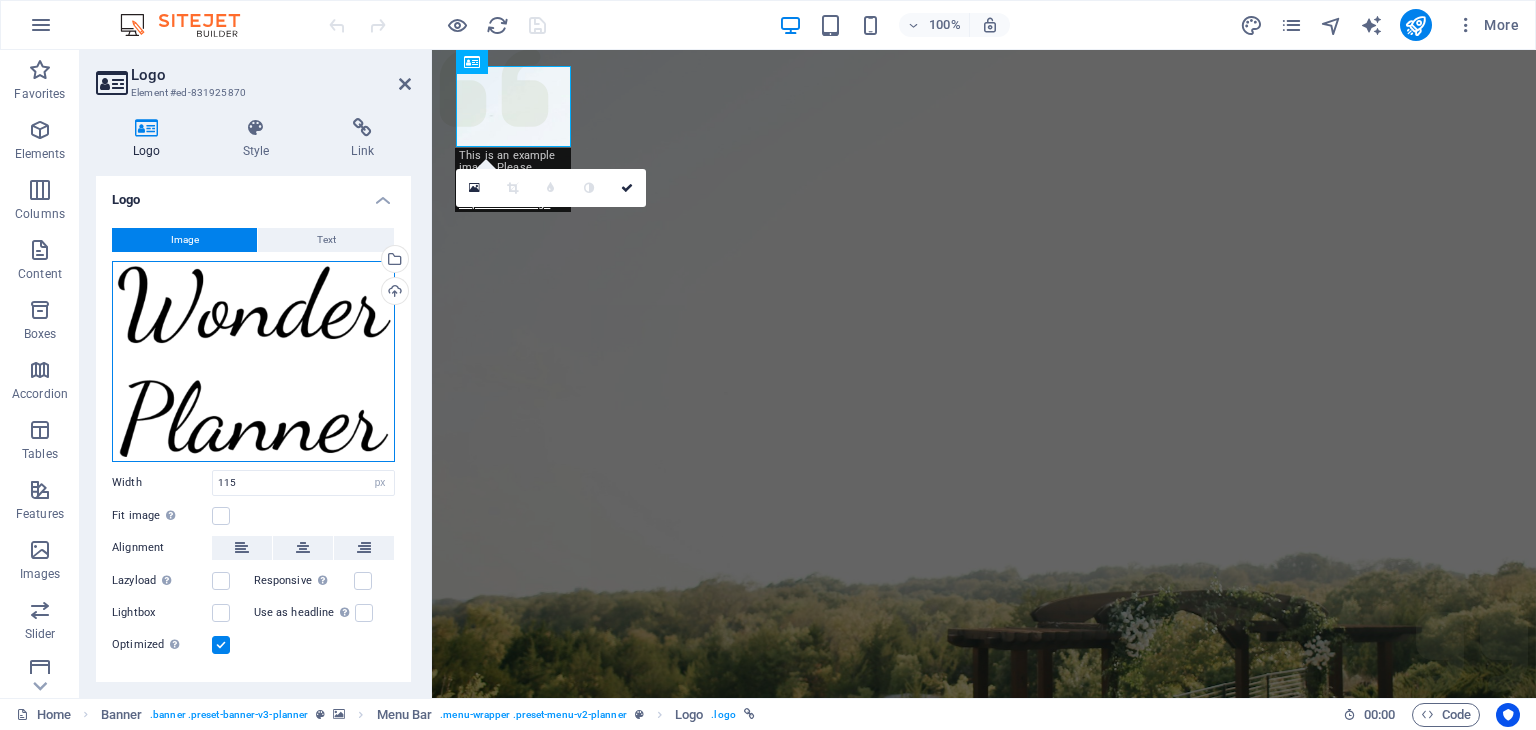 click on "Drag files here, click to choose files or select files from Files or our free stock photos & videos" at bounding box center (253, 361) 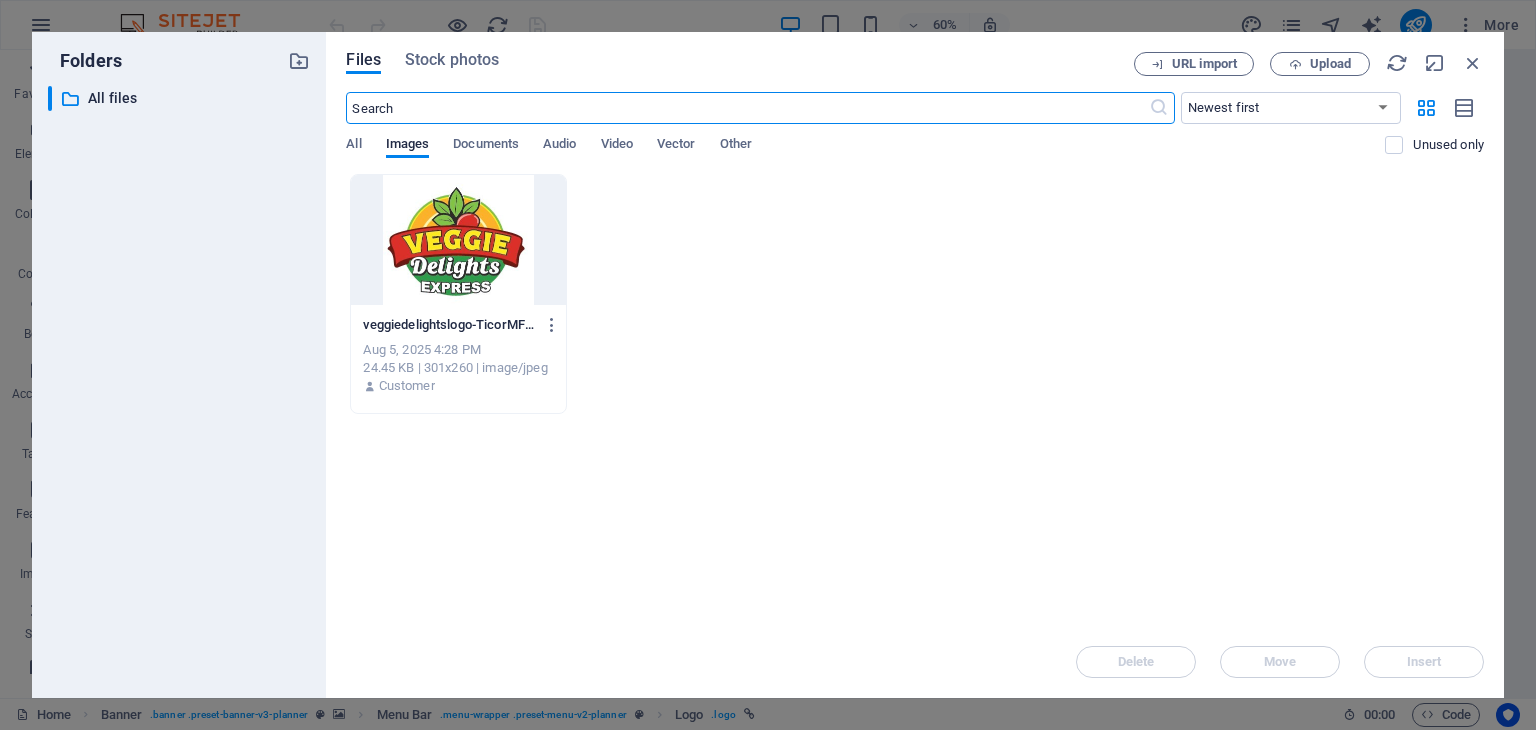click at bounding box center [458, 240] 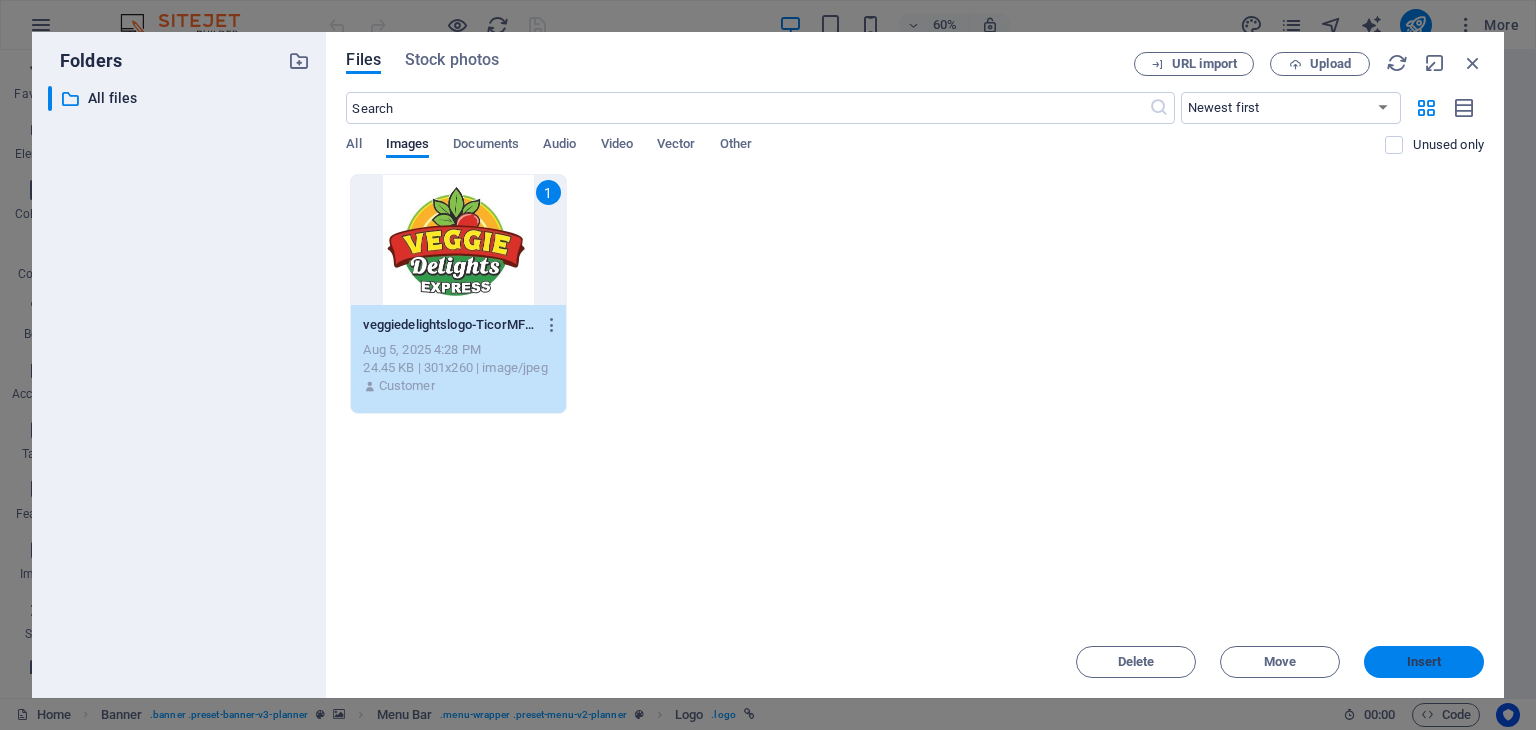 click on "Insert" at bounding box center (1424, 662) 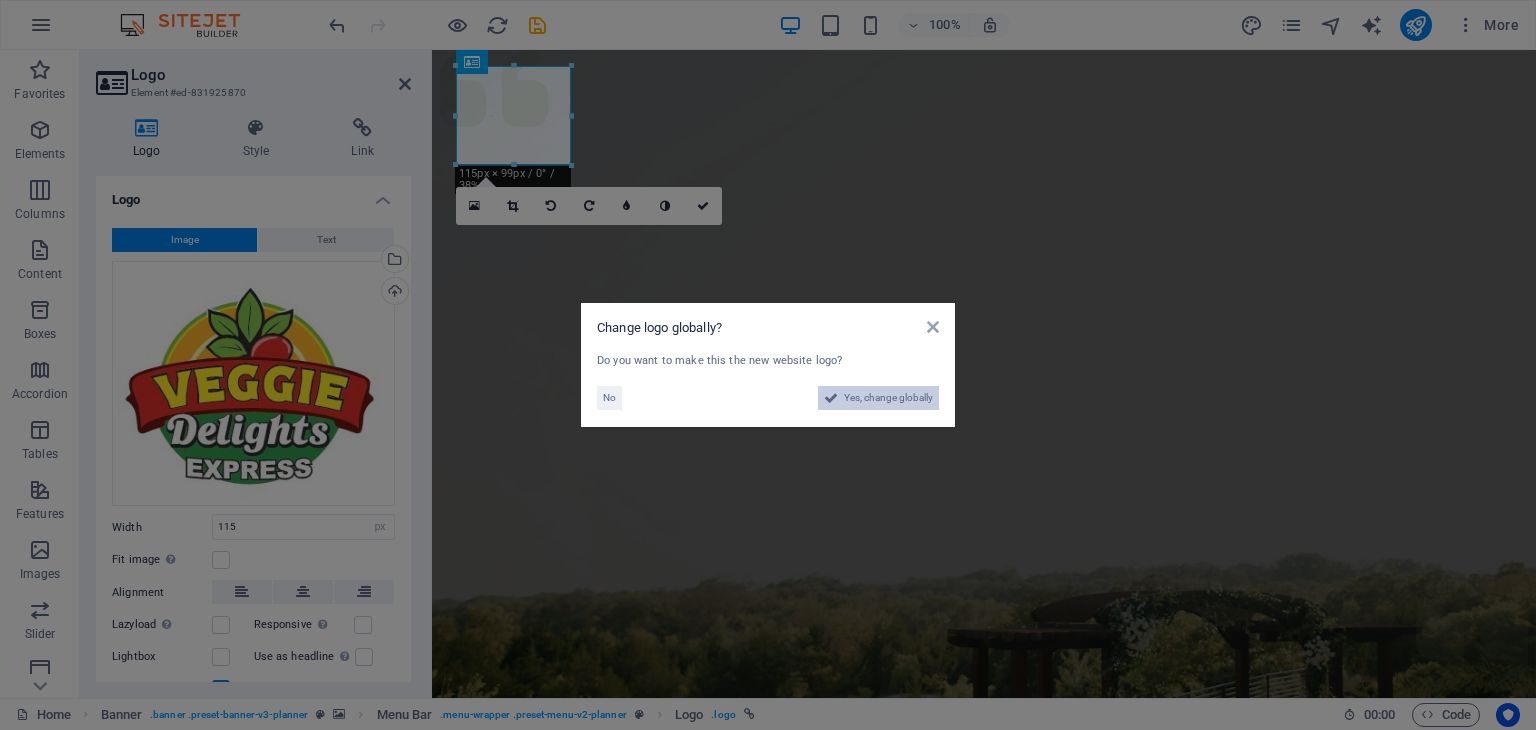 click on "Yes, change globally" at bounding box center [888, 398] 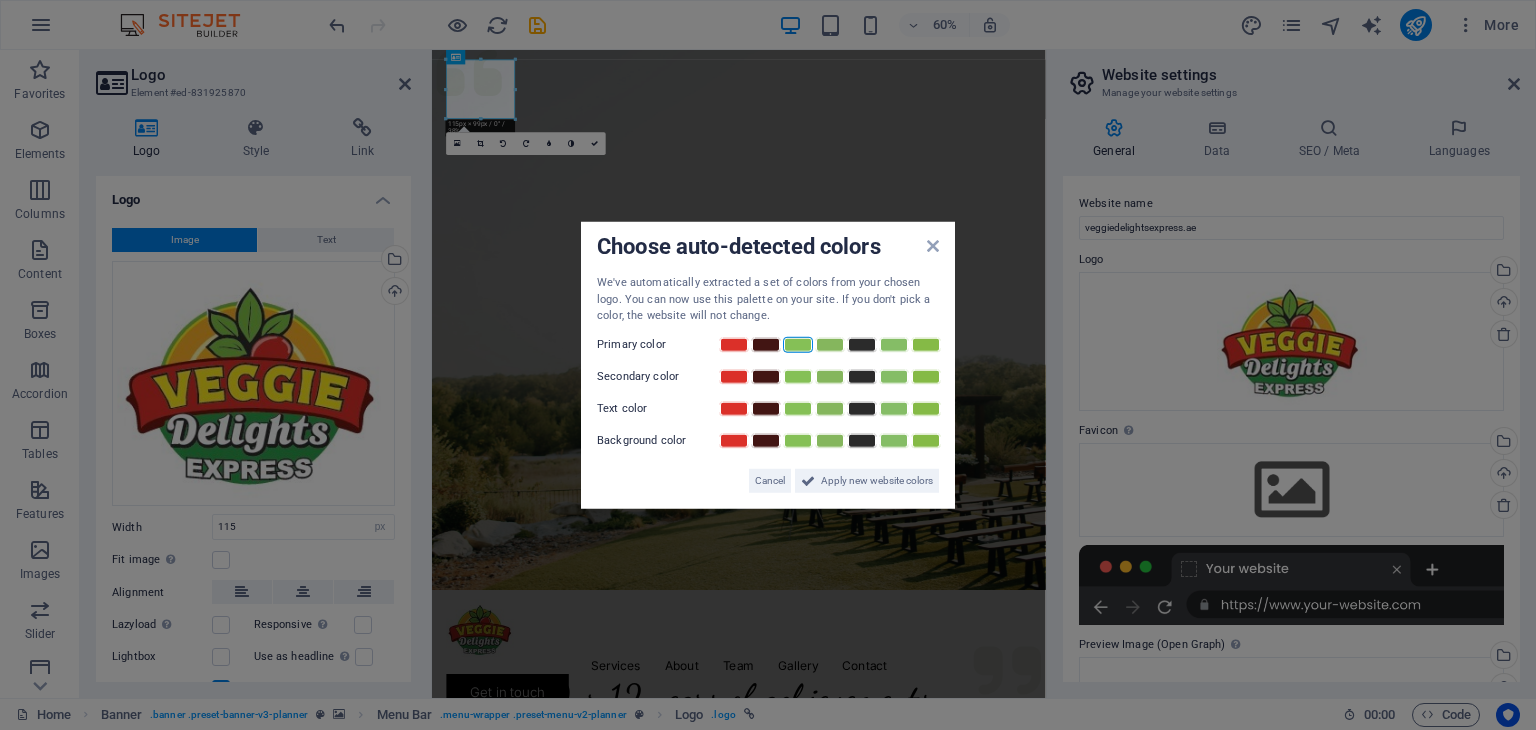 click at bounding box center (798, 344) 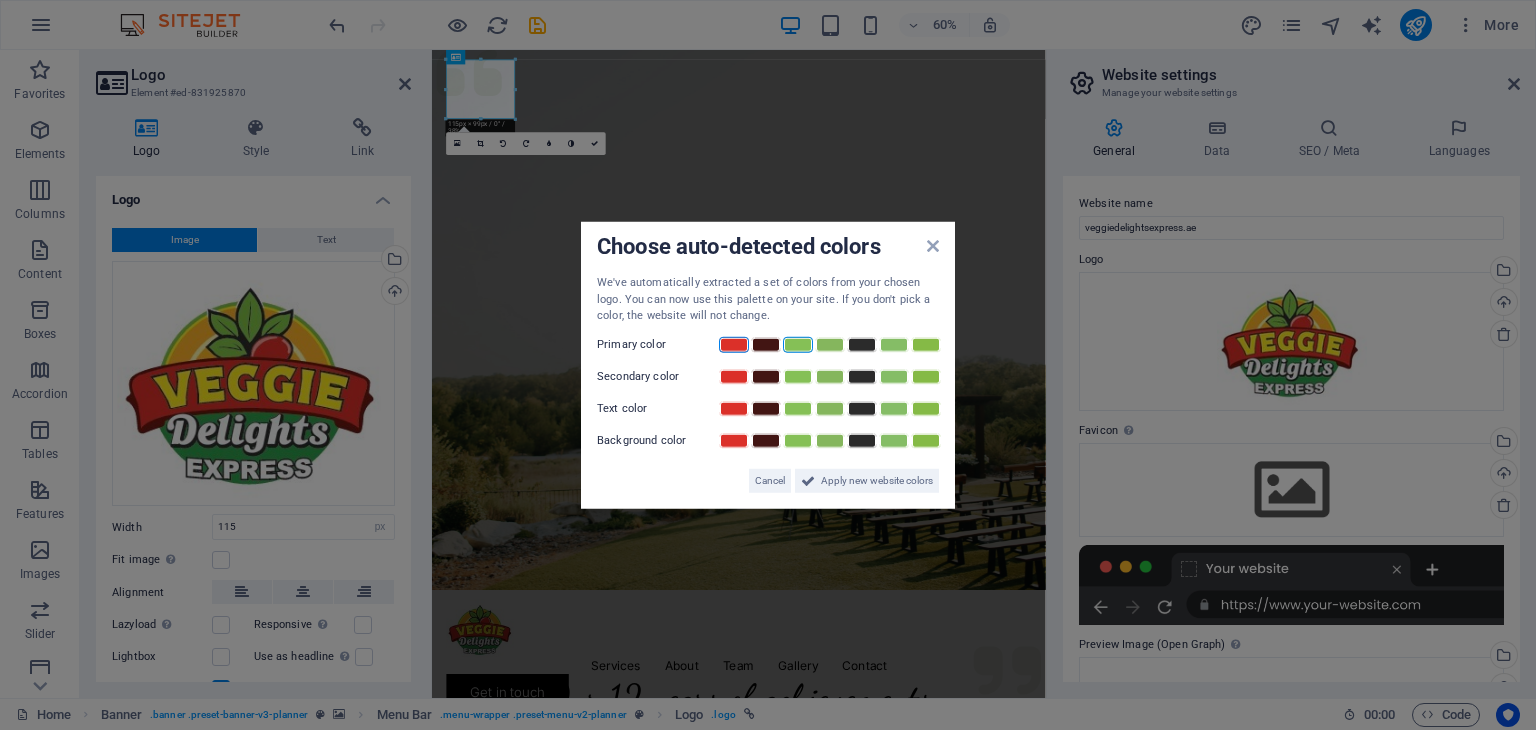 click at bounding box center (734, 344) 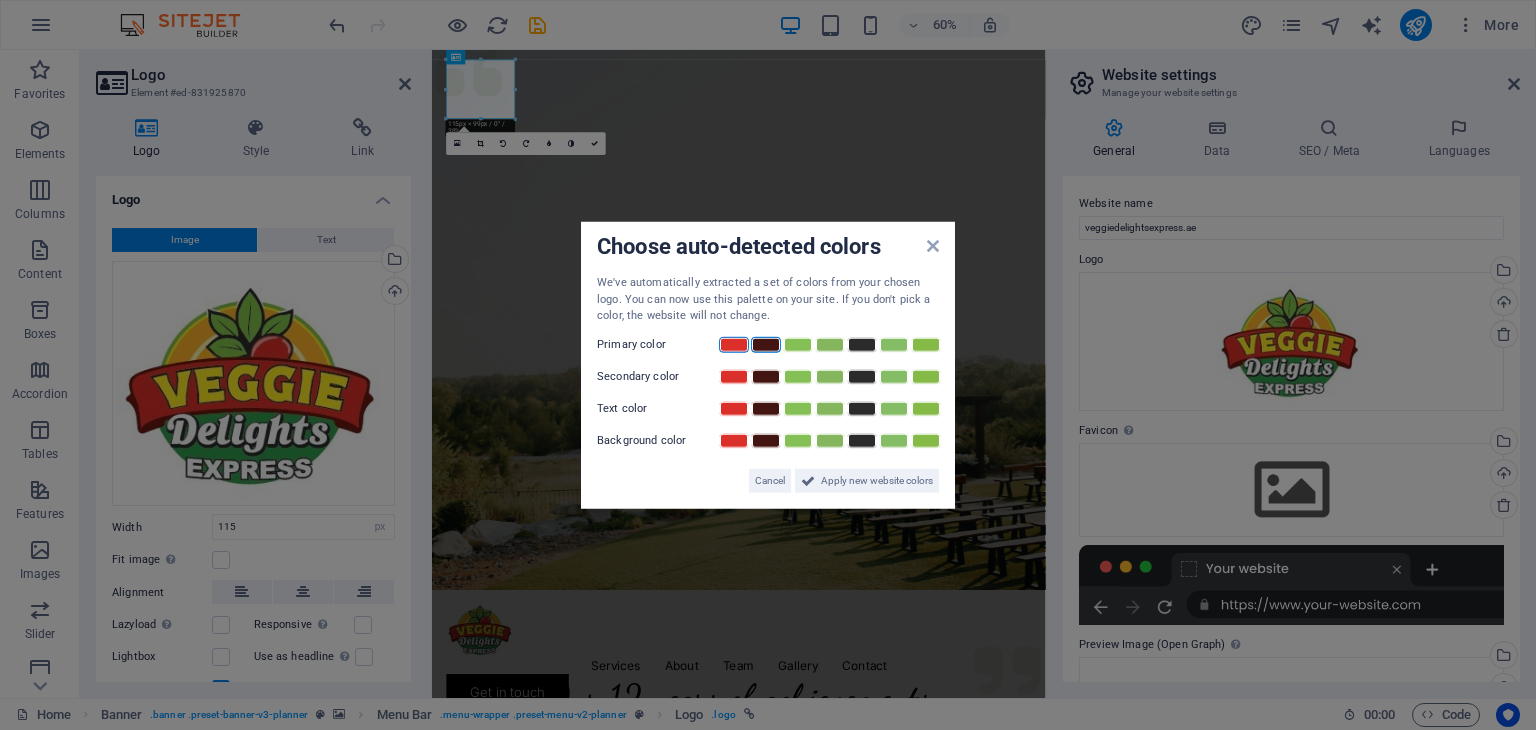 click at bounding box center (766, 344) 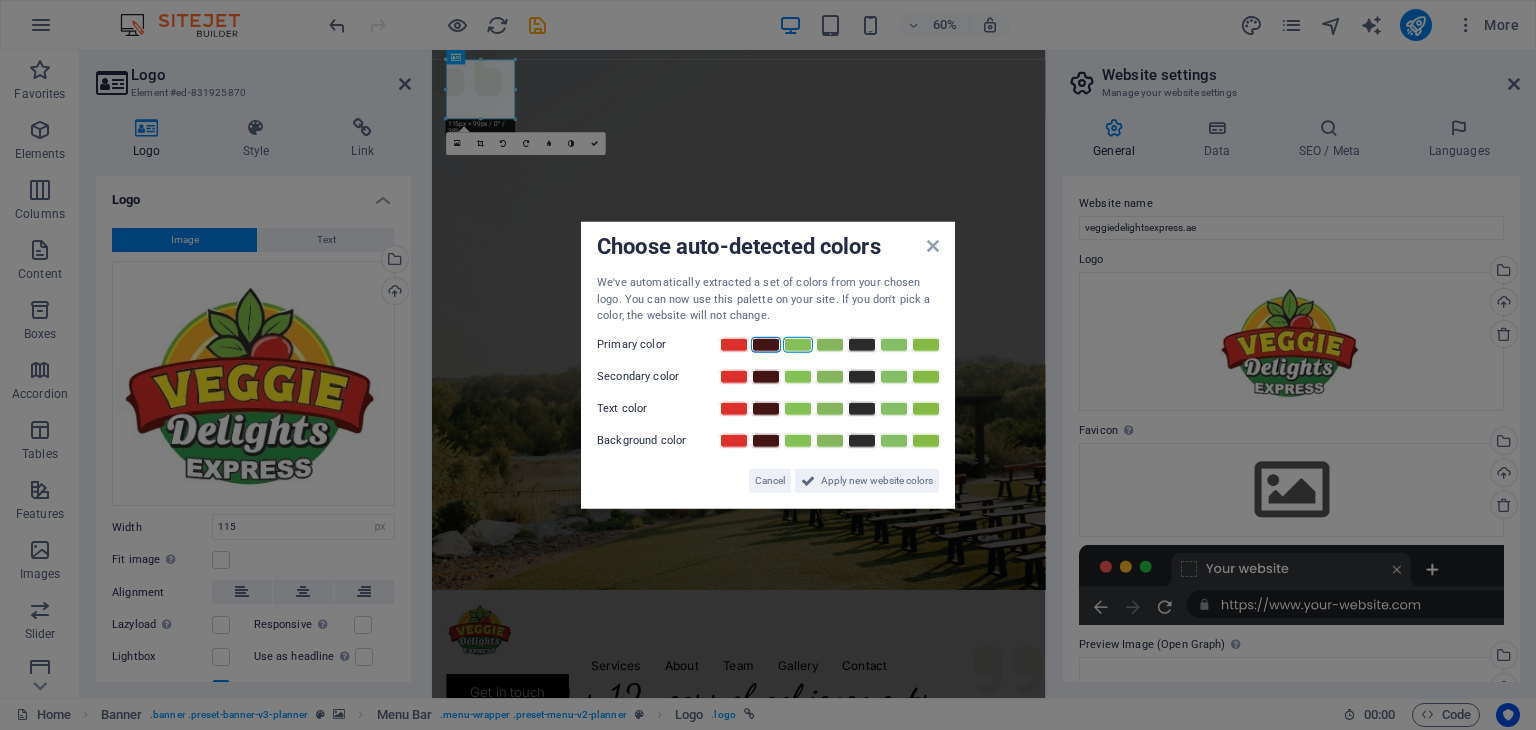 click at bounding box center (798, 344) 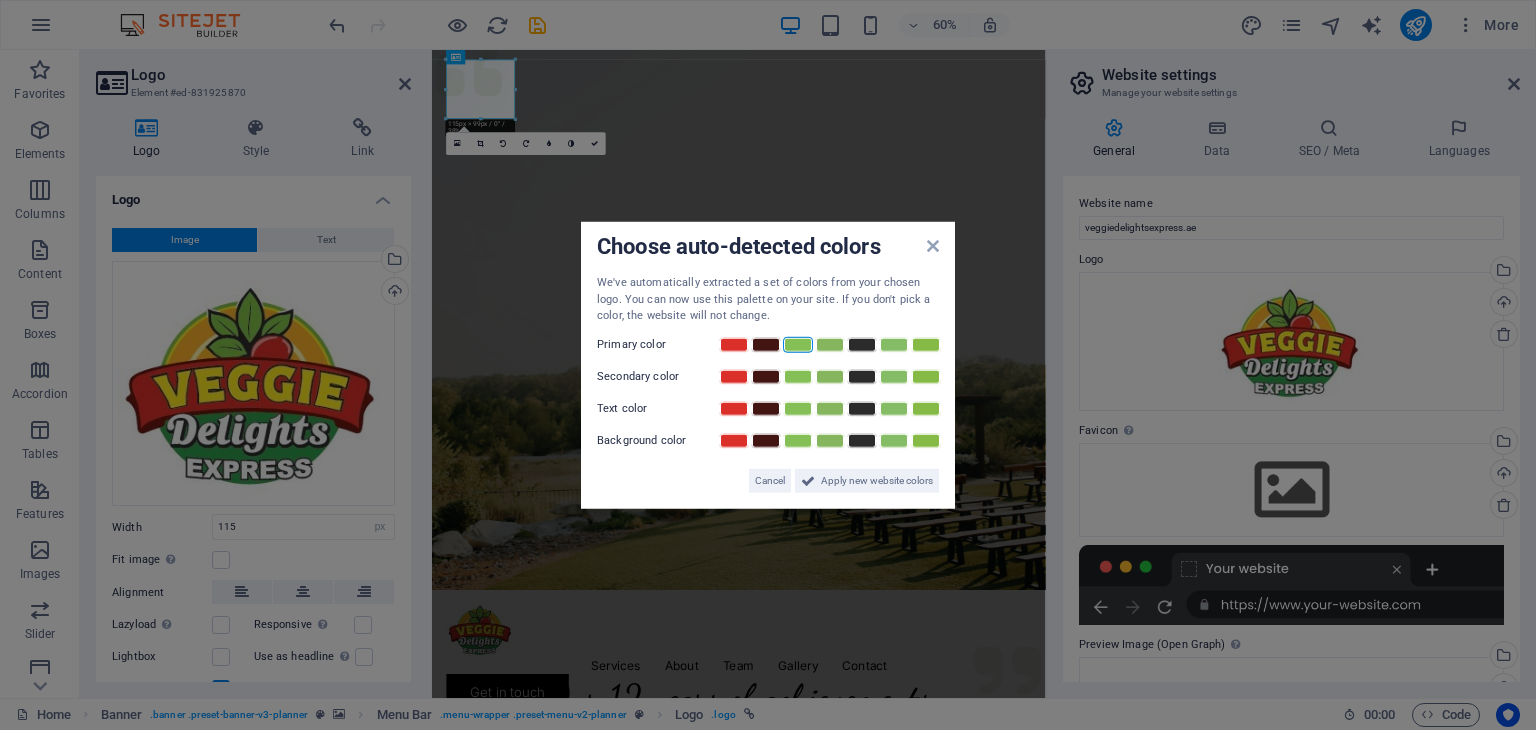 click on "We've automatically extracted a set of colors from your chosen logo. You can now use this palette on your site. If you don't pick a color, the website will not change.  Primary color Secondary color Text color Background color Cancel Apply new website colors" at bounding box center (768, 384) 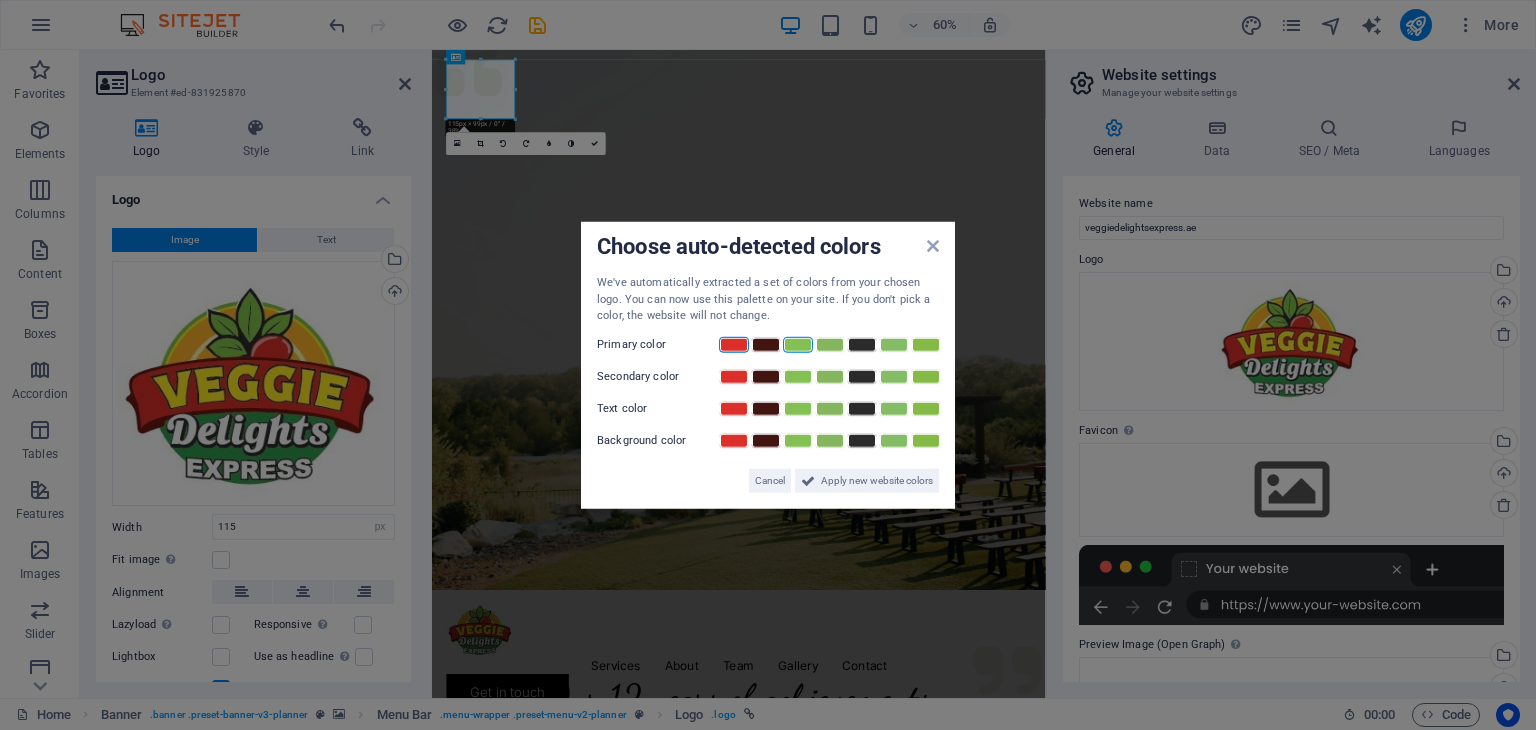 click at bounding box center (734, 344) 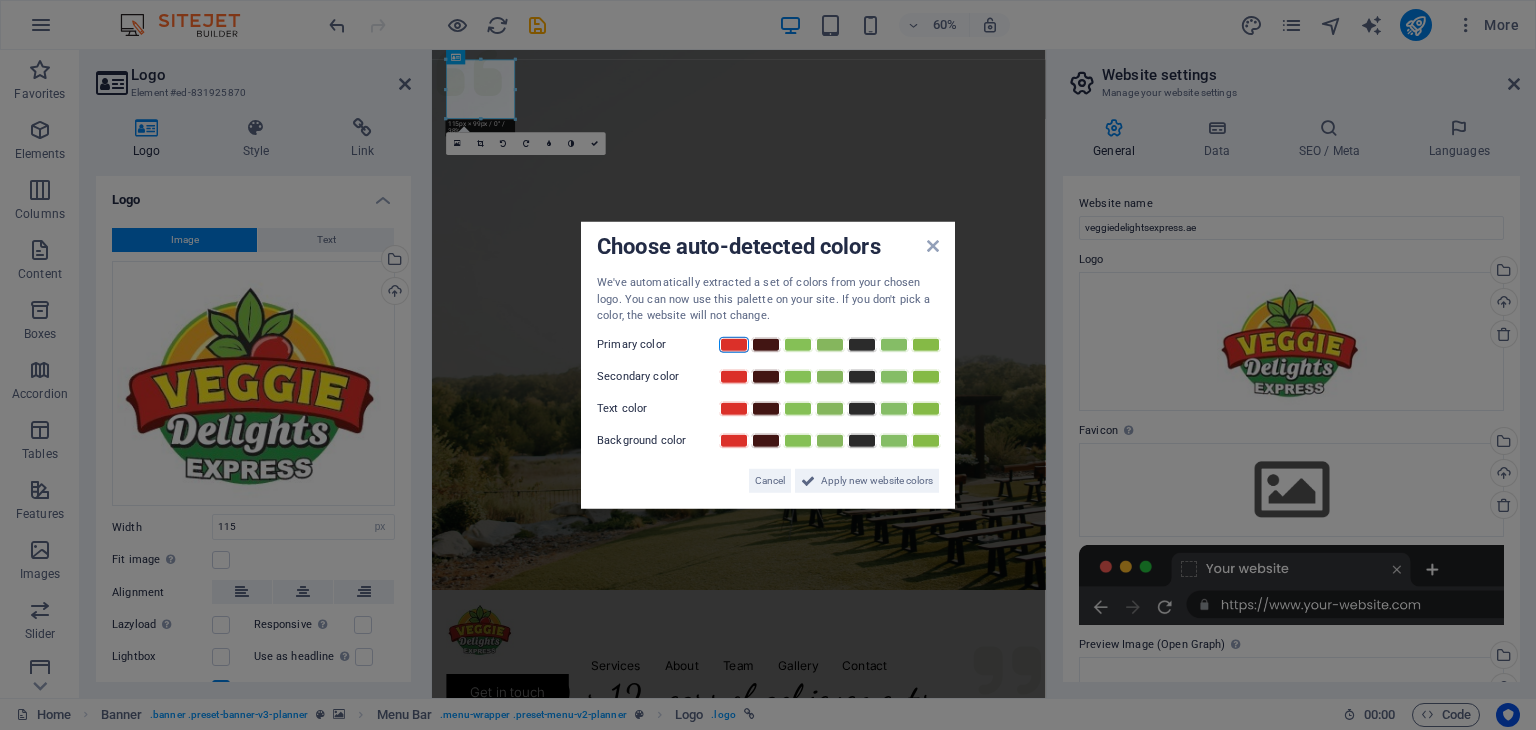click on "We've automatically extracted a set of colors from your chosen logo. You can now use this palette on your site. If you don't pick a color, the website will not change.  Primary color Secondary color Text color Background color Cancel Apply new website colors" at bounding box center (768, 384) 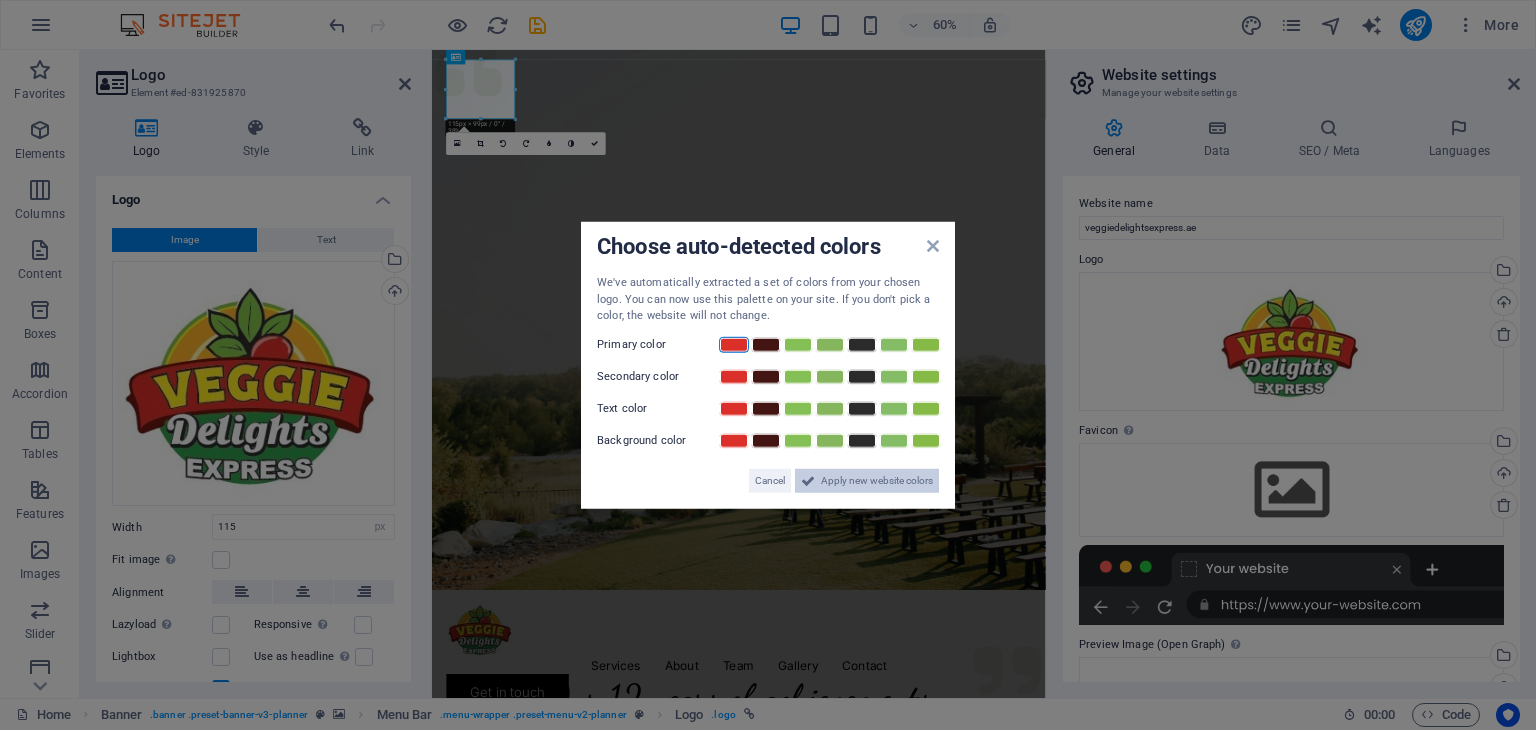 click on "Apply new website colors" at bounding box center (877, 480) 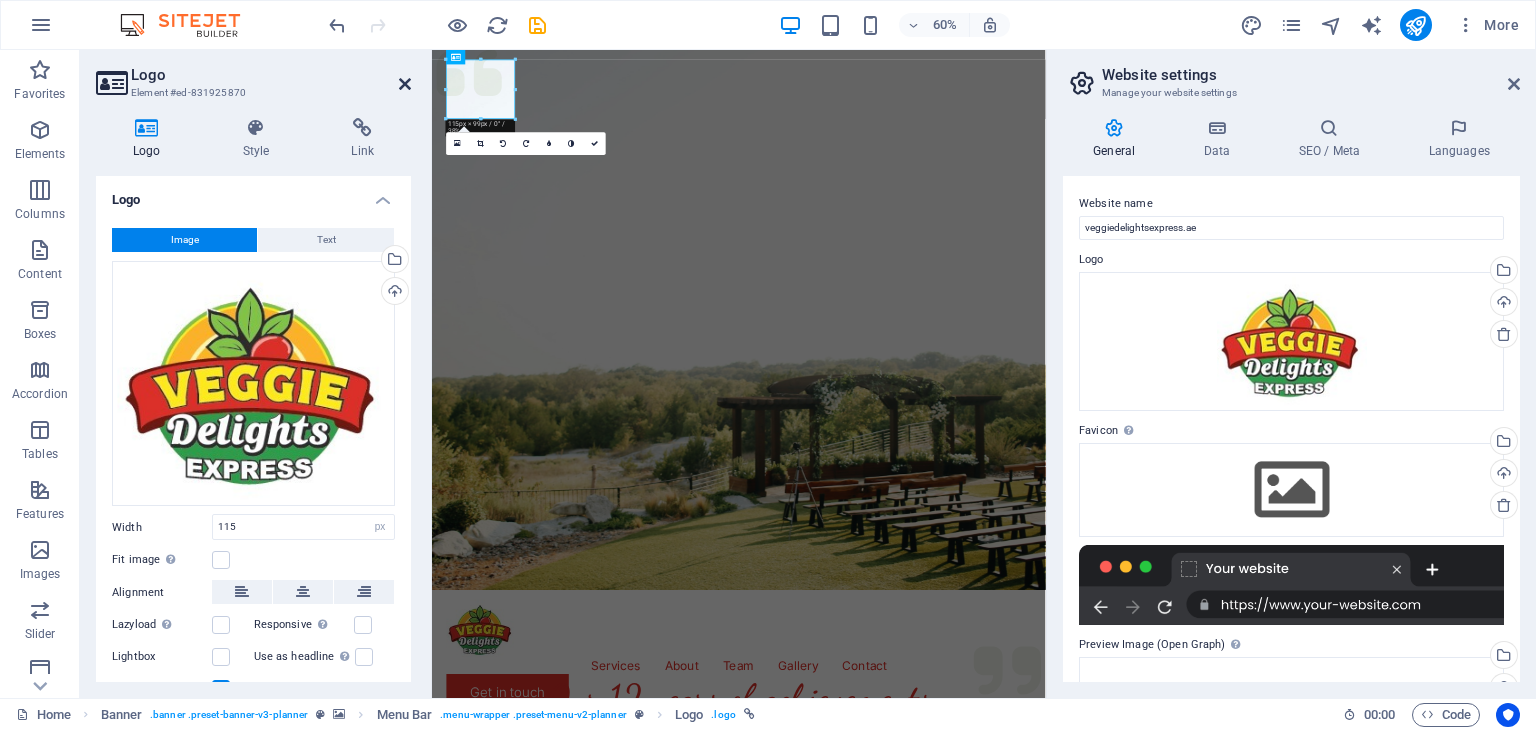 click at bounding box center (405, 84) 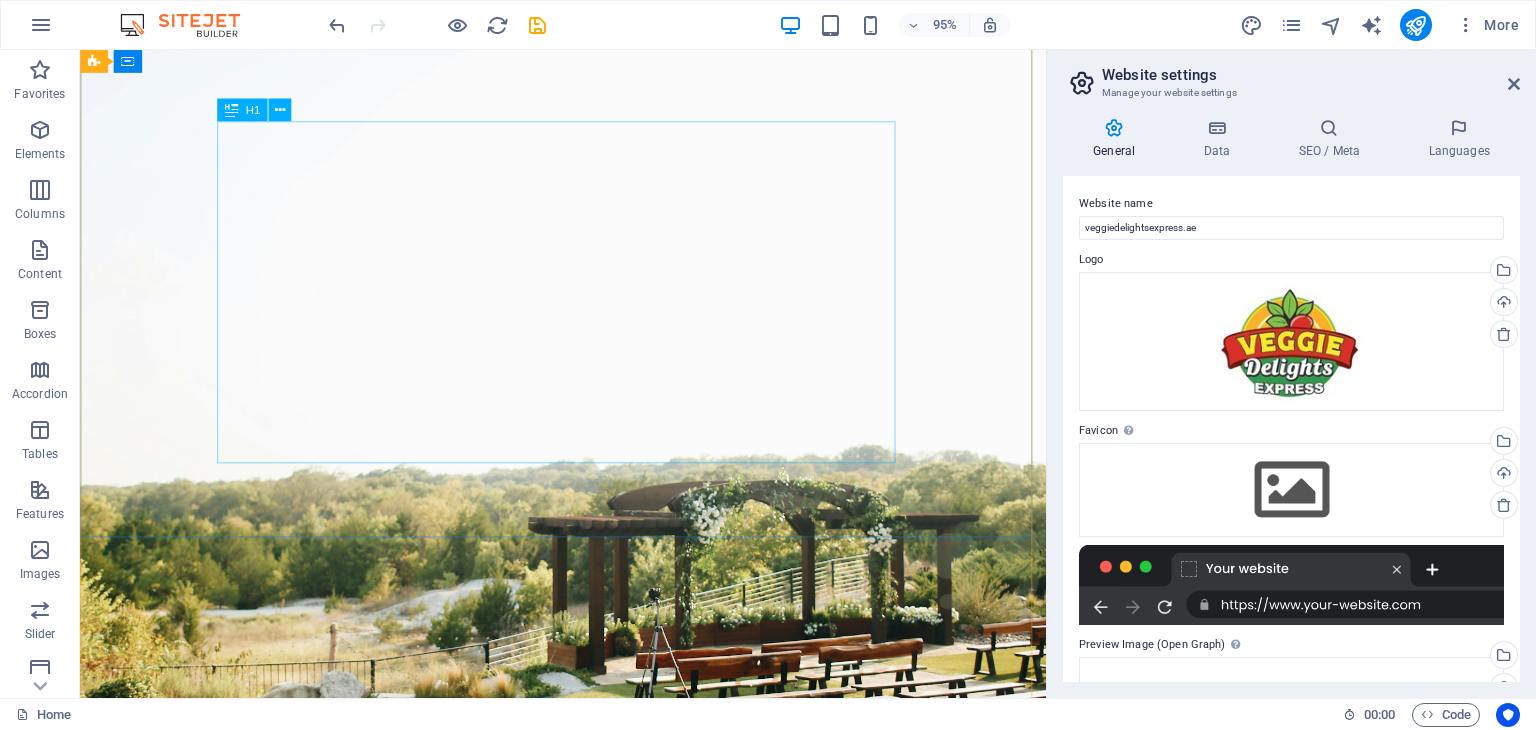scroll, scrollTop: 0, scrollLeft: 0, axis: both 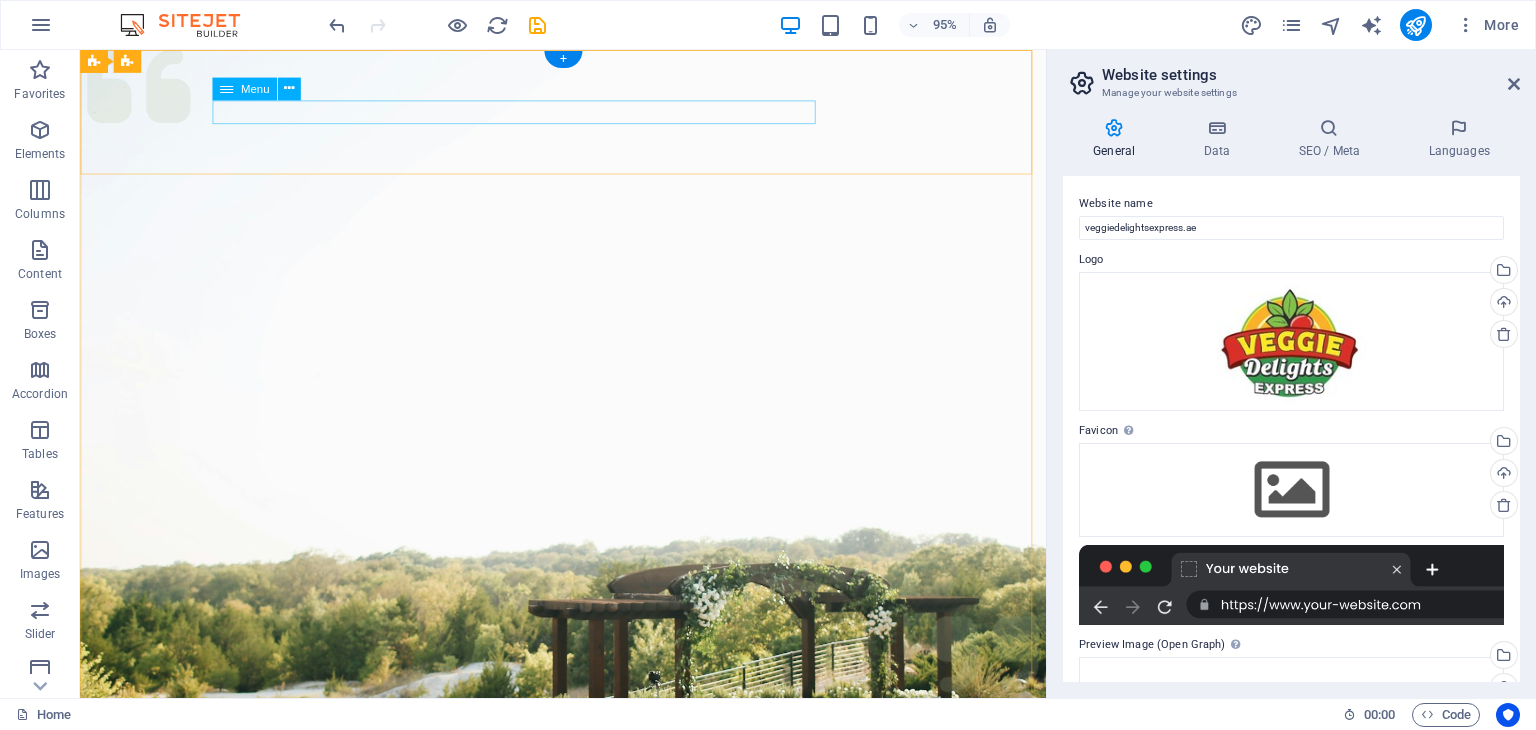 click on "Services About Team Gallery Contact" at bounding box center [588, 1077] 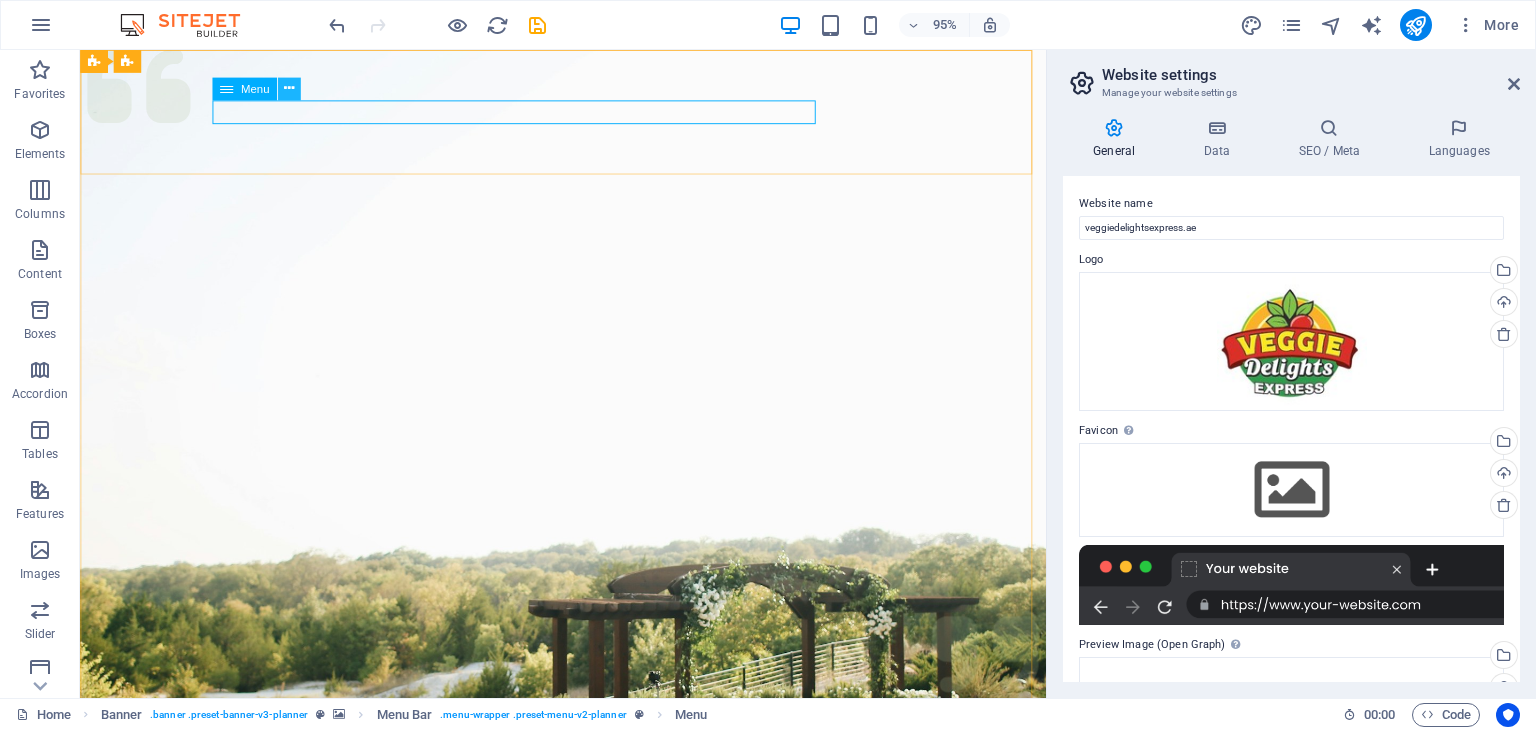 click at bounding box center [289, 89] 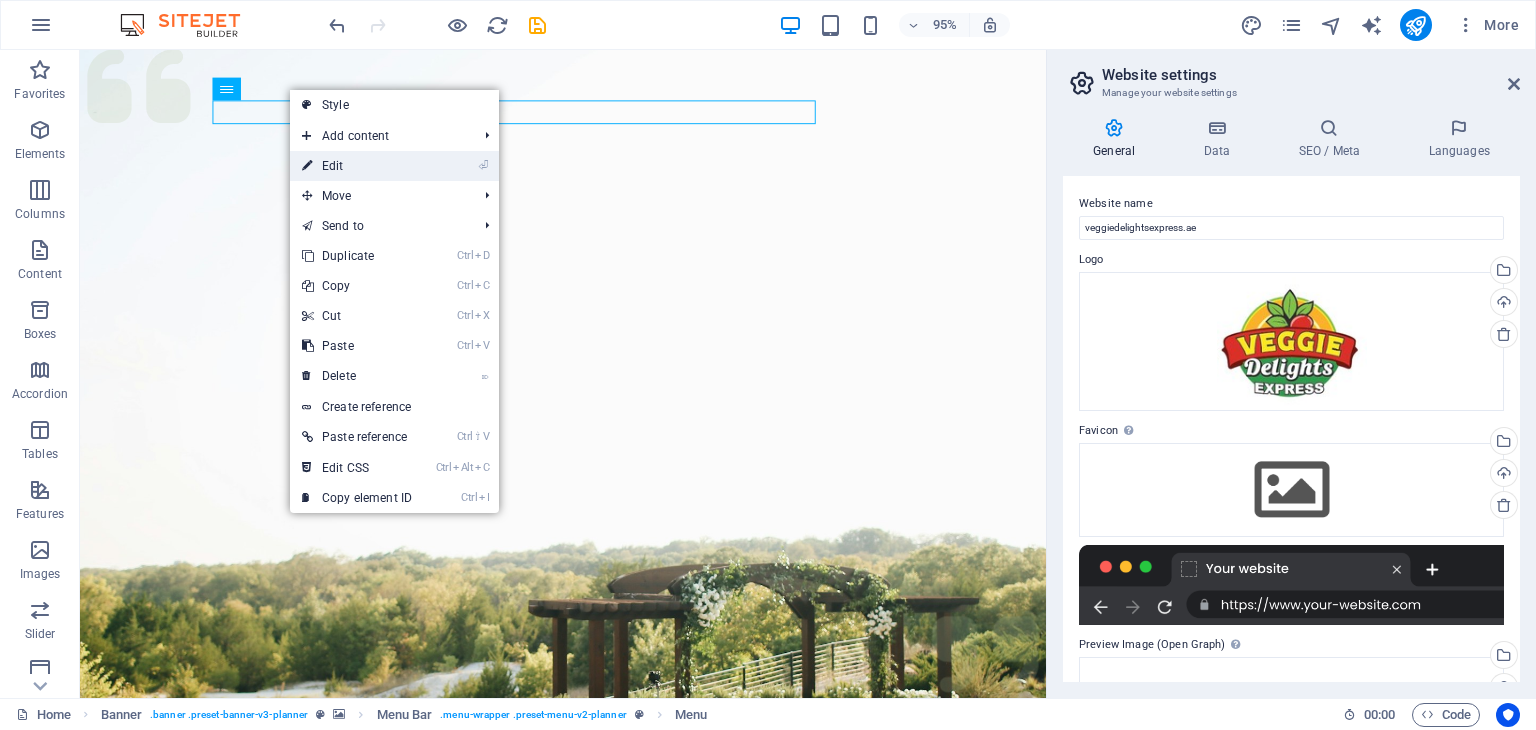 click on "⏎  Edit" at bounding box center (357, 166) 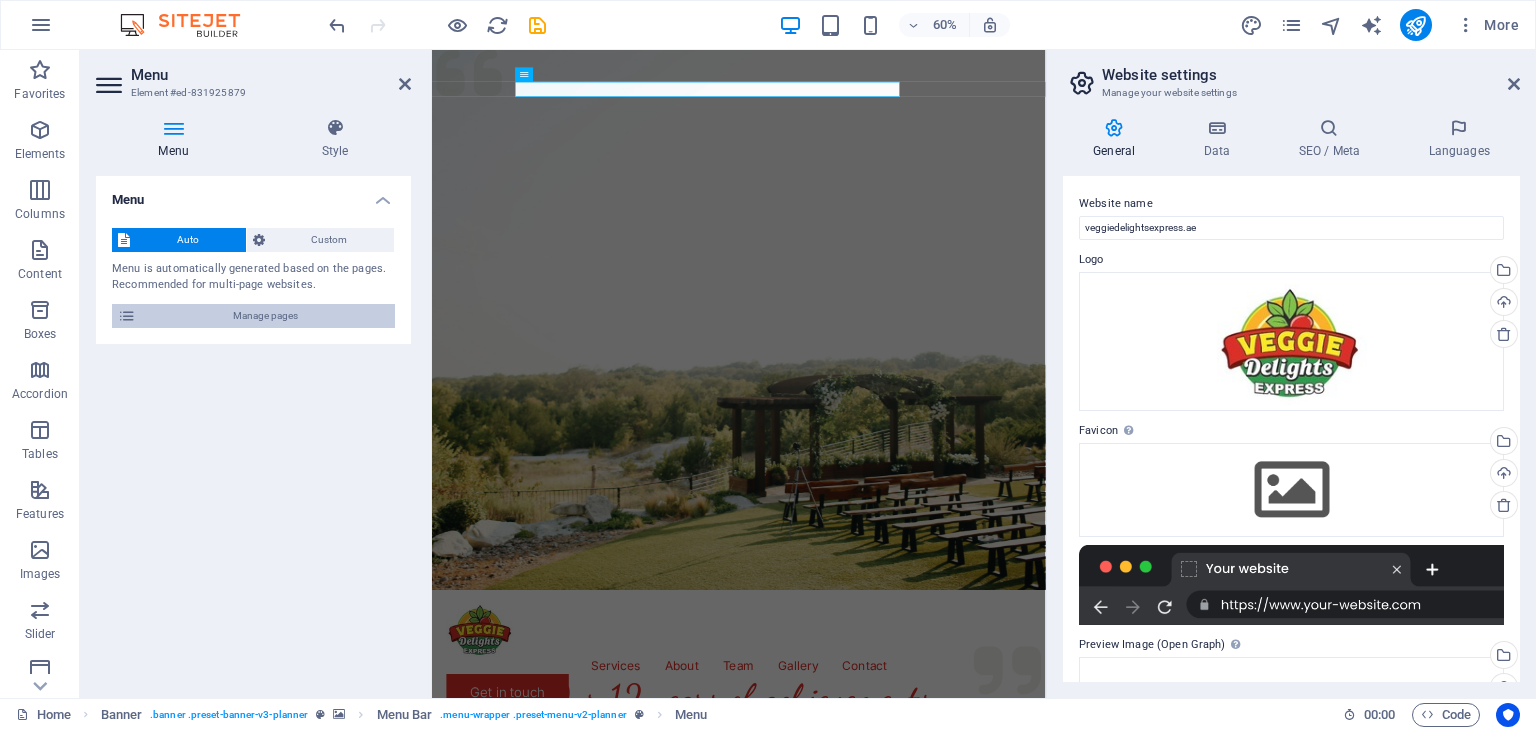 click at bounding box center (127, 316) 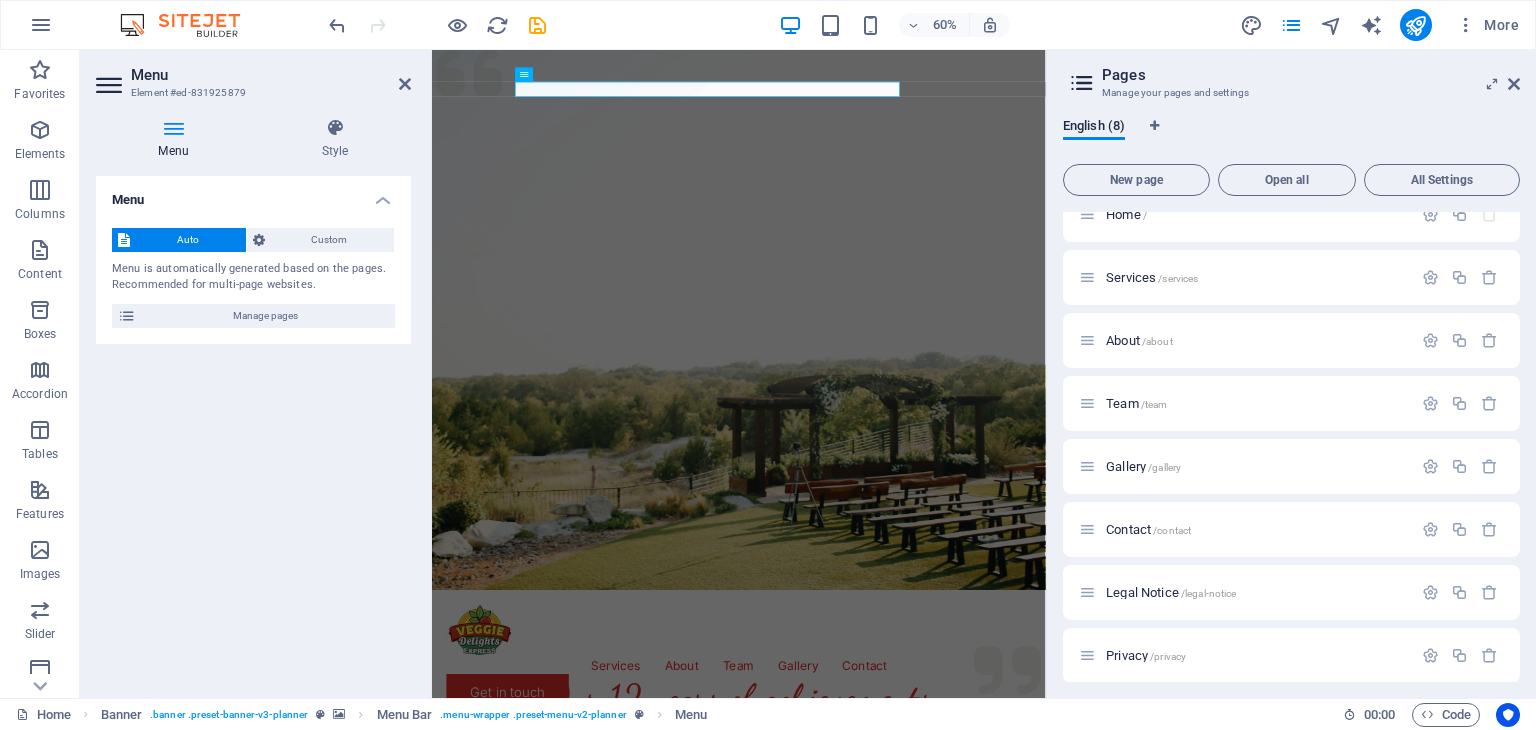 scroll, scrollTop: 34, scrollLeft: 0, axis: vertical 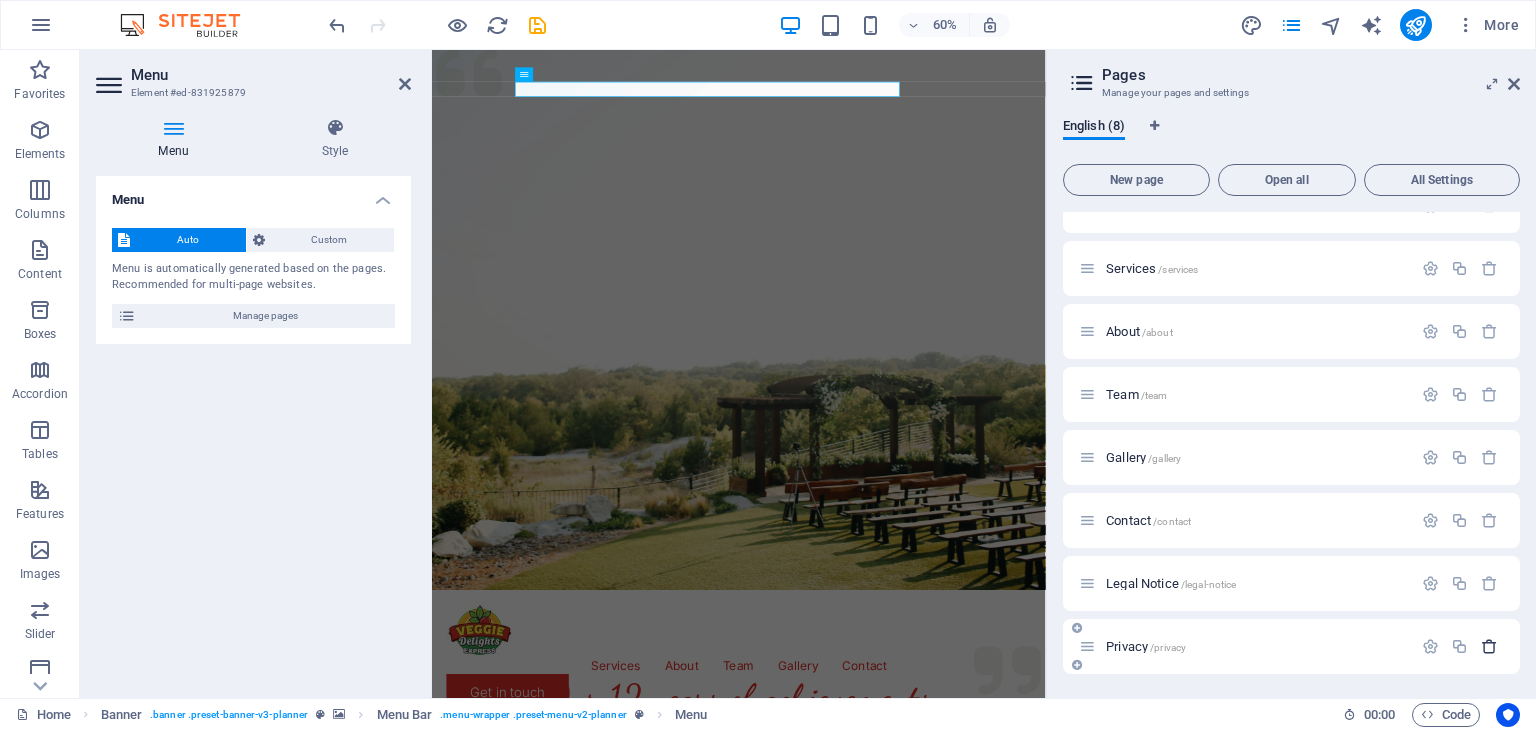 click at bounding box center (1489, 646) 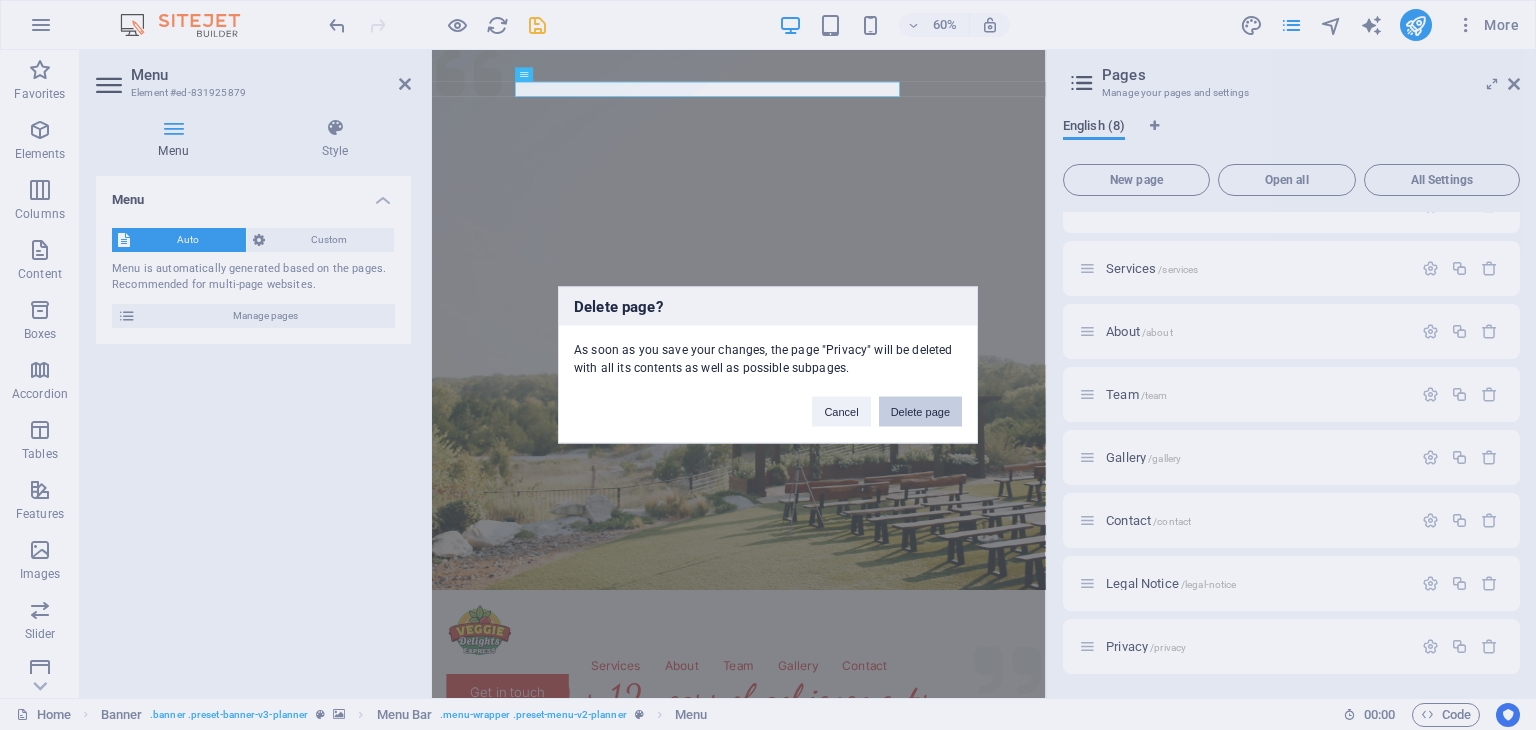 drag, startPoint x: 936, startPoint y: 406, endPoint x: 865, endPoint y: 615, distance: 220.7306 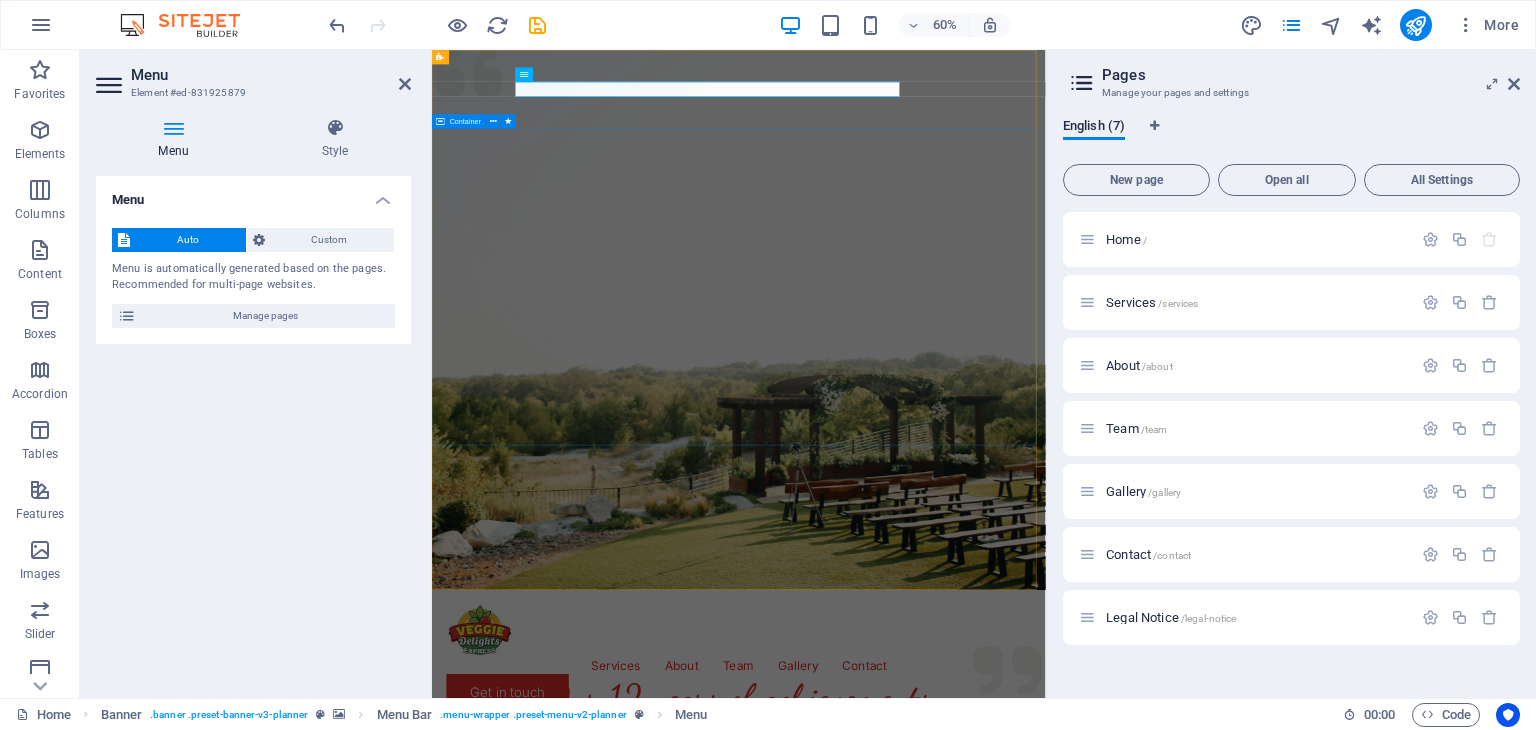 scroll, scrollTop: 0, scrollLeft: 0, axis: both 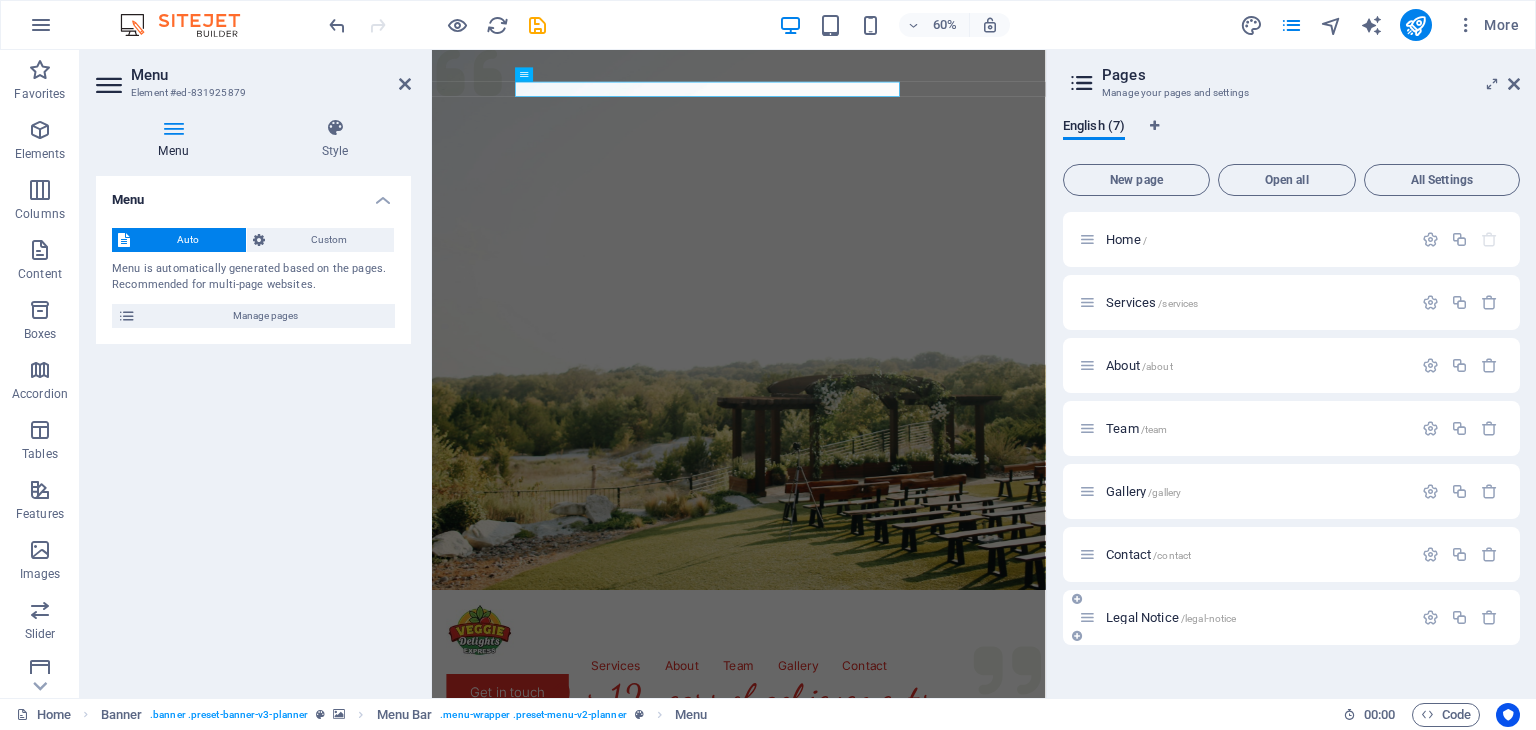 click at bounding box center [1460, 618] 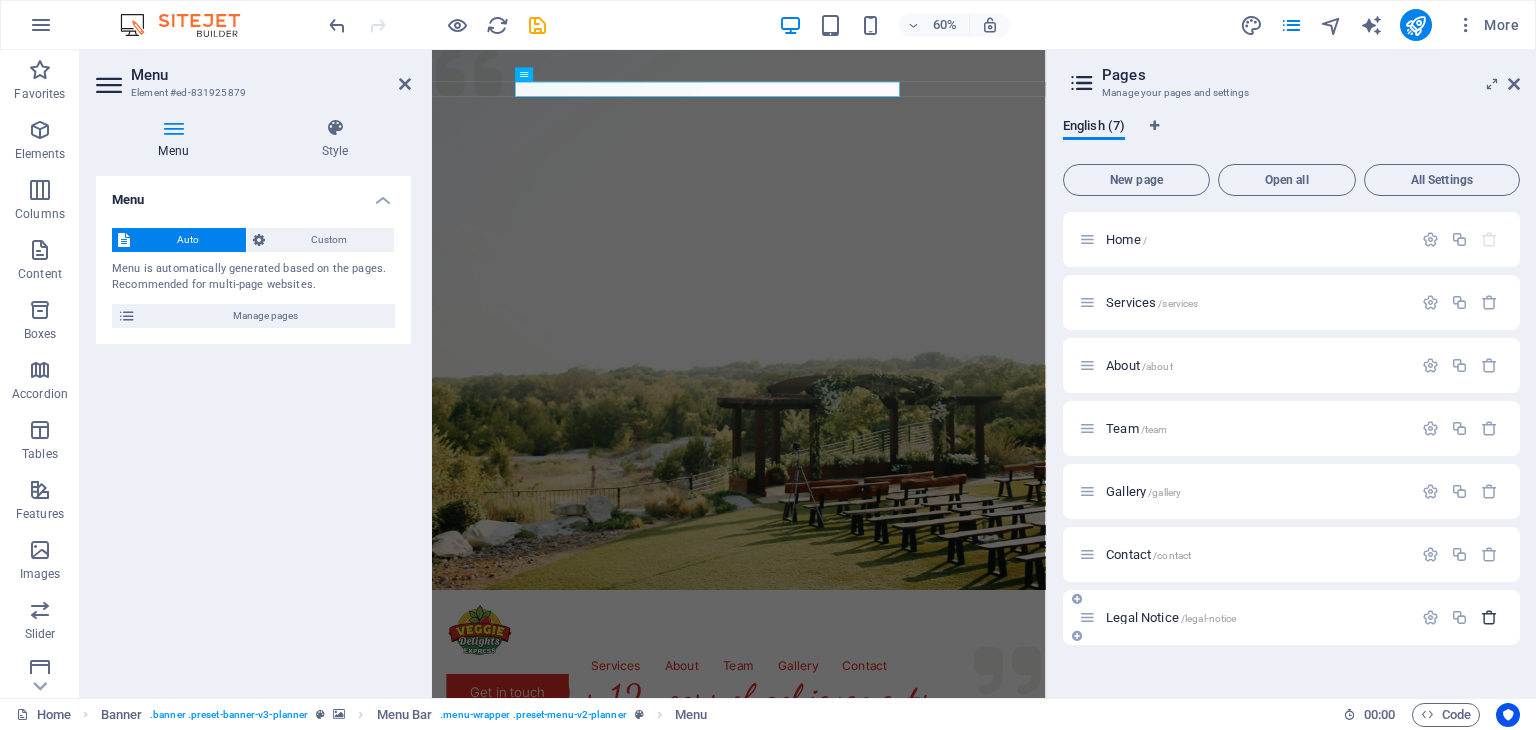 click at bounding box center [1489, 617] 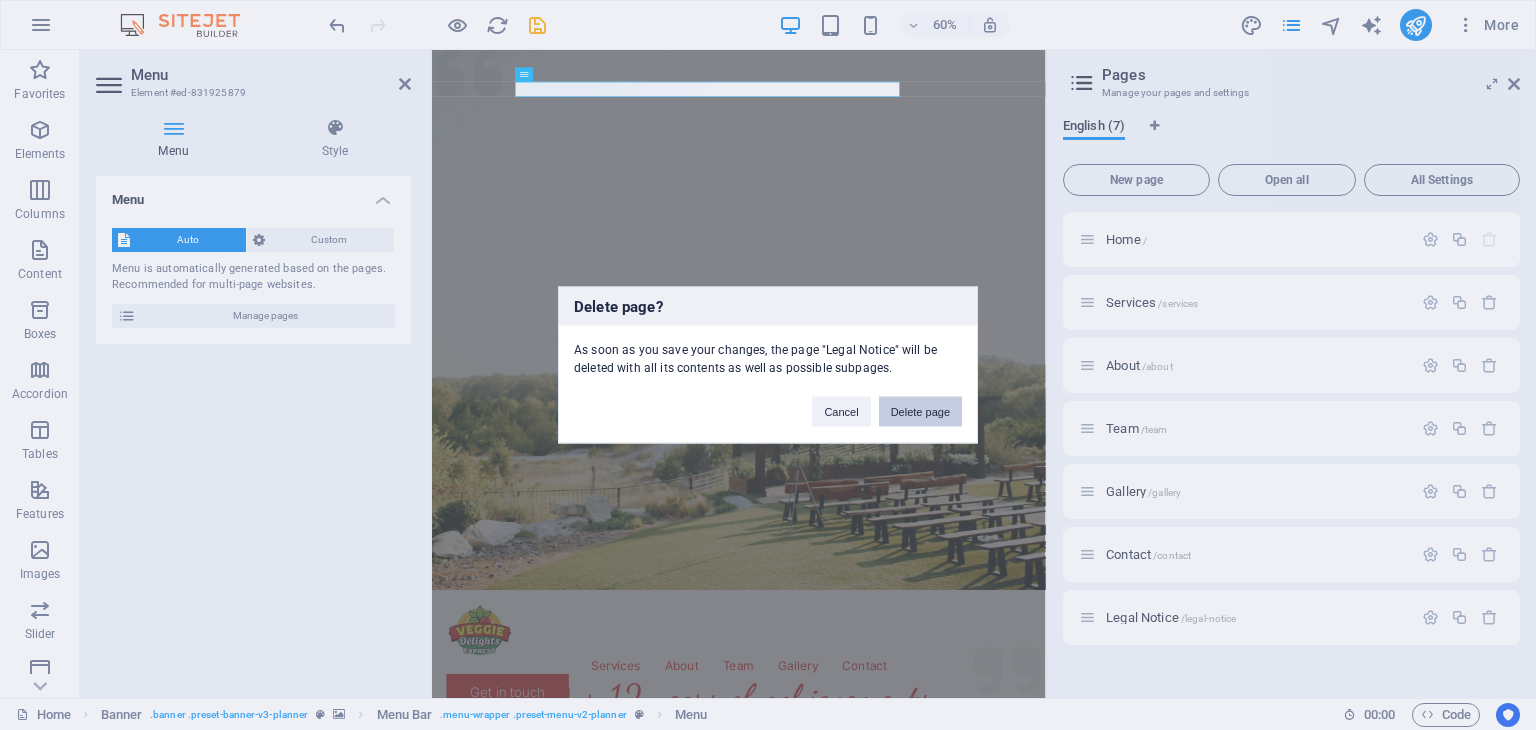 click on "Delete page" at bounding box center [920, 412] 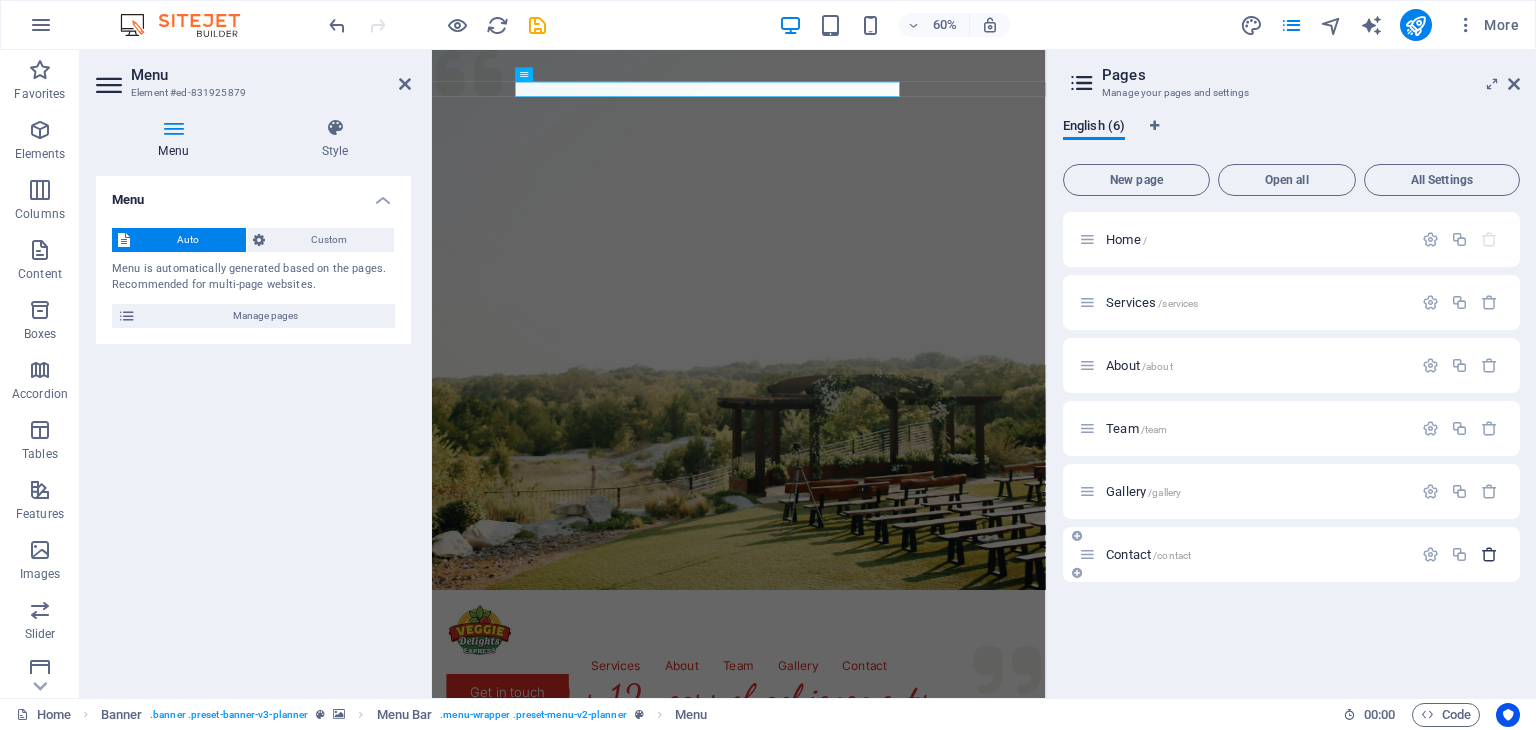 click at bounding box center [1489, 554] 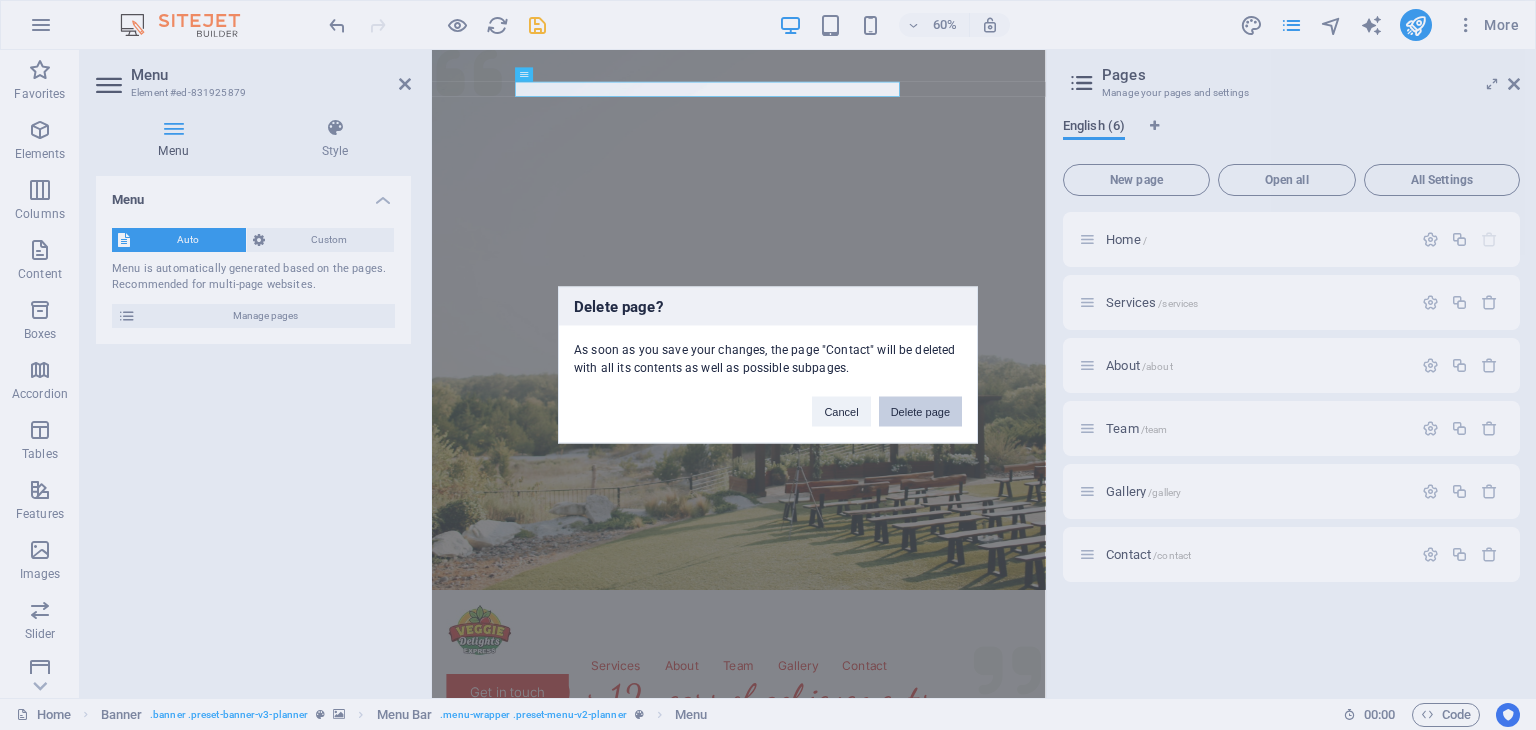 click on "Delete page" at bounding box center (920, 412) 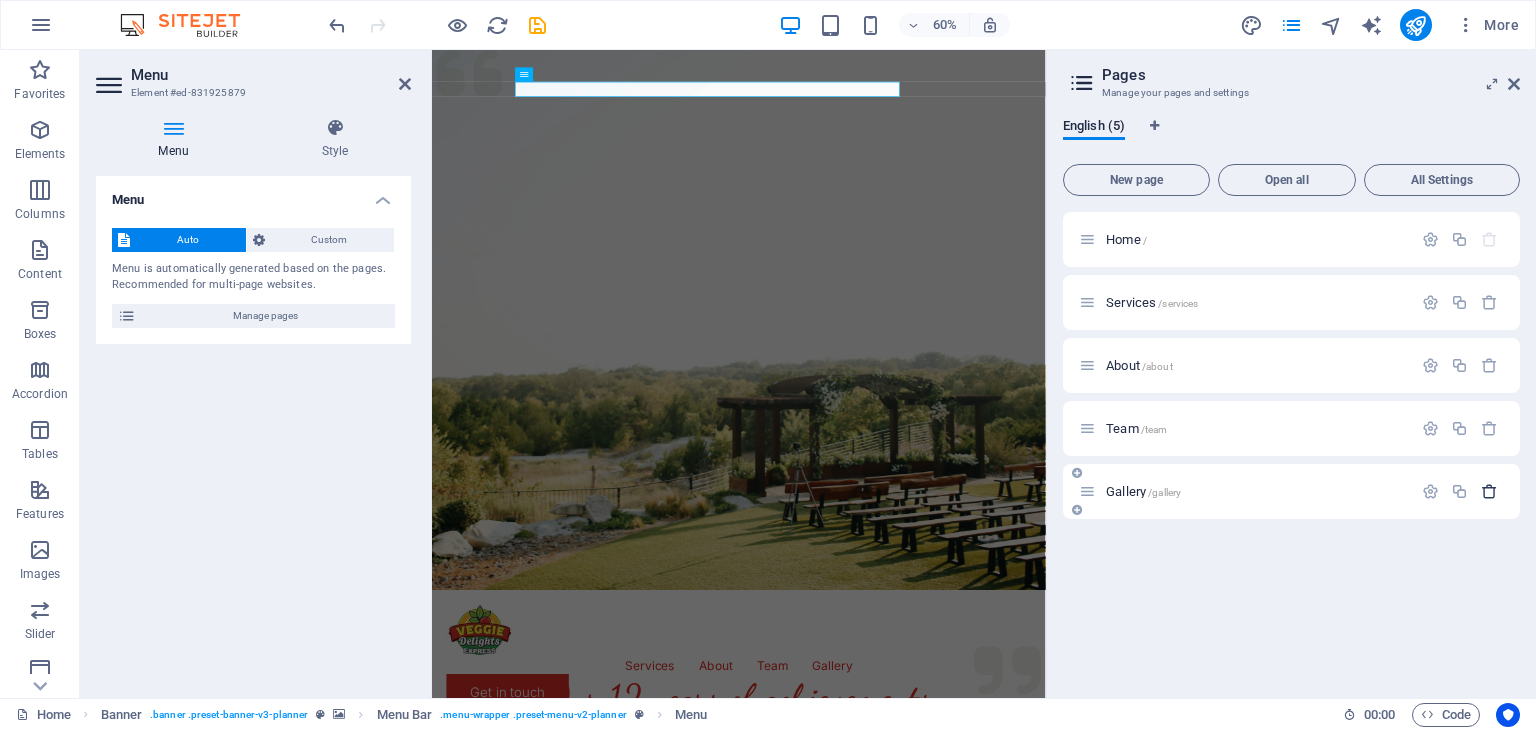 click at bounding box center (1489, 491) 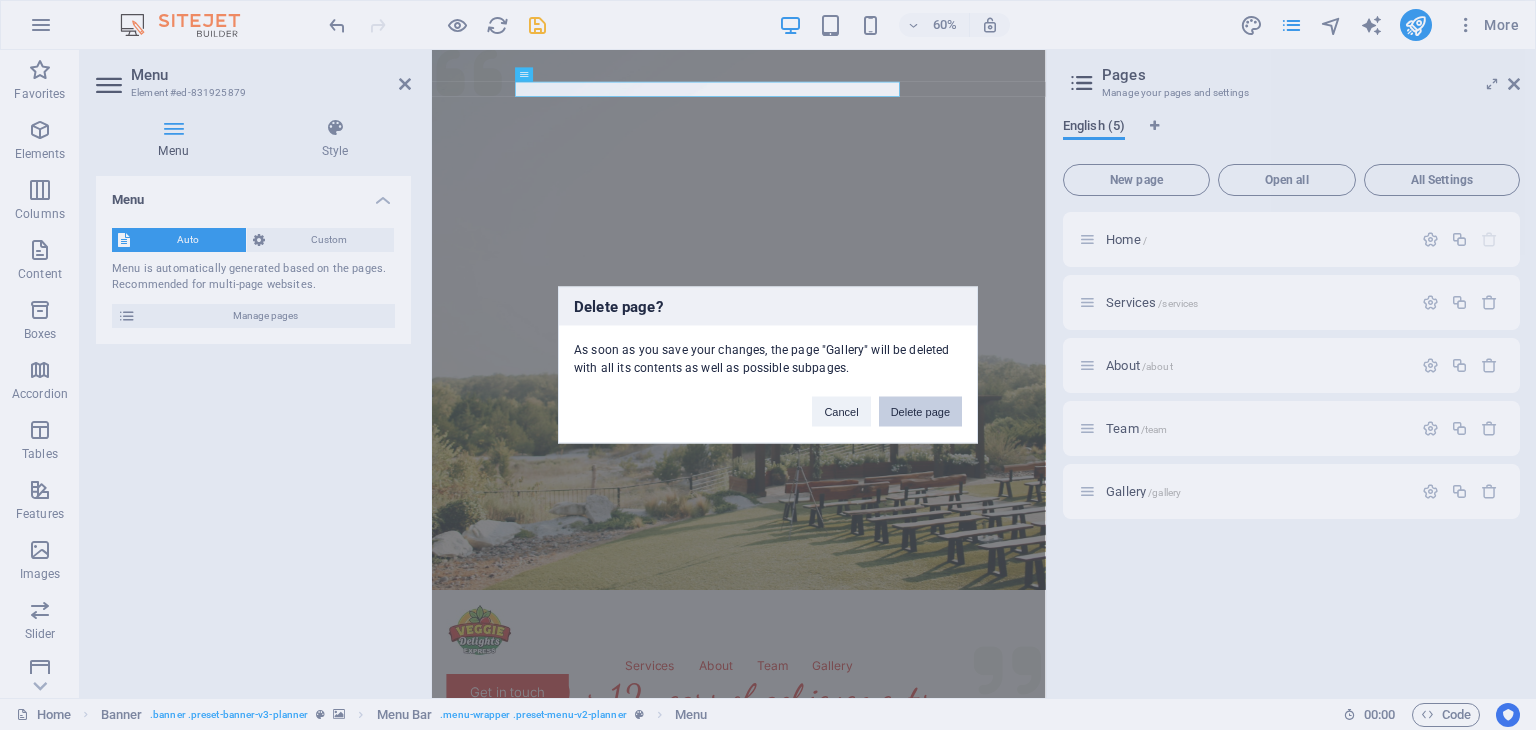 click on "Delete page" at bounding box center [920, 412] 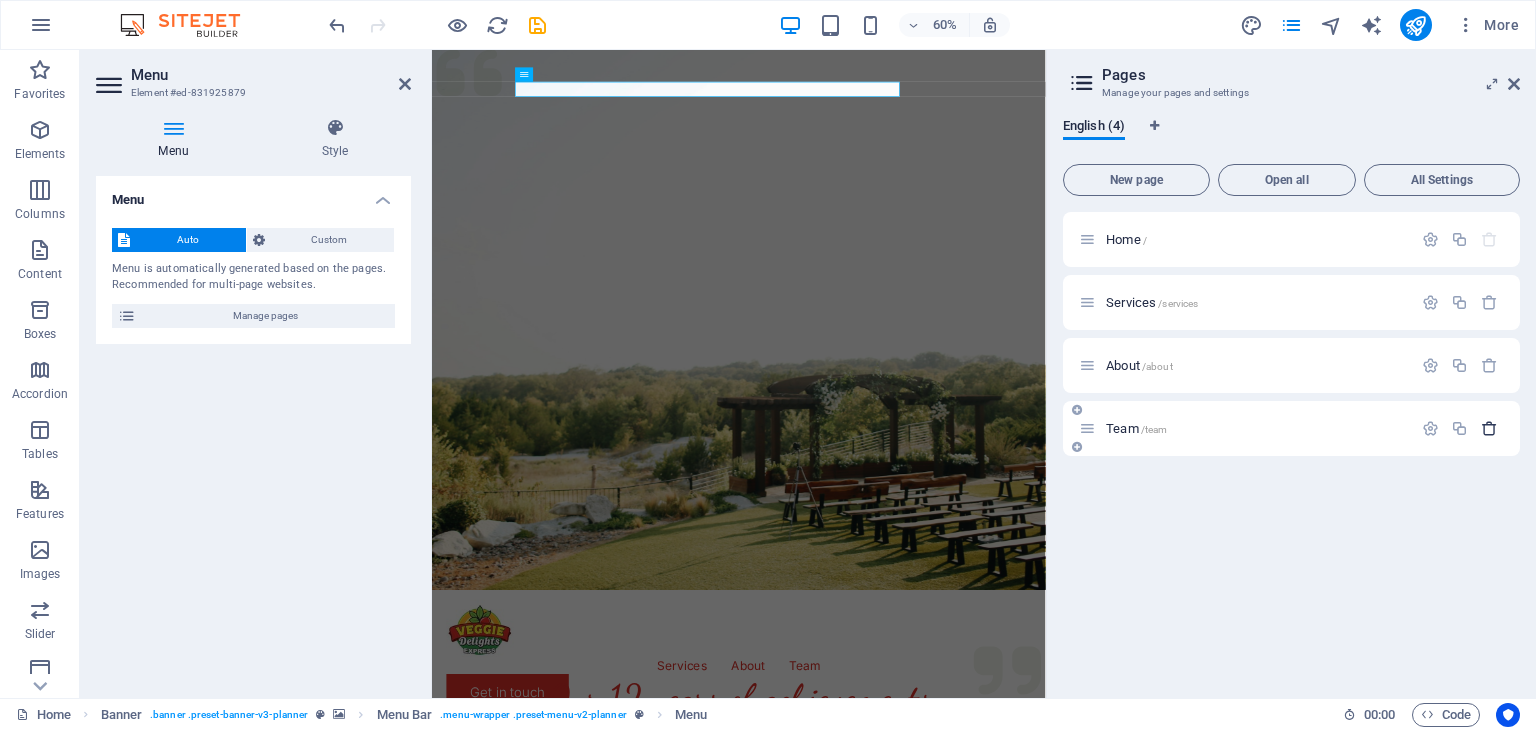 click at bounding box center (1489, 428) 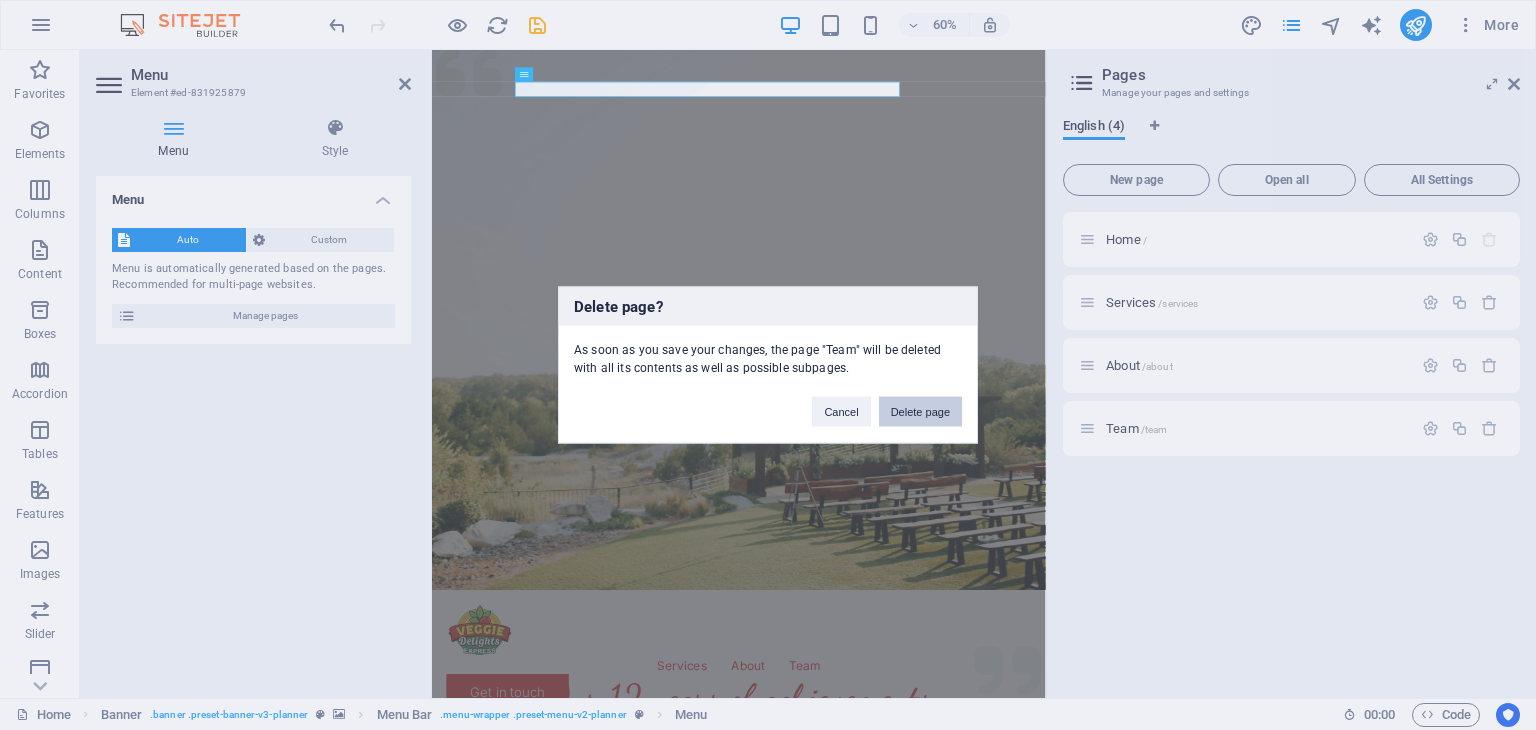 click on "Delete page" at bounding box center [920, 412] 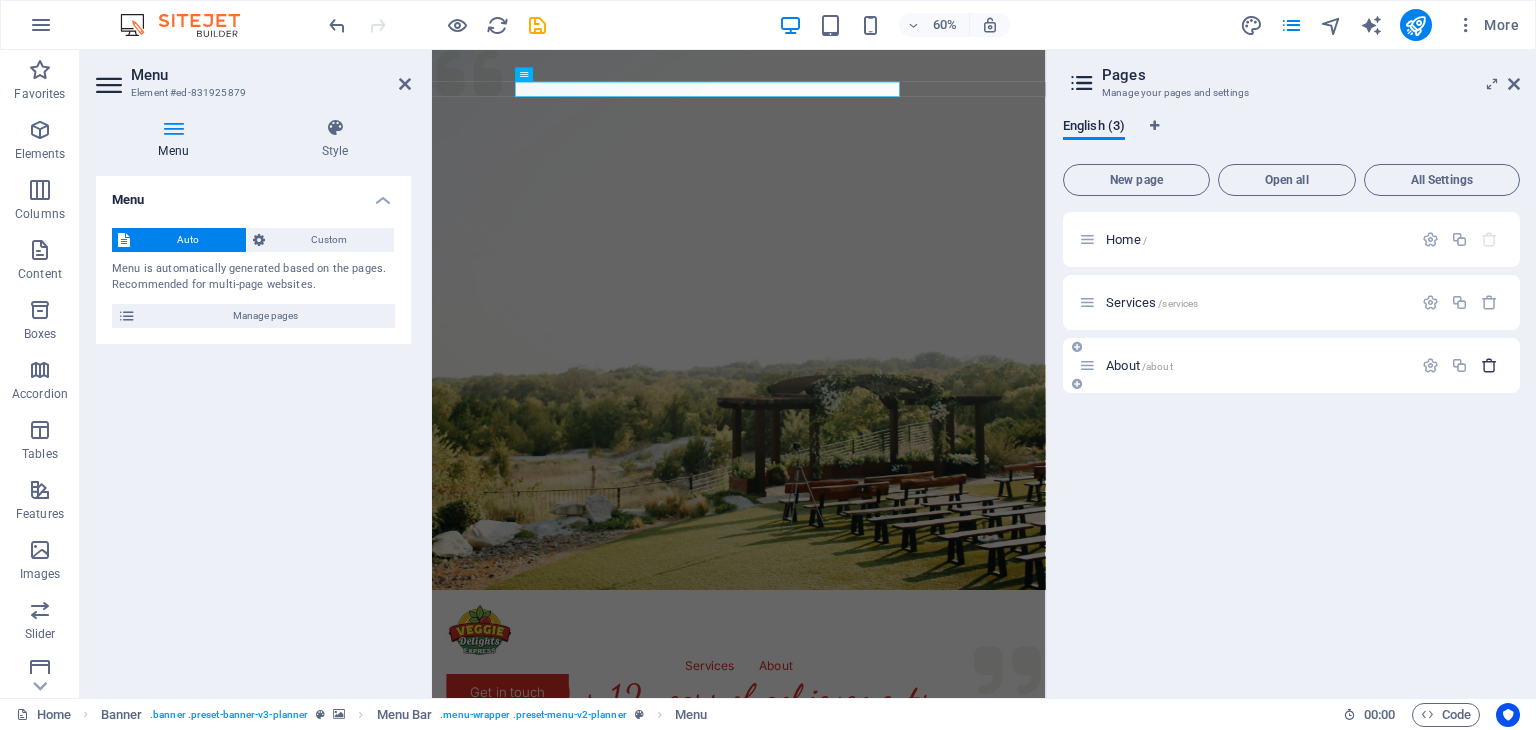click at bounding box center [1489, 365] 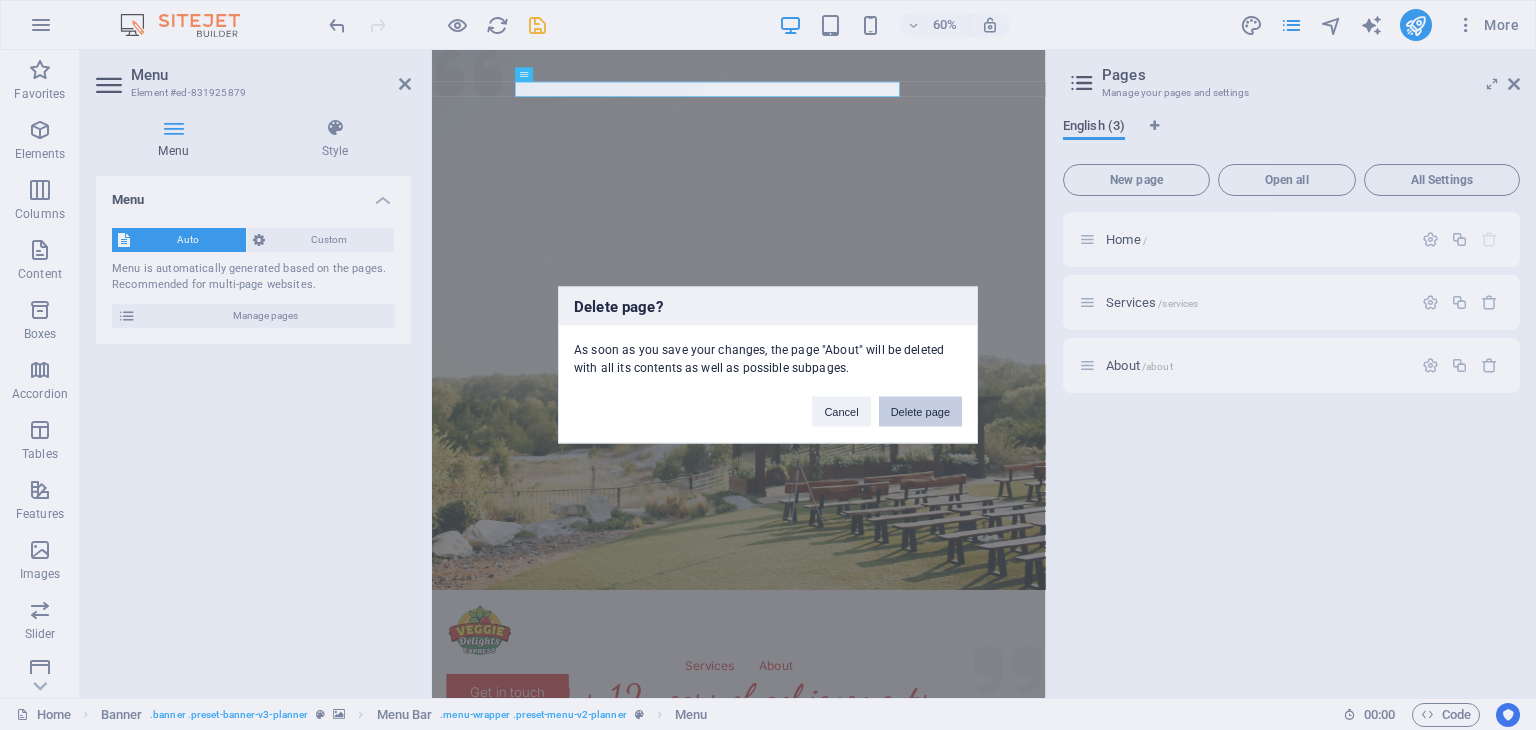 click on "Delete page" at bounding box center (920, 412) 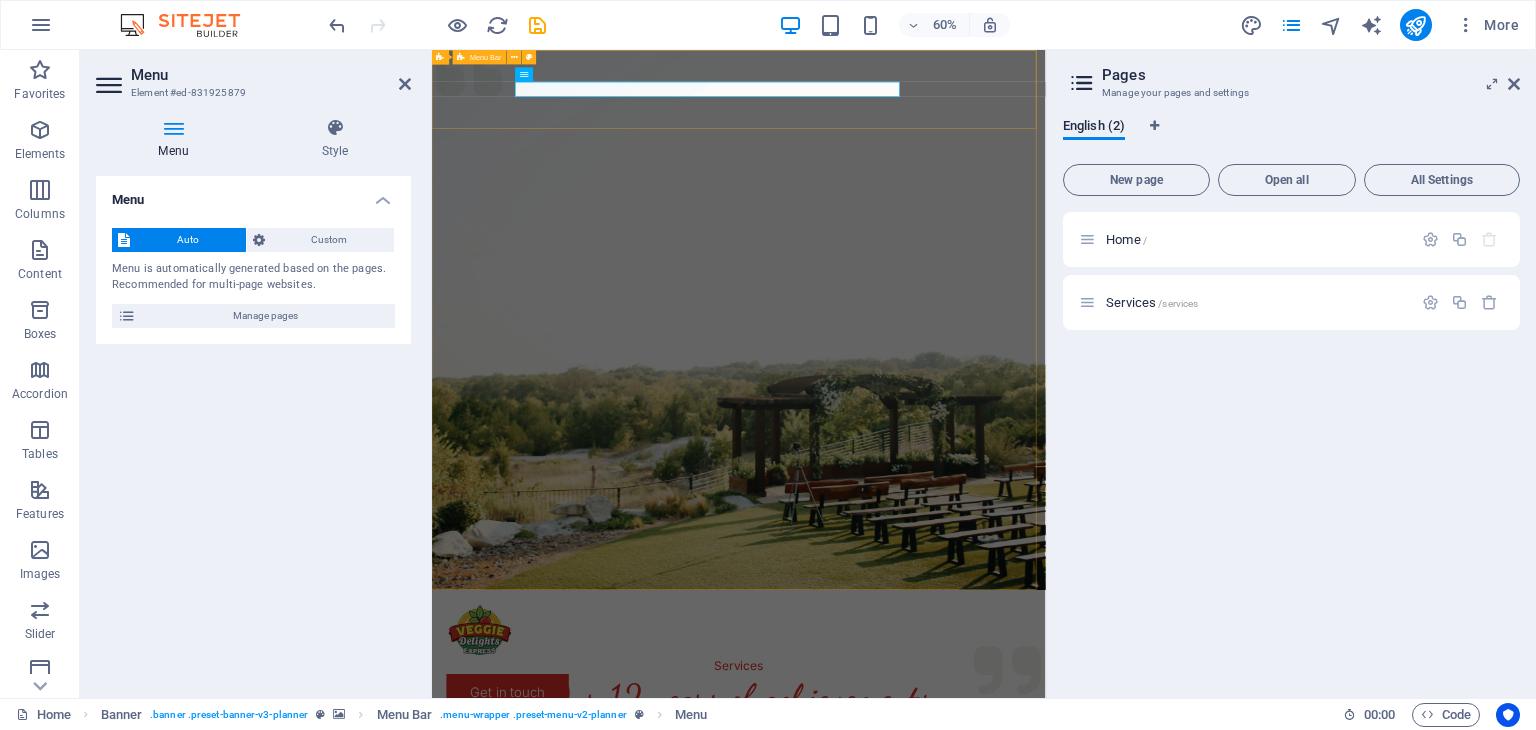 click on "Menu Services Get in touch" at bounding box center (943, 1059) 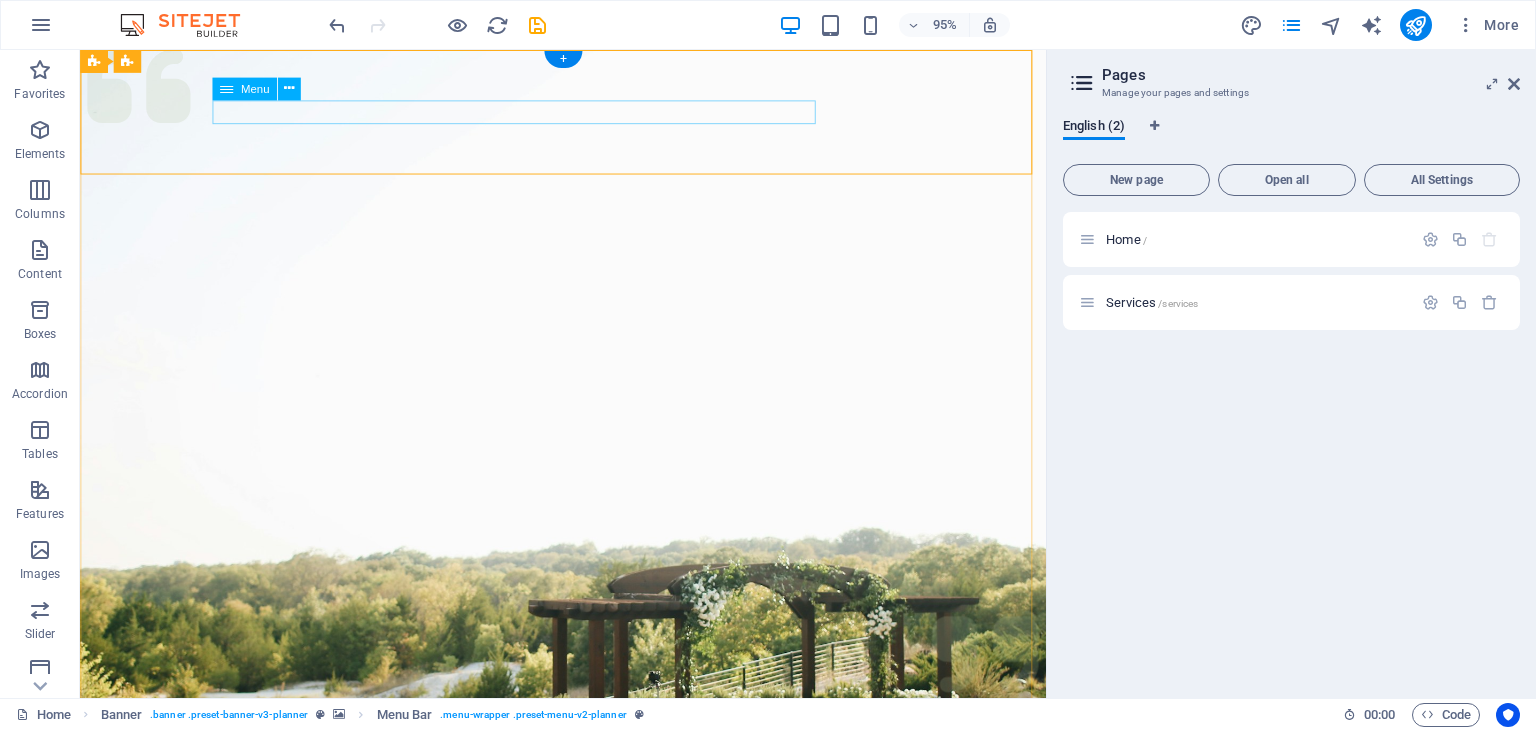 click on "Services" at bounding box center [588, 1077] 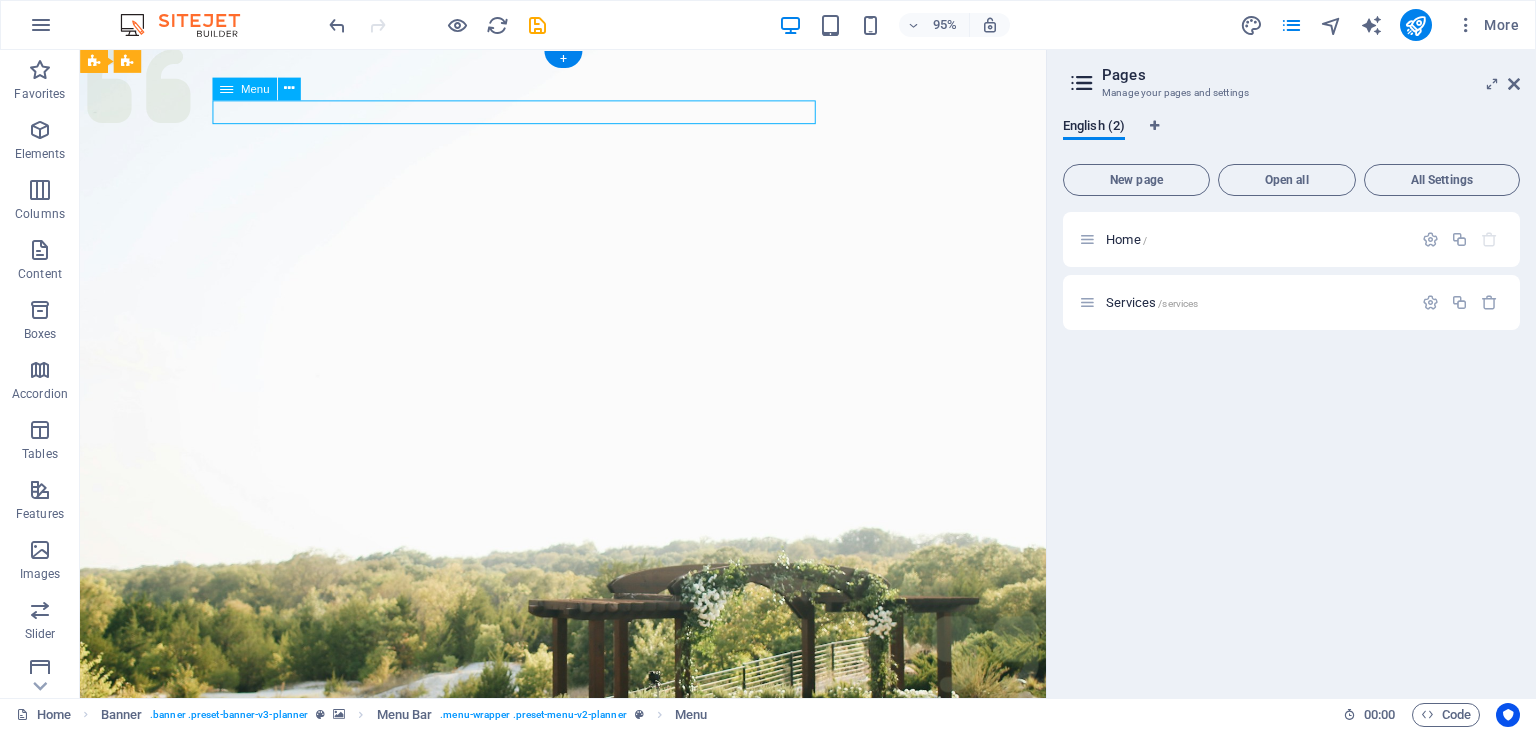 click on "Services" at bounding box center (588, 1077) 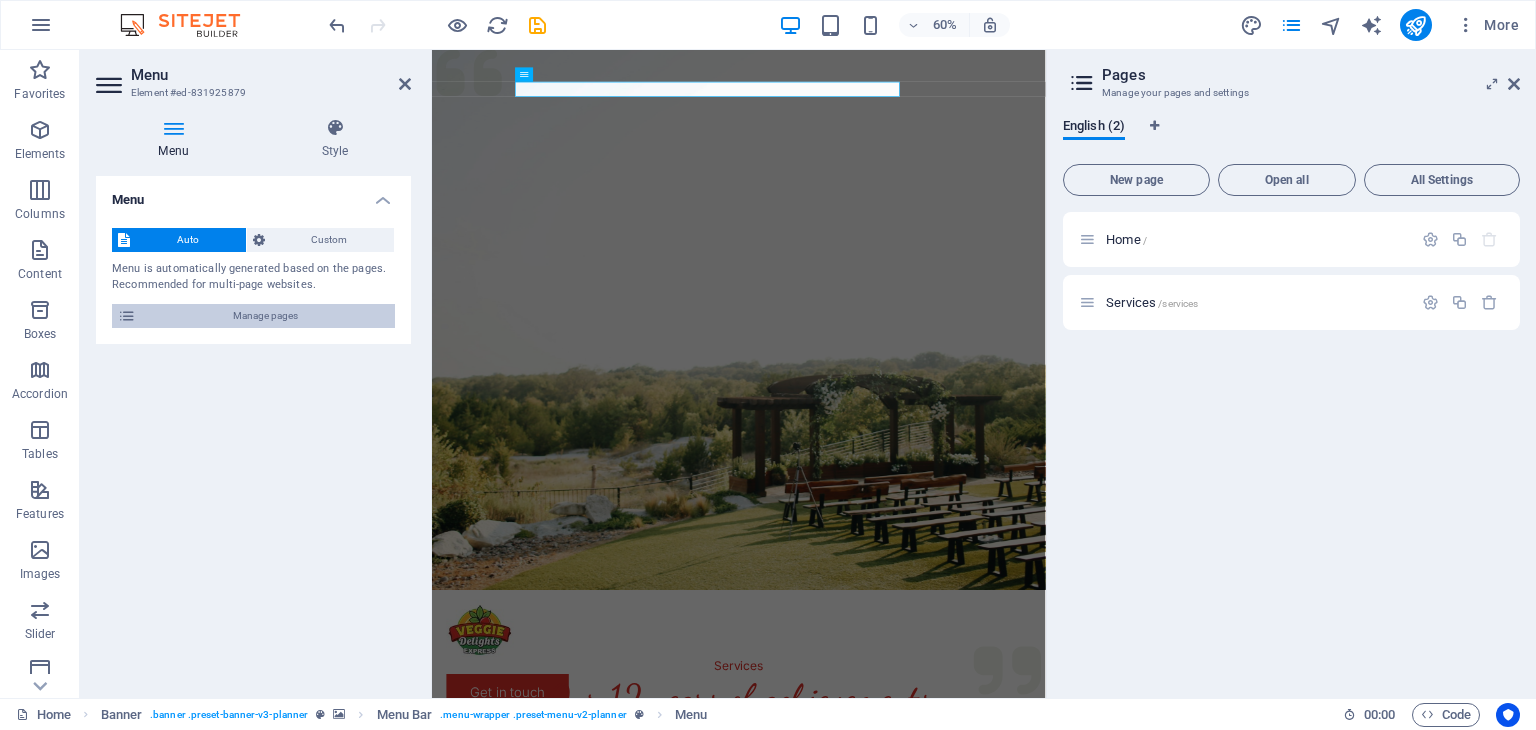 click at bounding box center (127, 316) 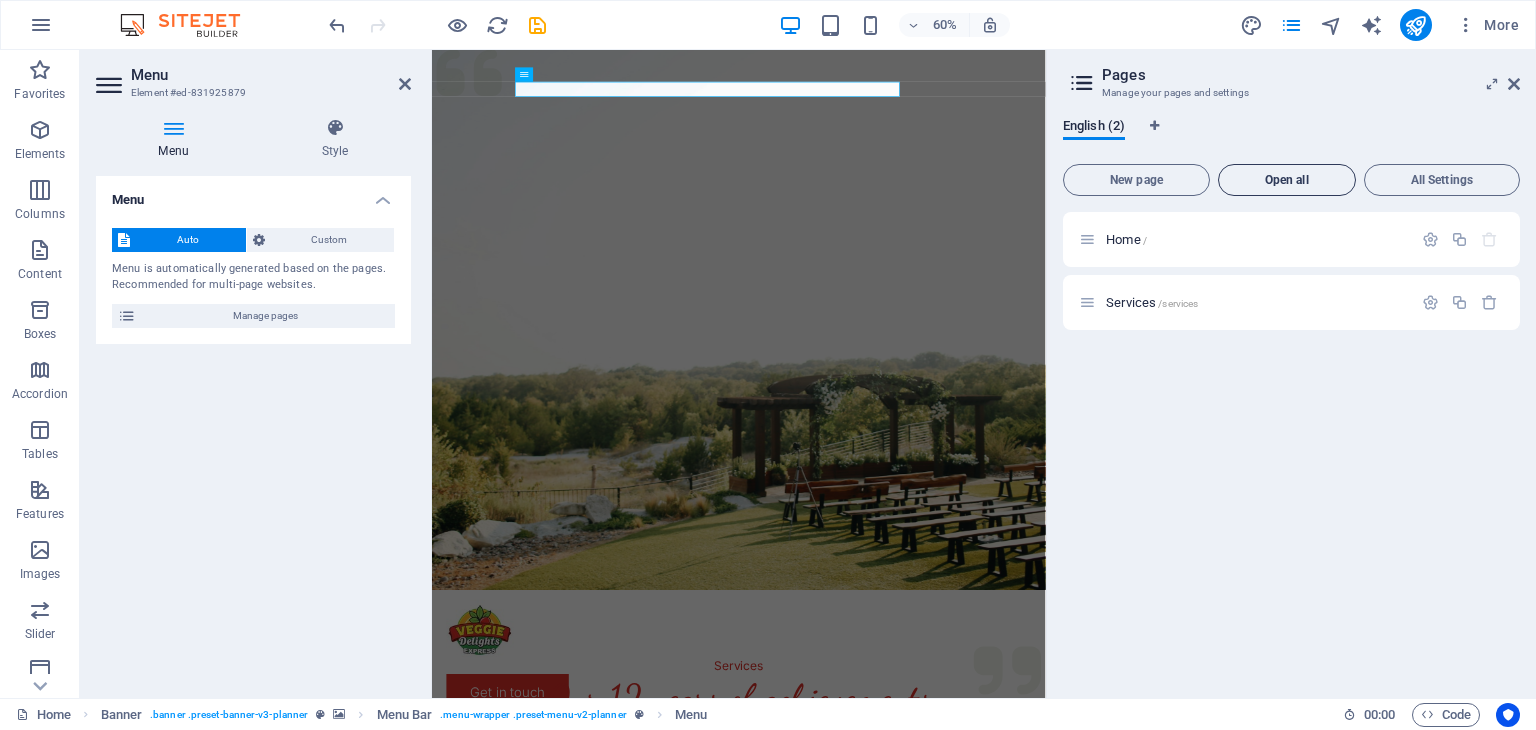 click on "Open all" at bounding box center [1287, 180] 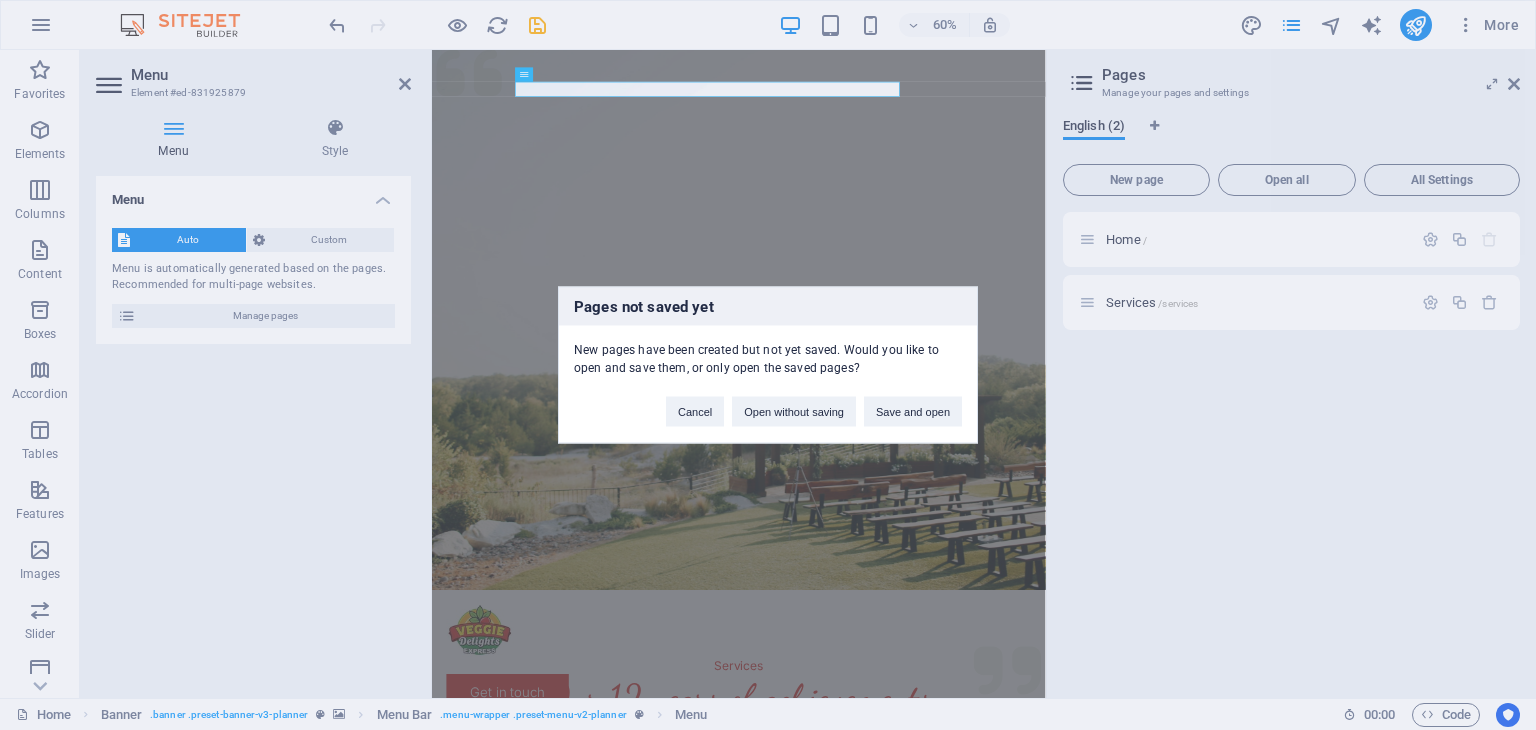 click on "Pages not saved yet New pages have been created but not yet saved. Would you like to open and save them, or only open the saved pages? Cancel Open without saving Save and open" at bounding box center [768, 365] 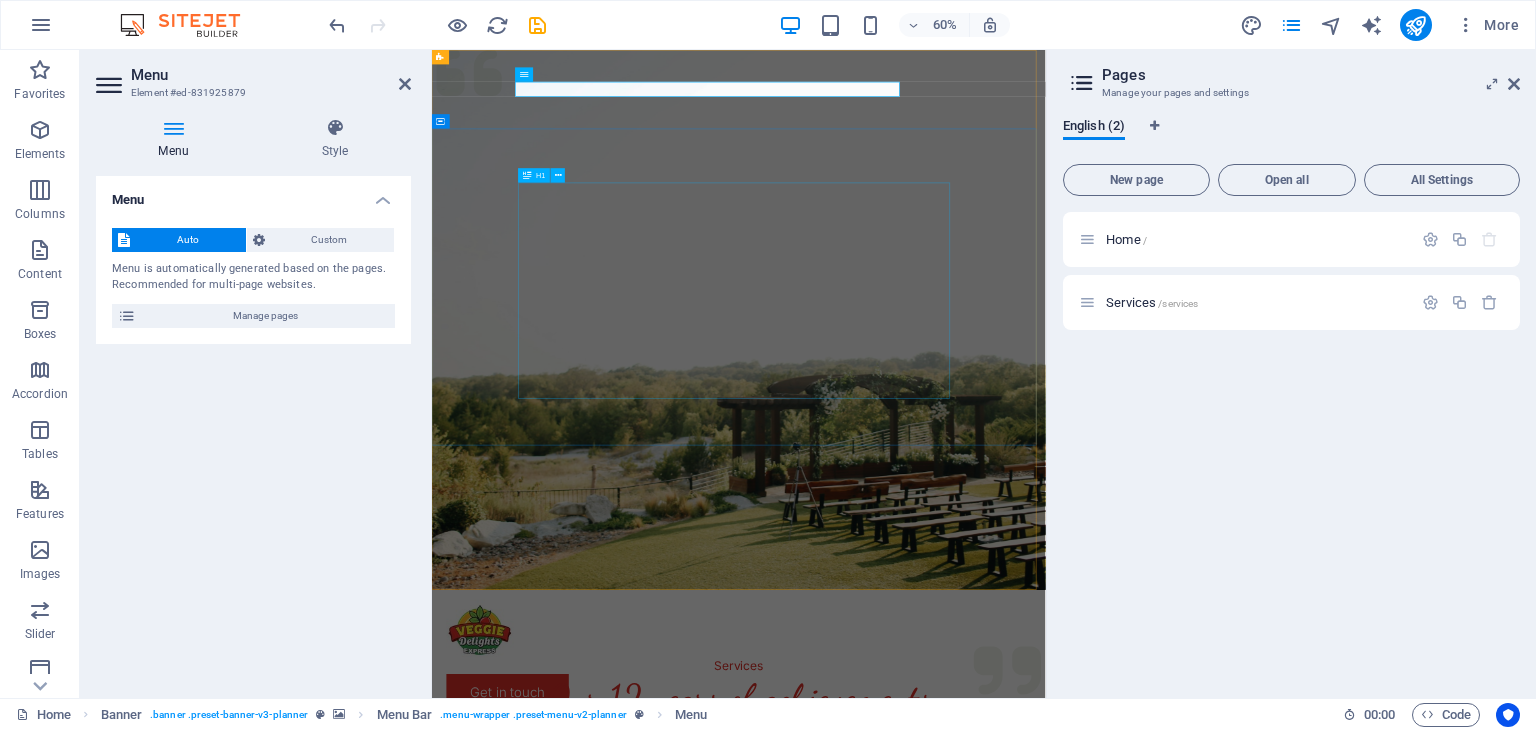click on "Experience extraordinary life moments" at bounding box center [943, 1438] 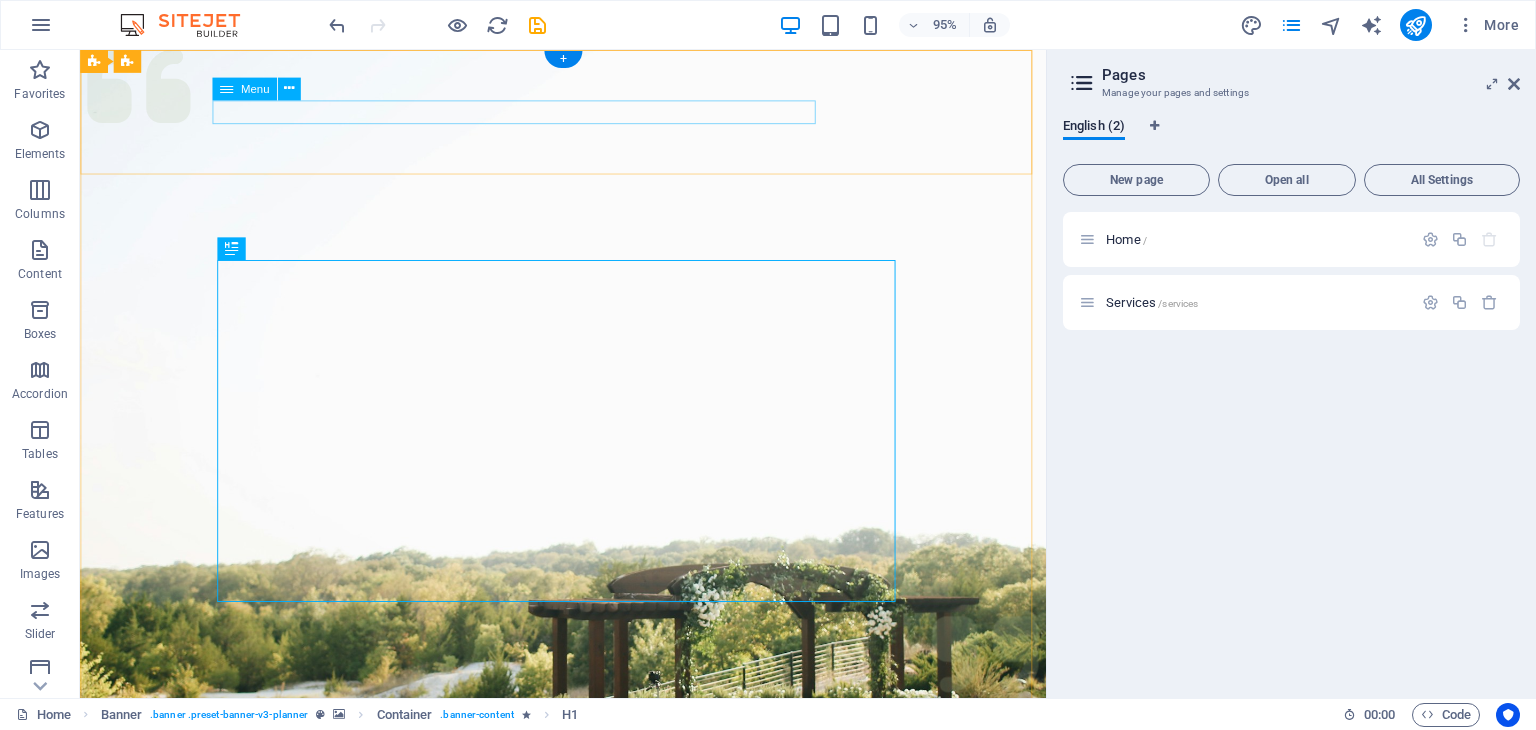 click on "Services" at bounding box center (588, 1077) 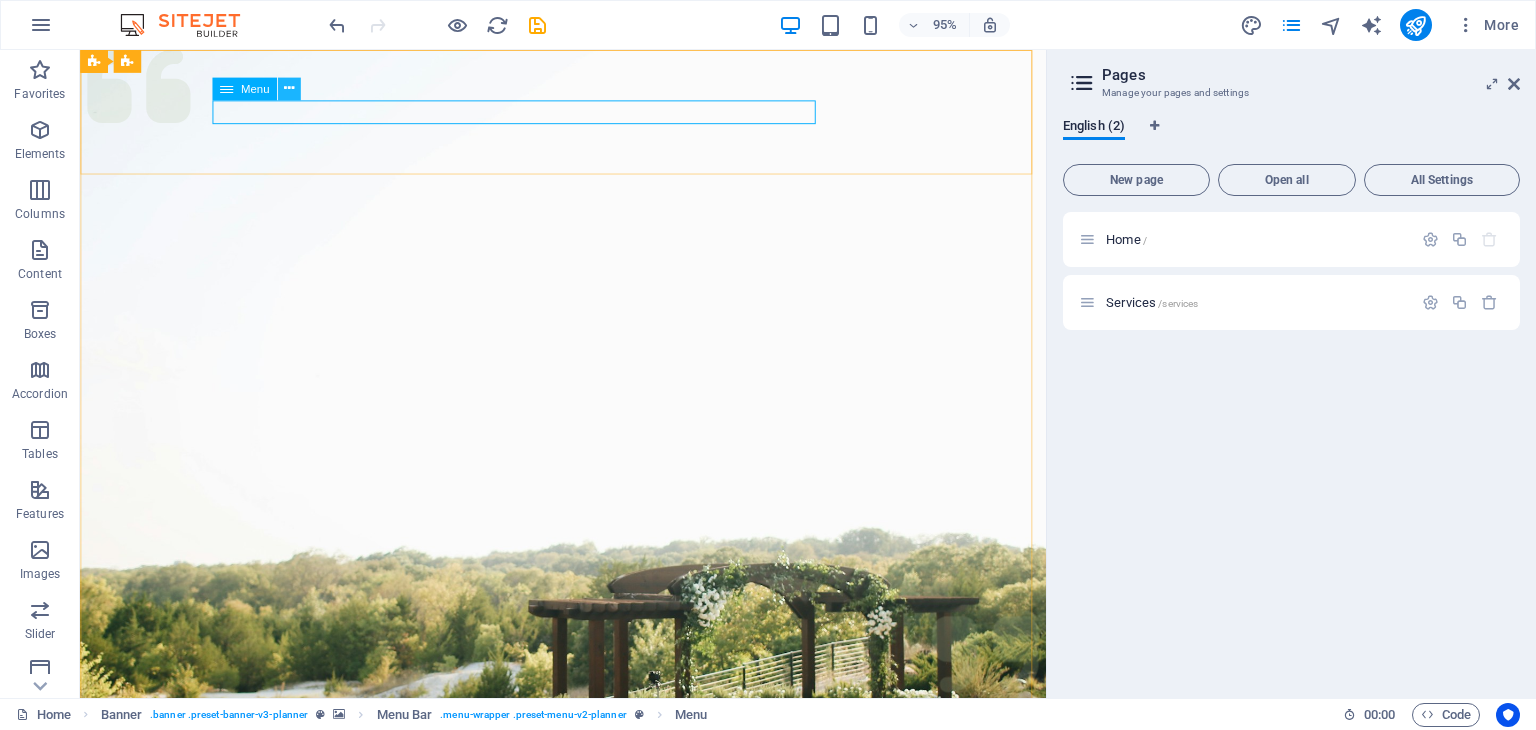 click at bounding box center (289, 88) 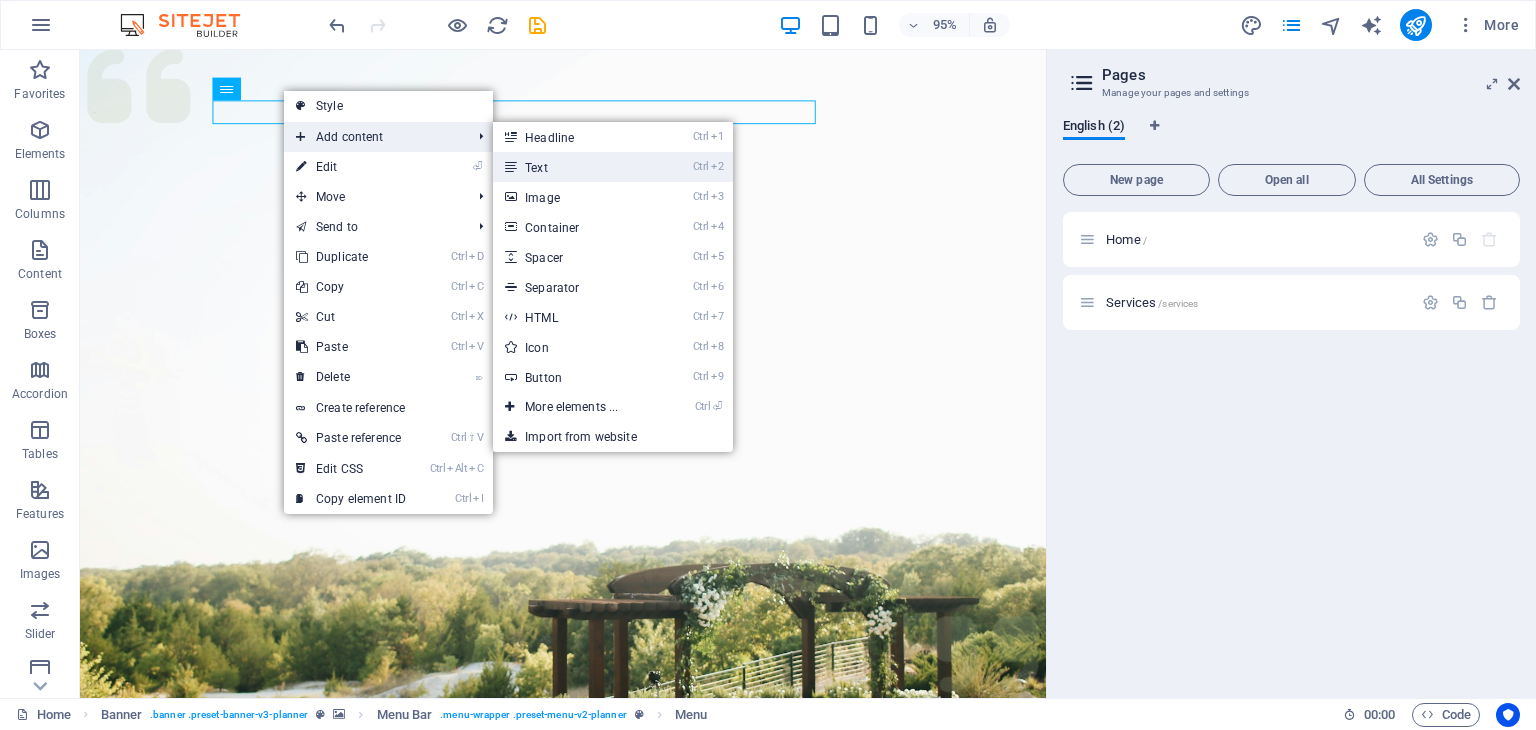 click on "Ctrl 2  Text" at bounding box center (575, 167) 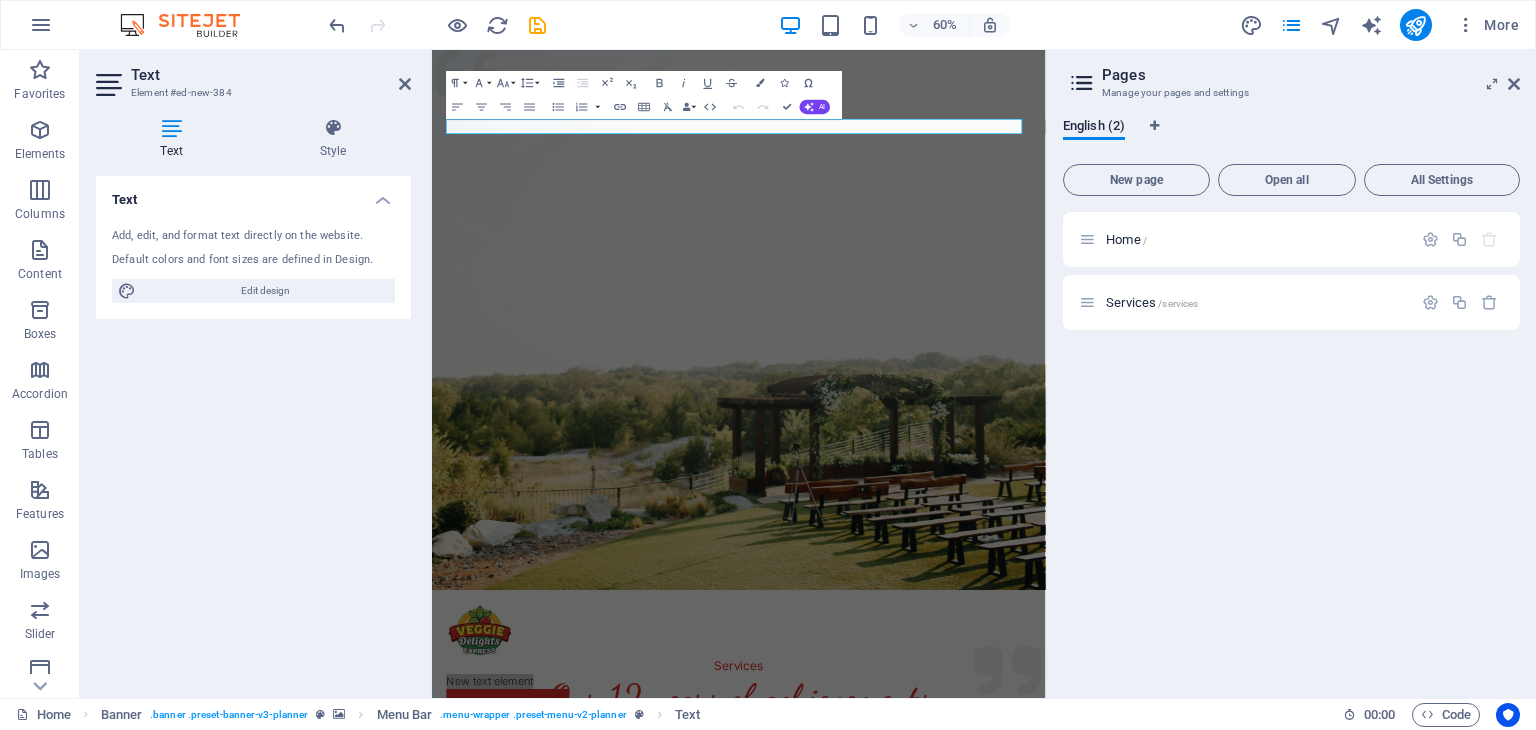 click on "Text Add, edit, and format text directly on the website. Default colors and font sizes are defined in Design. Edit design Alignment Left aligned Centered Right aligned" at bounding box center (253, 429) 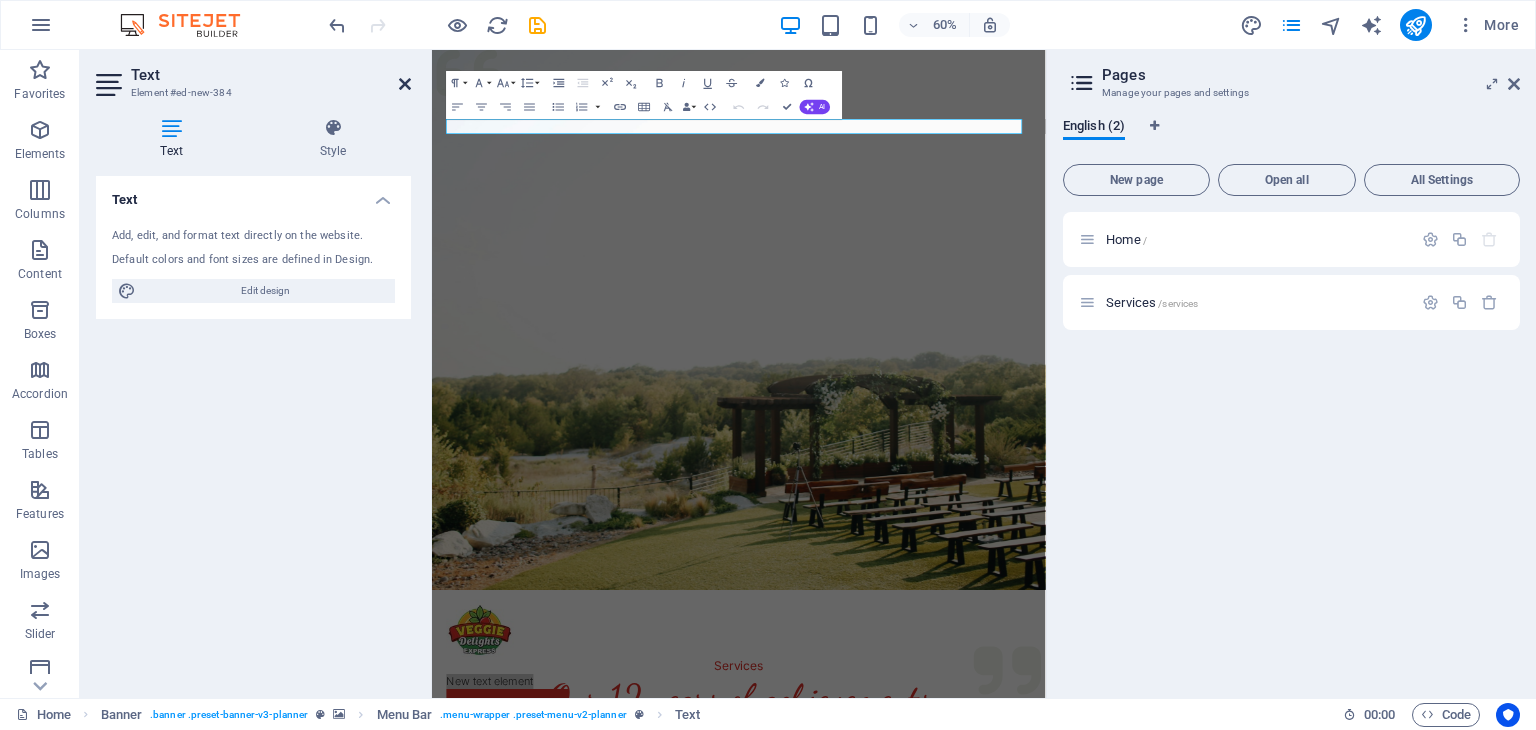 drag, startPoint x: 407, startPoint y: 82, endPoint x: 339, endPoint y: 48, distance: 76.02631 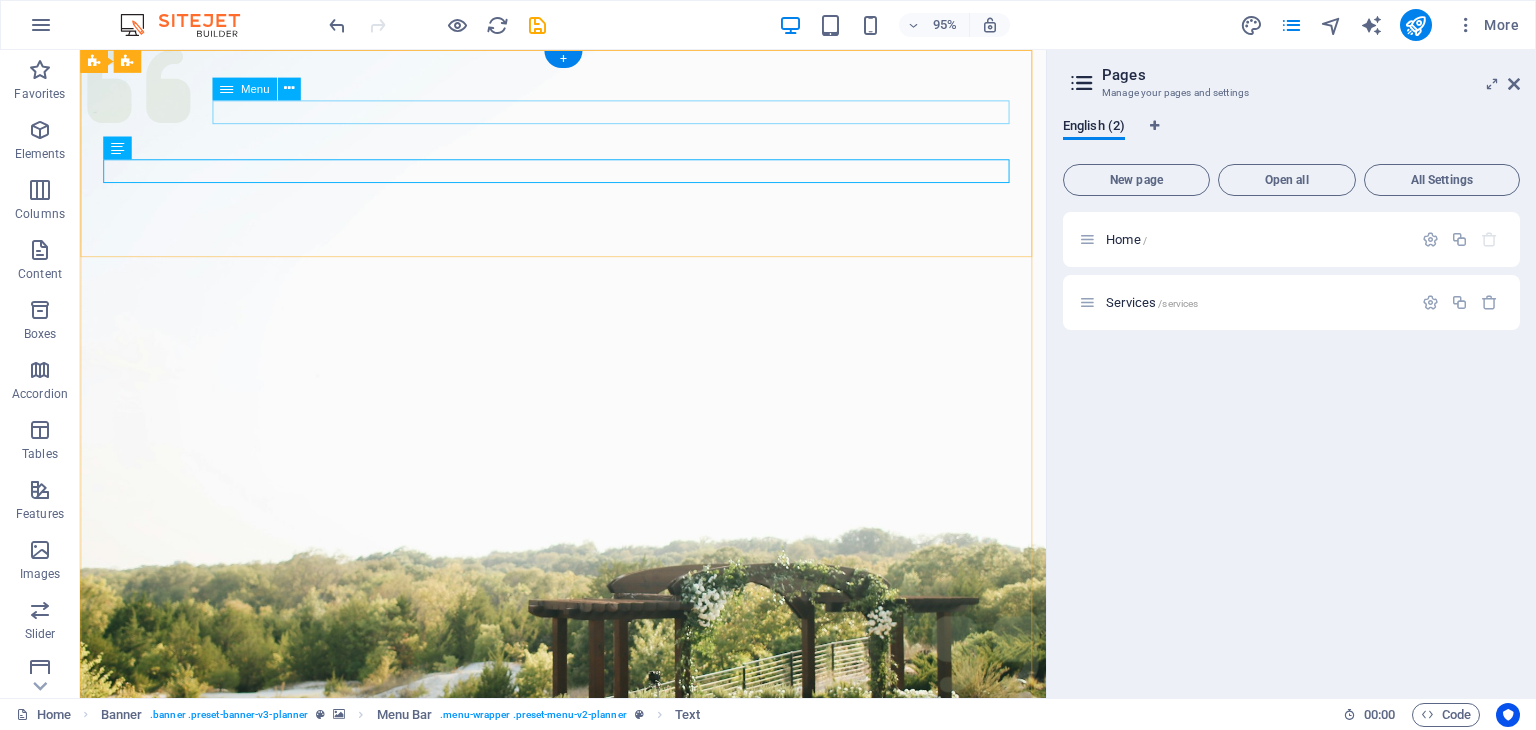 click on "Services" at bounding box center (588, 1077) 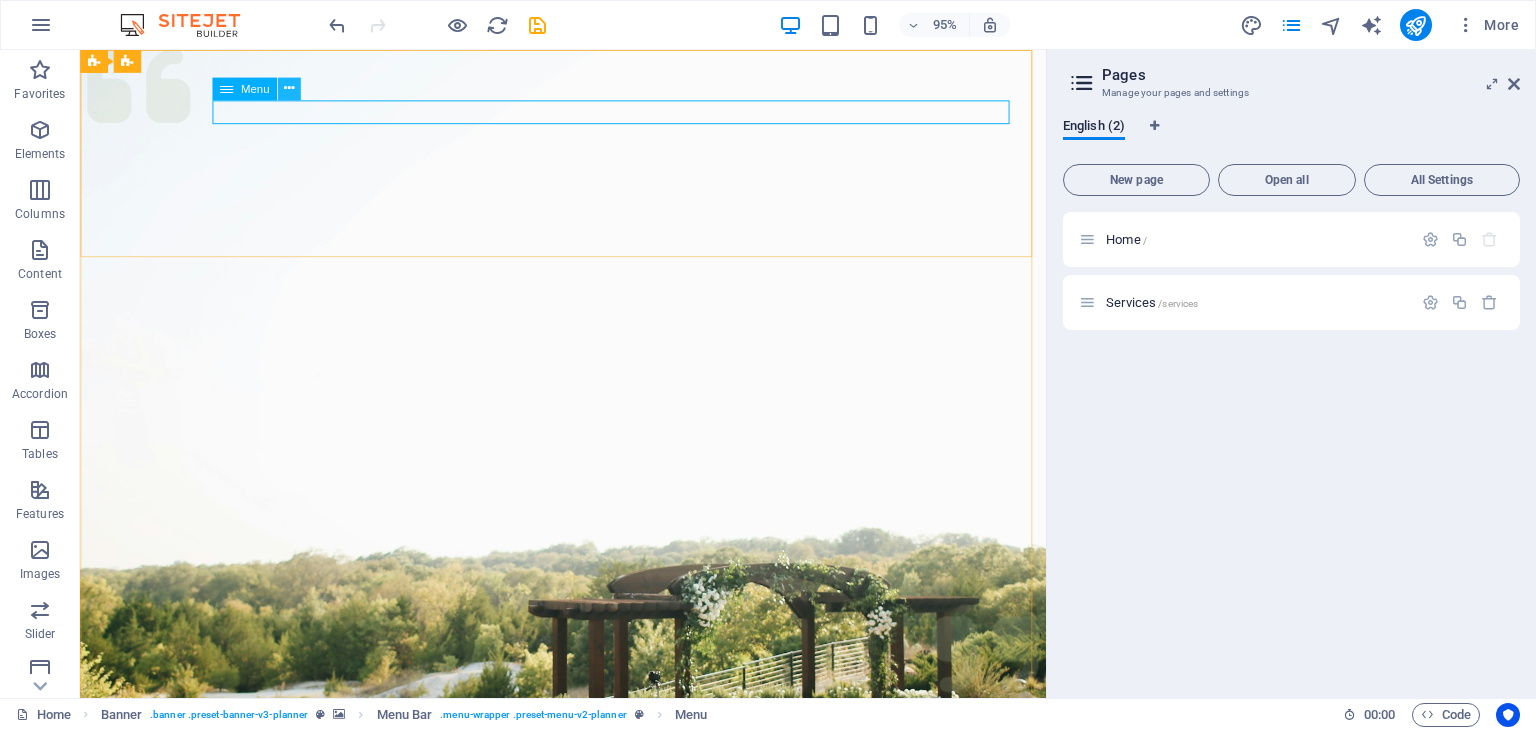 click at bounding box center [289, 89] 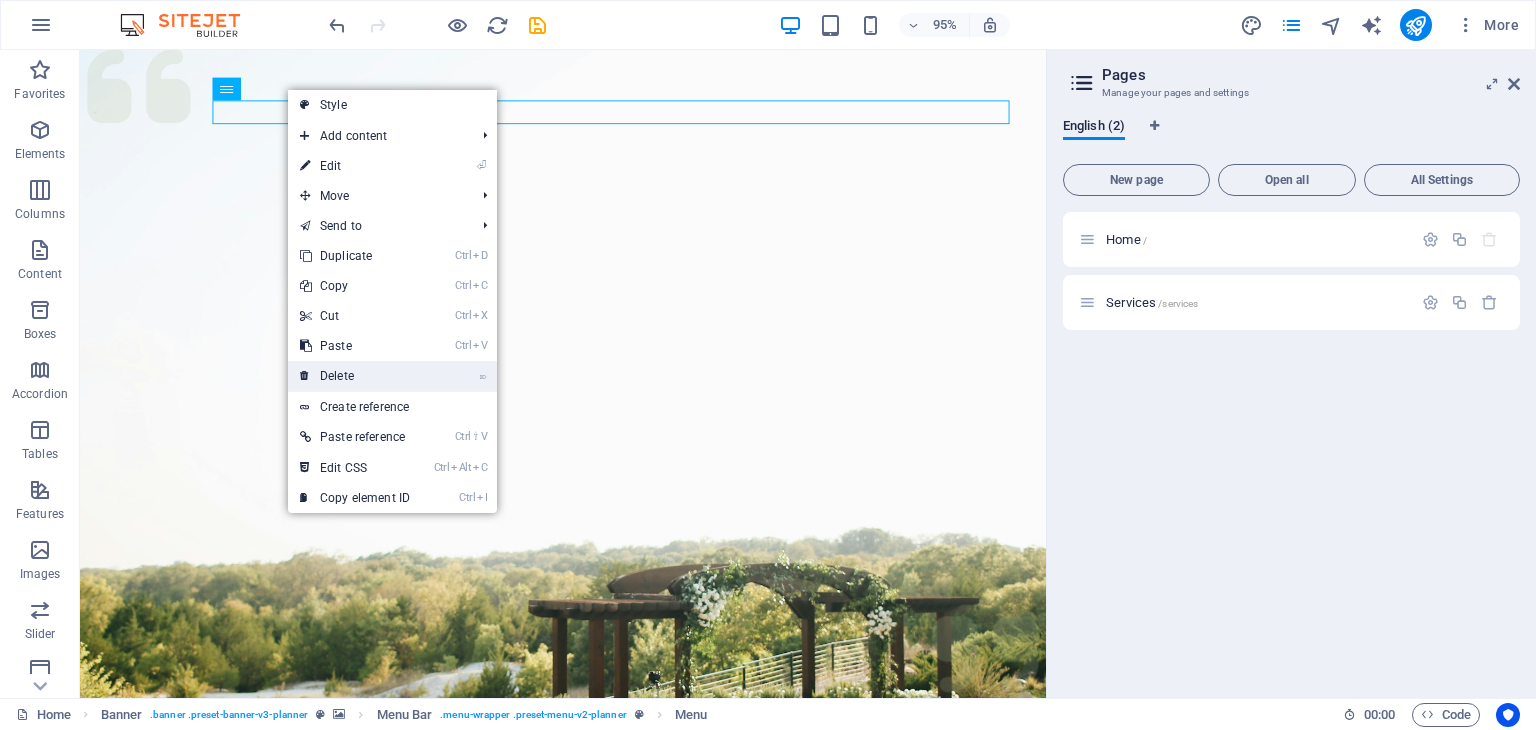 click on "⌦  Delete" at bounding box center (355, 376) 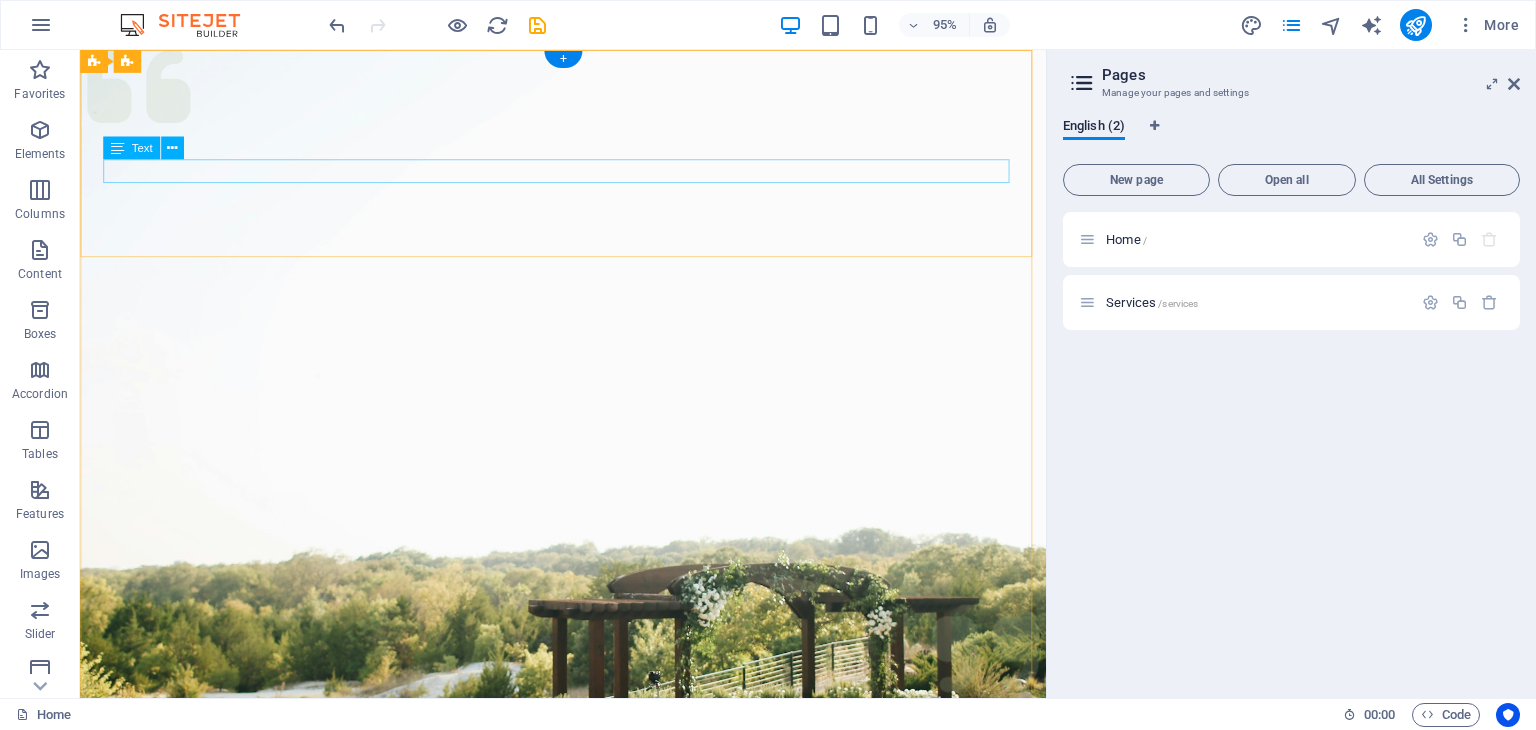 click on "New text element" at bounding box center [588, 1077] 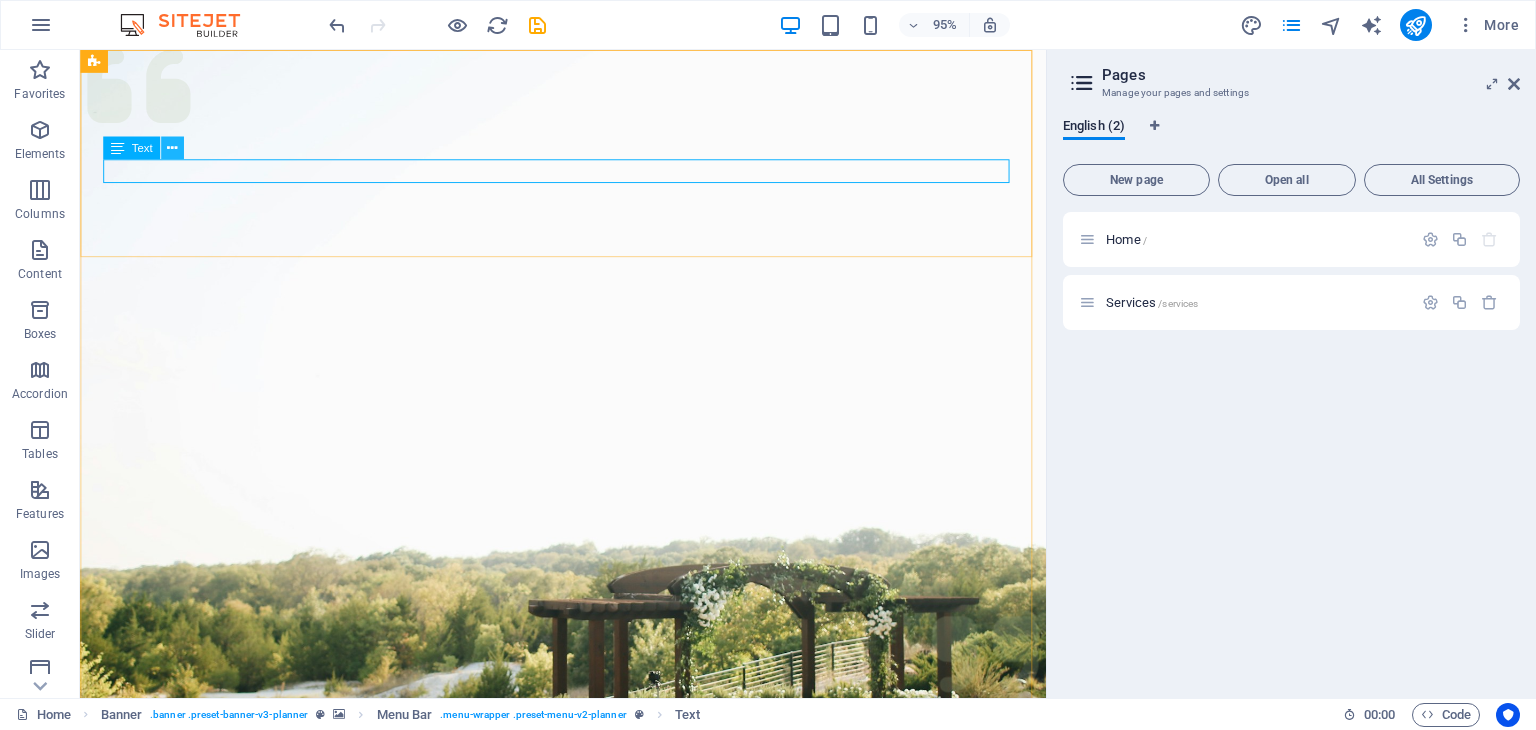 click at bounding box center [172, 148] 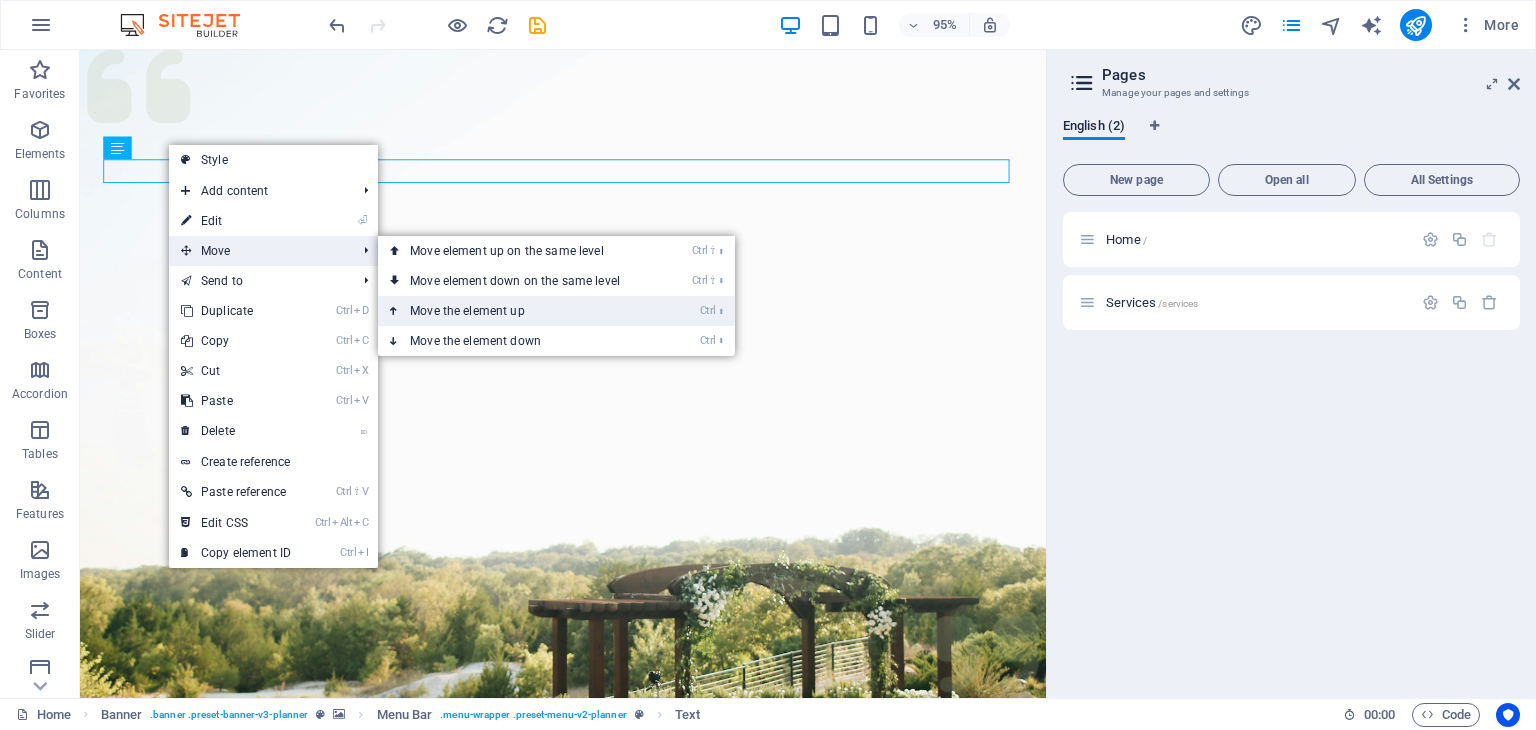 click on "Ctrl ⬆  Move the element up" at bounding box center [519, 311] 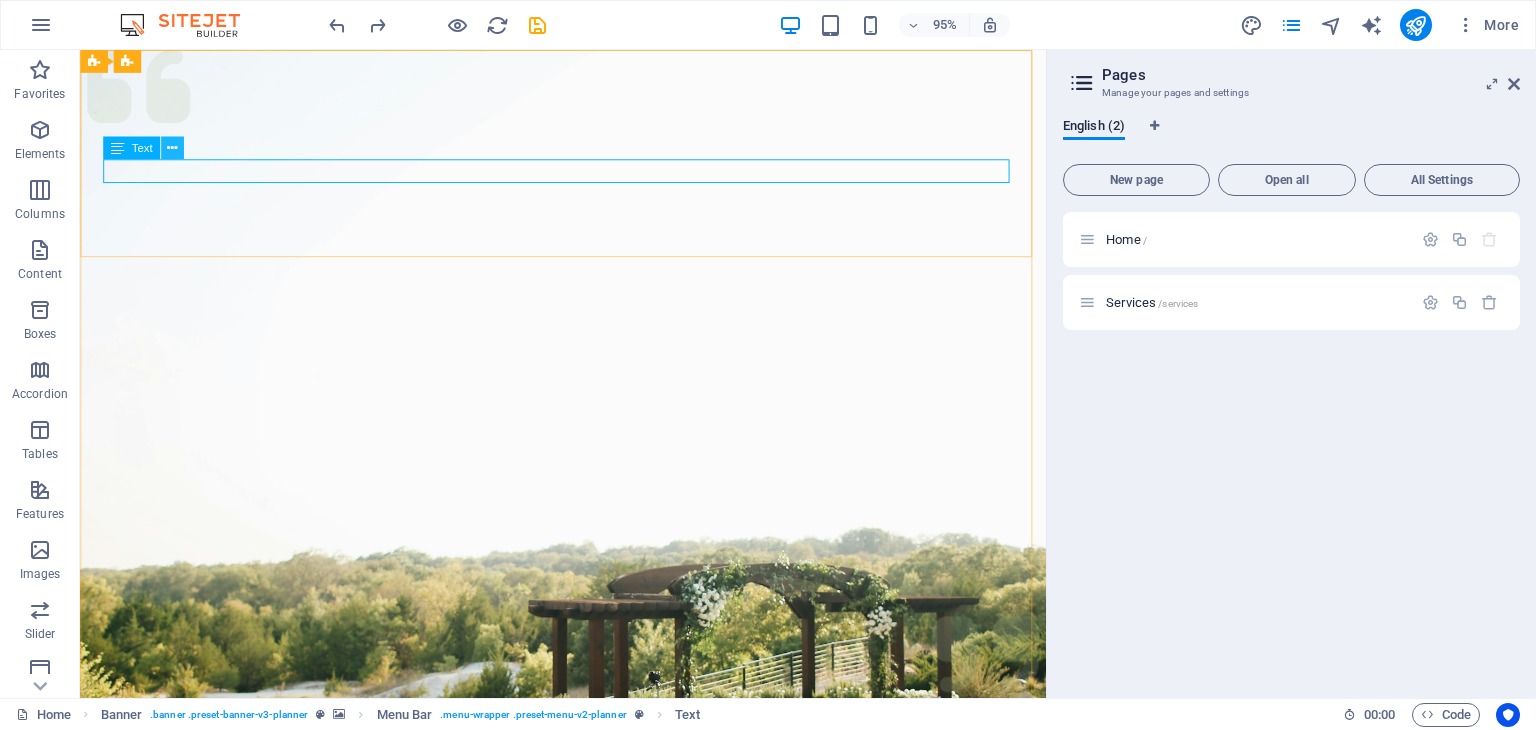 click at bounding box center (172, 148) 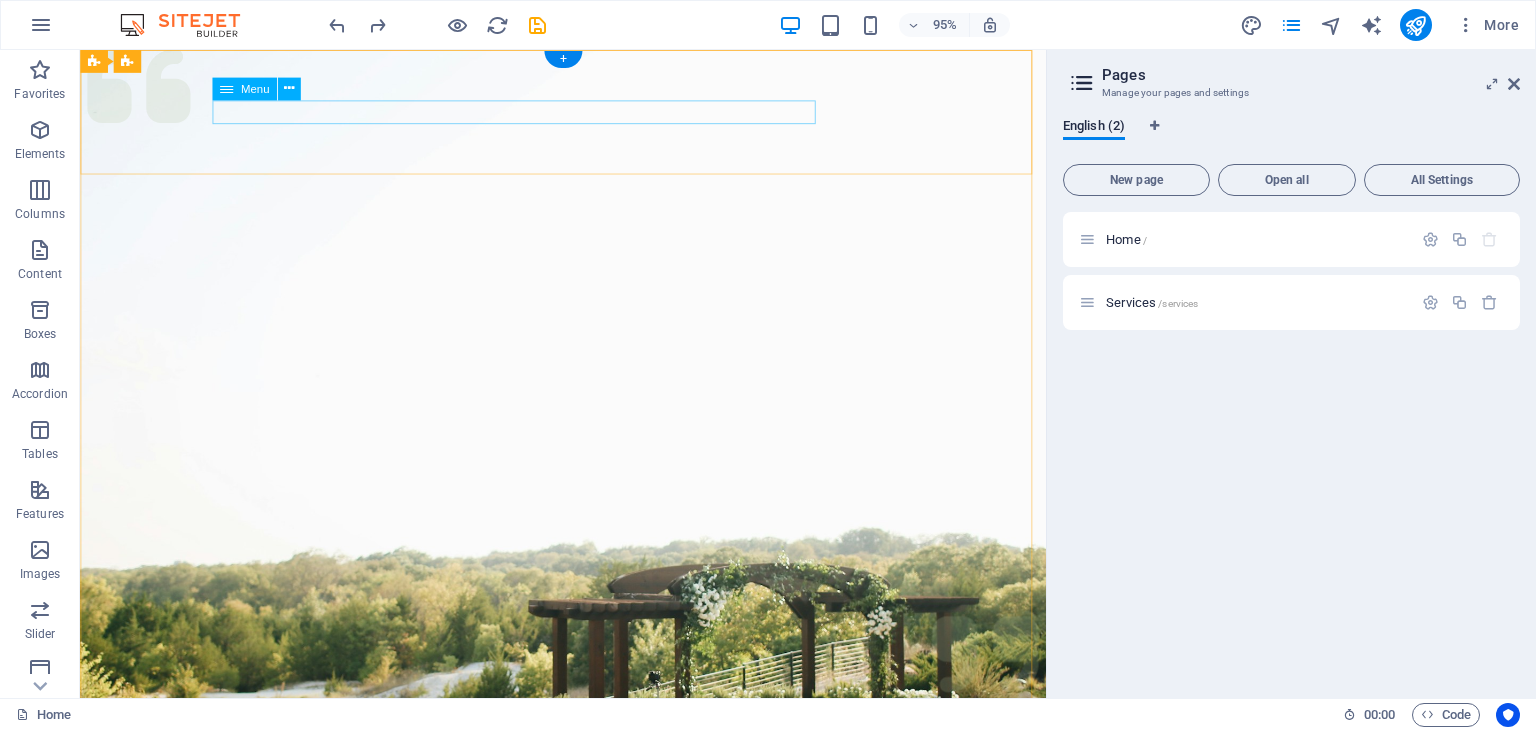 click on "Services" at bounding box center [588, 1077] 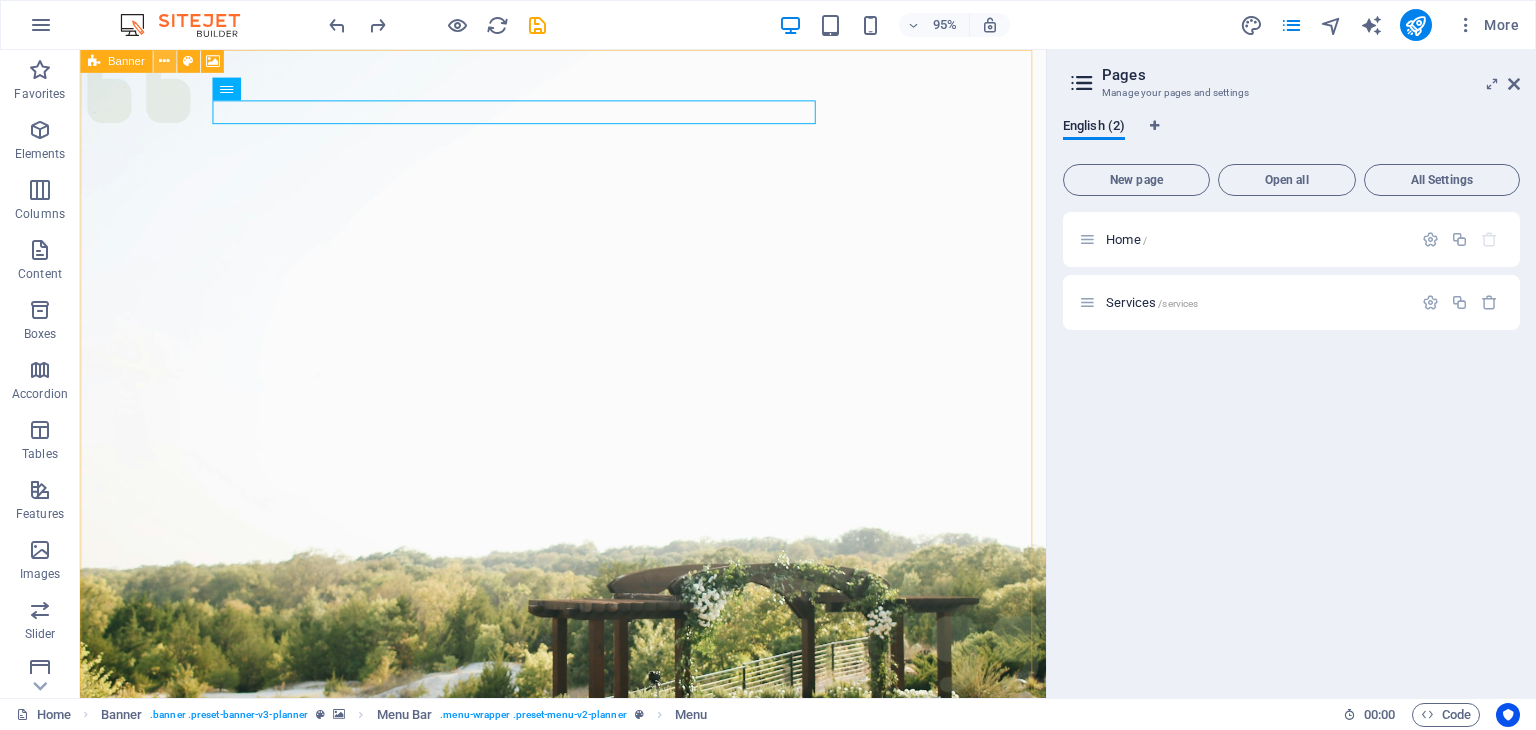 click at bounding box center (164, 61) 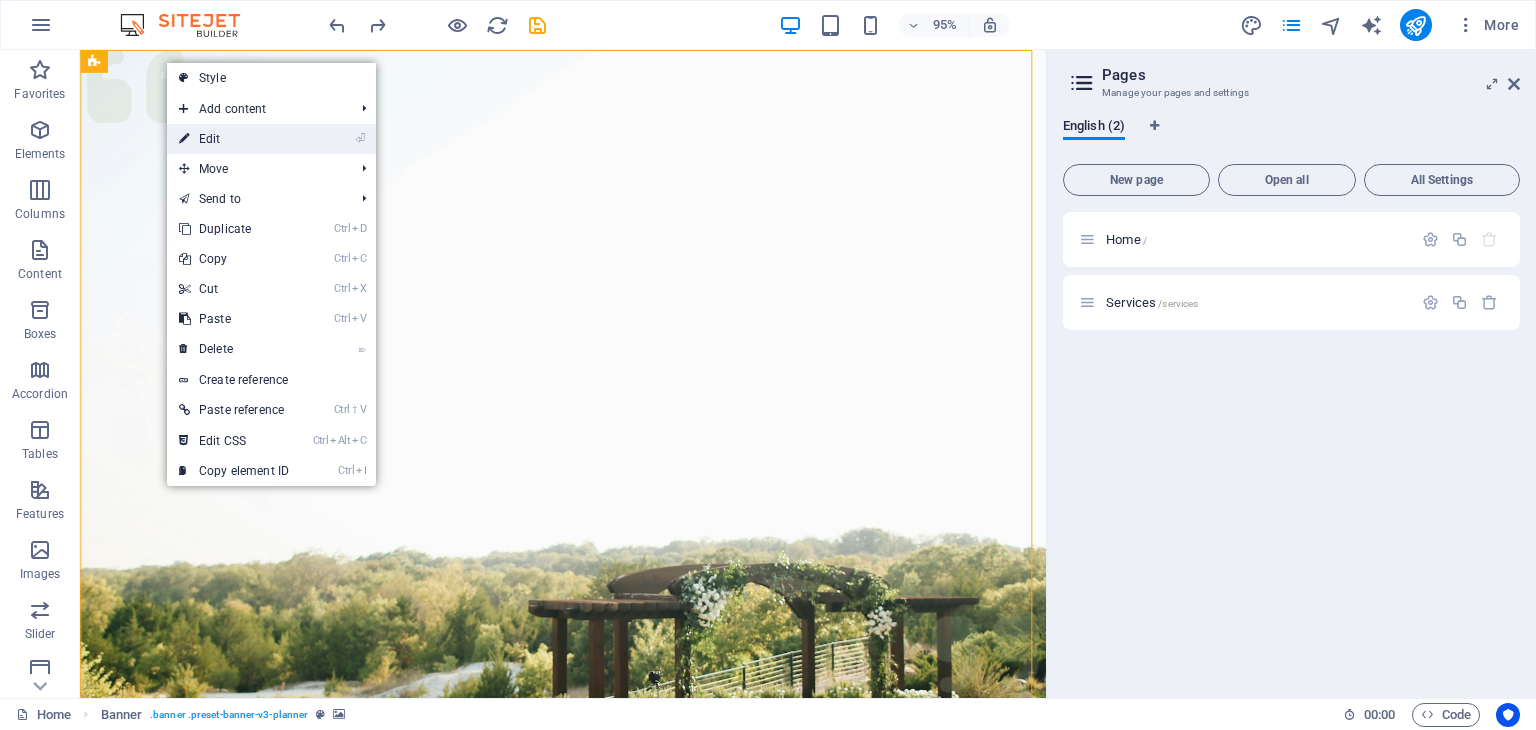 click on "⏎  Edit" at bounding box center [234, 139] 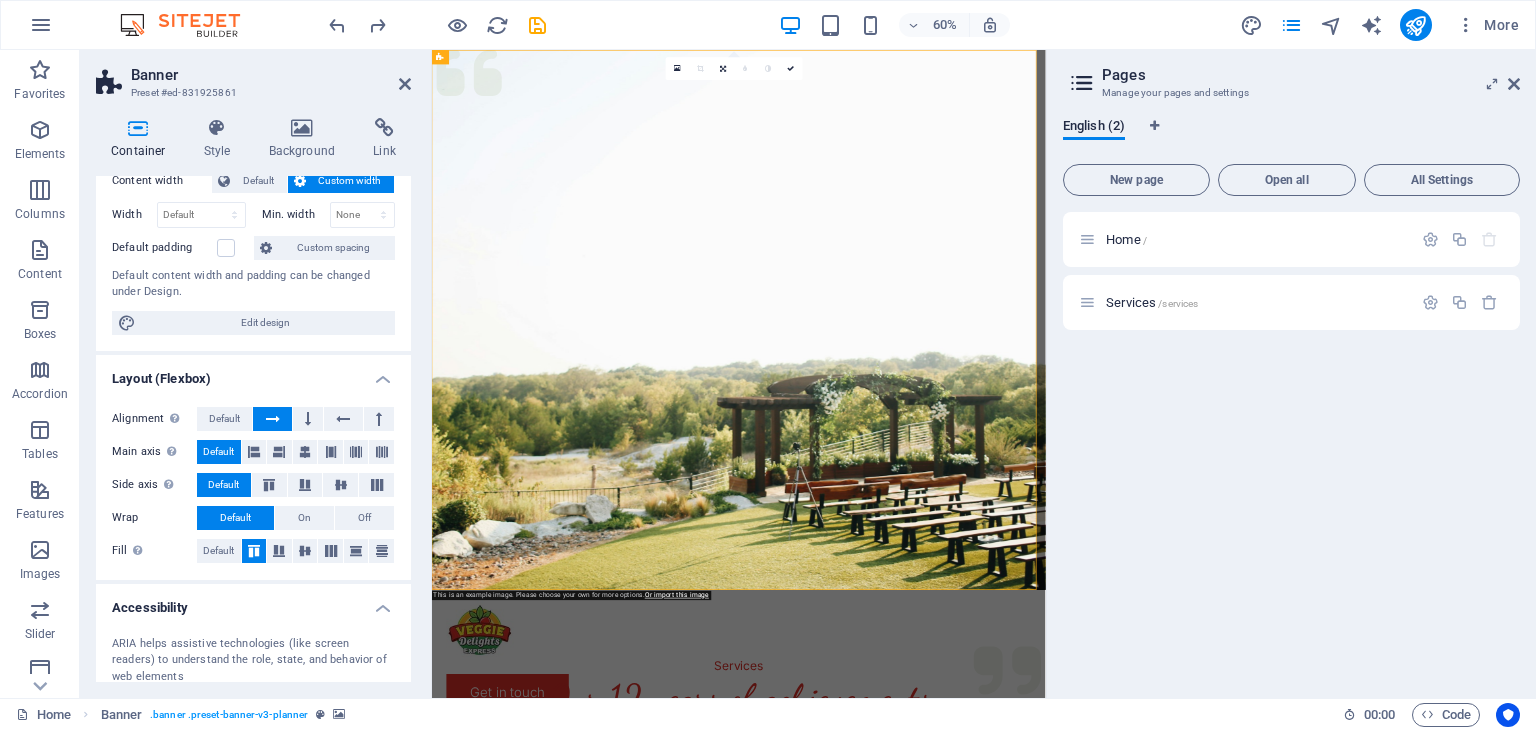 scroll, scrollTop: 0, scrollLeft: 0, axis: both 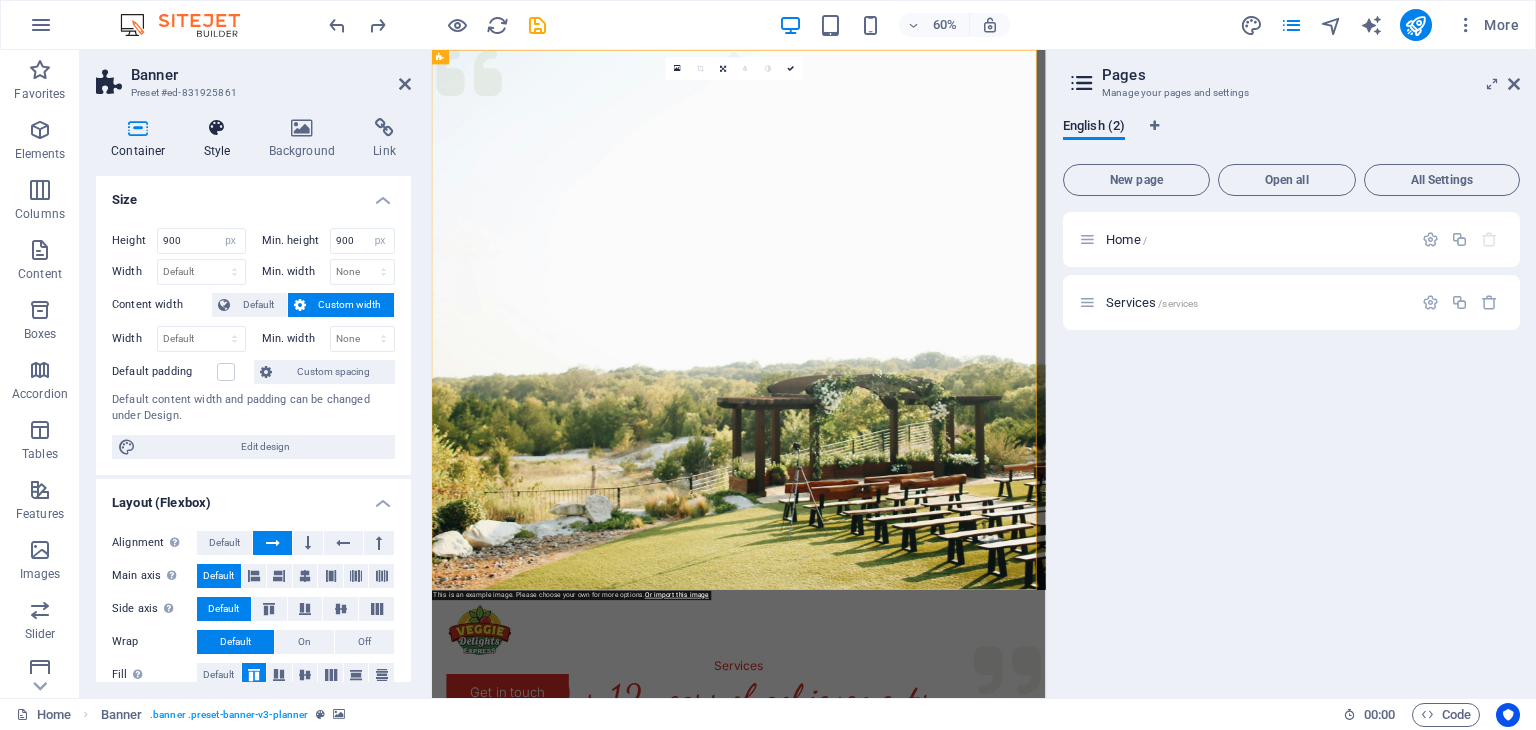 click at bounding box center [217, 128] 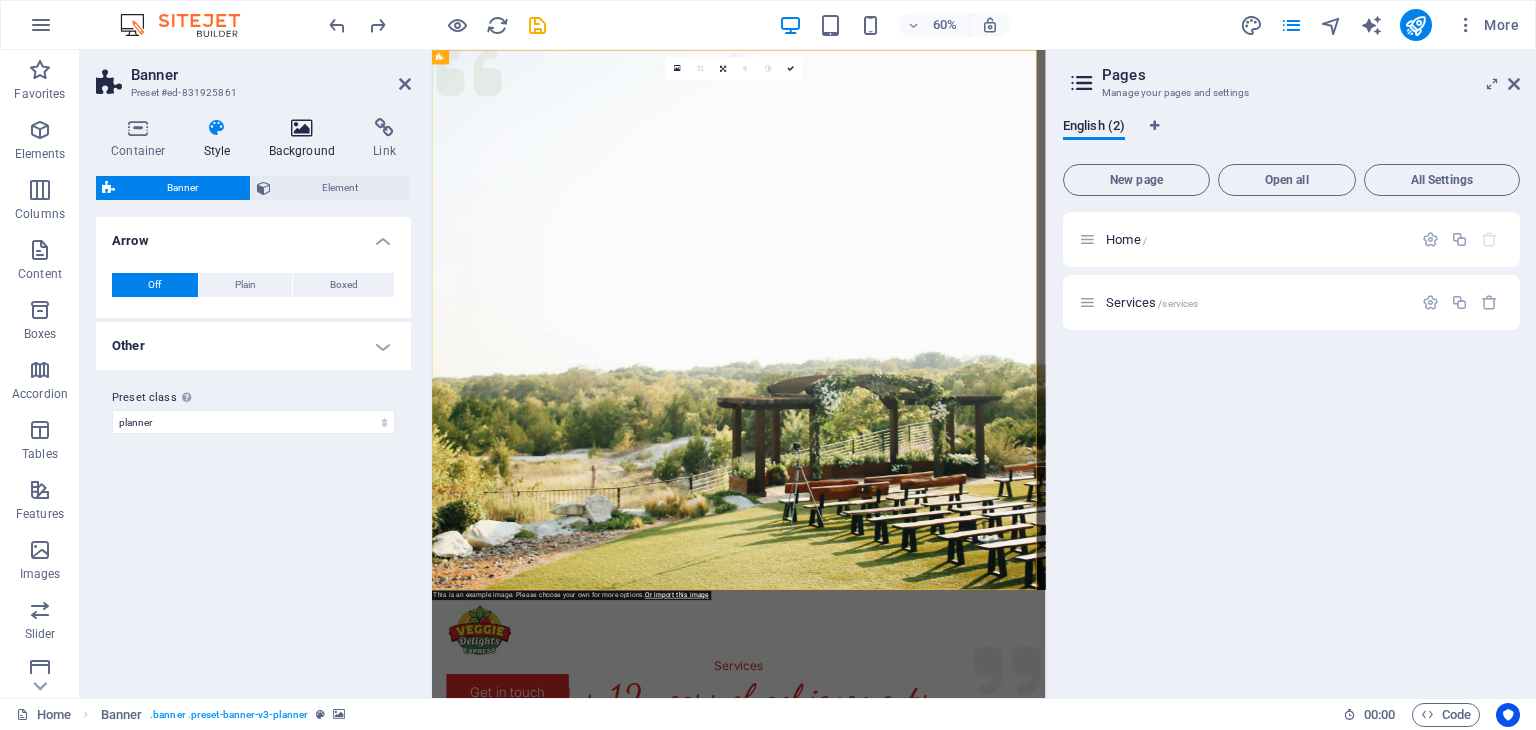 click at bounding box center (302, 128) 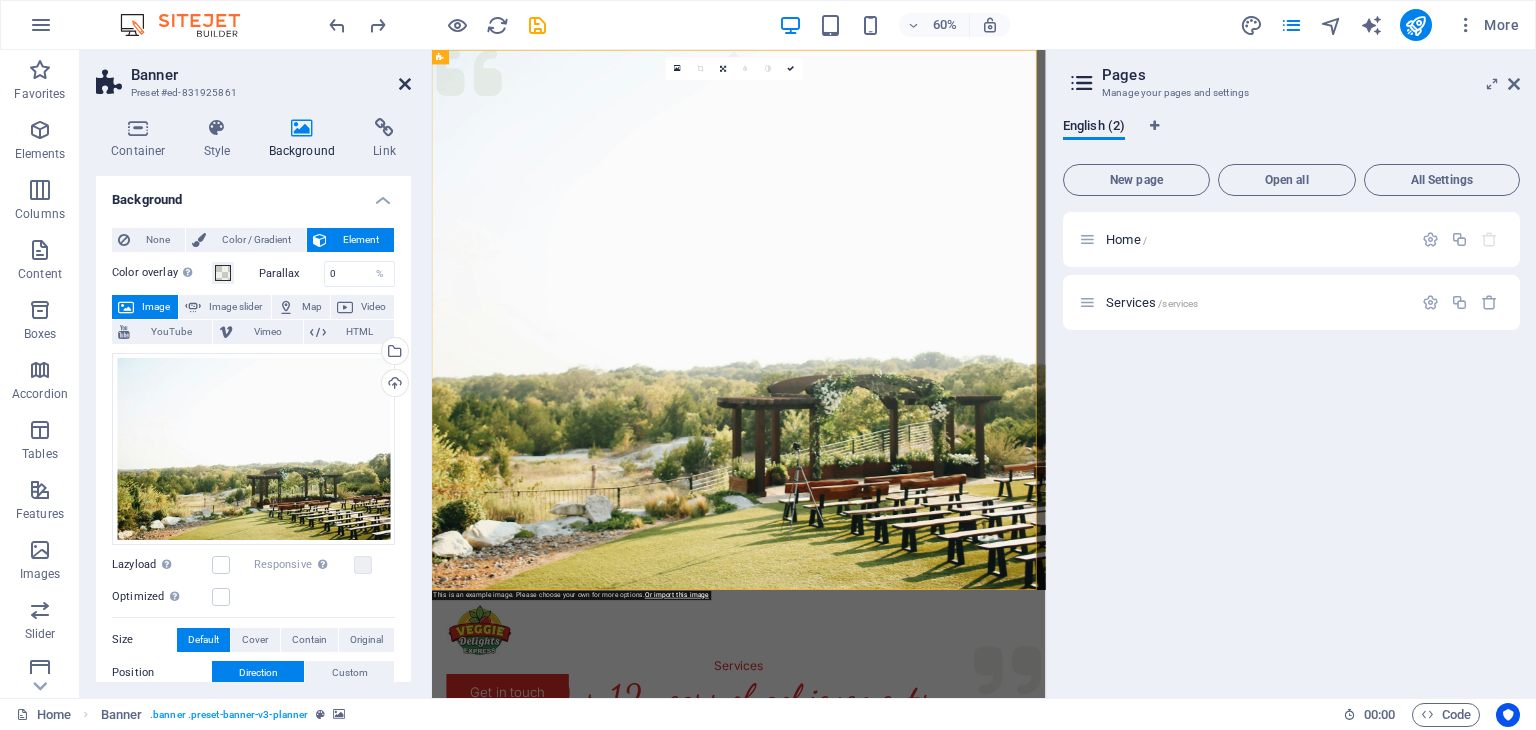 click at bounding box center (405, 84) 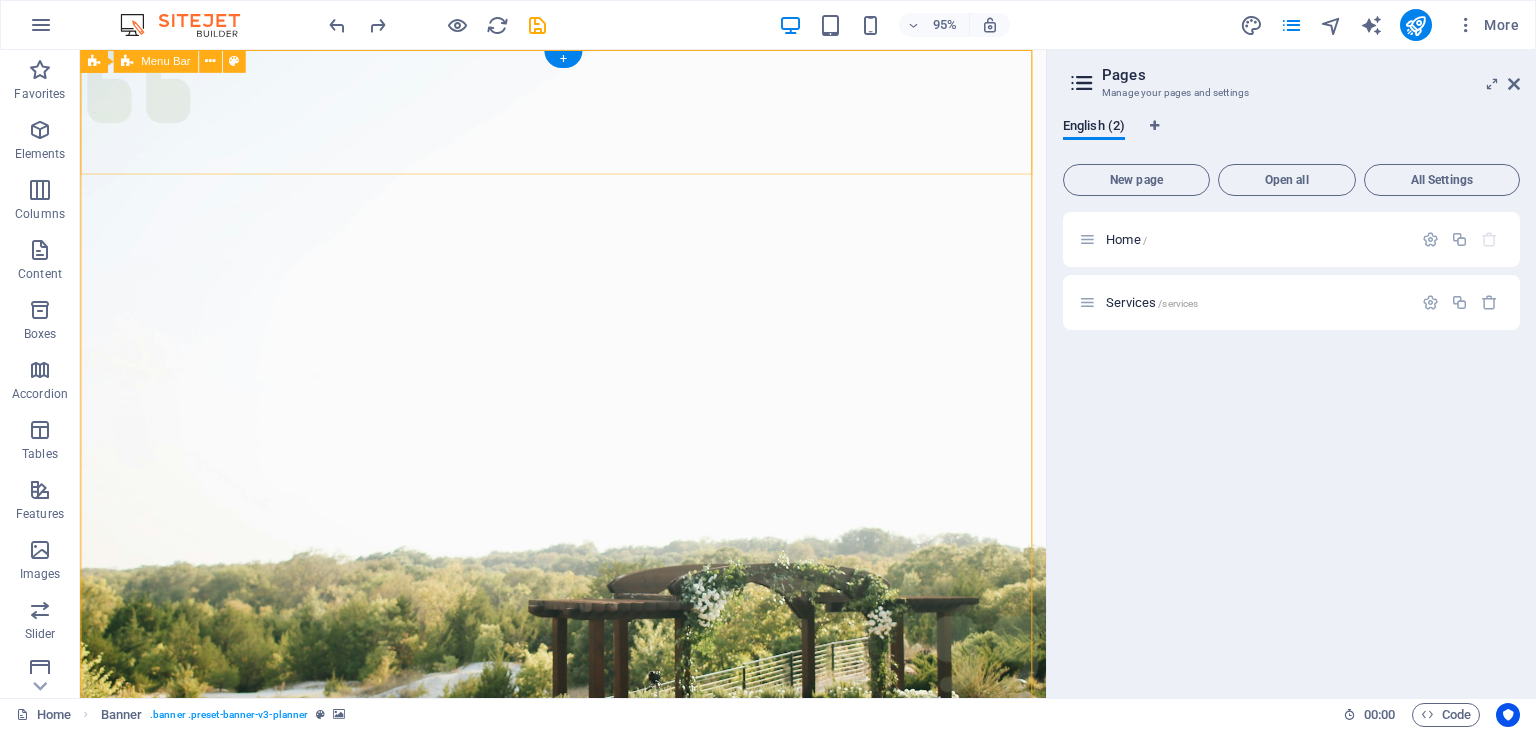 click on "Menu Services Get in touch" at bounding box center (588, 1059) 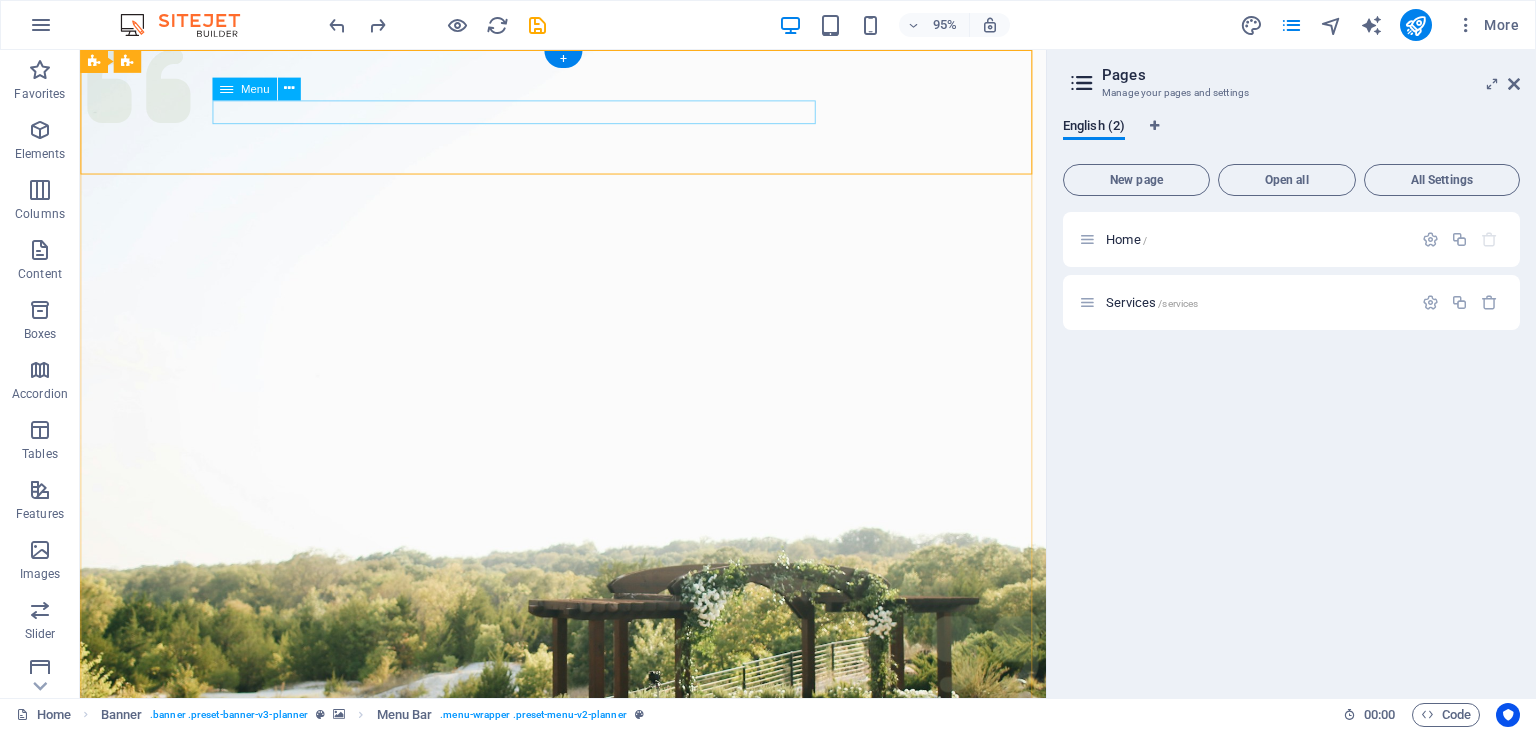 click on "Services" at bounding box center (588, 1077) 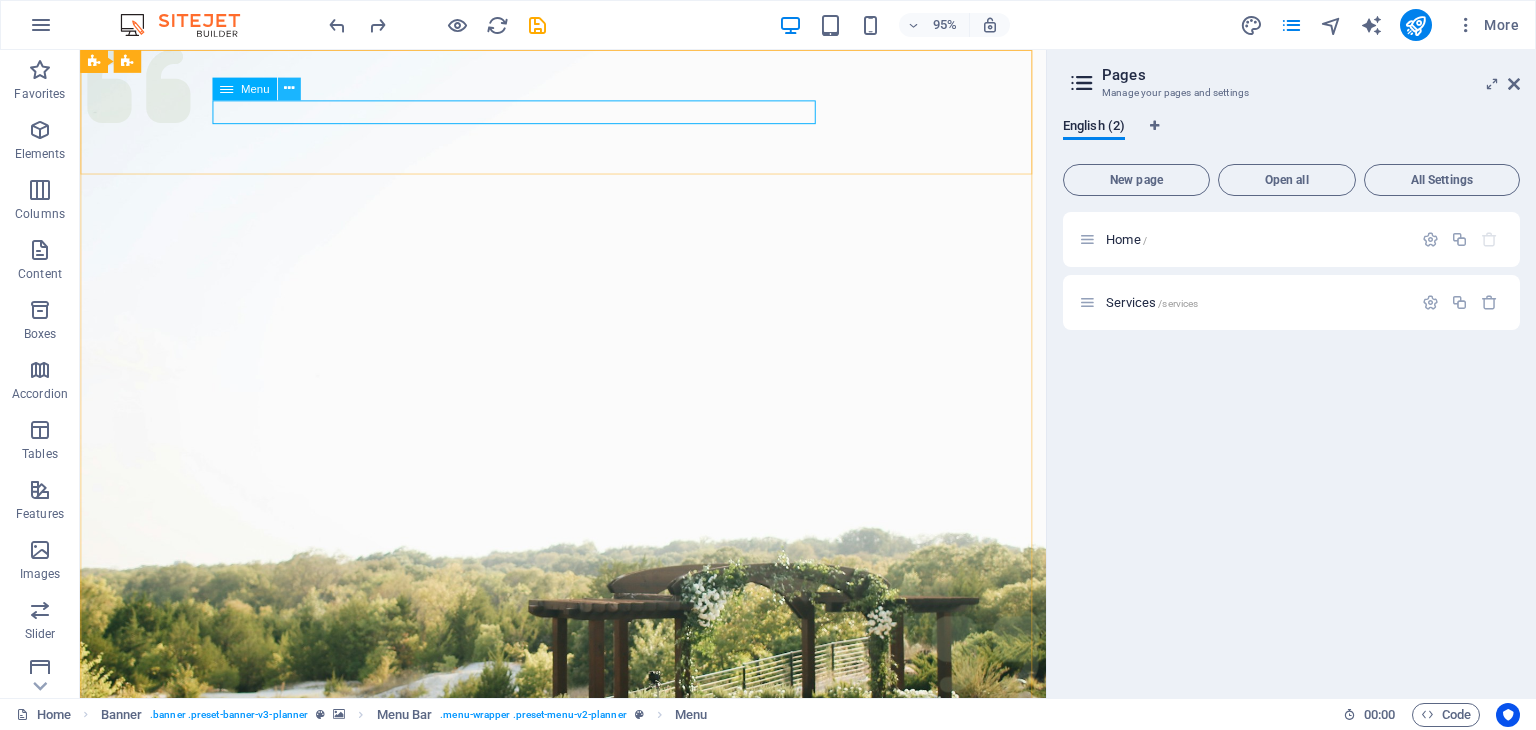 click at bounding box center (289, 89) 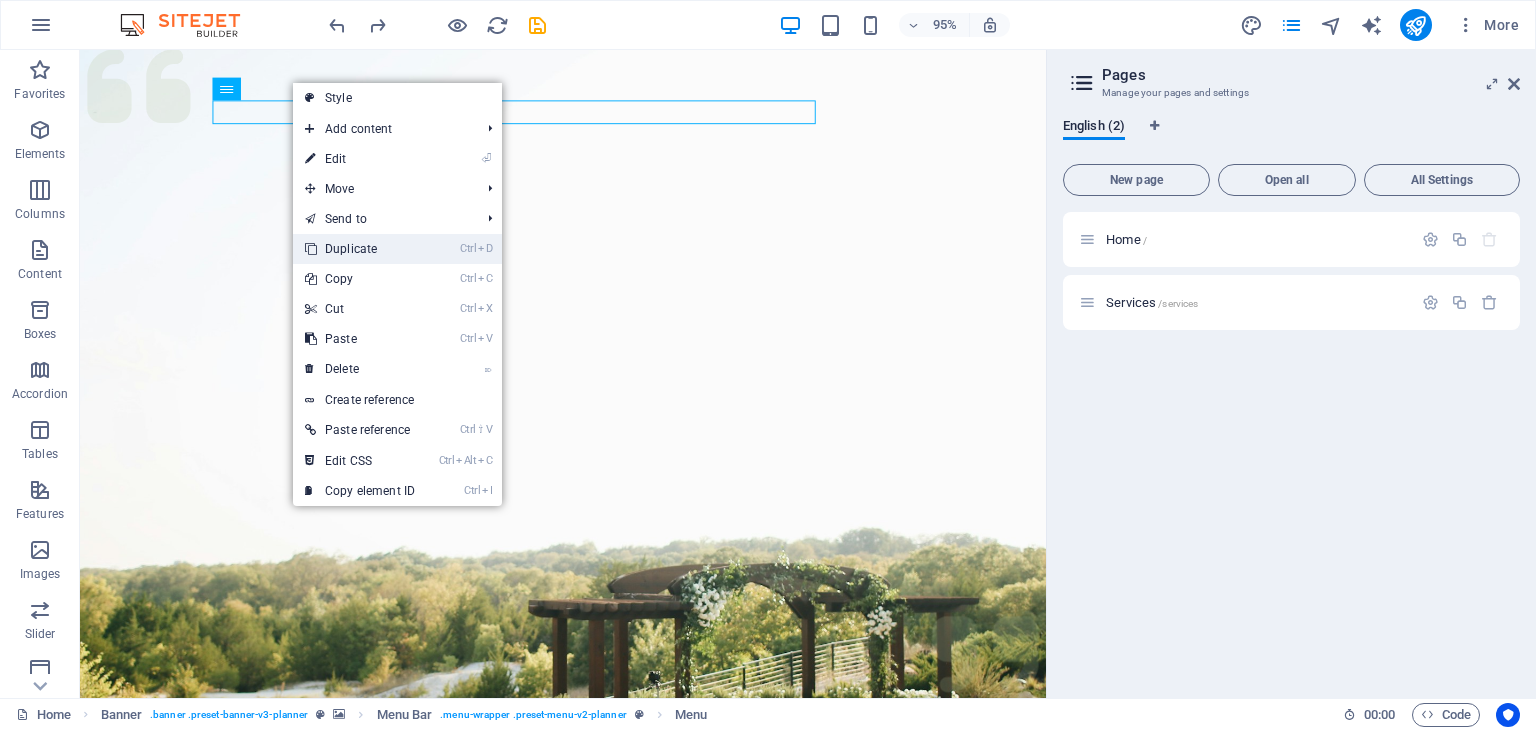 click on "Ctrl D  Duplicate" at bounding box center (360, 249) 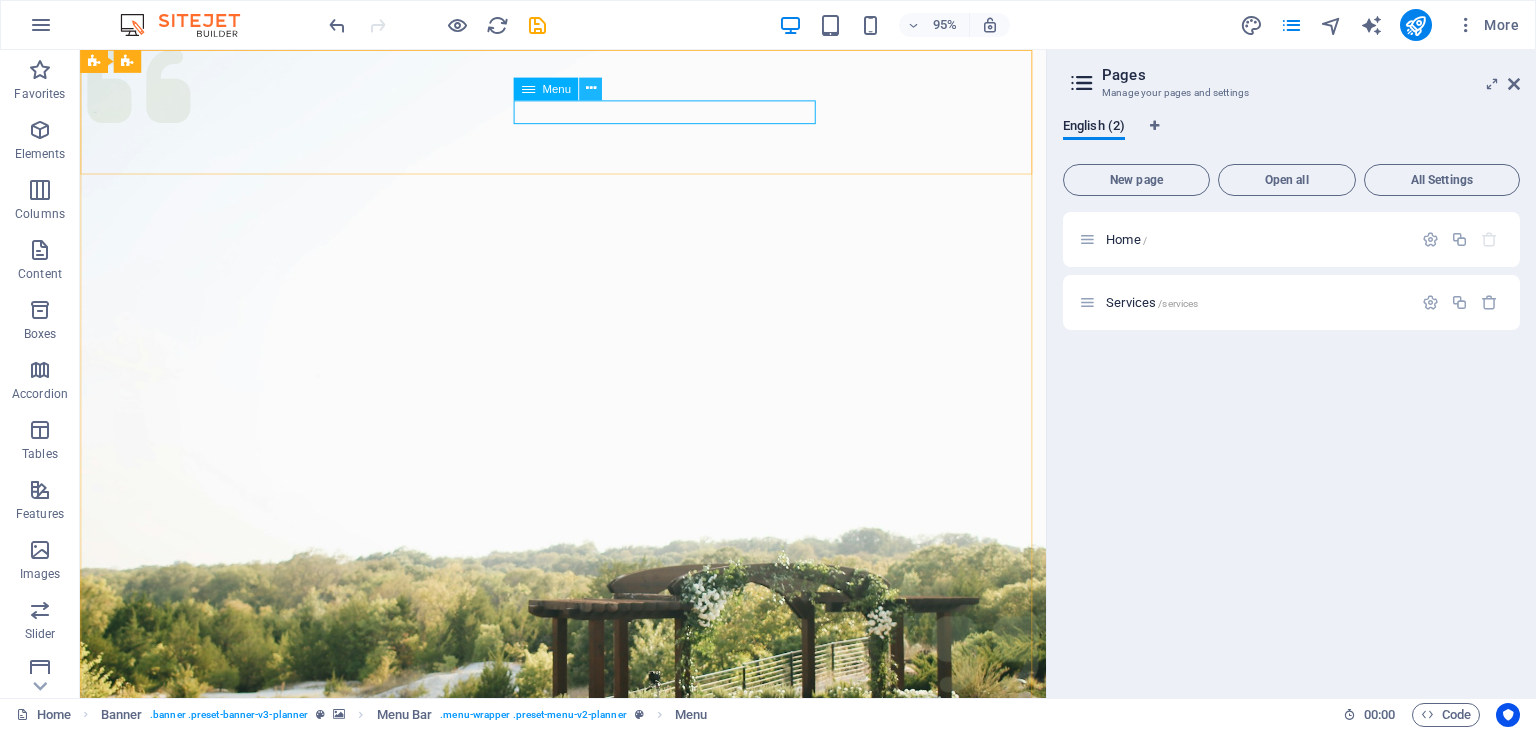 click at bounding box center (590, 89) 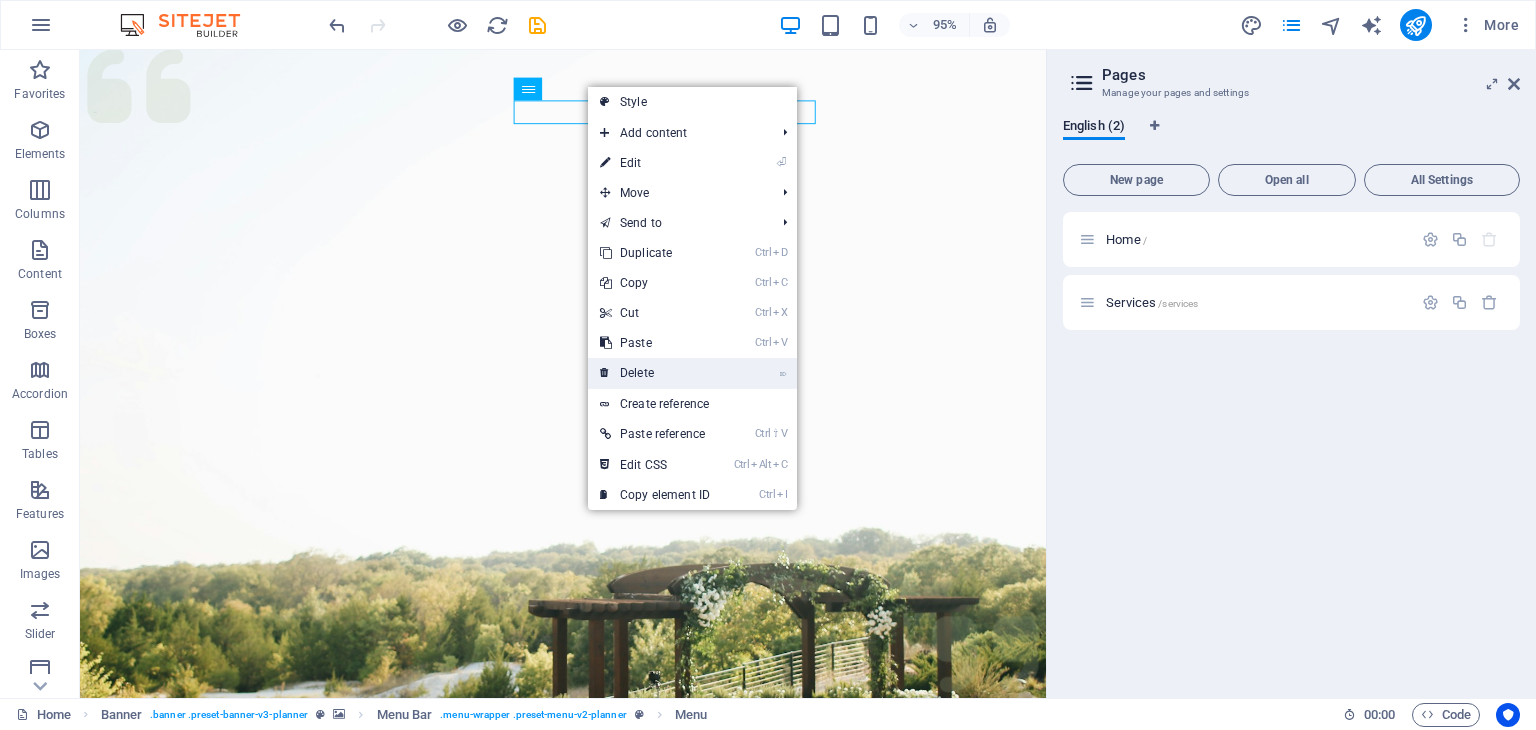 click on "⌦  Delete" at bounding box center [655, 373] 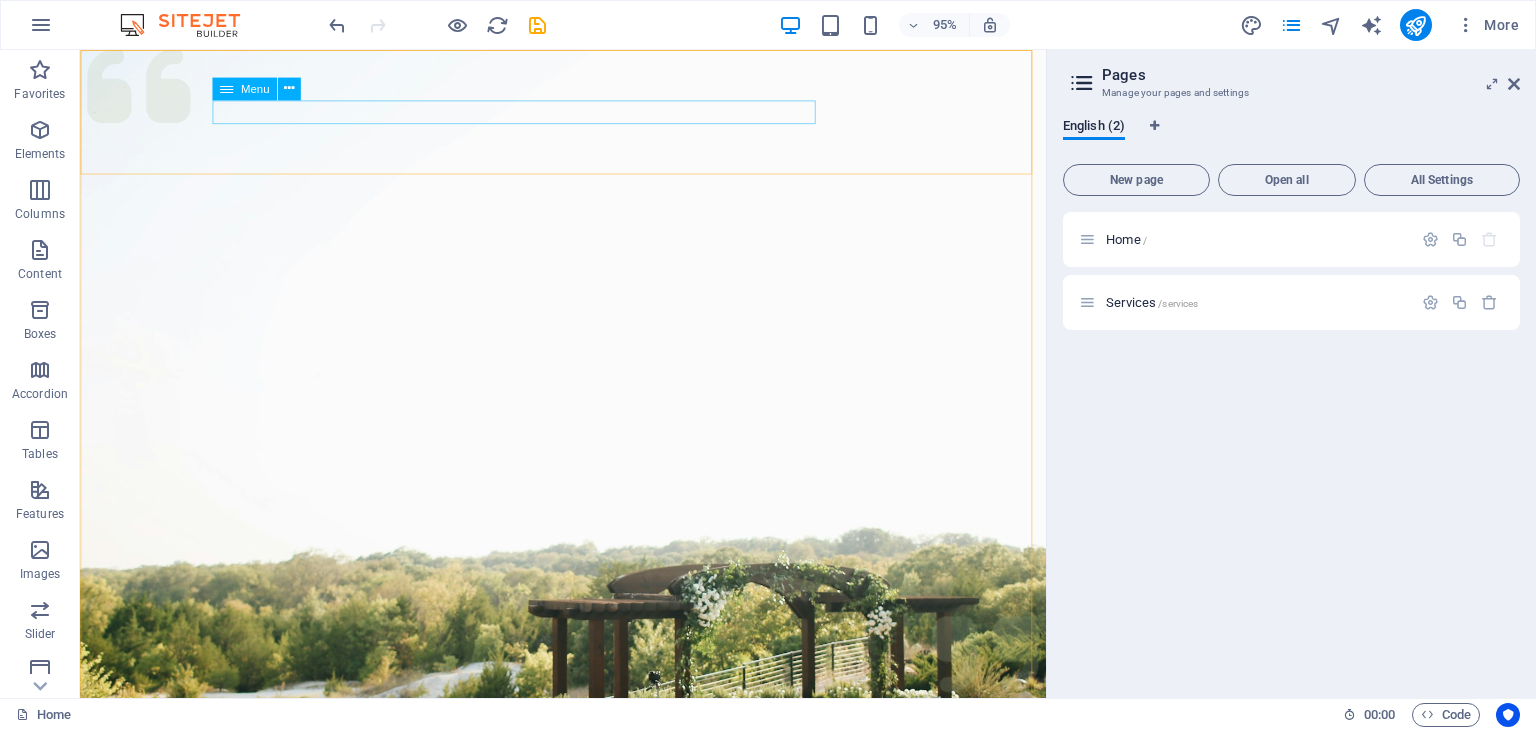 click at bounding box center [226, 88] 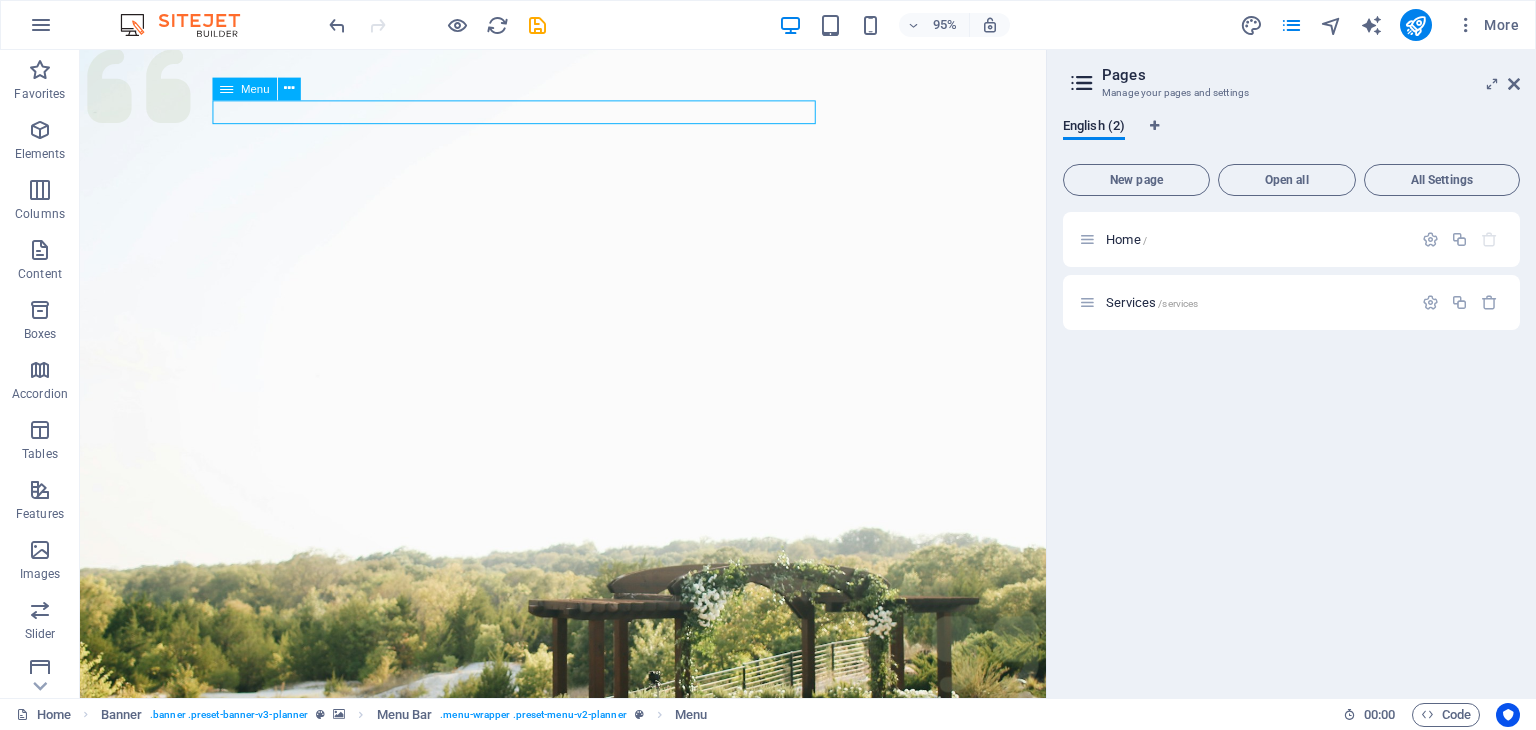 click at bounding box center (226, 88) 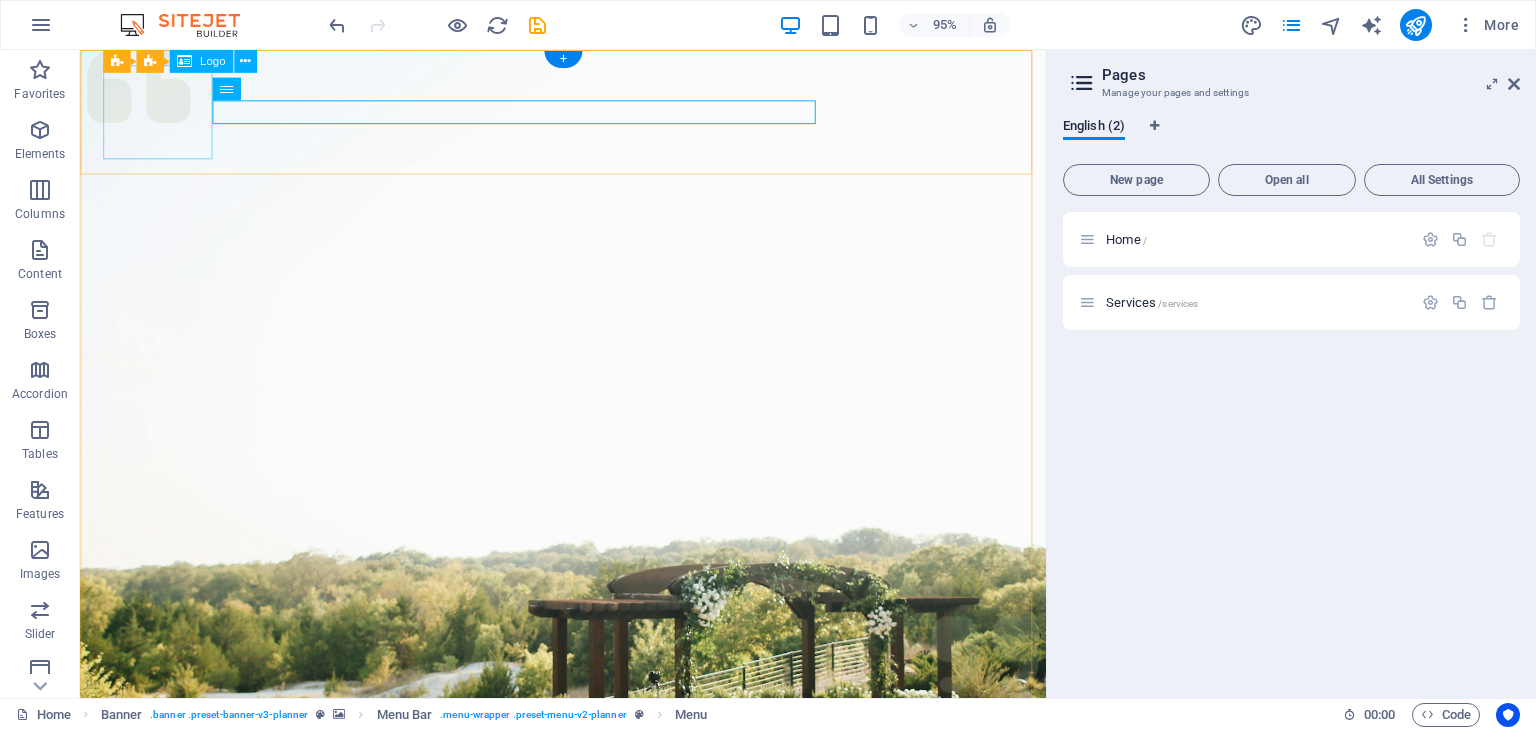 click at bounding box center [588, 1015] 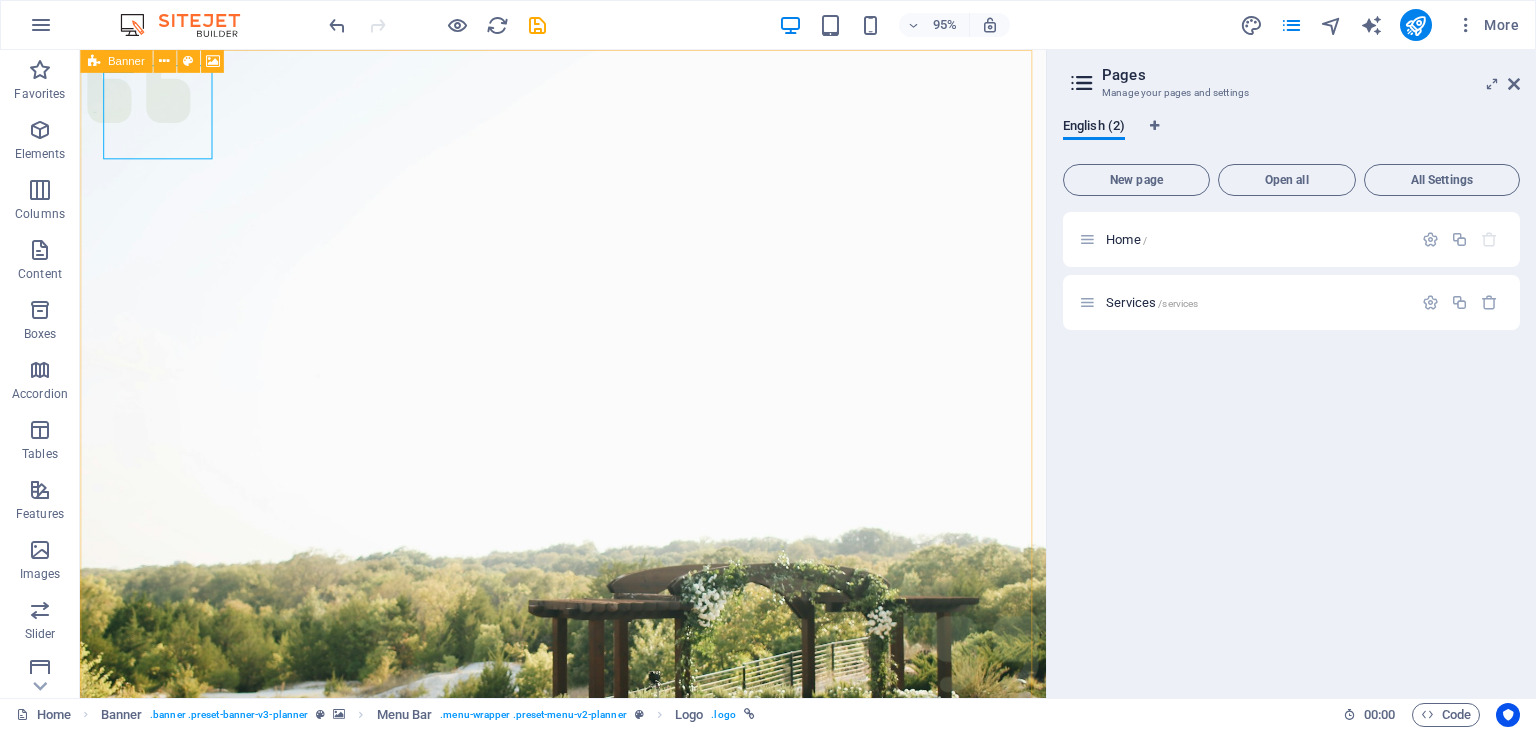 click at bounding box center [94, 61] 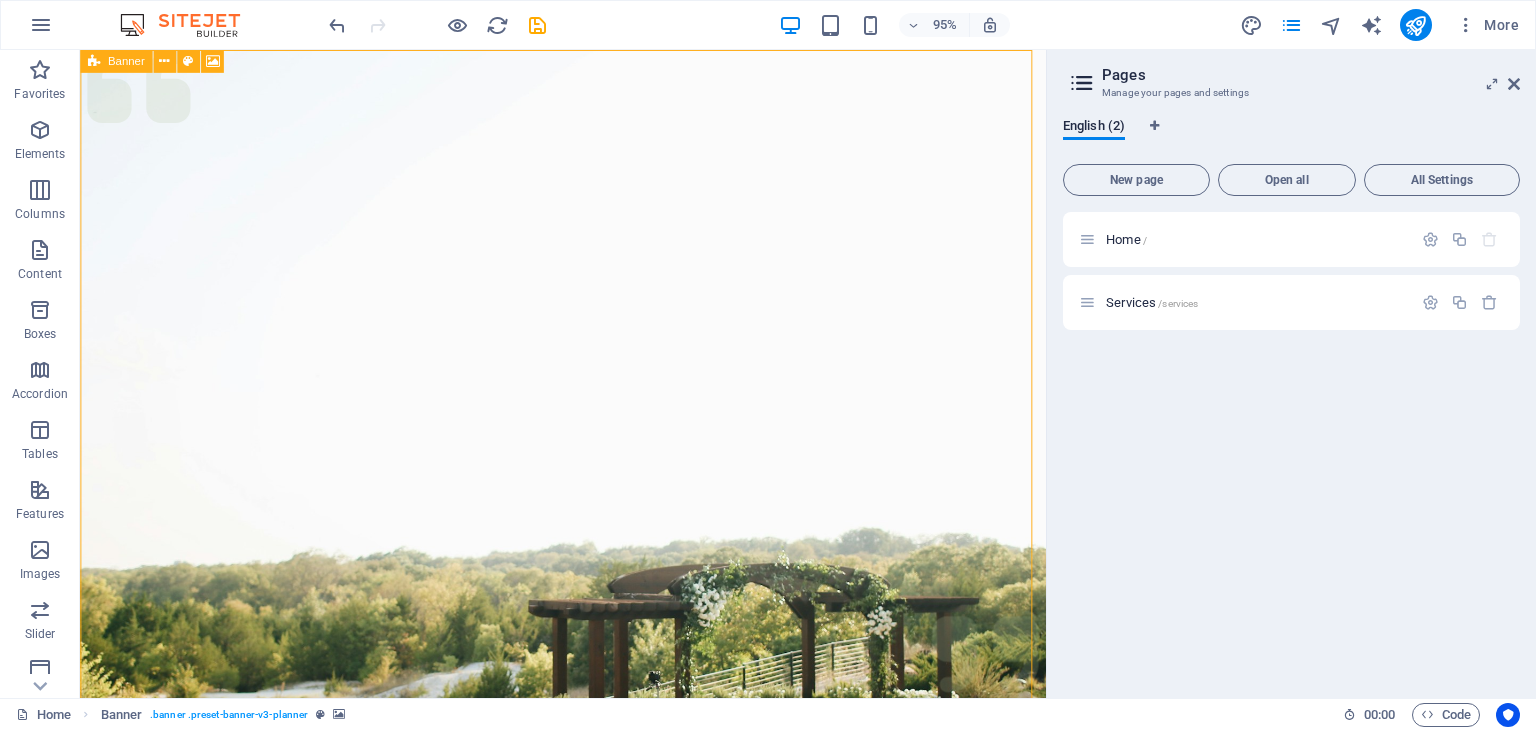 click on "Banner" at bounding box center [126, 61] 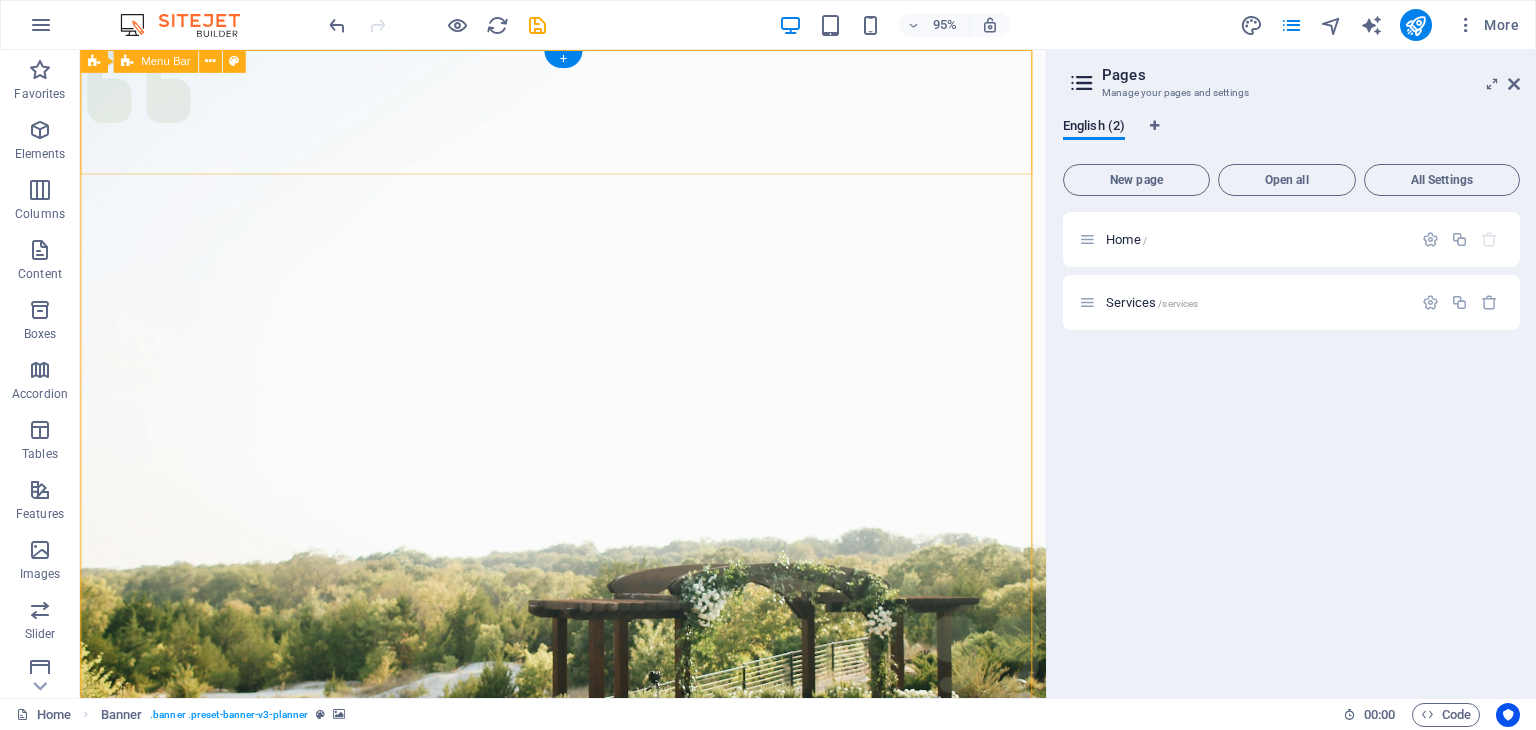 click on "Menu Services Get in touch" at bounding box center [588, 1059] 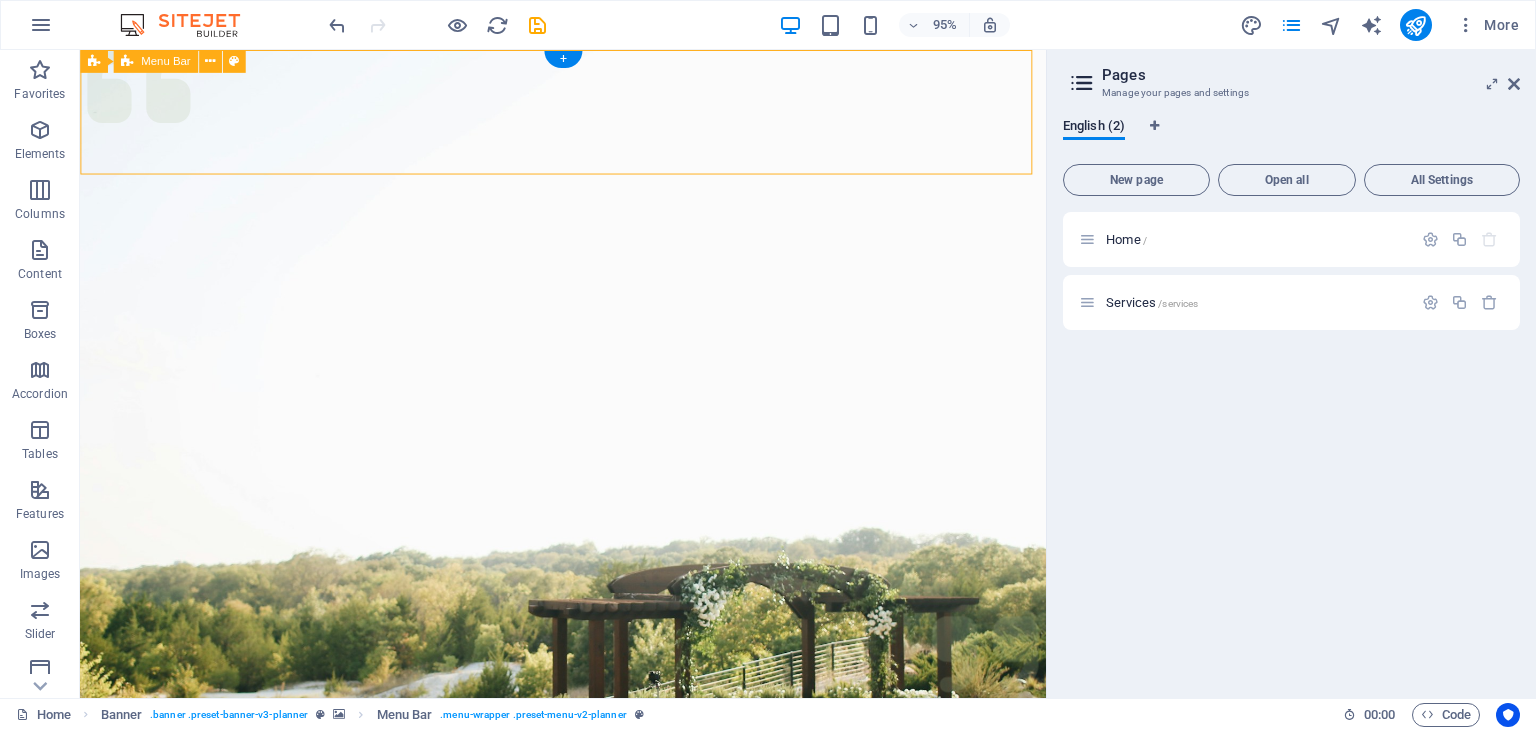 click on "Menu Services Get in touch" at bounding box center (588, 1059) 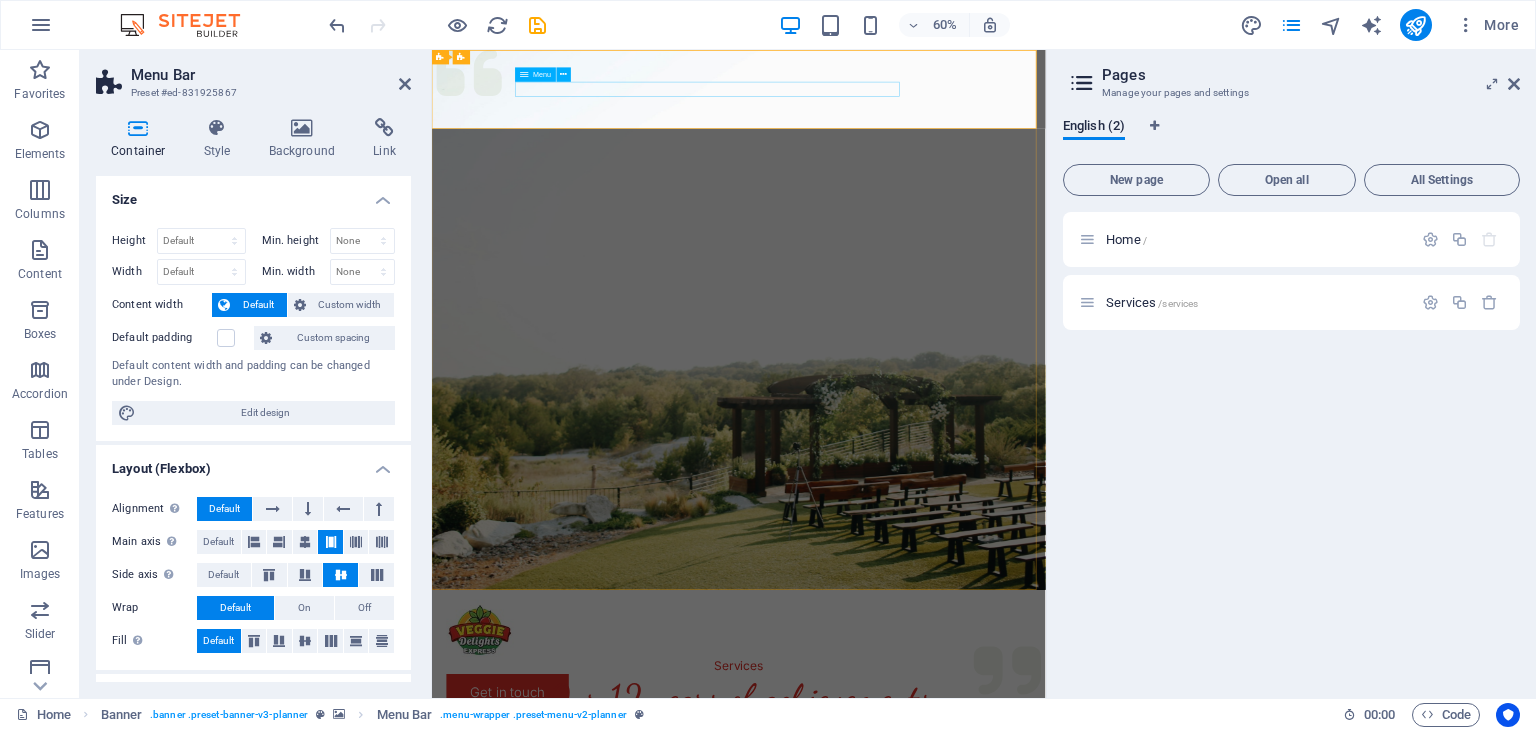 click on "Services" at bounding box center (943, 1077) 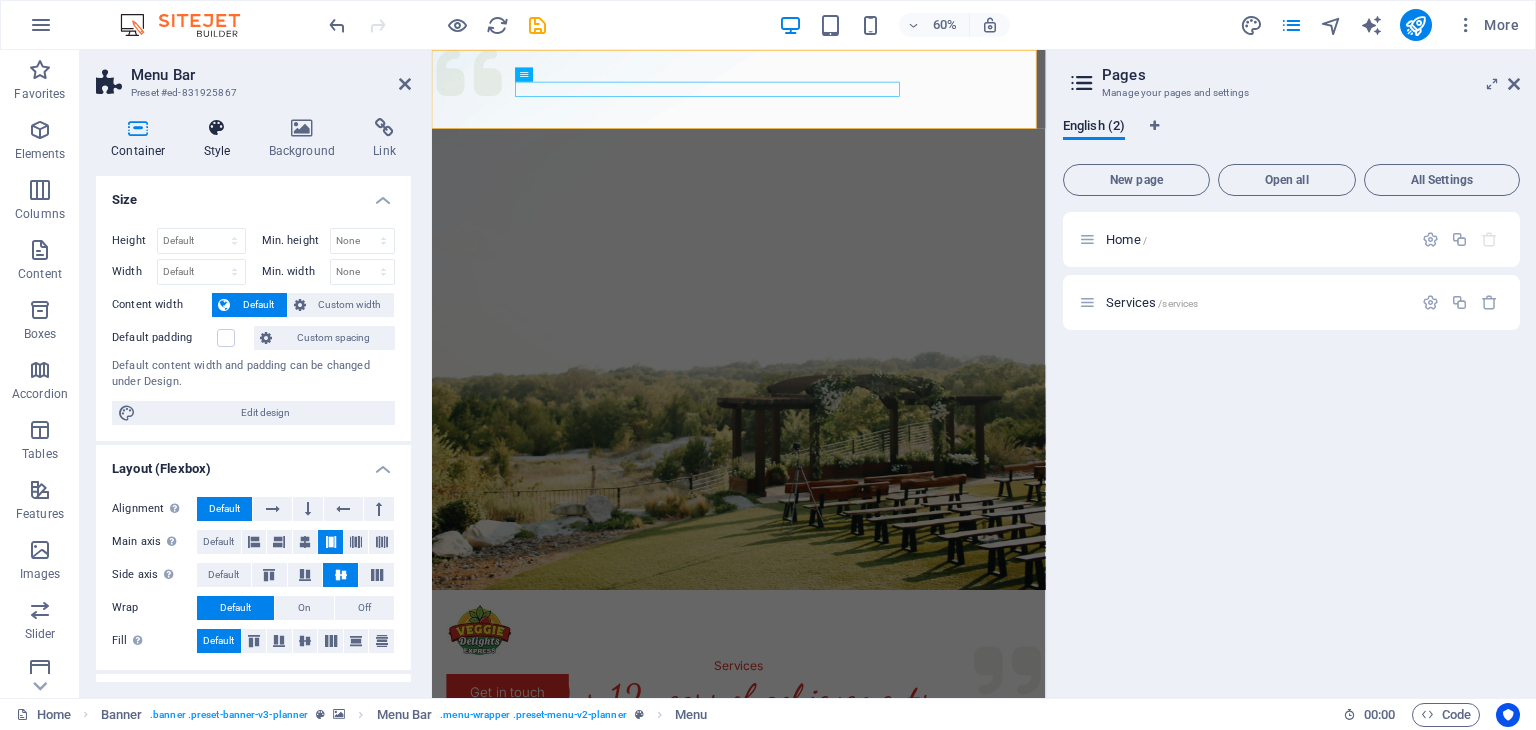 click on "Style" at bounding box center (221, 139) 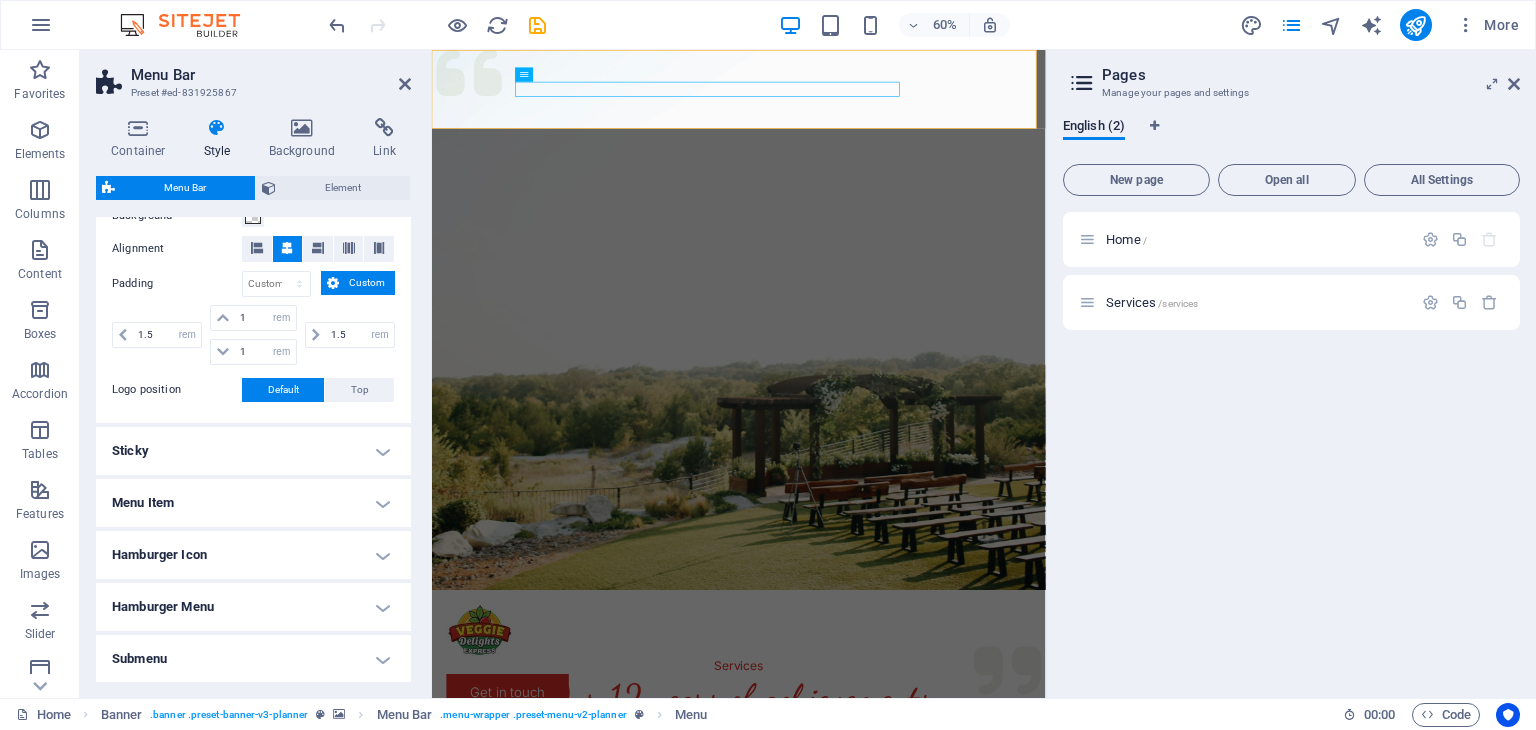 scroll, scrollTop: 488, scrollLeft: 0, axis: vertical 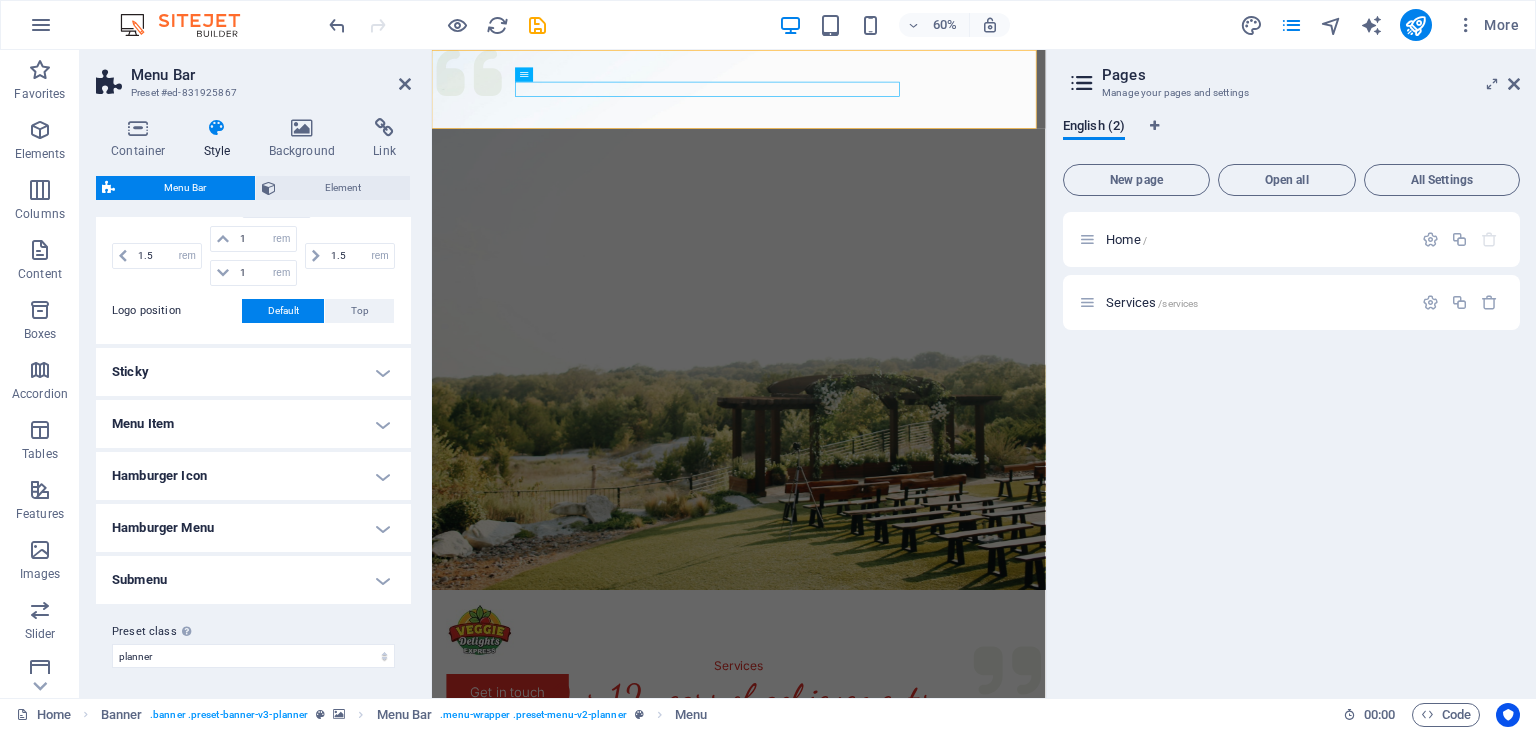 click on "Menu Item" at bounding box center (253, 424) 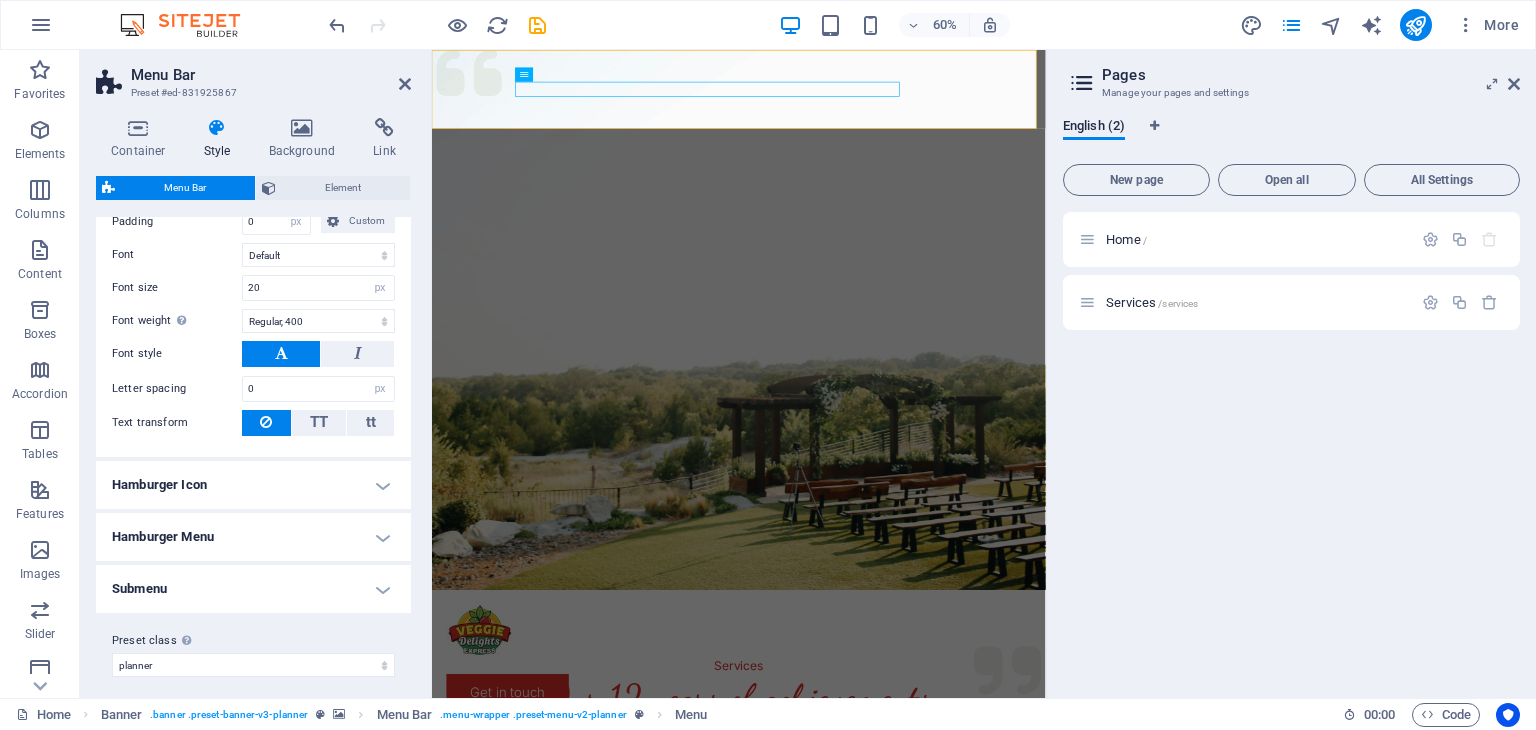scroll, scrollTop: 936, scrollLeft: 0, axis: vertical 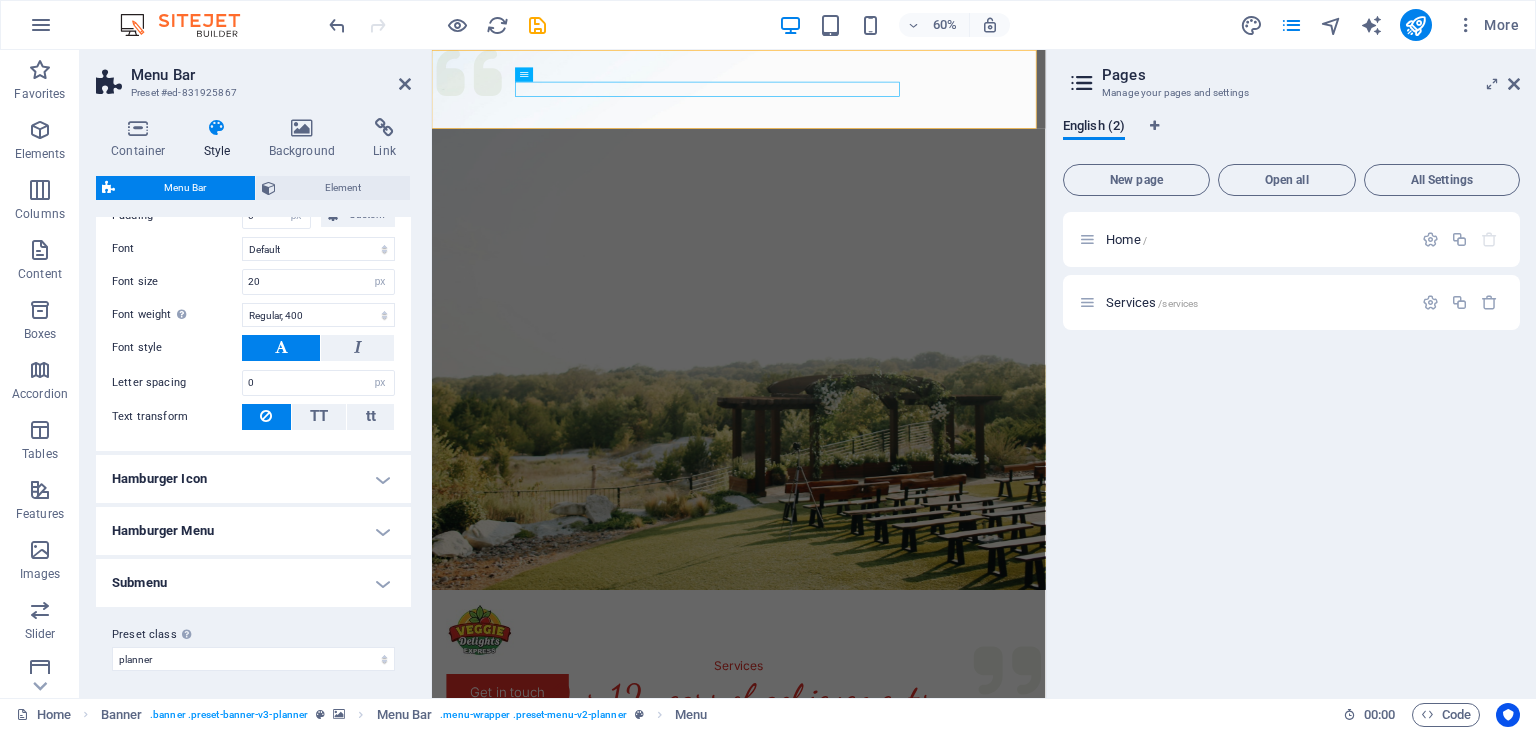 click on "Submenu" at bounding box center [253, 583] 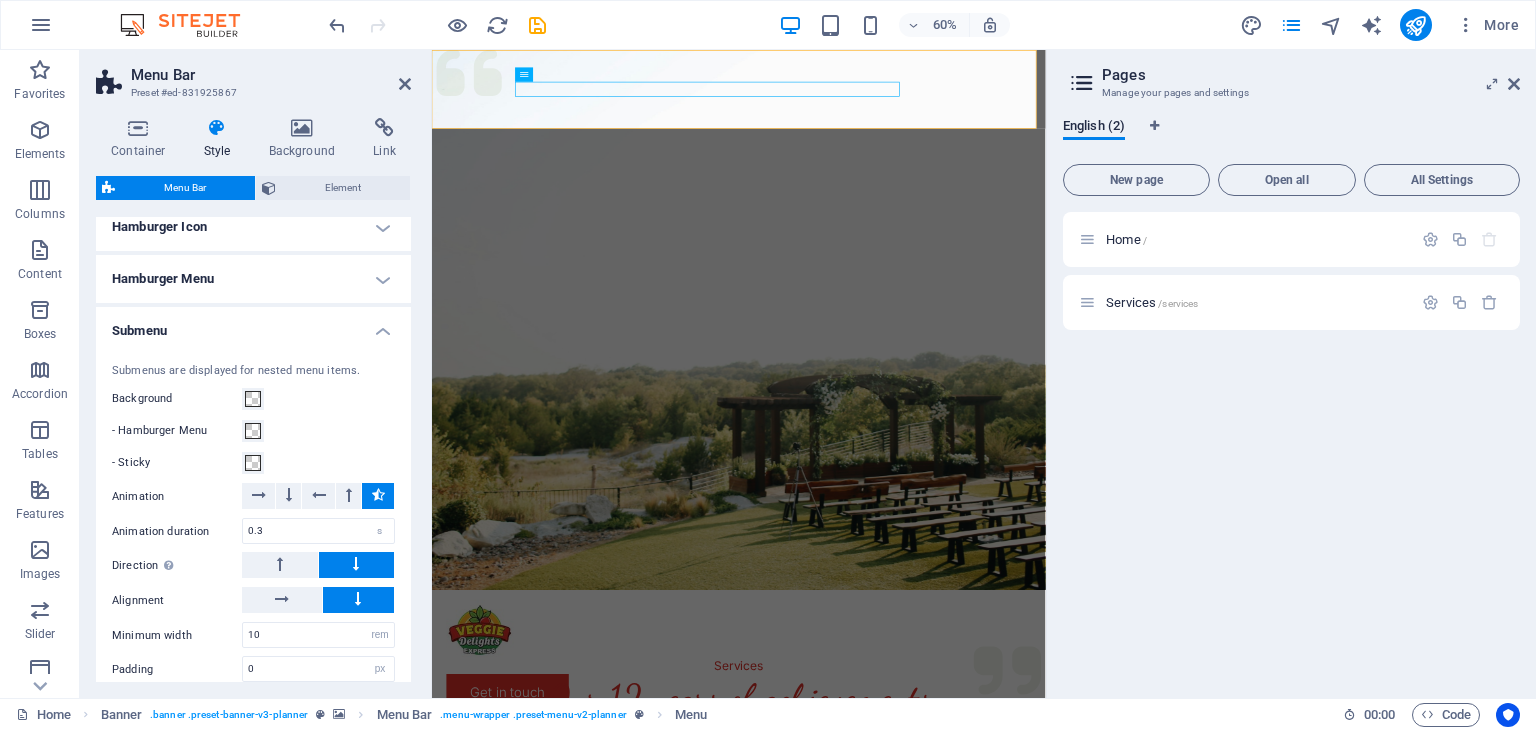scroll, scrollTop: 982, scrollLeft: 0, axis: vertical 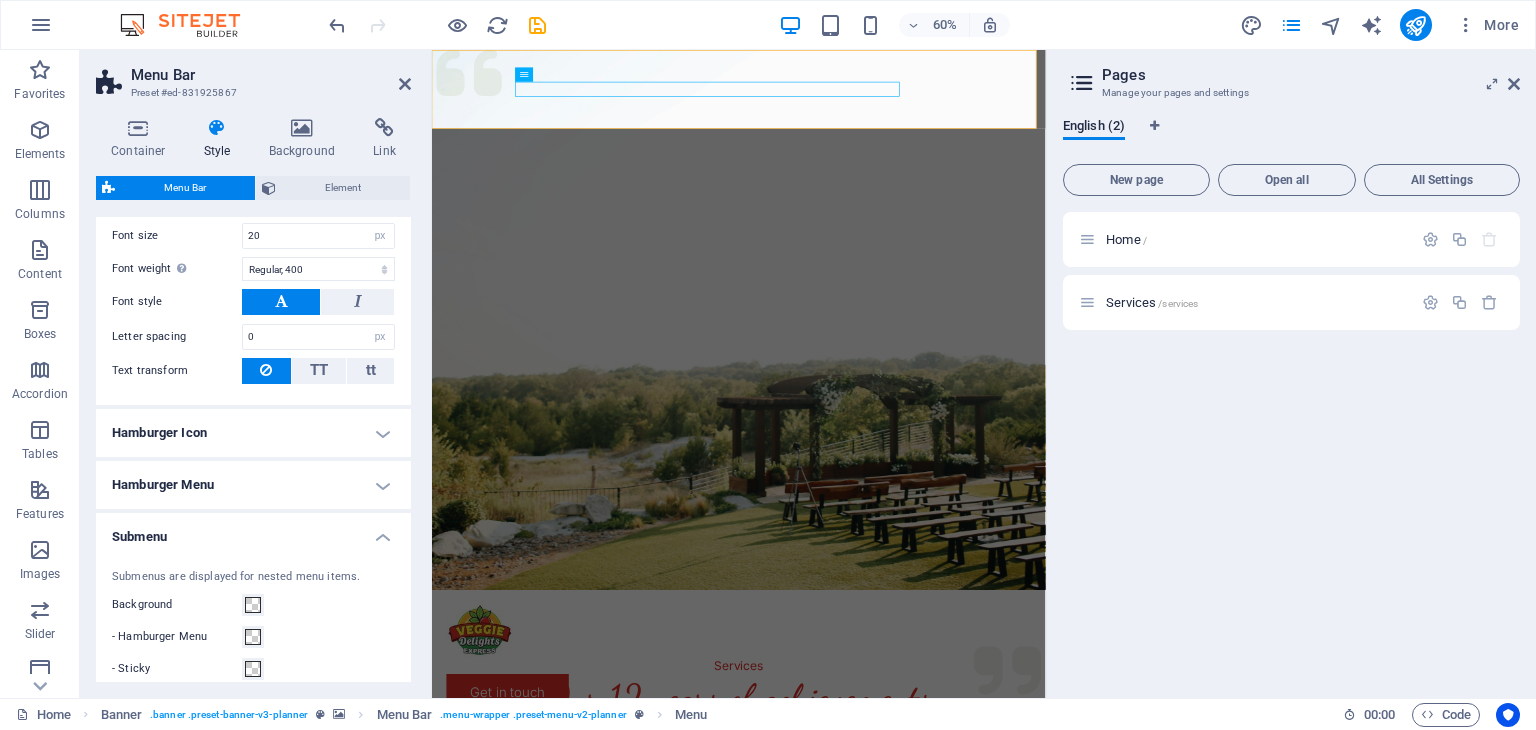 click on "Submenu" at bounding box center (253, 531) 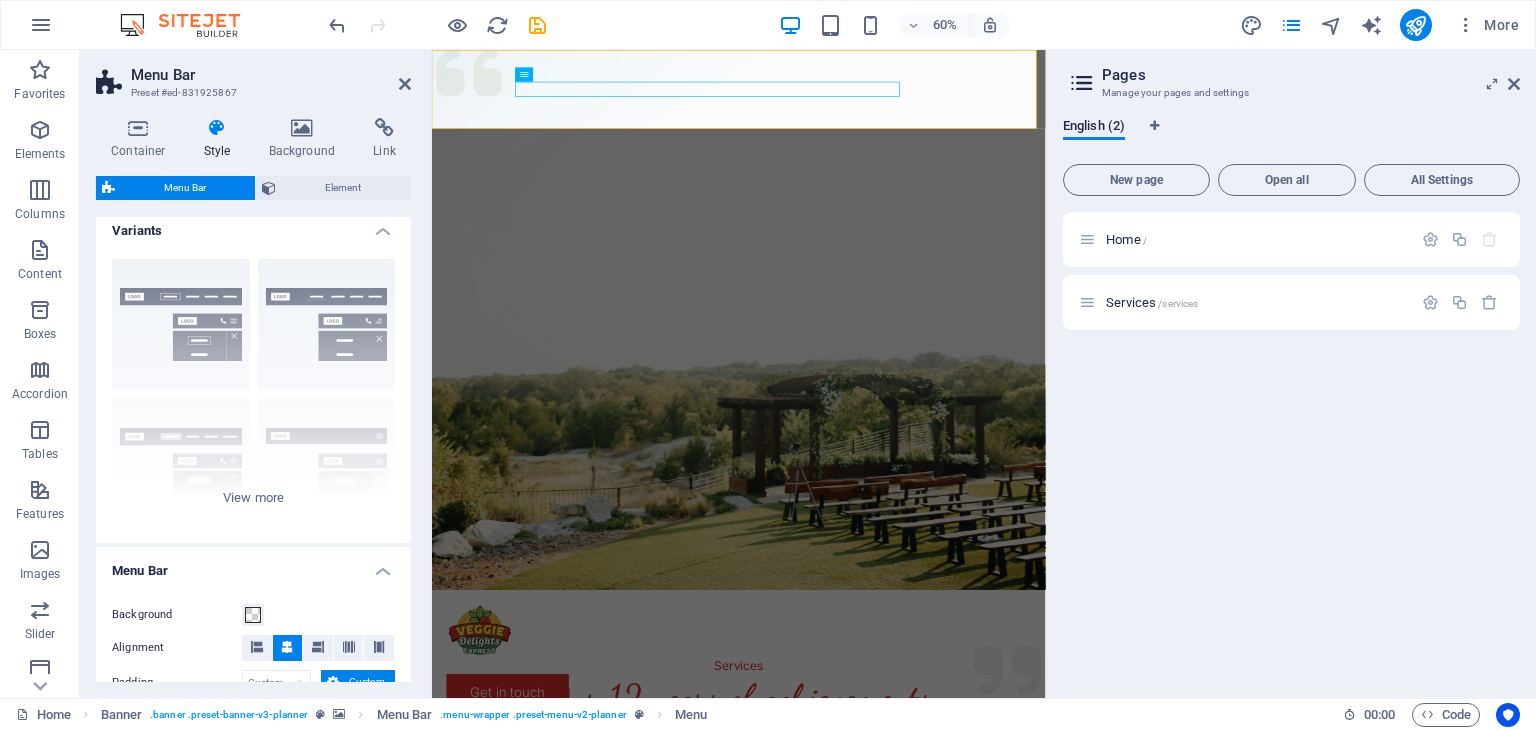 scroll, scrollTop: 0, scrollLeft: 0, axis: both 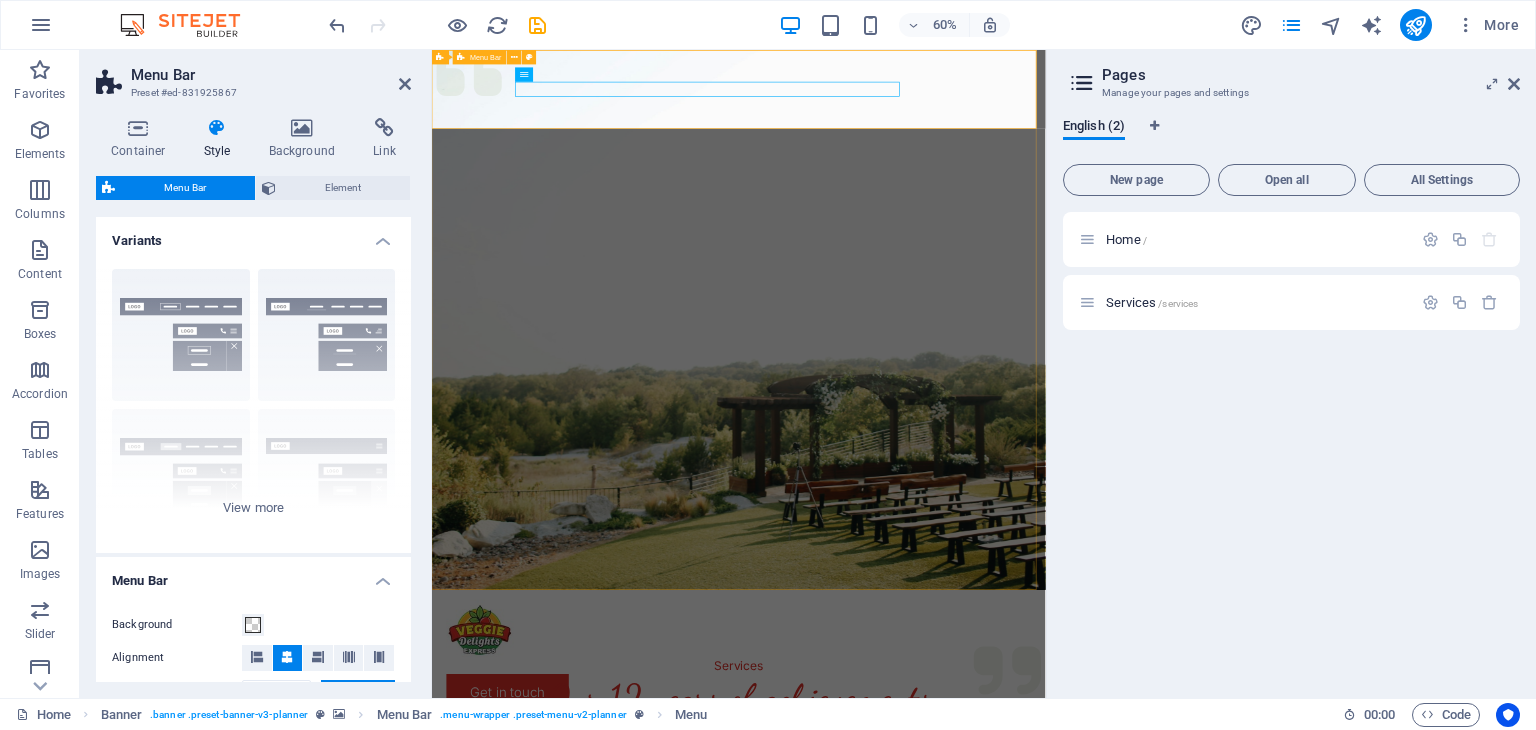 click on "Menu Services Get in touch" at bounding box center (943, 1059) 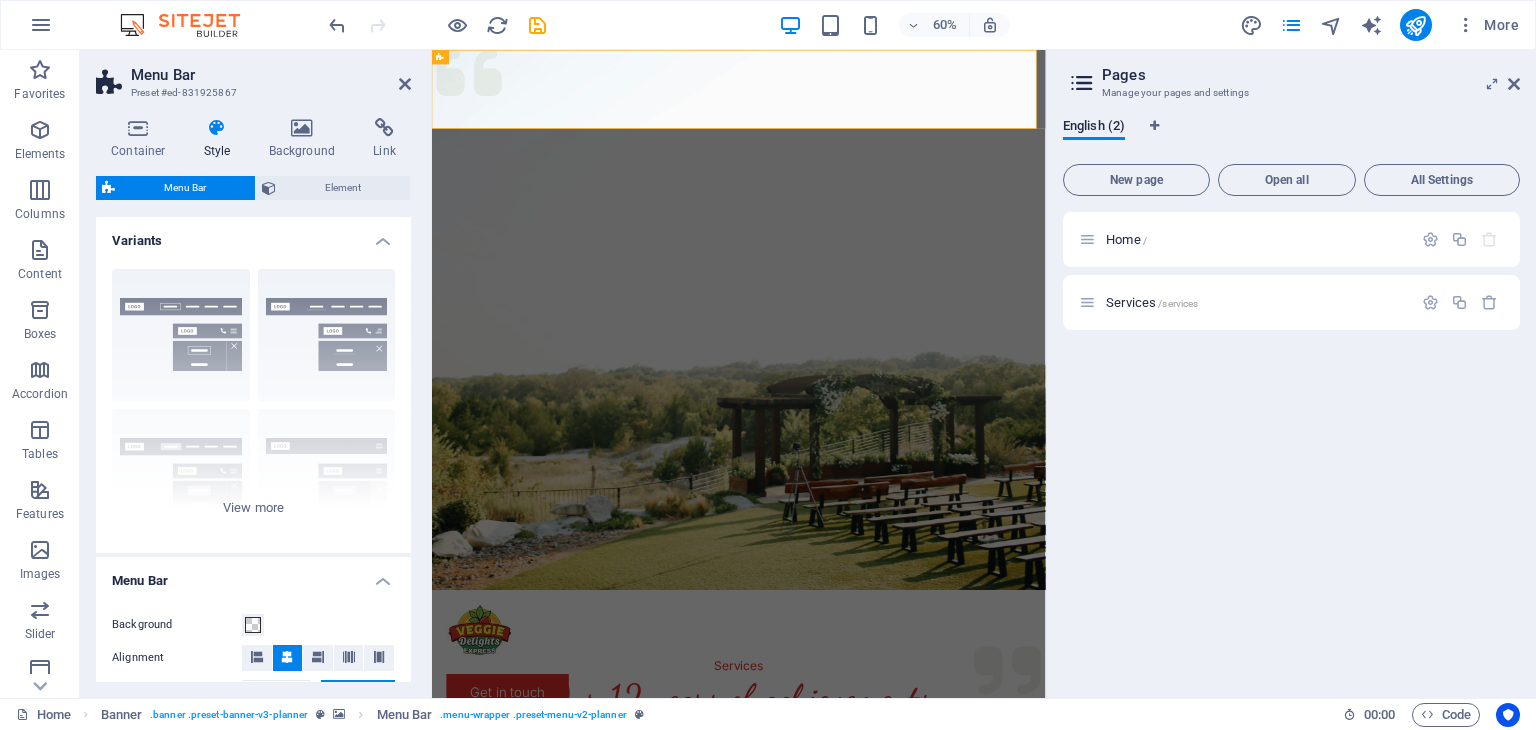 click on "Menu Bar" at bounding box center [271, 75] 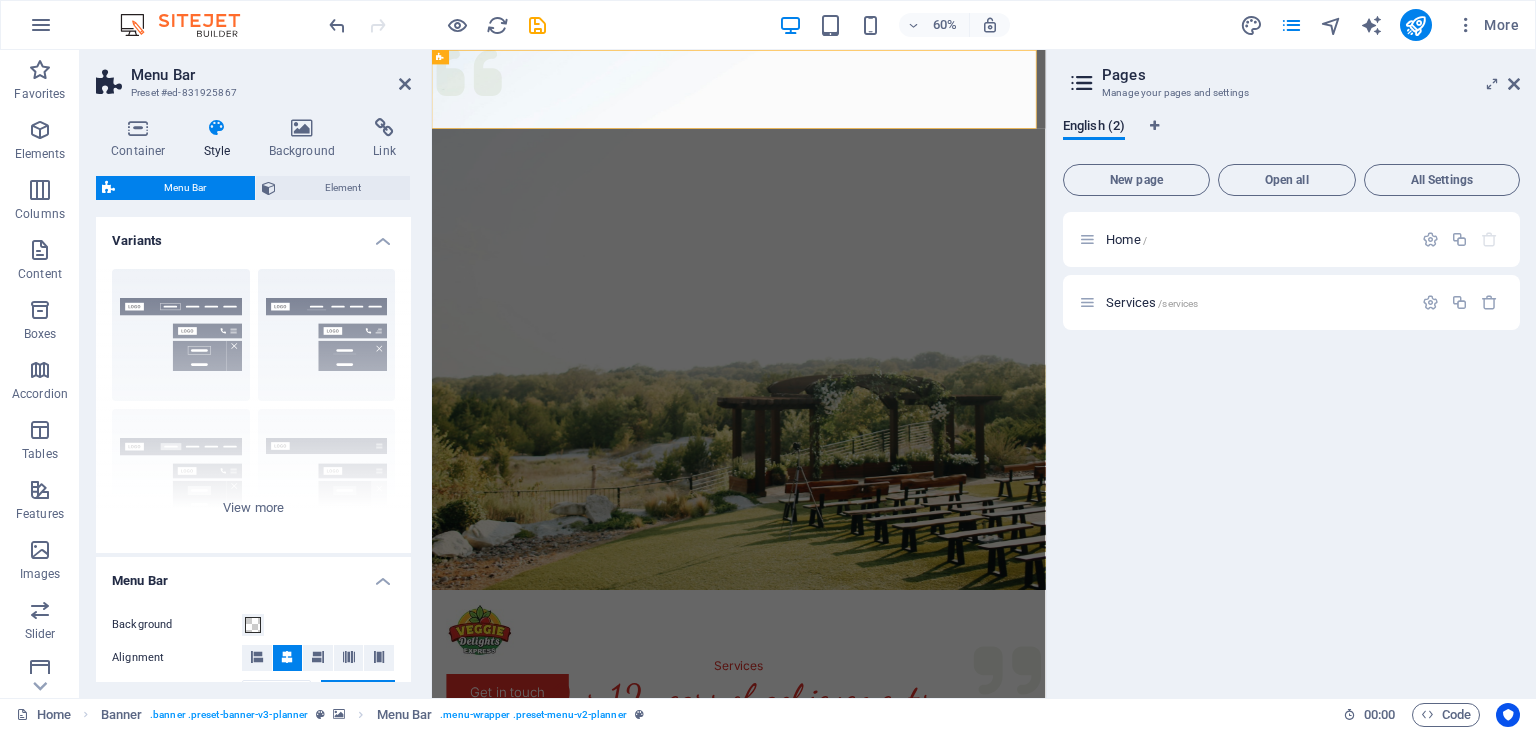 click on "Menu Bar Preset [ID]
Container Style Background Link Size Height Default px rem % vh vw Min. height None px rem % vh vw Width Default px rem % em vh vw Min. width None px rem % vh vw Content width Default Custom width Width Default px rem % em vh vw Min. width None px rem % vh vw Default padding Custom spacing Default content width and padding can be changed under Design. Edit design Layout (Flexbox) Alignment Determines the flex direction. Default Main axis Determine how elements should behave along the main axis inside this container (justify content). Default Side axis Control the vertical direction of the element inside of the container (align items). Default Wrap Default On Off Fill Controls the distances and direction of elements on the y-axis across several lines (align content). Default Accessibility ARIA helps assistive technologies (like screen readers) to understand the role, state, and behavior of web elements Role The ARIA role defines the purpose of an element.  None %" at bounding box center (256, 374) 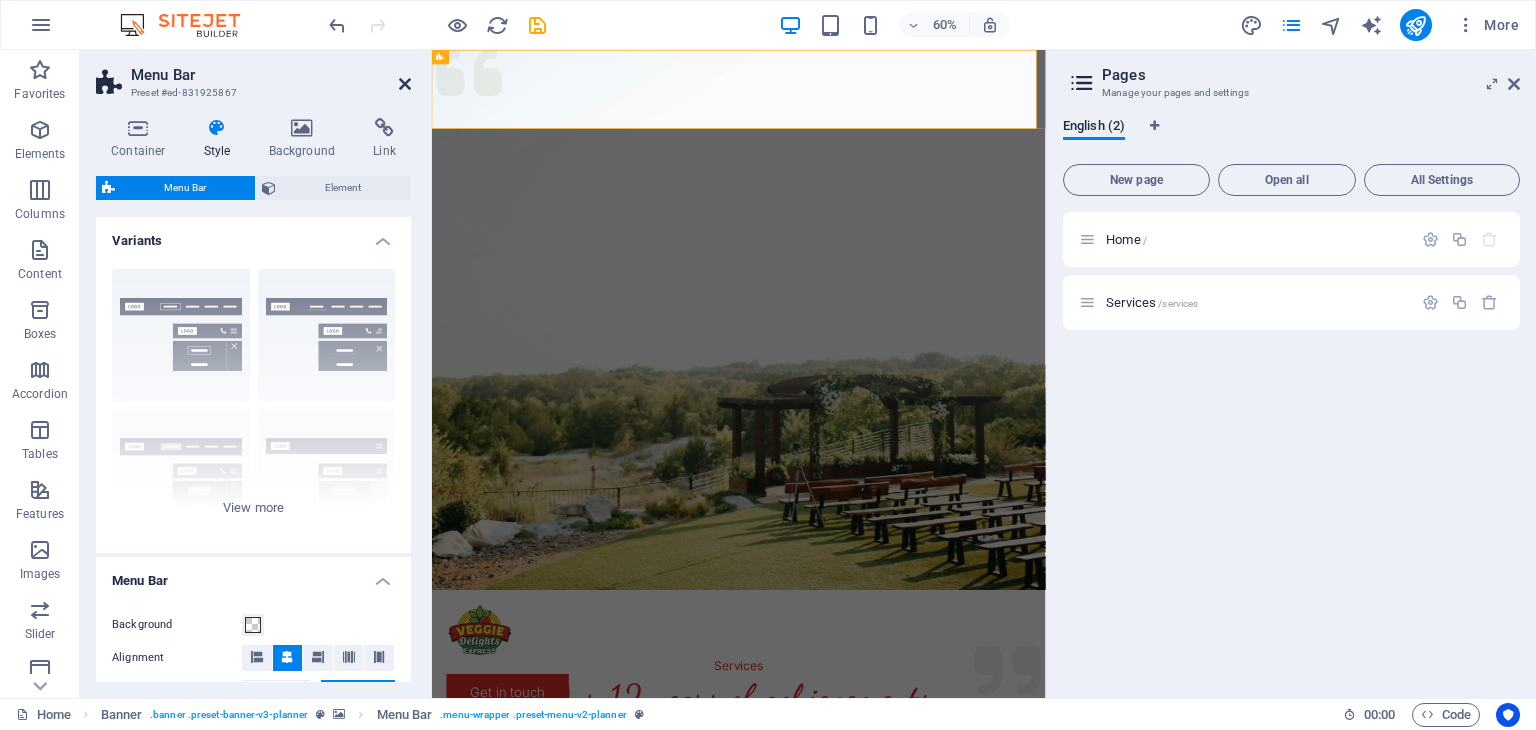 click at bounding box center (405, 84) 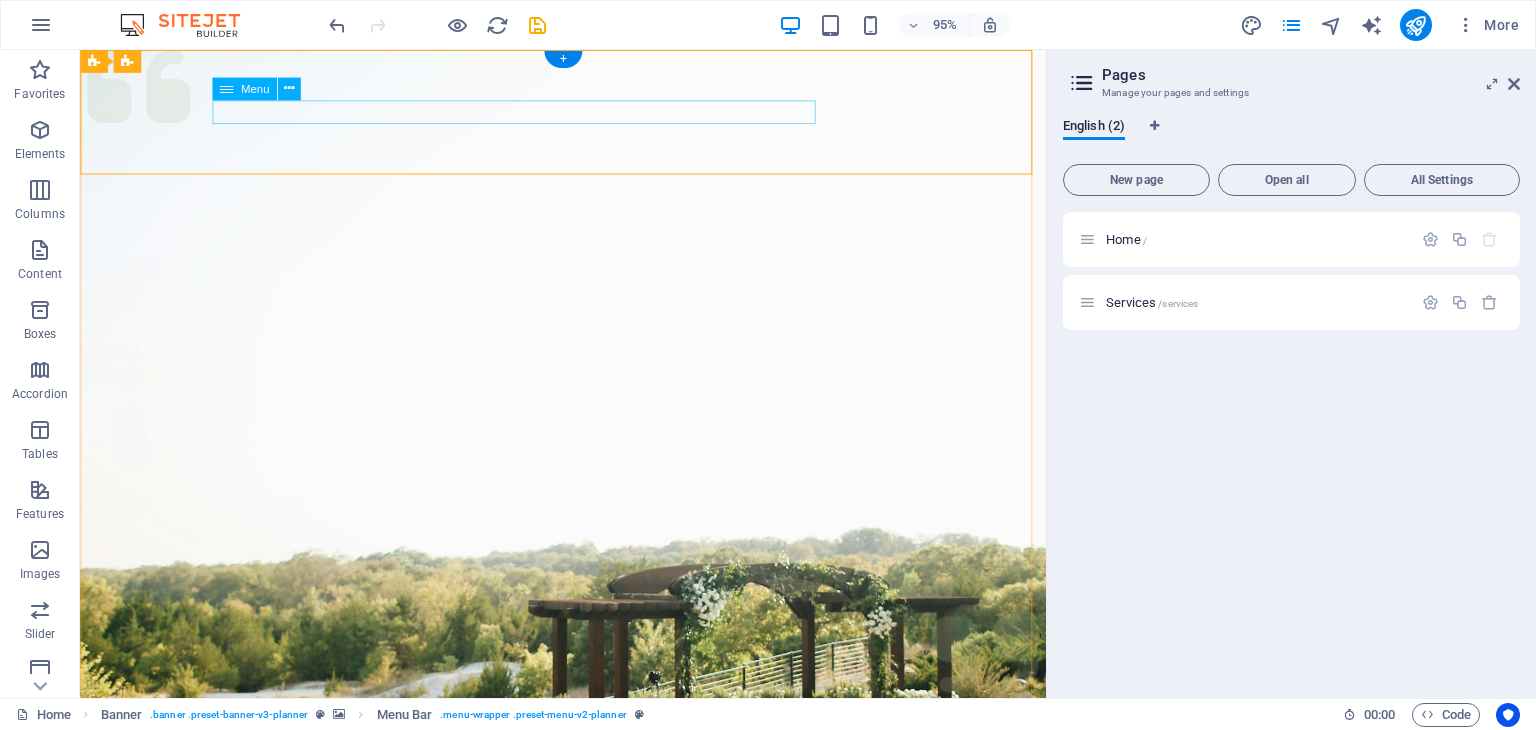 click on "Services" at bounding box center [588, 1077] 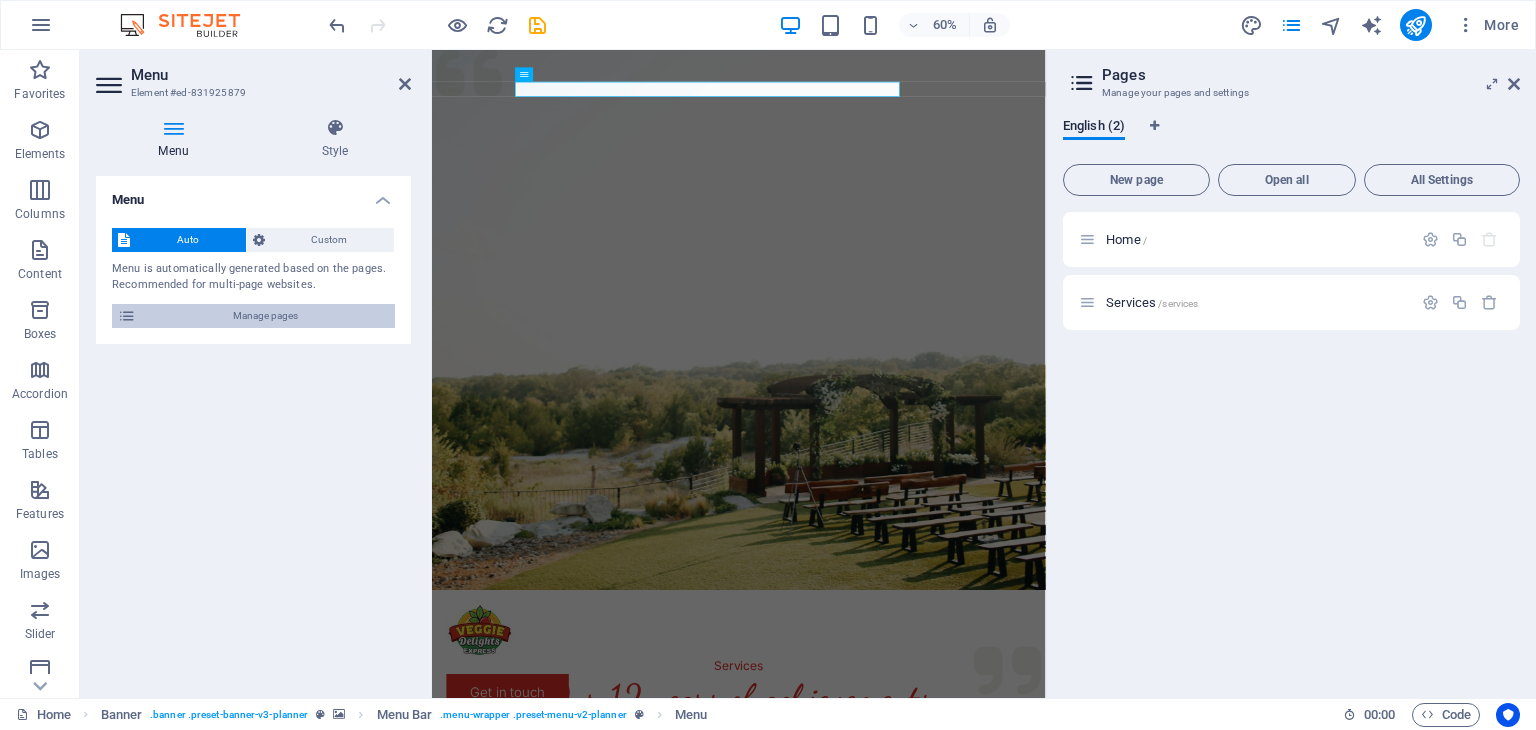 click at bounding box center (127, 316) 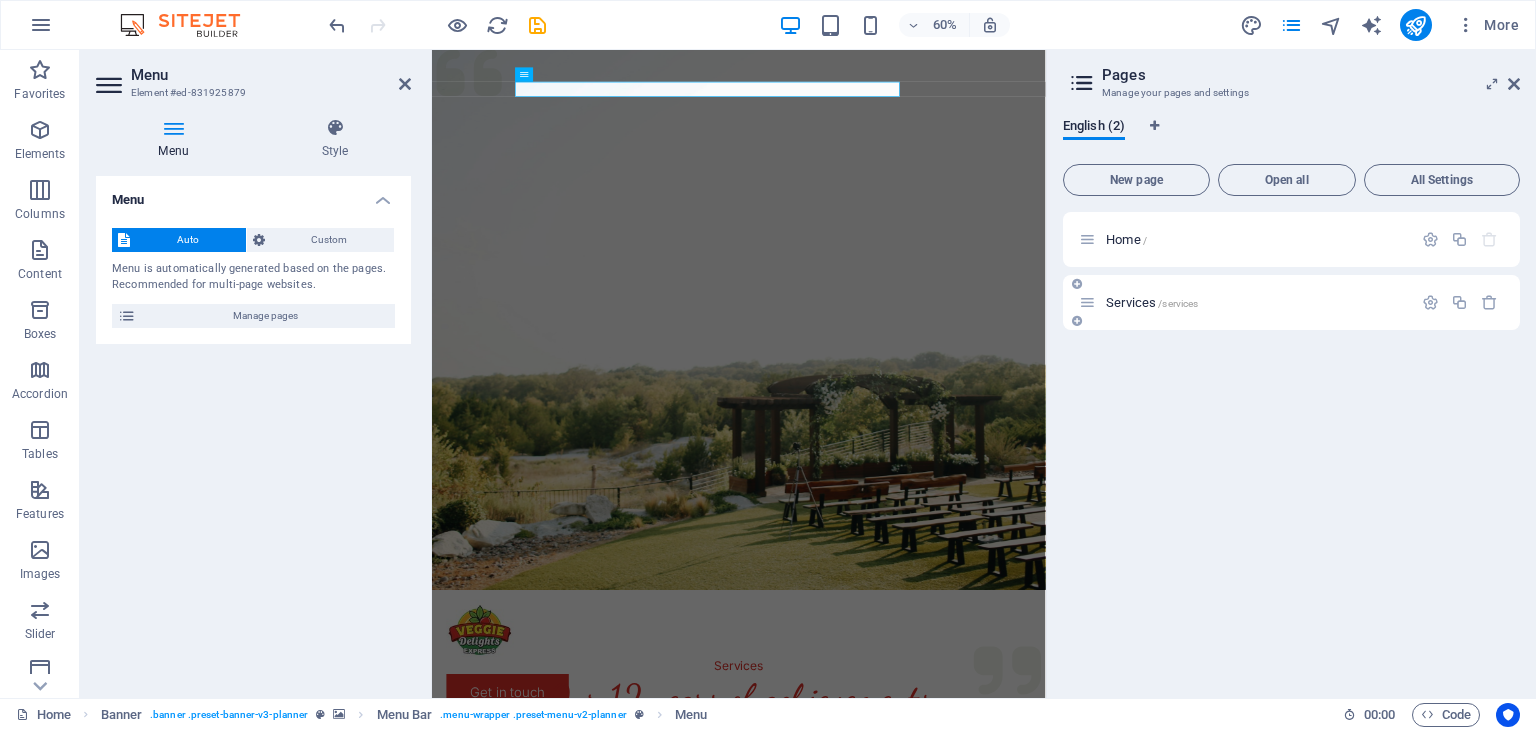 click on "Services /services" at bounding box center [1152, 302] 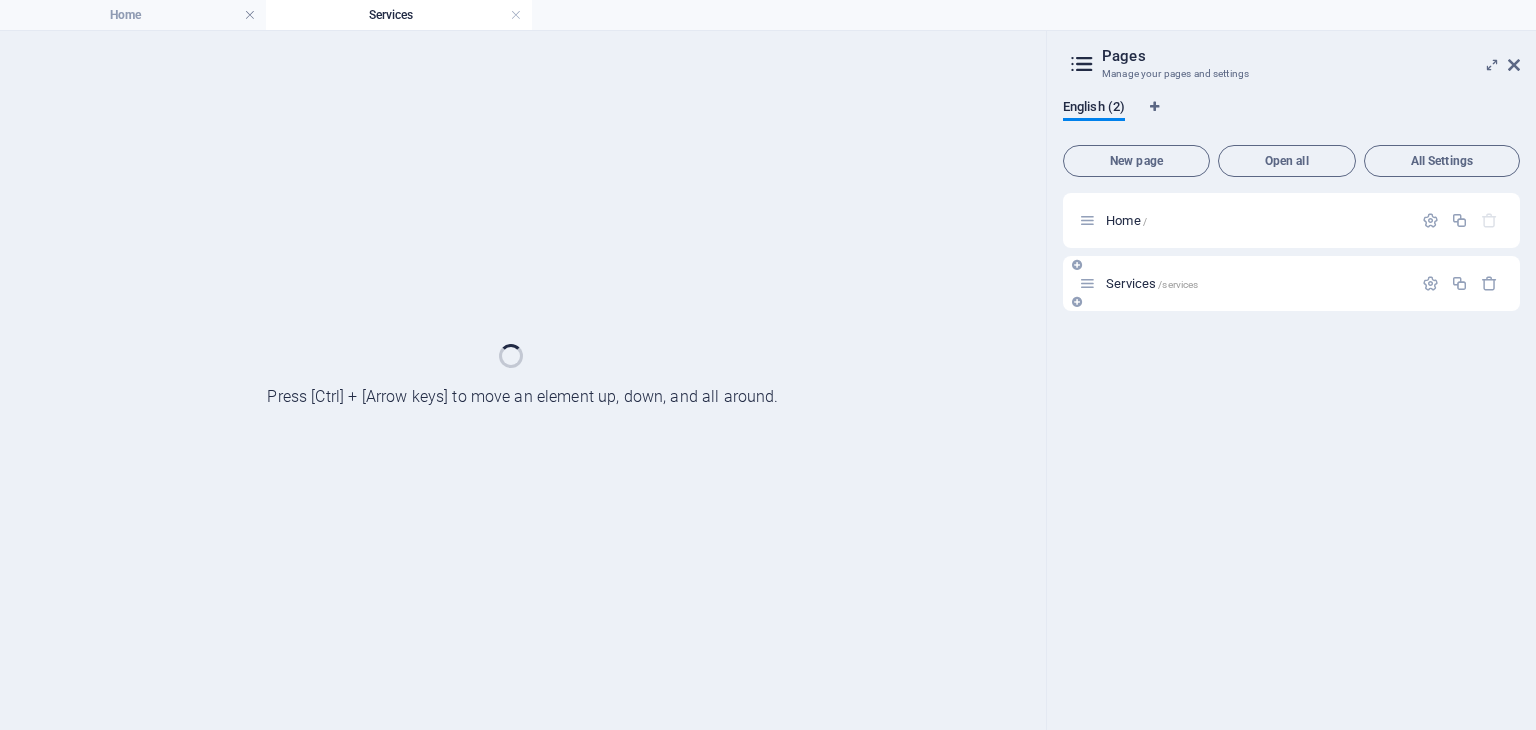 click on "Services /services" at bounding box center (1291, 283) 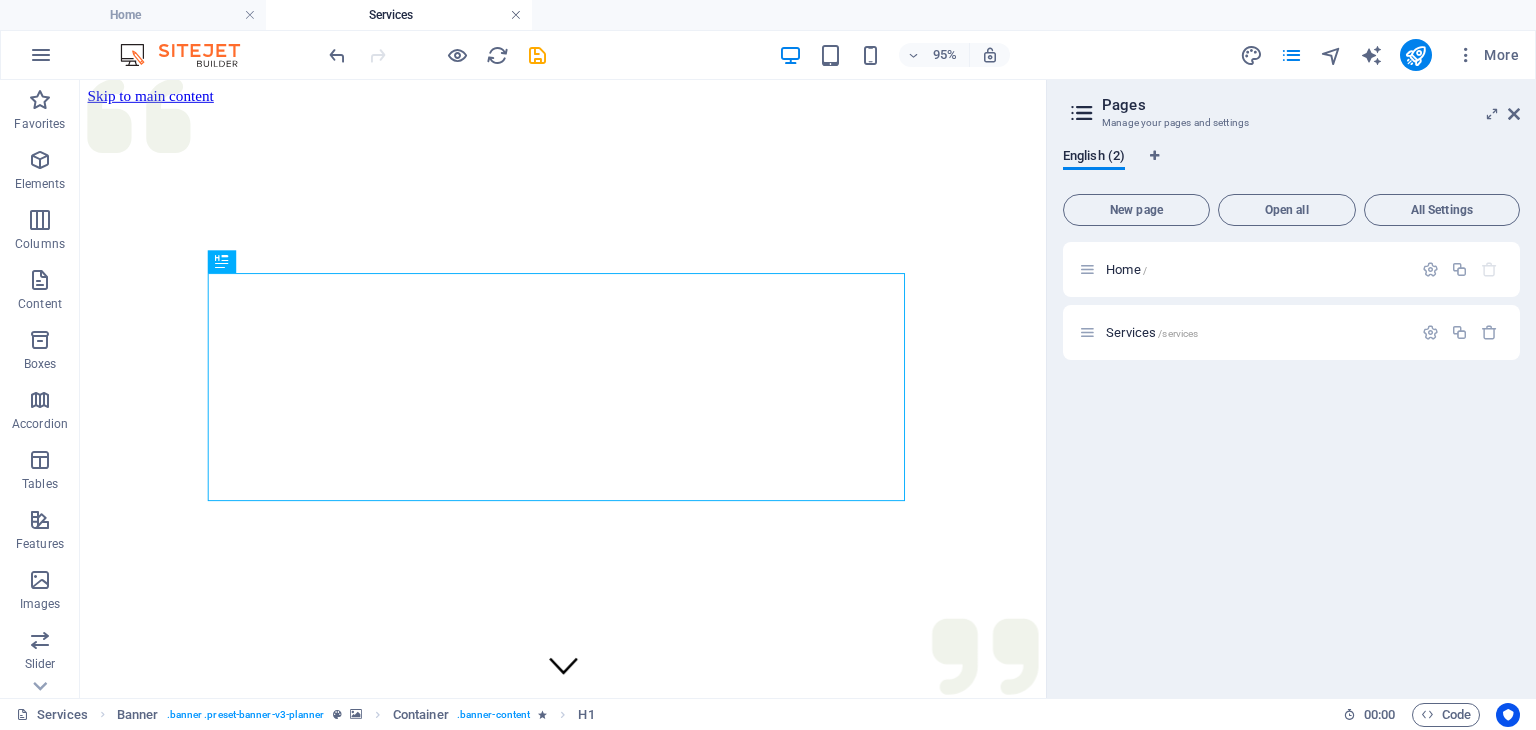 scroll, scrollTop: 0, scrollLeft: 0, axis: both 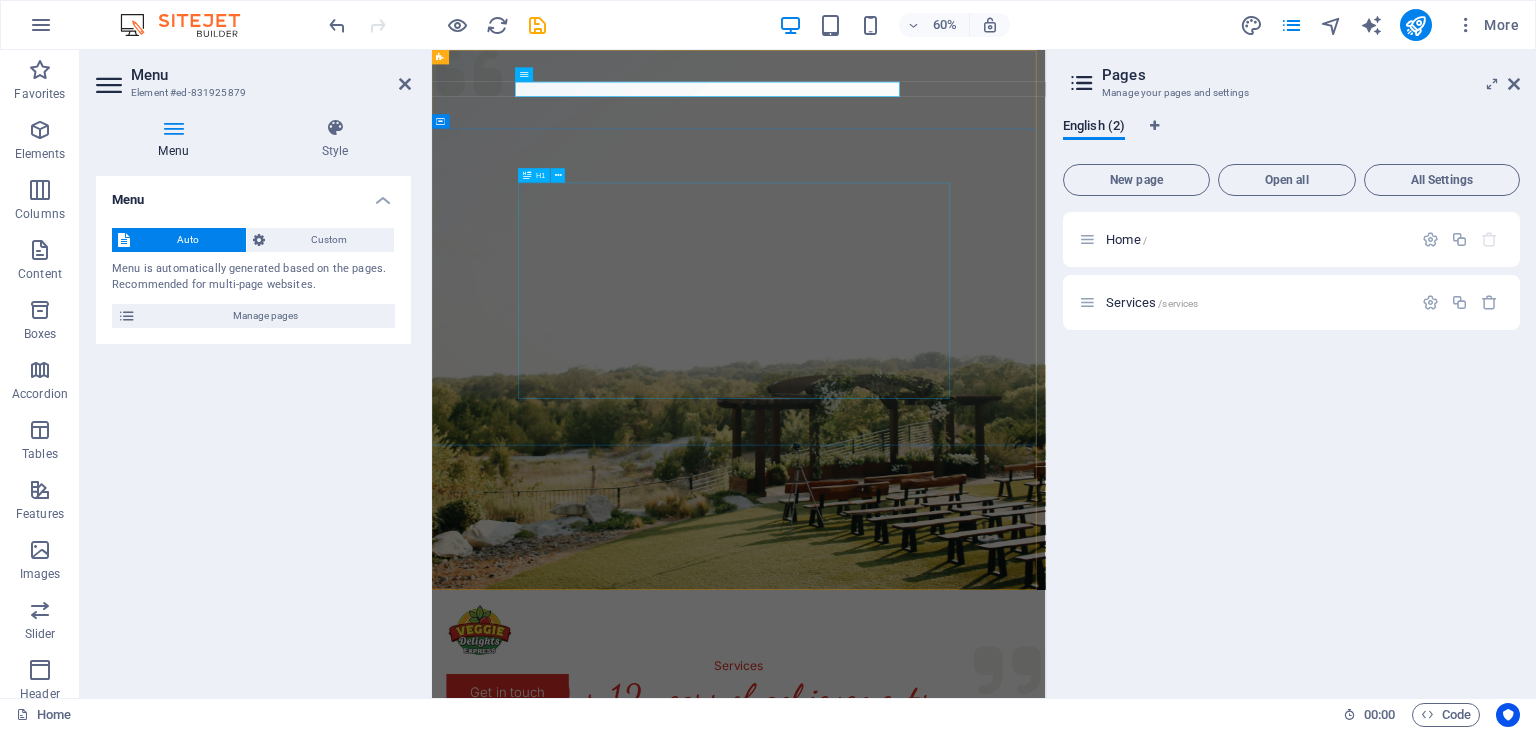 click on "Experience extraordinary life moments" at bounding box center [943, 1438] 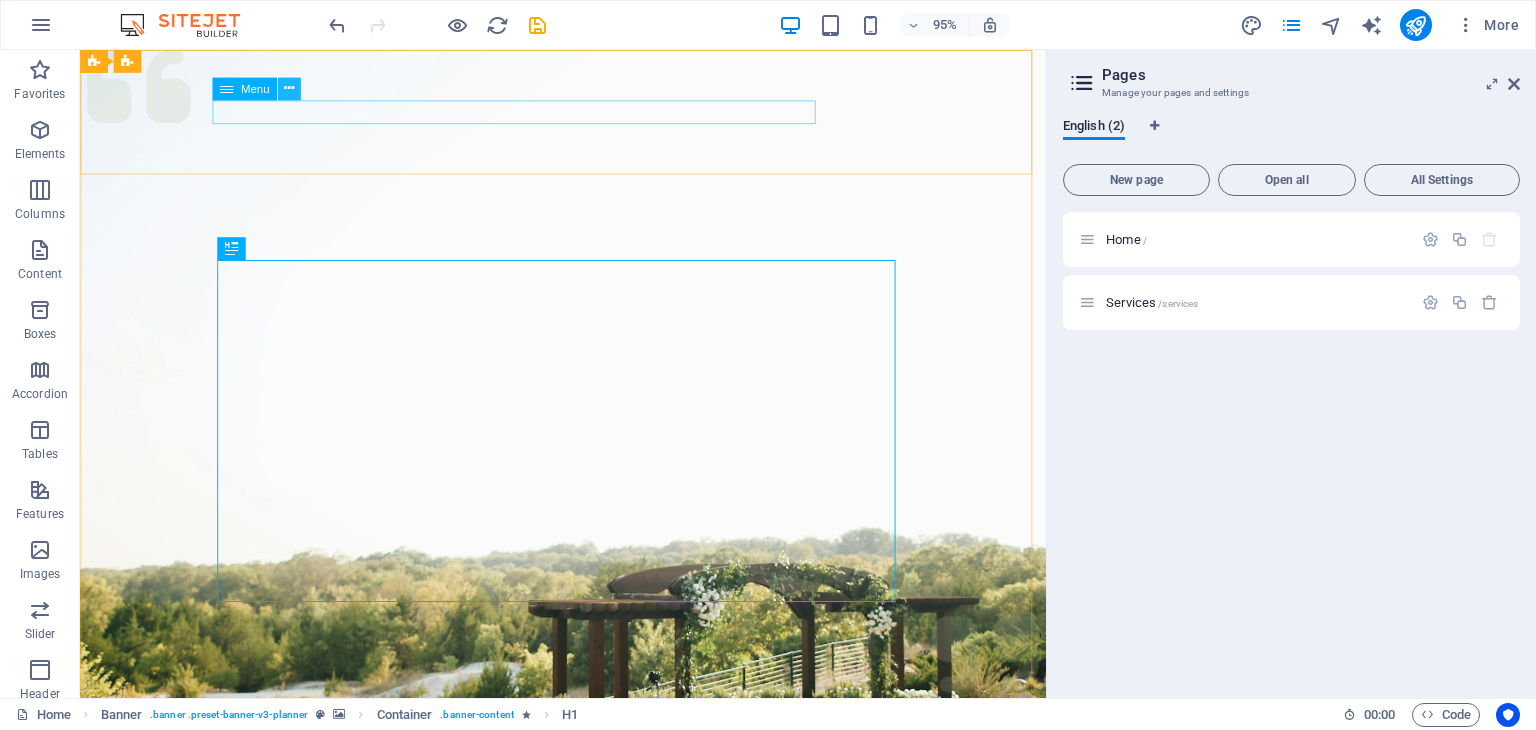 click at bounding box center [289, 89] 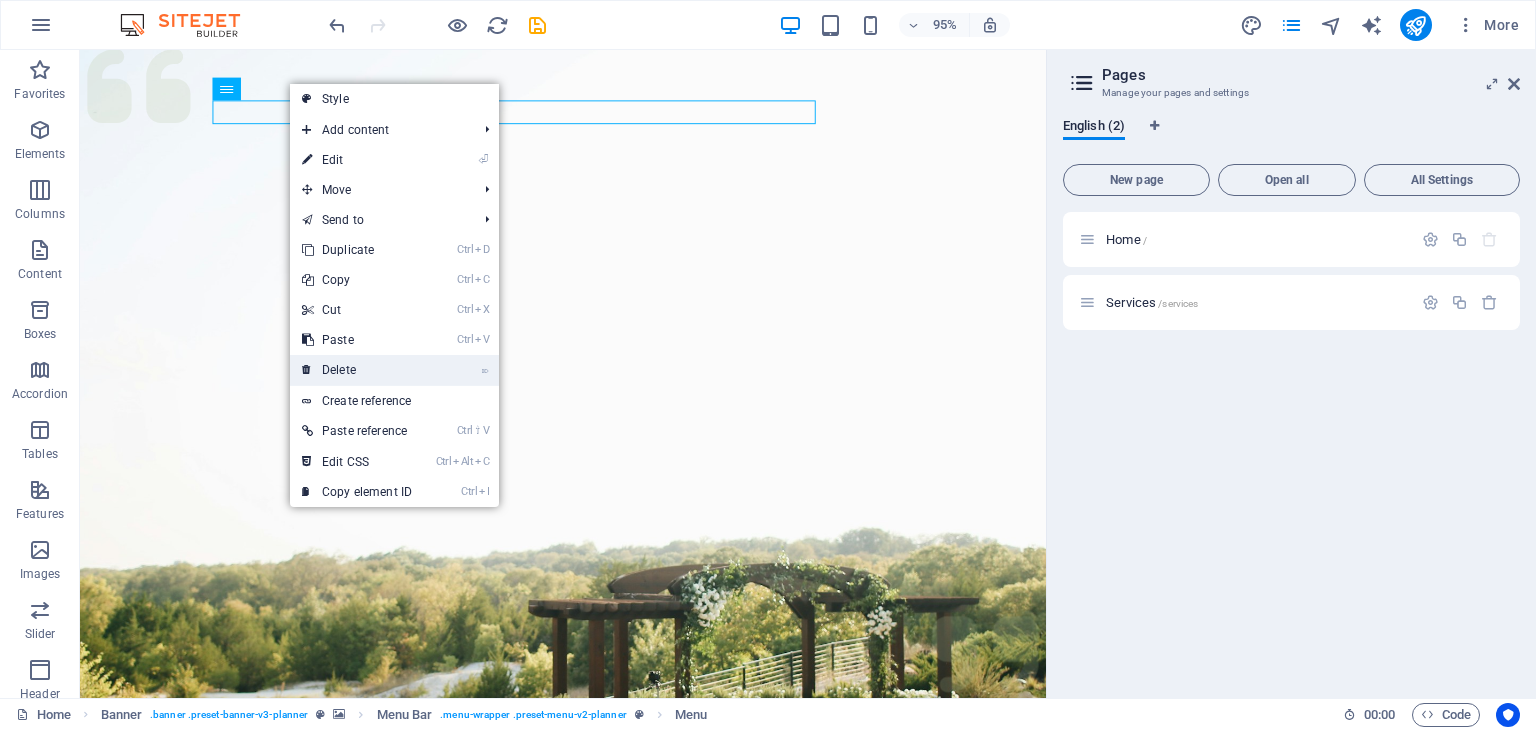 click on "⌦  Delete" at bounding box center [357, 370] 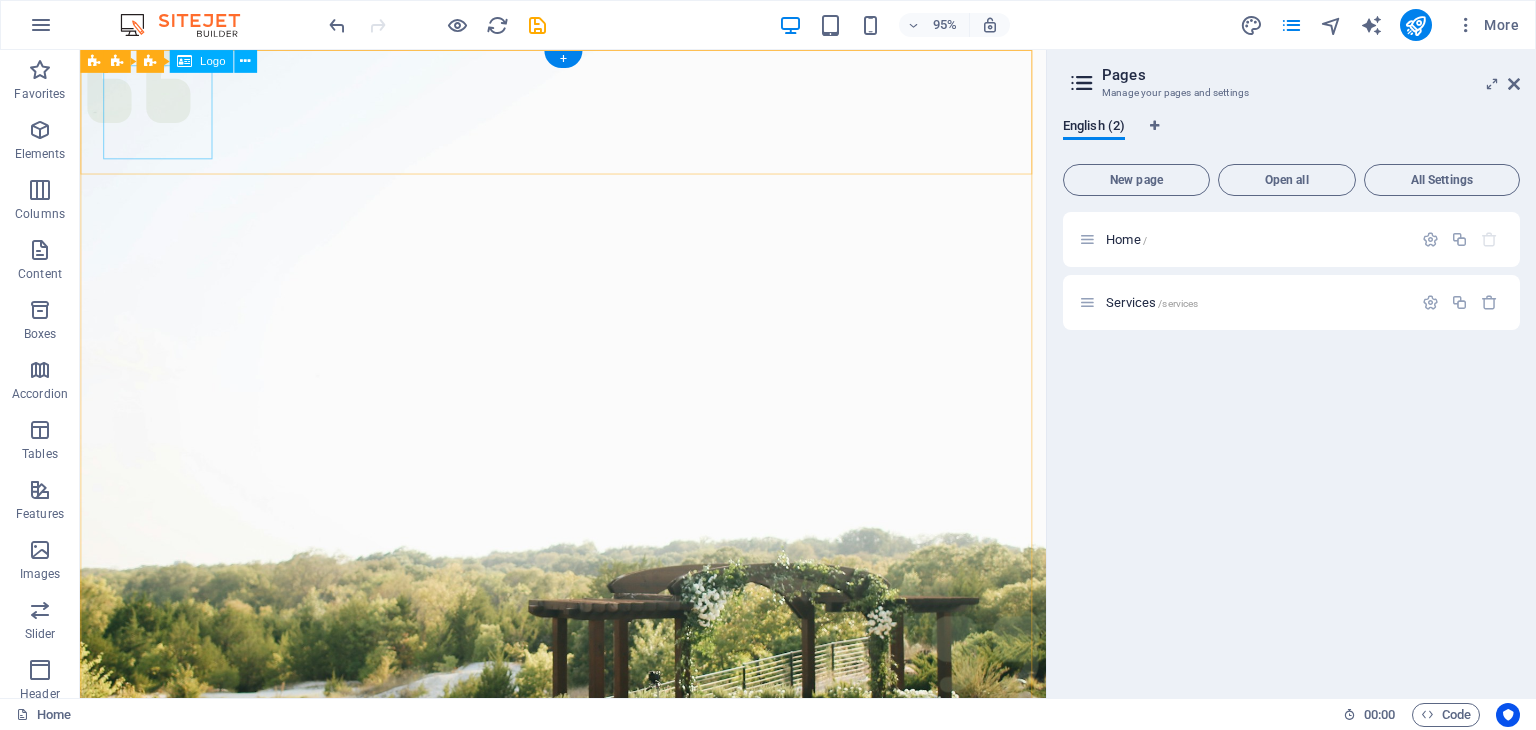 click at bounding box center (588, 1015) 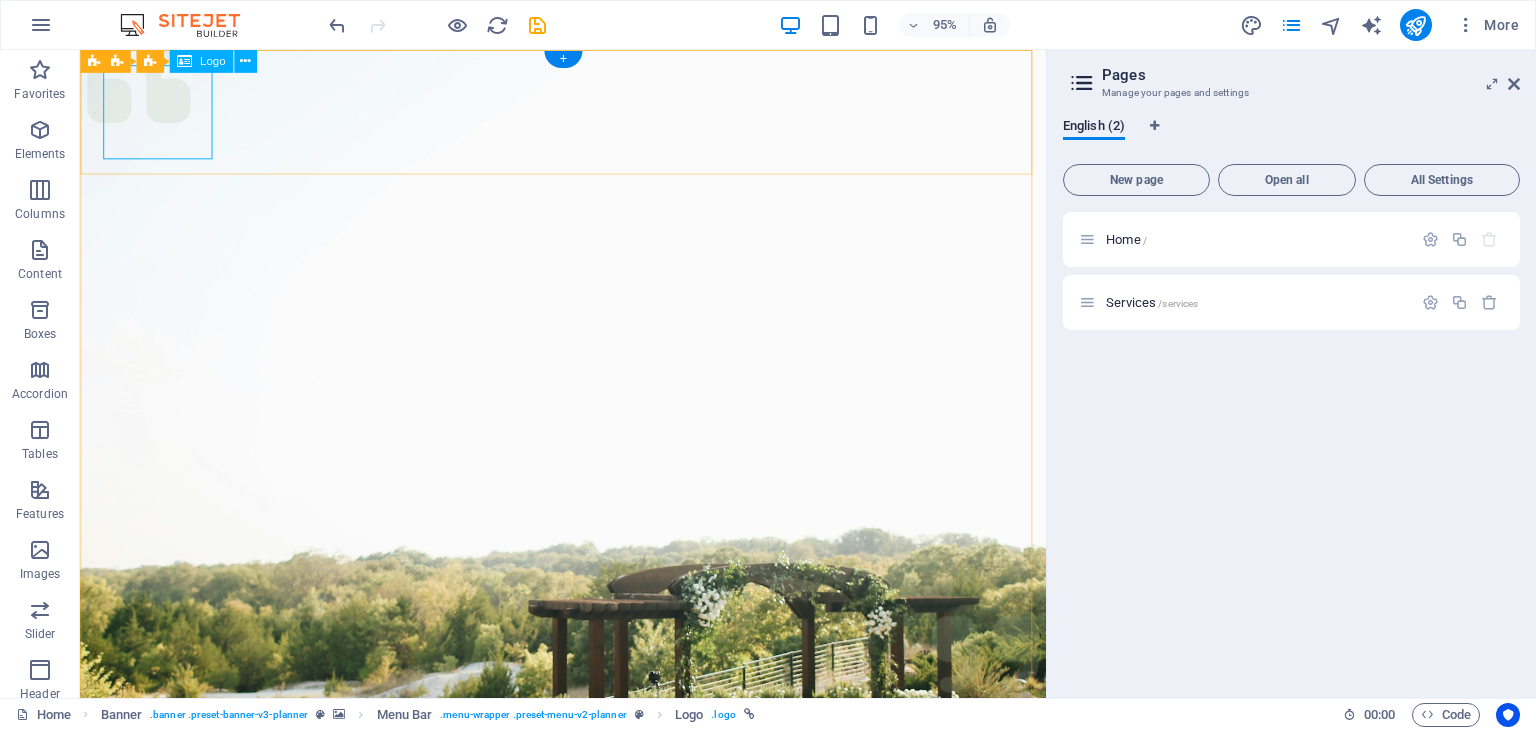 click at bounding box center [588, 1015] 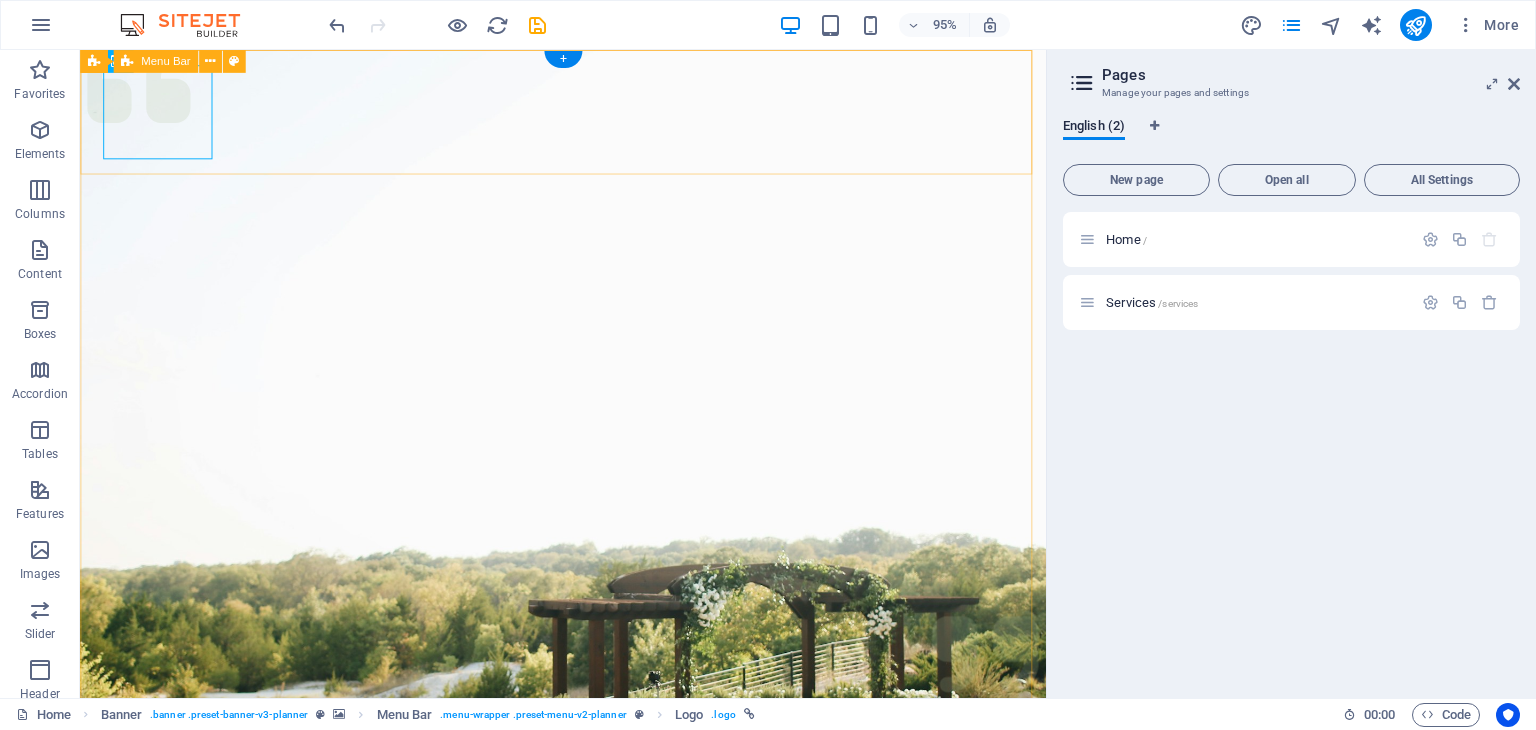 click on "Menu Get in touch" at bounding box center [588, 1046] 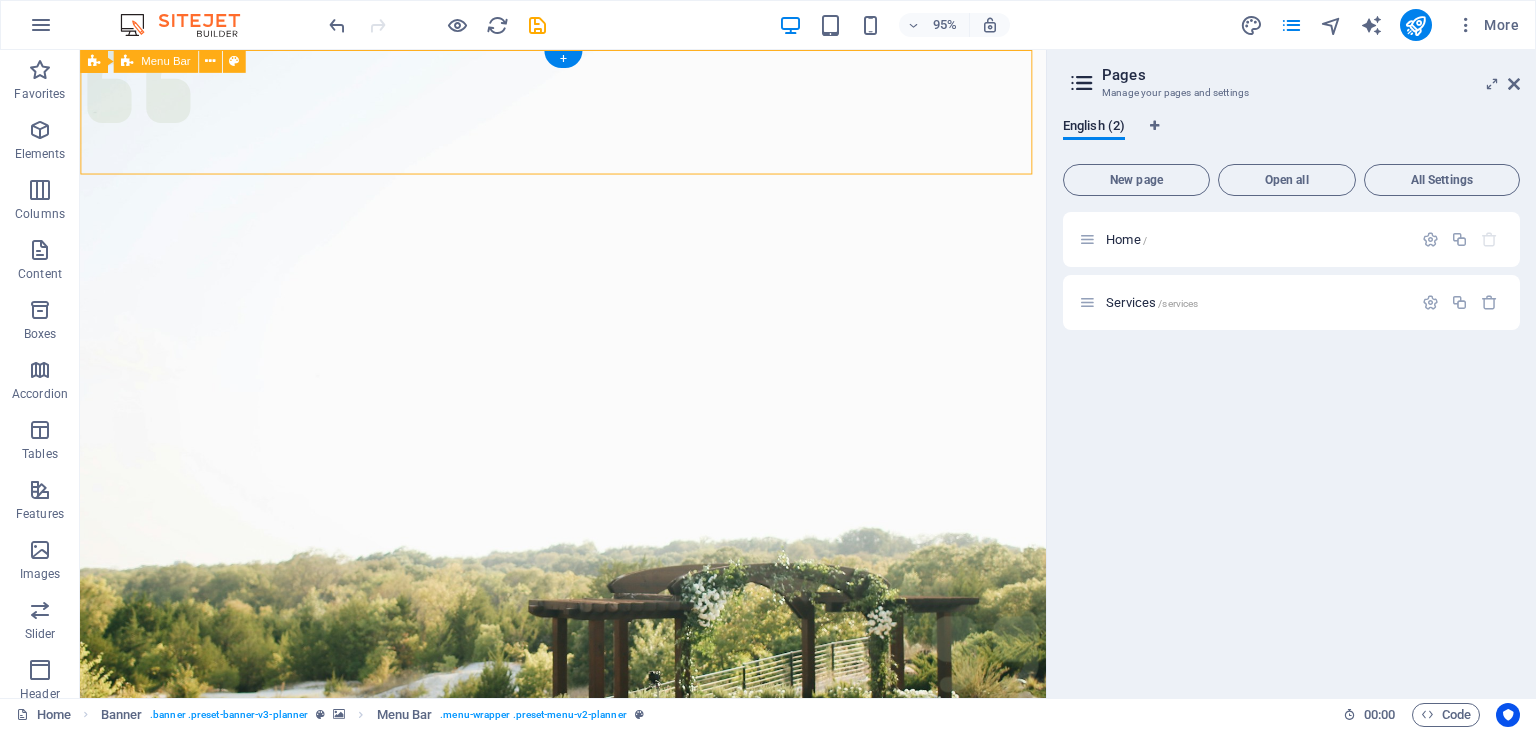 click on "Menu Get in touch" at bounding box center (588, 1046) 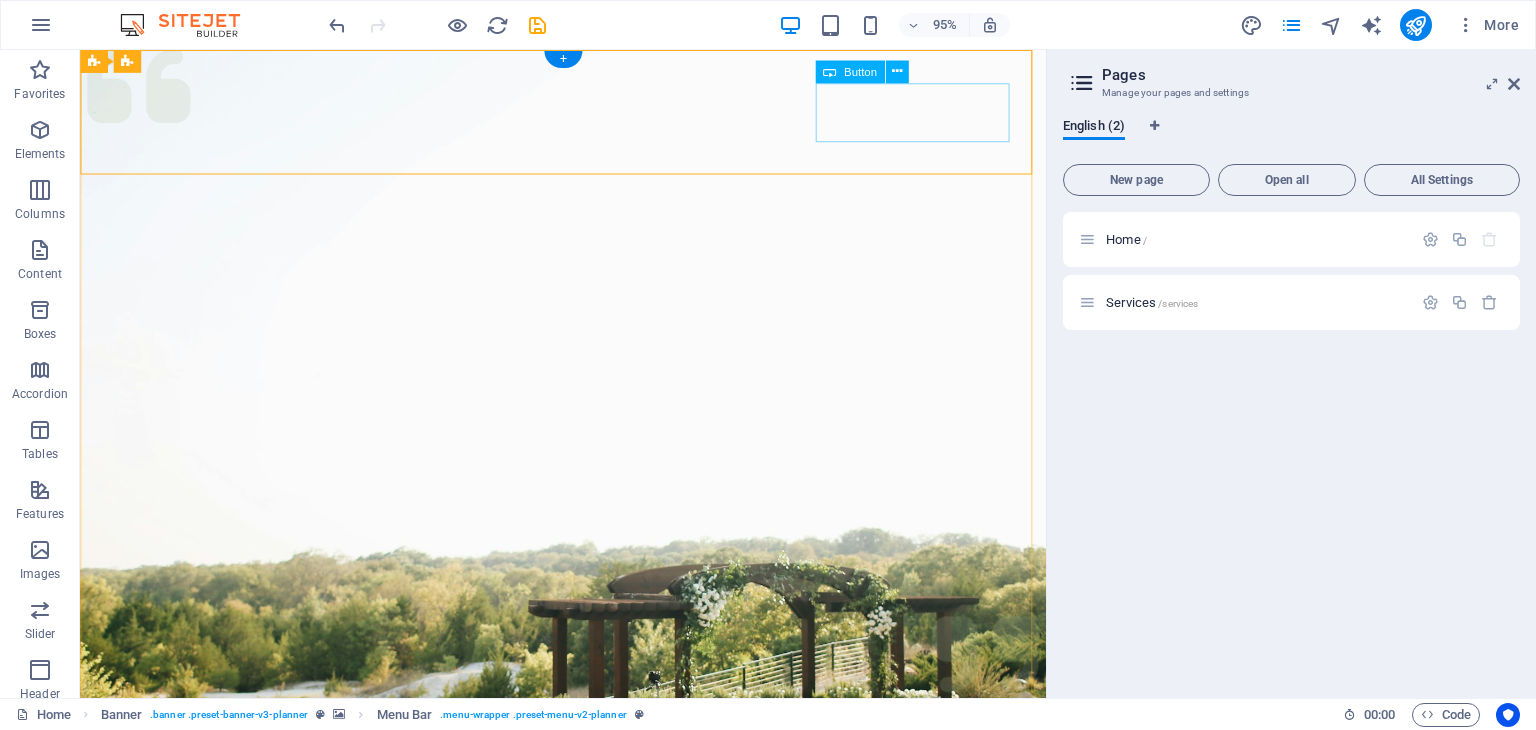 click on "Get in touch" at bounding box center (588, 1096) 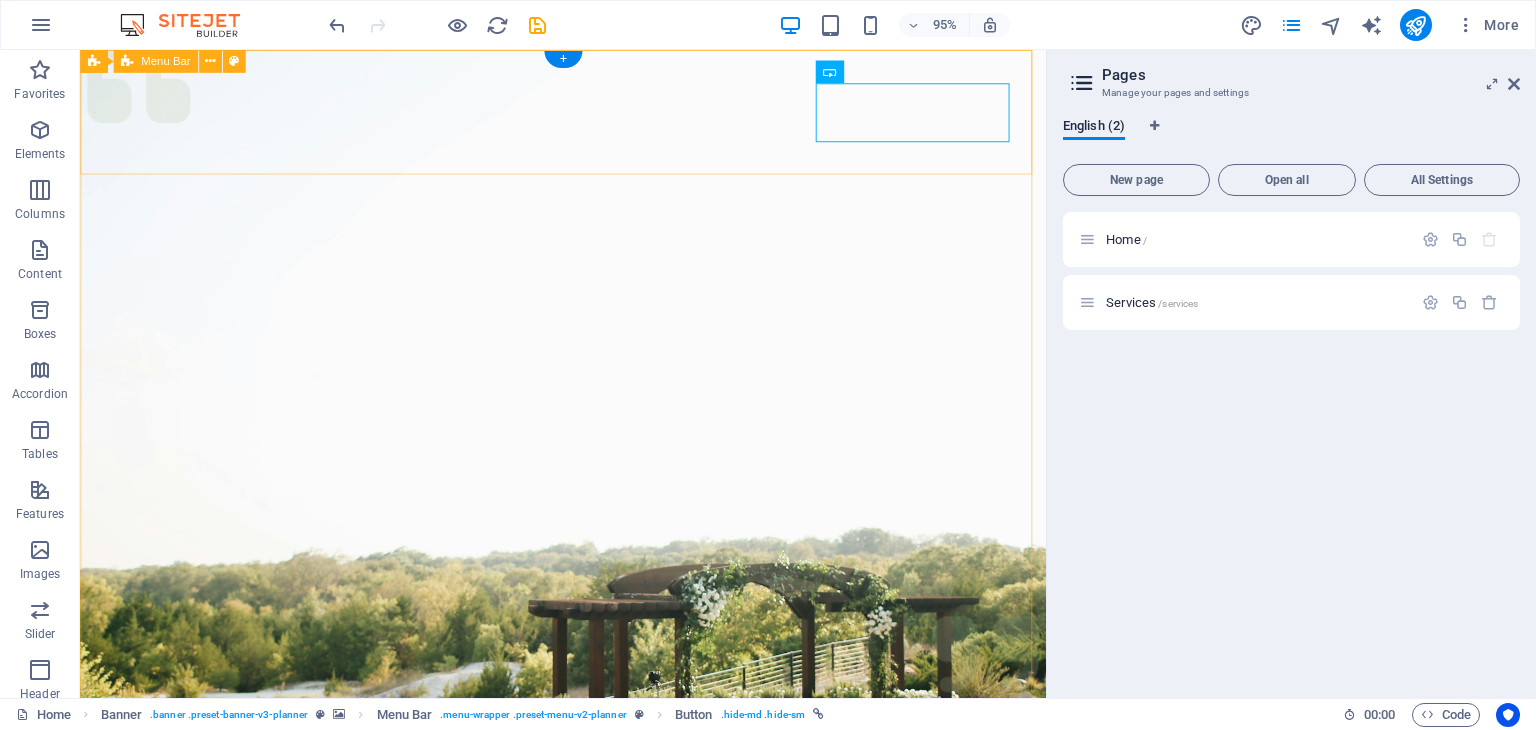 click on "Menu Get in touch" at bounding box center (588, 1046) 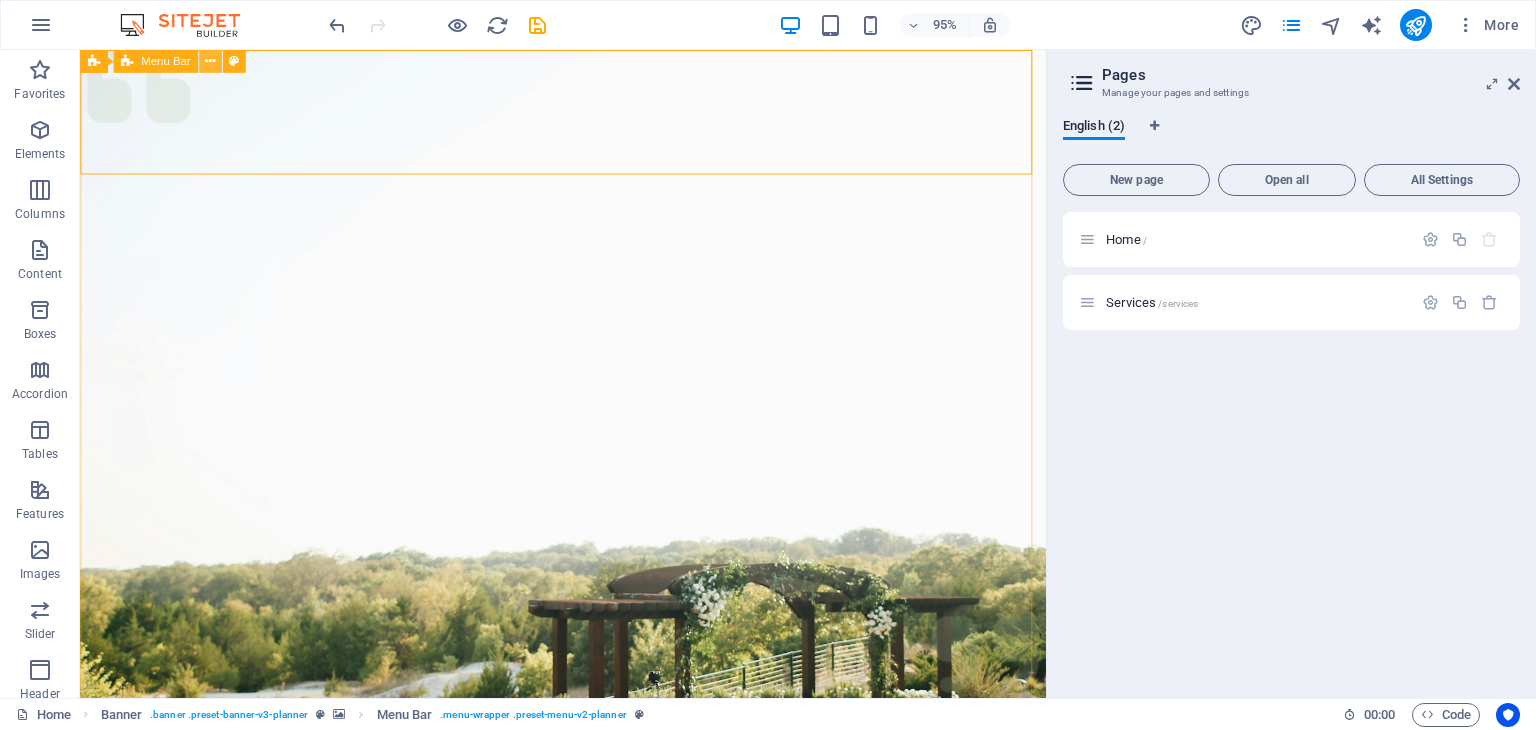 click at bounding box center [210, 61] 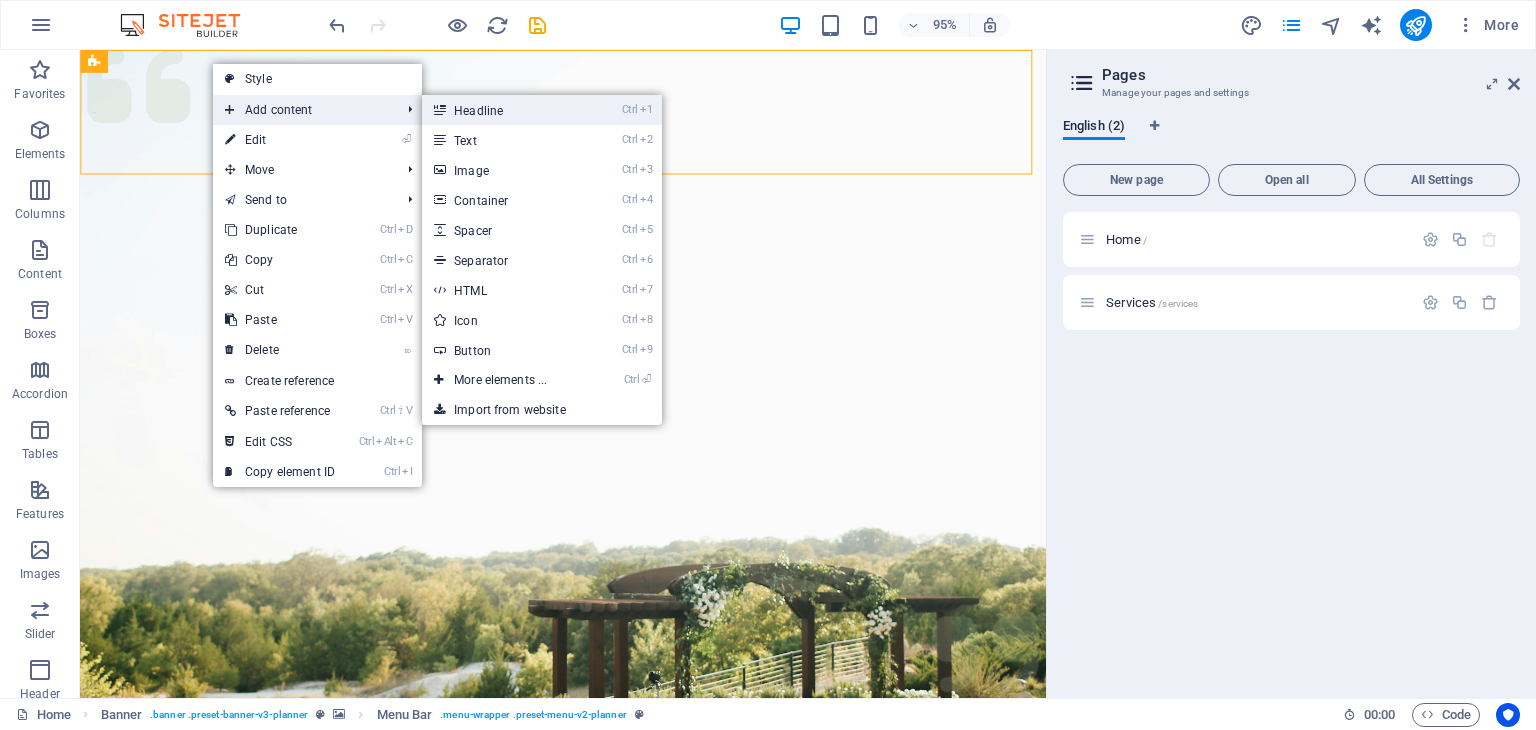 click on "Ctrl 1  Headline" at bounding box center (504, 110) 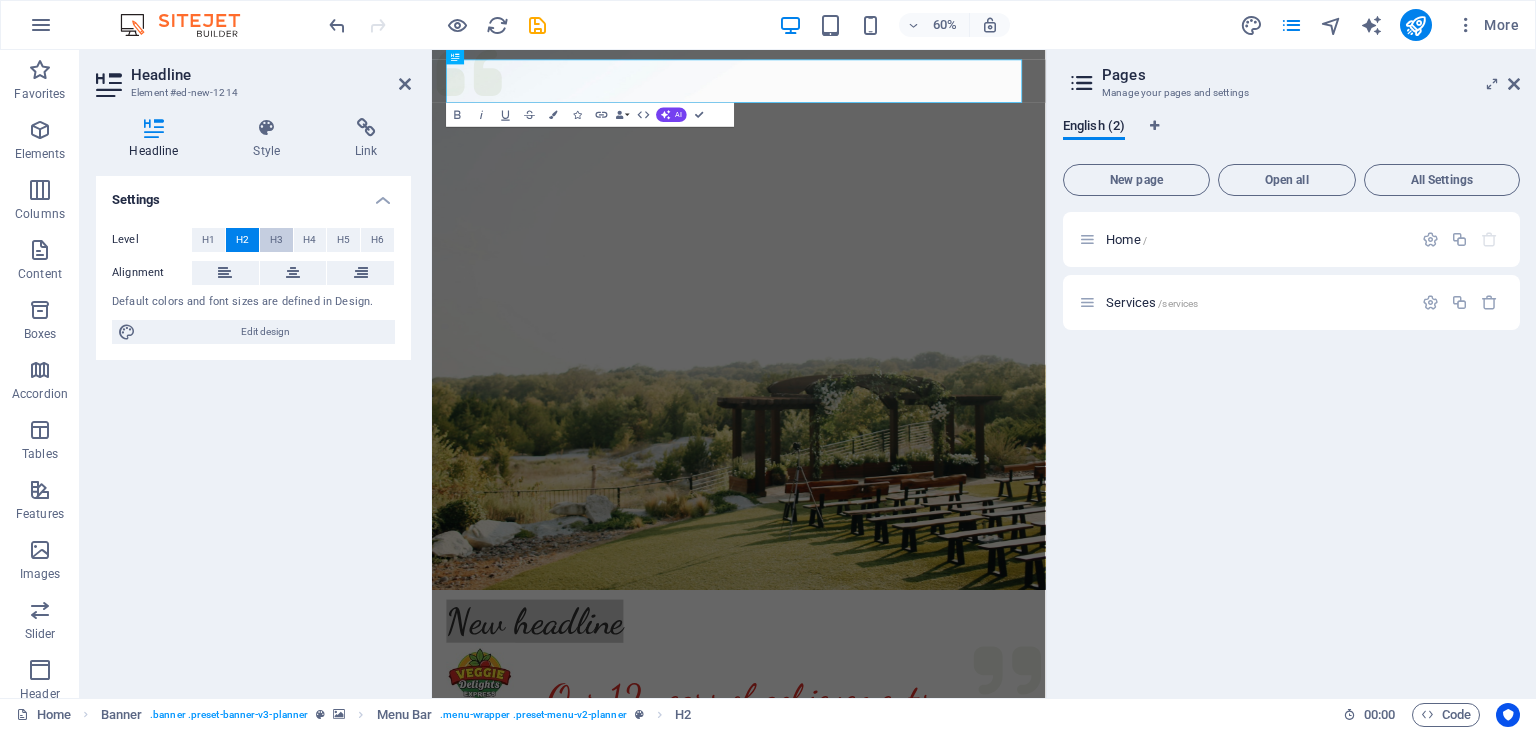 click on "H3" at bounding box center [276, 240] 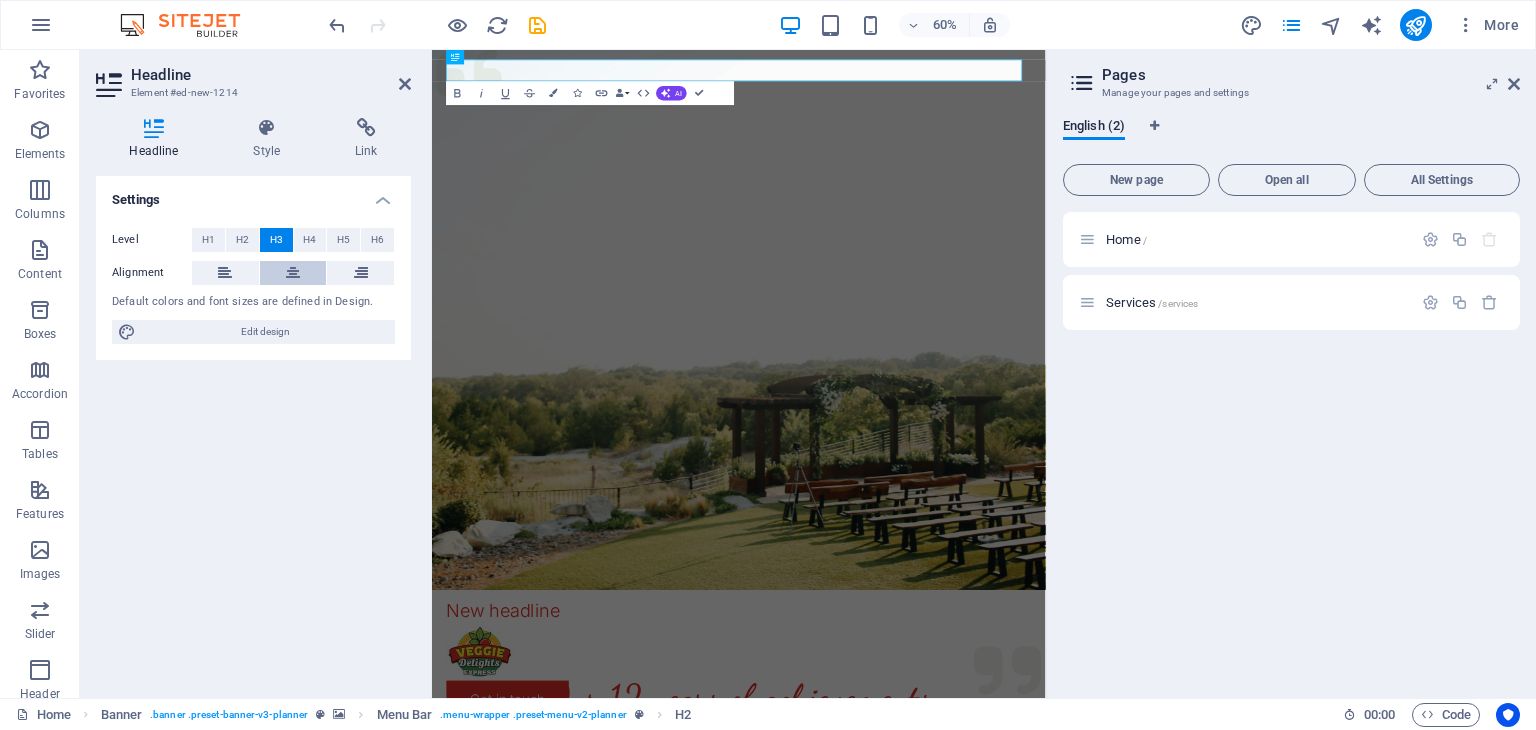 click at bounding box center [293, 273] 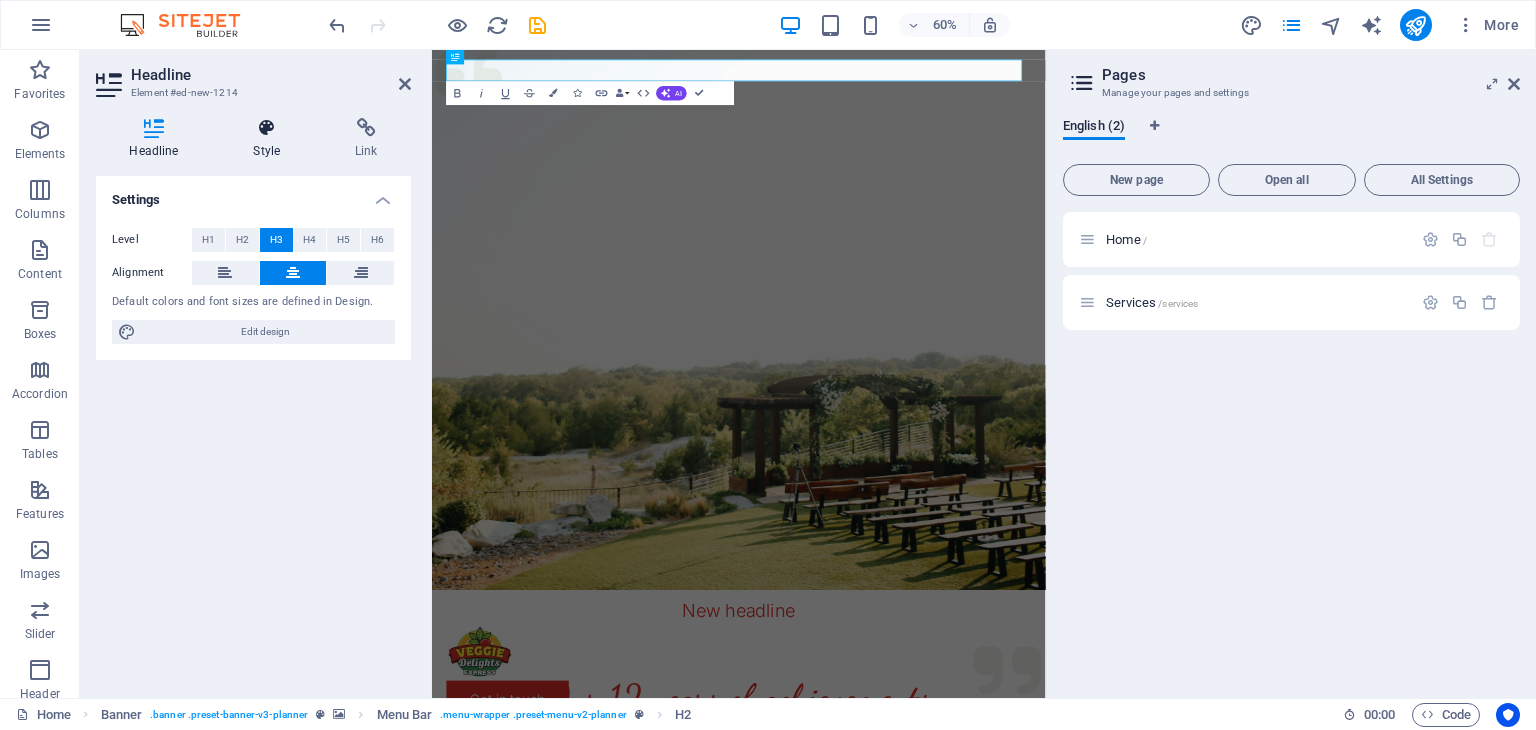 click at bounding box center [267, 128] 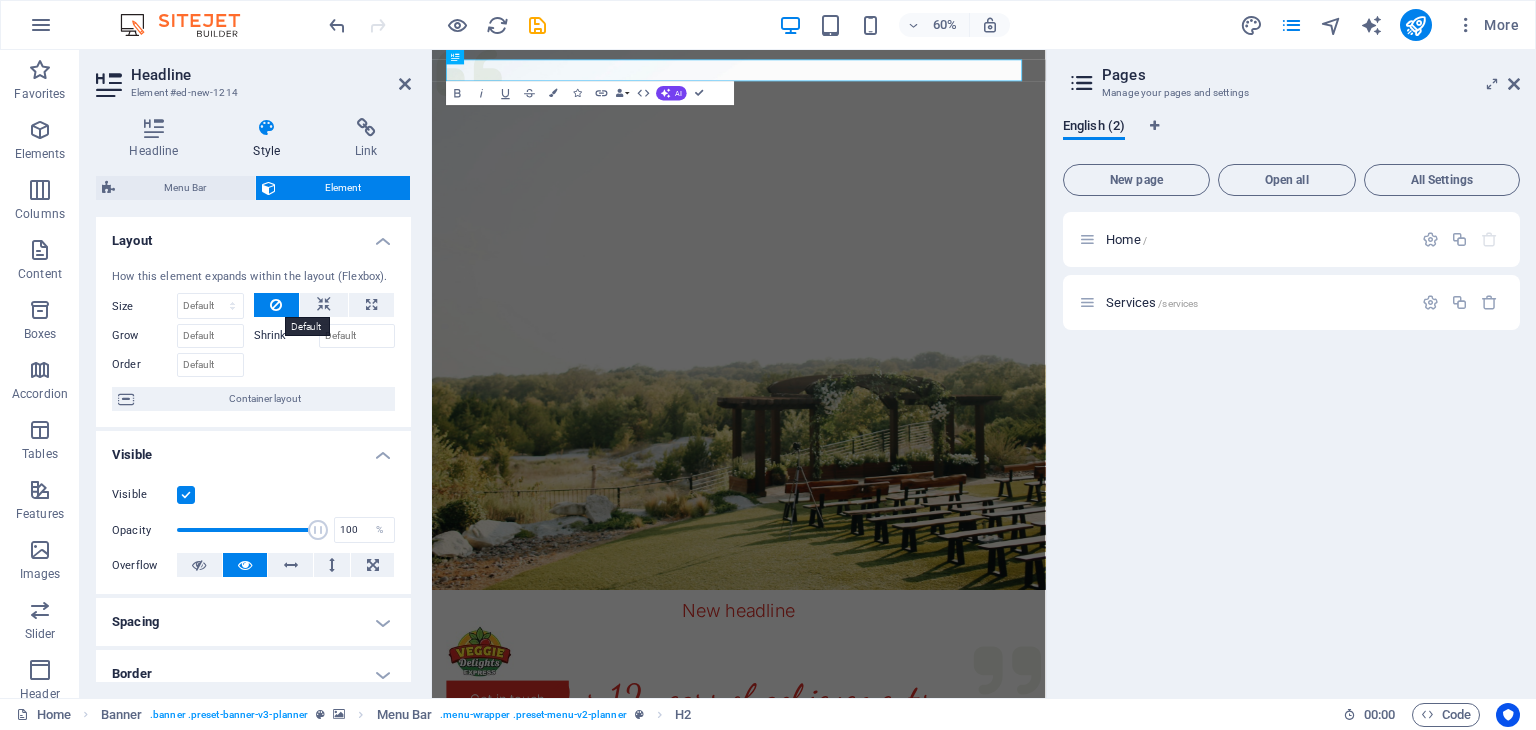 click at bounding box center [276, 305] 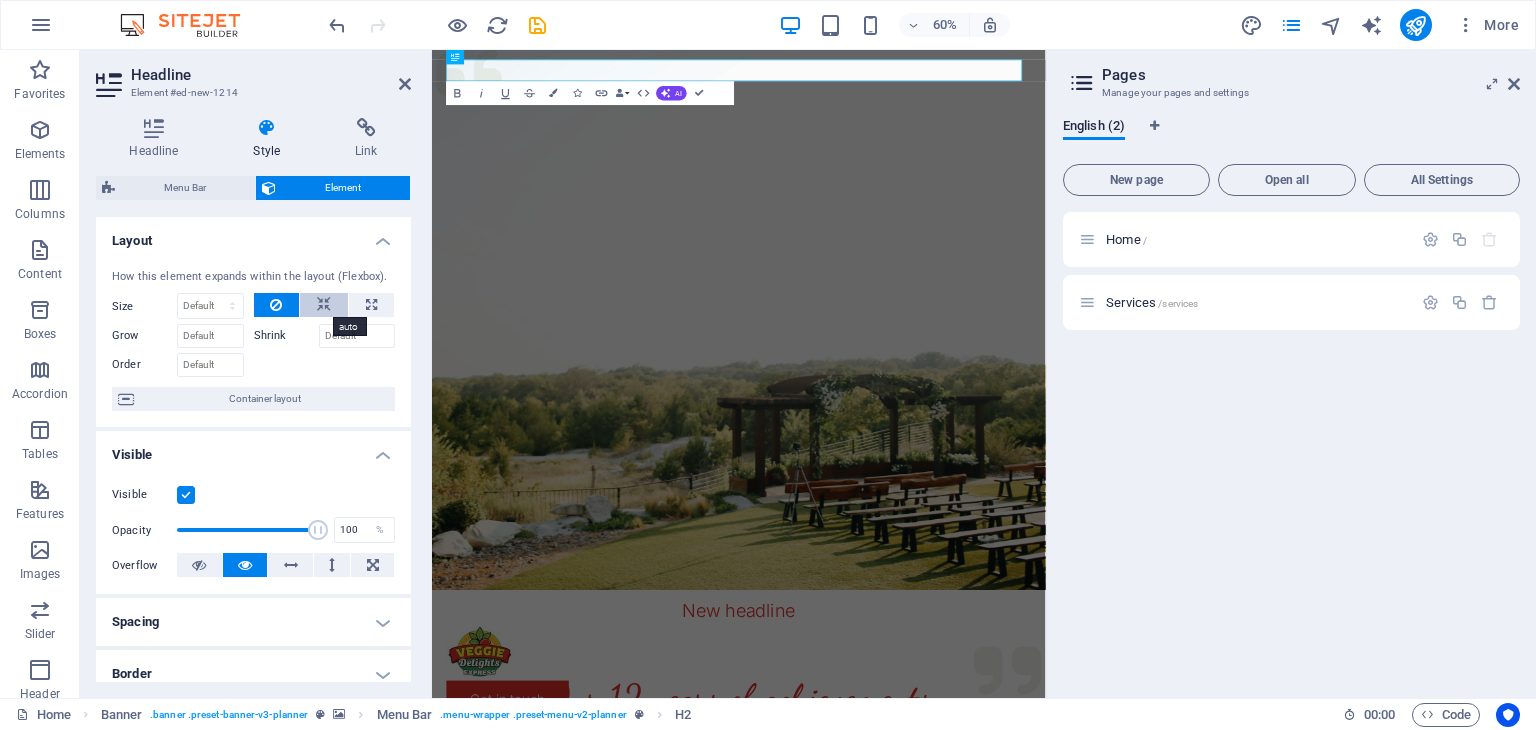 click at bounding box center [324, 305] 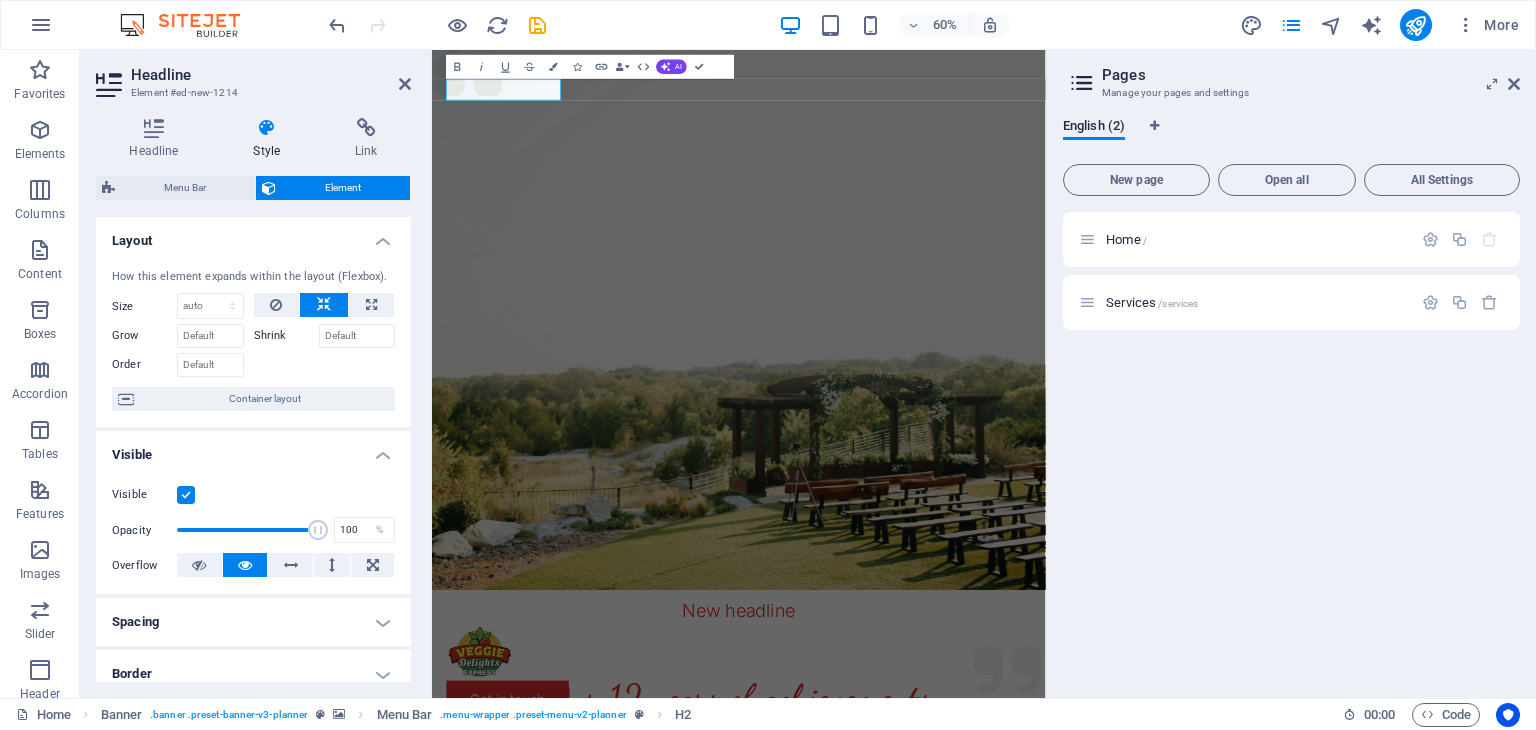 click at bounding box center [324, 305] 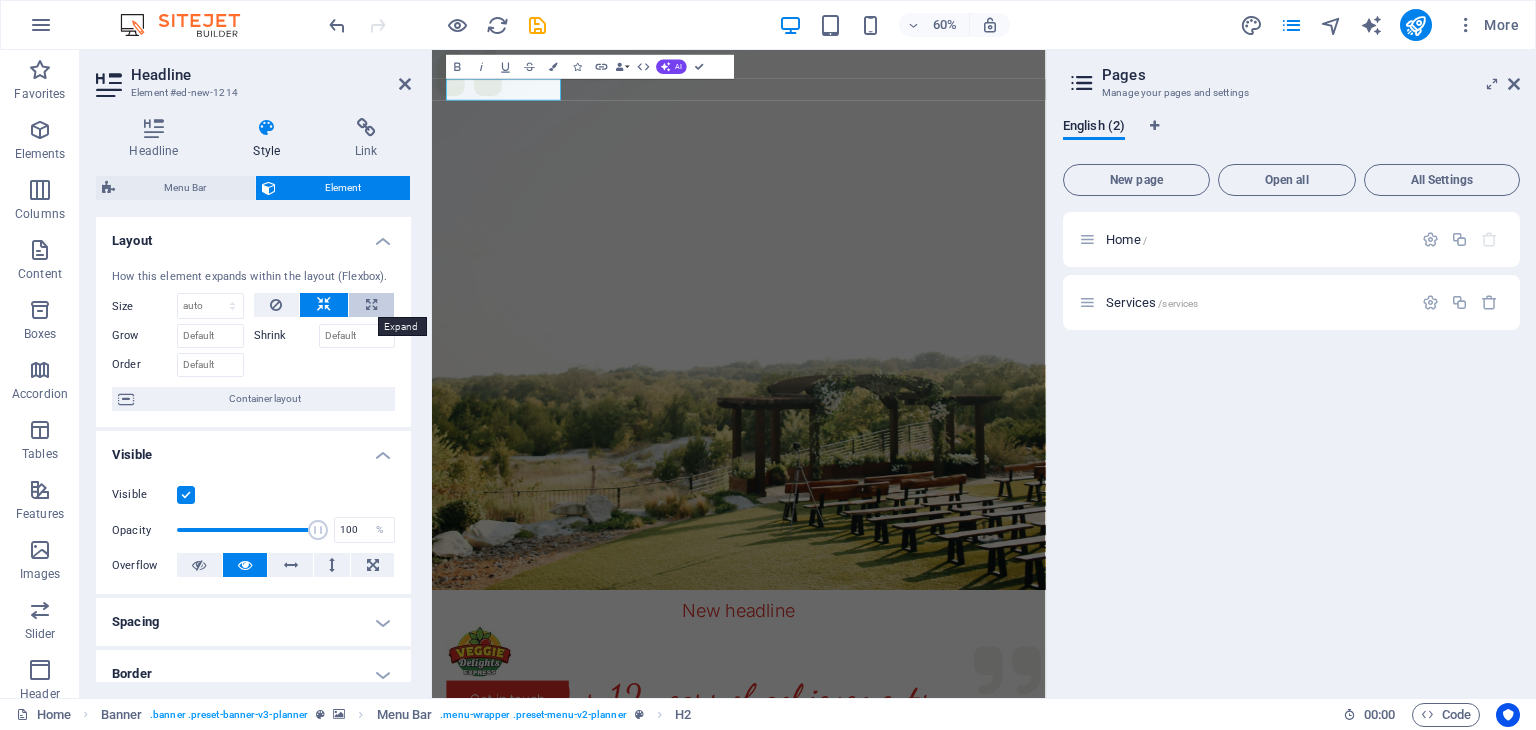 click at bounding box center [371, 305] 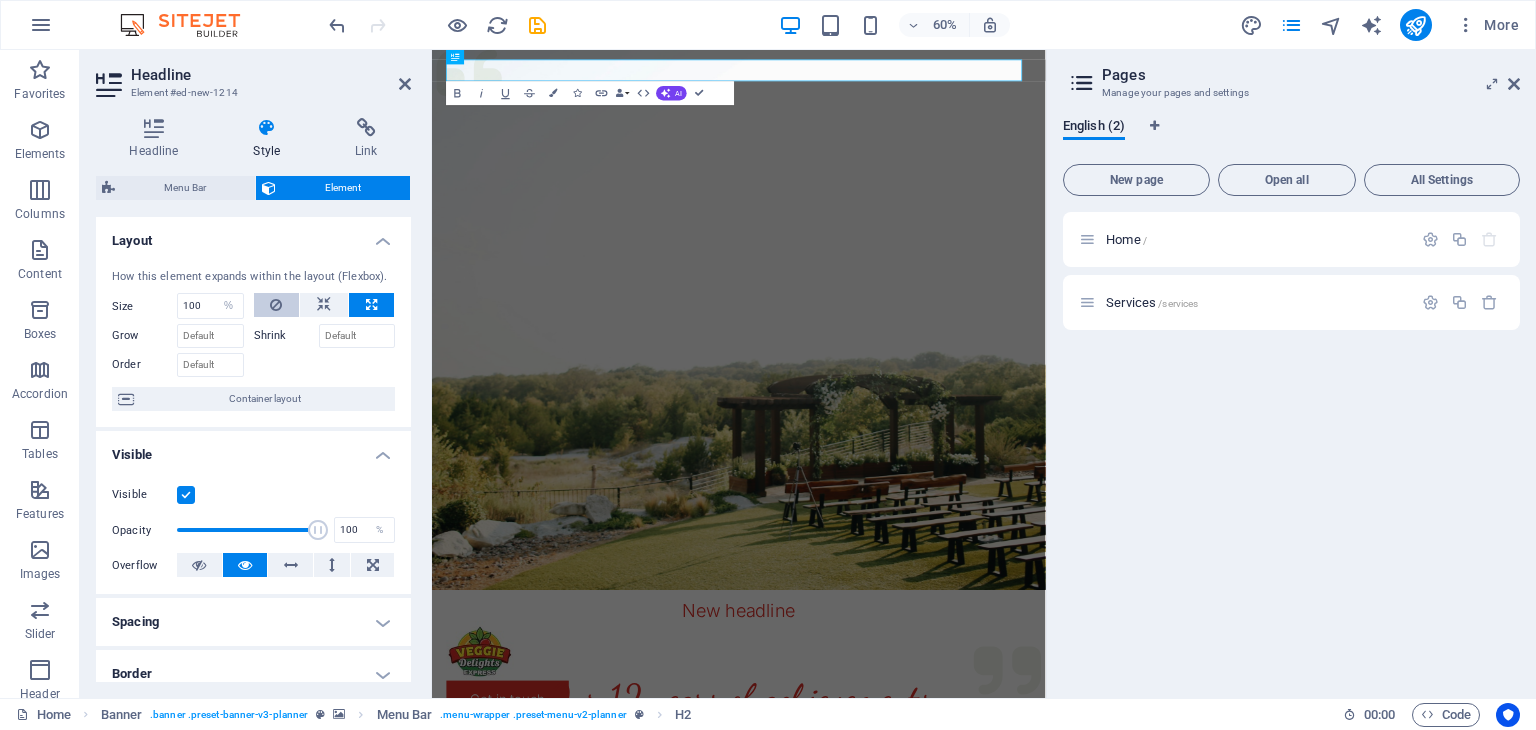 click at bounding box center (276, 305) 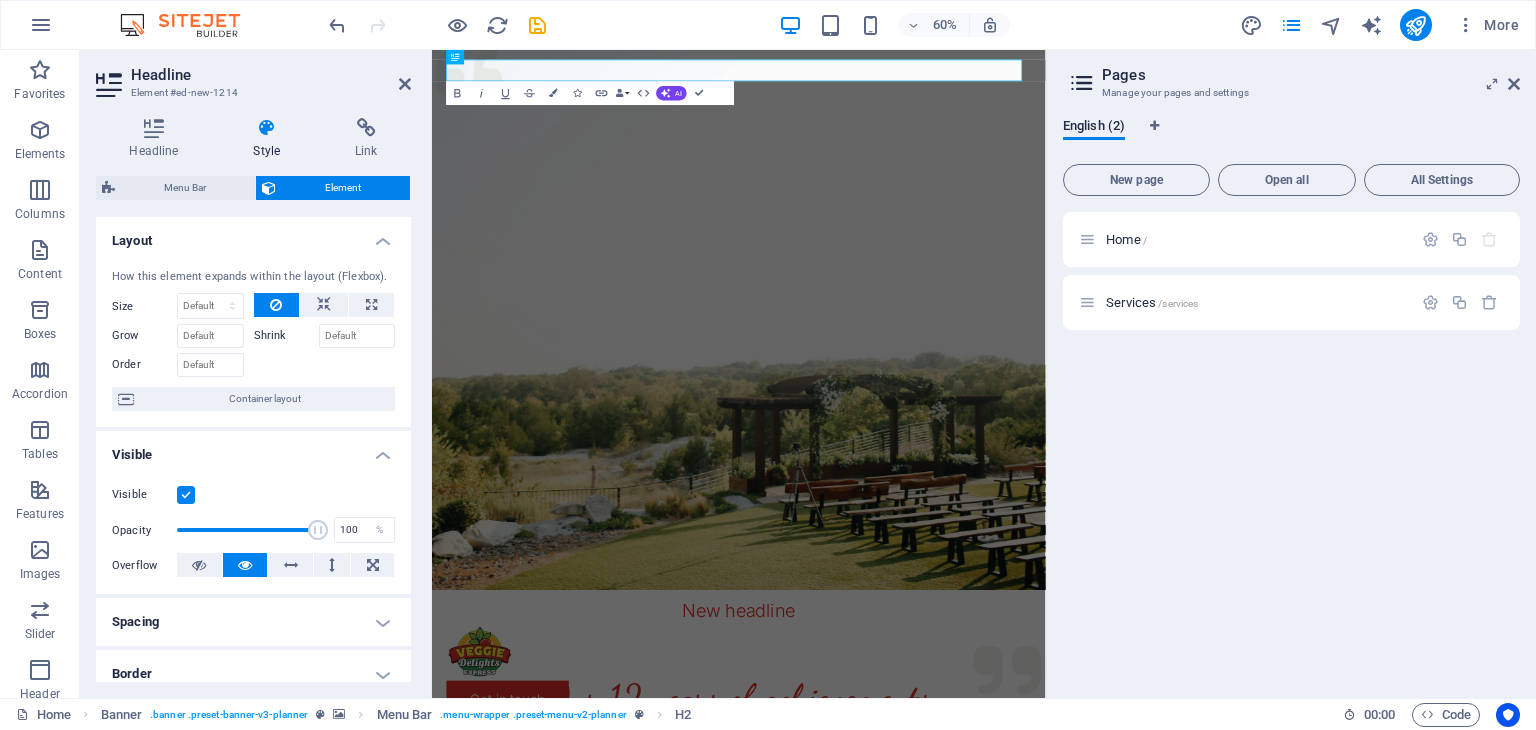 click on "Element" at bounding box center (343, 188) 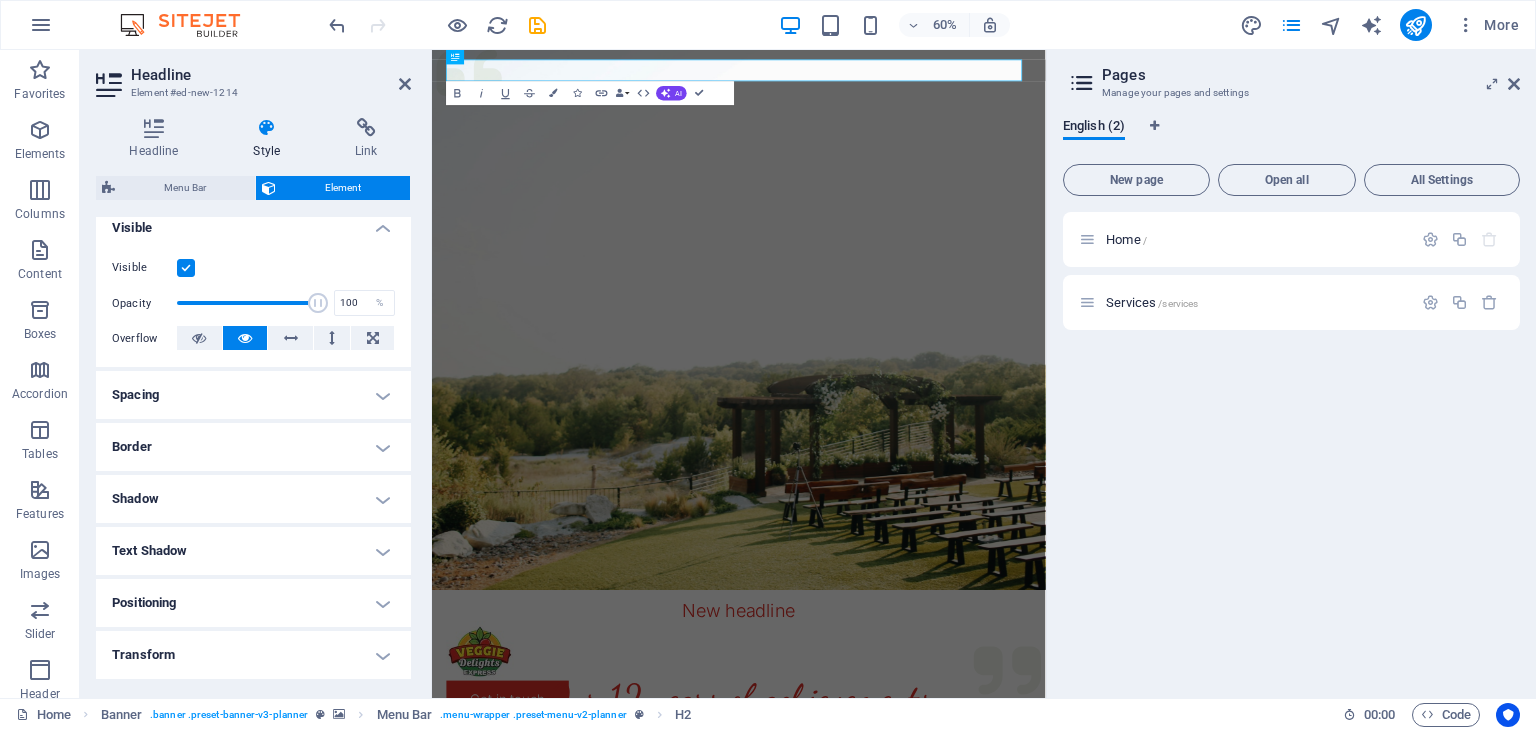 scroll, scrollTop: 300, scrollLeft: 0, axis: vertical 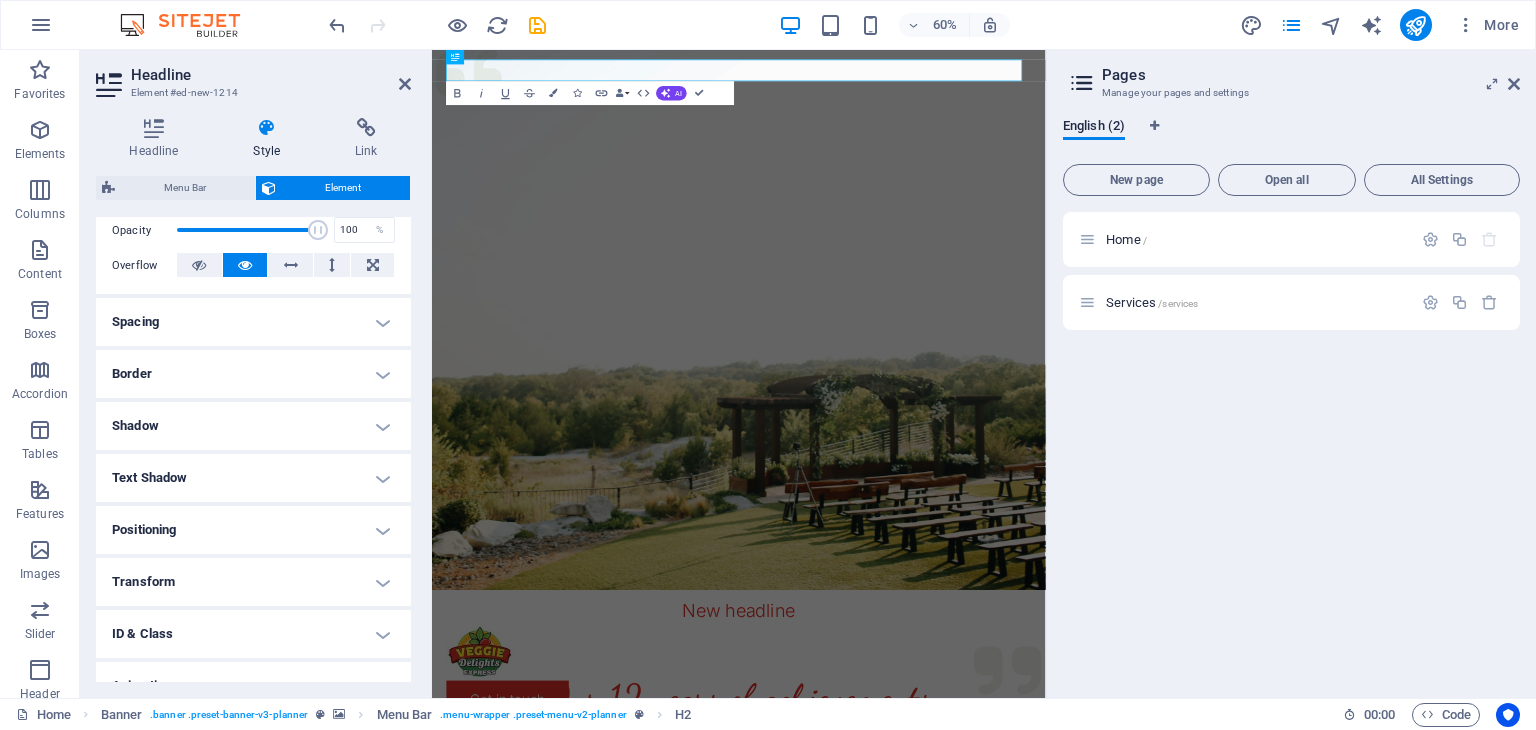 click on "Spacing" at bounding box center [253, 322] 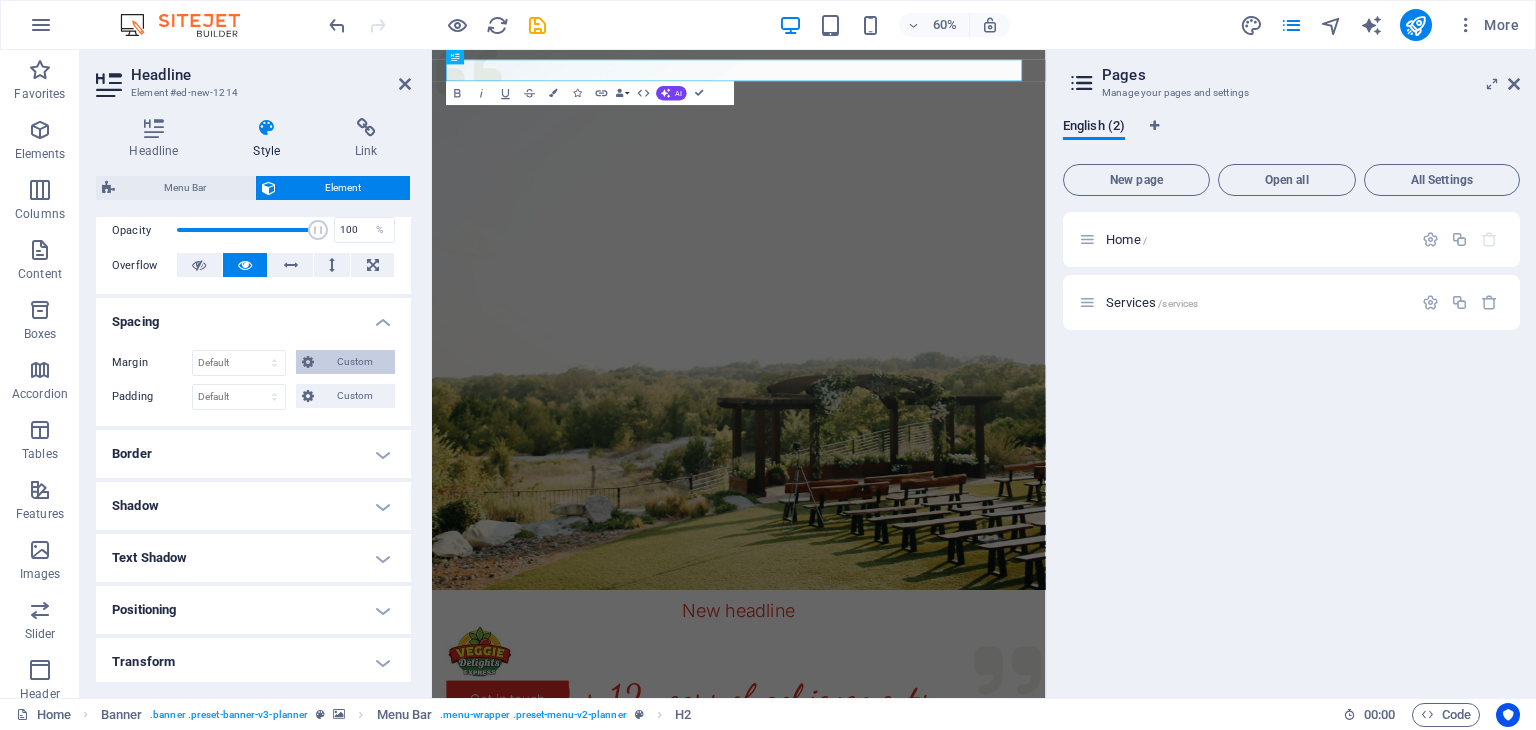 click on "Custom" at bounding box center [354, 362] 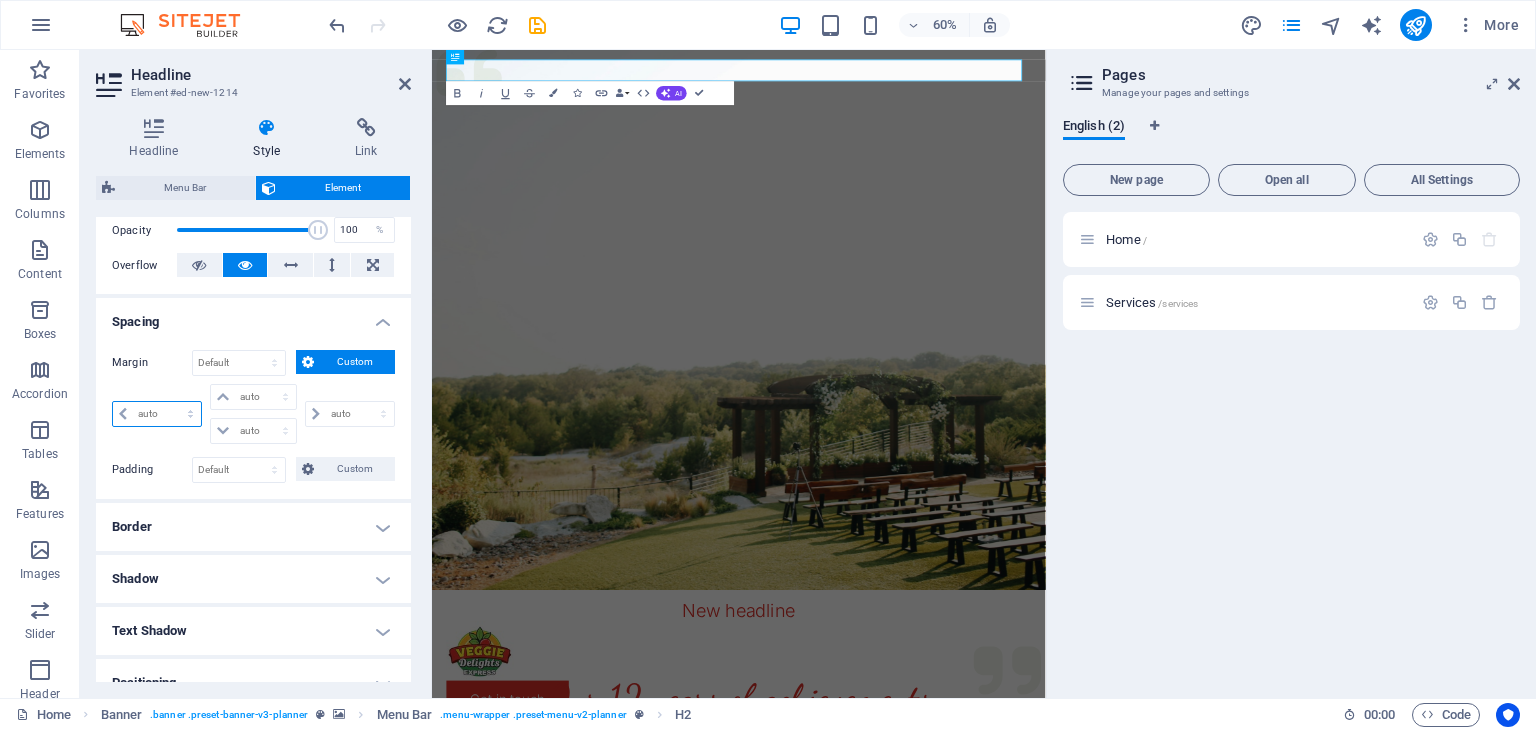 click on "auto px % rem vw vh" at bounding box center [157, 414] 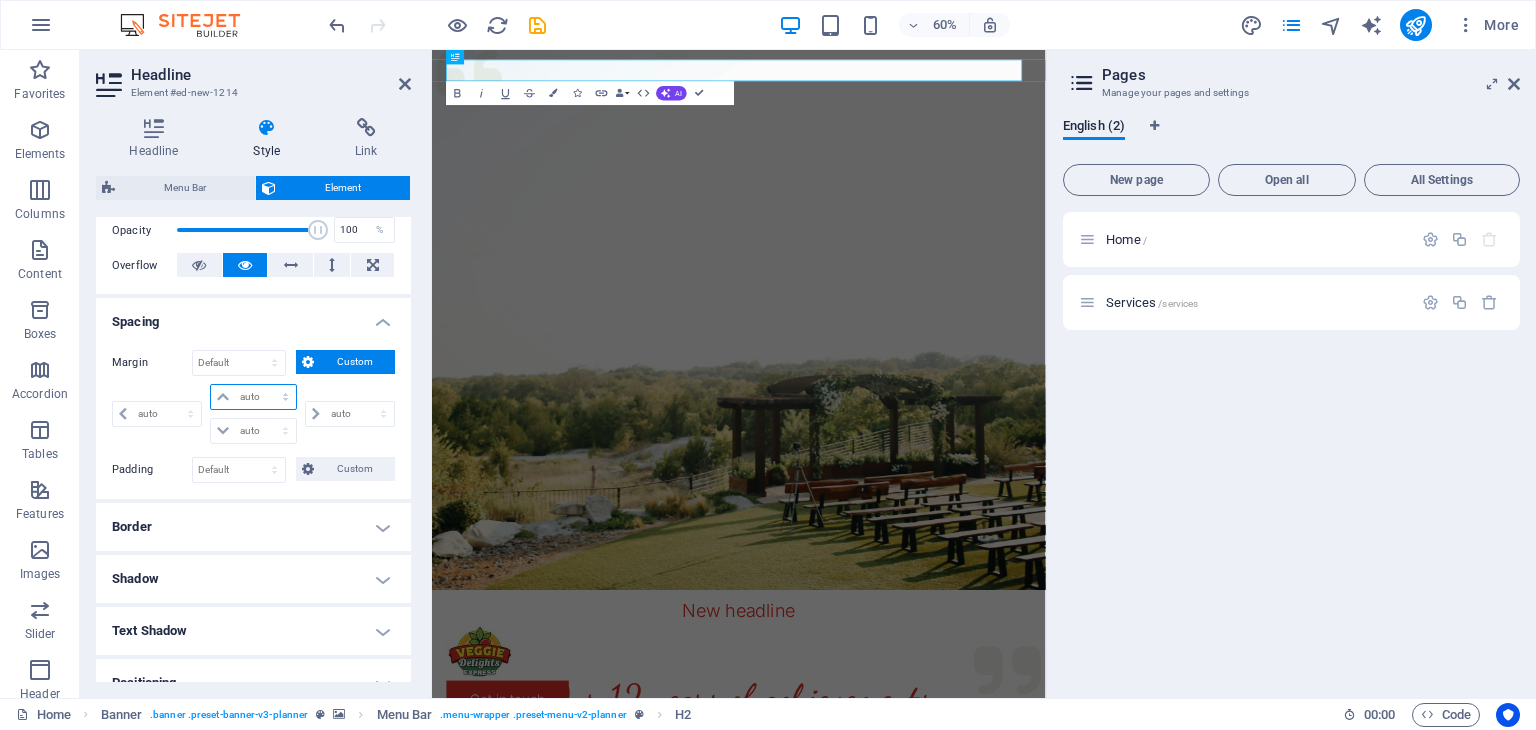 click on "auto px % rem vw vh" at bounding box center [253, 397] 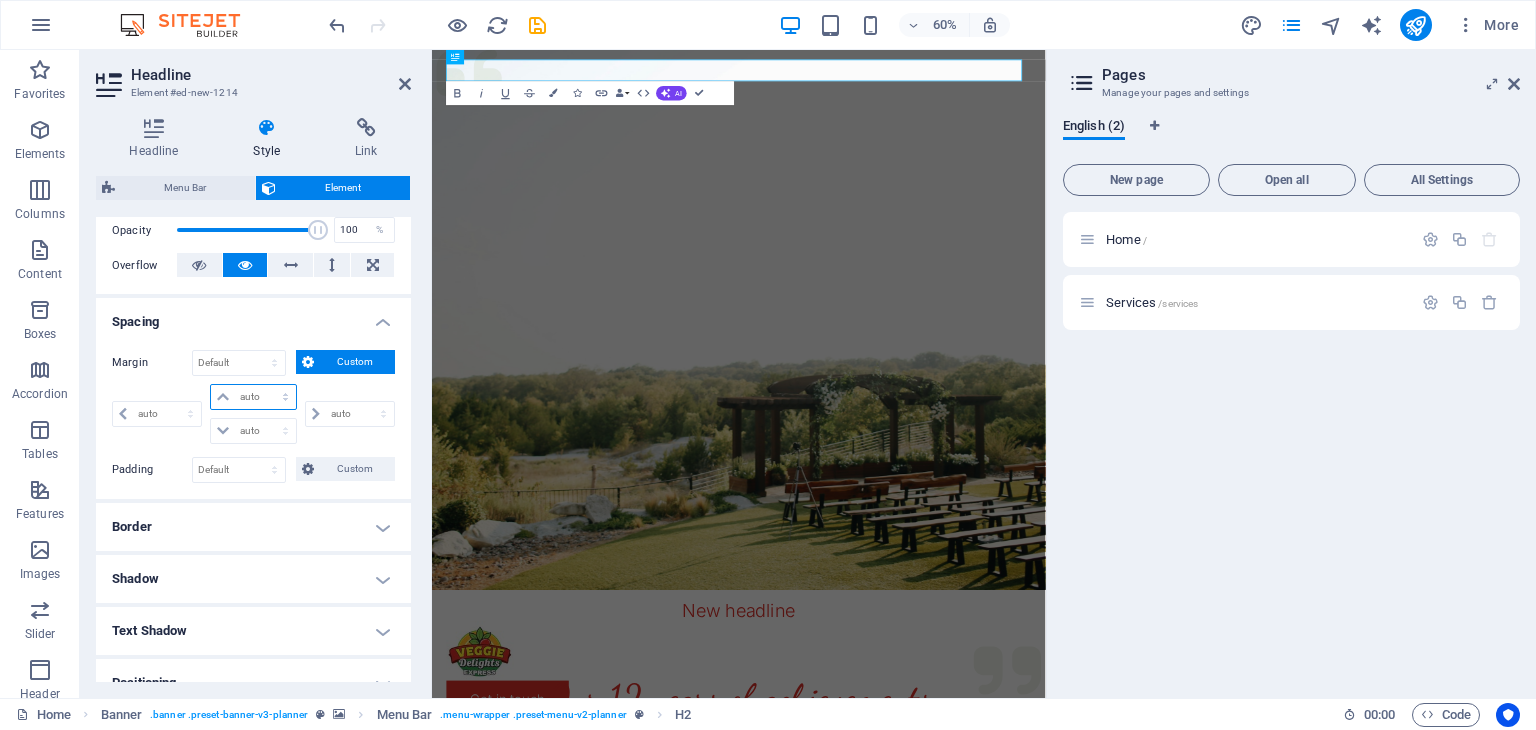 select on "px" 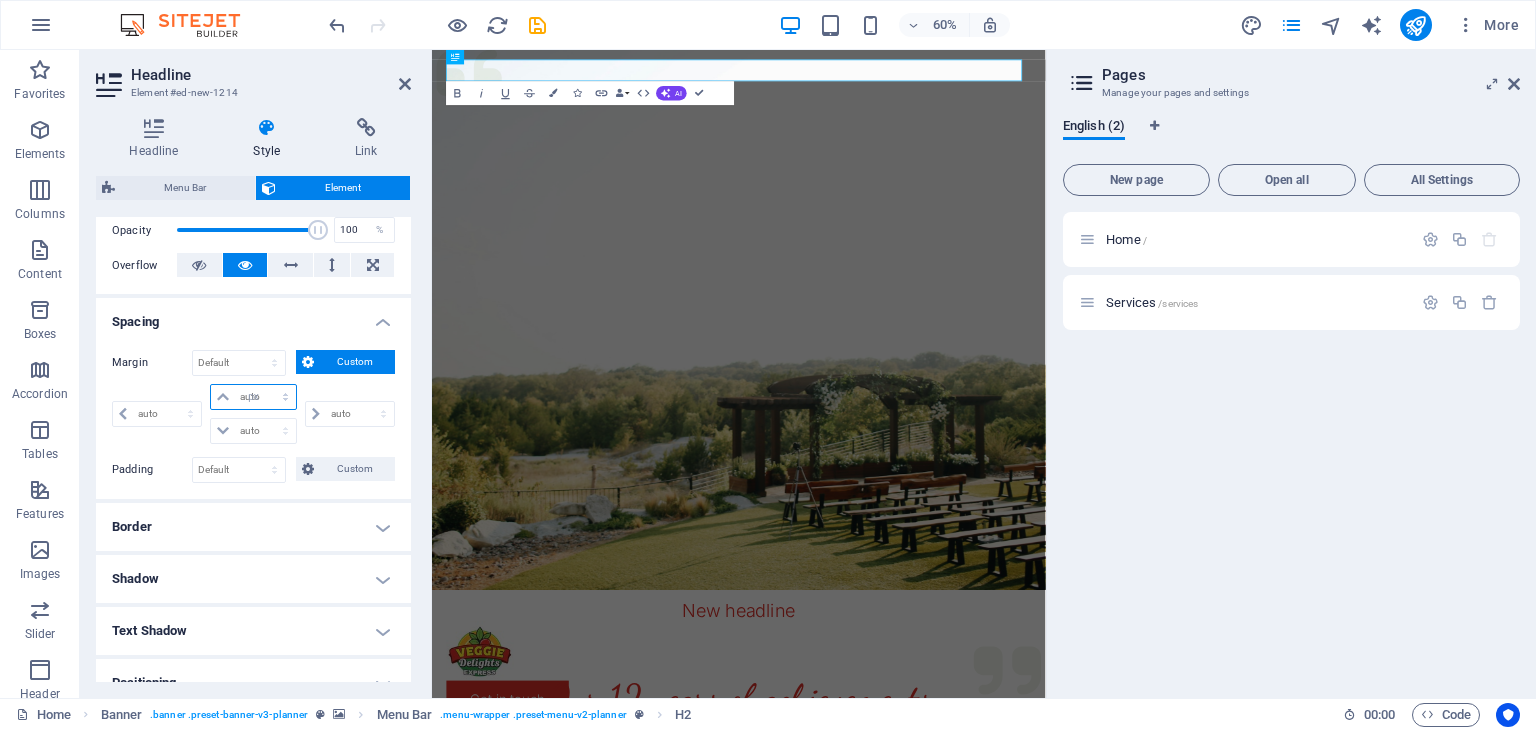 click on "auto px % rem vw vh" at bounding box center [253, 397] 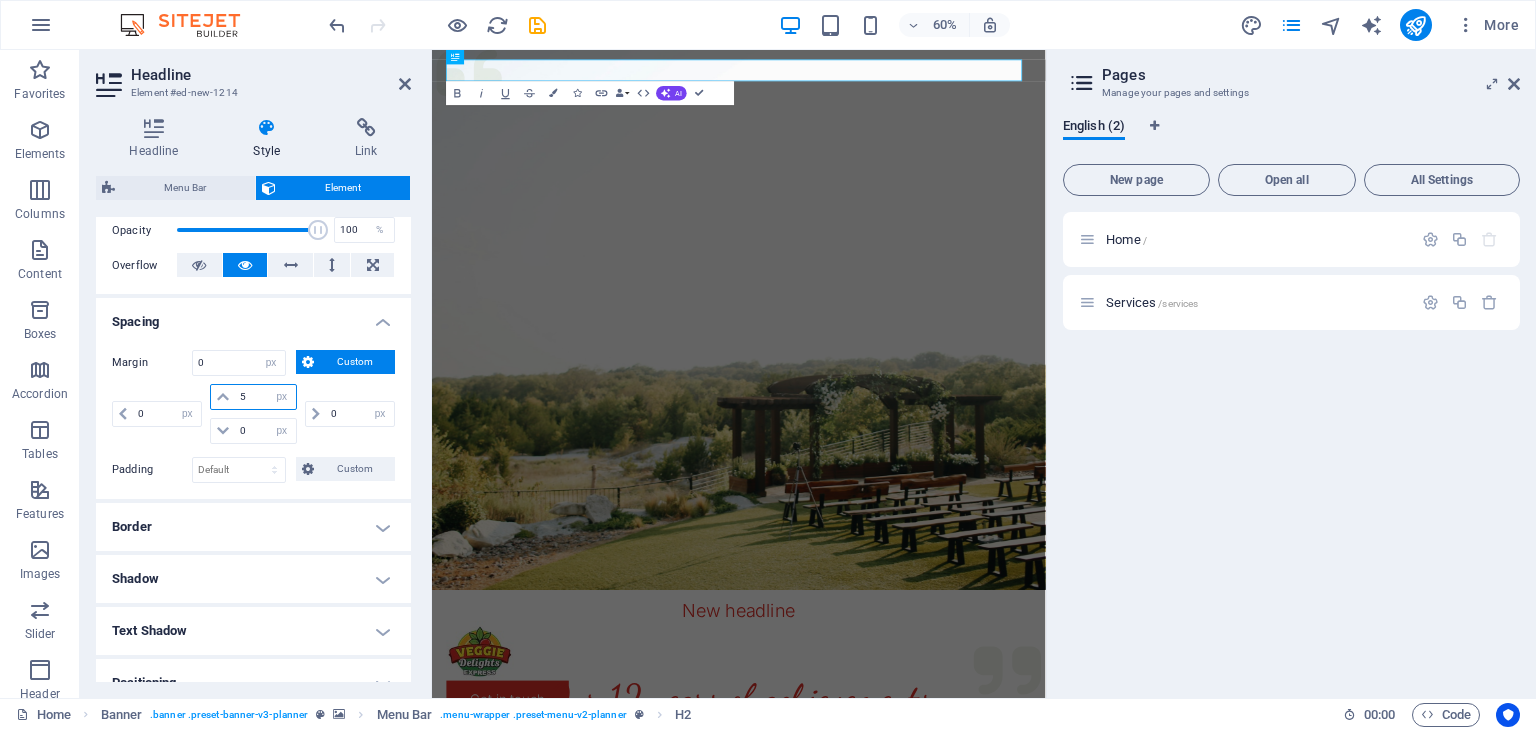 type on "50" 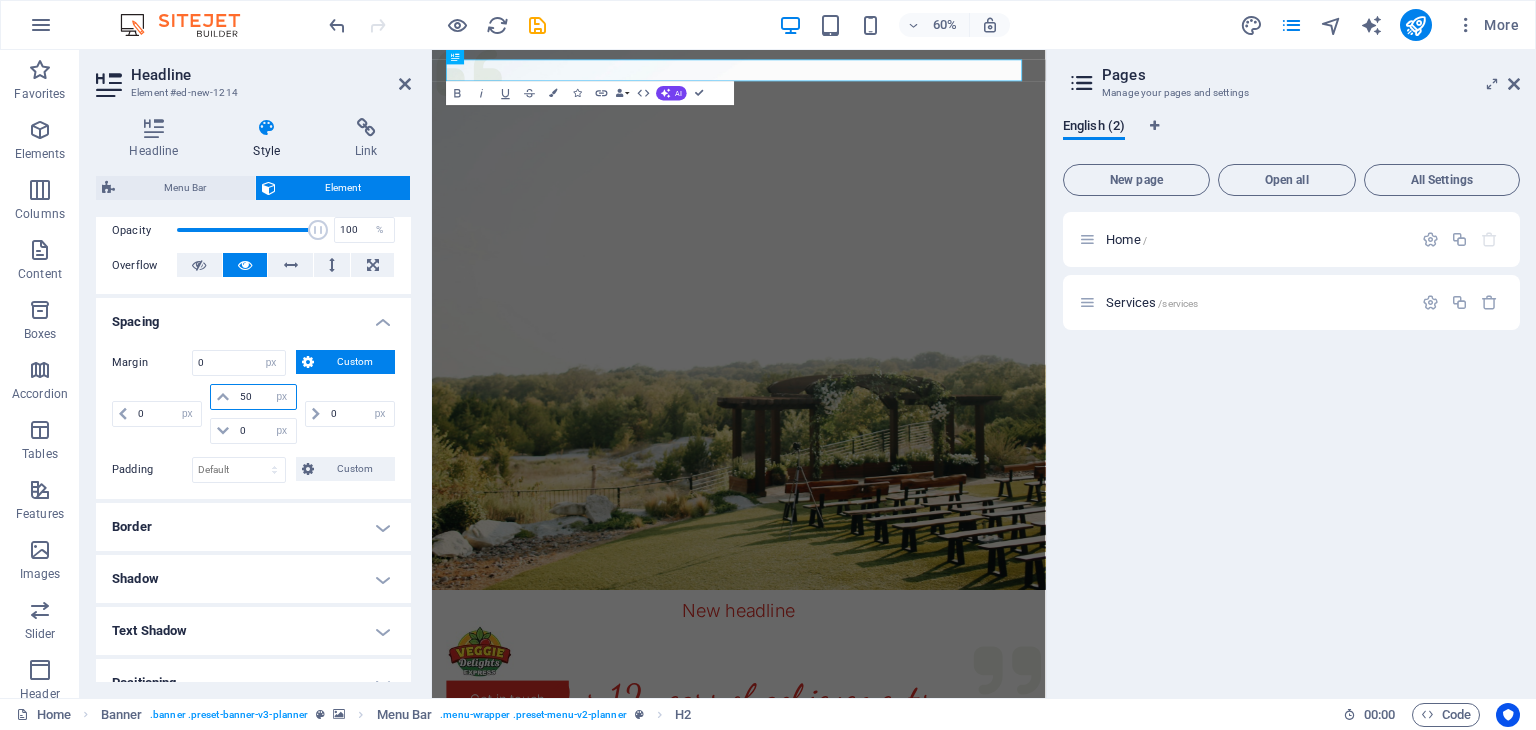 type 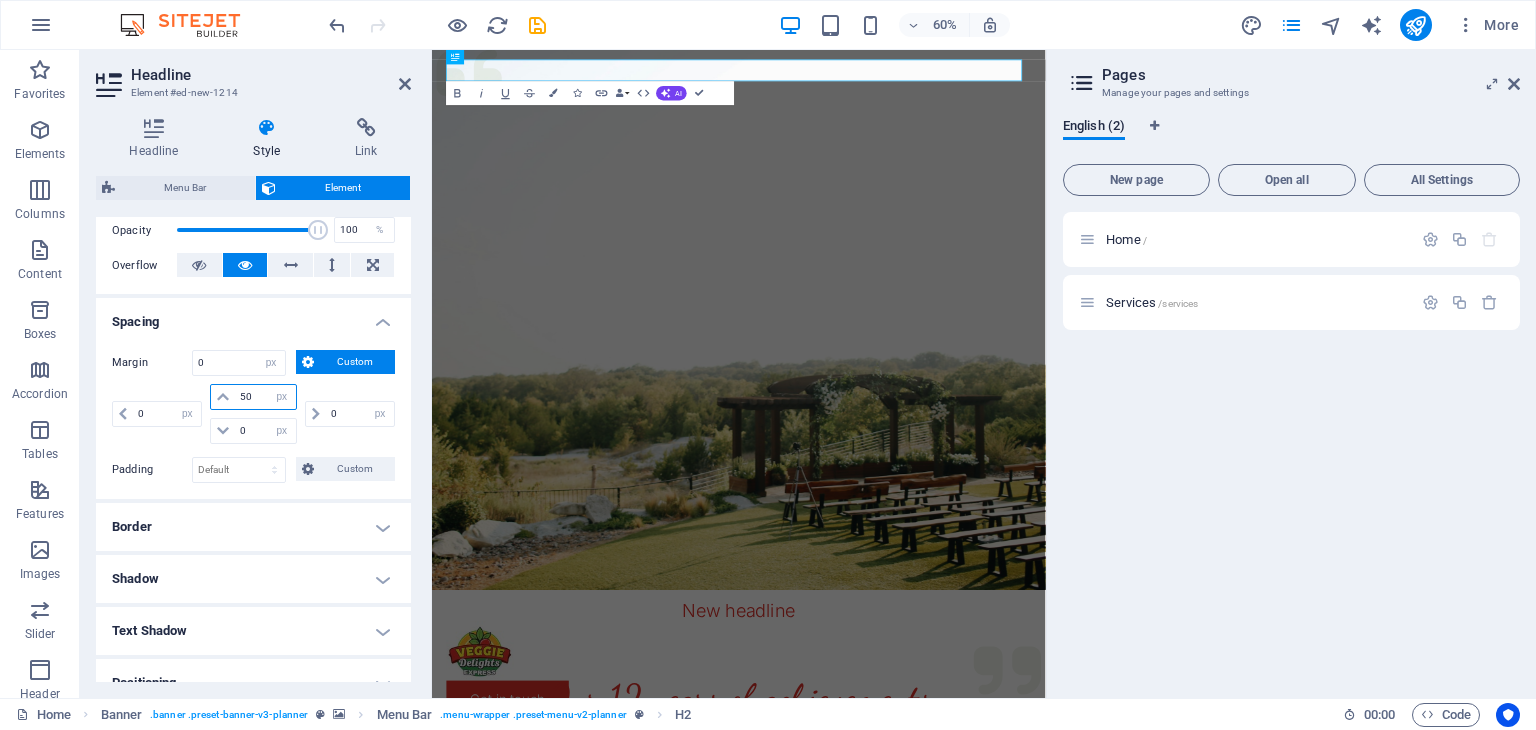 select on "DISABLED_OPTION_VALUE" 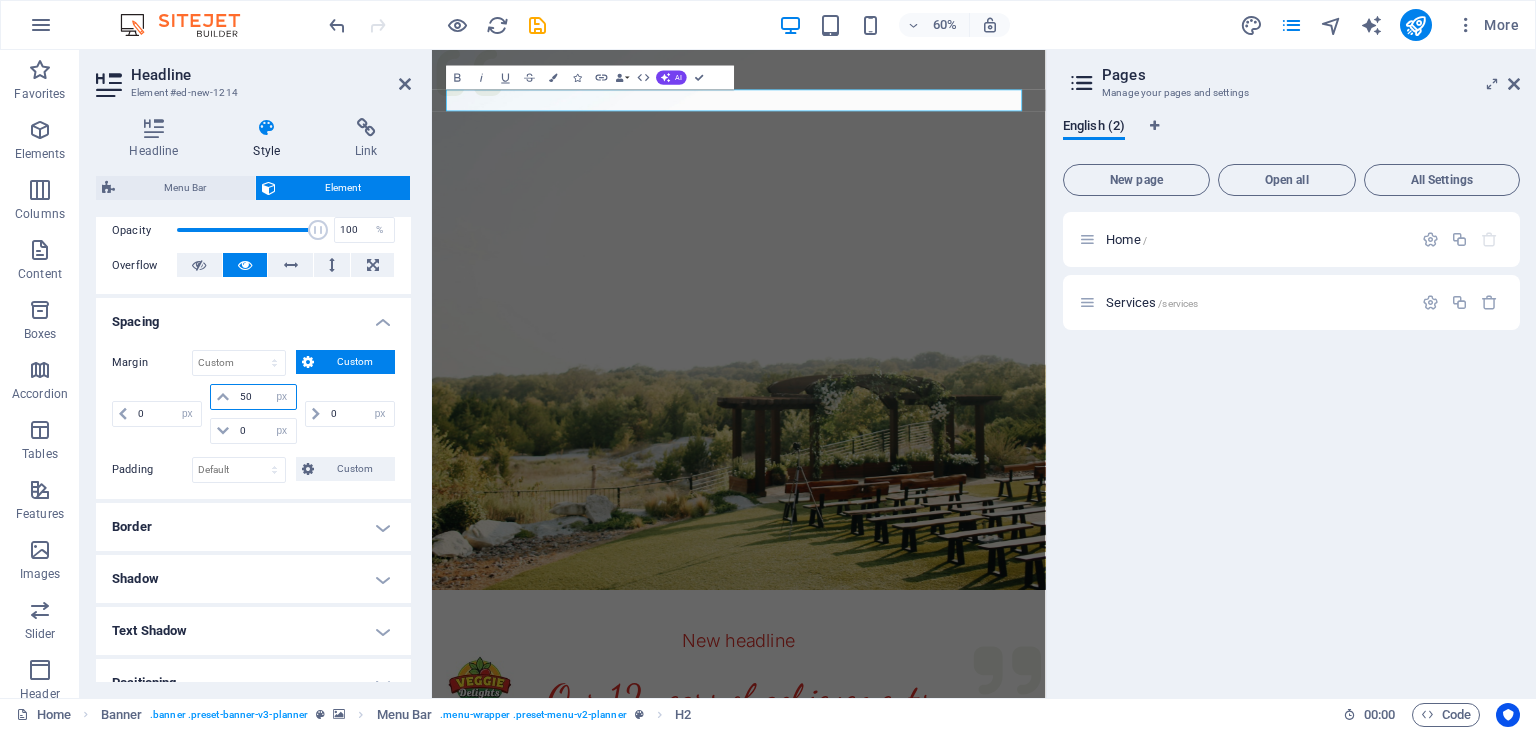 type on "0" 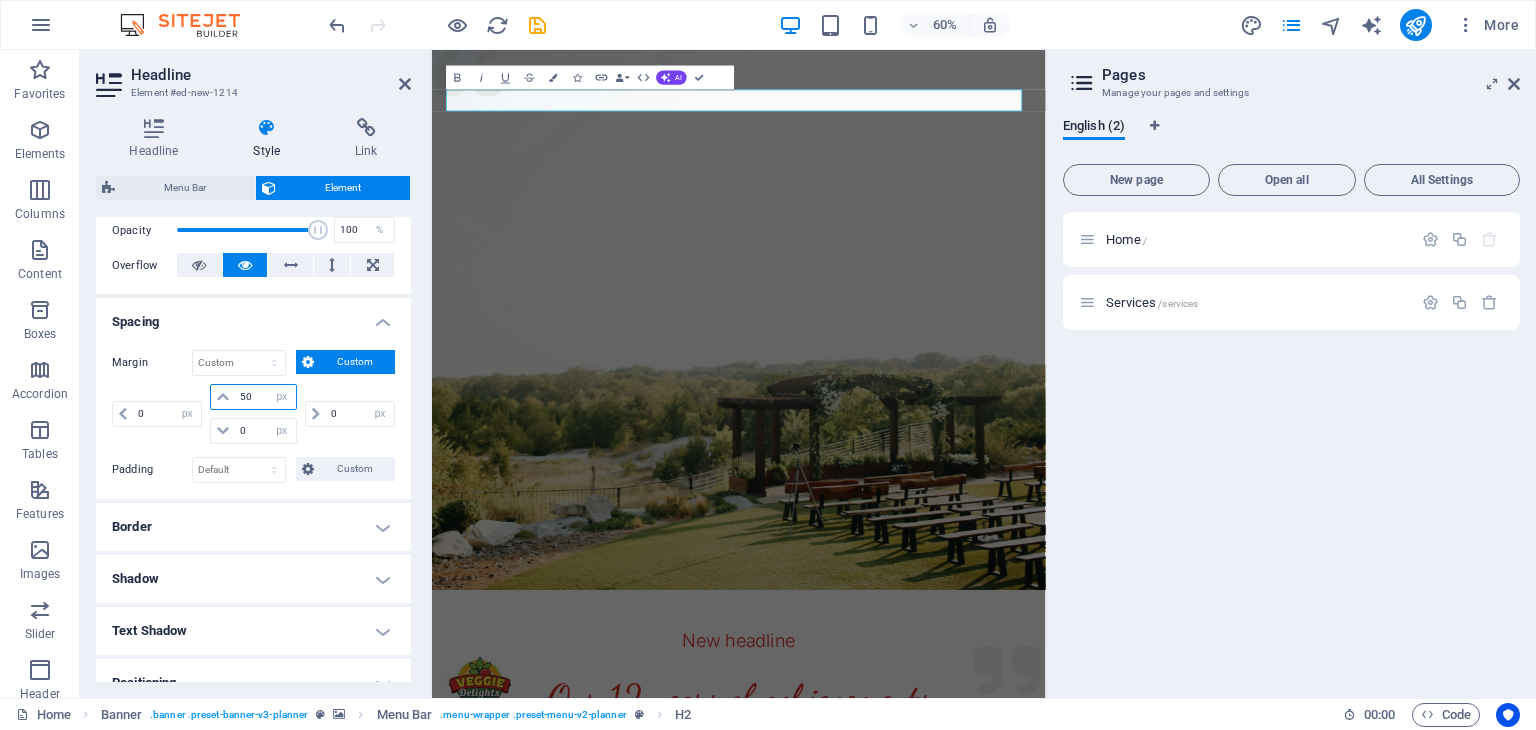 select on "px" 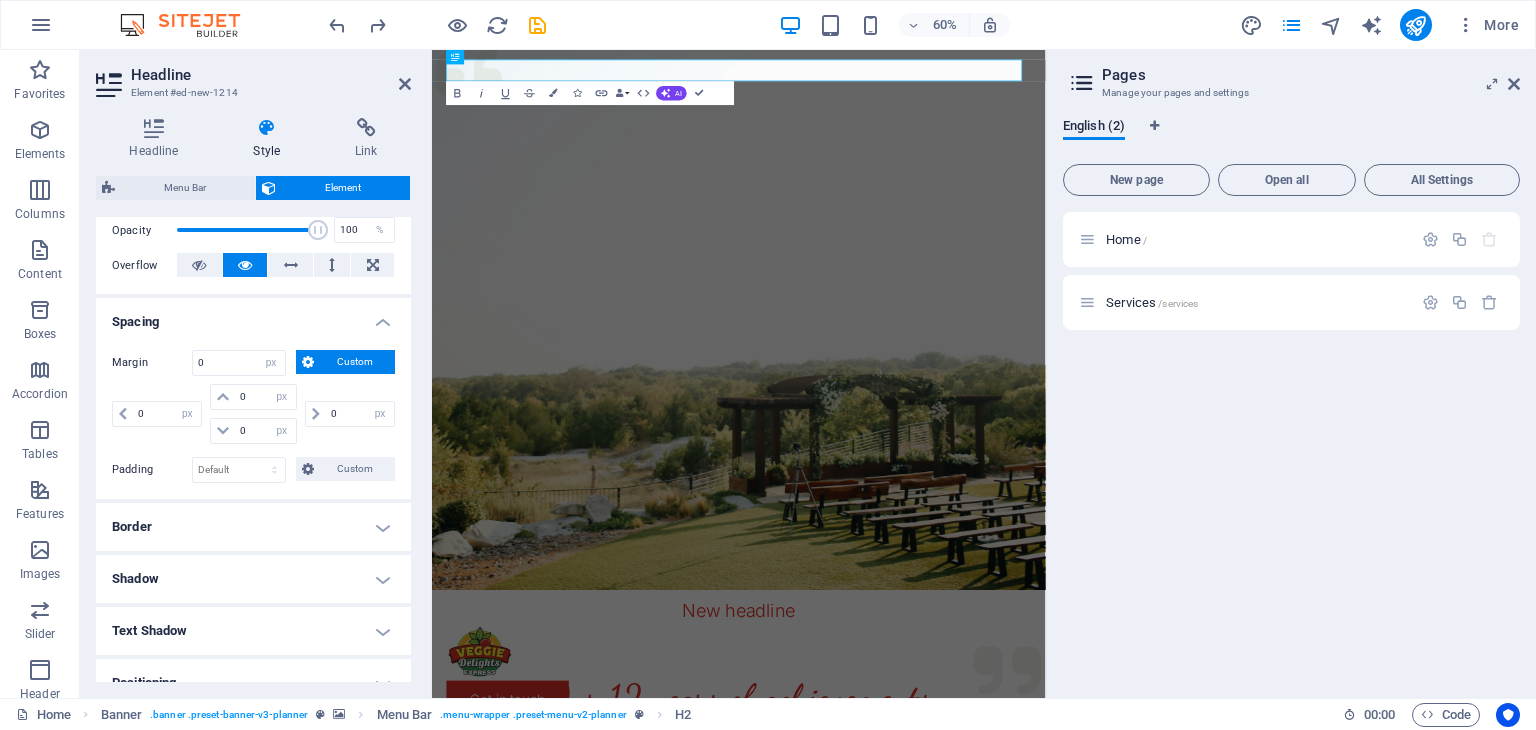 click on "Spacing" at bounding box center [253, 316] 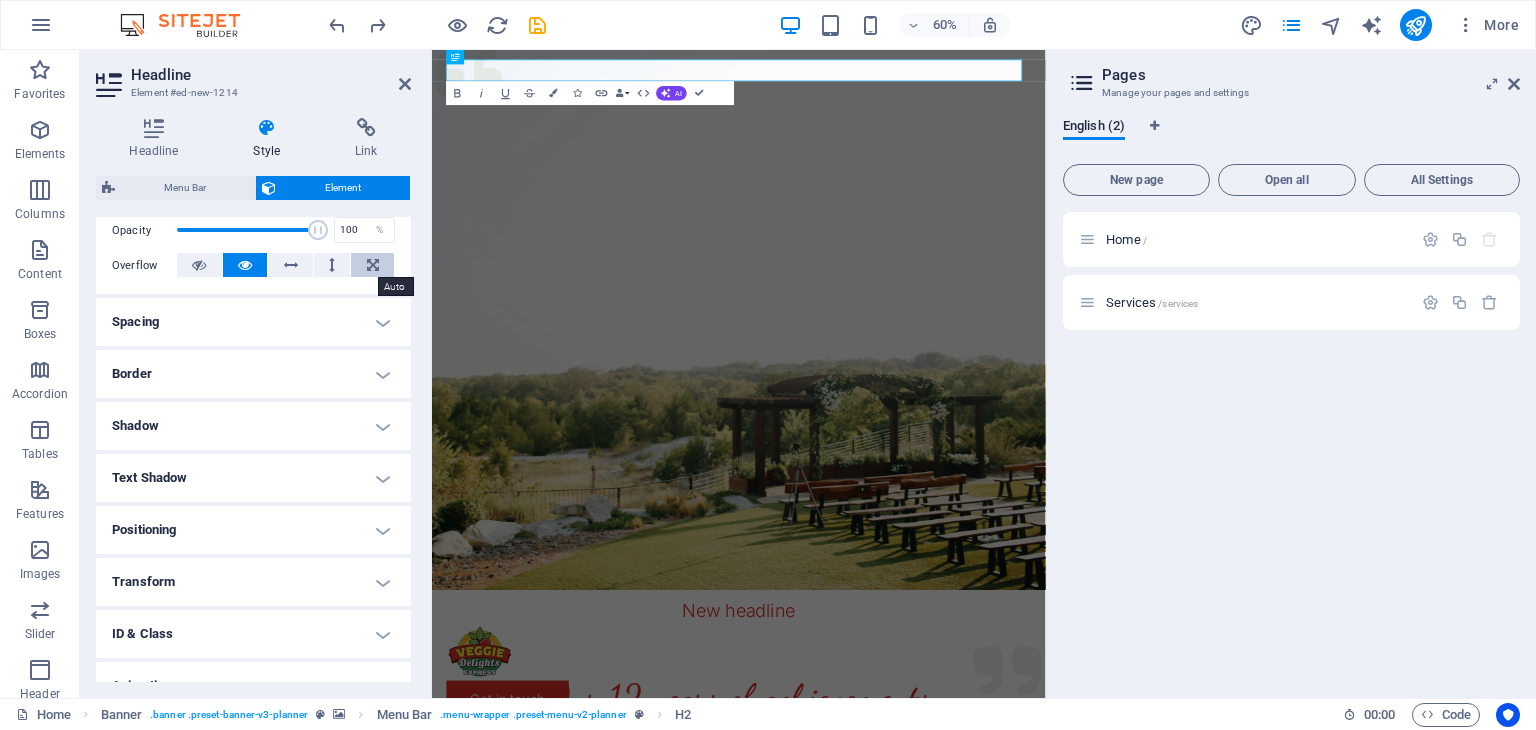click at bounding box center (372, 265) 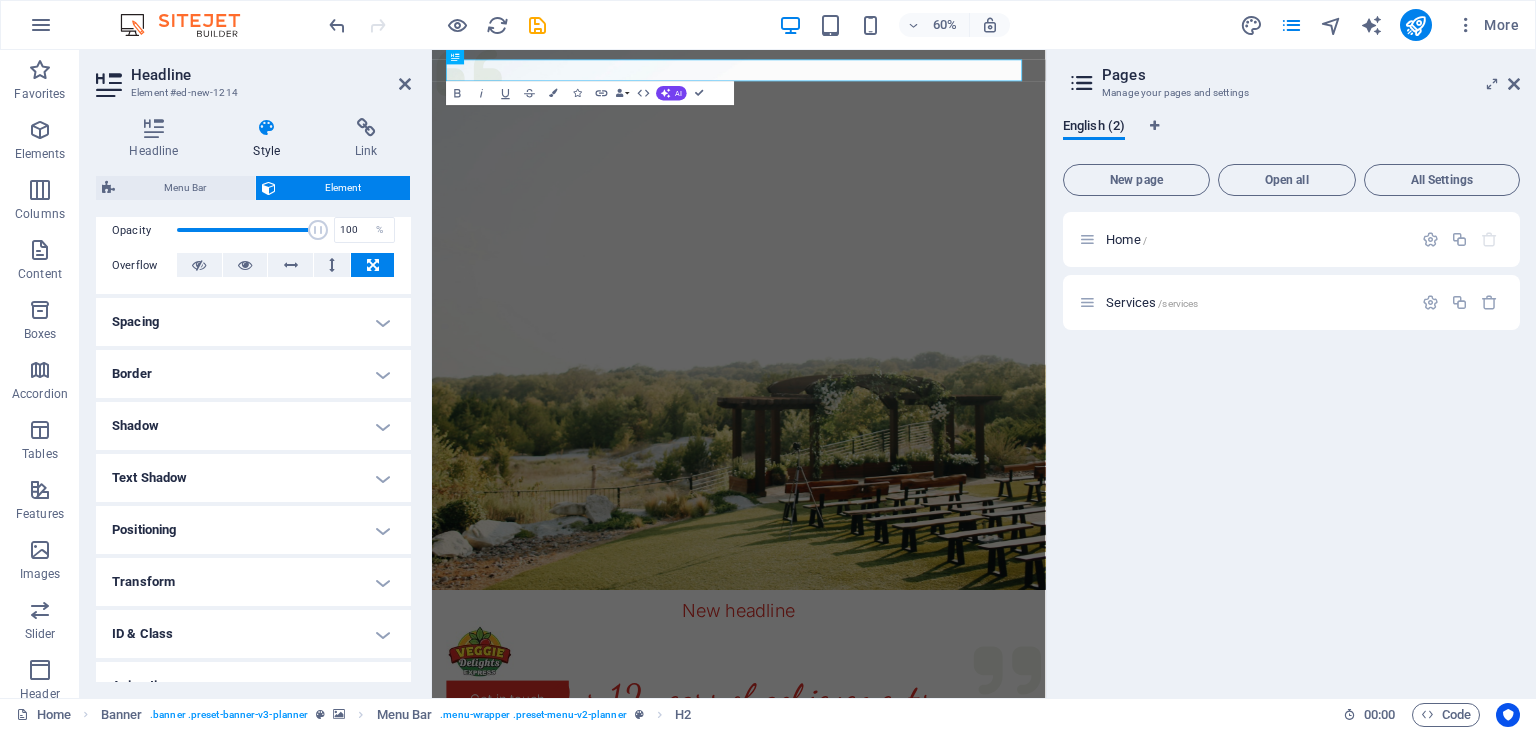 click at bounding box center [372, 265] 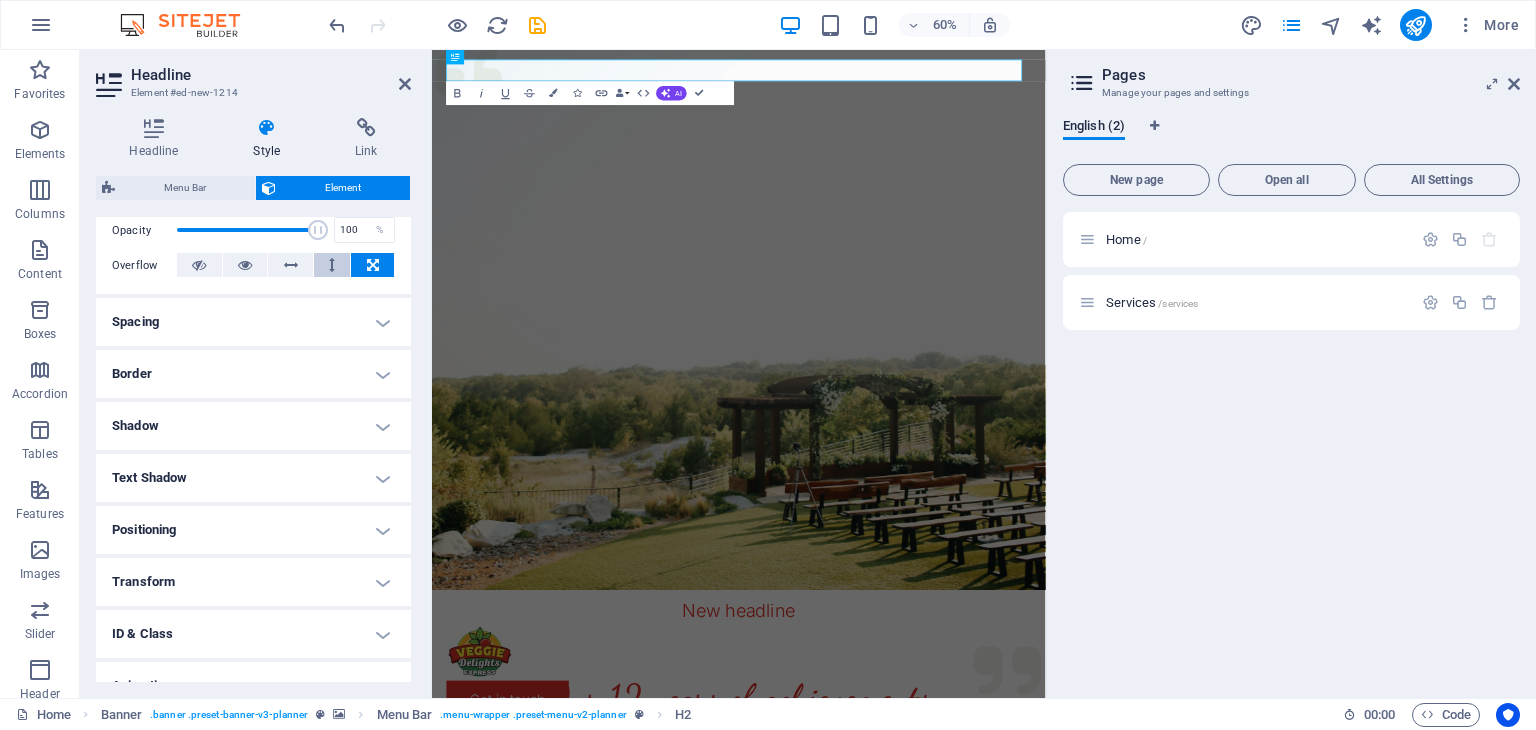 click at bounding box center [332, 265] 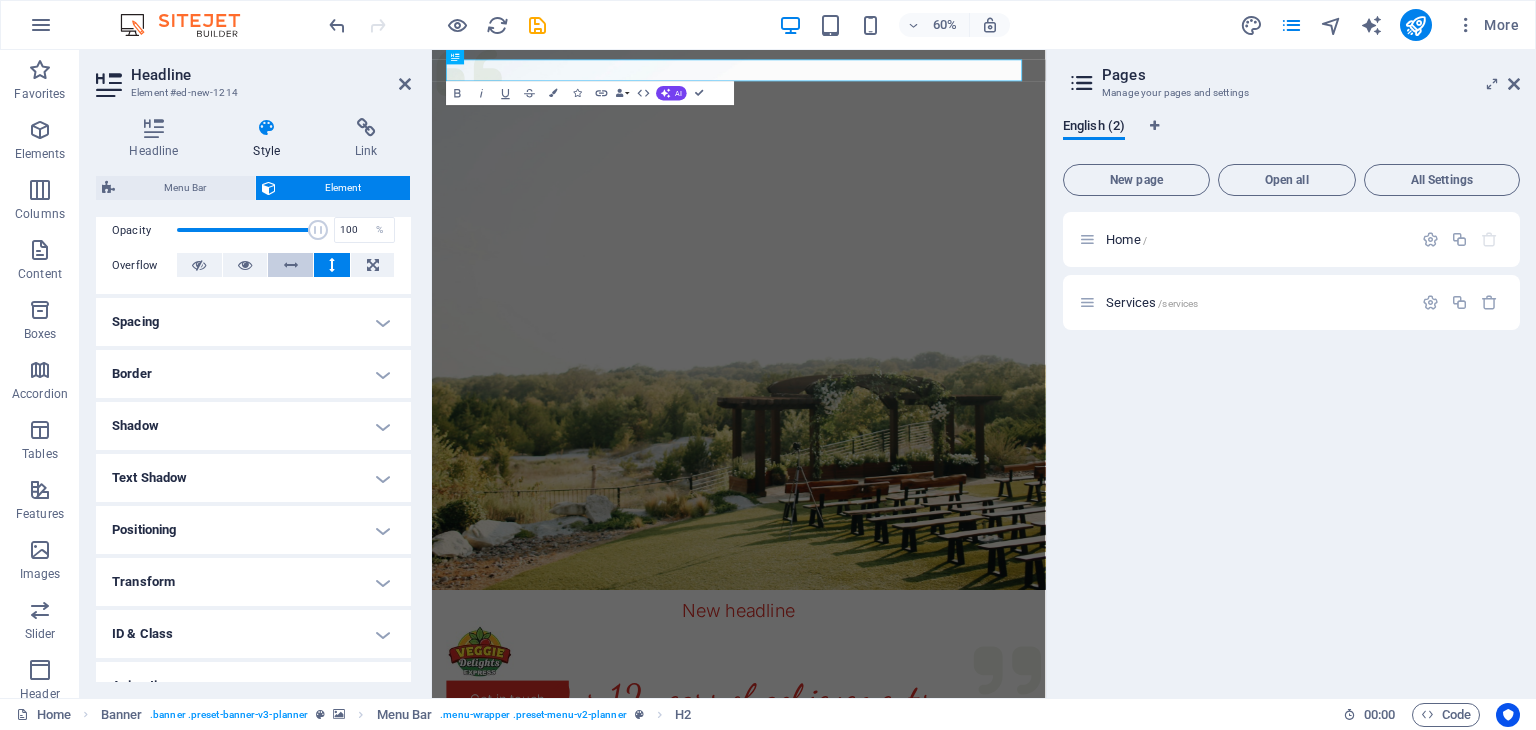 click at bounding box center (290, 265) 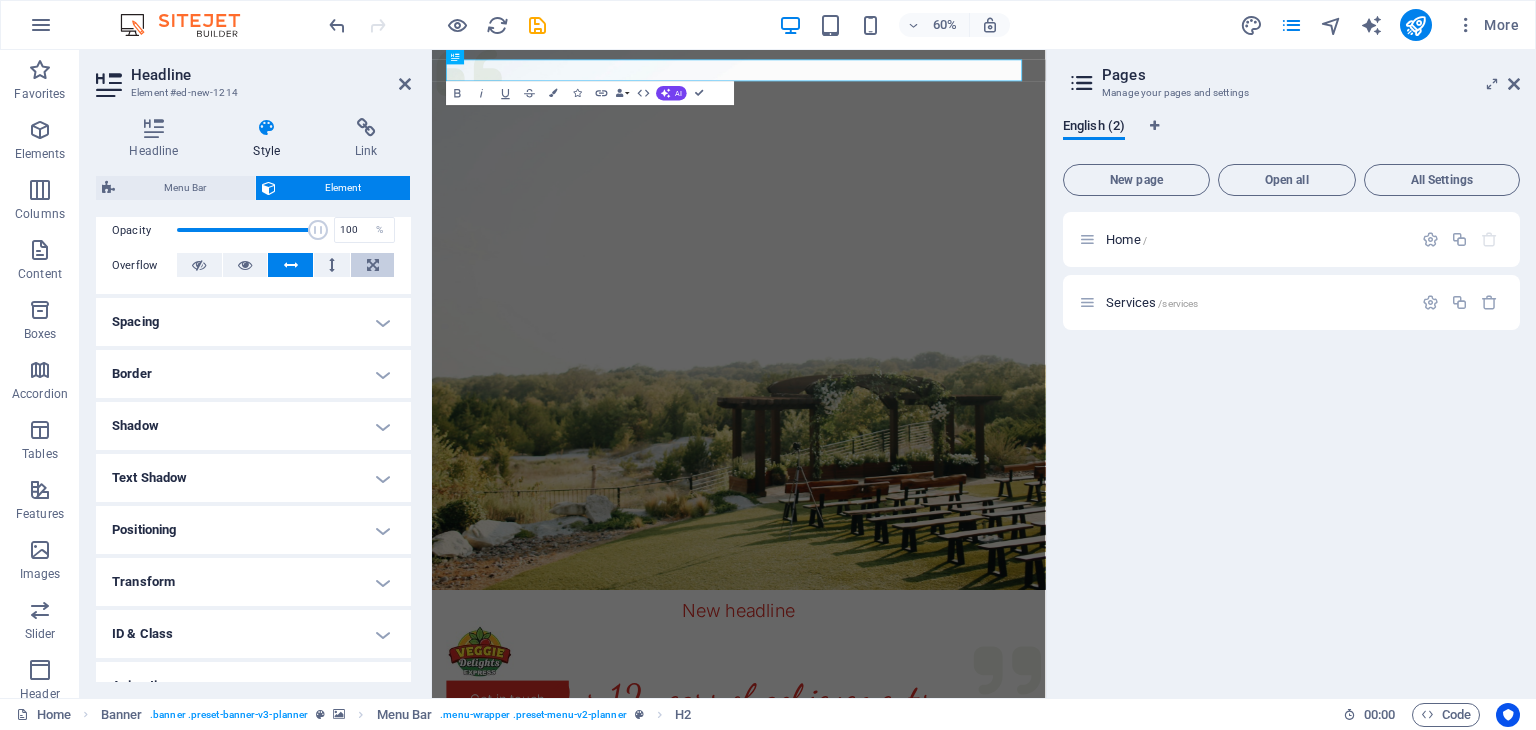 click at bounding box center (373, 265) 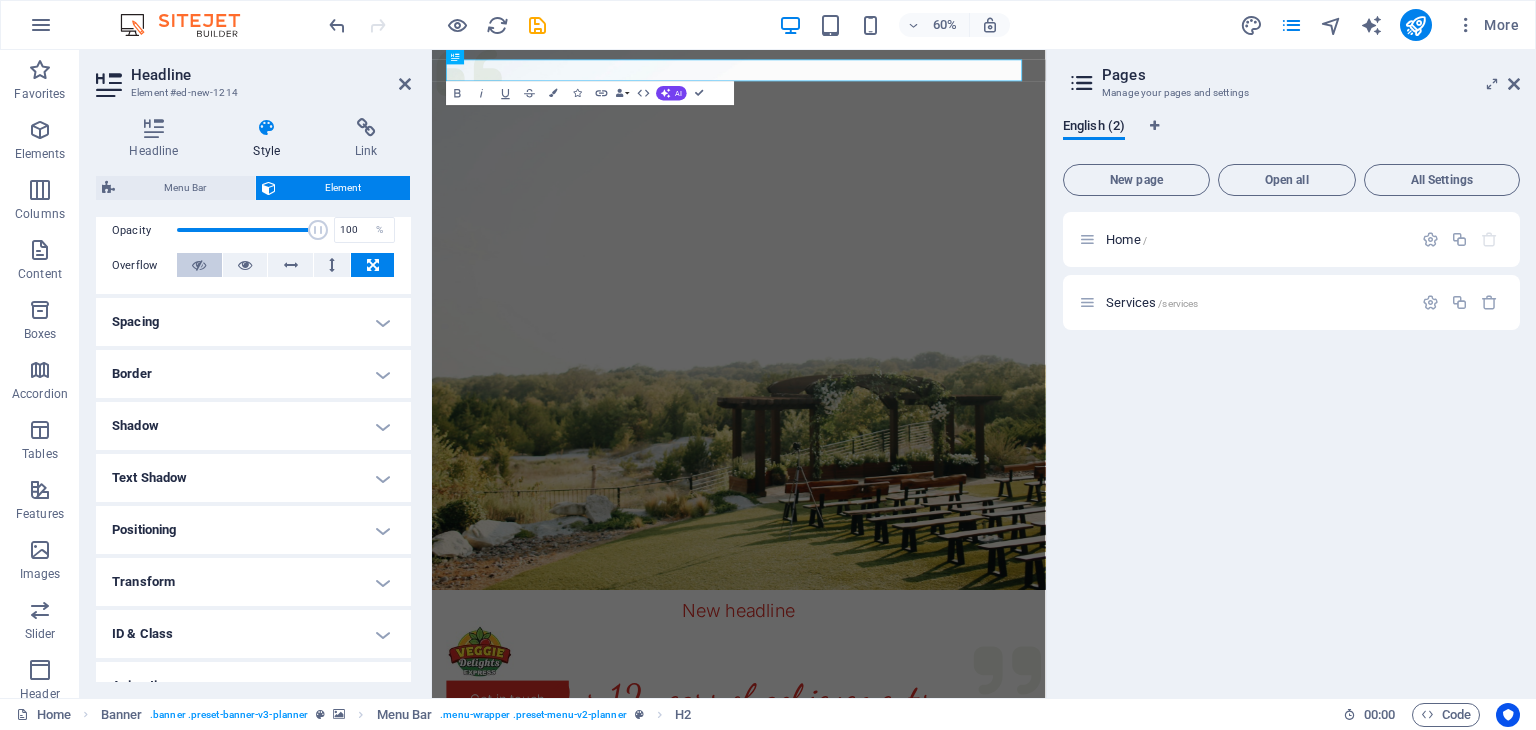 click at bounding box center [199, 265] 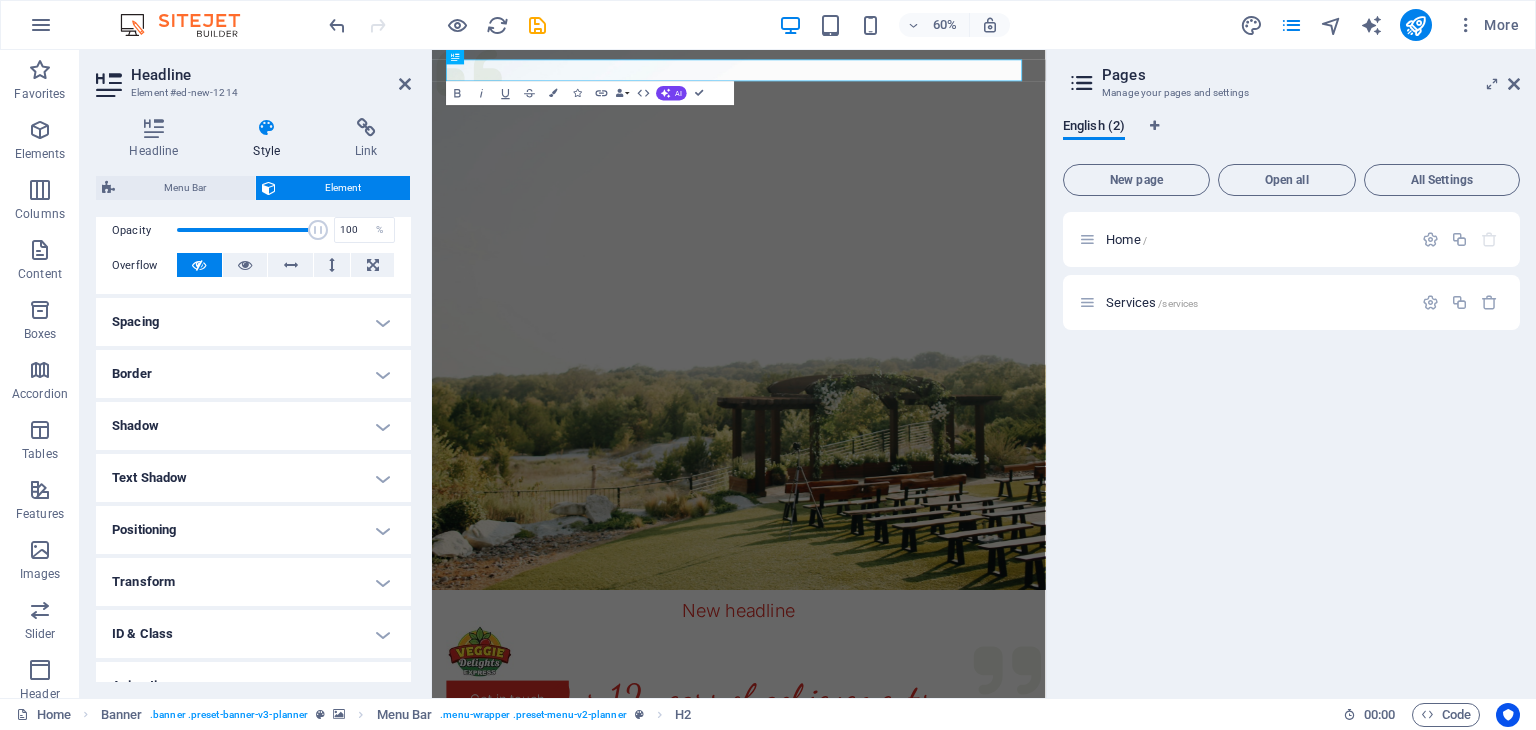 click on "Element" at bounding box center (343, 188) 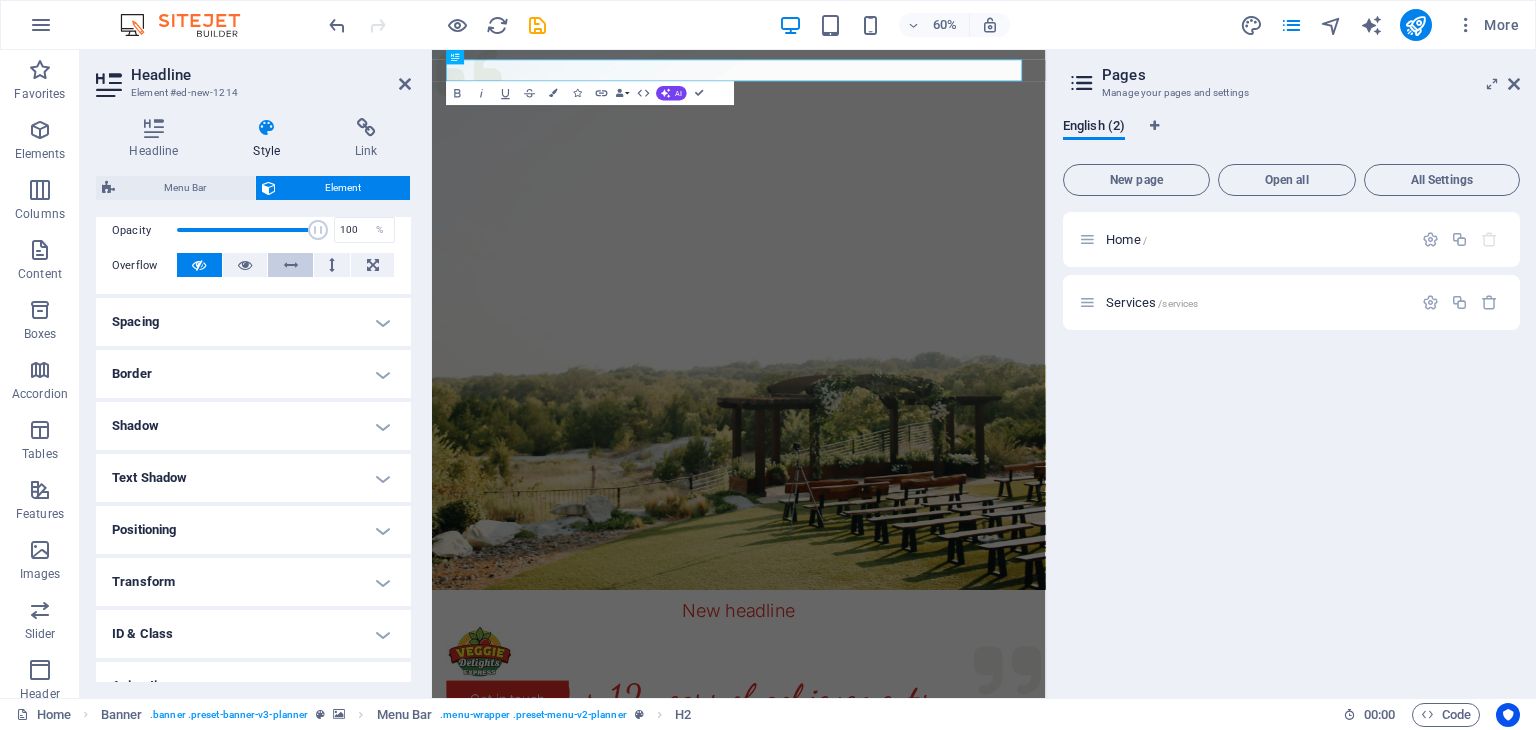 scroll, scrollTop: 0, scrollLeft: 0, axis: both 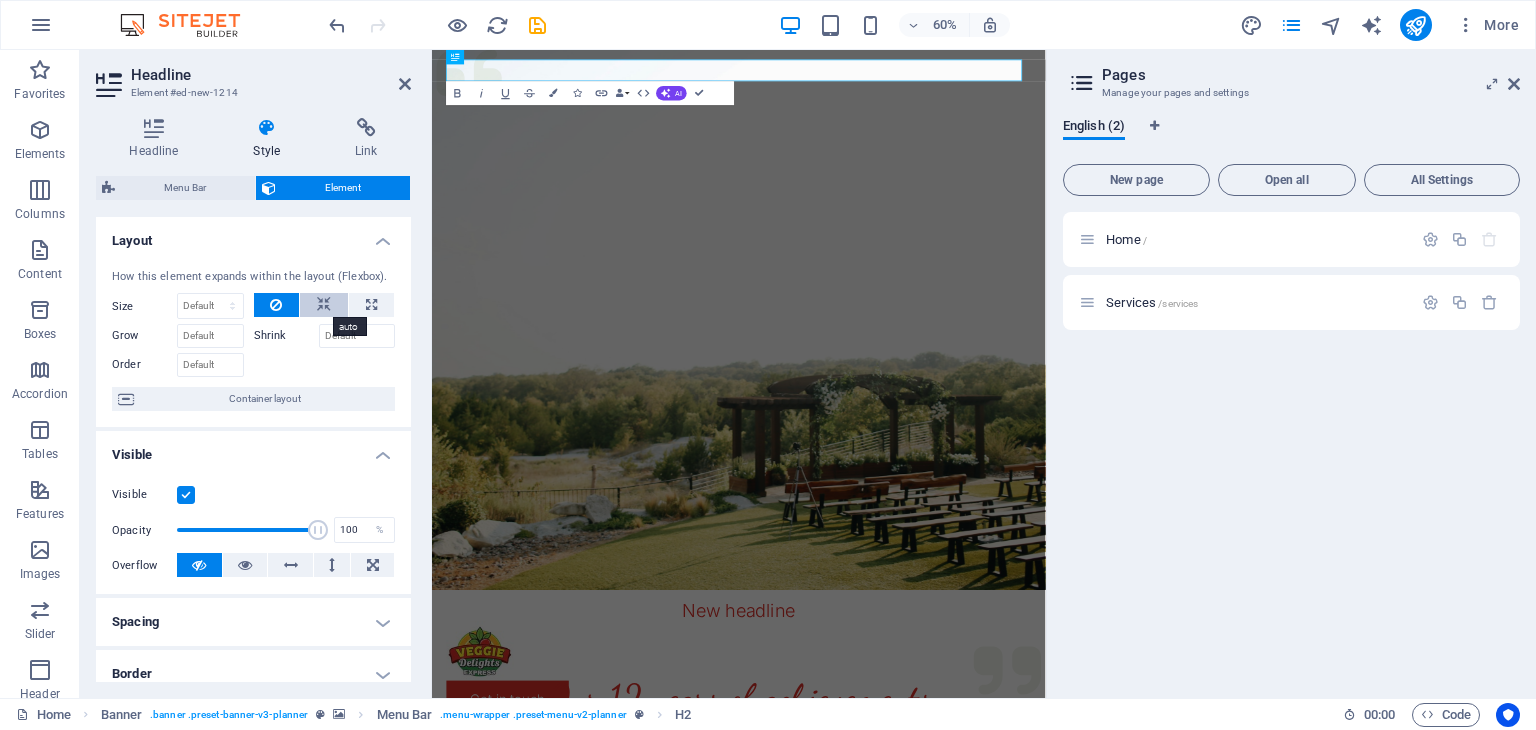 click at bounding box center (324, 305) 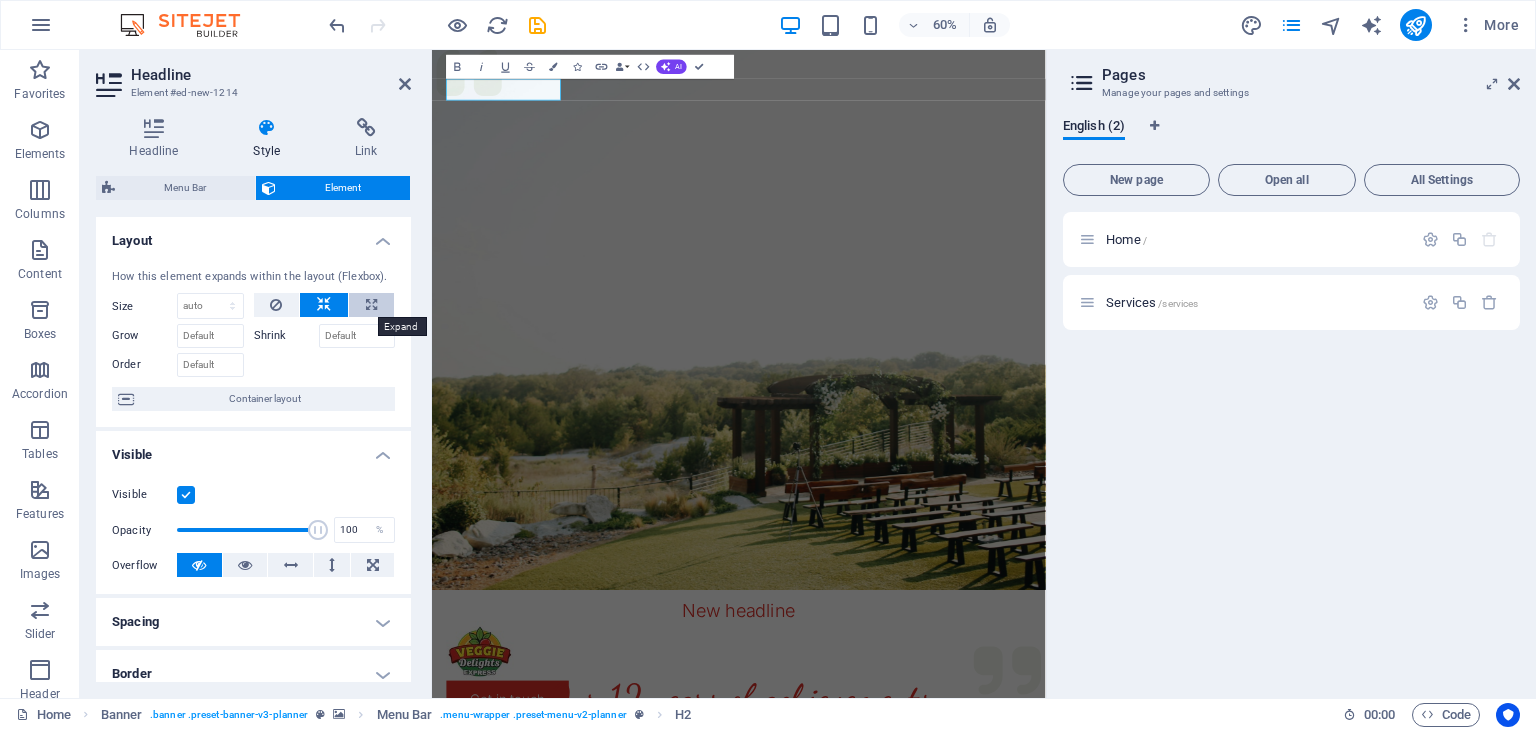 click at bounding box center (371, 305) 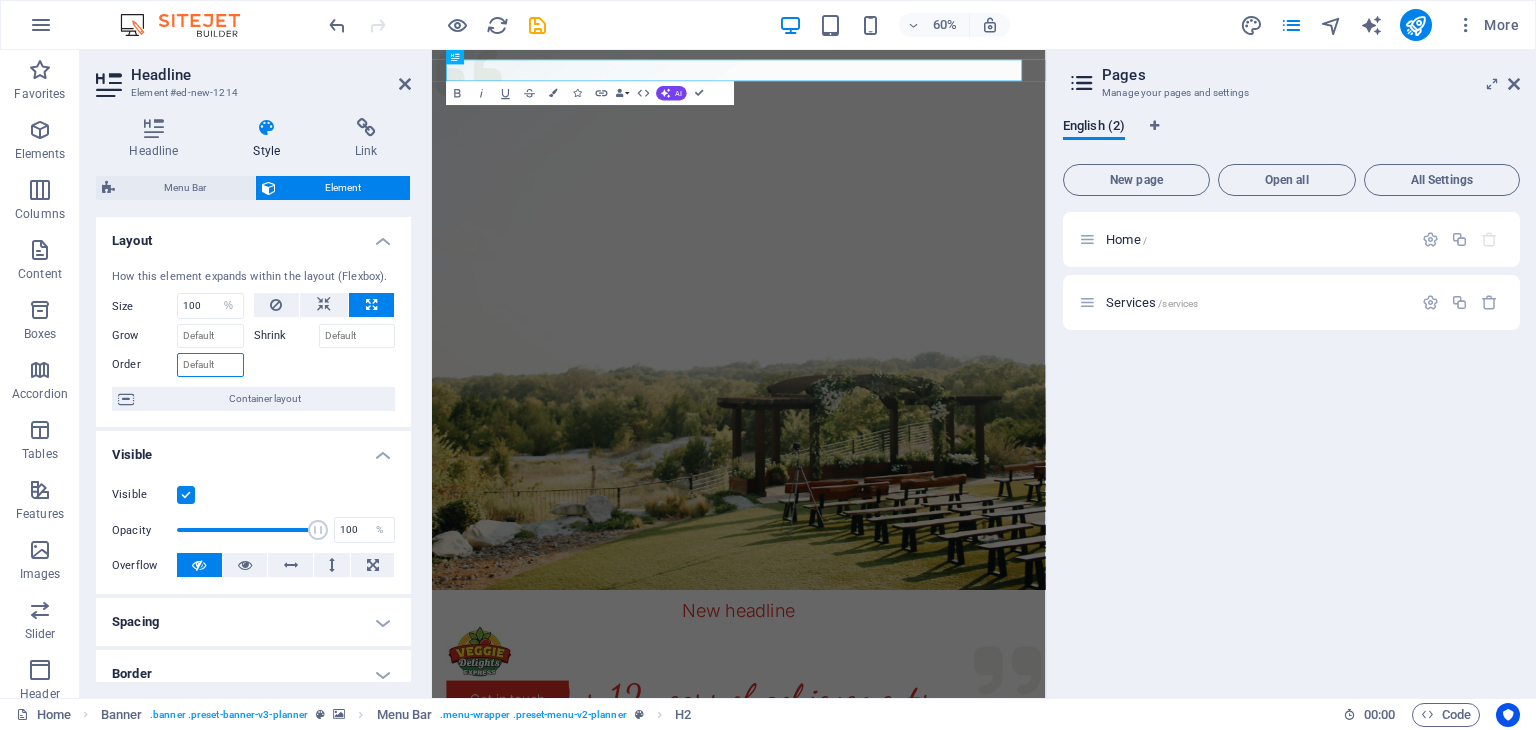 click on "Order" at bounding box center (210, 365) 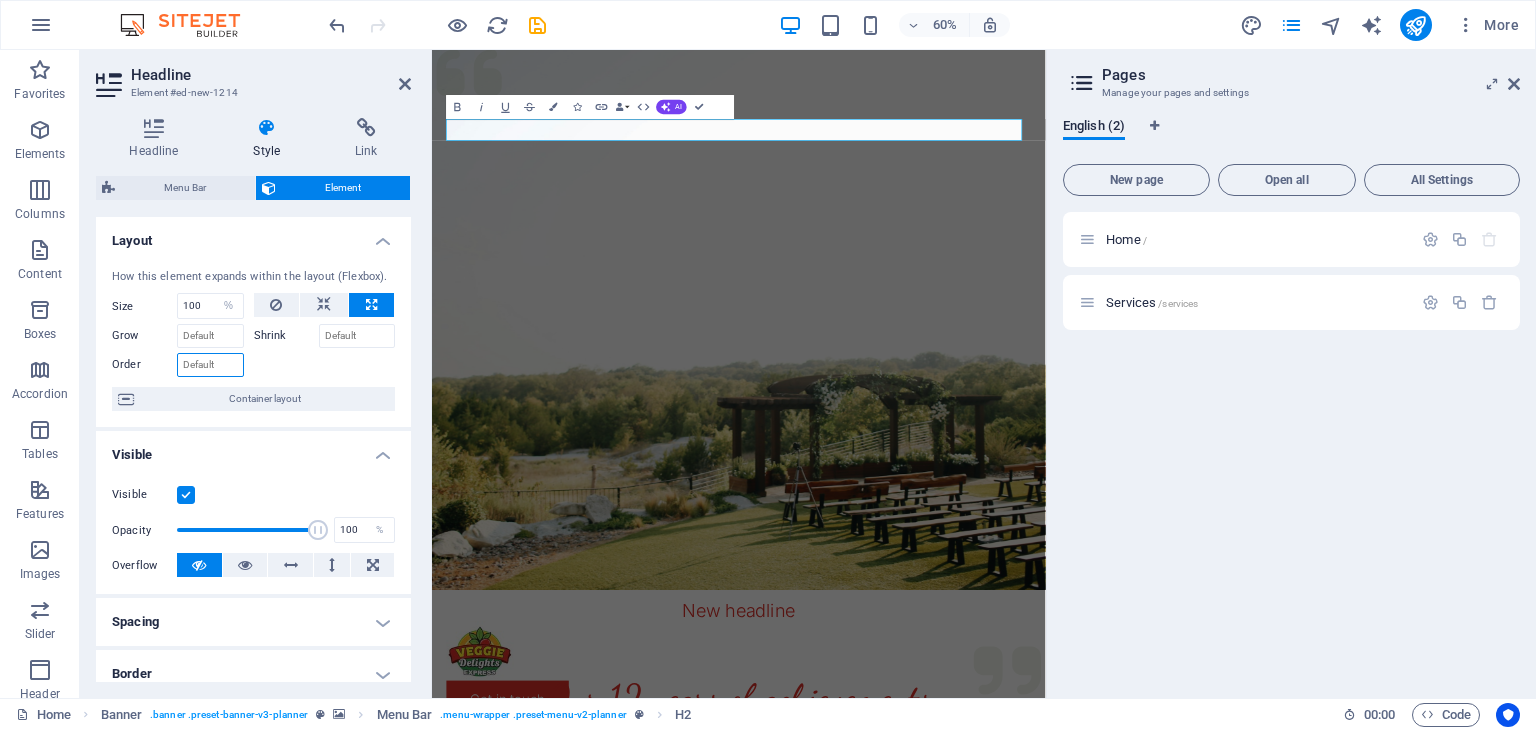 type on "1" 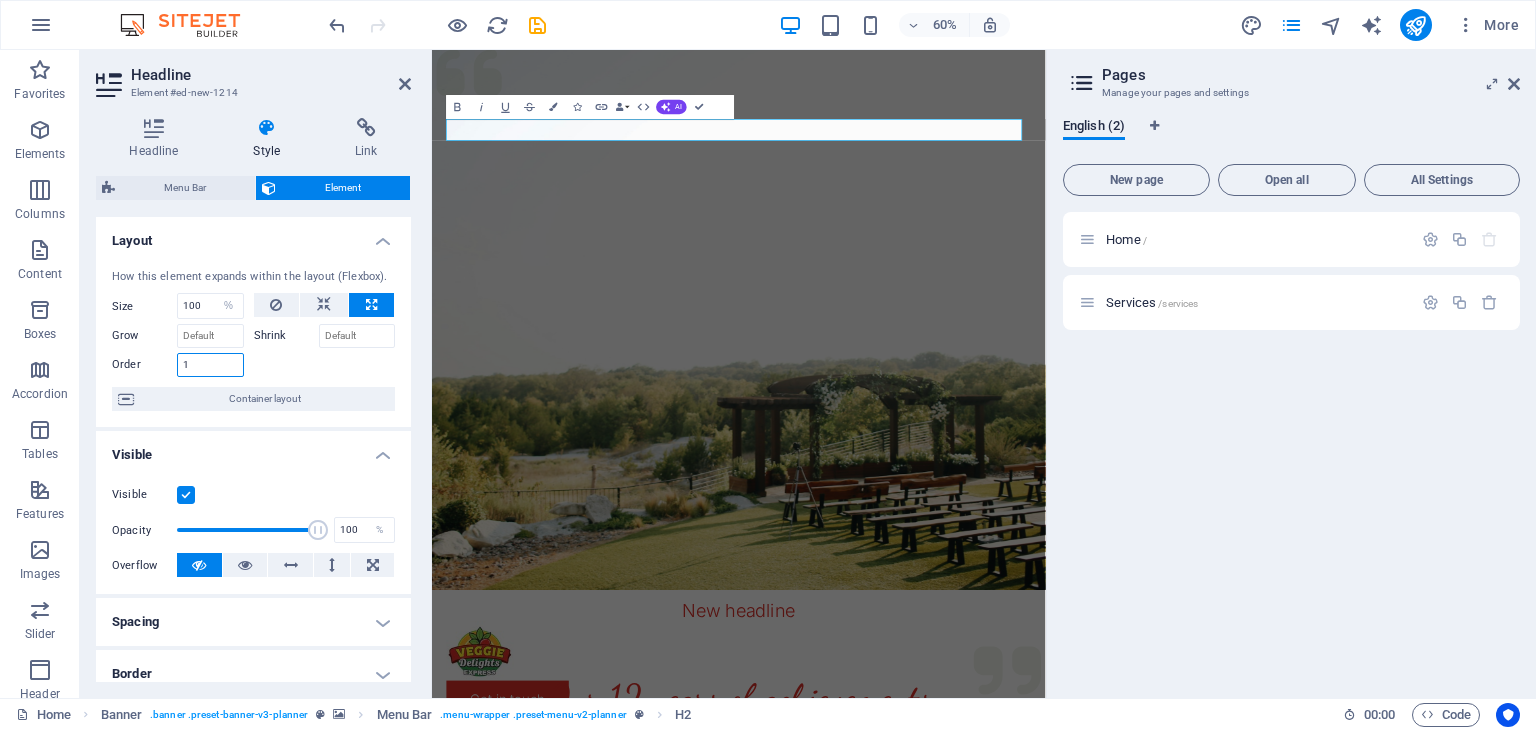 type 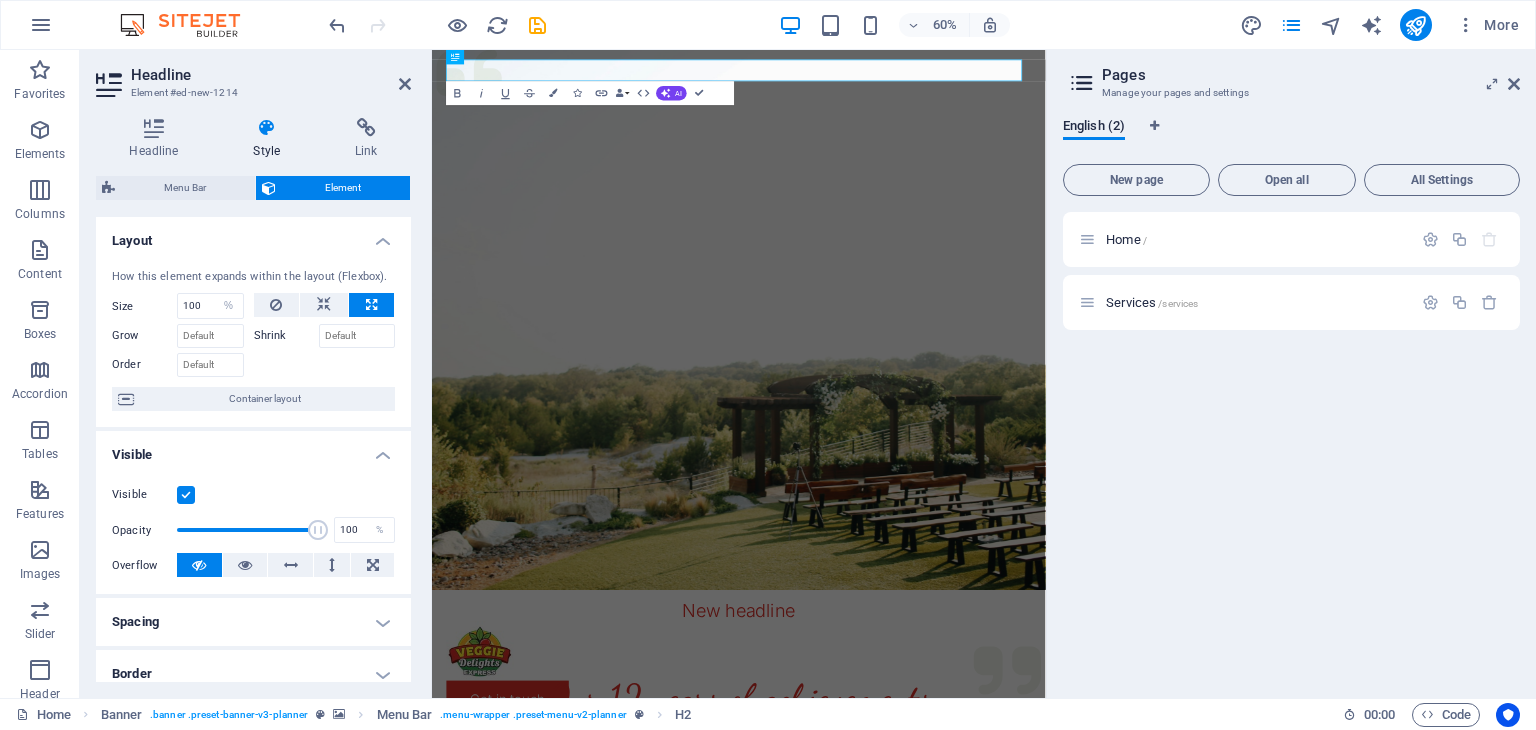 click at bounding box center [325, 362] 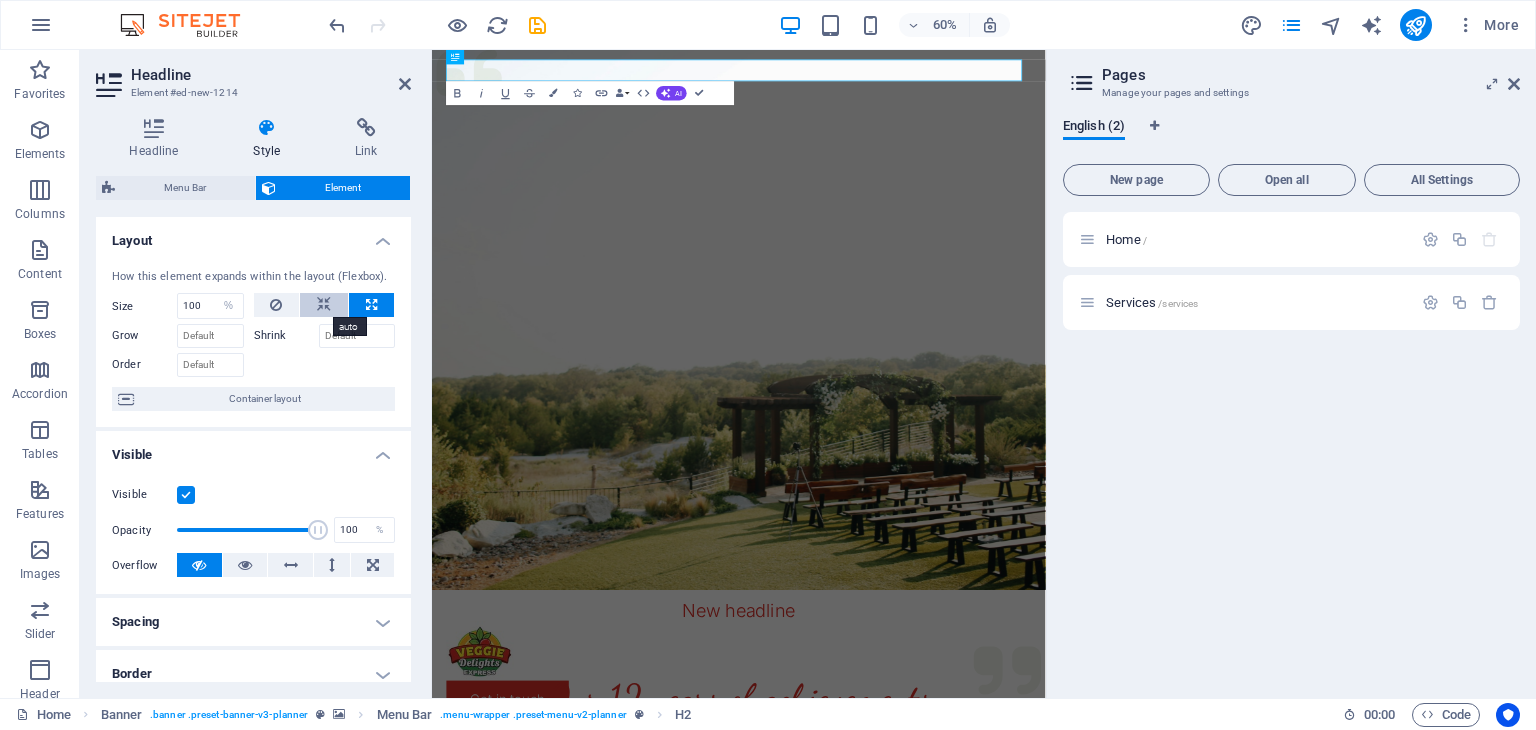 click at bounding box center (324, 305) 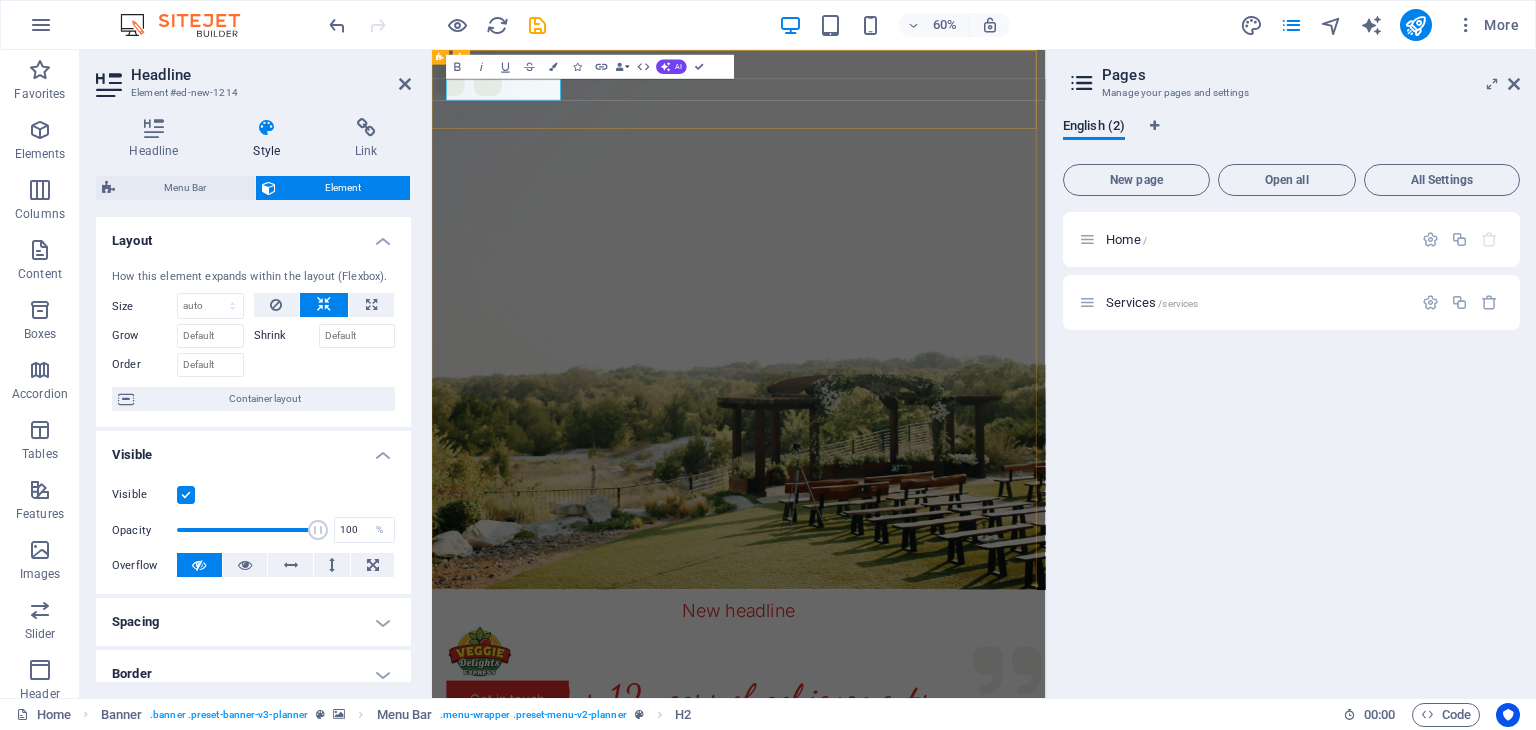 click on "New headline" at bounding box center (943, 984) 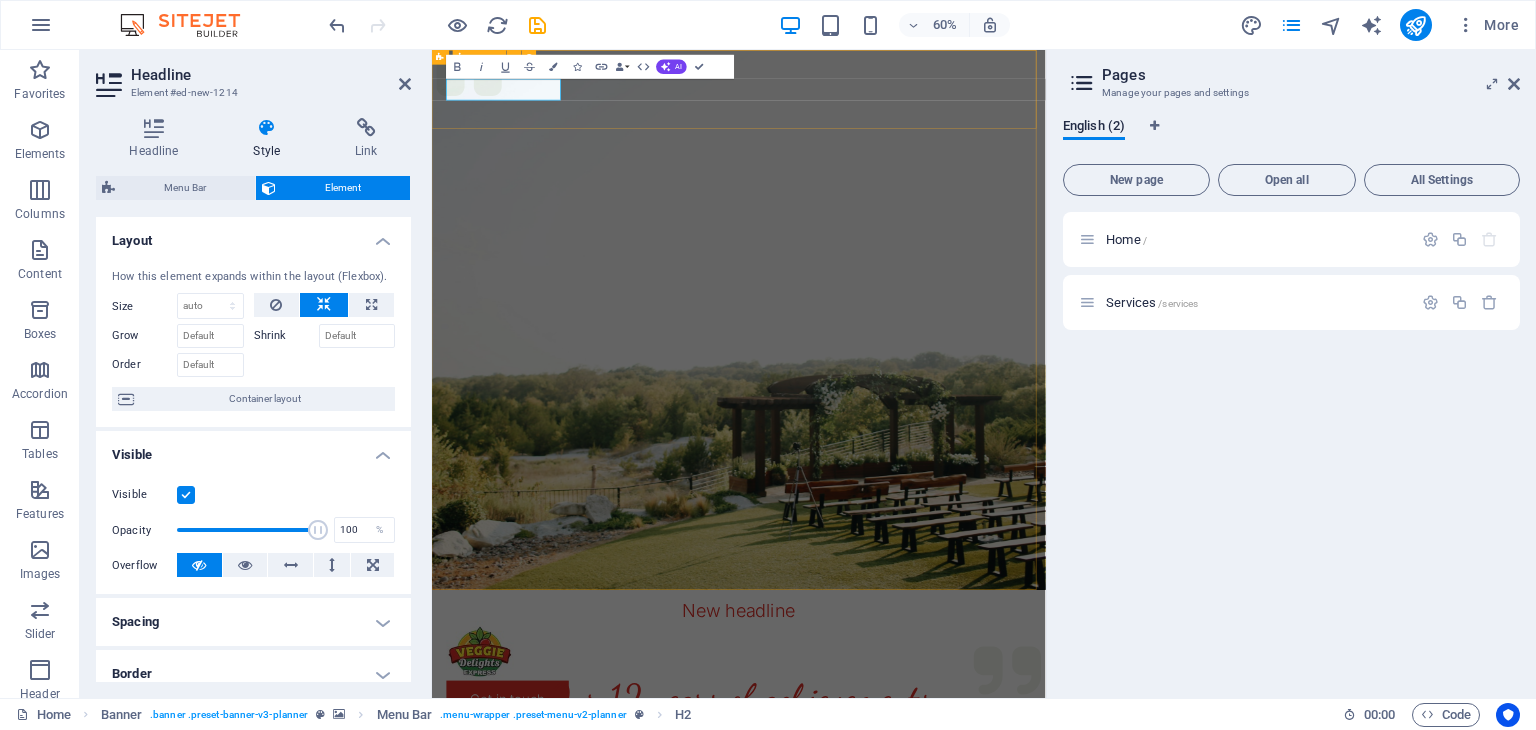 click on "New headline Menu Get in touch" at bounding box center [943, 1064] 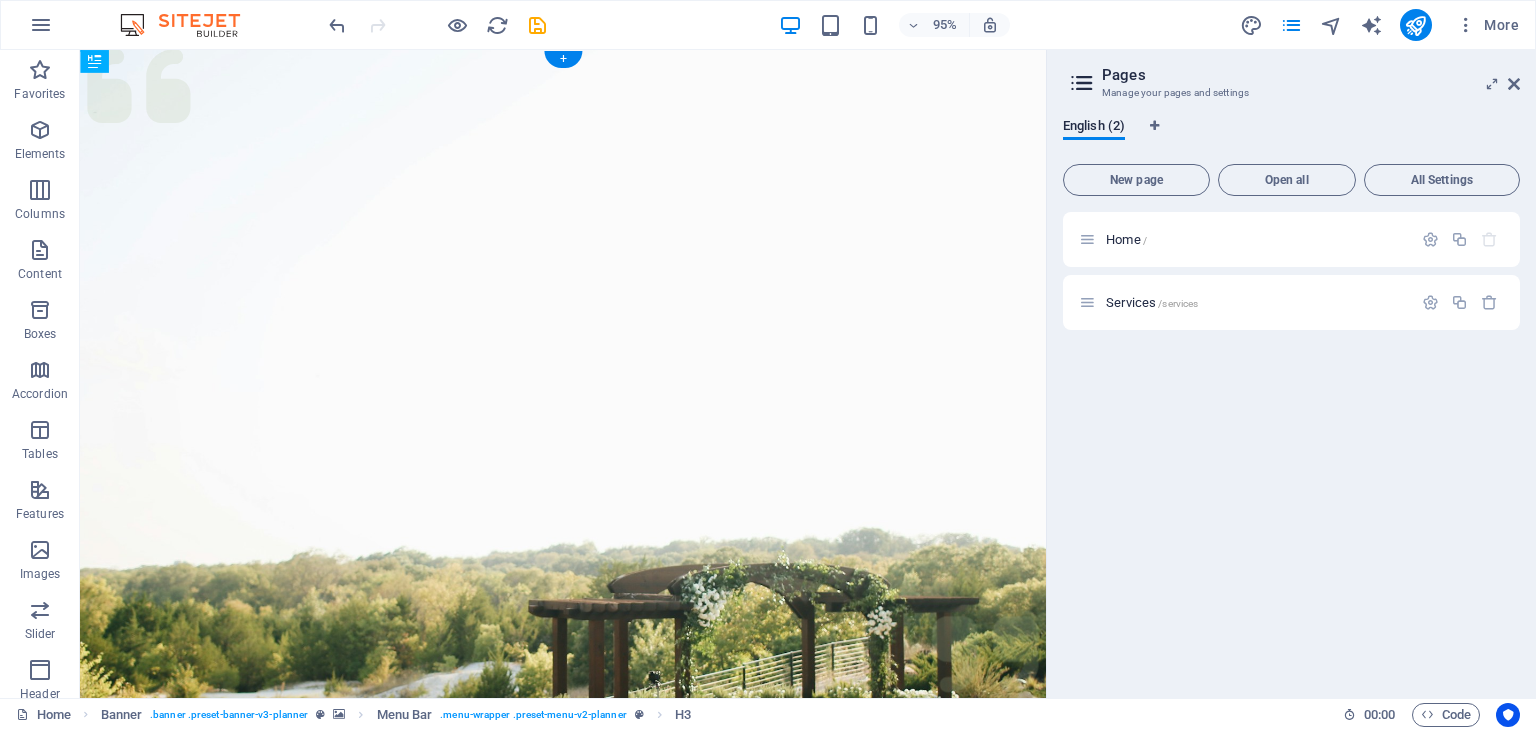 drag, startPoint x: 258, startPoint y: 116, endPoint x: 614, endPoint y: 121, distance: 356.03513 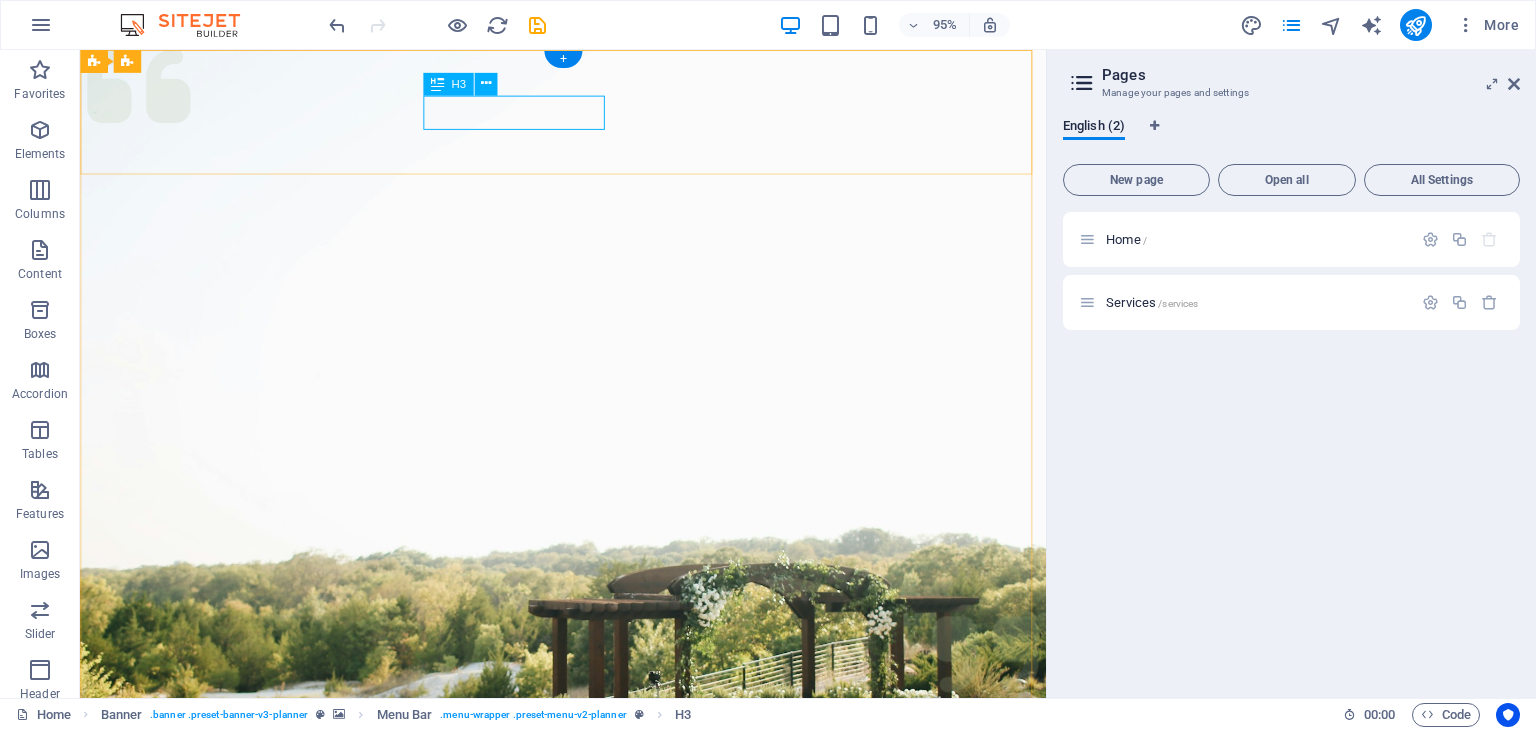 click on "New headline" at bounding box center [588, 1083] 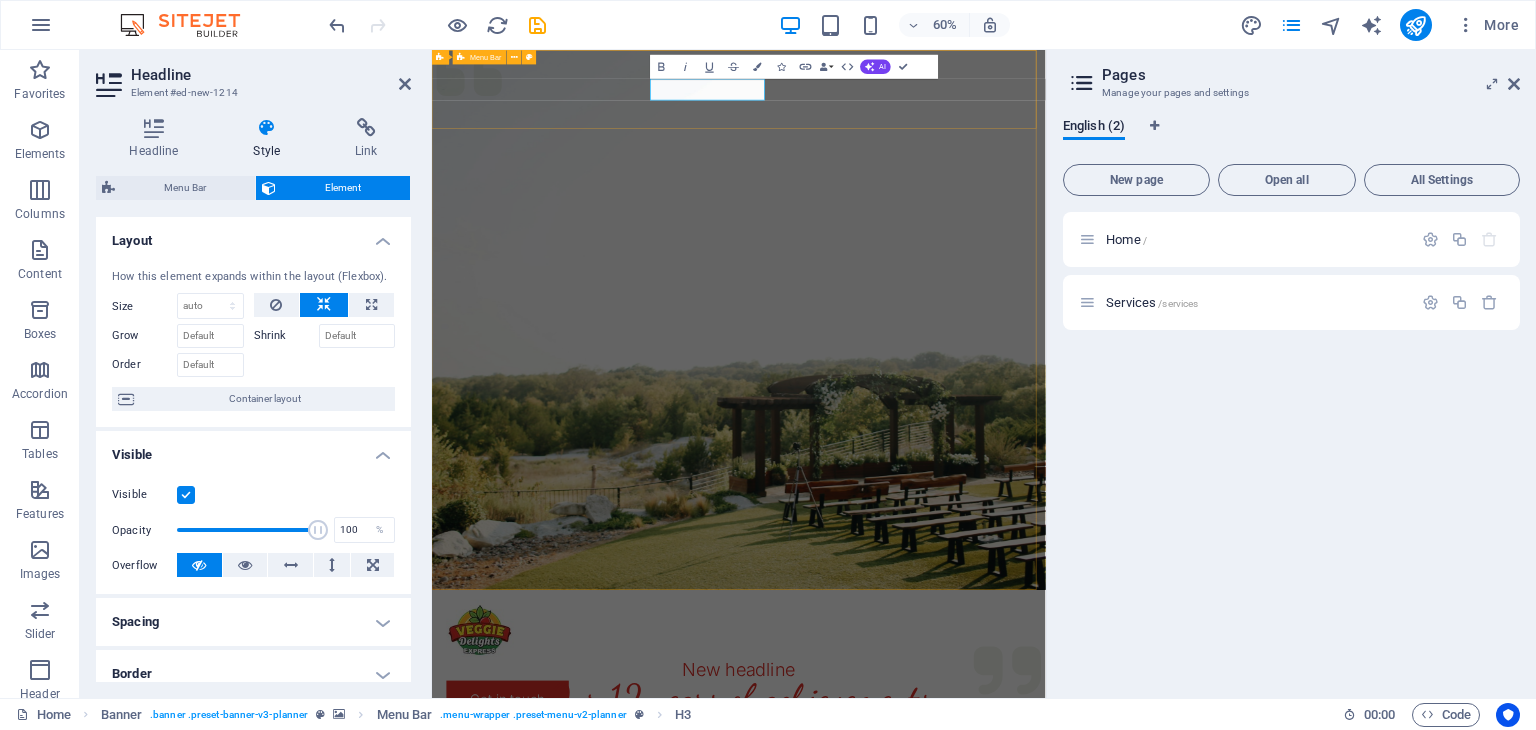 type 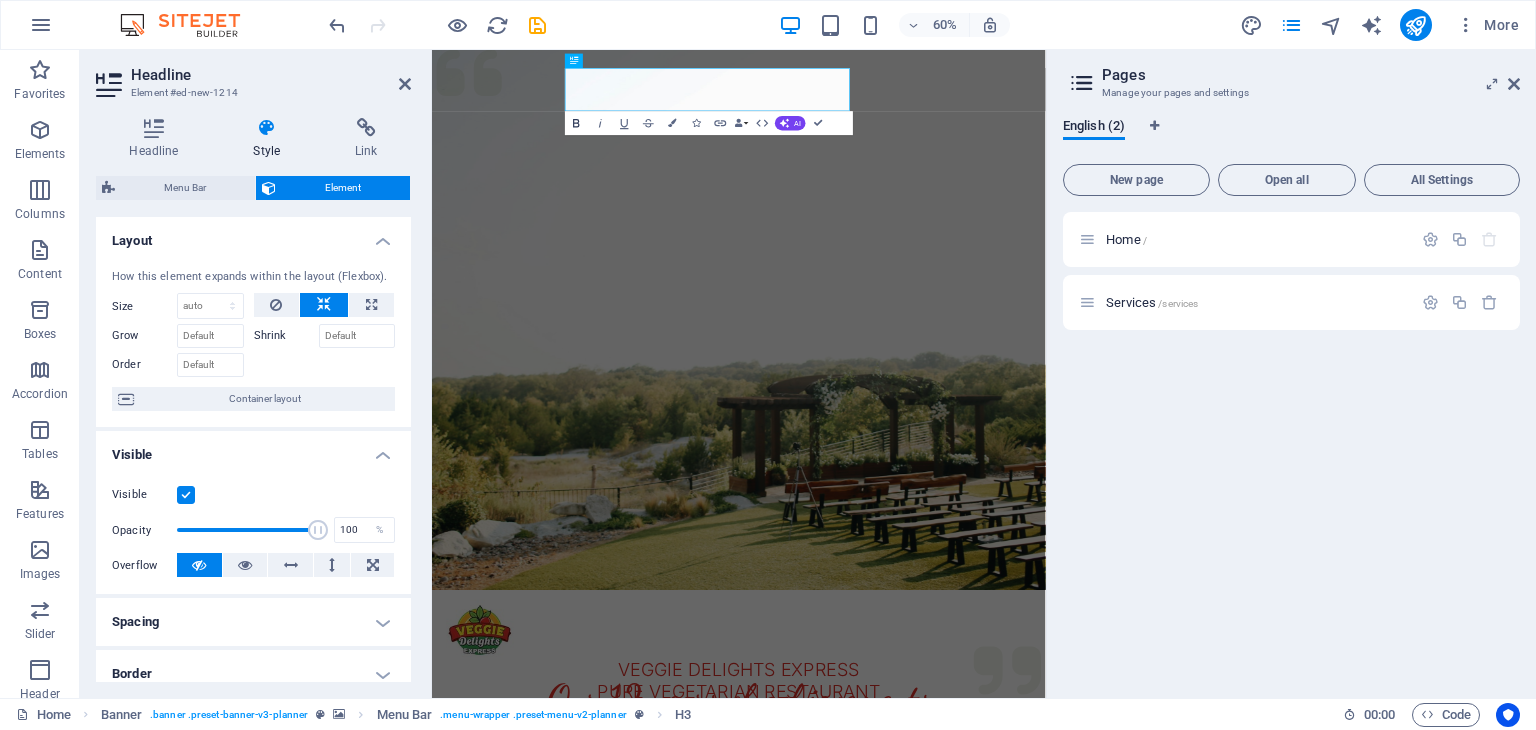 click 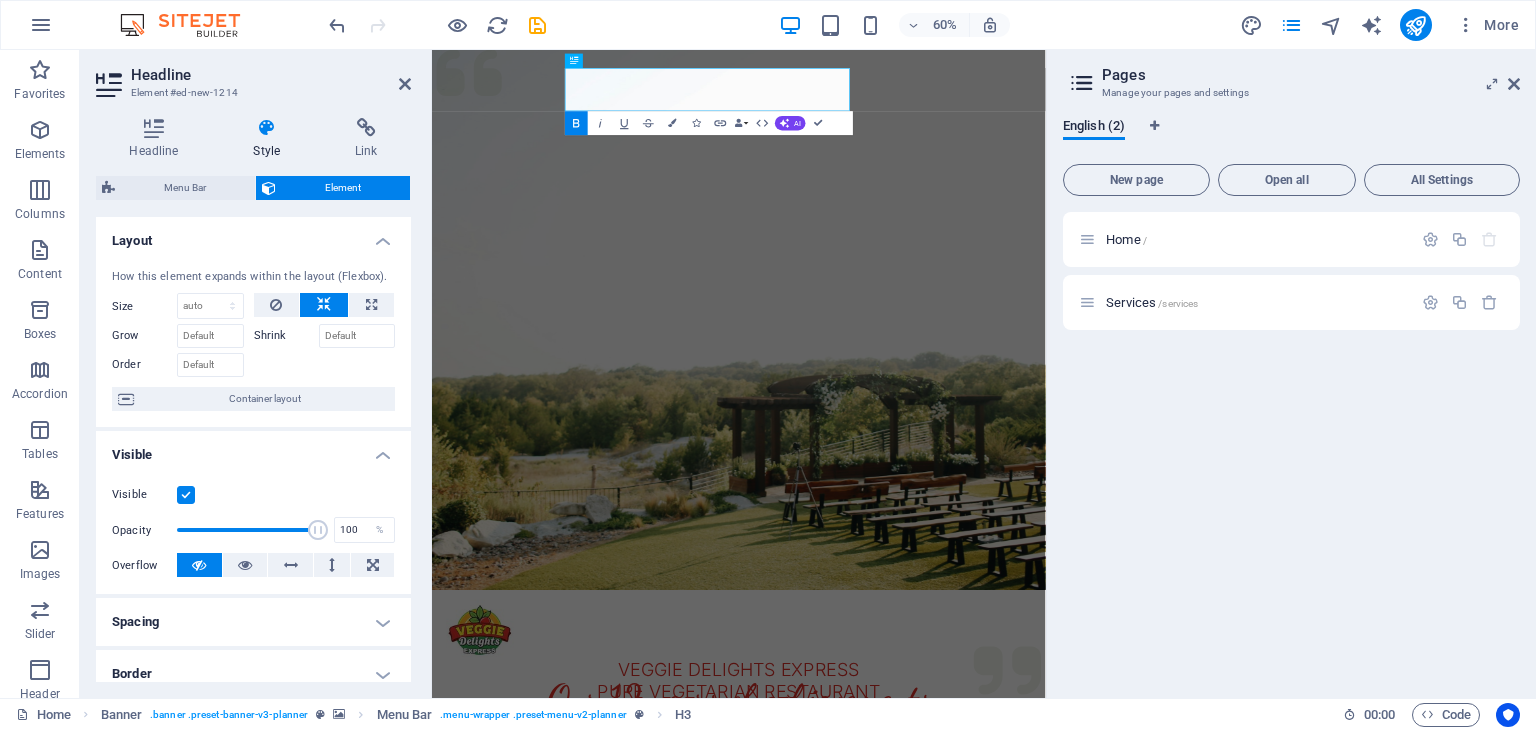 click 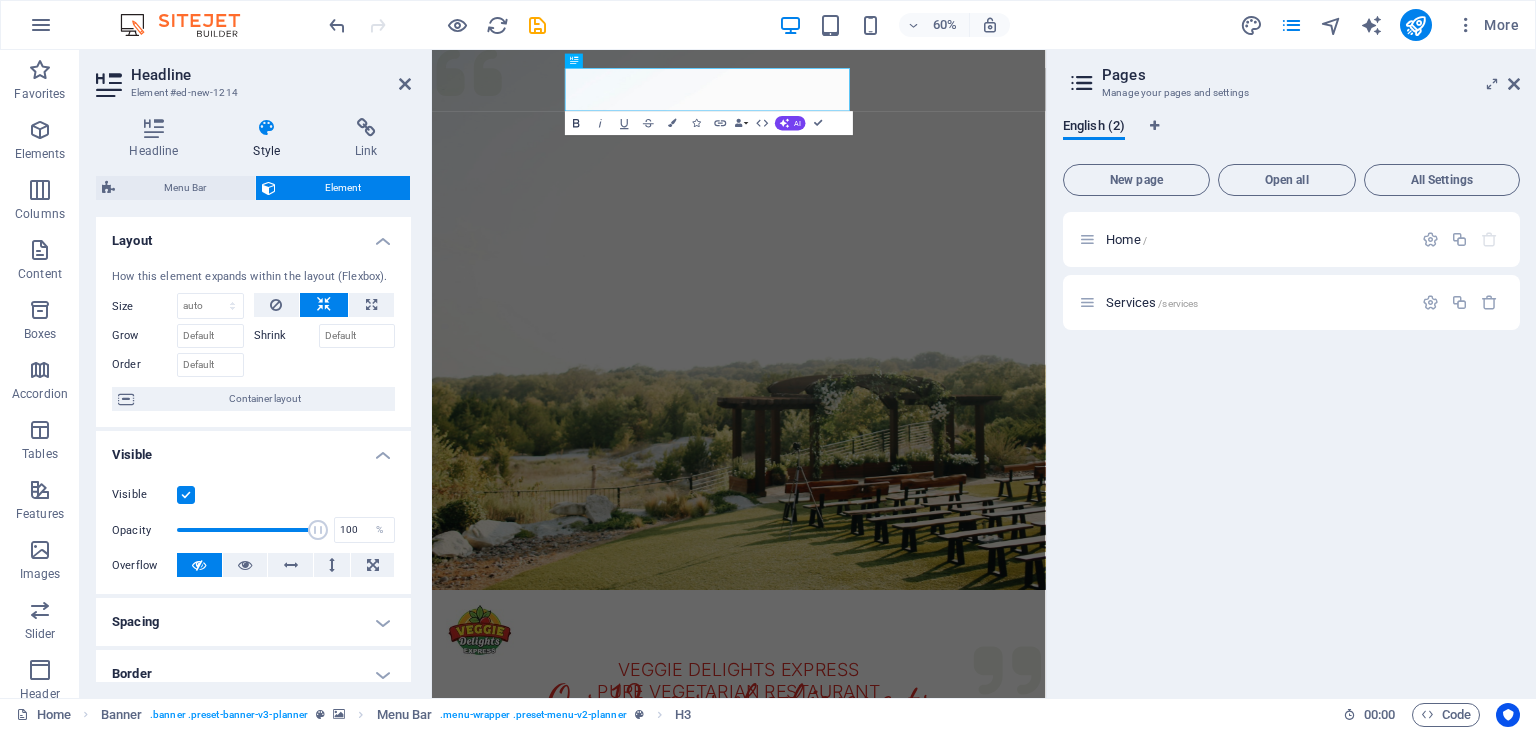 click 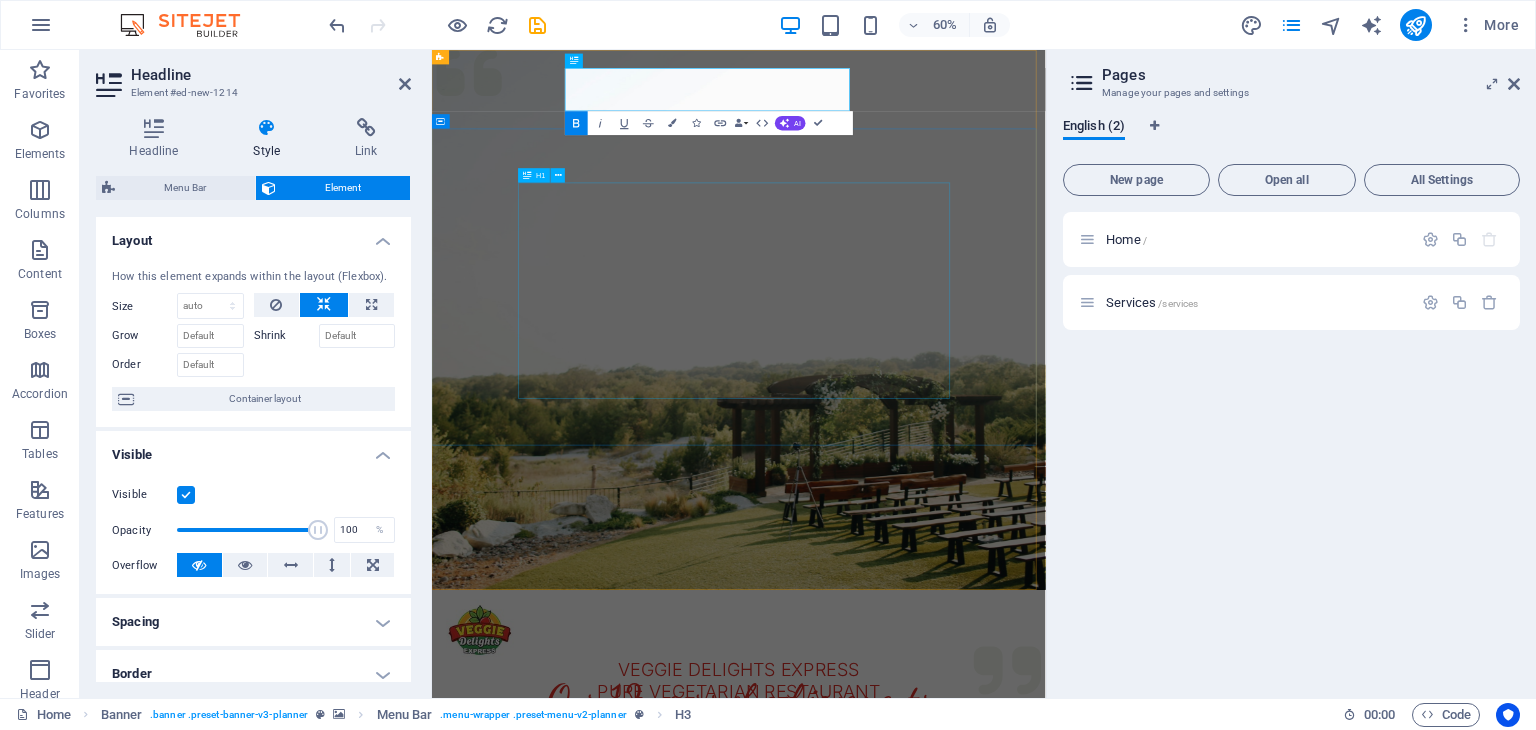 click on "Experience extraordinary life moments" at bounding box center (943, 1485) 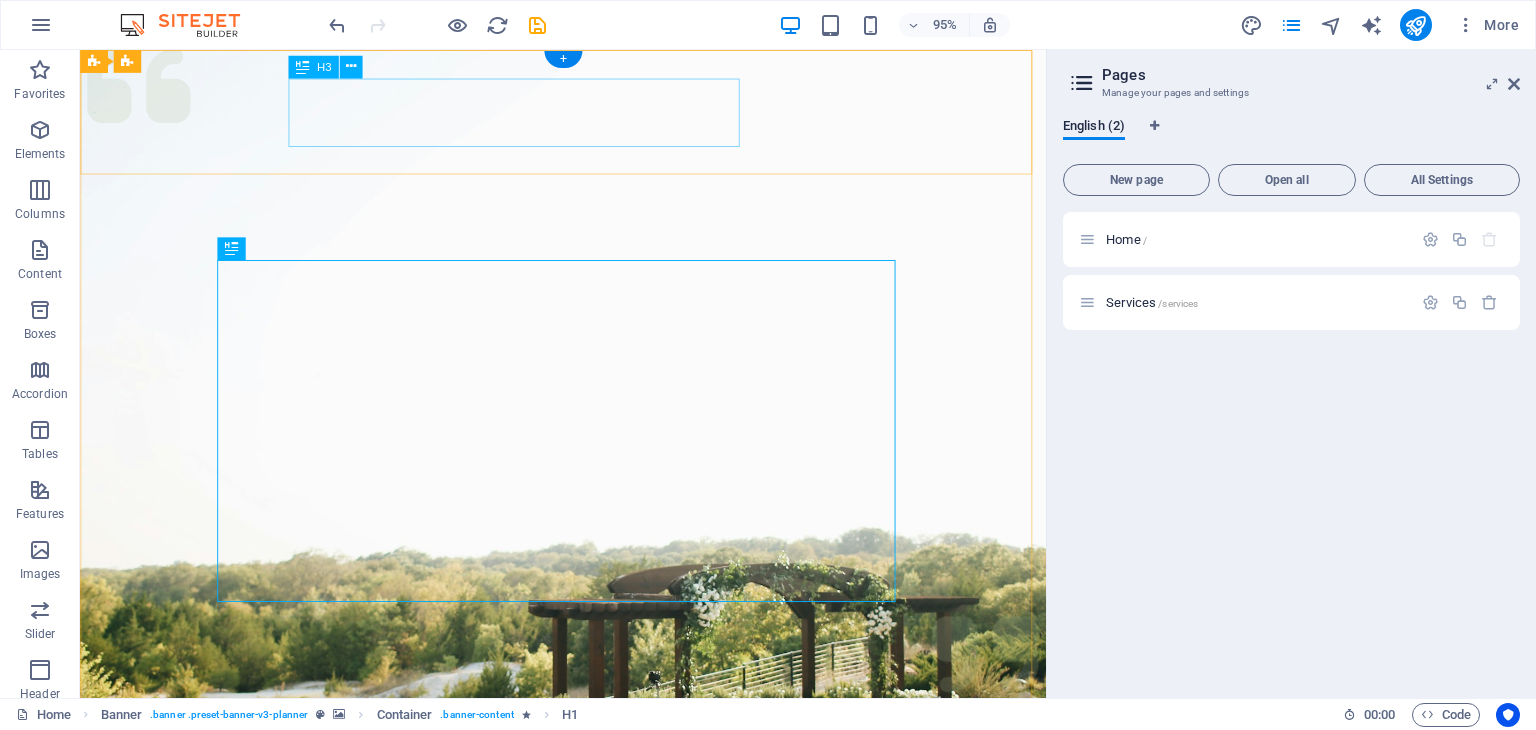 click on "VEGGIE DELIGHTS EXPRESS PURE VEGETARIAN RESTAURANT" at bounding box center [588, 1101] 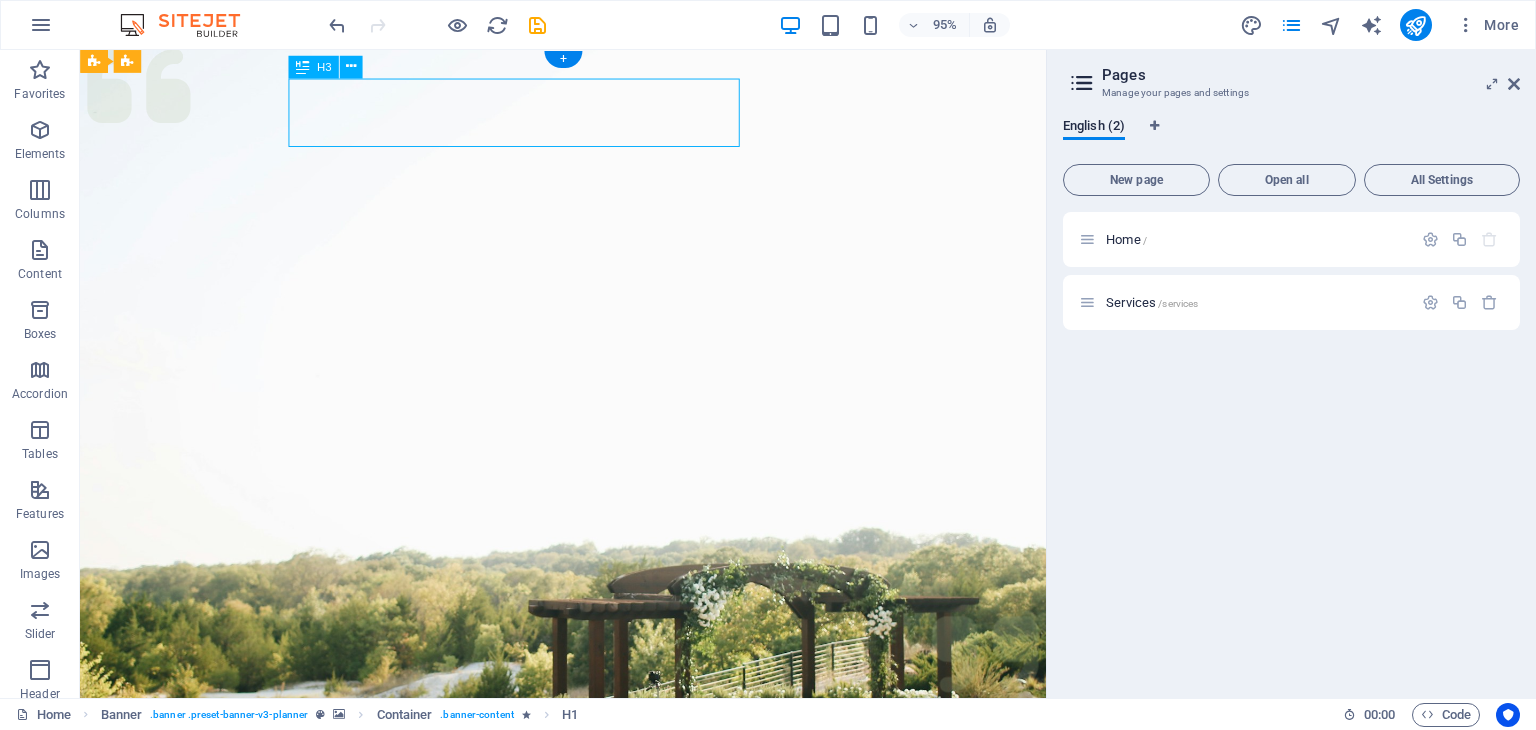 click on "VEGGIE DELIGHTS EXPRESS PURE VEGETARIAN RESTAURANT" at bounding box center (588, 1101) 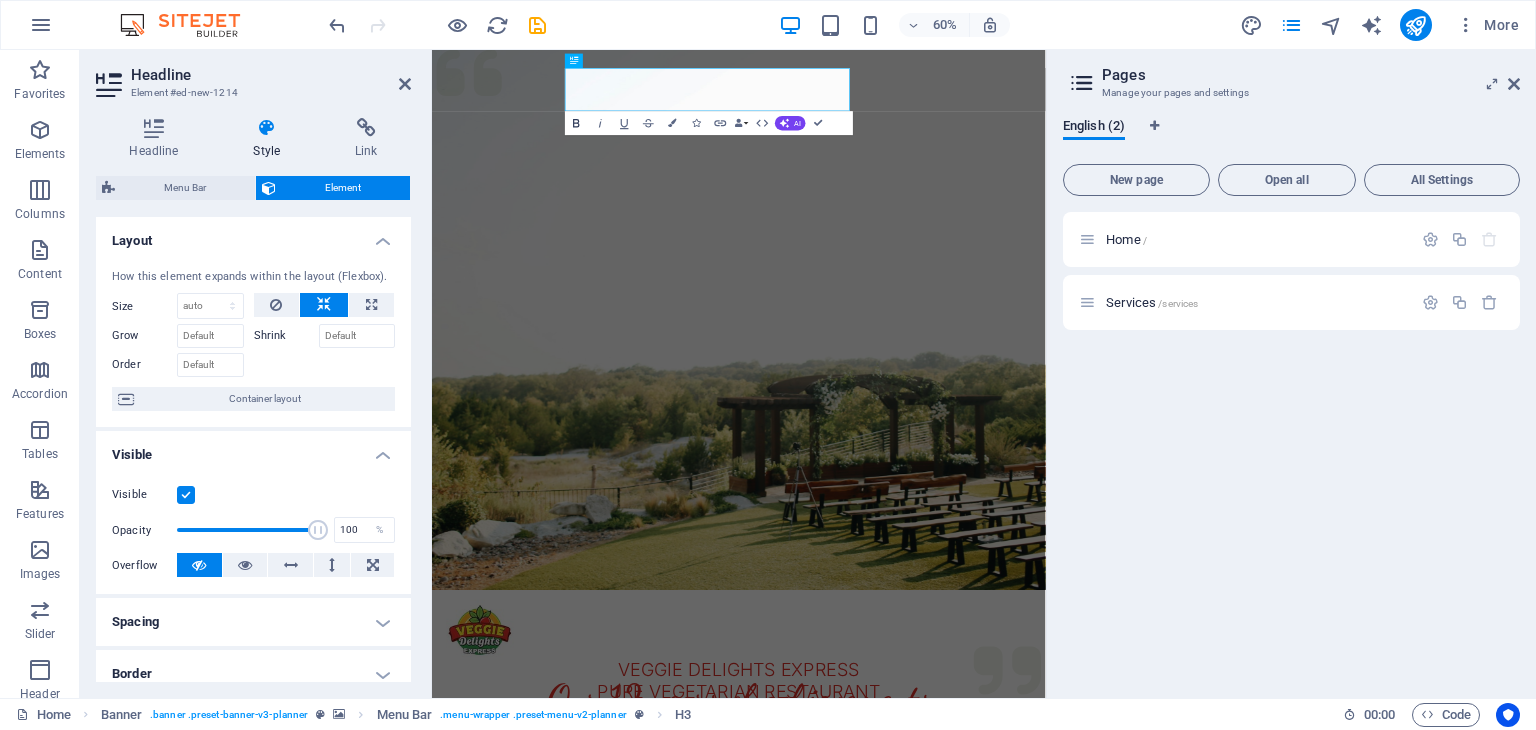 click 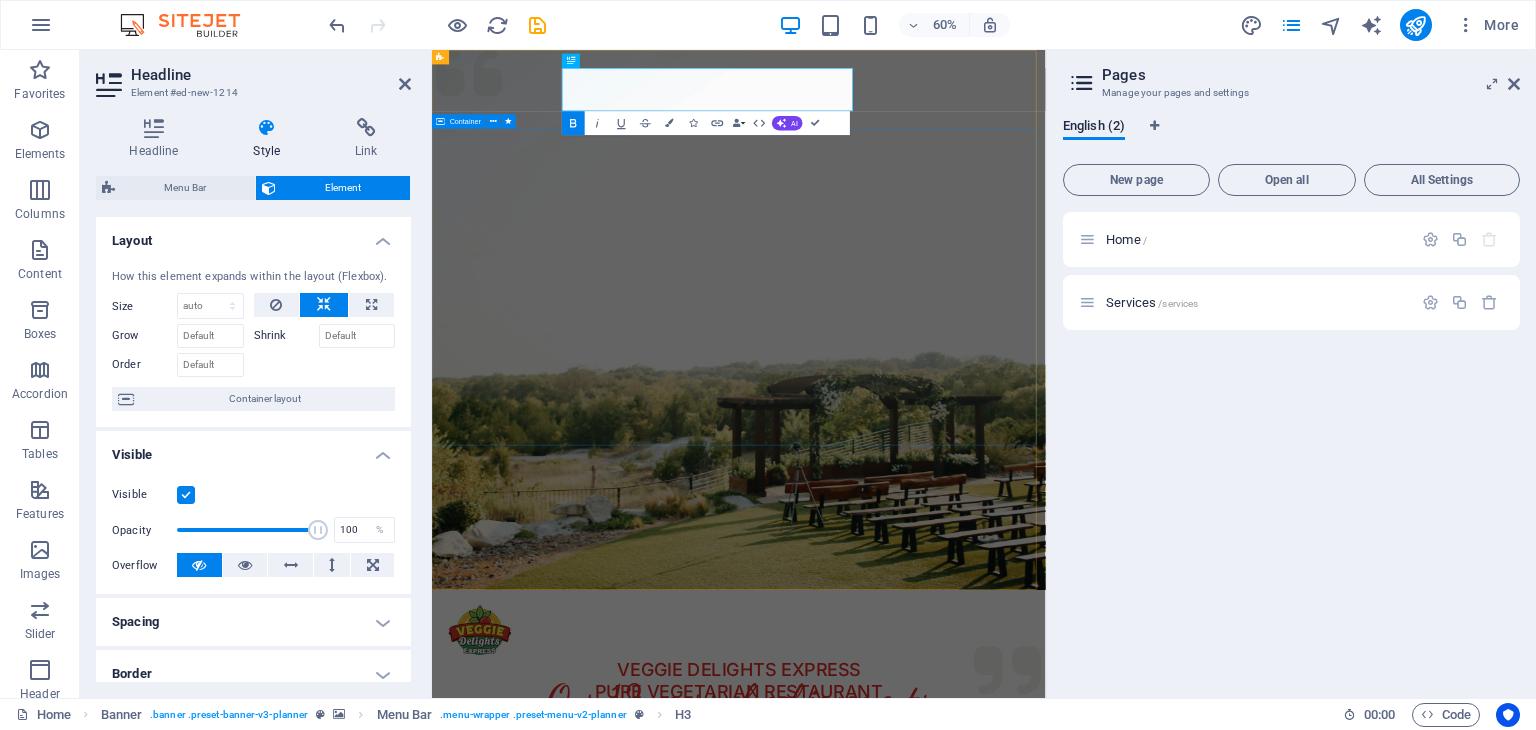 click on "Experience extraordinary life moments Plan your next event with us" at bounding box center [943, 1479] 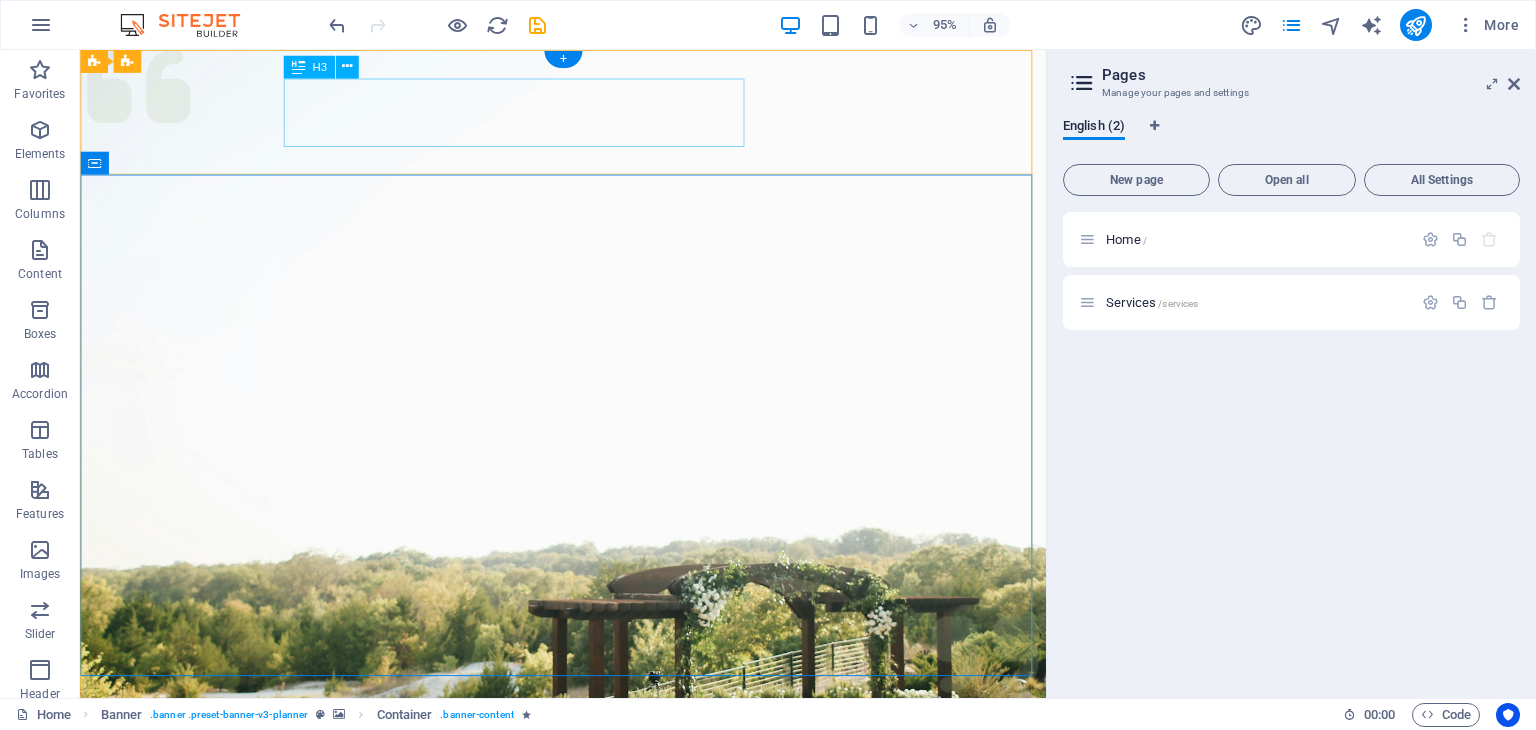 click on "VEGGIE DELIGHTS EXPRESS PURE VEGETARIAN RESTAURANT" at bounding box center (588, 1101) 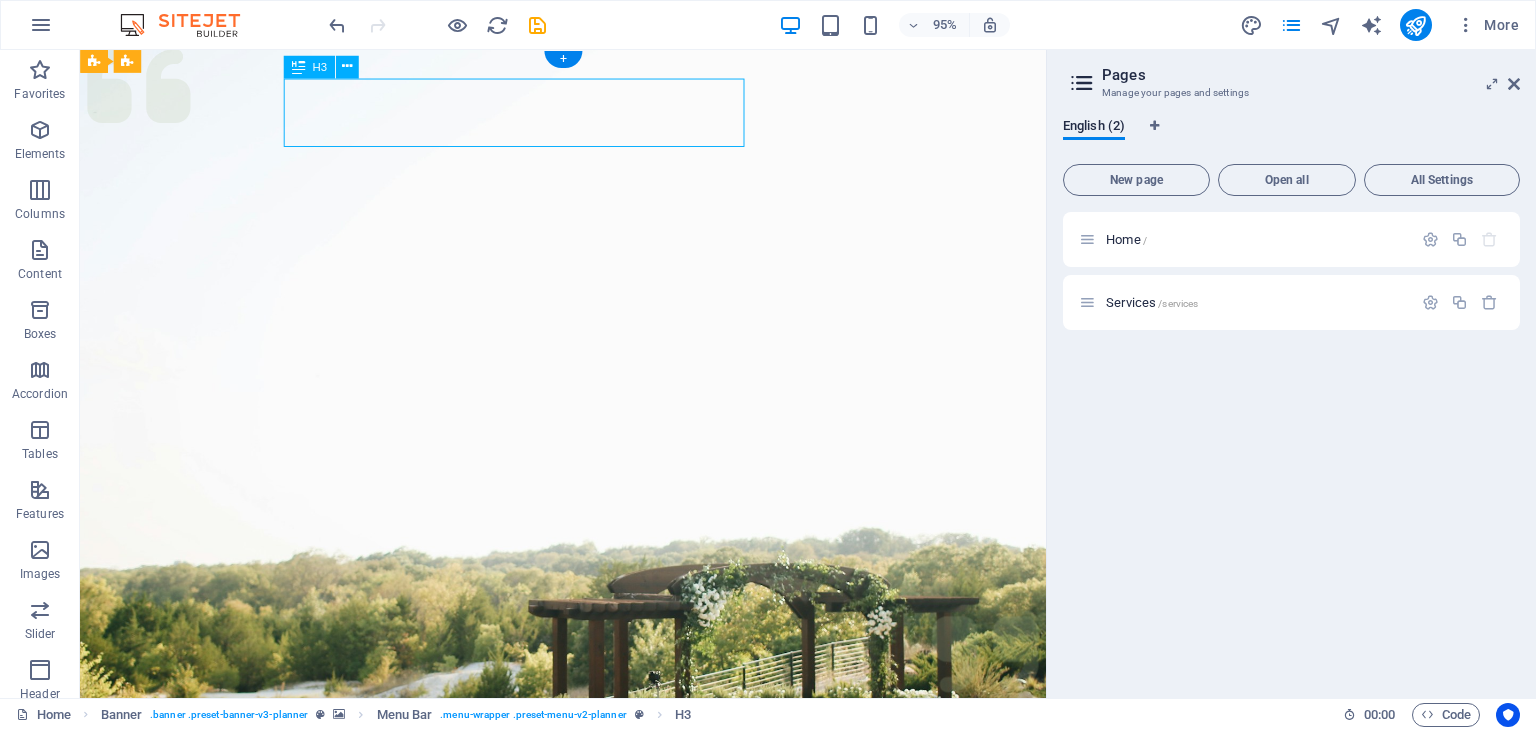 click on "VEGGIE DELIGHTS EXPRESS PURE VEGETARIAN RESTAURANT" at bounding box center (588, 1101) 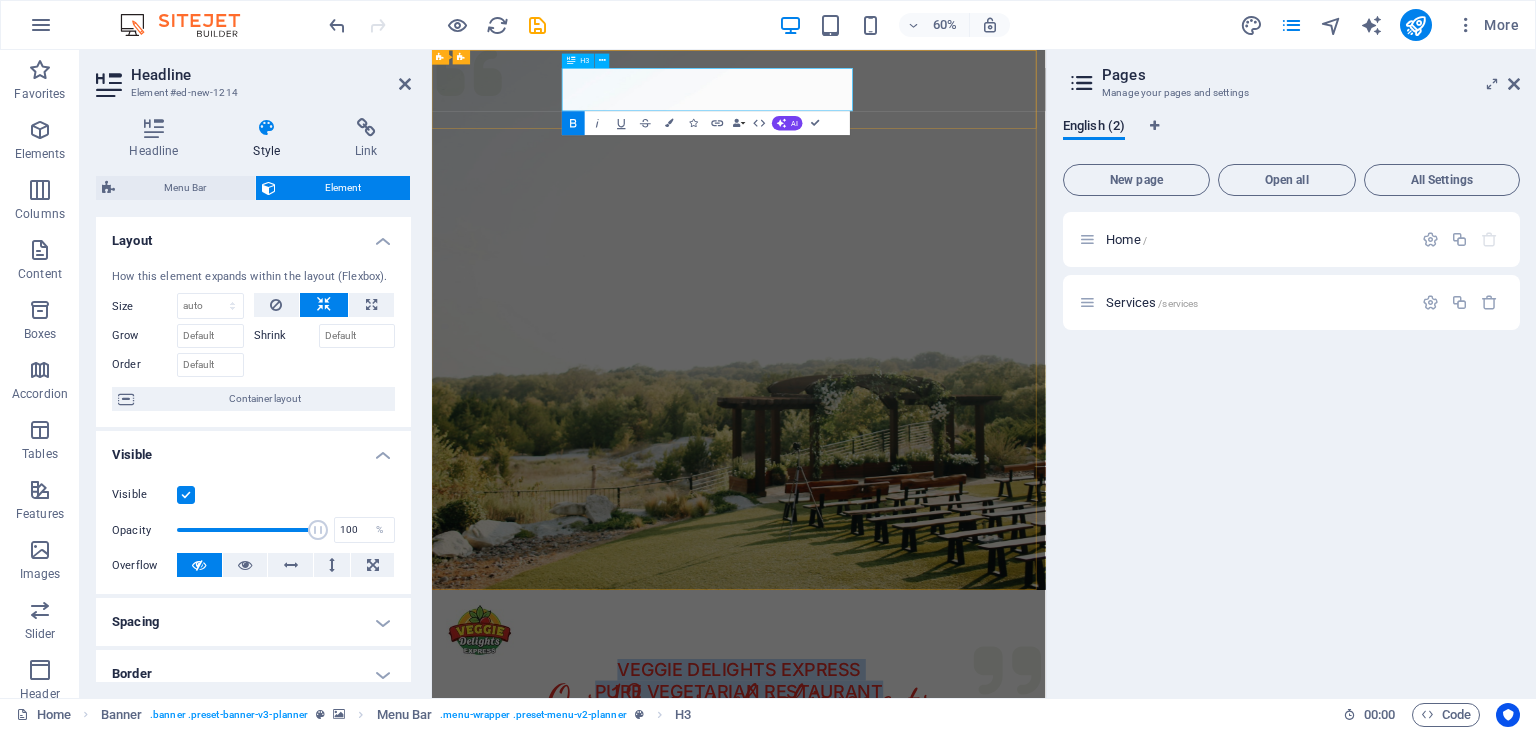 click on "VEGGIE DELIGHTS EXPRESS PURE VEGETARIAN RESTAURANT" at bounding box center [943, 1101] 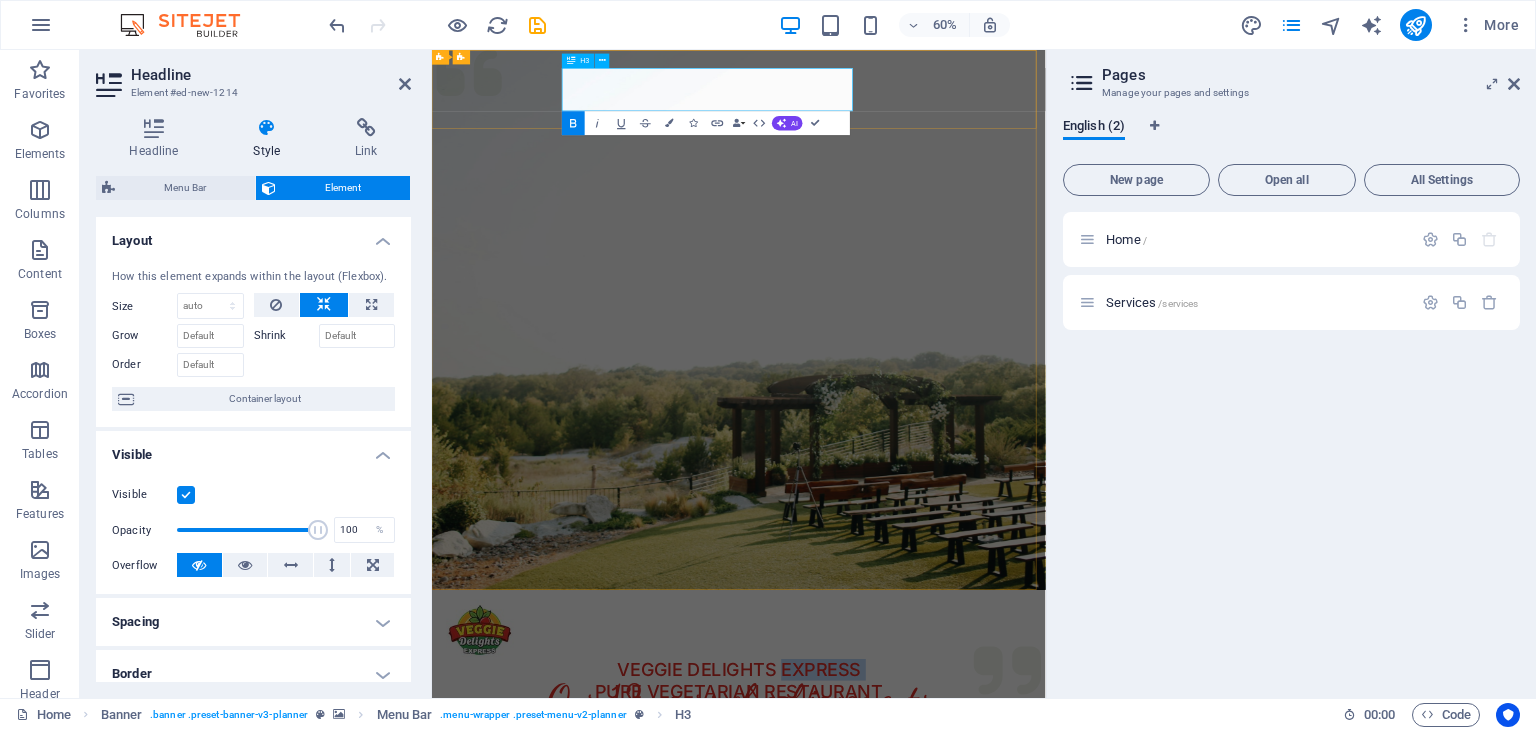 drag, startPoint x: 1101, startPoint y: 98, endPoint x: 1057, endPoint y: 98, distance: 44 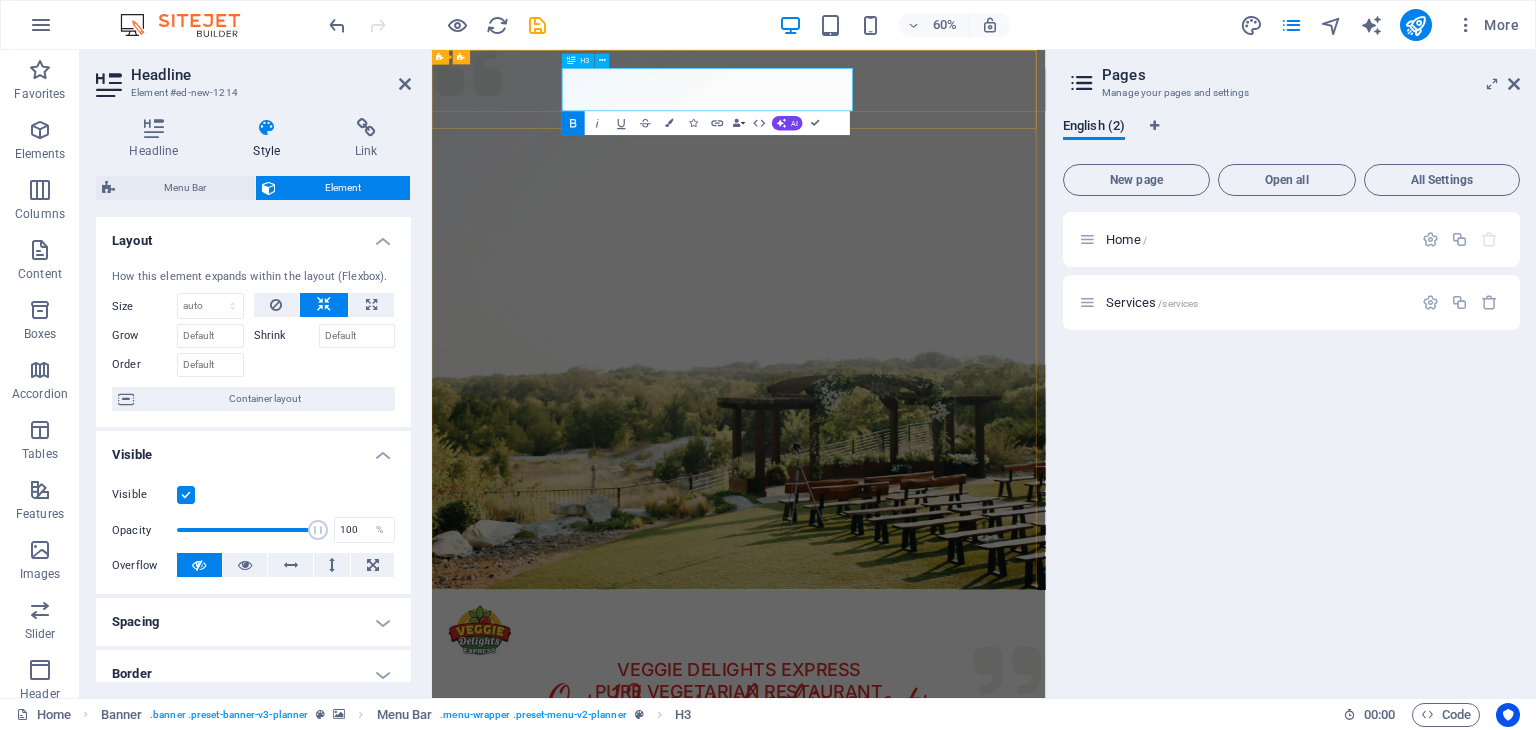 click on "VEGGIE DELIGHTS EXPRESS PURE VEGETARIAN RESTAURANT" at bounding box center [944, 1101] 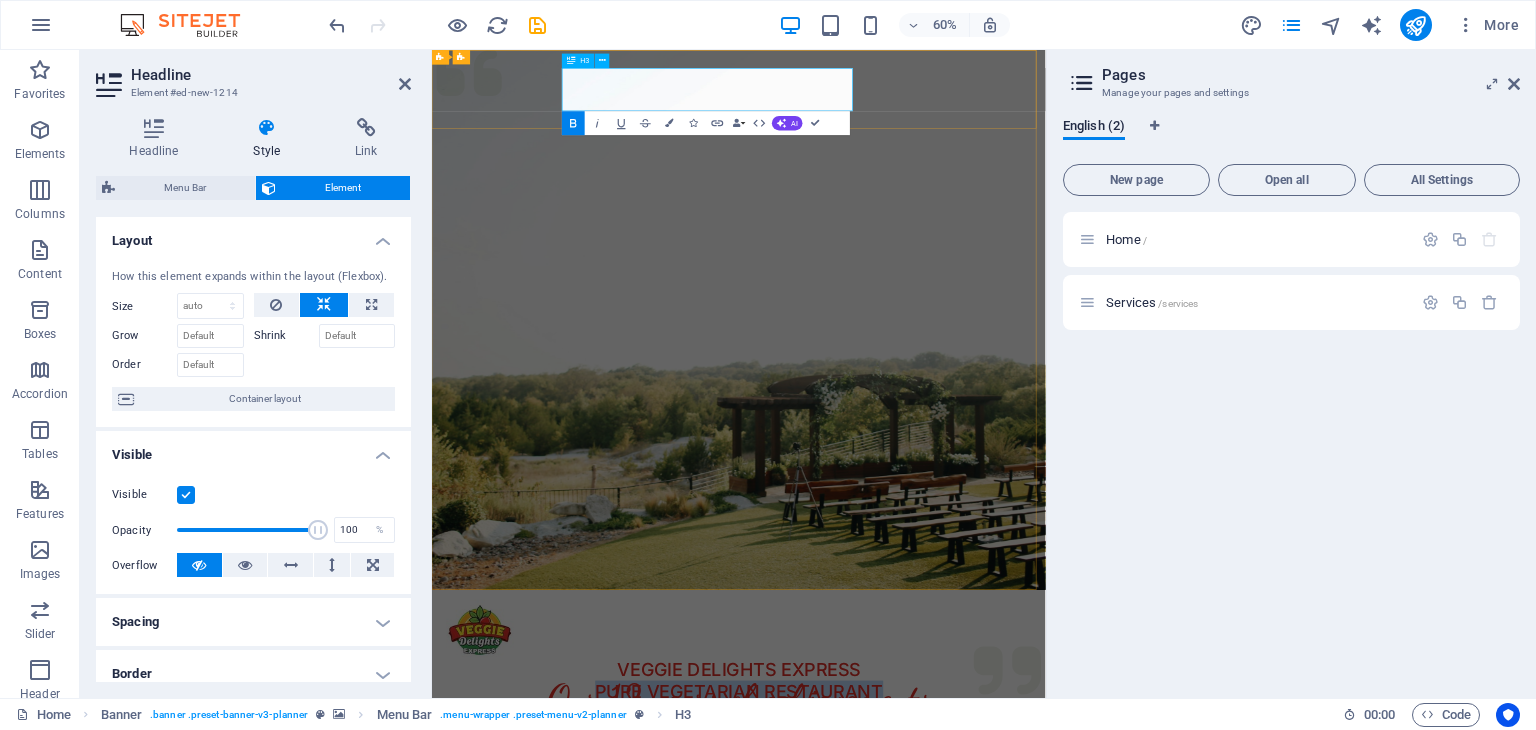 drag, startPoint x: 654, startPoint y: 126, endPoint x: 1123, endPoint y: 133, distance: 469.05225 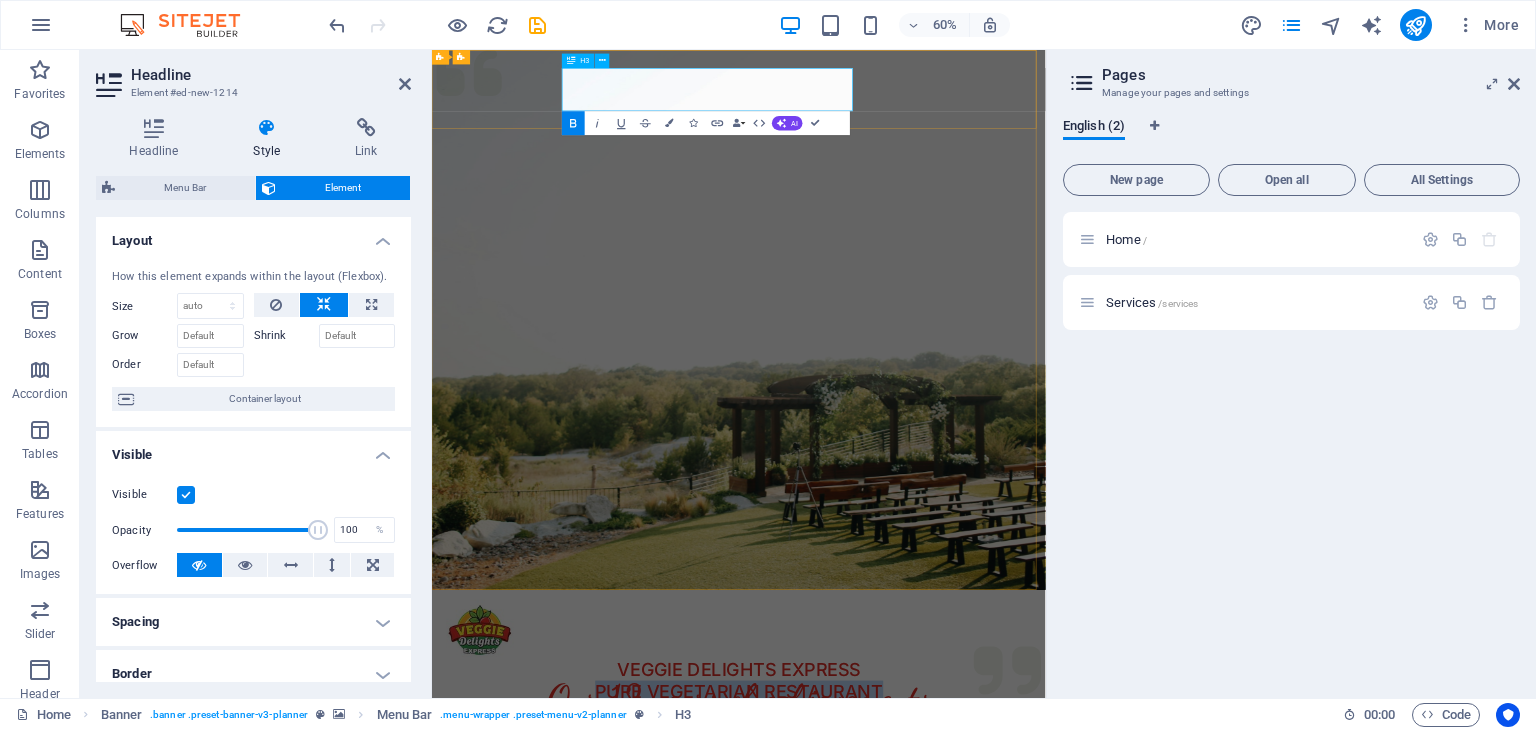 click on "VEGGIE DELIGHTS EXPRESS PURE VEGETARIAN RESTAURANT" at bounding box center [944, 1101] 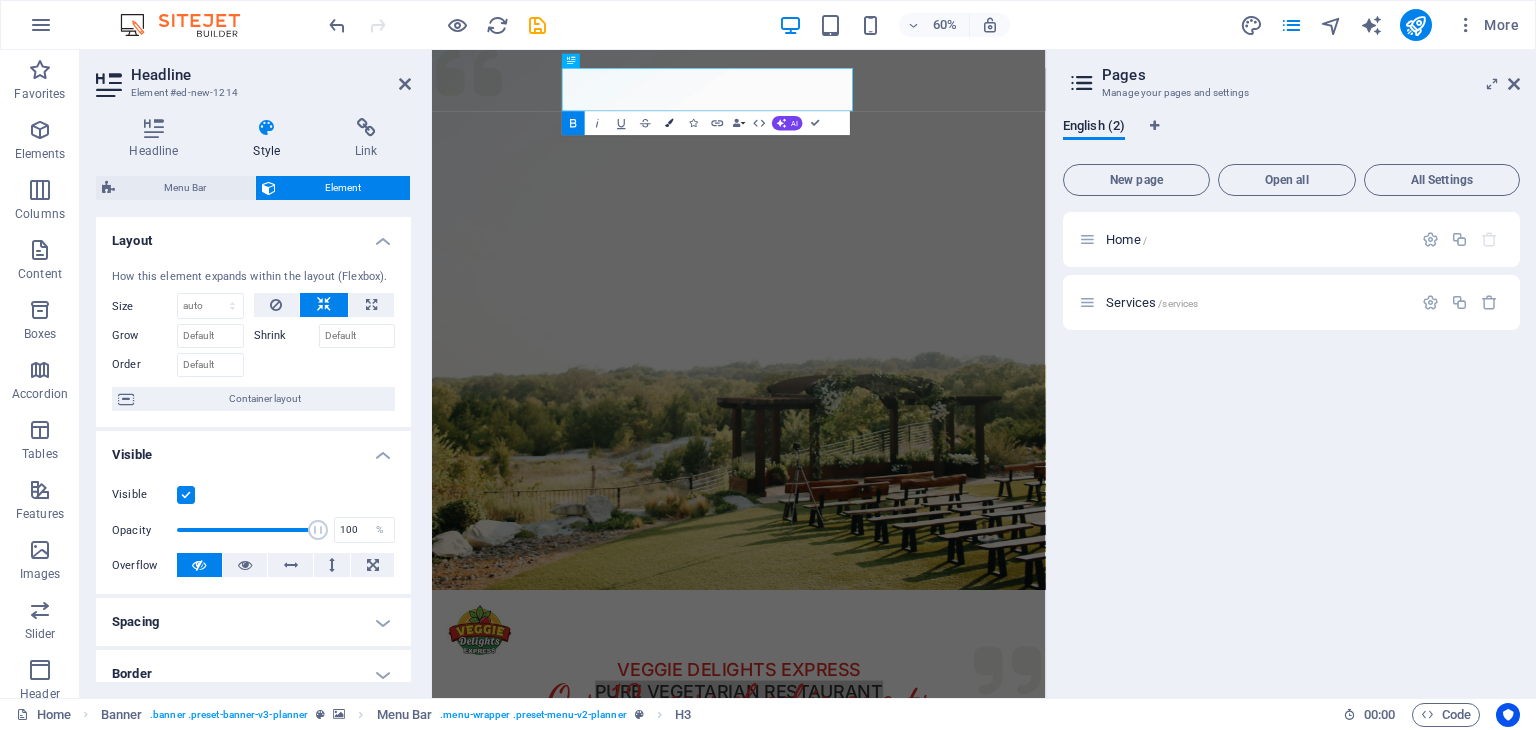 click at bounding box center (670, 123) 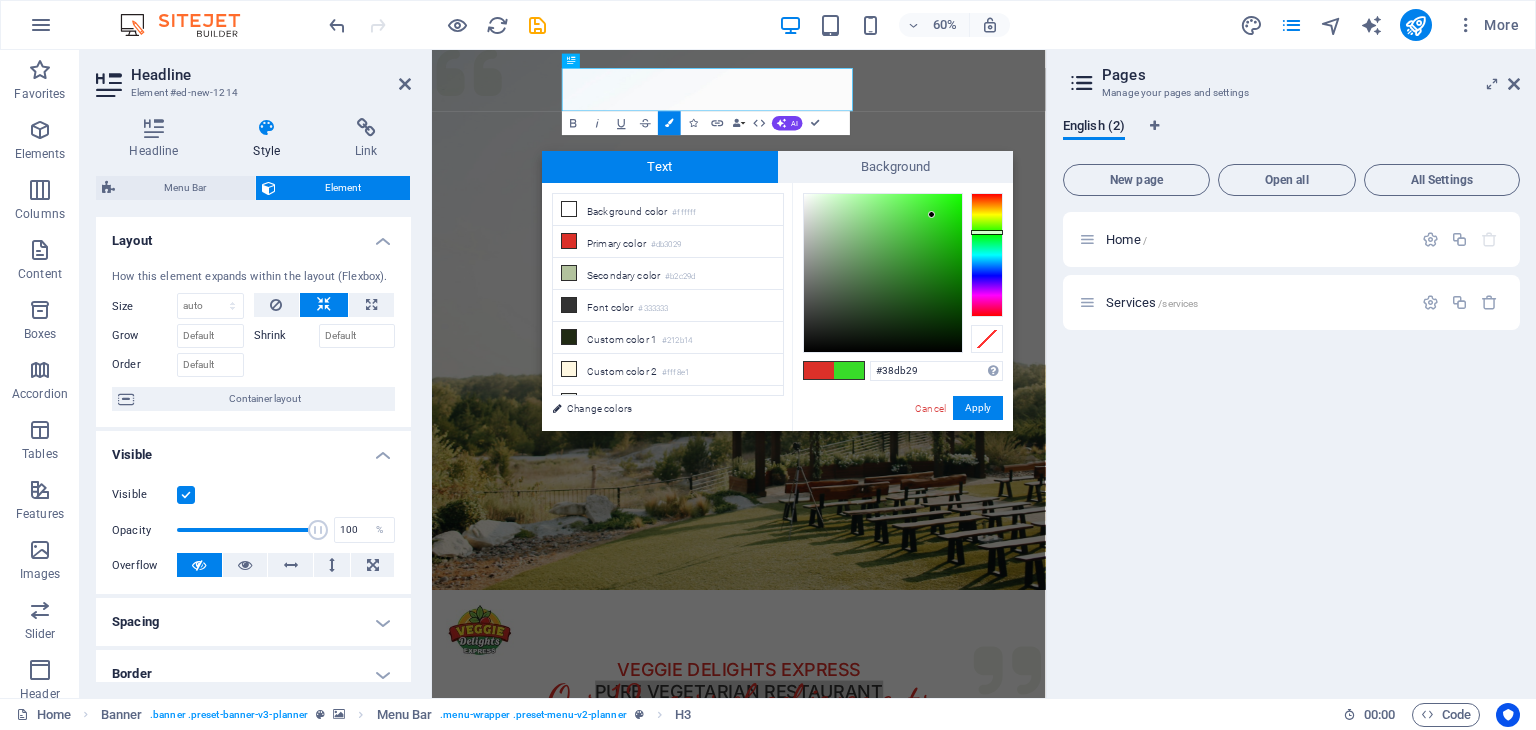 click at bounding box center [987, 255] 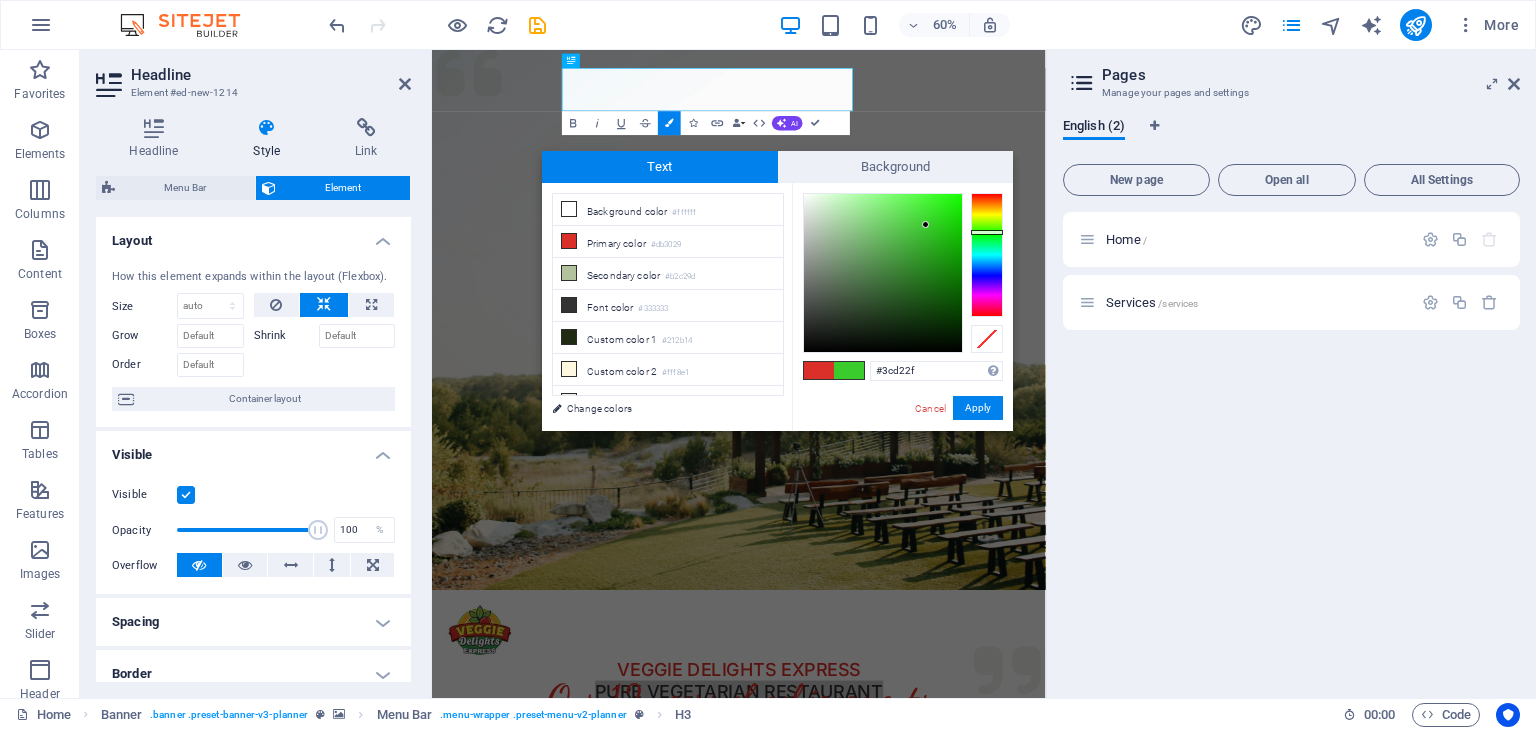 type on "#3dd52f" 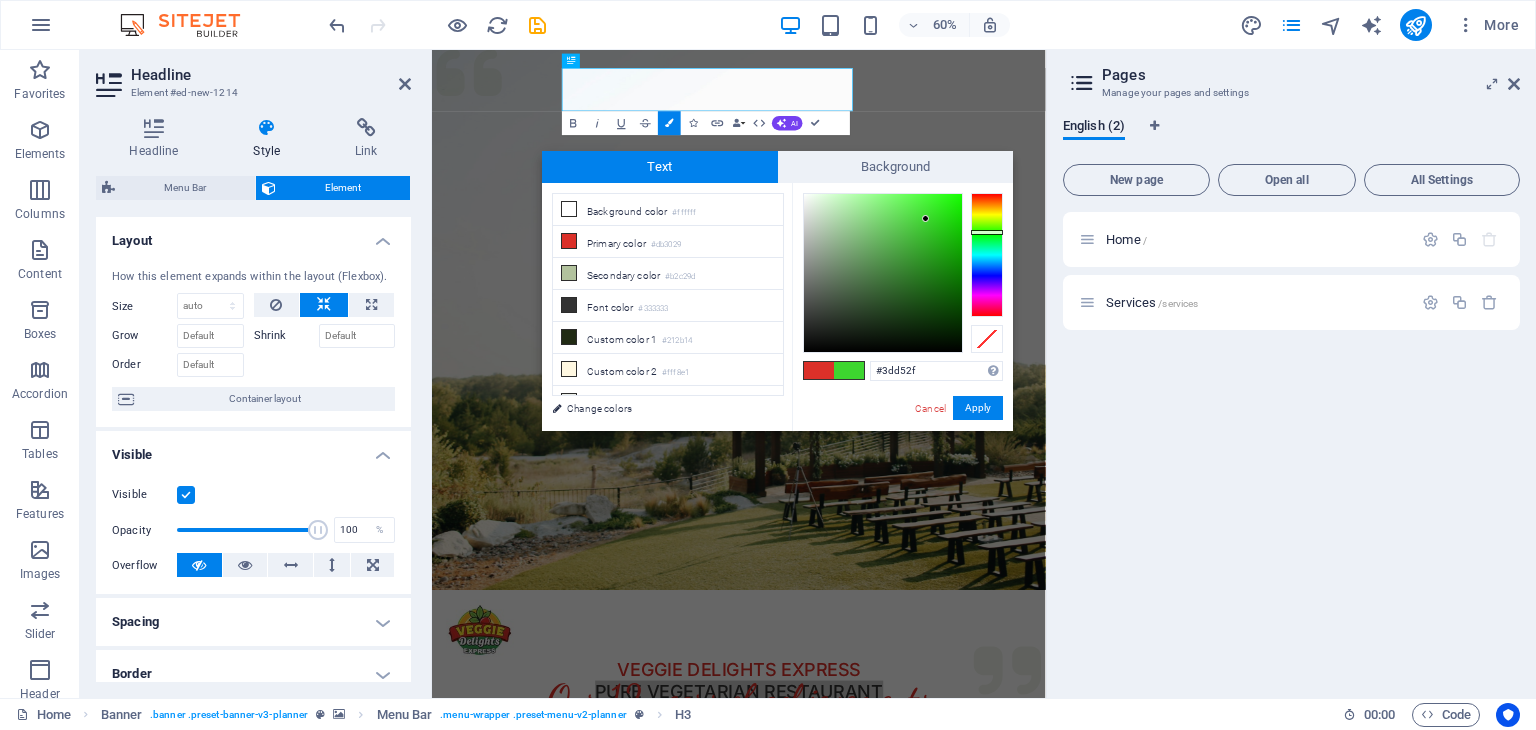 click at bounding box center [925, 218] 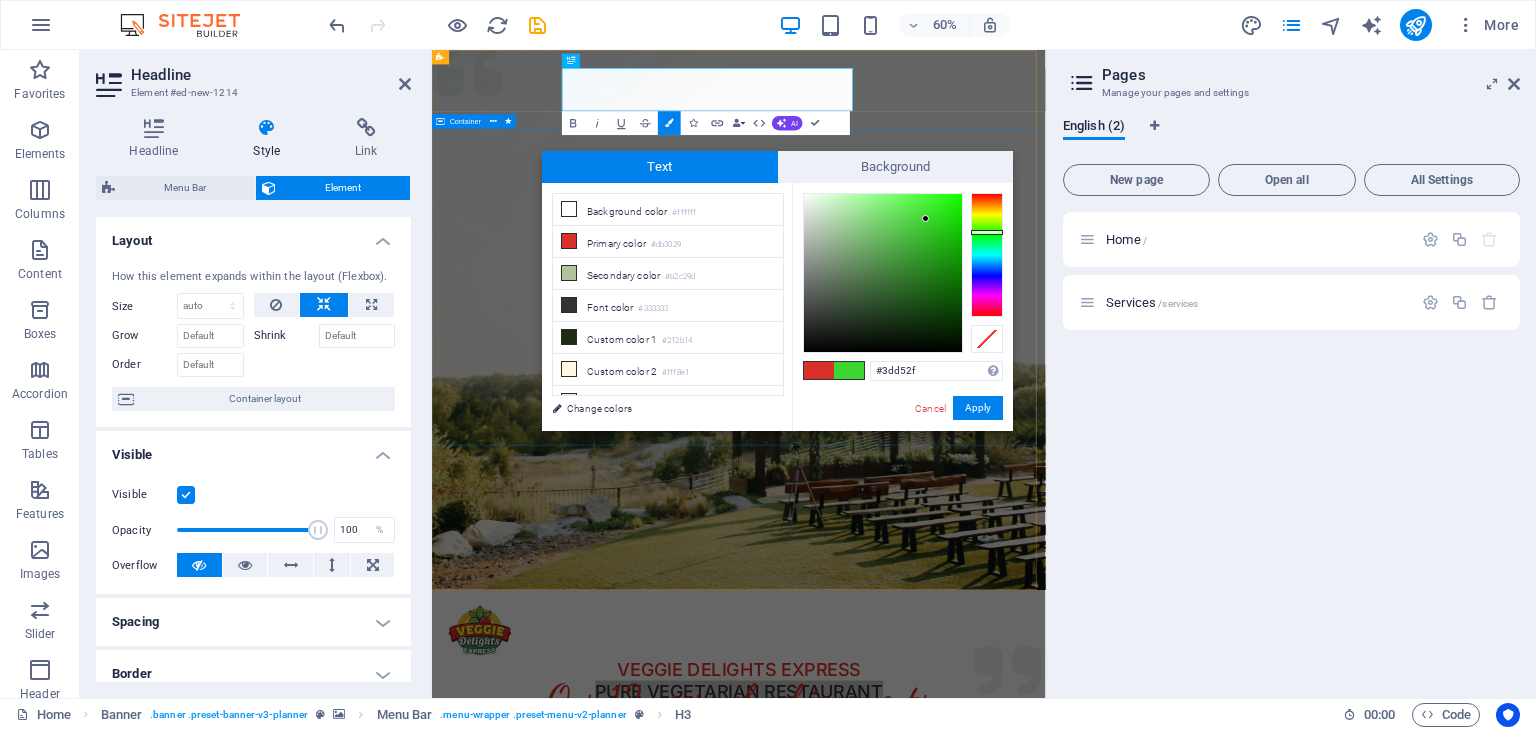 click on "Experience extraordinary life moments Plan your next event with us" at bounding box center [943, 1479] 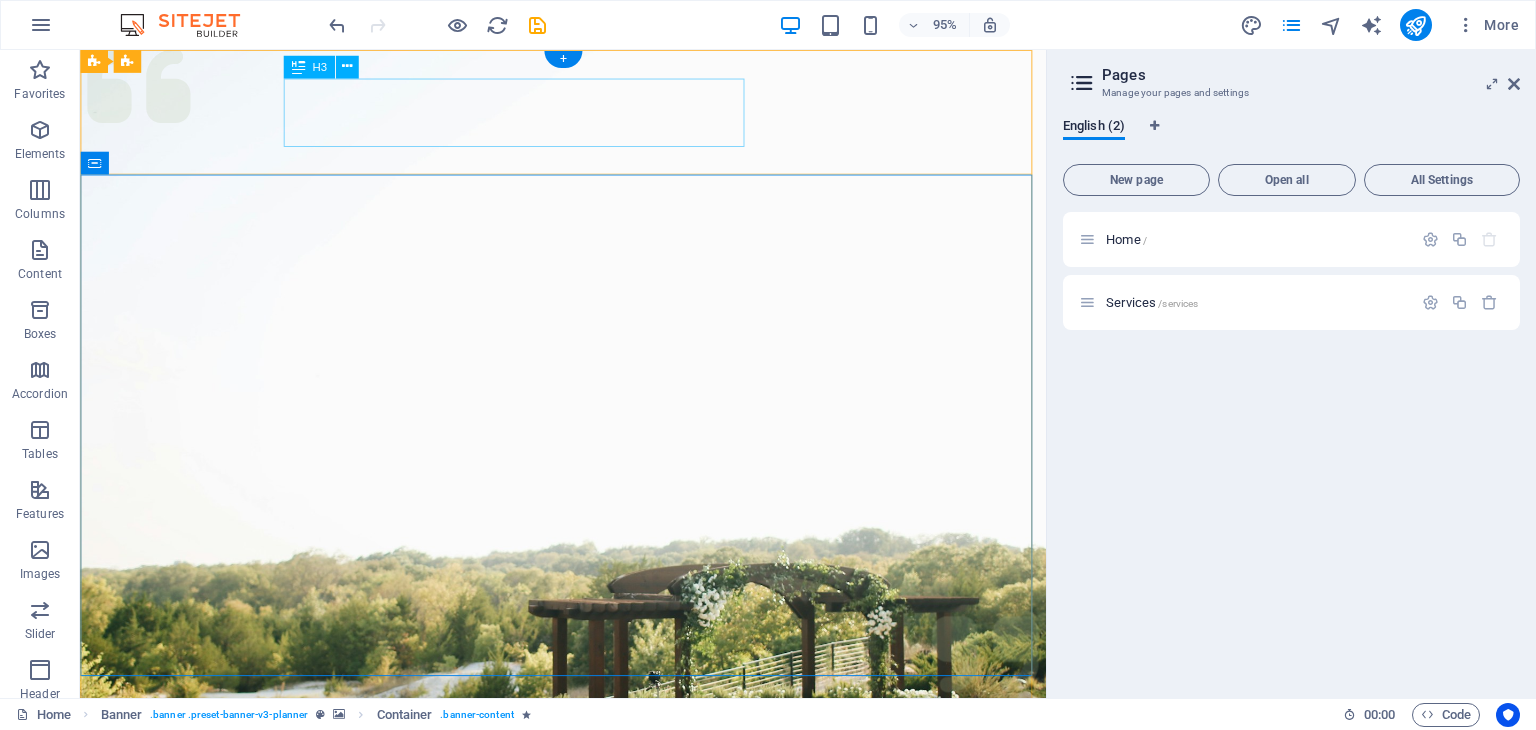 click on "VEGGIE DELIGHTS EXPRESS PURE VEGETARIAN RESTAURANT" at bounding box center [588, 1101] 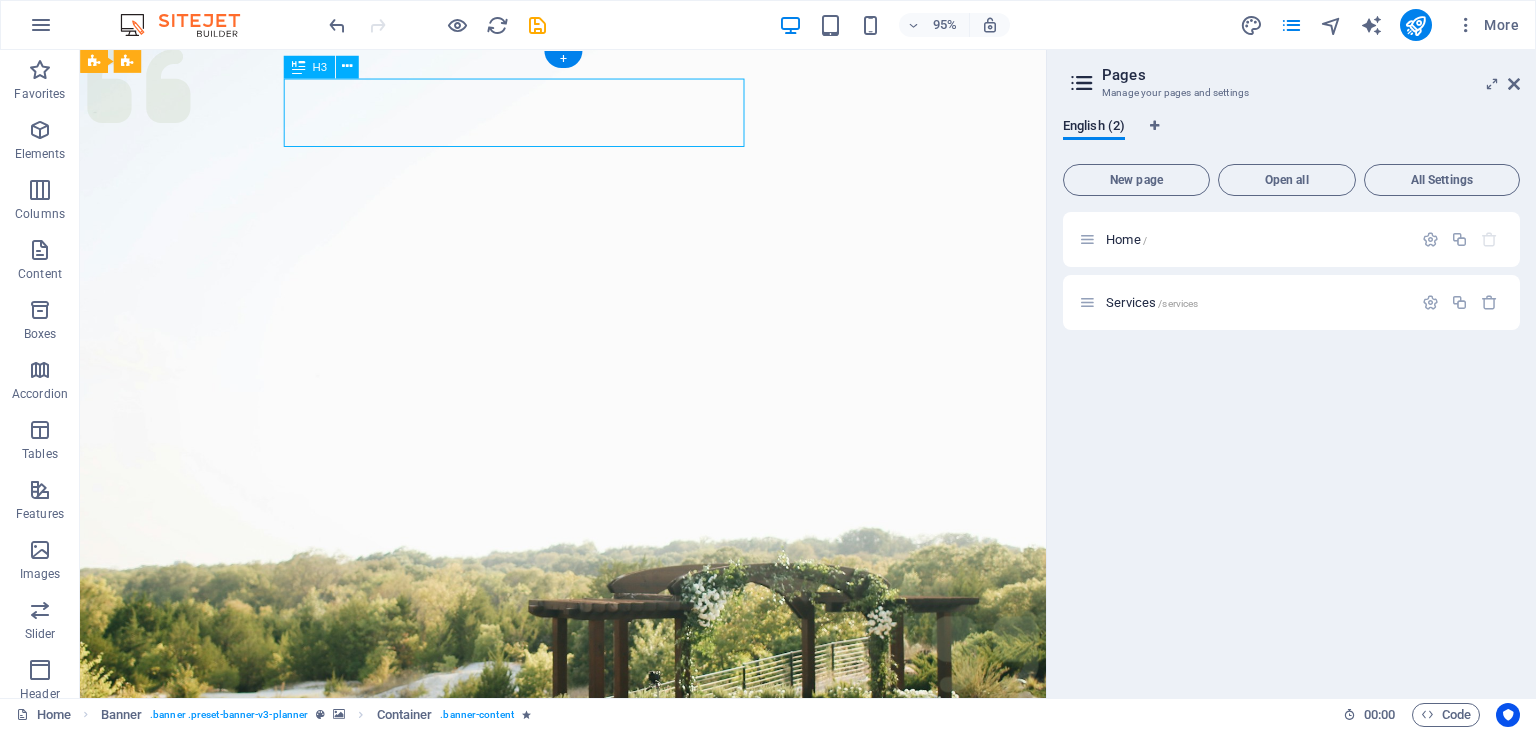 click on "VEGGIE DELIGHTS EXPRESS PURE VEGETARIAN RESTAURANT" at bounding box center [588, 1101] 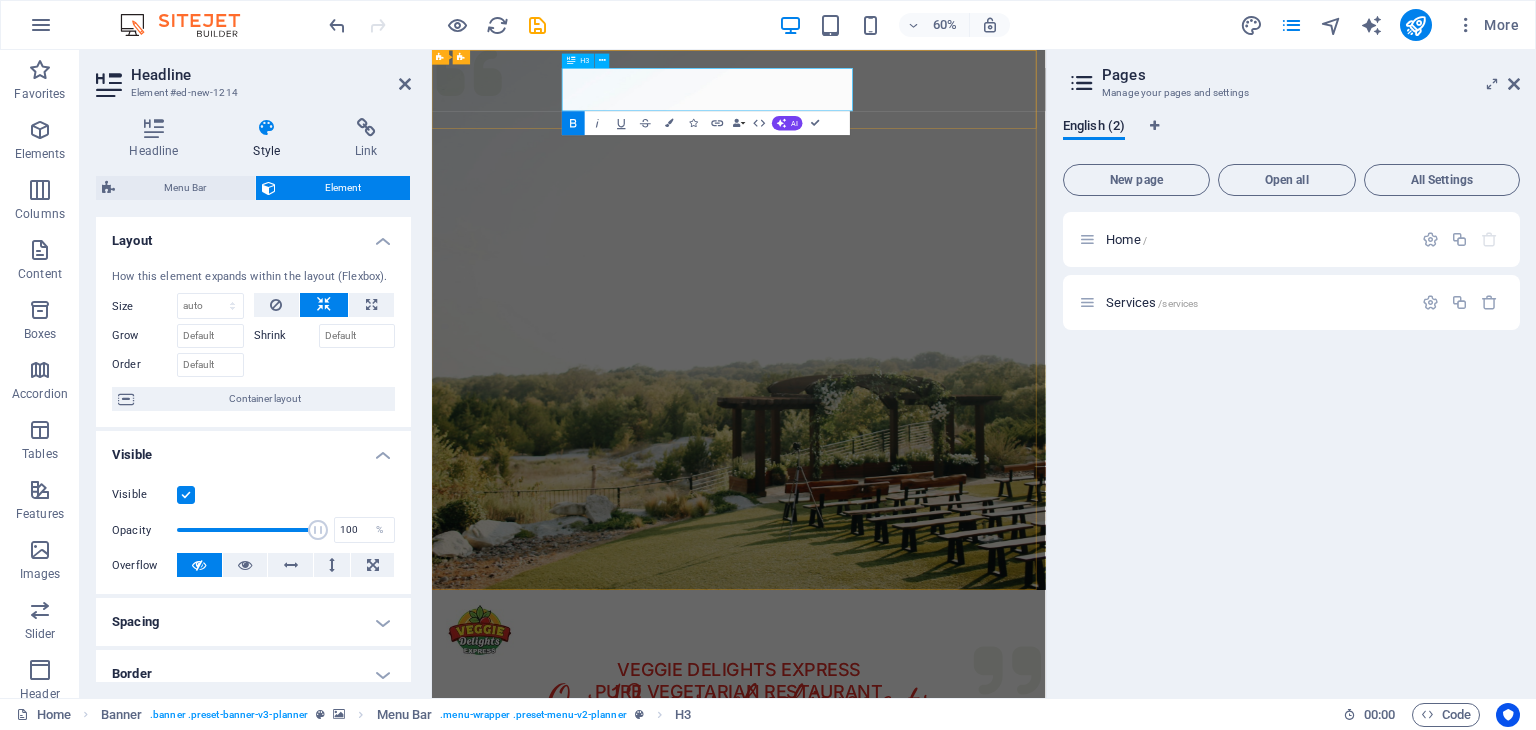 click on "VEGGIE DELIGHTS EXPRESS PURE VEGETARIAN RESTAURANT" at bounding box center [944, 1101] 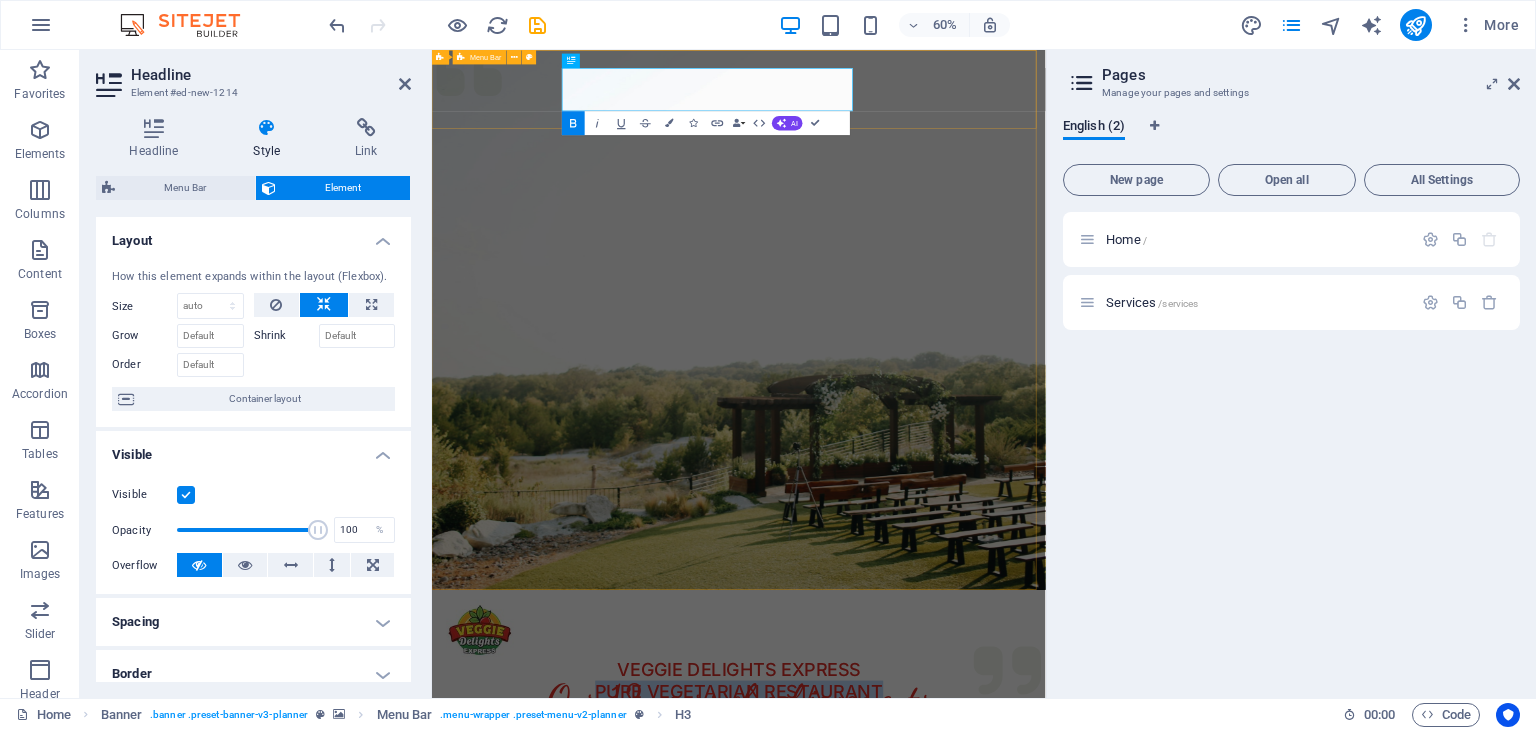 drag, startPoint x: 1127, startPoint y: 128, endPoint x: 645, endPoint y: 140, distance: 482.14935 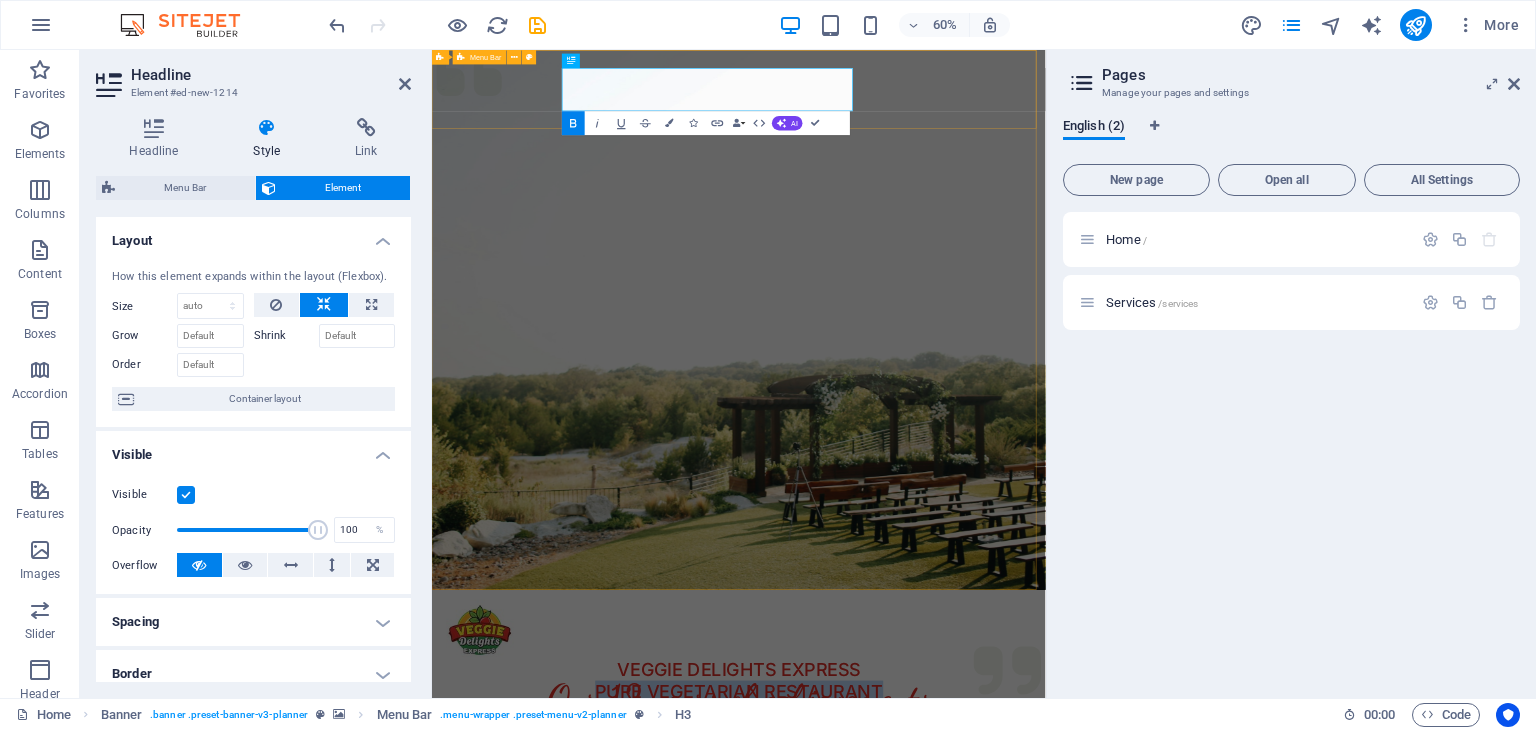click on "VEGGIE DELIGHTS EXPRESS PURE VEGETARIAN RESTAURANT Menu Get in touch" at bounding box center [943, 1082] 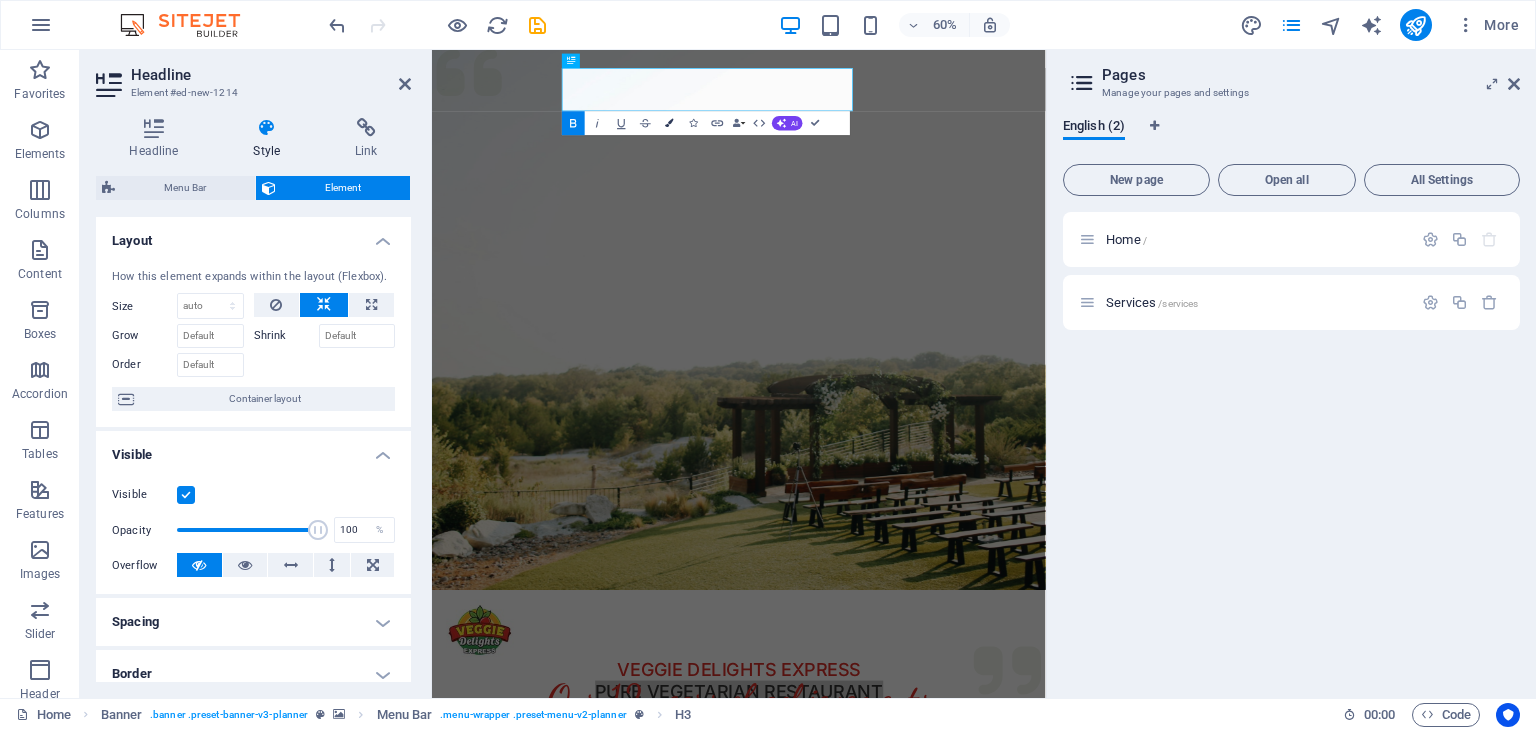 click at bounding box center [670, 123] 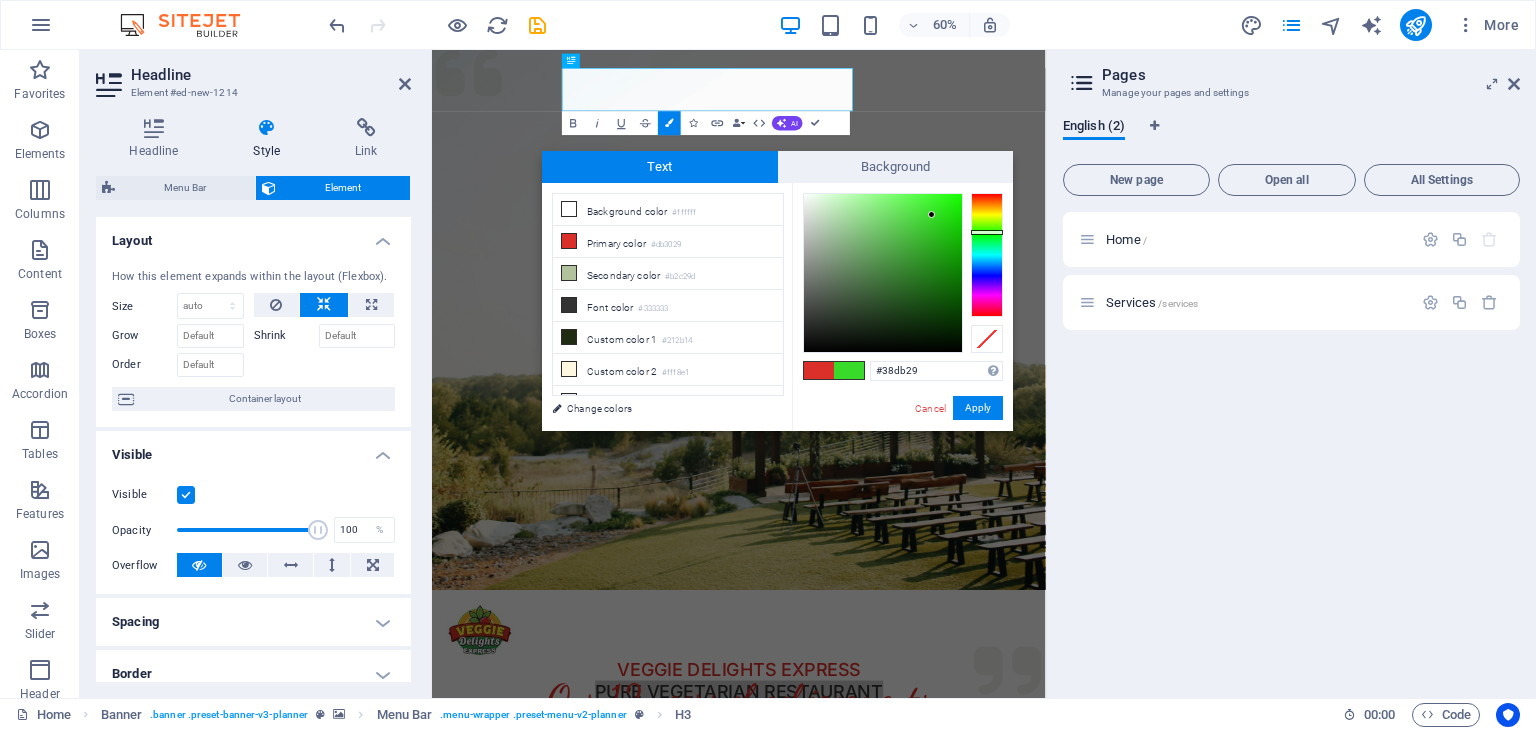 click at bounding box center (987, 255) 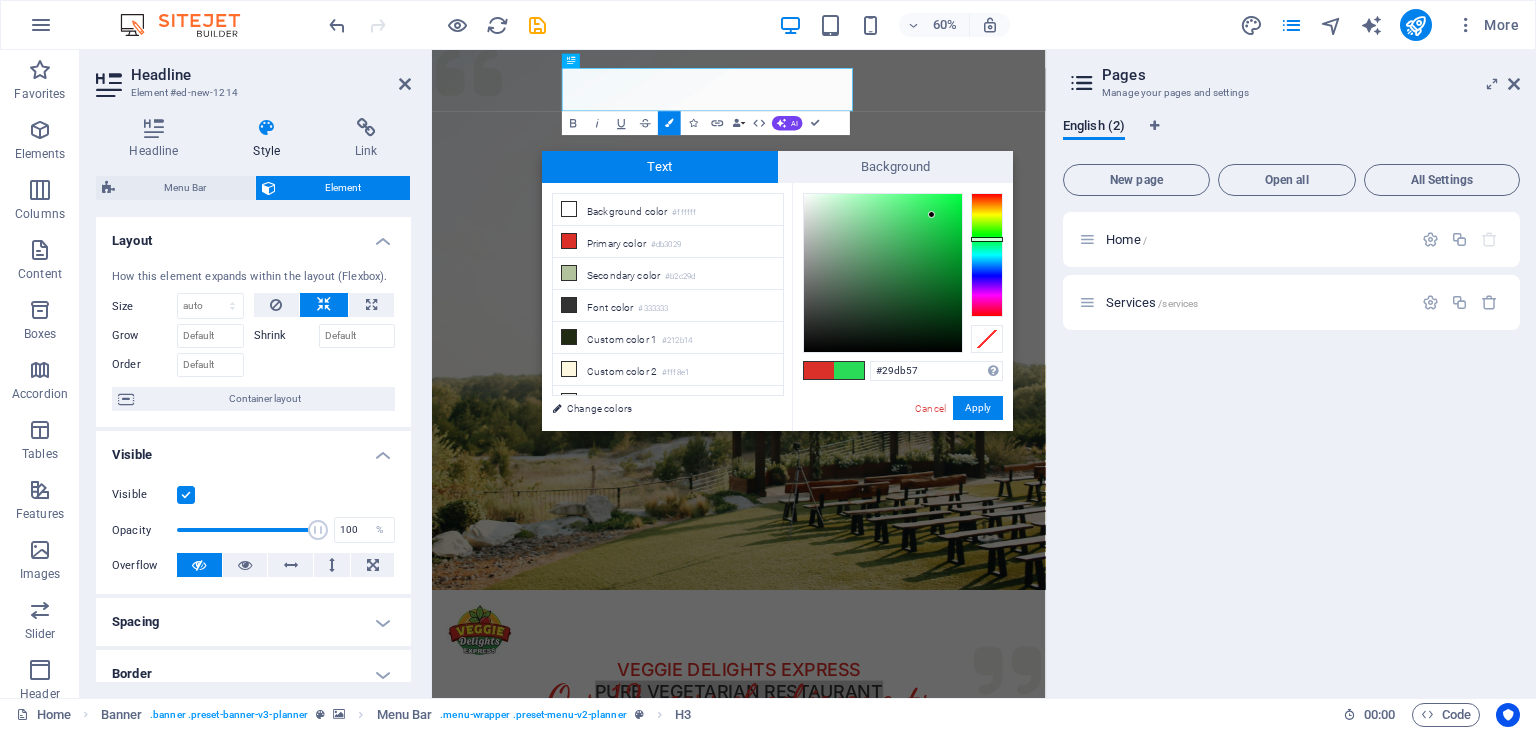 click at bounding box center (987, 239) 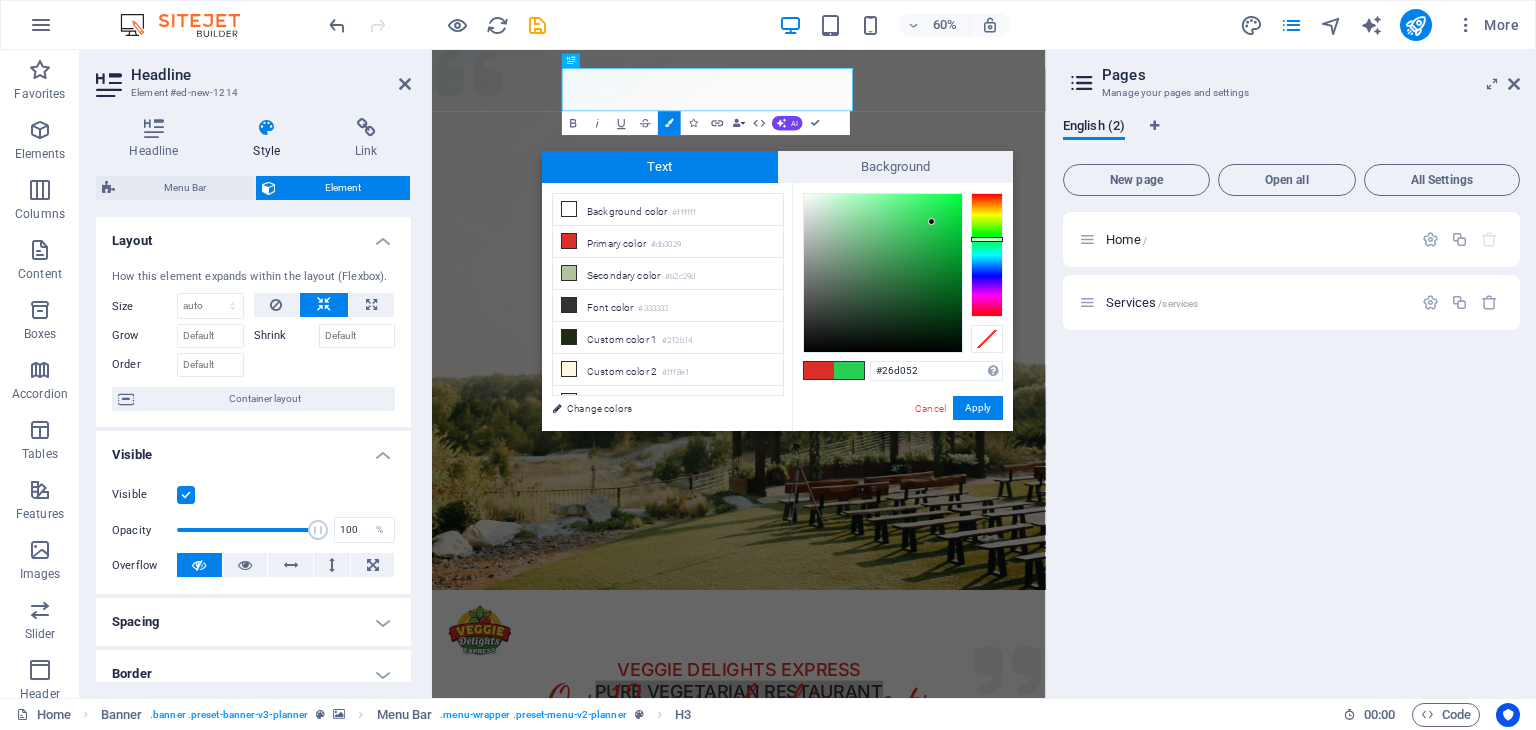 click at bounding box center [931, 221] 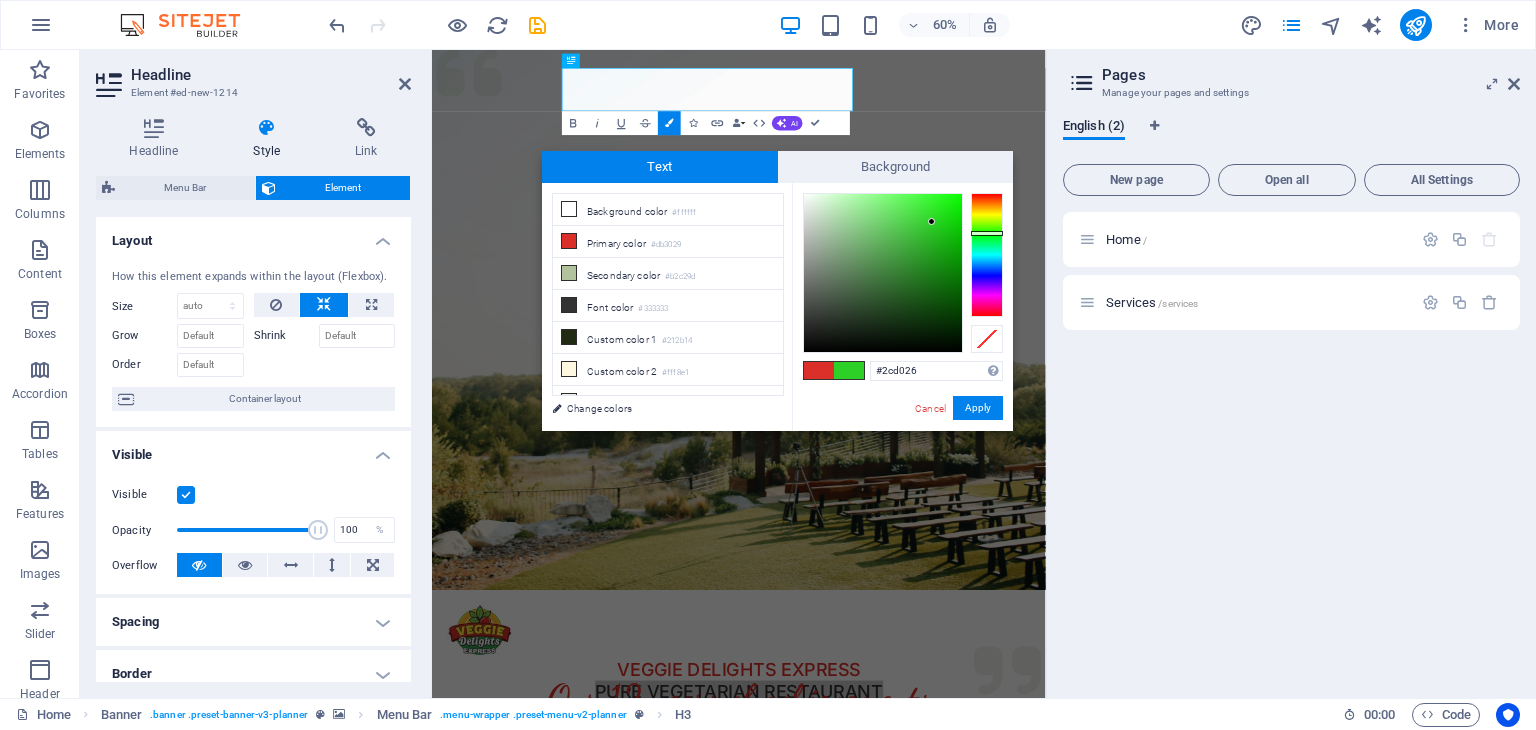 click at bounding box center (987, 233) 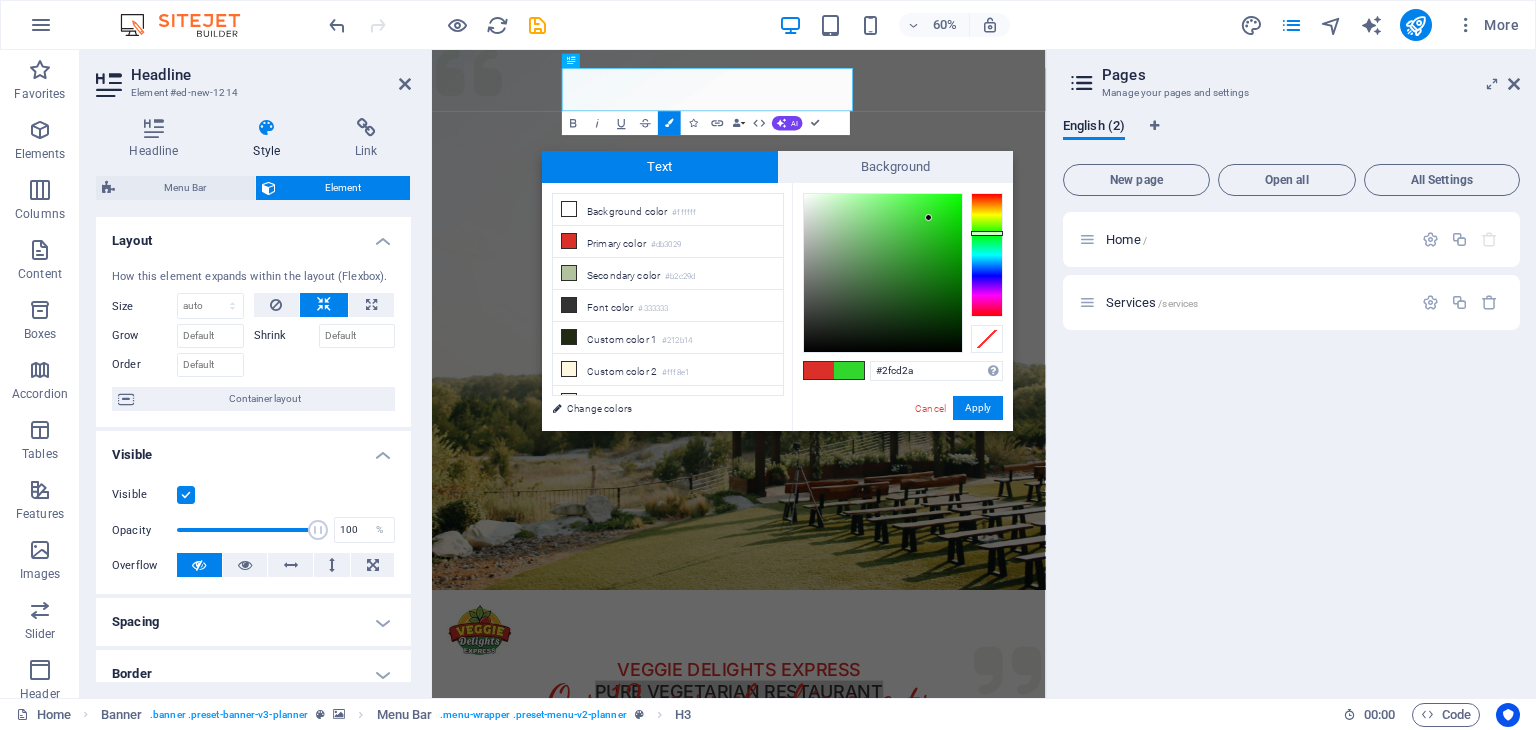 type on "#2fcb29" 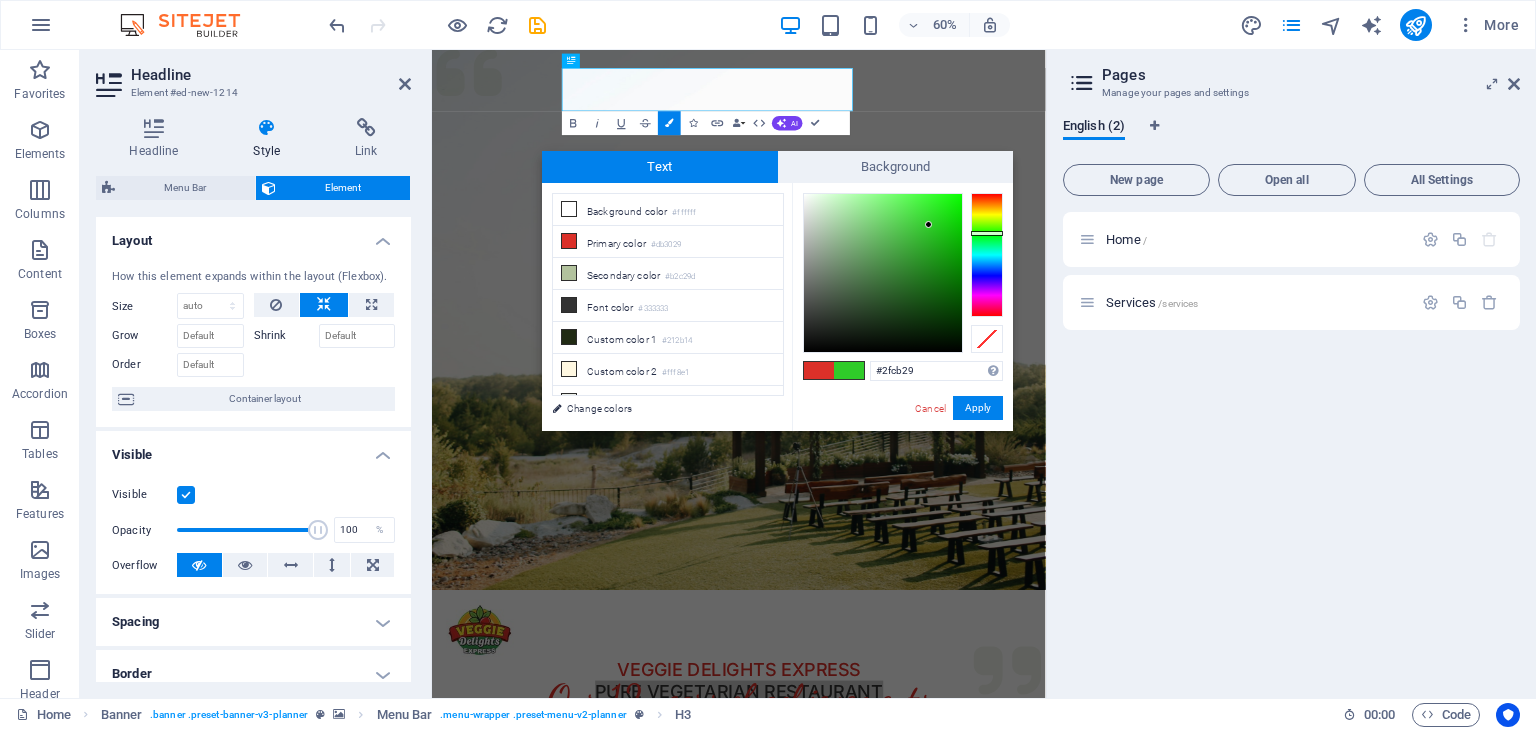 click at bounding box center [928, 224] 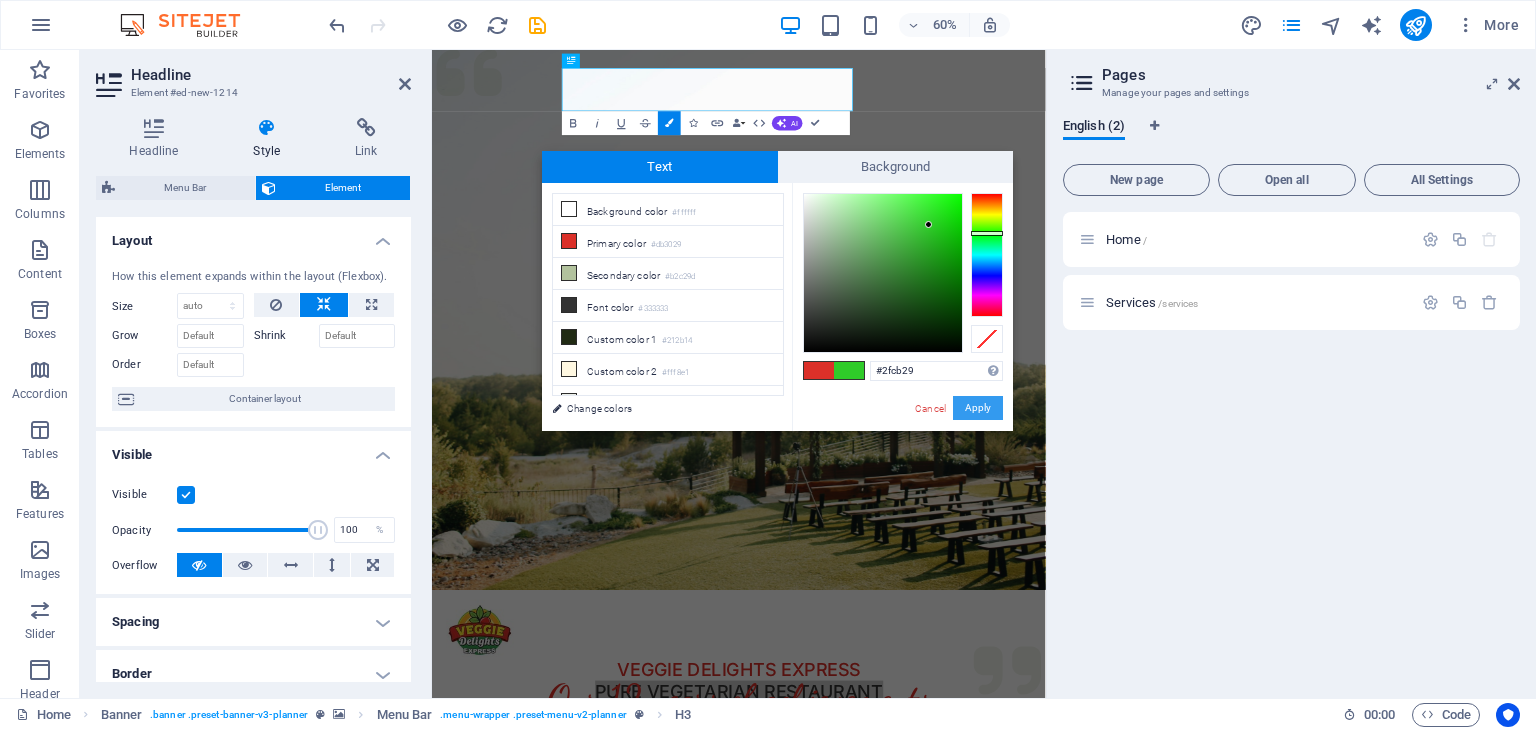 click on "Apply" at bounding box center (978, 408) 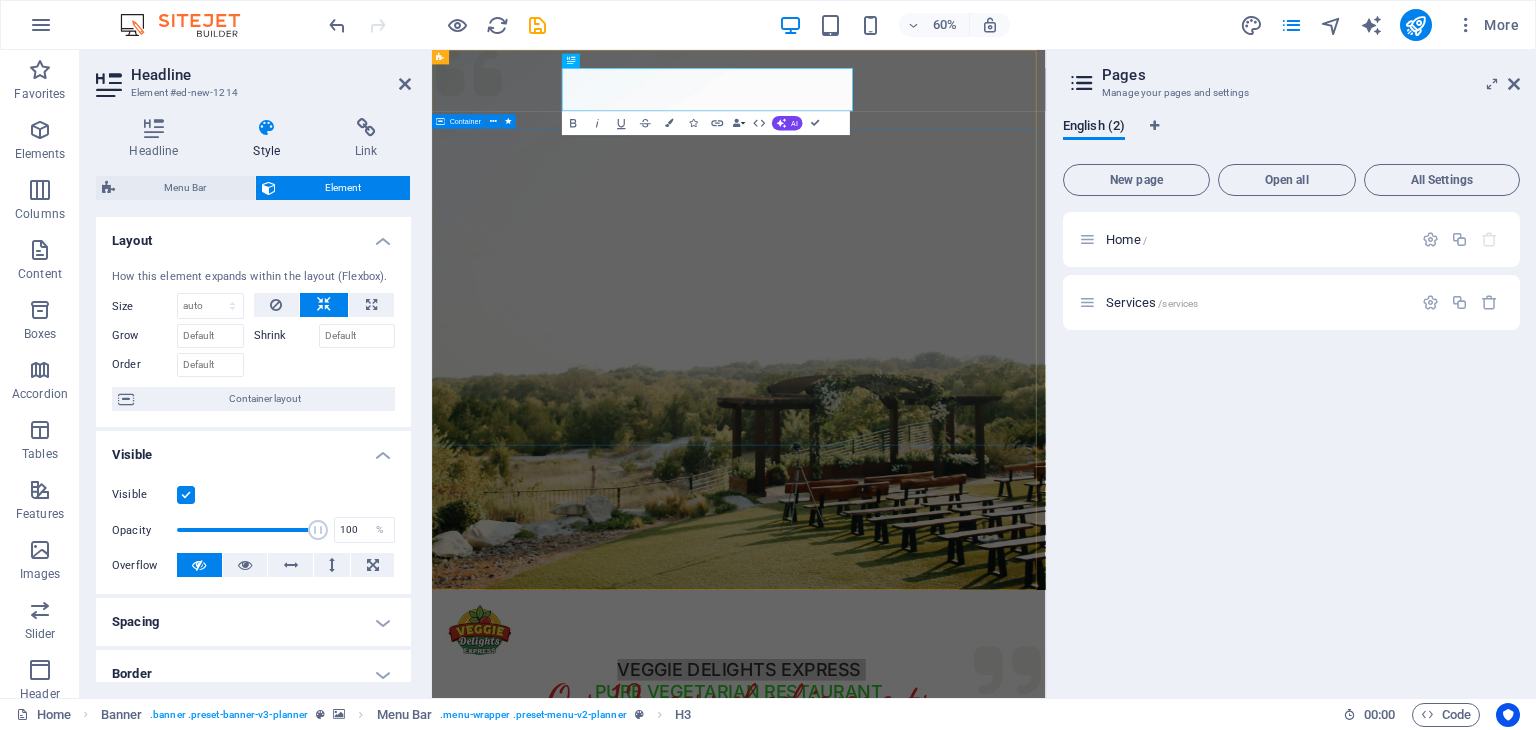 click on "Experience extraordinary life moments Plan your next event with us" at bounding box center (943, 1479) 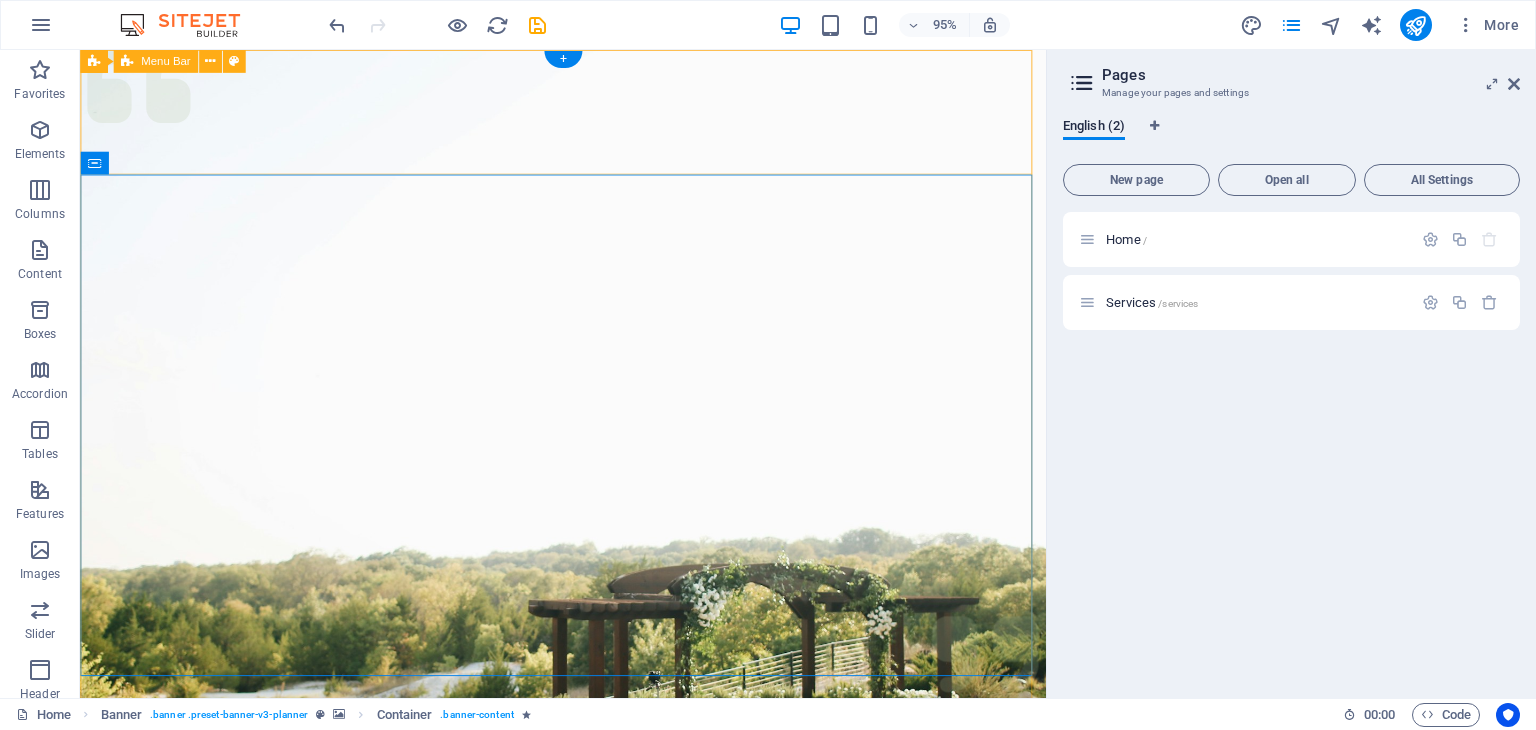 click on "VEGGIE DELIGHTS EXPRESS PURE VEGETARIAN RESTAURANT Menu Get in touch" at bounding box center (588, 1082) 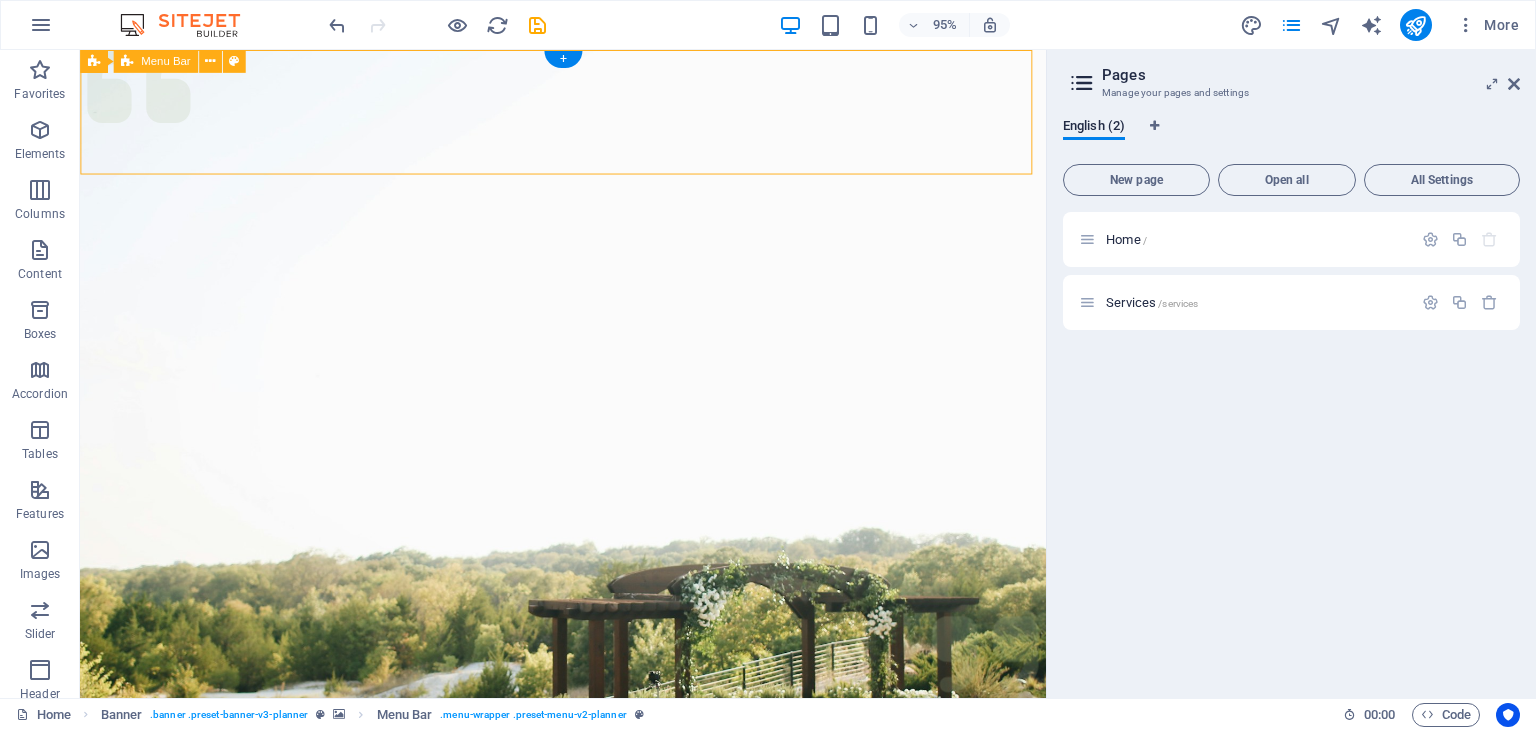 click on "VEGGIE DELIGHTS EXPRESS PURE VEGETARIAN RESTAURANT Menu Get in touch" at bounding box center [588, 1082] 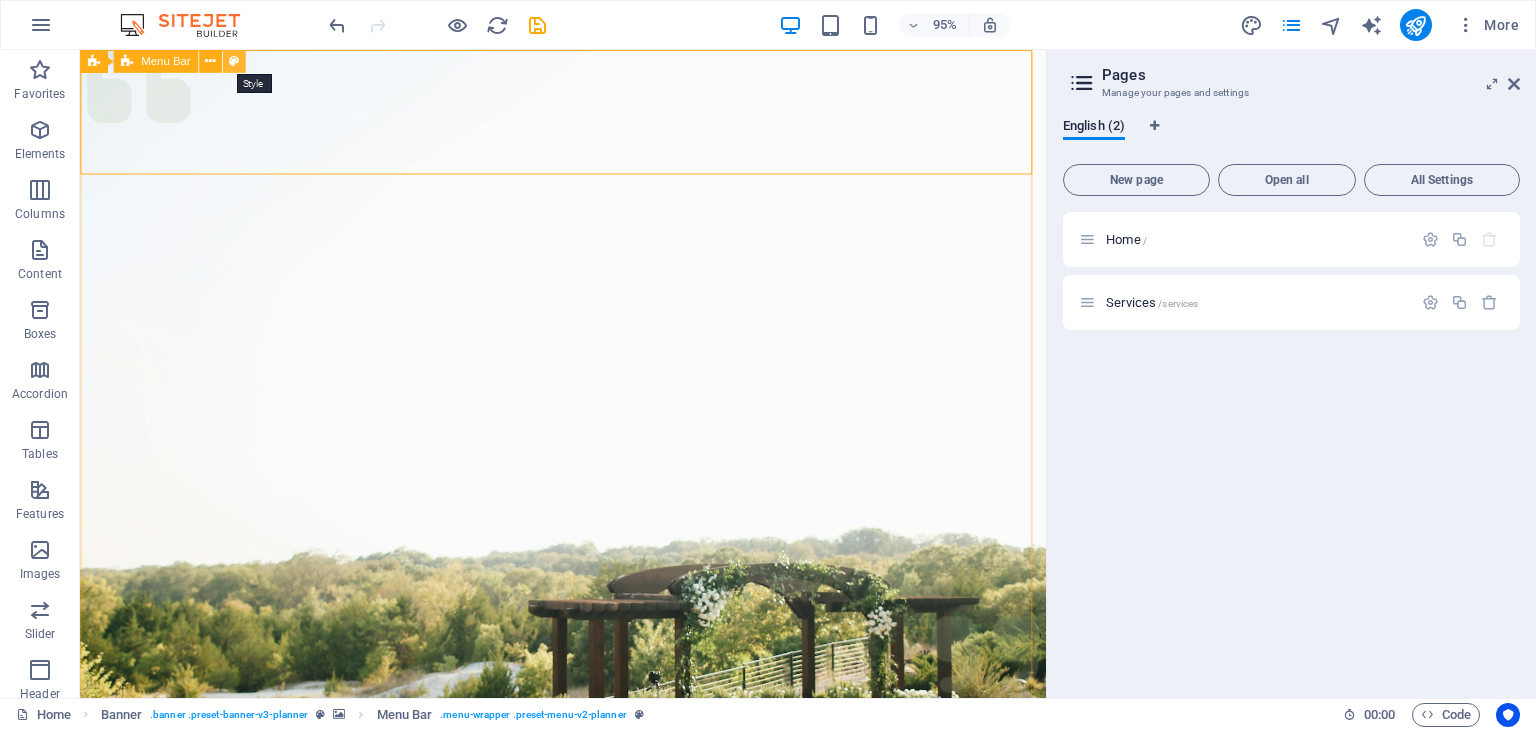 click at bounding box center (234, 61) 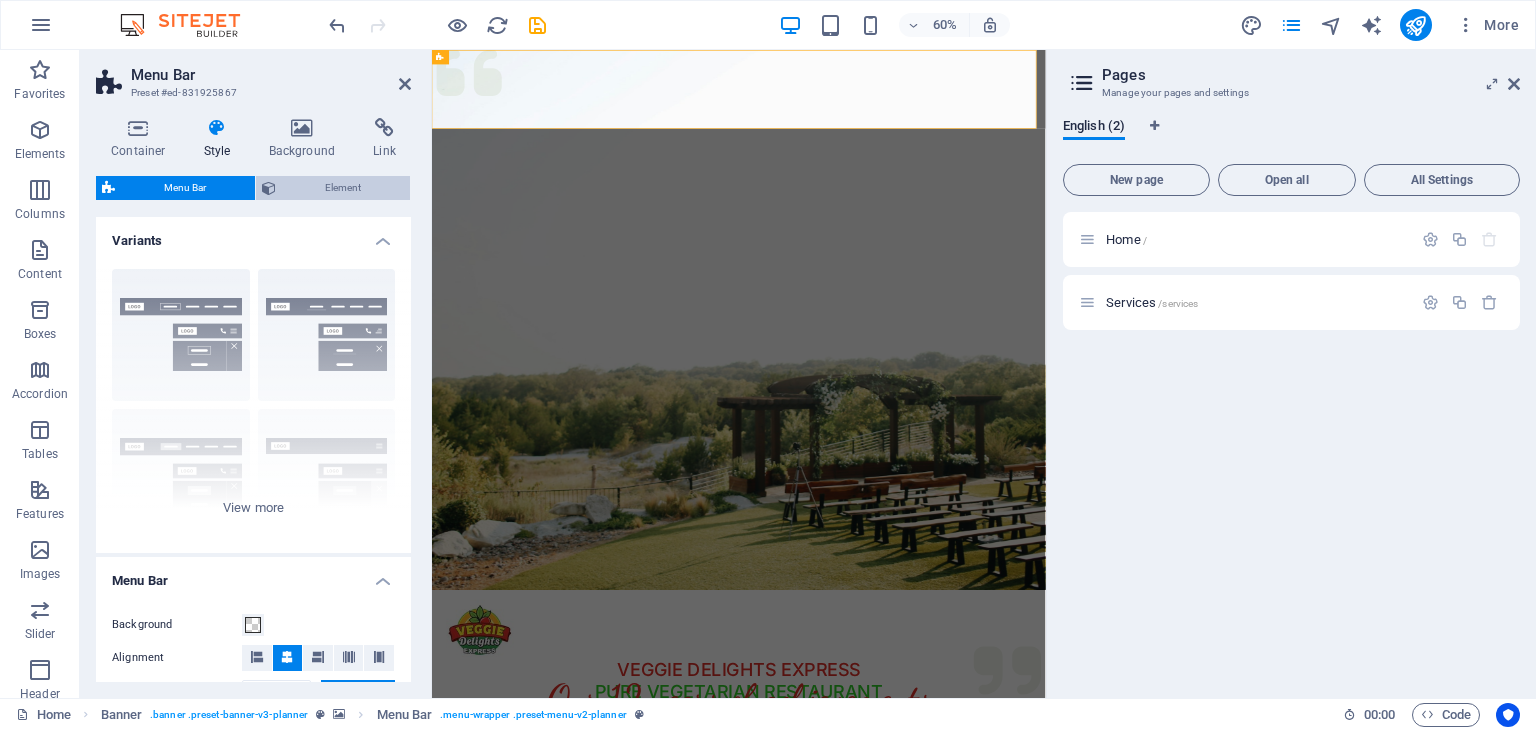 click on "Element" at bounding box center [343, 188] 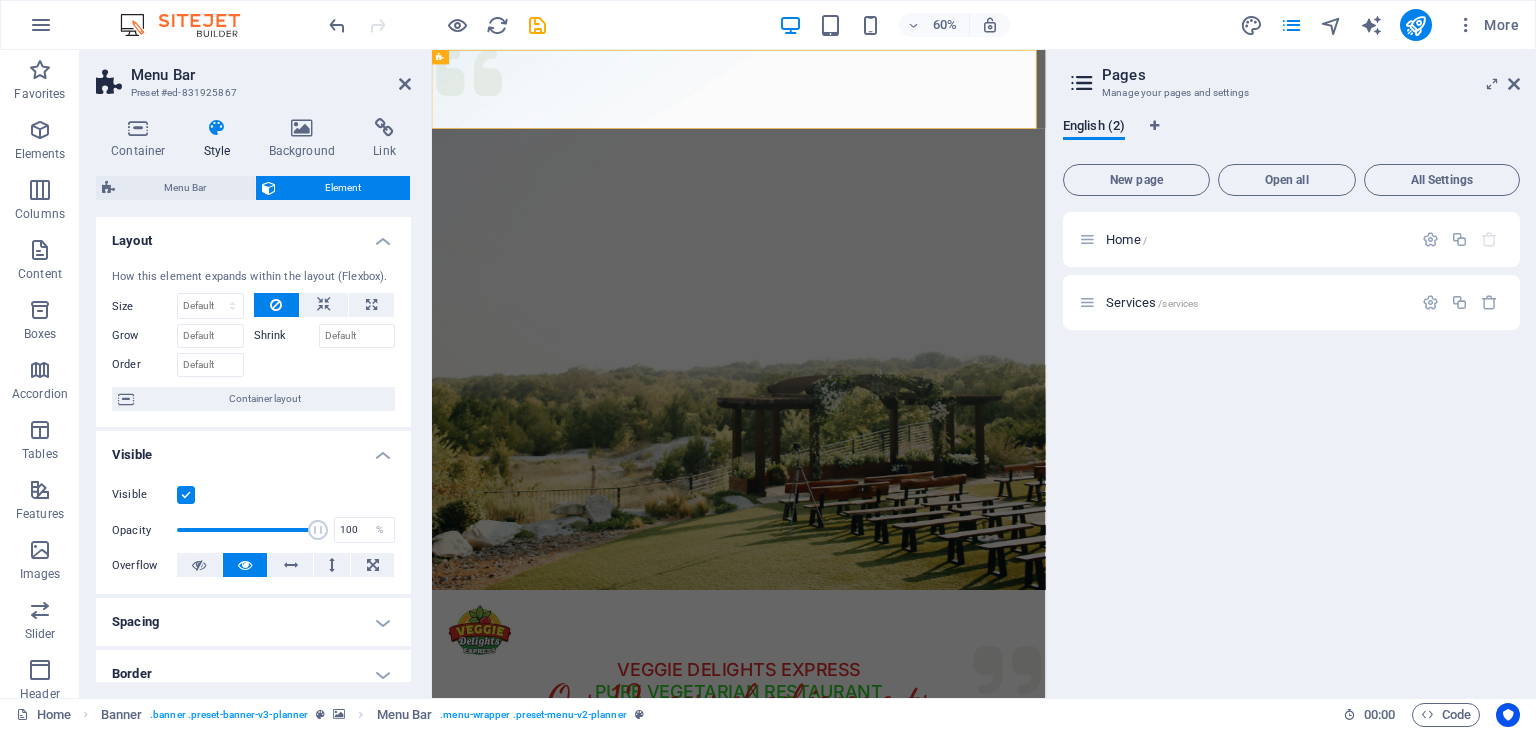 click at bounding box center [217, 128] 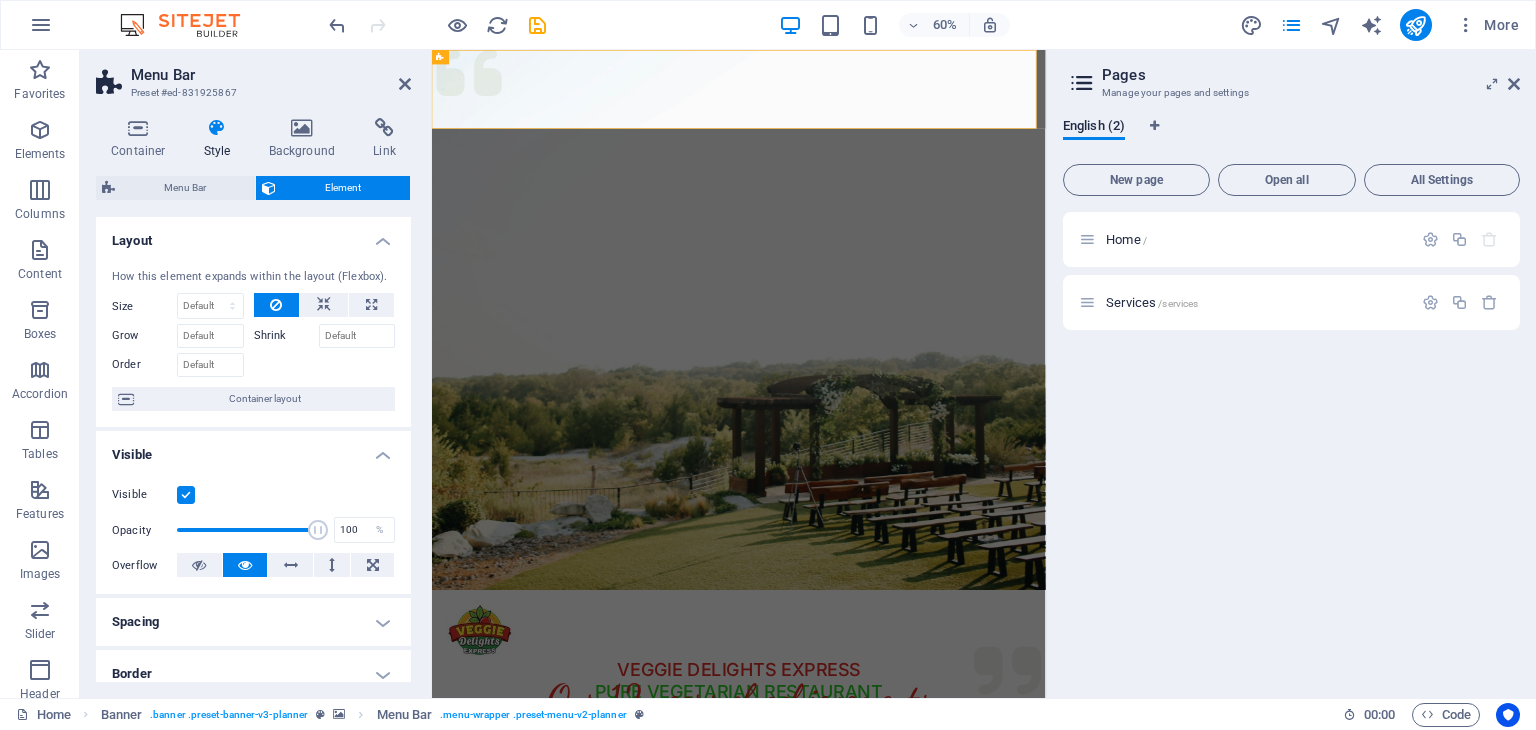 click at bounding box center [217, 128] 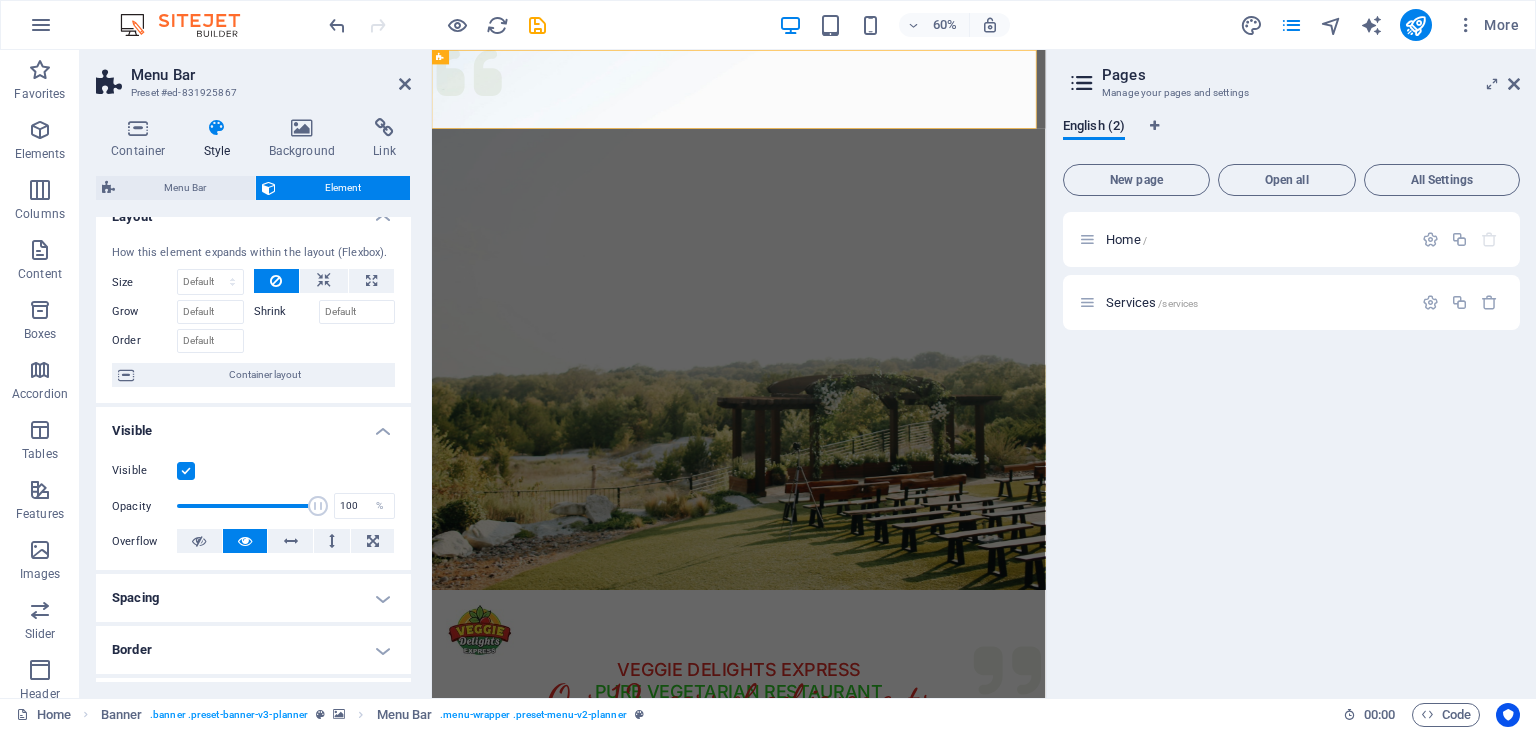 scroll, scrollTop: 0, scrollLeft: 0, axis: both 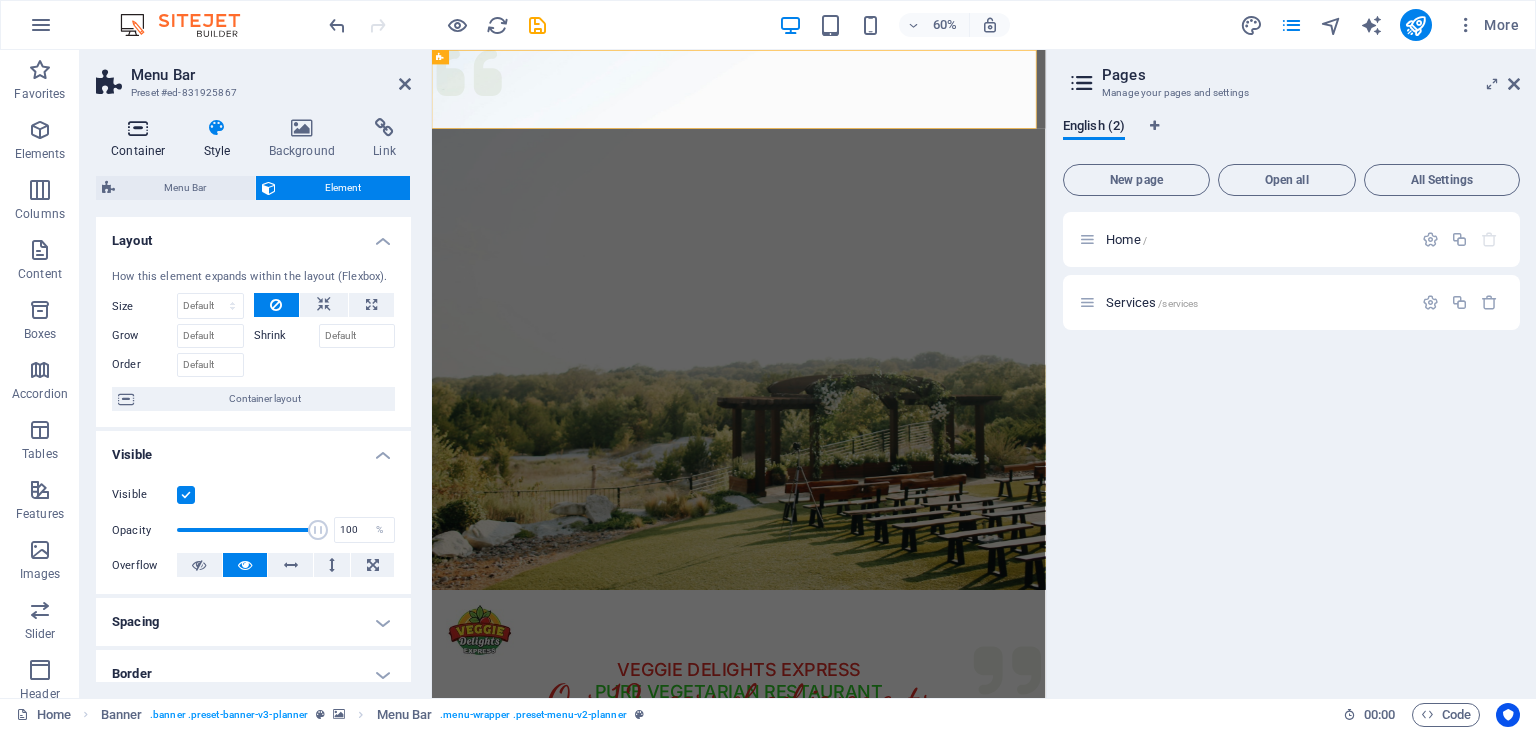 click at bounding box center [138, 128] 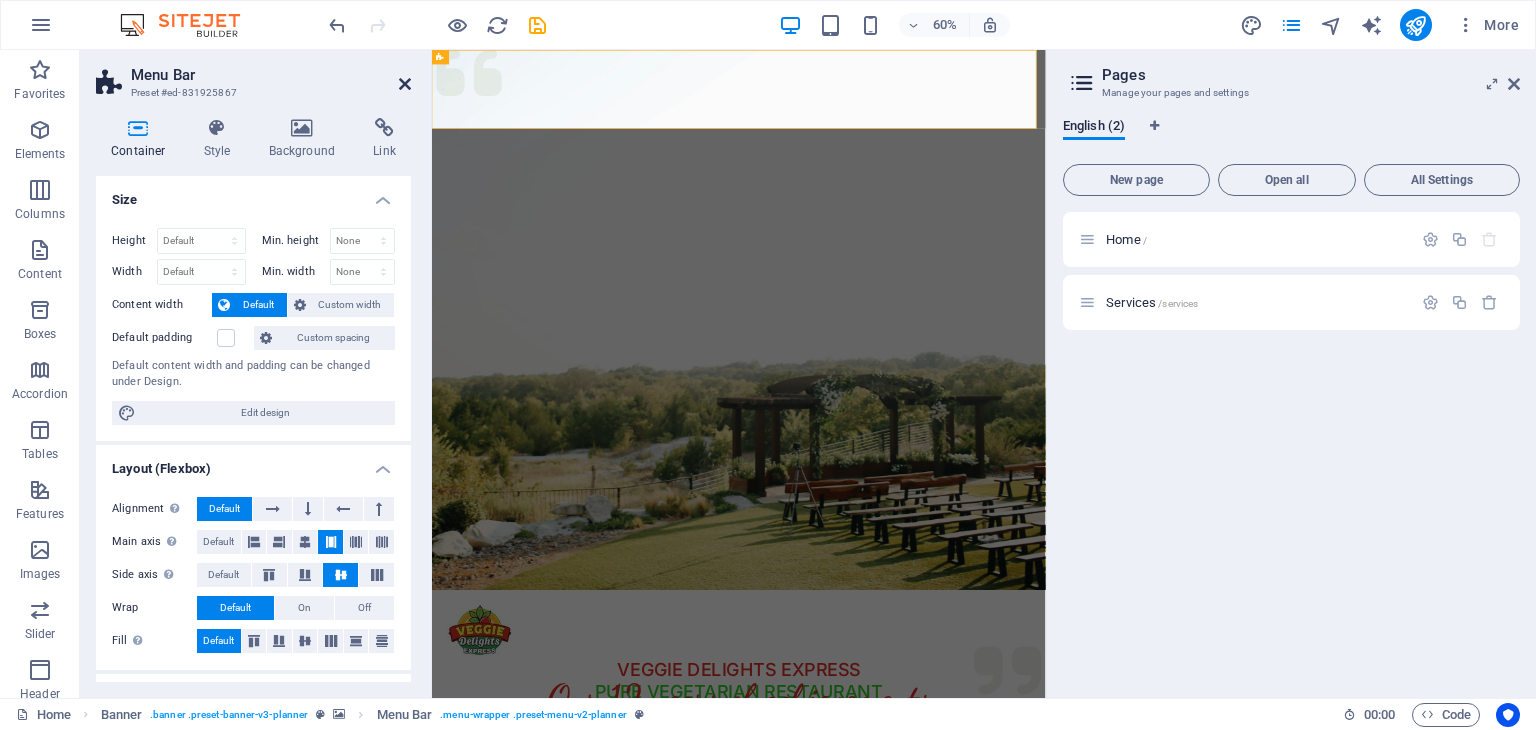 click at bounding box center [405, 84] 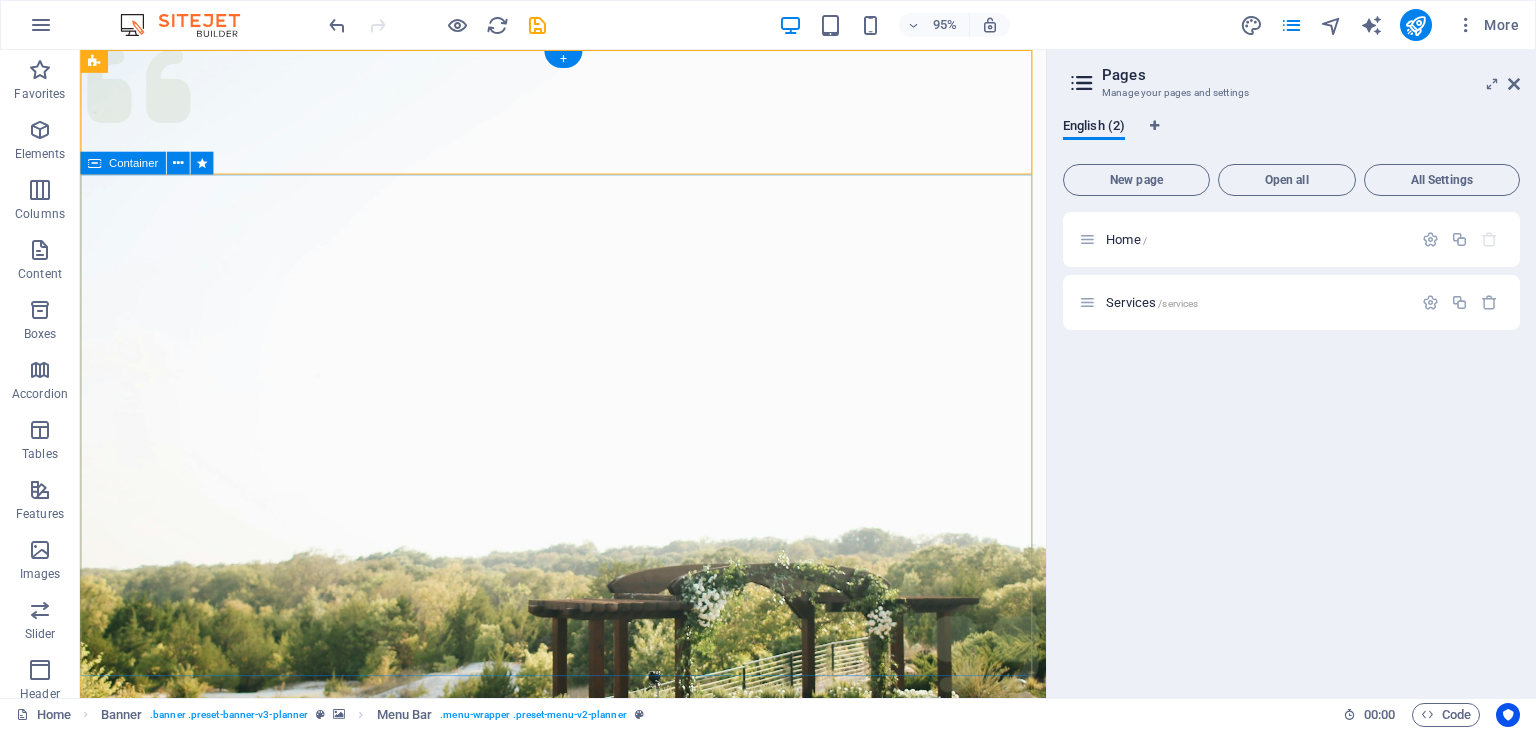 click on "Experience extraordinary life moments Plan your next event with us" at bounding box center (588, 1479) 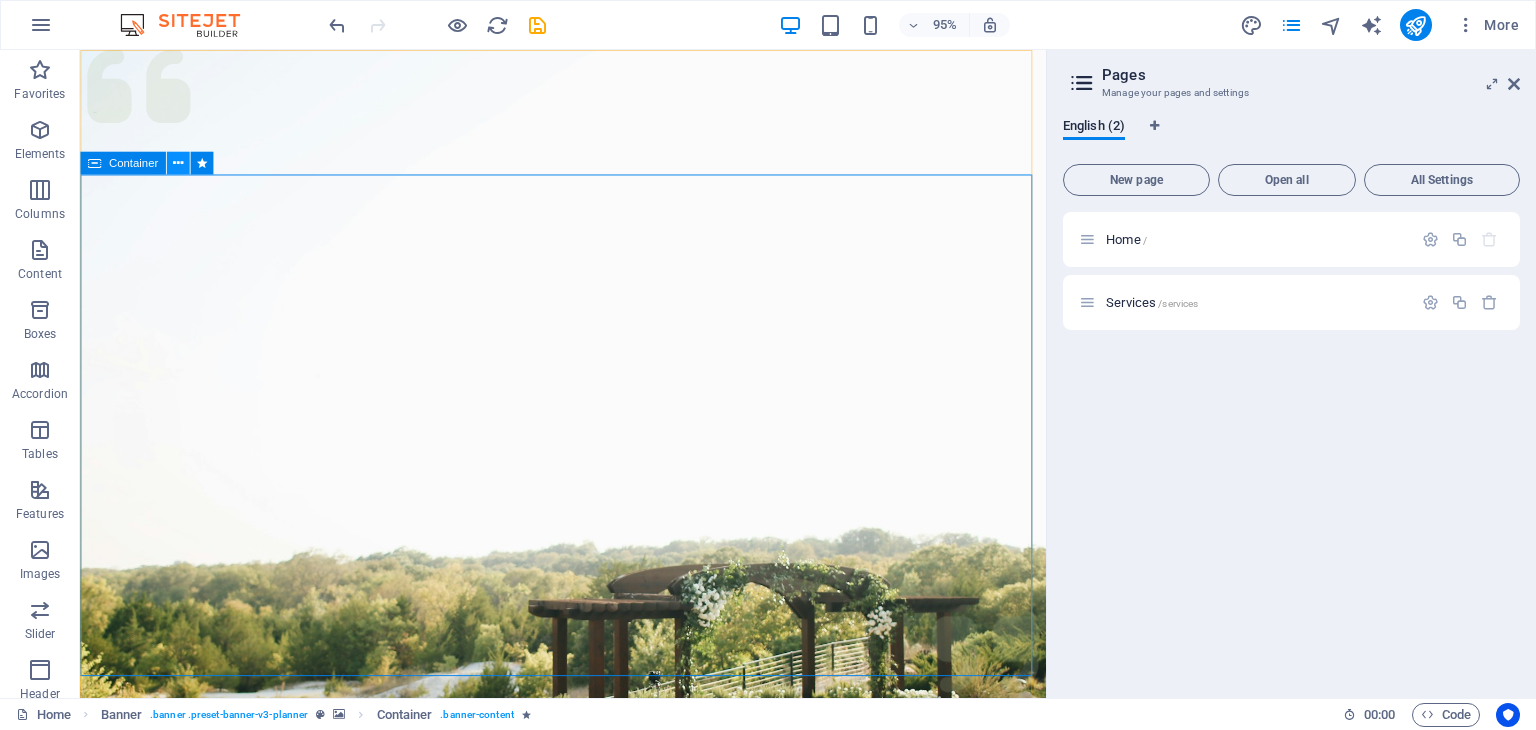 click at bounding box center [178, 163] 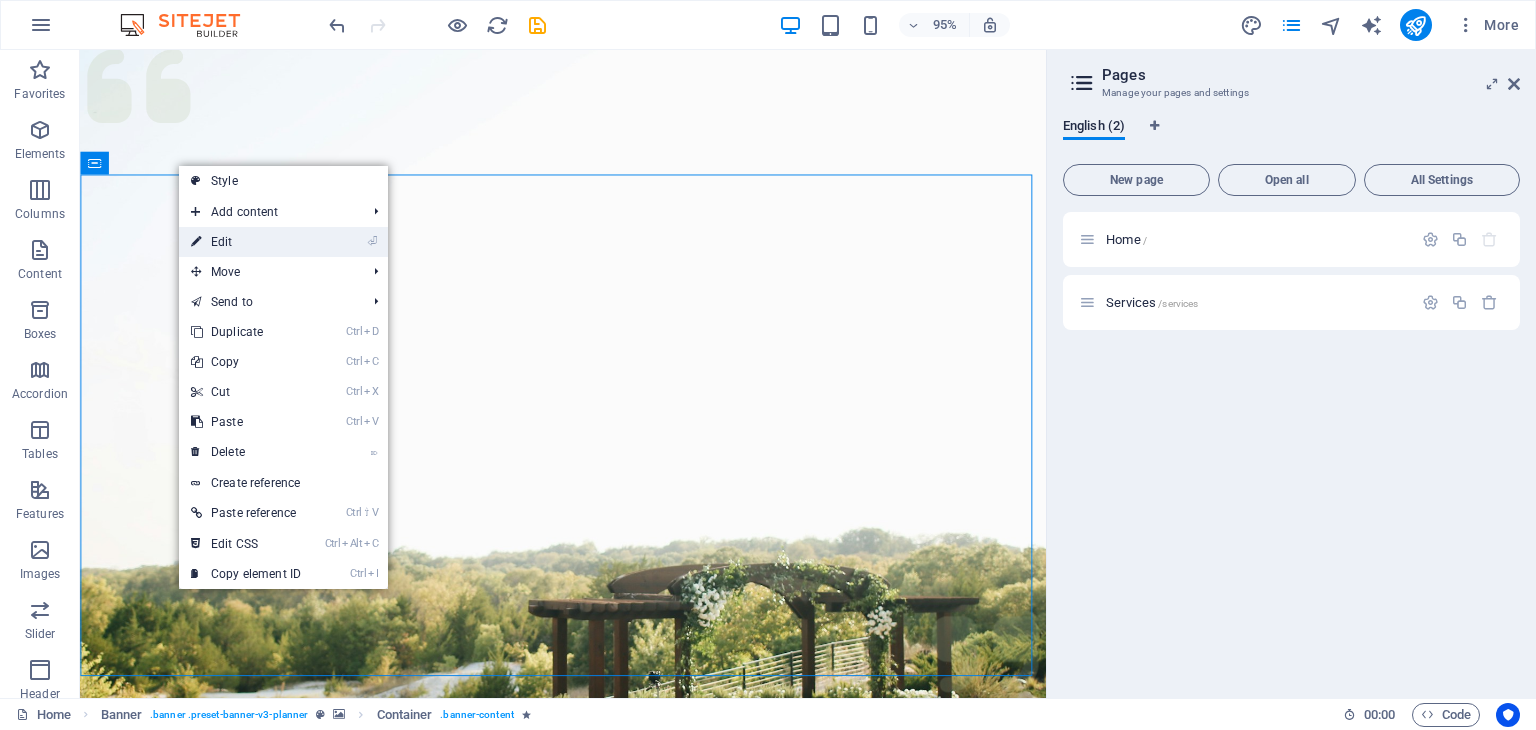 click on "⏎  Edit" at bounding box center [246, 242] 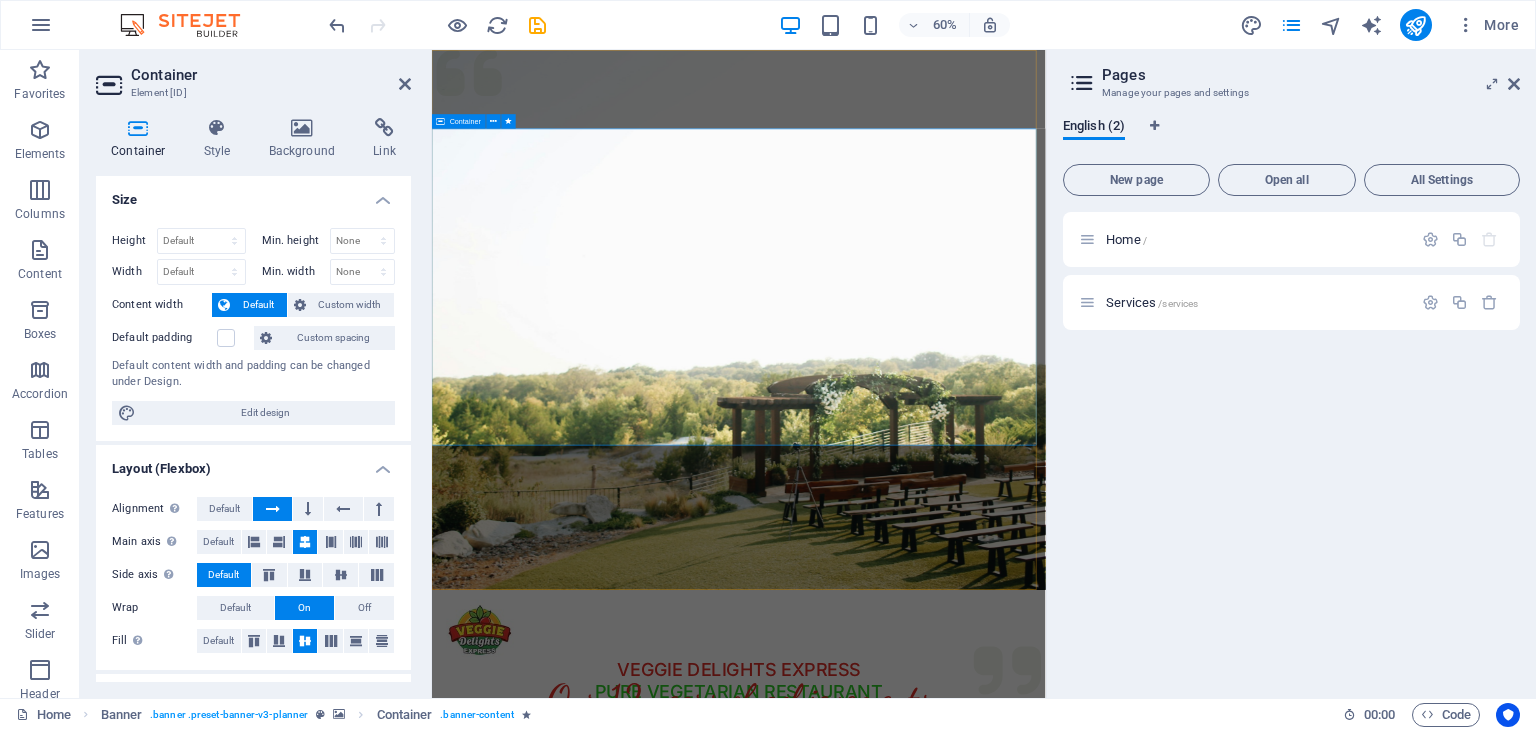 click on "Experience extraordinary life moments Plan your next event with us" at bounding box center [943, 1479] 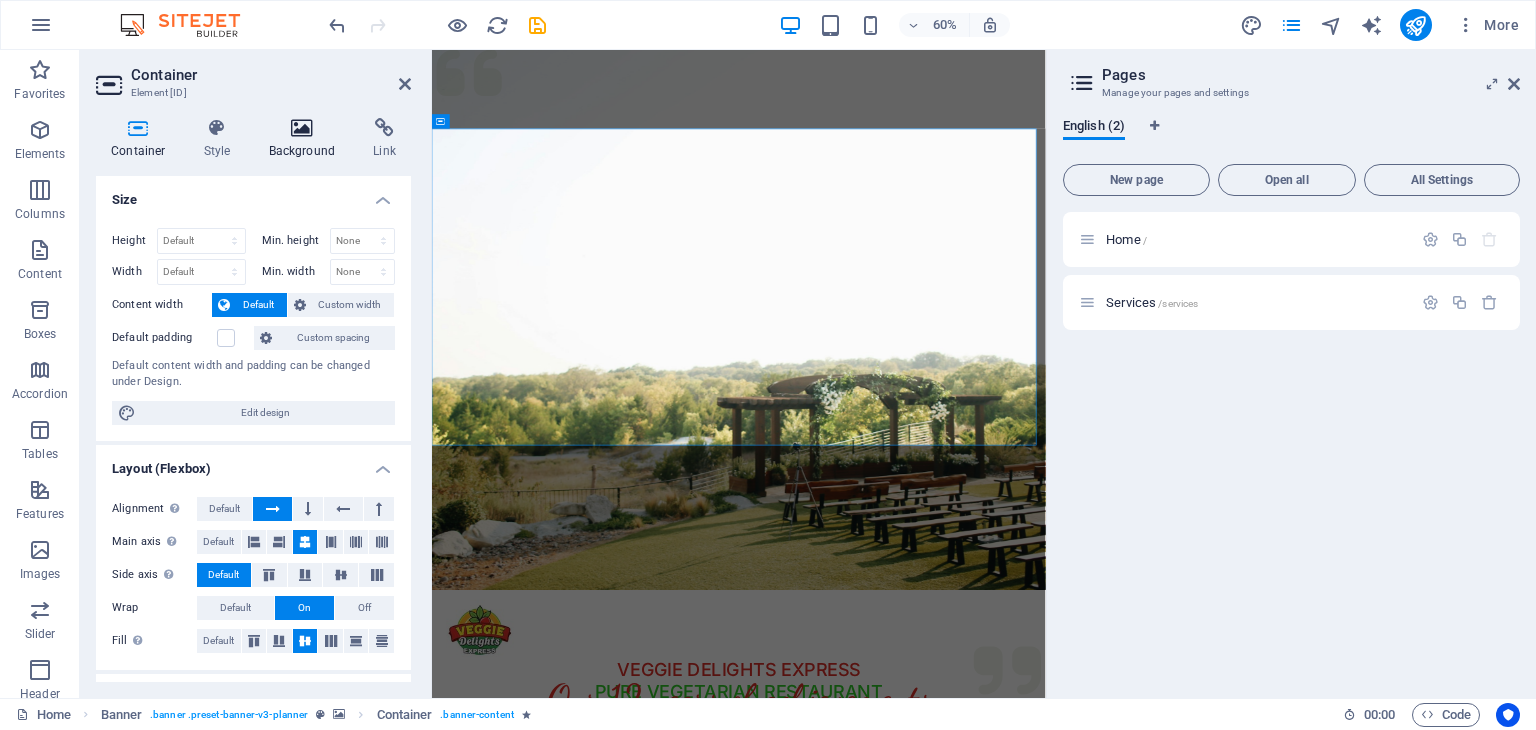 click on "Background" at bounding box center (306, 139) 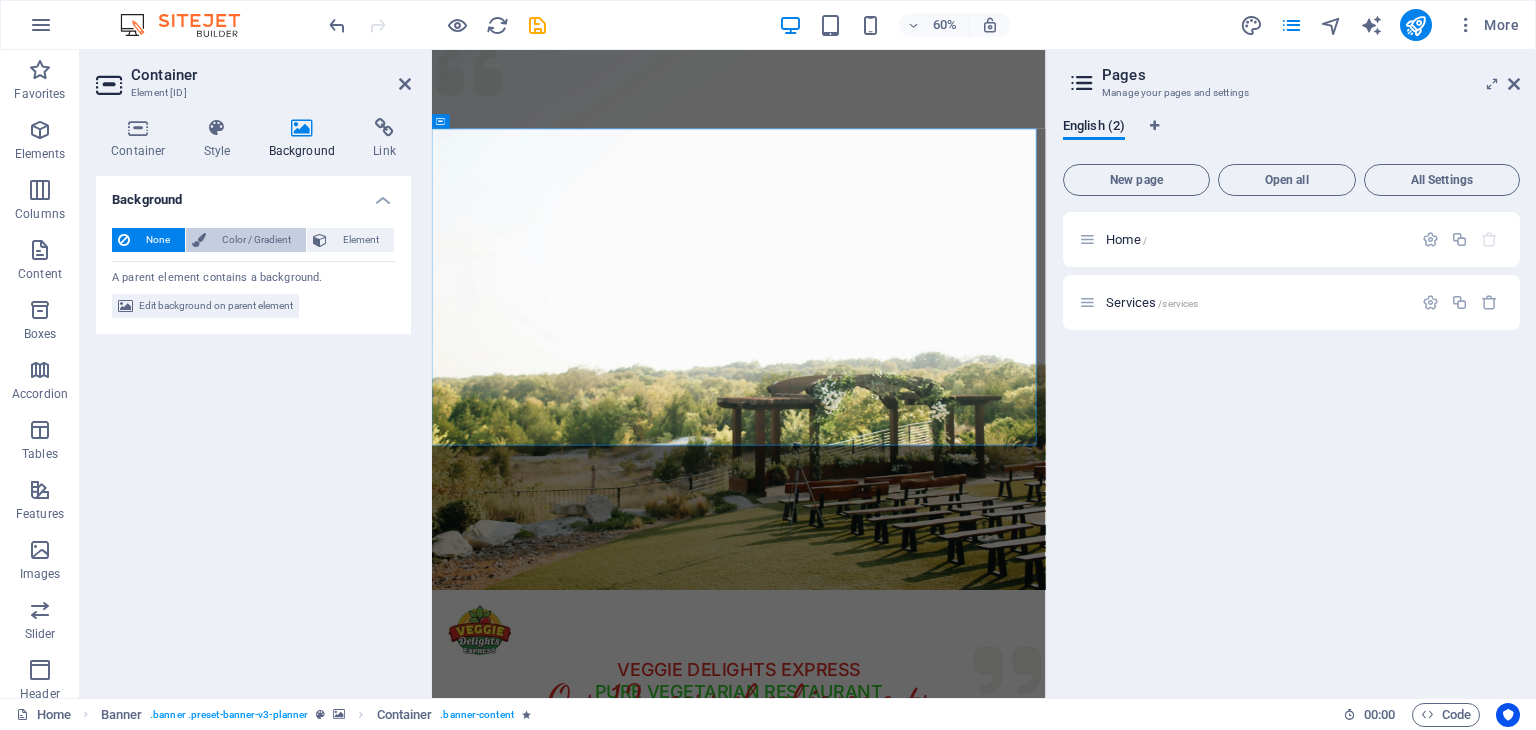 click on "Color / Gradient" at bounding box center [256, 240] 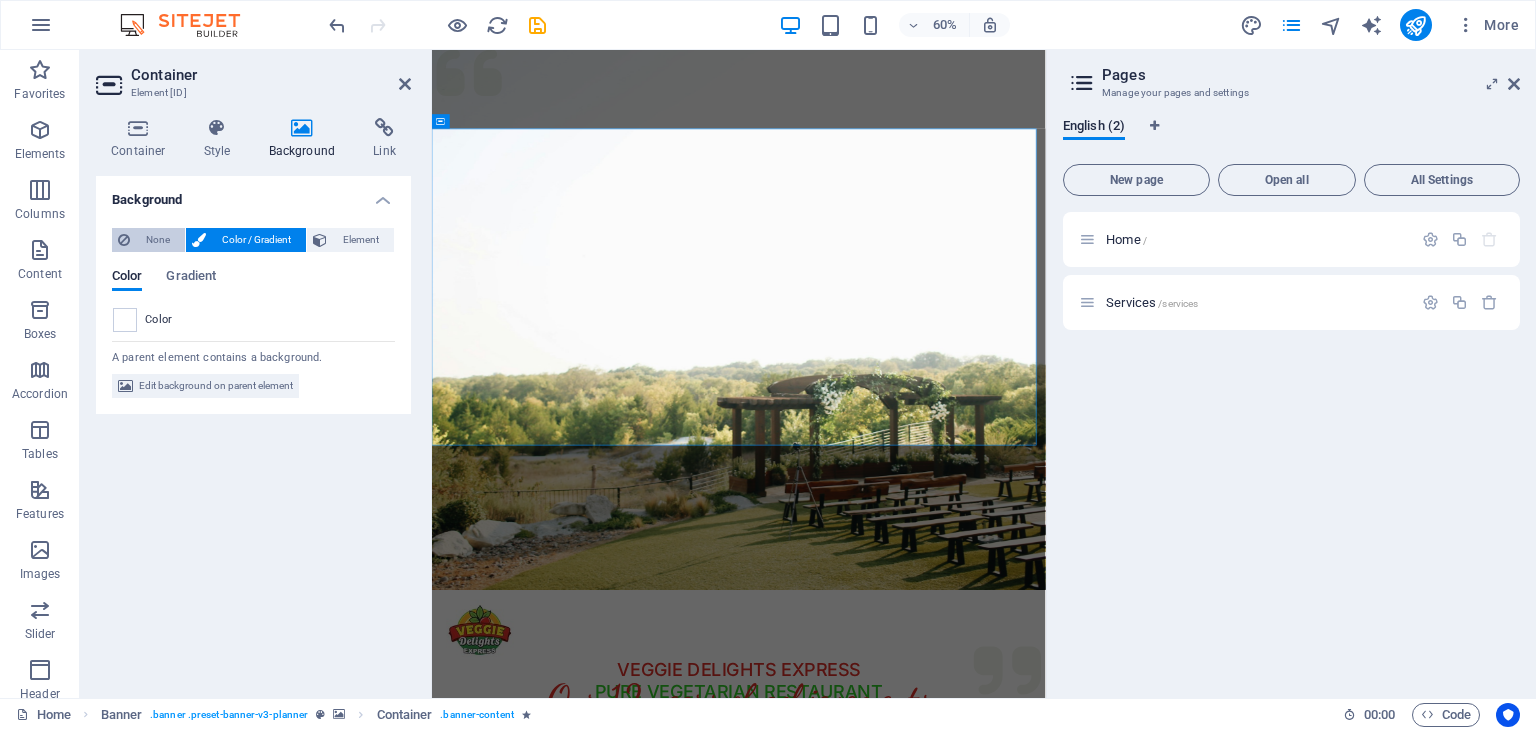 click on "None" at bounding box center [157, 240] 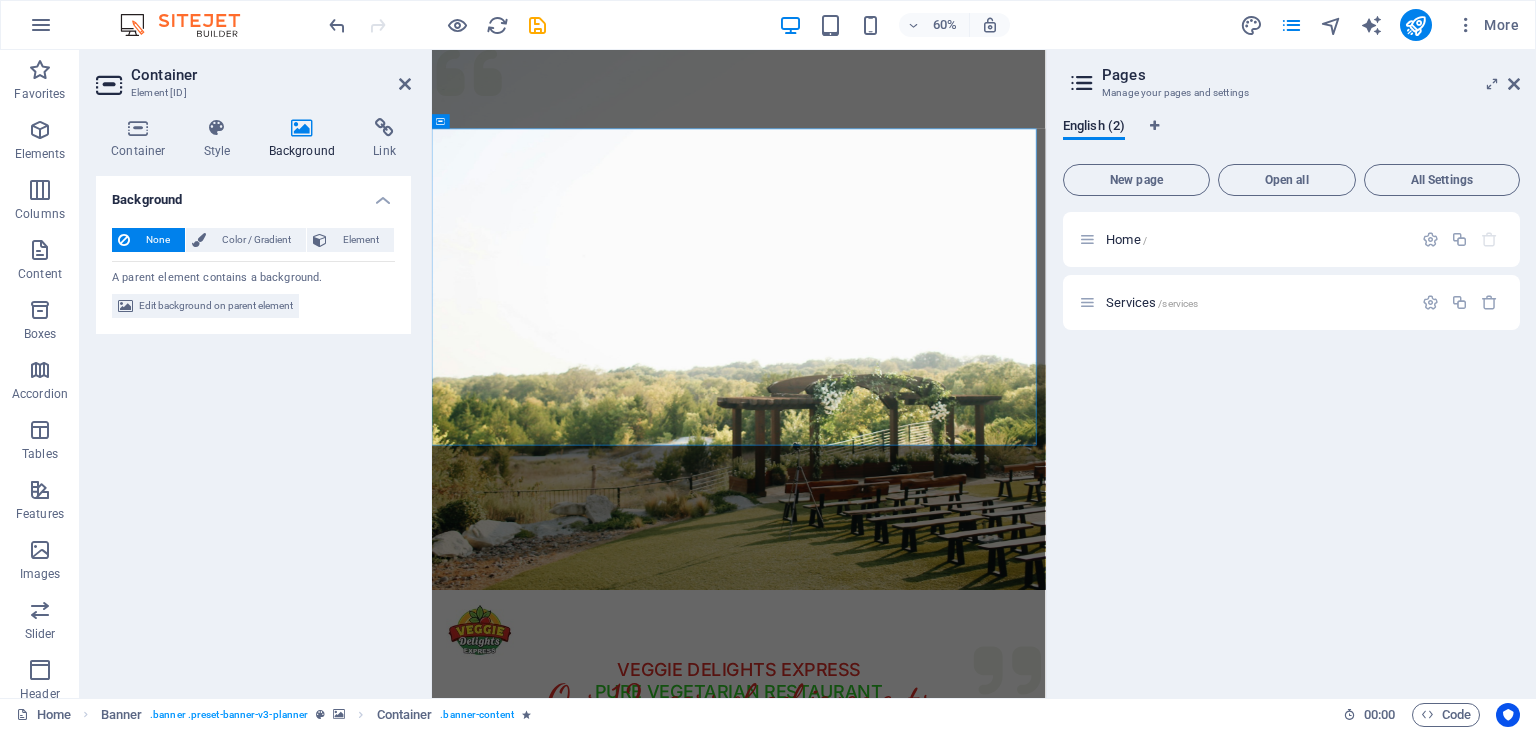 click on "Container Element [ID]
Container Style Background Link Size Height Default px rem % vh vw Min. height None px rem % vh vw Width Default px rem % em vh vw Min. width None px rem % vh vw Content width Default Custom width Width Default px rem % em vh vw Min. width None px rem % vh vw Default padding Custom spacing Default content width and padding can be changed under Design. Edit design Layout (Flexbox) Alignment Determines the flex direction. Default Main axis Determine how elements should behave along the main axis inside this container (justify content). Default Side axis Control the vertical direction of the element inside of the container (align items). Default Wrap Default On Off Fill Controls the distances and direction of elements on the y-axis across several lines (align content). Default Accessibility ARIA helps assistive technologies (like screen readers) to understand the role, state, and behavior of web elements Role The ARIA role defines the purpose of an element.  None" at bounding box center (256, 374) 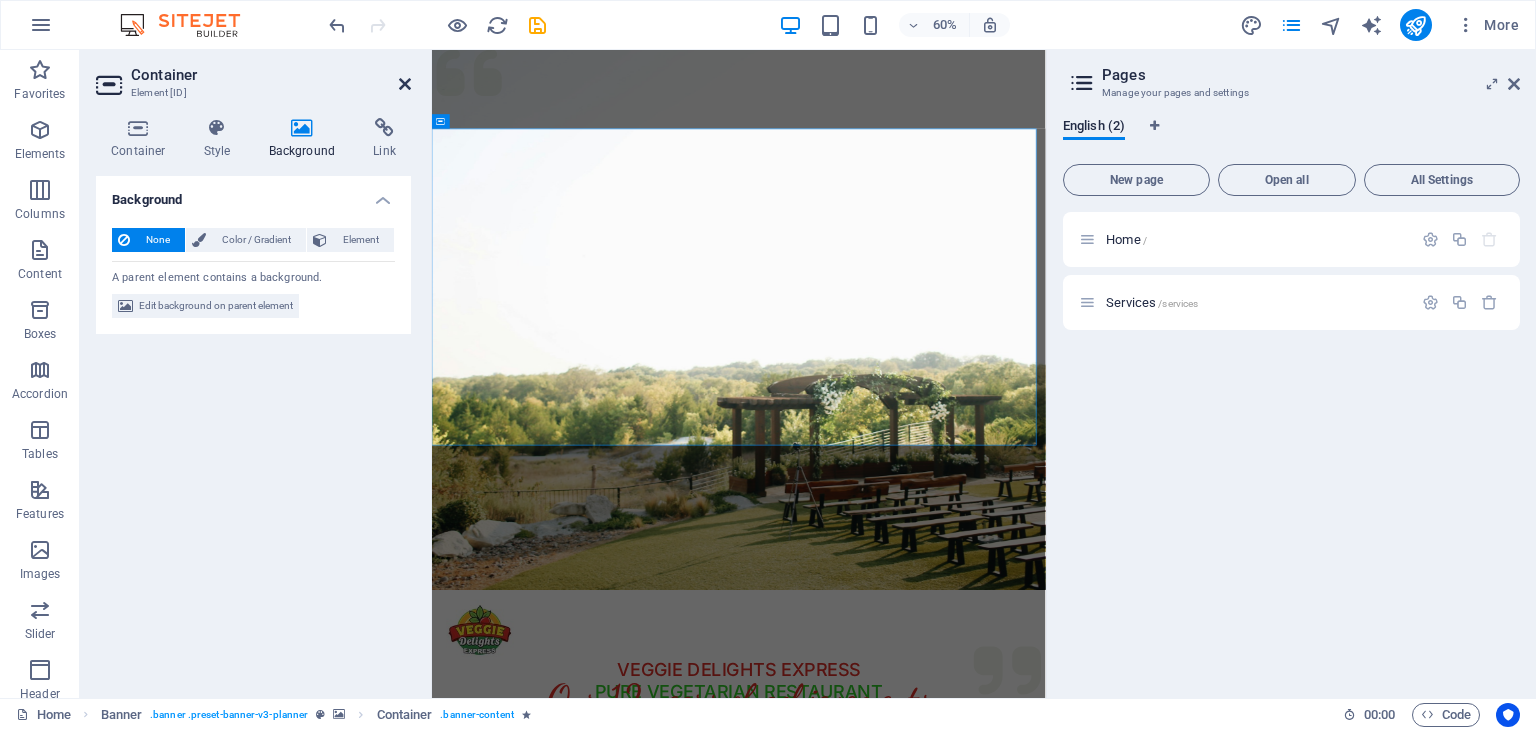 click at bounding box center [405, 84] 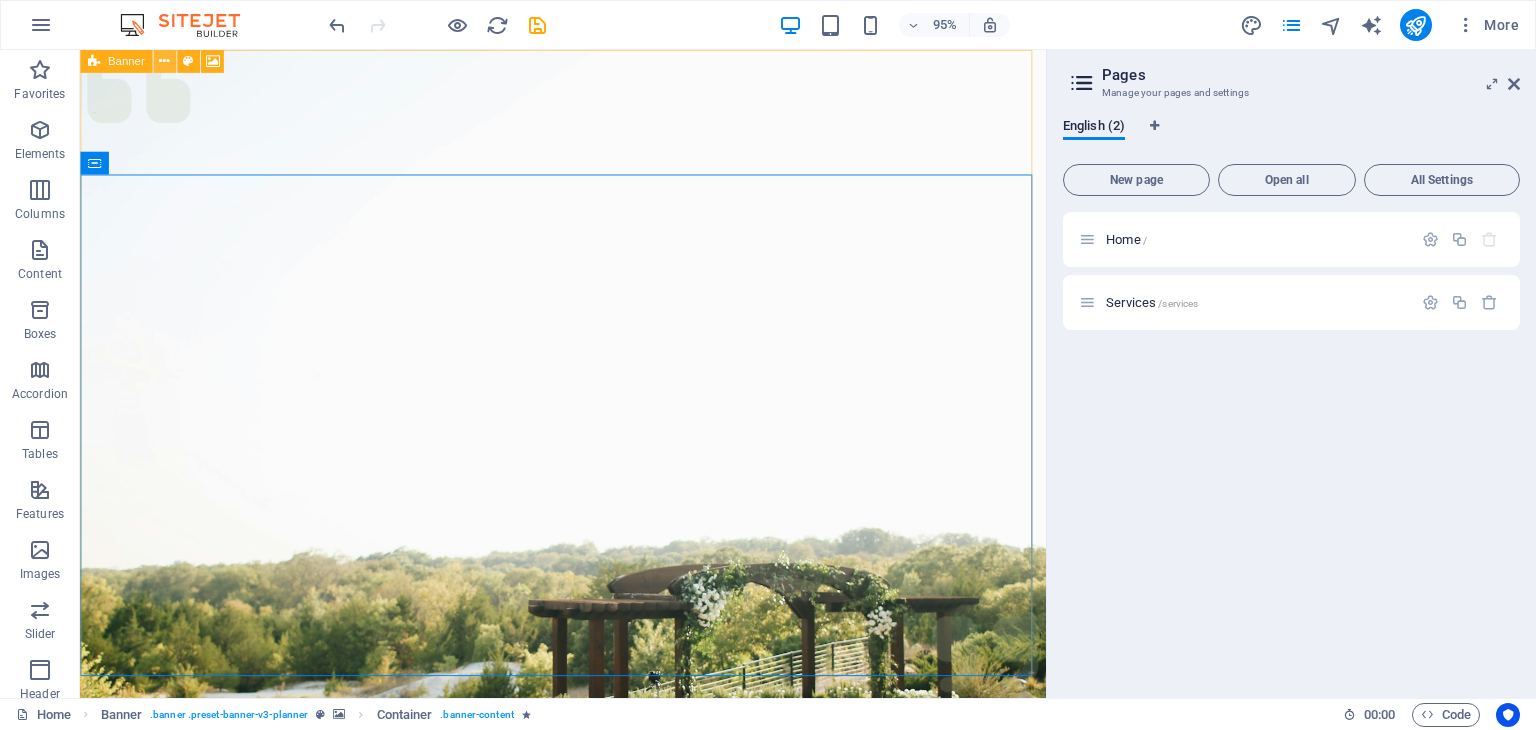 click at bounding box center [164, 61] 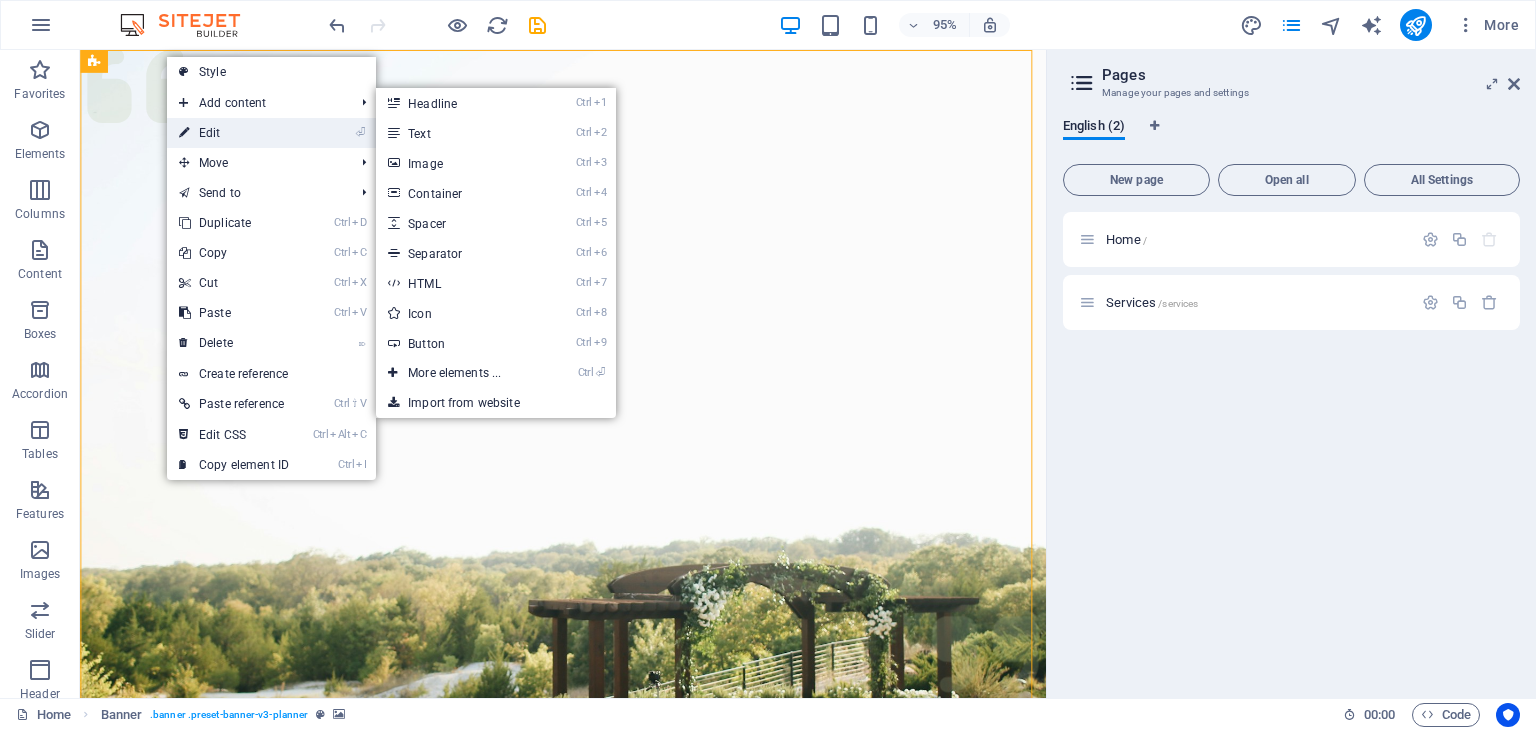 click on "⏎  Edit" at bounding box center (234, 133) 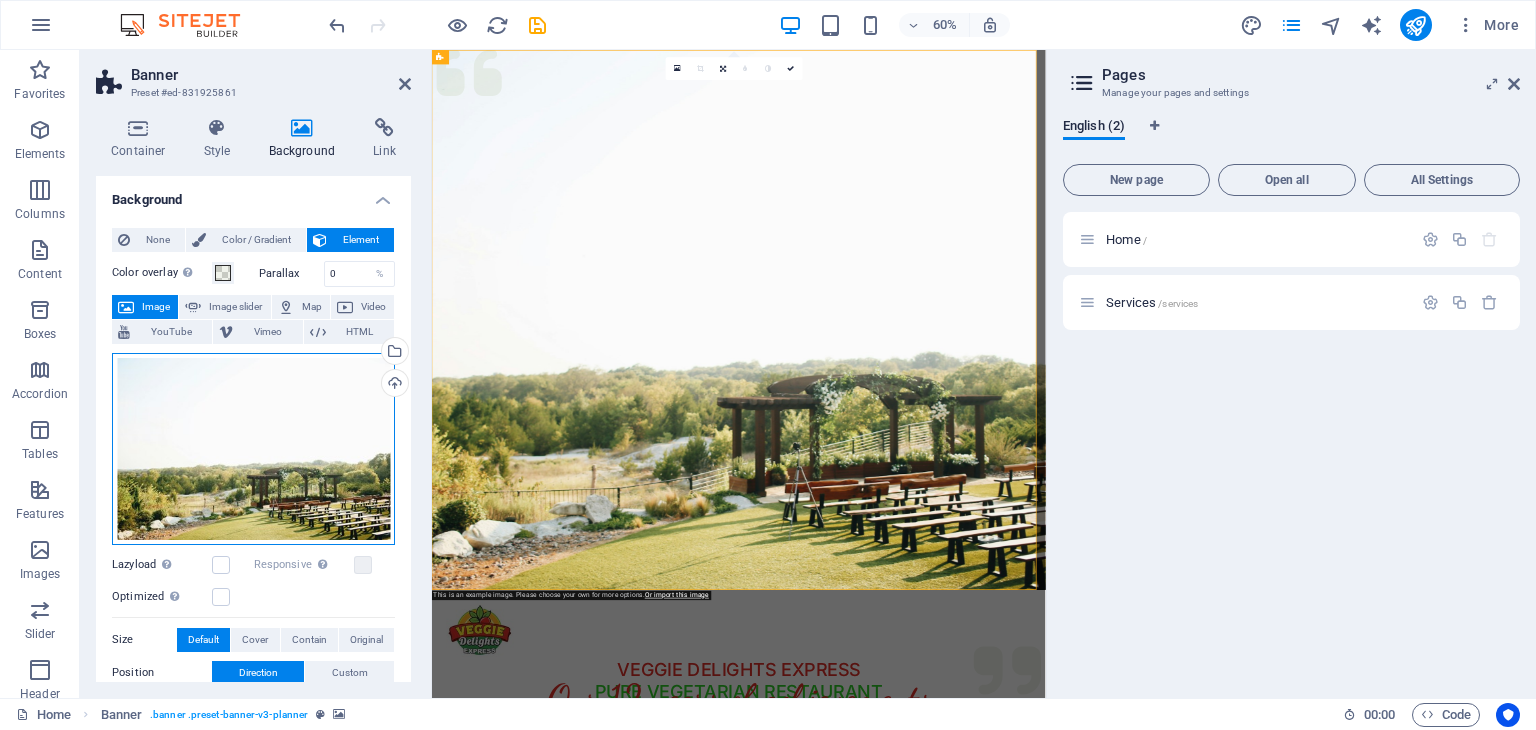 click on "Drag files here, click to choose files or select files from Files or our free stock photos & videos" at bounding box center [253, 449] 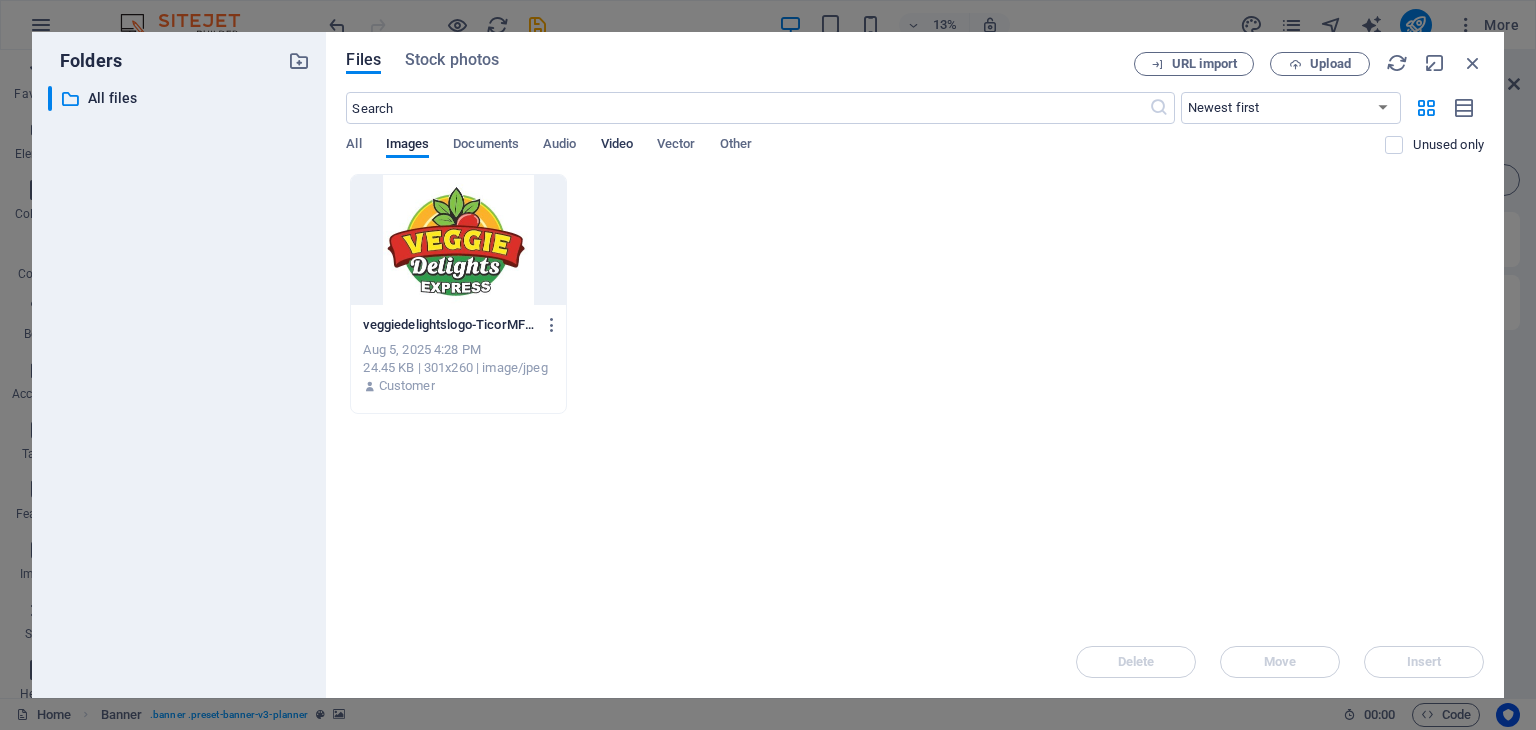 click on "Video" at bounding box center (617, 146) 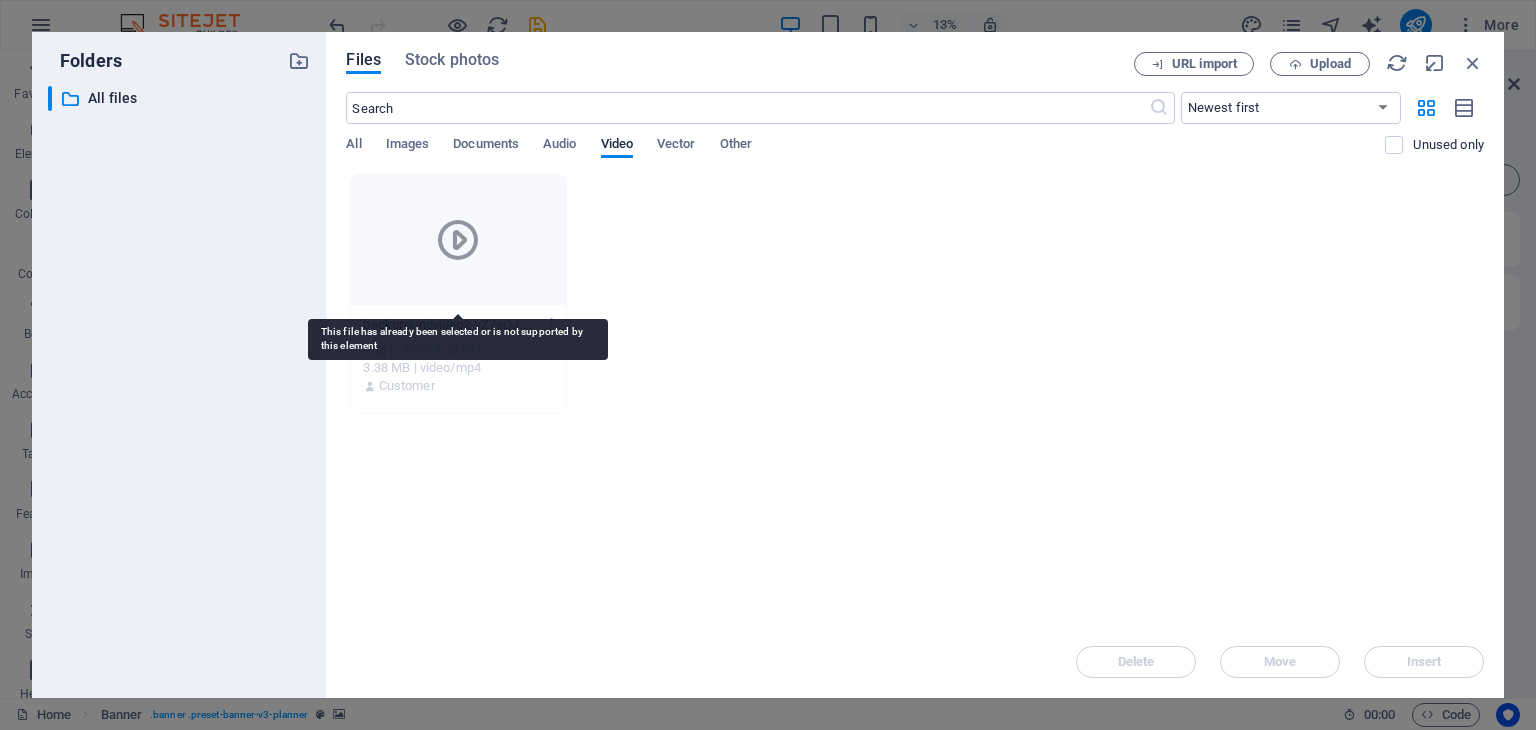 click at bounding box center [458, 240] 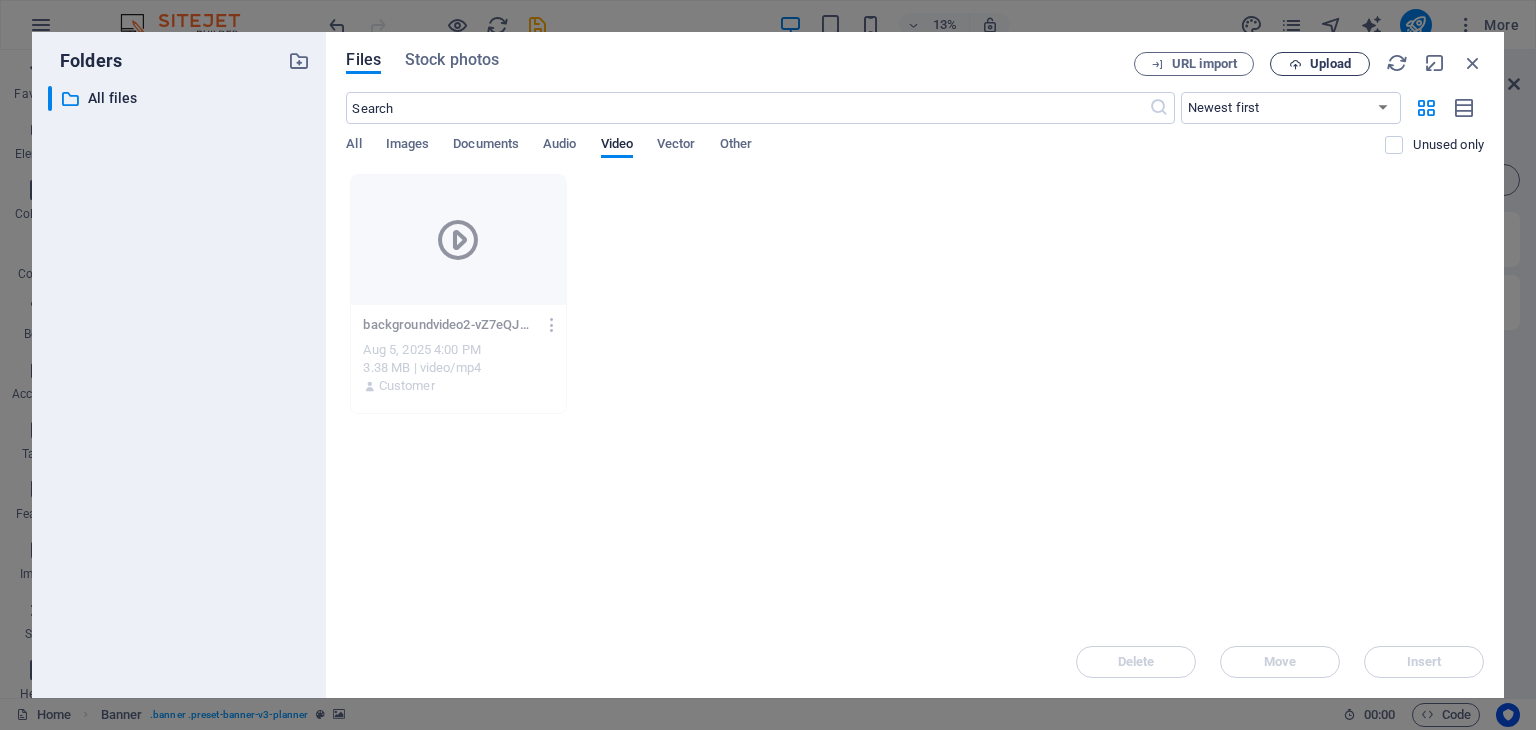 click at bounding box center [1295, 64] 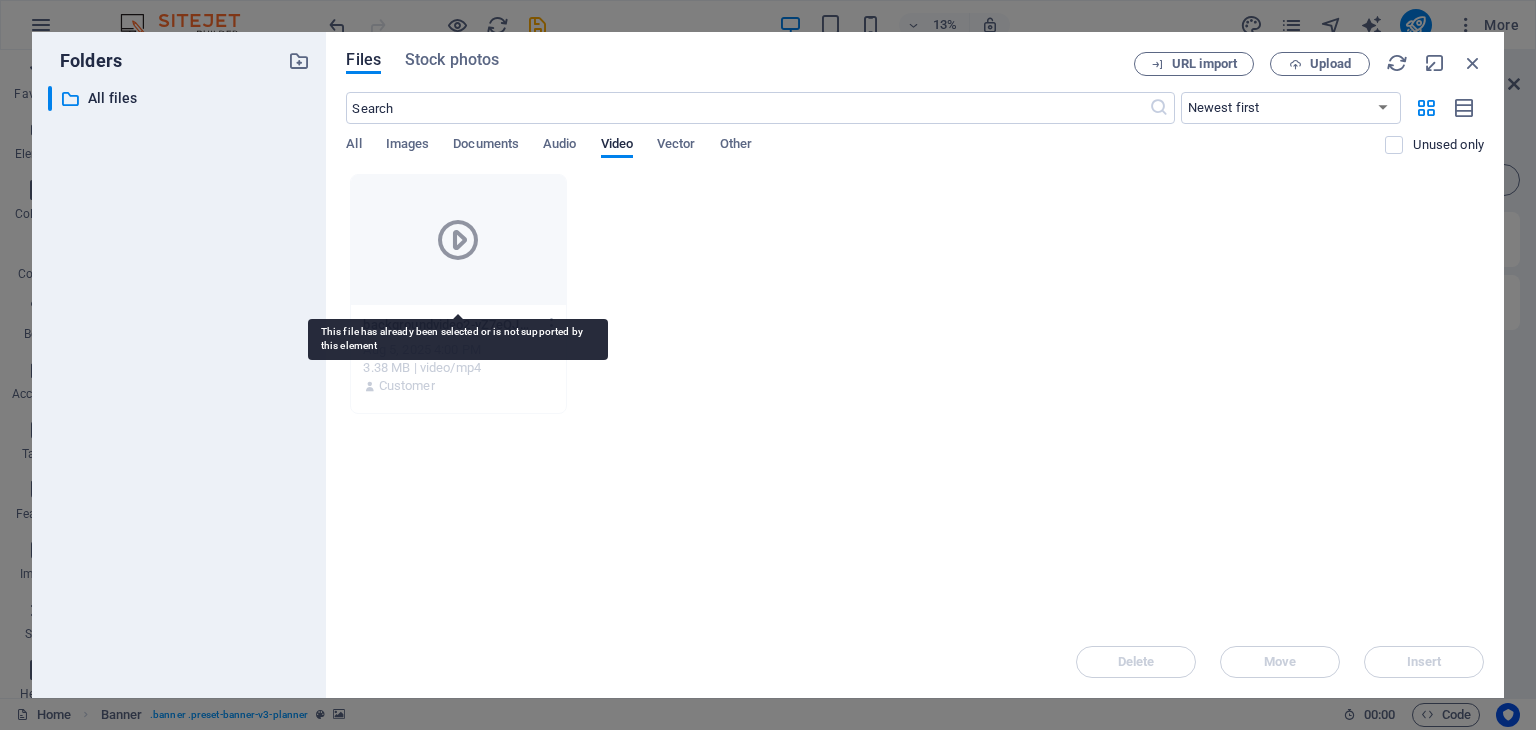 click at bounding box center [458, 240] 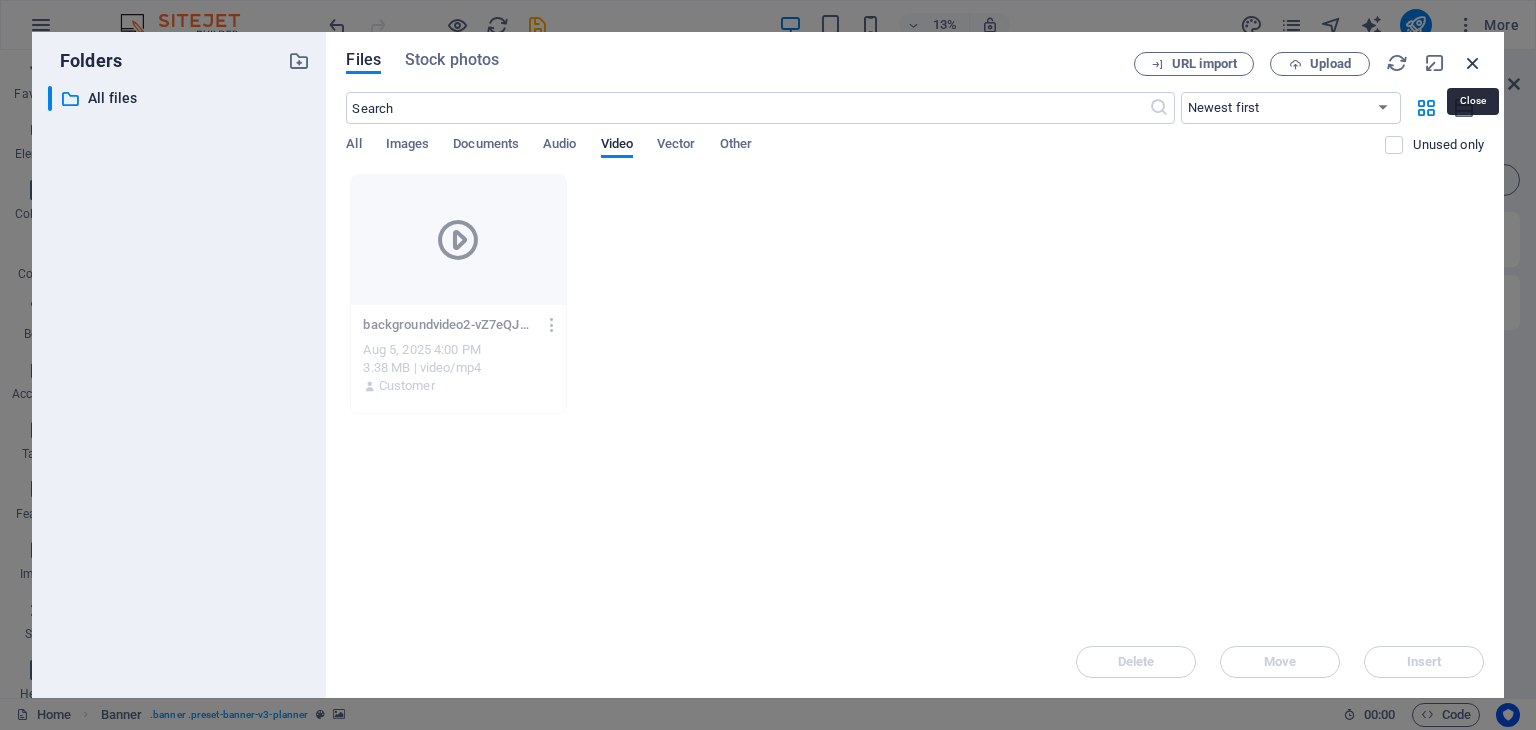 click at bounding box center [1473, 63] 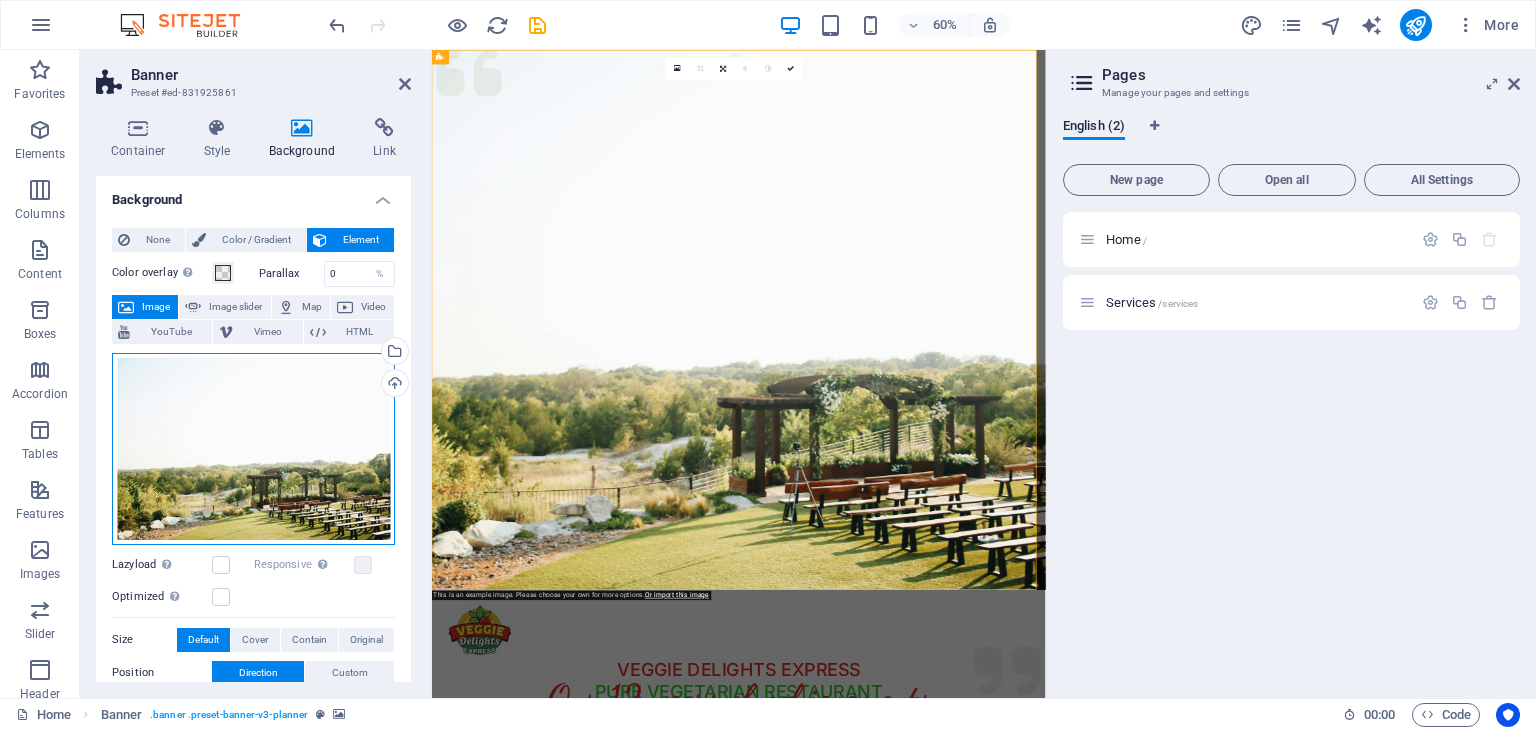 click on "Drag files here, click to choose files or select files from Files or our free stock photos & videos" at bounding box center [253, 449] 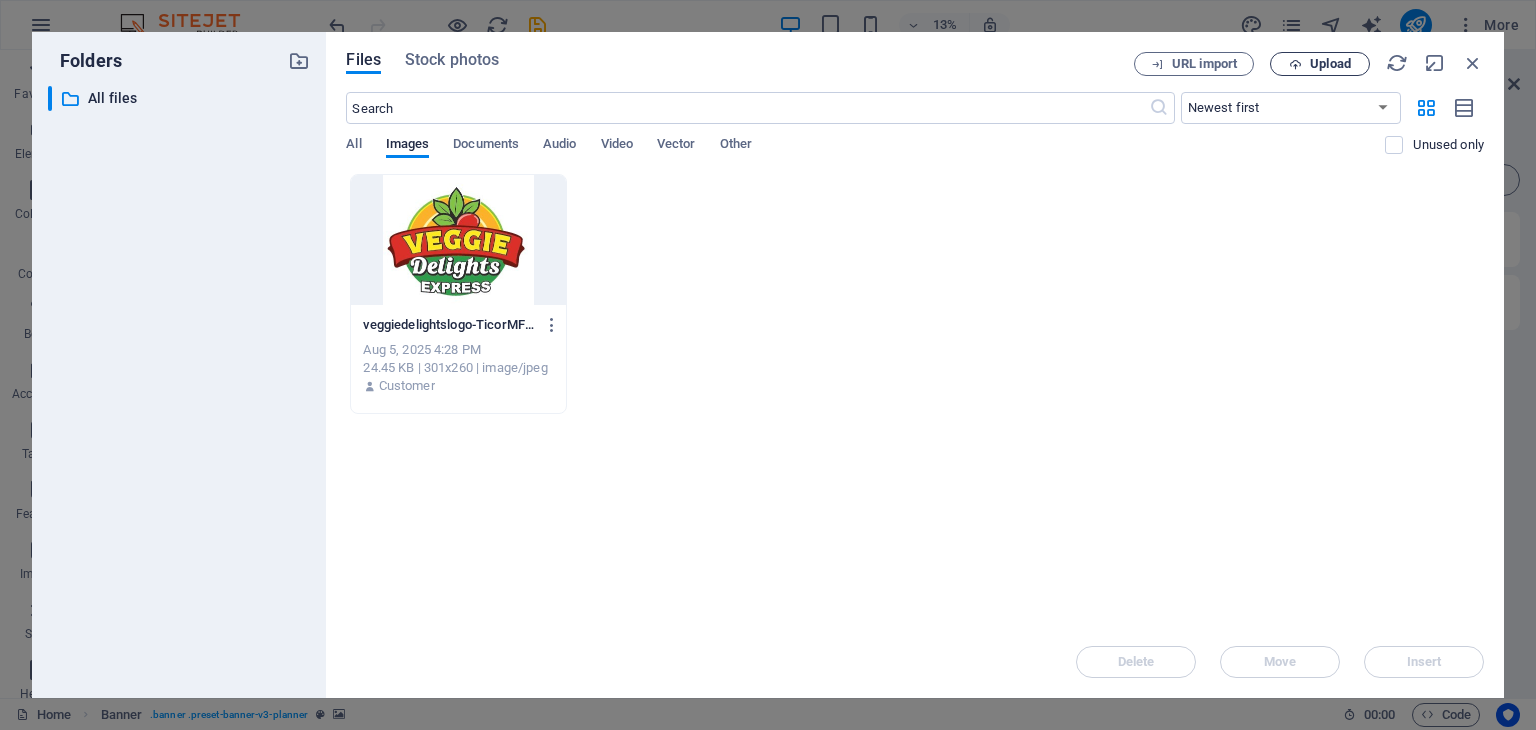 click on "Upload" at bounding box center [1330, 64] 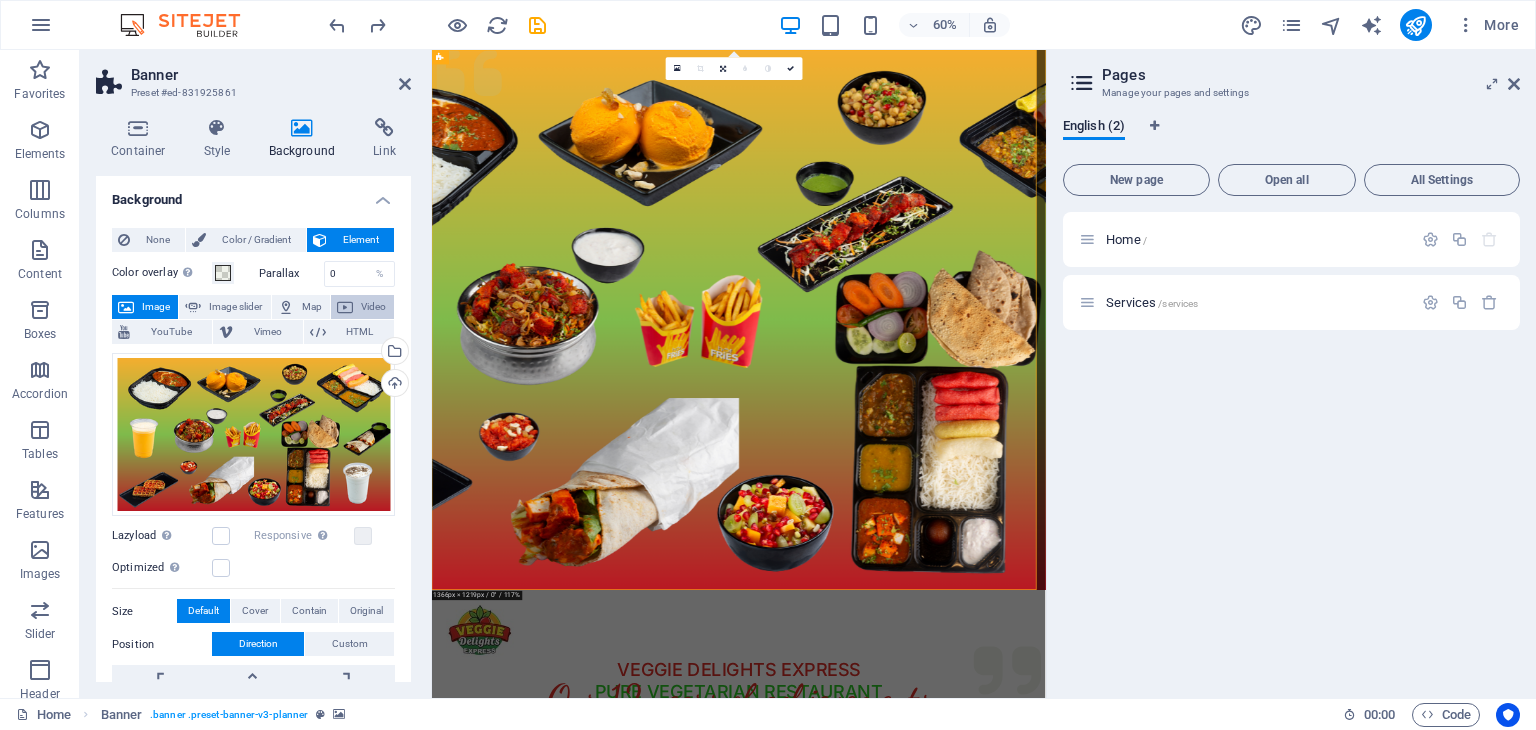 click on "Video" at bounding box center (362, 307) 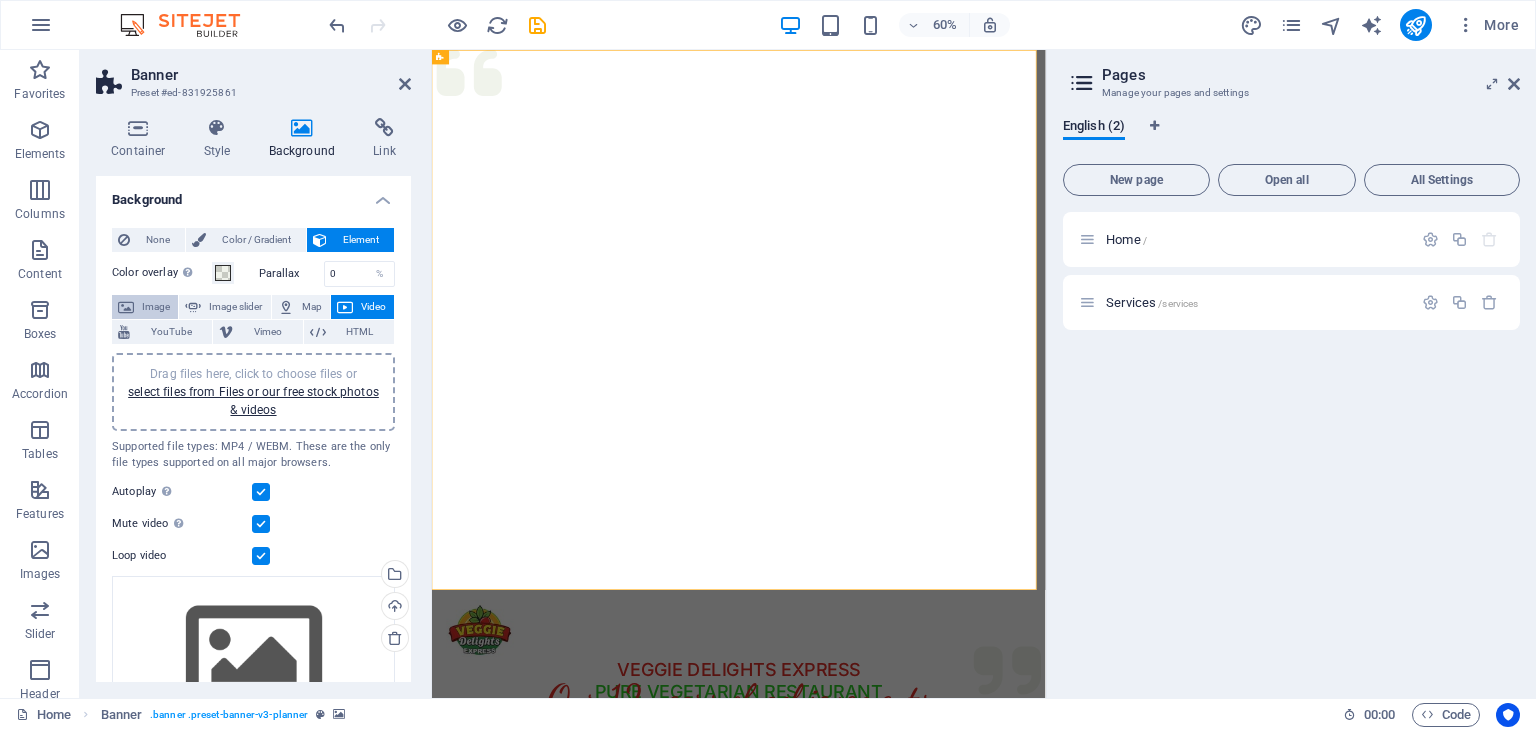 click on "Image" at bounding box center (156, 307) 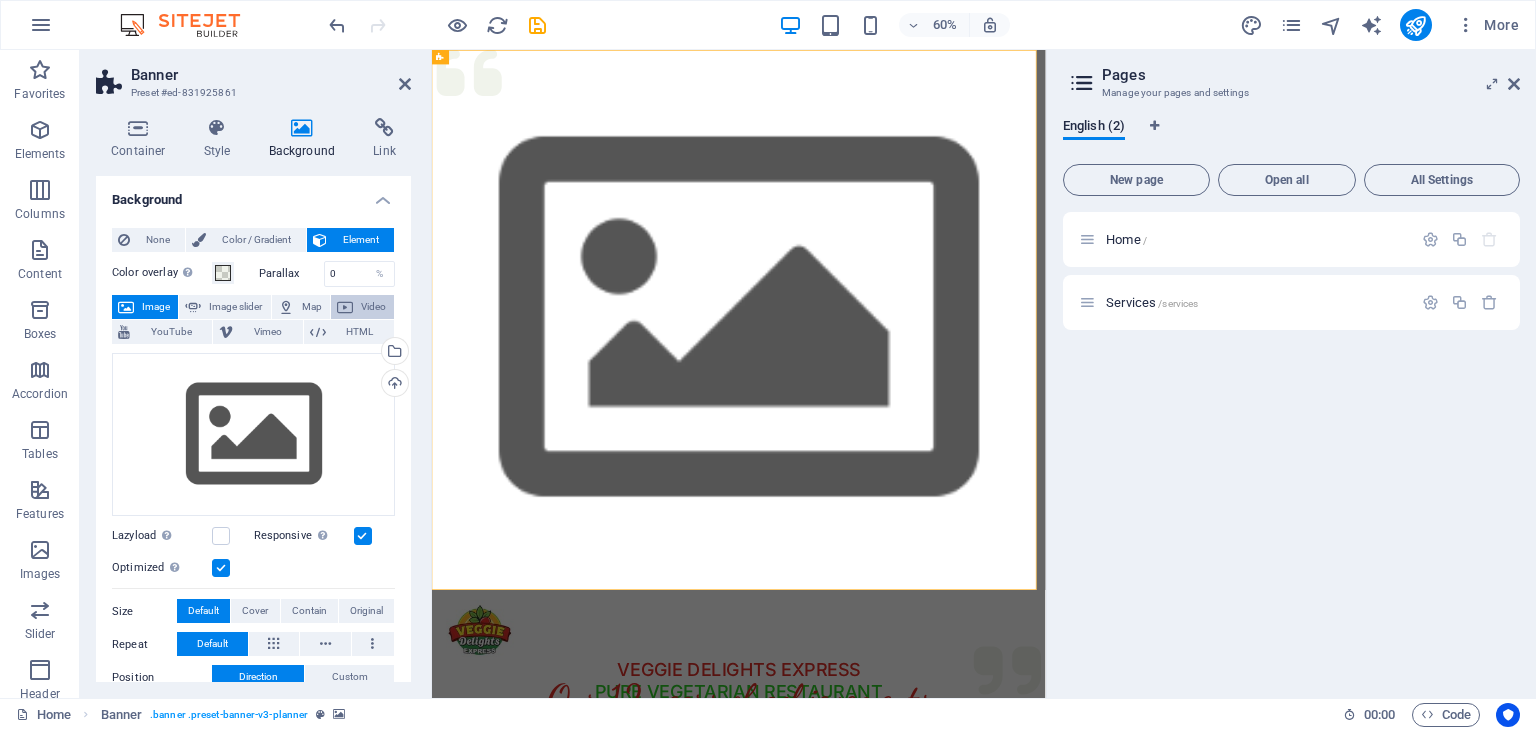 click on "Video" at bounding box center (362, 307) 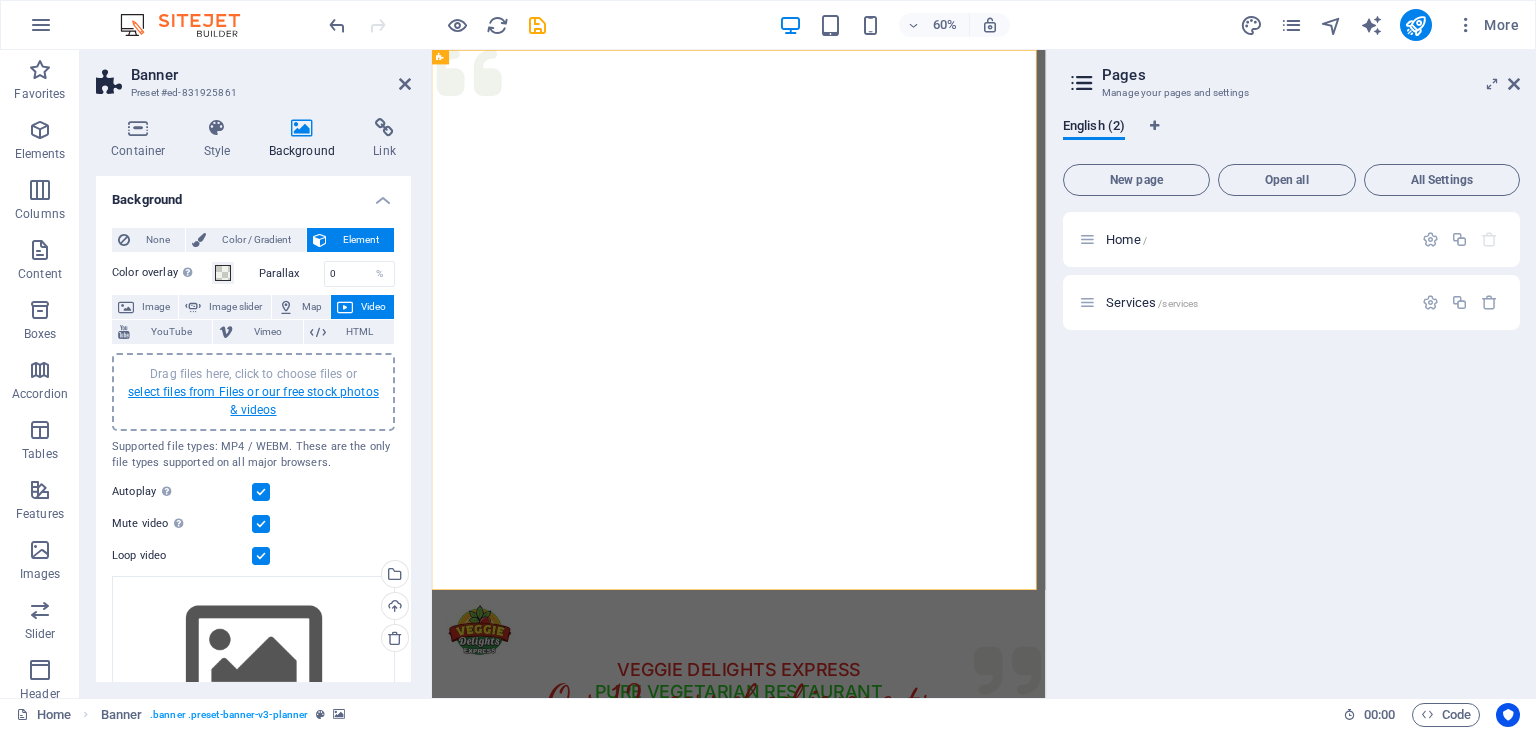 click on "select files from Files or our free stock photos & videos" at bounding box center (253, 401) 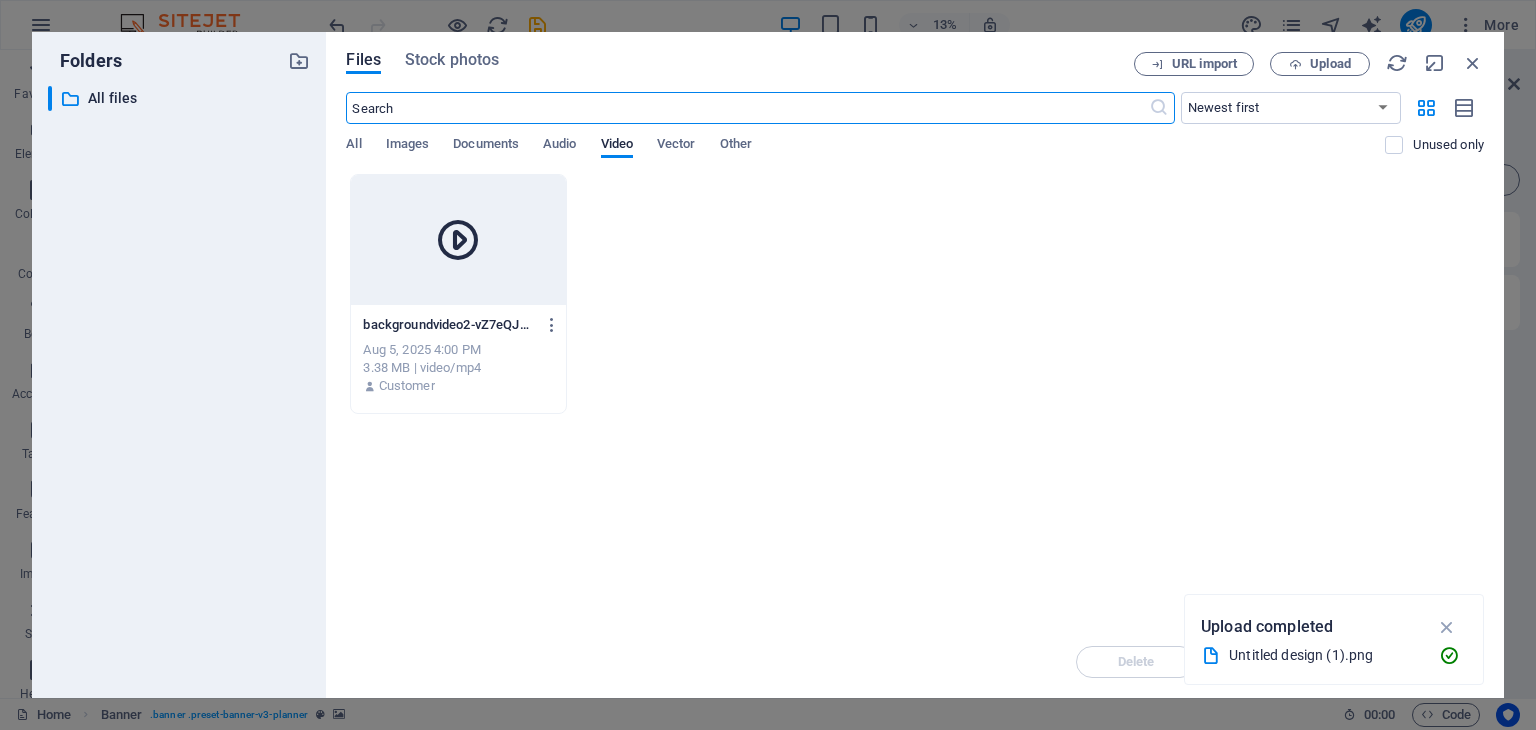 click at bounding box center (458, 240) 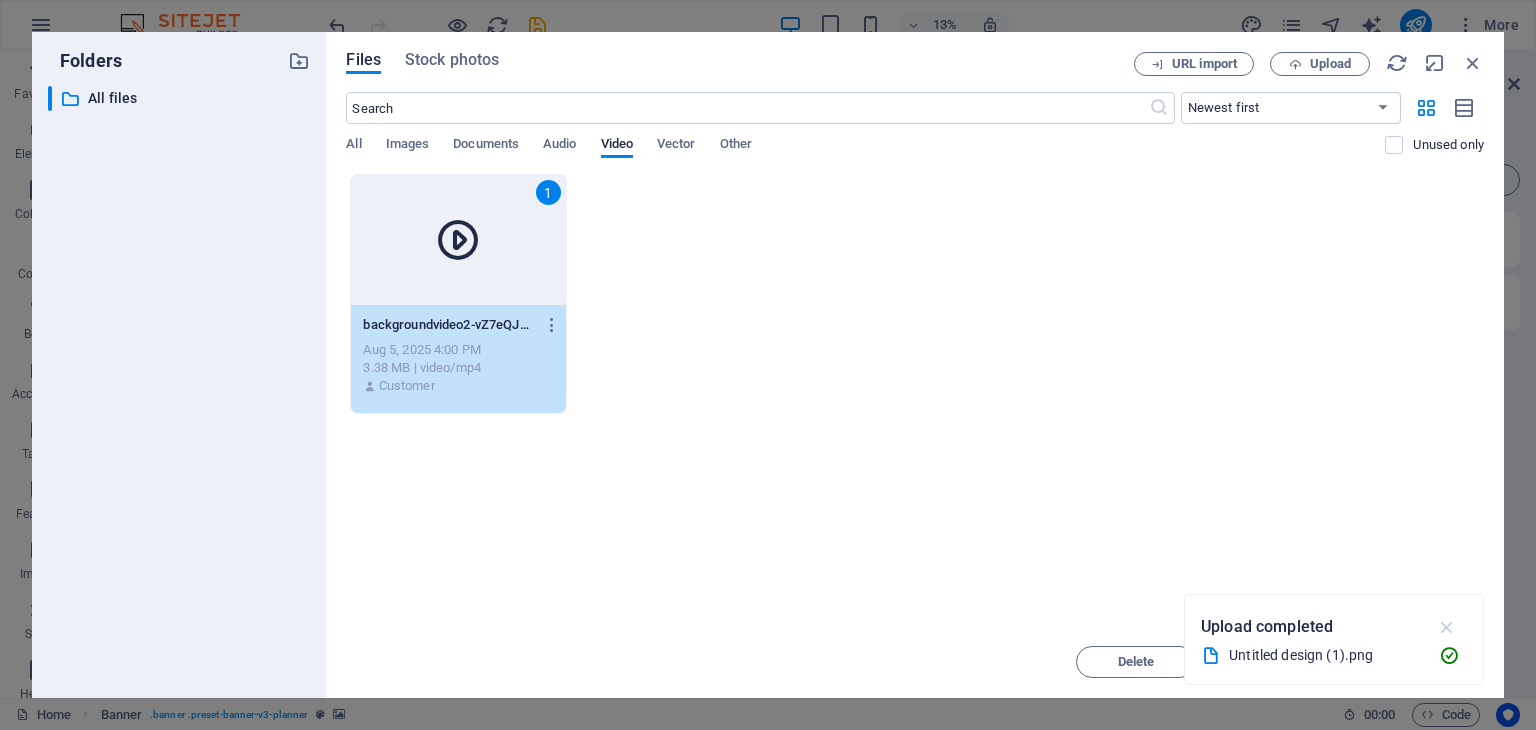 click at bounding box center (1447, 627) 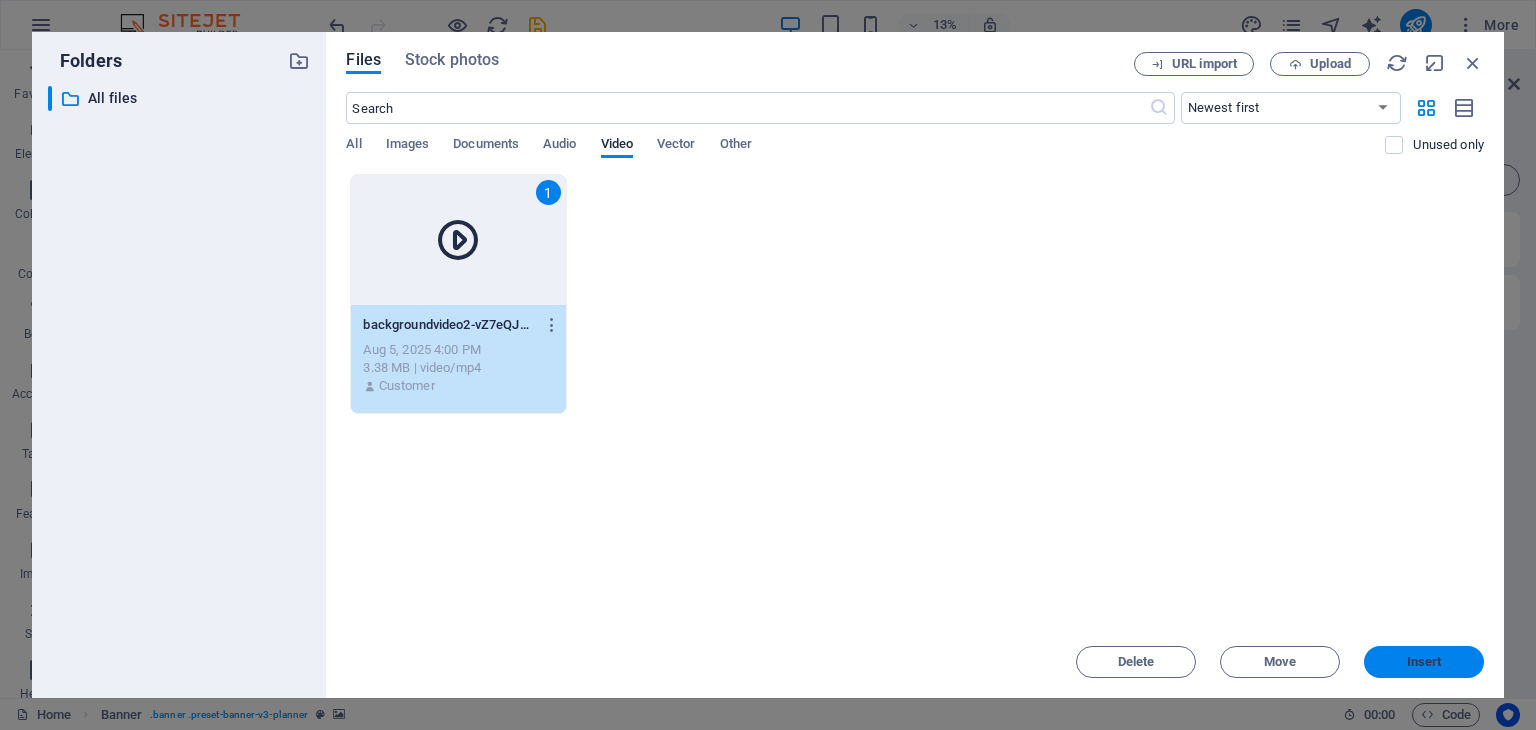 click on "Insert" at bounding box center [1424, 662] 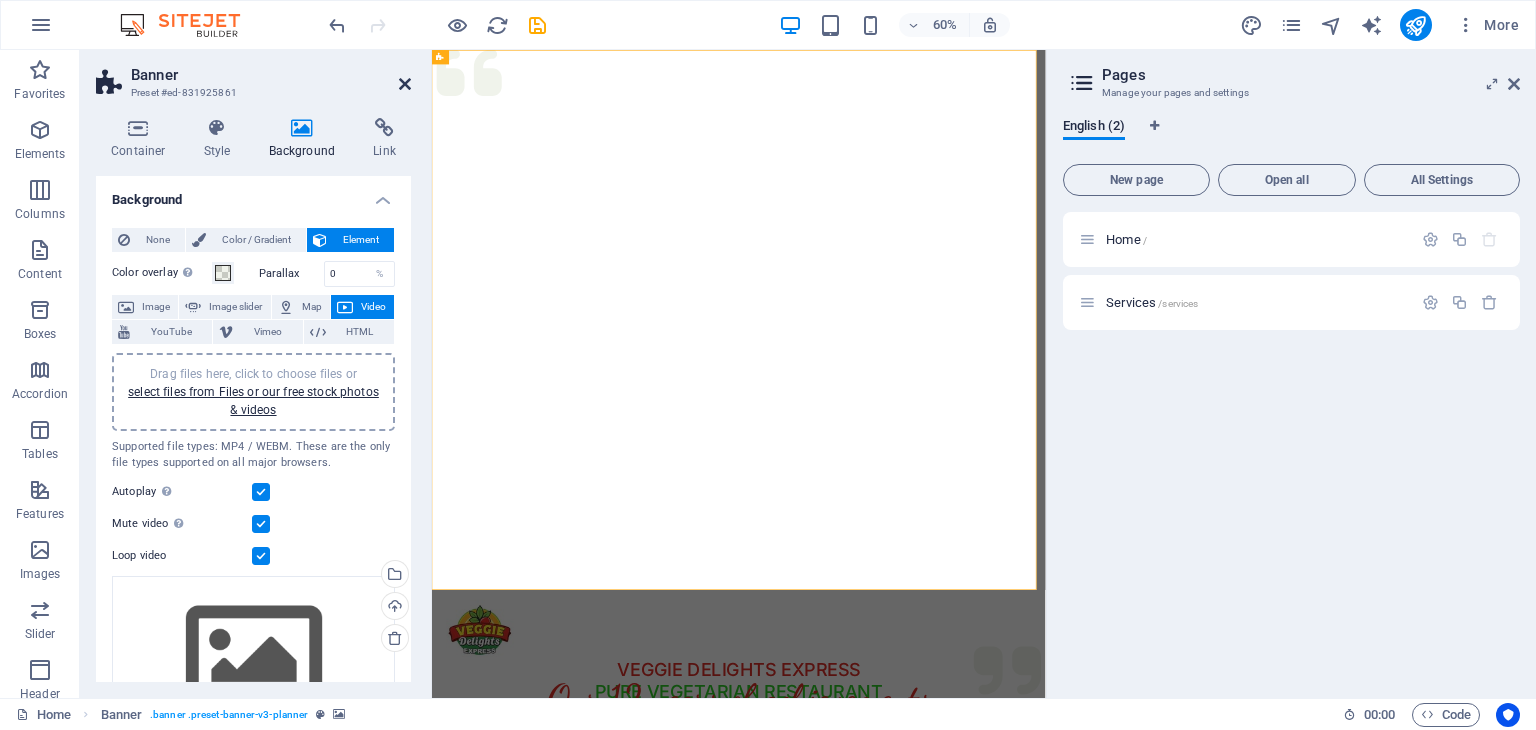 click at bounding box center [405, 84] 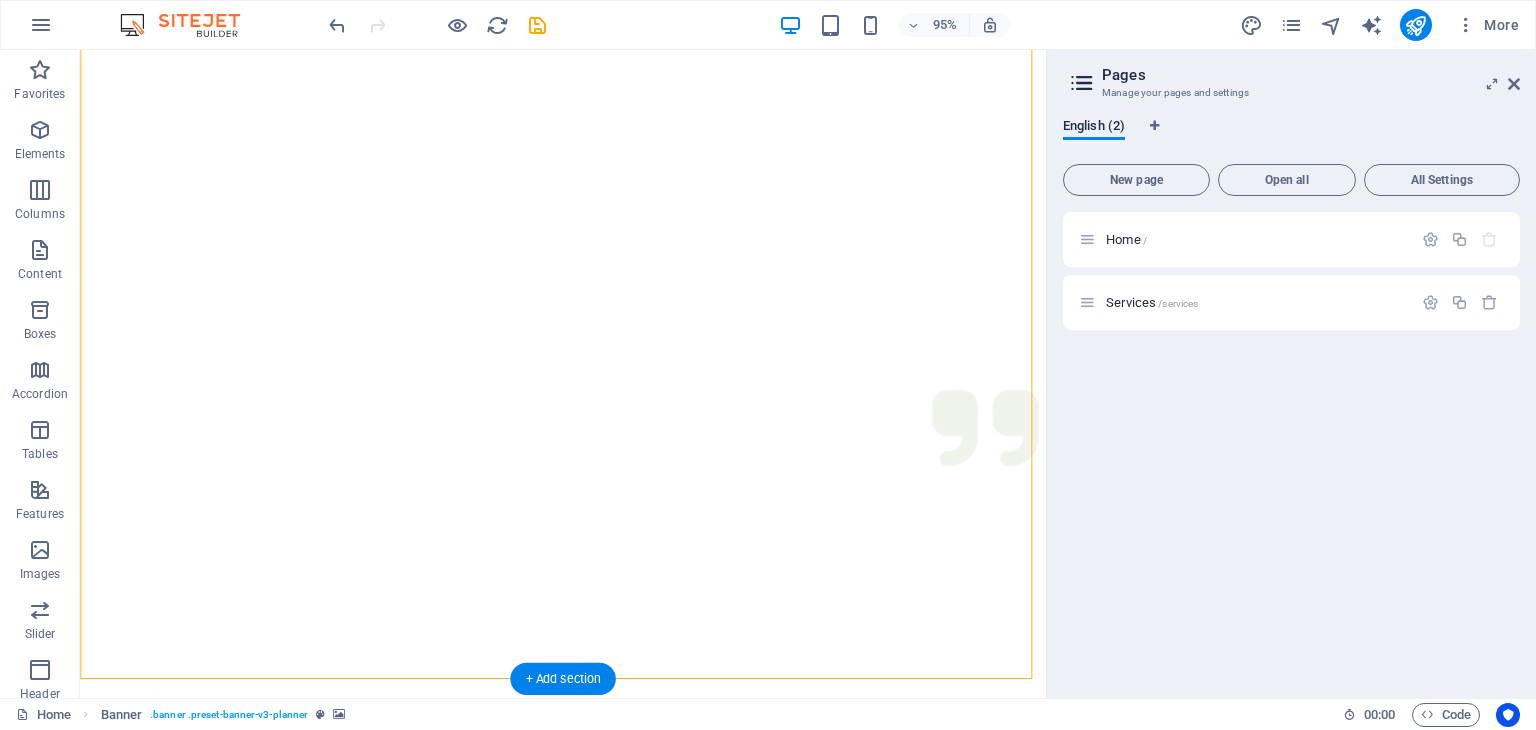 scroll, scrollTop: 0, scrollLeft: 0, axis: both 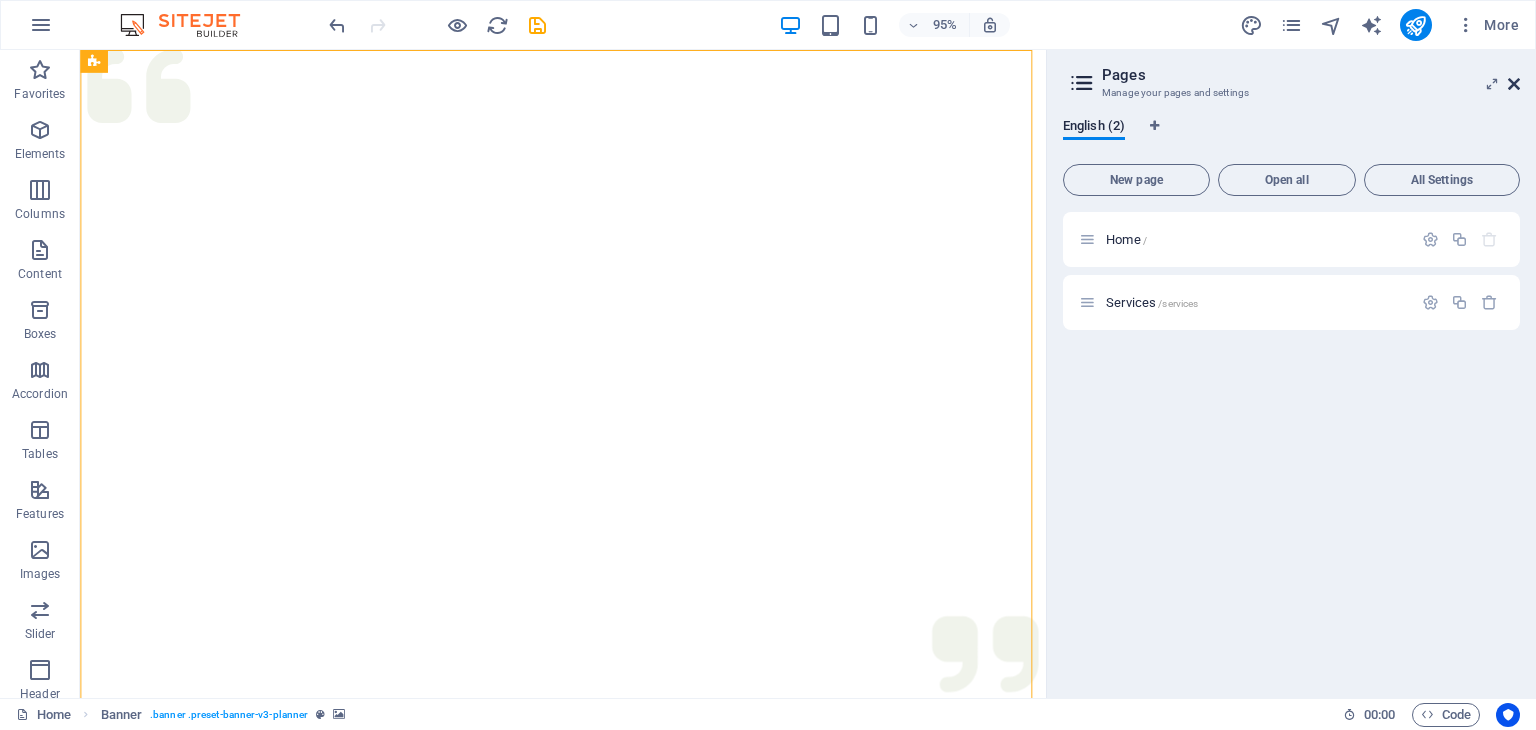 click at bounding box center (1514, 84) 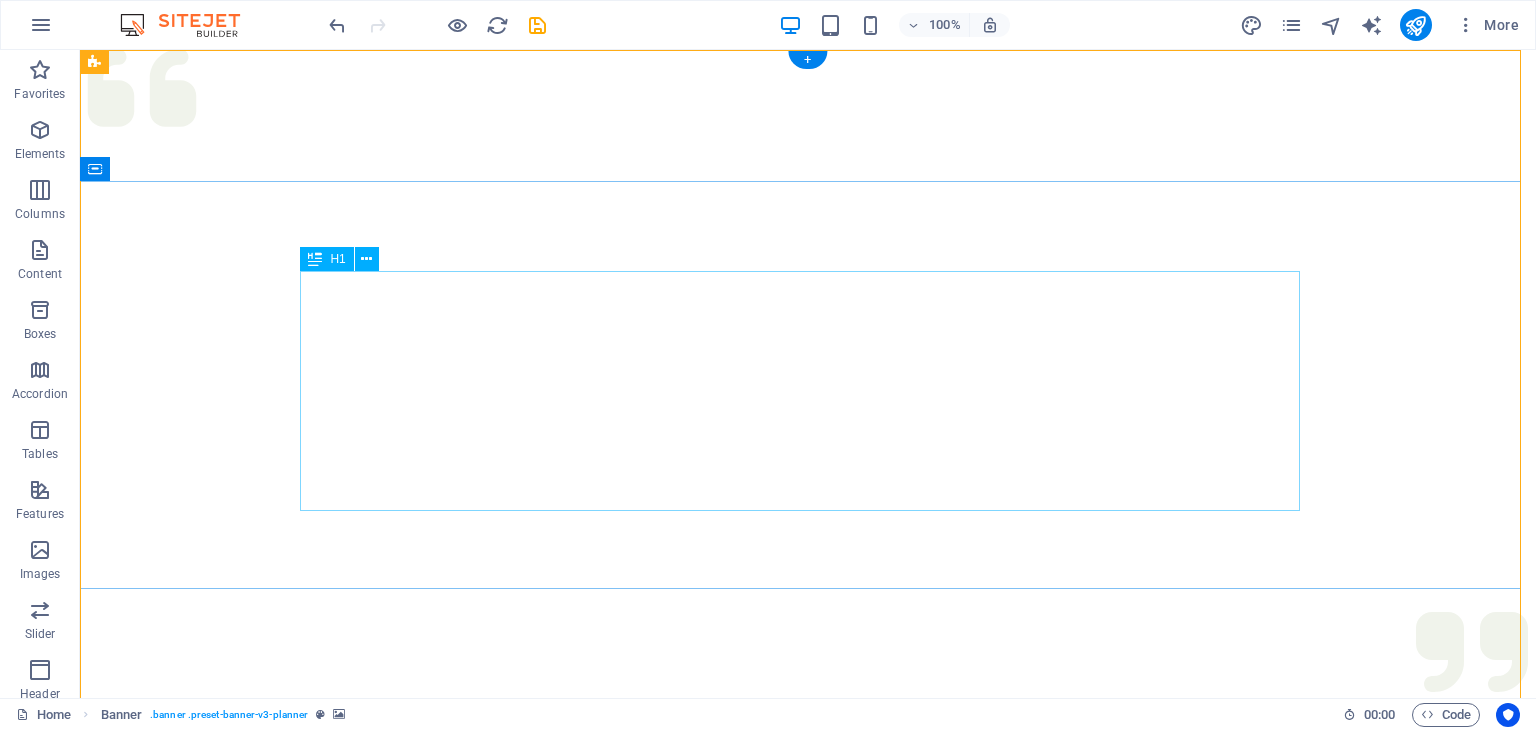 click on "Experience extraordinary life moments" at bounding box center [808, 1425] 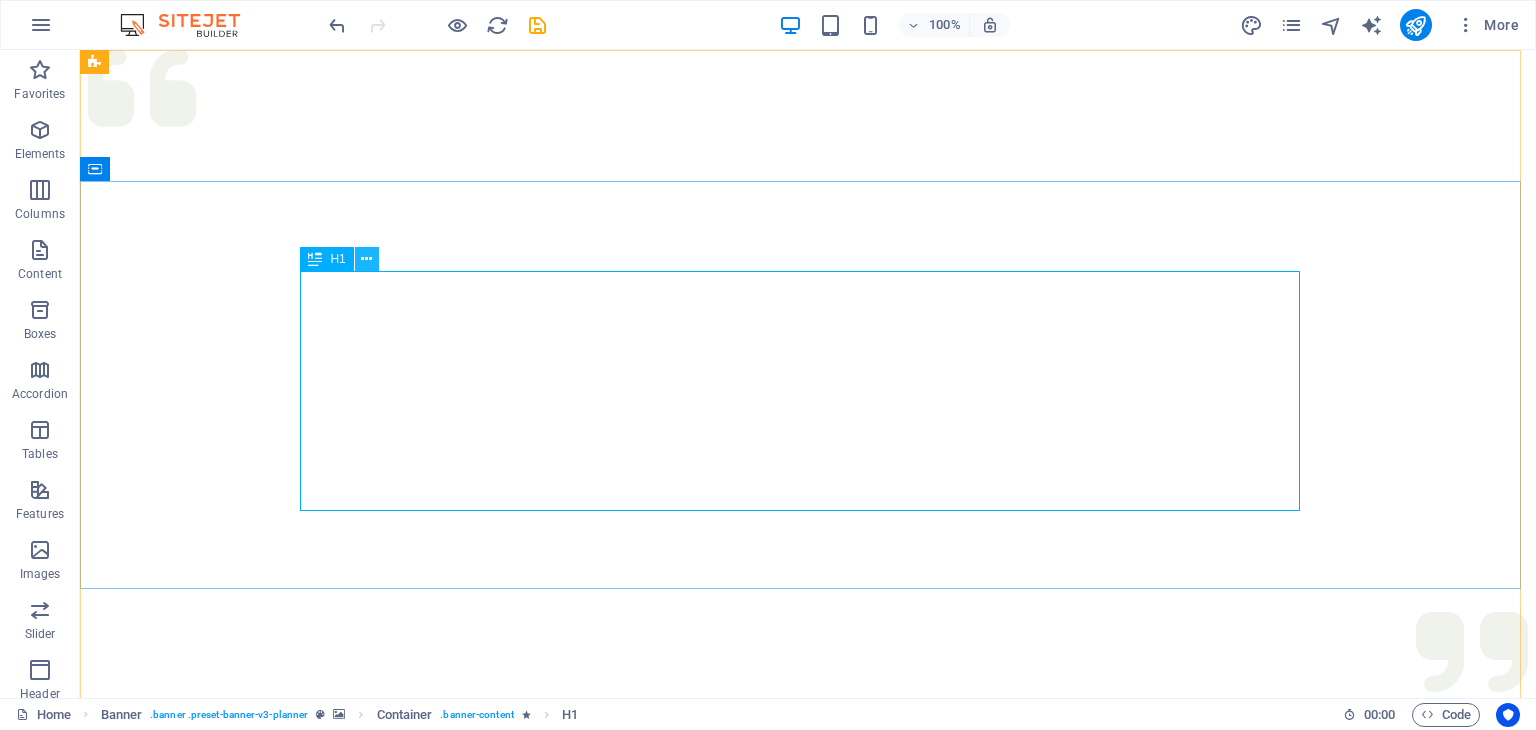 click at bounding box center [366, 259] 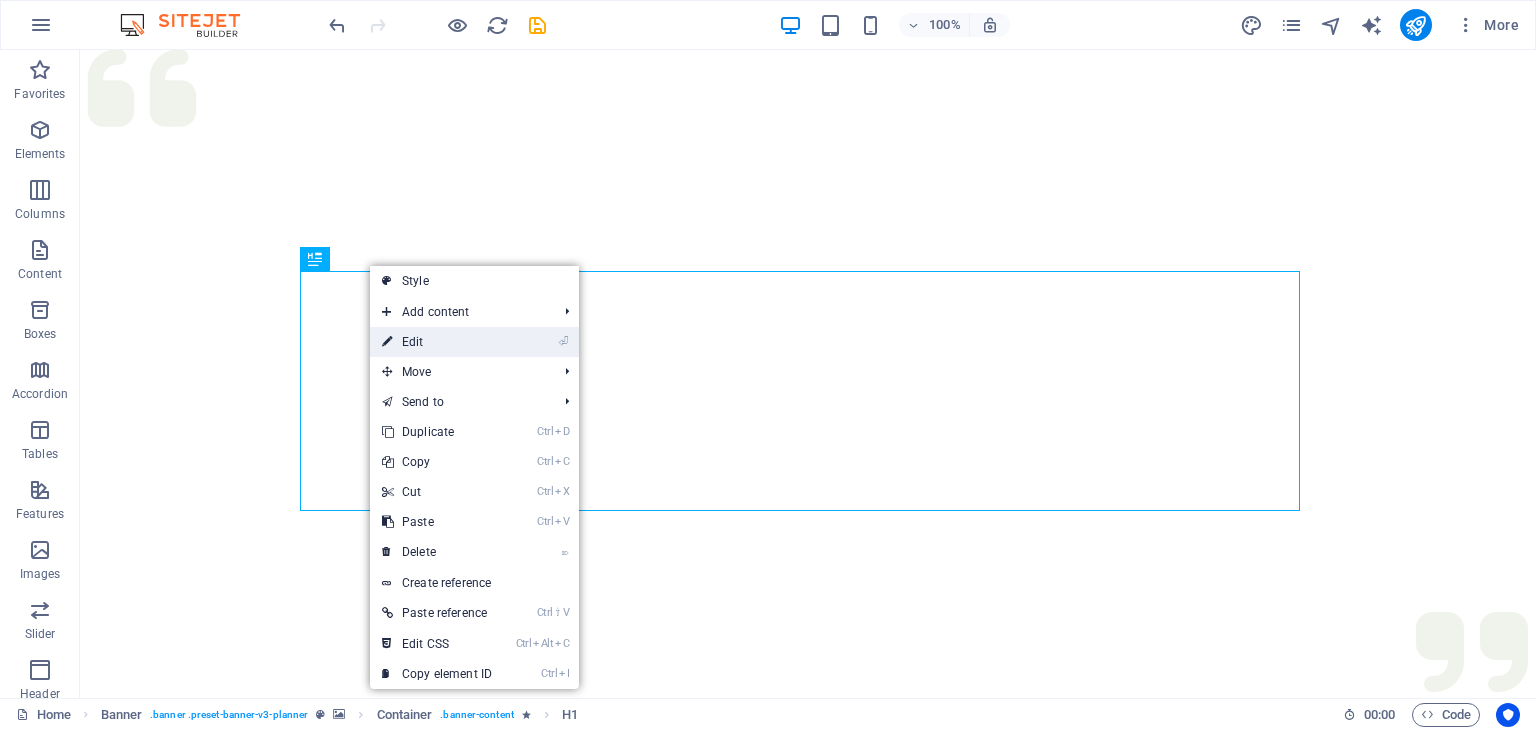 click on "⏎  Edit" at bounding box center [437, 342] 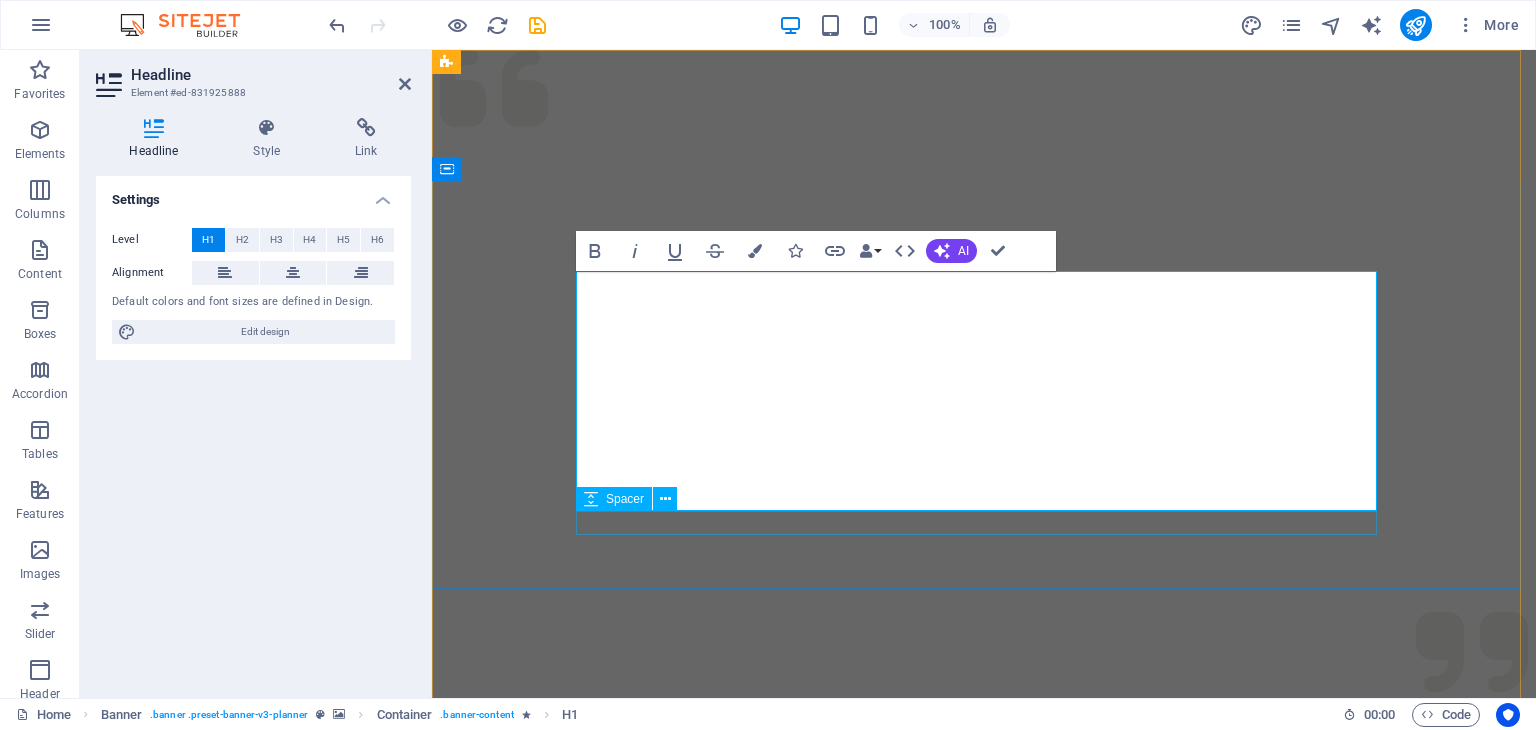 scroll, scrollTop: 0, scrollLeft: 9, axis: horizontal 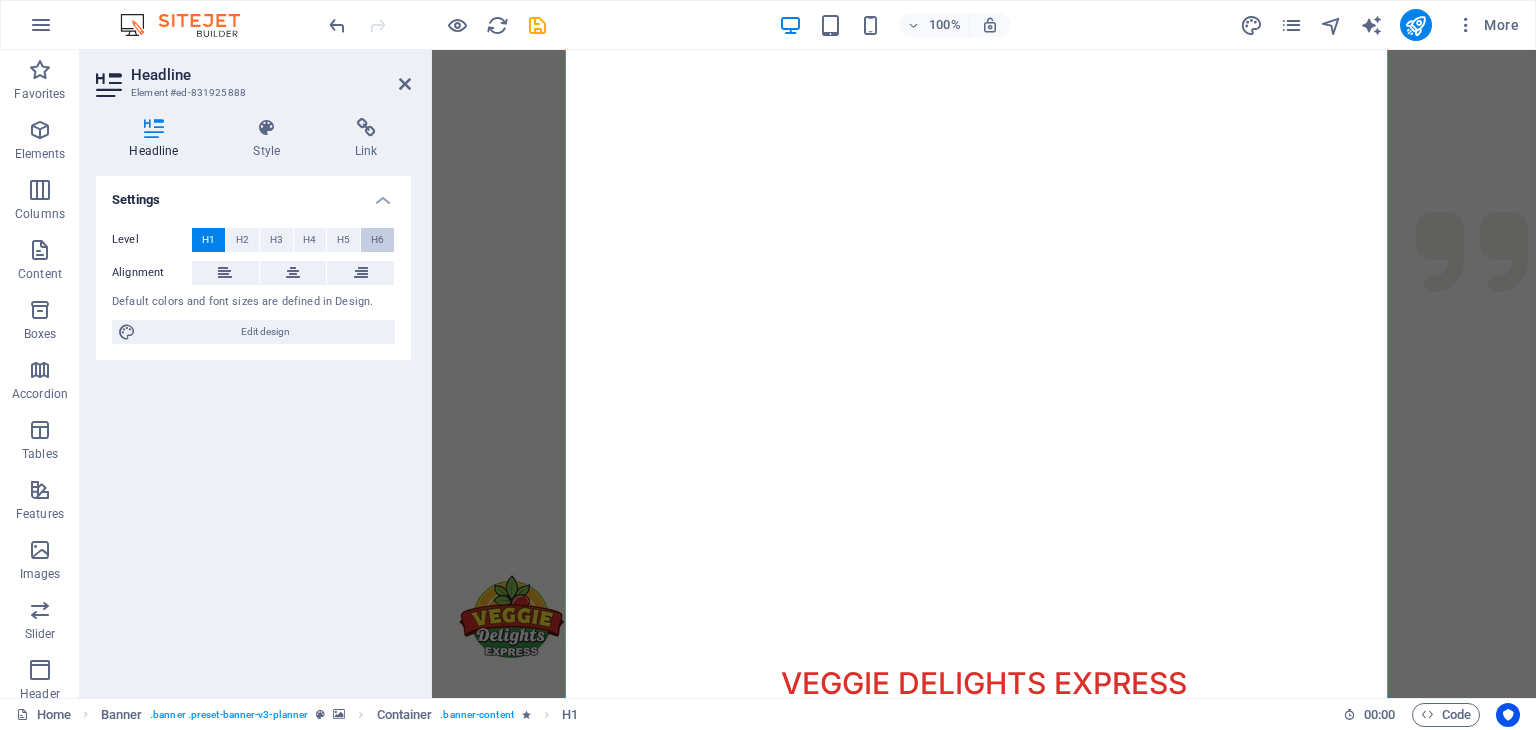 click on "H6" at bounding box center [377, 240] 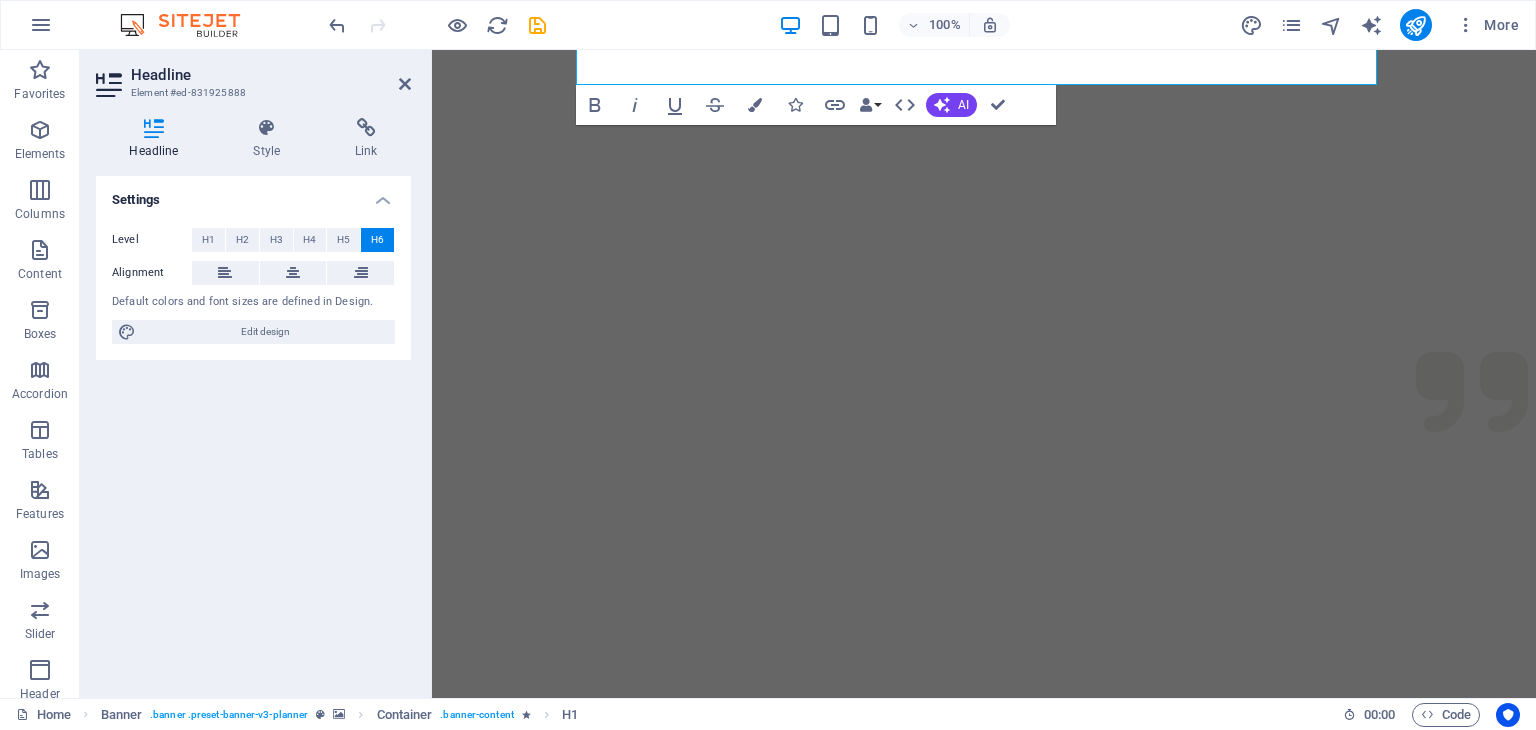scroll, scrollTop: 0, scrollLeft: 0, axis: both 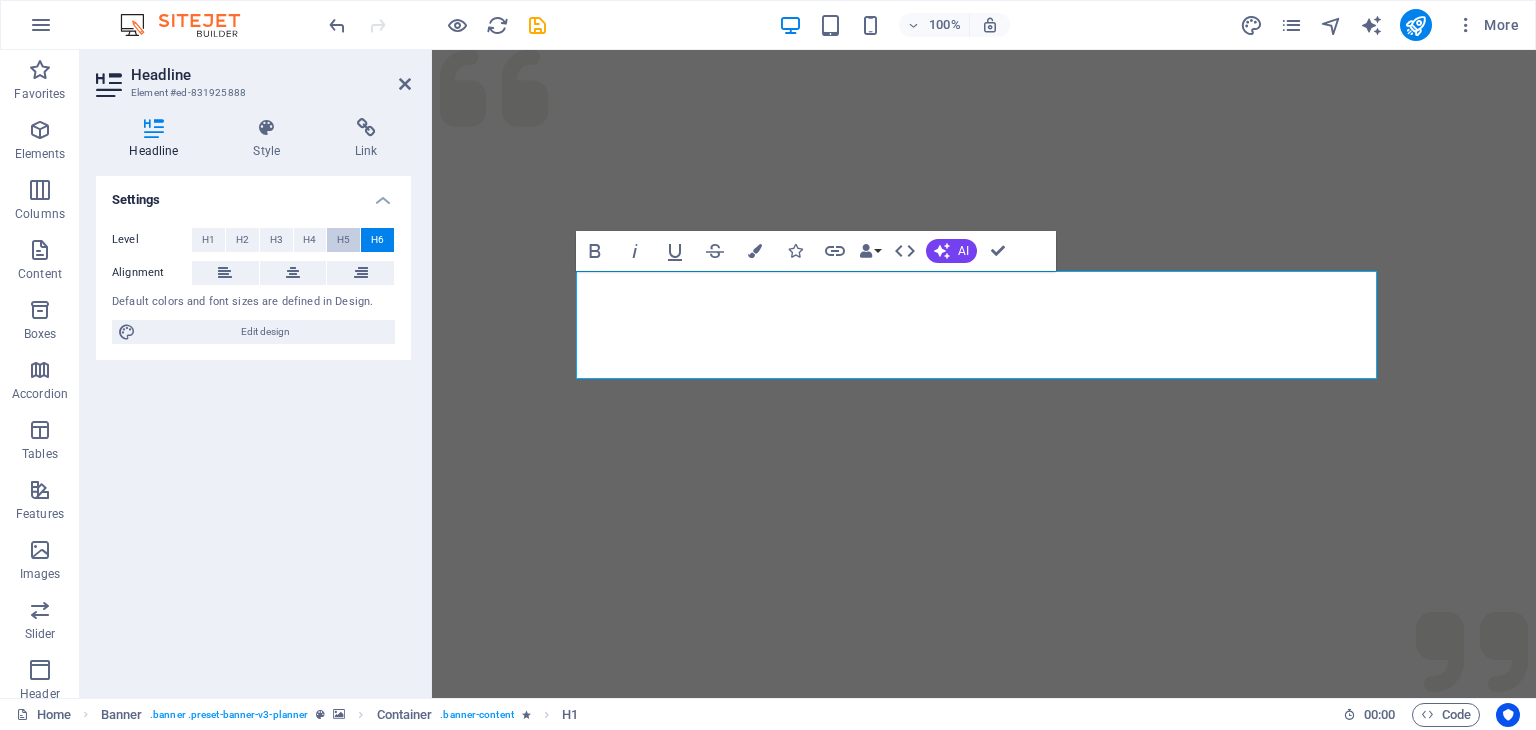 click on "H5" at bounding box center (343, 240) 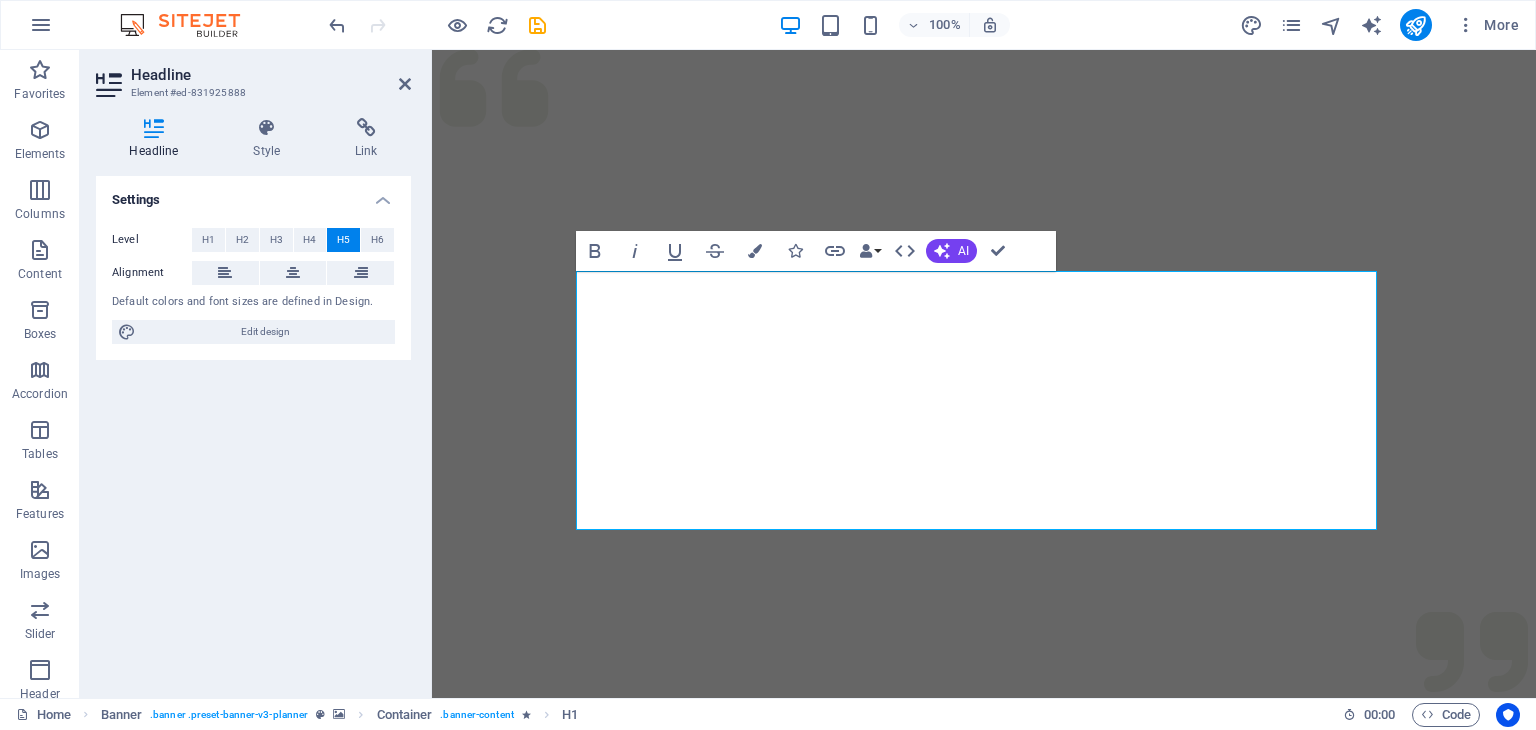 click at bounding box center (984, 500) 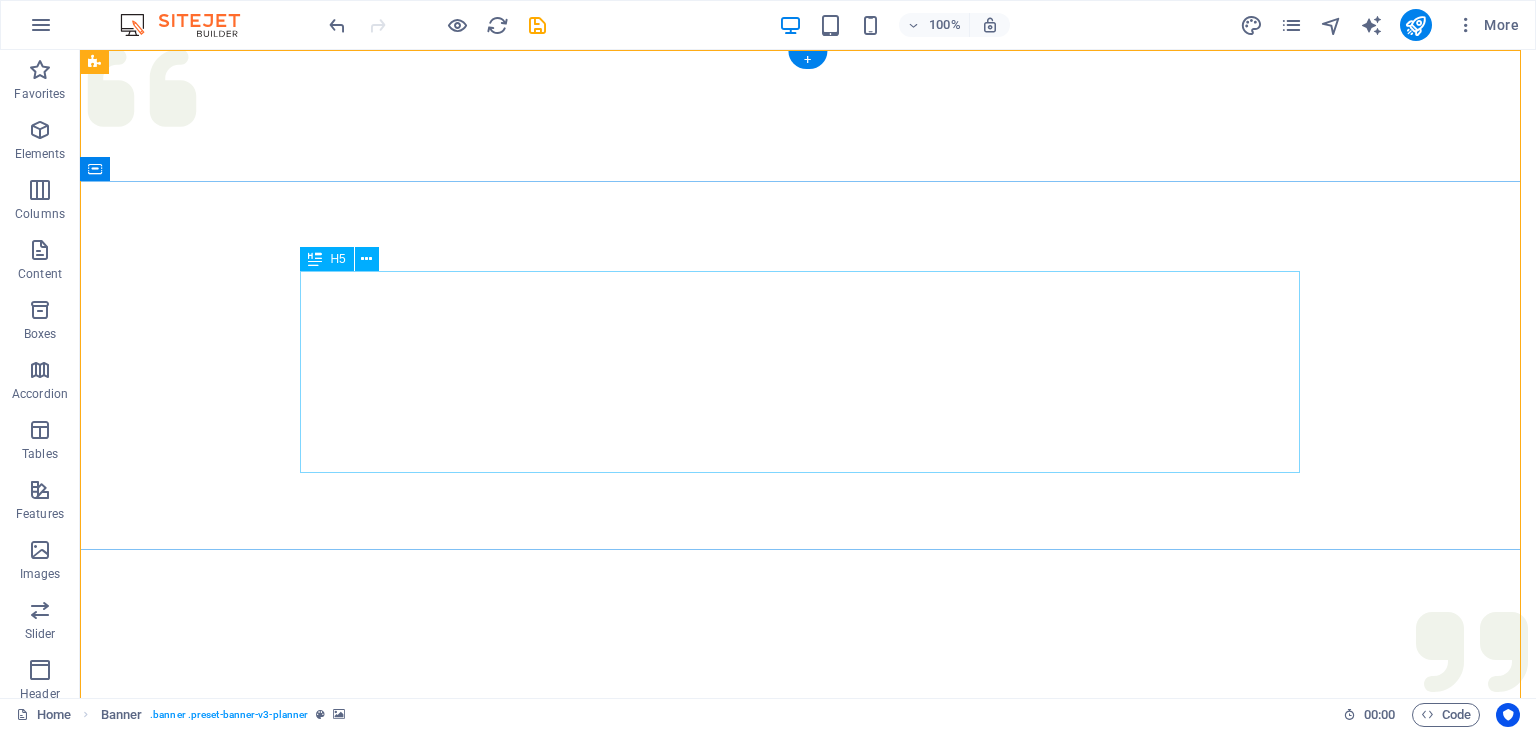 click on "VEGGIE DELIGHTS EXPRESS RESTAURANT: TASTE THE RAINBOW OF FRESHNESSWelcome to Veggie Delights Express, your pure vegetarian oasis at Al Hudaiba Mall! Located conveniently in the food court, we bring you an exciting blend of Indian, Arabic, and Mexican flavors. Indulge in our signature Fusion Tandoori Shawarma wraps, delectable Fusion Tandoori Quesadillas, aromatic Biryani, and creamy Hummus. Plus, enjoy the ease of free parking while you savor your global meal. Experience the best of plant-based cuisine, crafted with passion." at bounding box center [808, 1406] 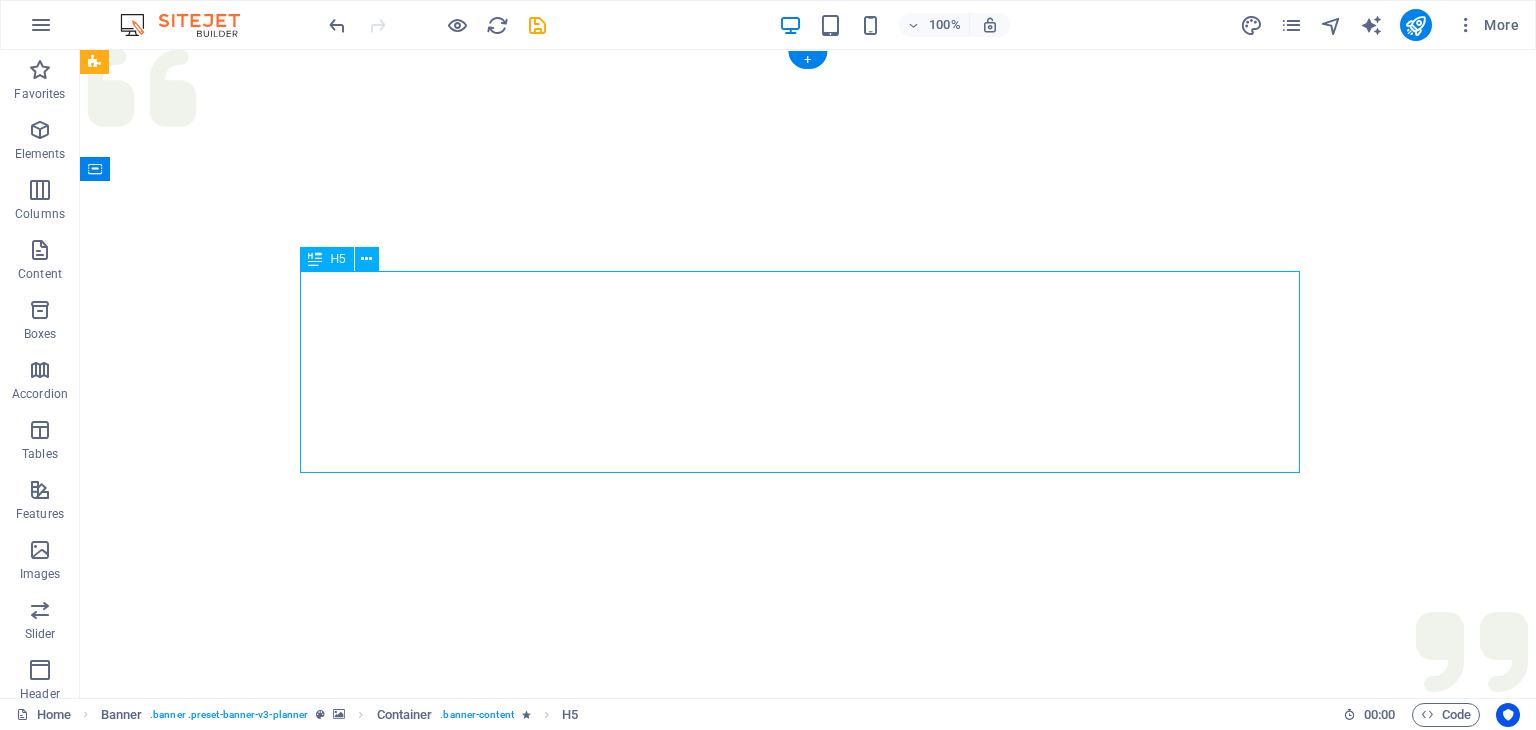 click on "VEGGIE DELIGHTS EXPRESS RESTAURANT: TASTE THE RAINBOW OF FRESHNESSWelcome to Veggie Delights Express, your pure vegetarian oasis at Al Hudaiba Mall! Located conveniently in the food court, we bring you an exciting blend of Indian, Arabic, and Mexican flavors. Indulge in our signature Fusion Tandoori Shawarma wraps, delectable Fusion Tandoori Quesadillas, aromatic Biryani, and creamy Hummus. Plus, enjoy the ease of free parking while you savor your global meal. Experience the best of plant-based cuisine, crafted with passion." at bounding box center (808, 1406) 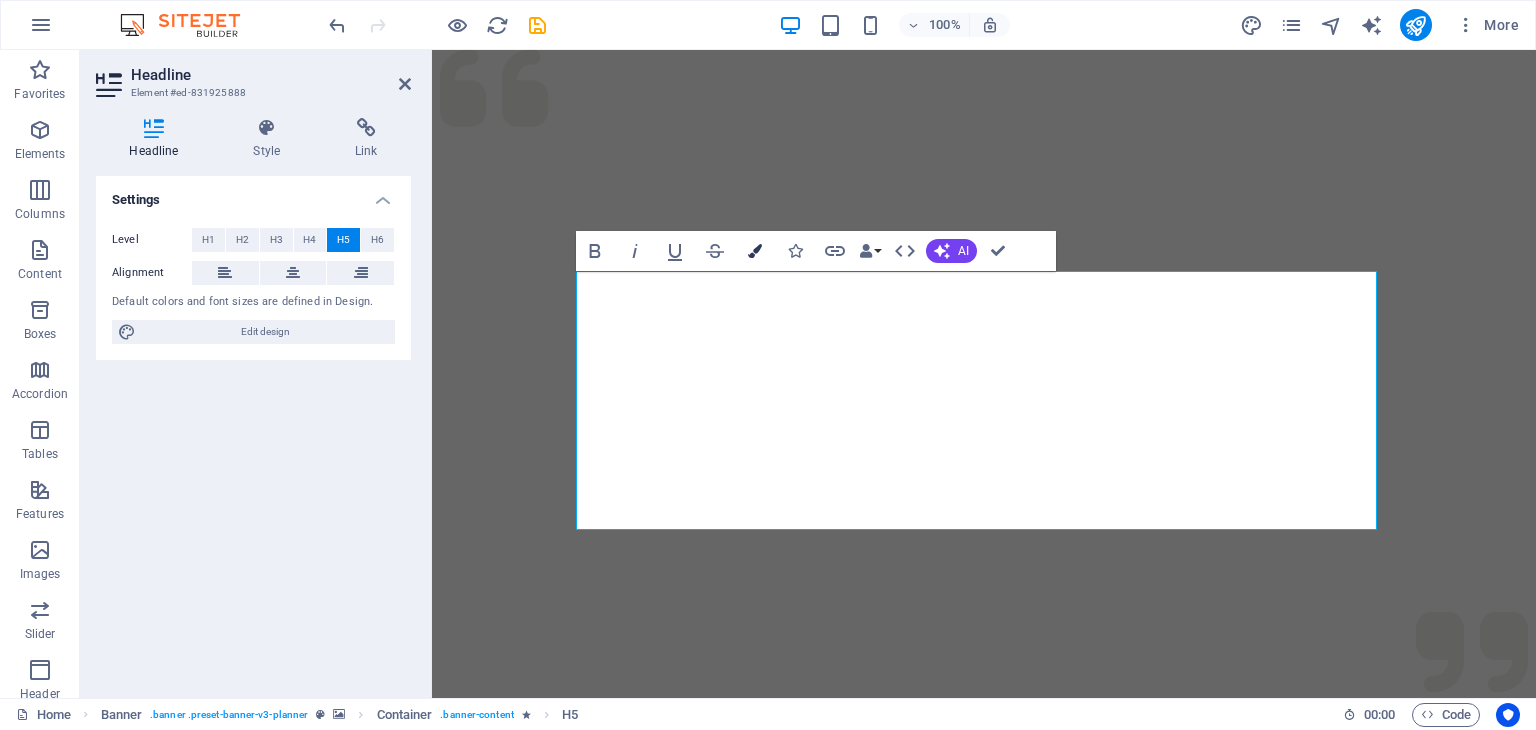 click at bounding box center [755, 251] 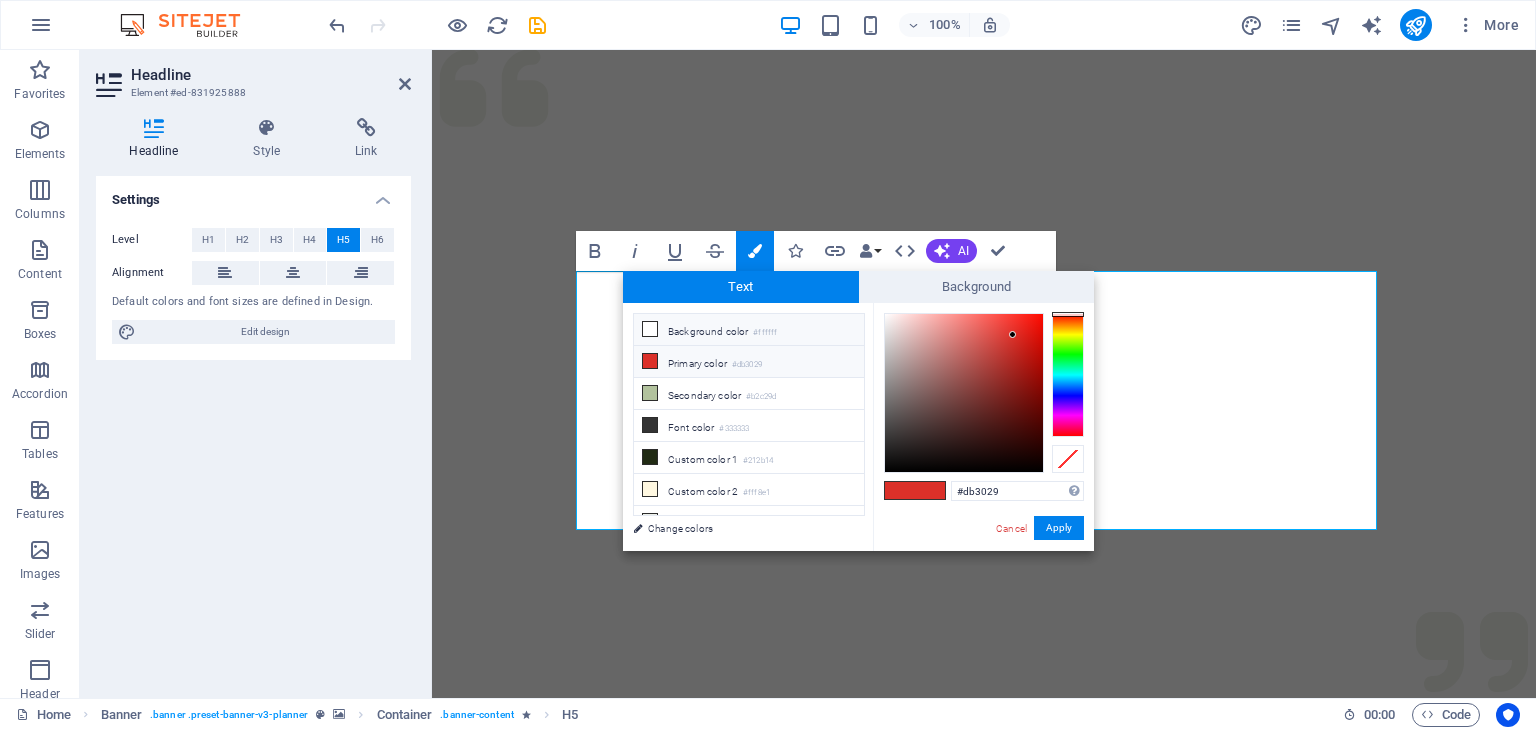 click at bounding box center [650, 329] 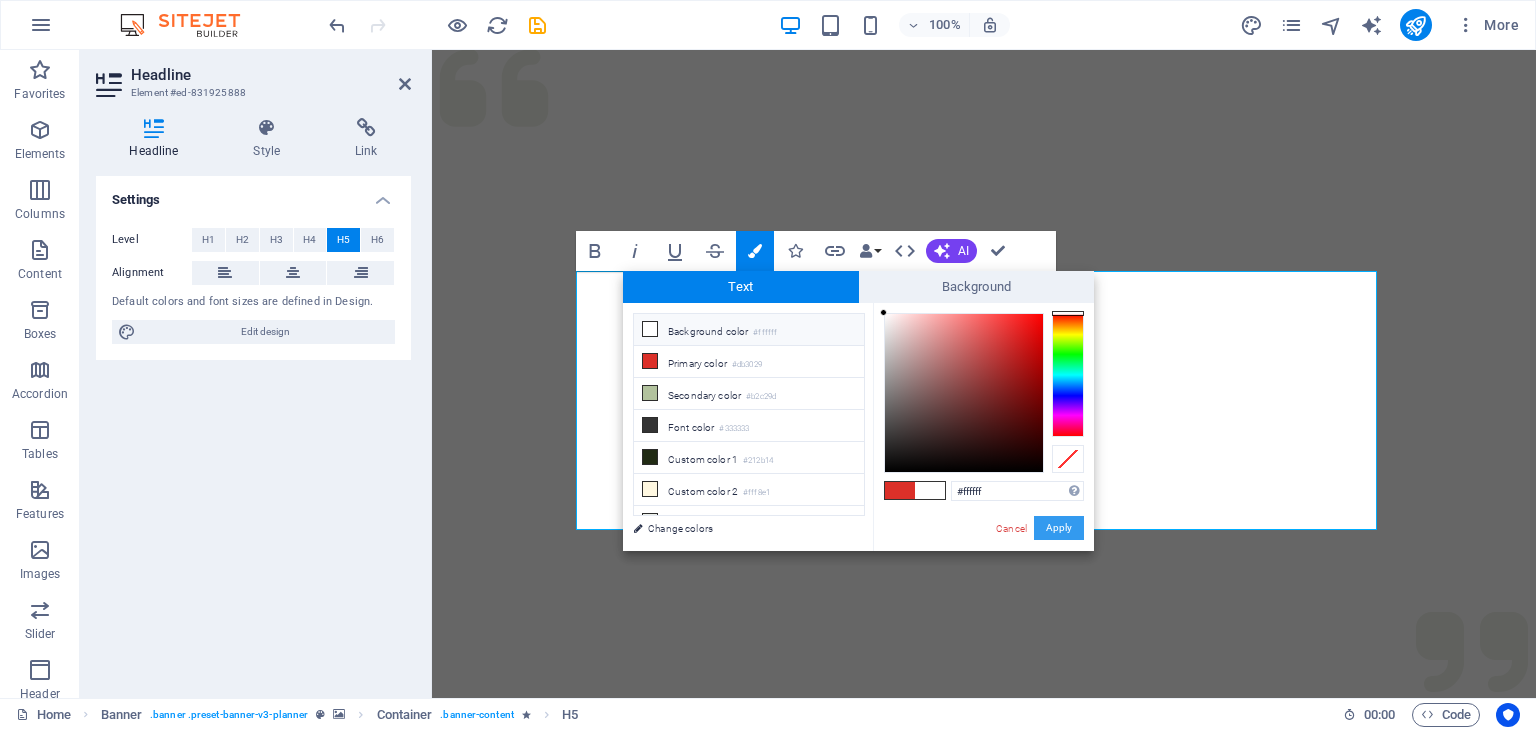 click on "Apply" at bounding box center [1059, 528] 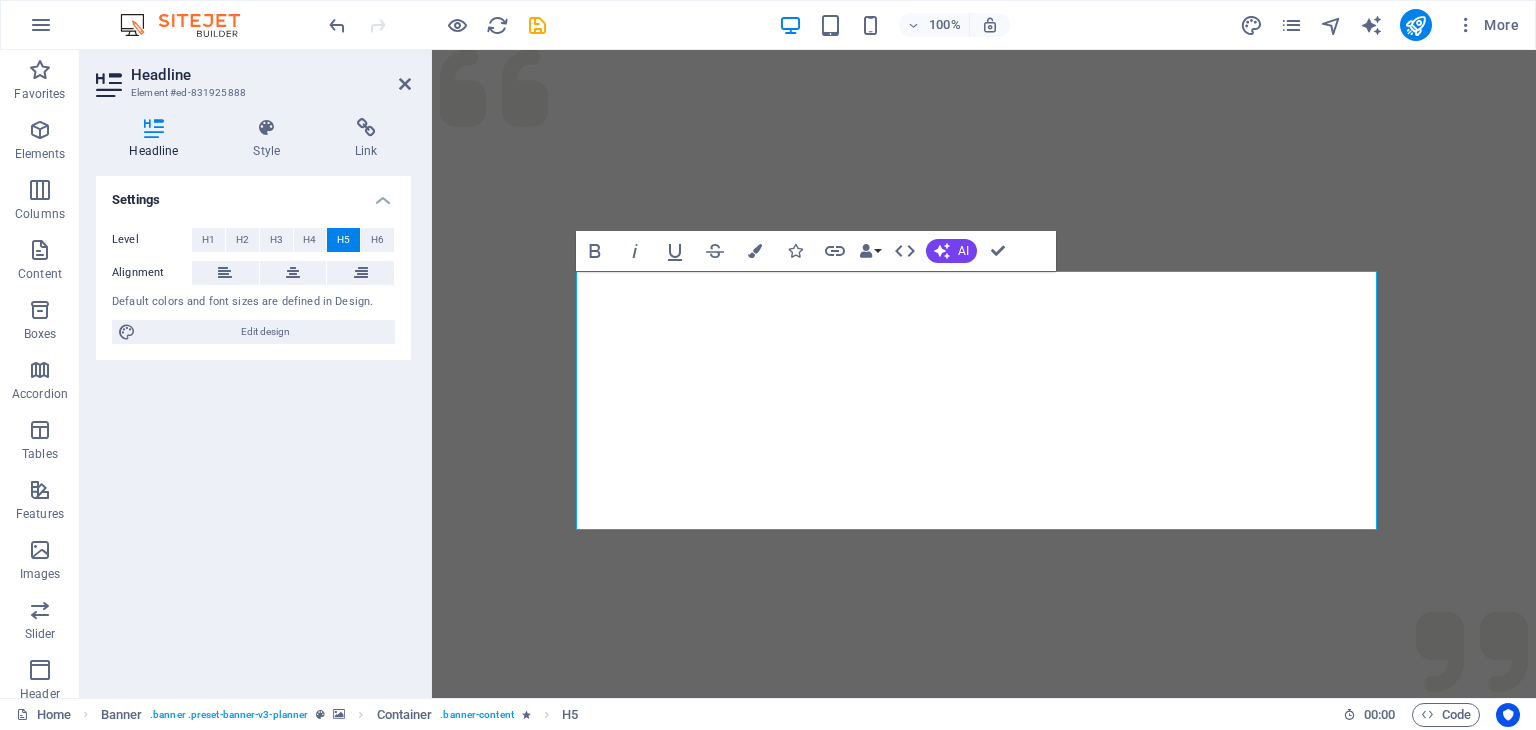 click at bounding box center [984, 500] 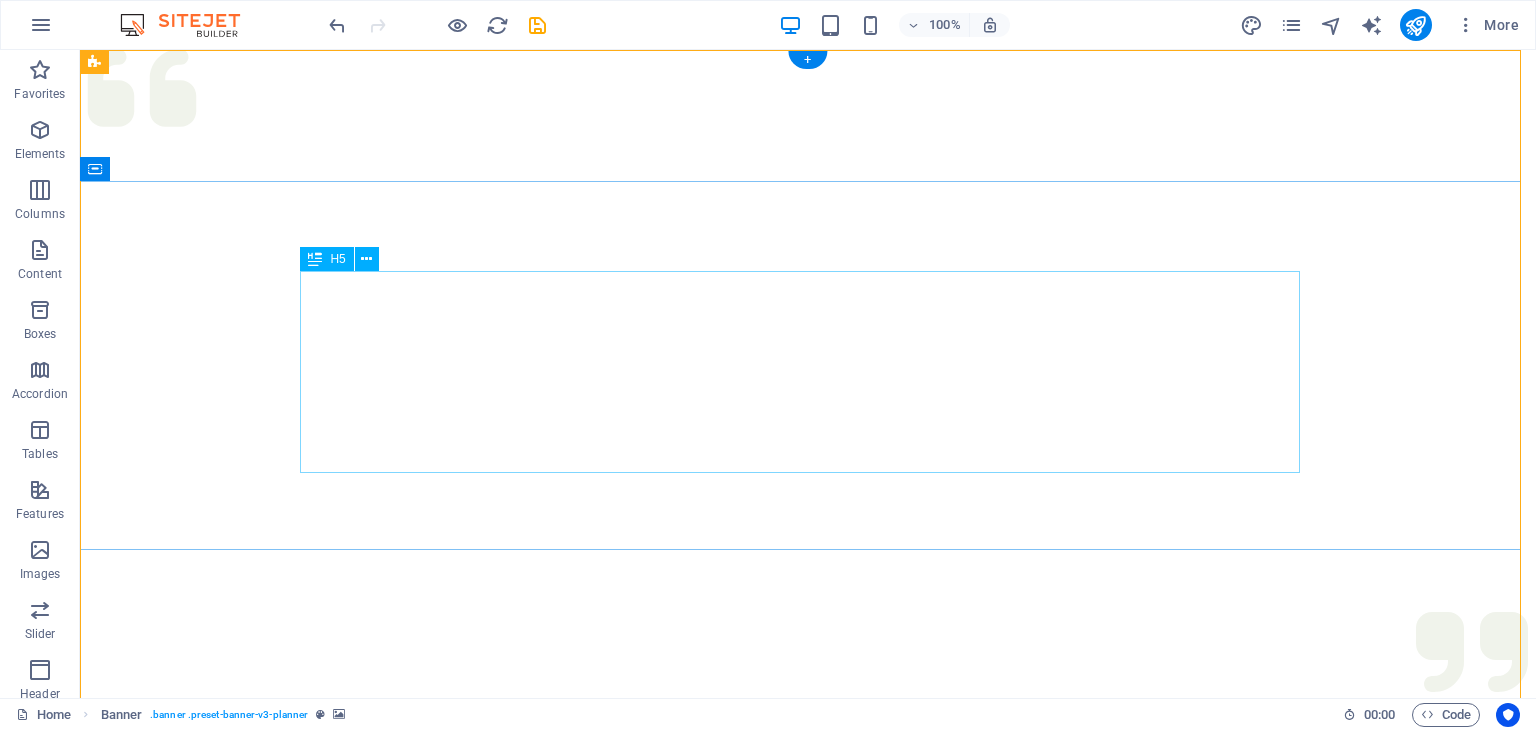 click on "VEGGIE DELIGHTS EXPRESS RESTAURANT: TASTE THE RAINBOW OF FRESHNESSWelcome to Veggie Delights Express, your pure vegetarian oasis at Al Hudaiba Mall! Located conveniently in the food court, we bring you an exciting blend of Indian, Arabic, and Mexican flavors. Indulge in our signature Fusion Tandoori Shawarma wraps, delectable Fusion Tandoori Quesadillas, aromatic Biryani, and creamy Hummus. Plus, enjoy the ease of free parking while you savor your global meal. Experience the best of plant-based cuisine, crafted with passion." at bounding box center [808, 1406] 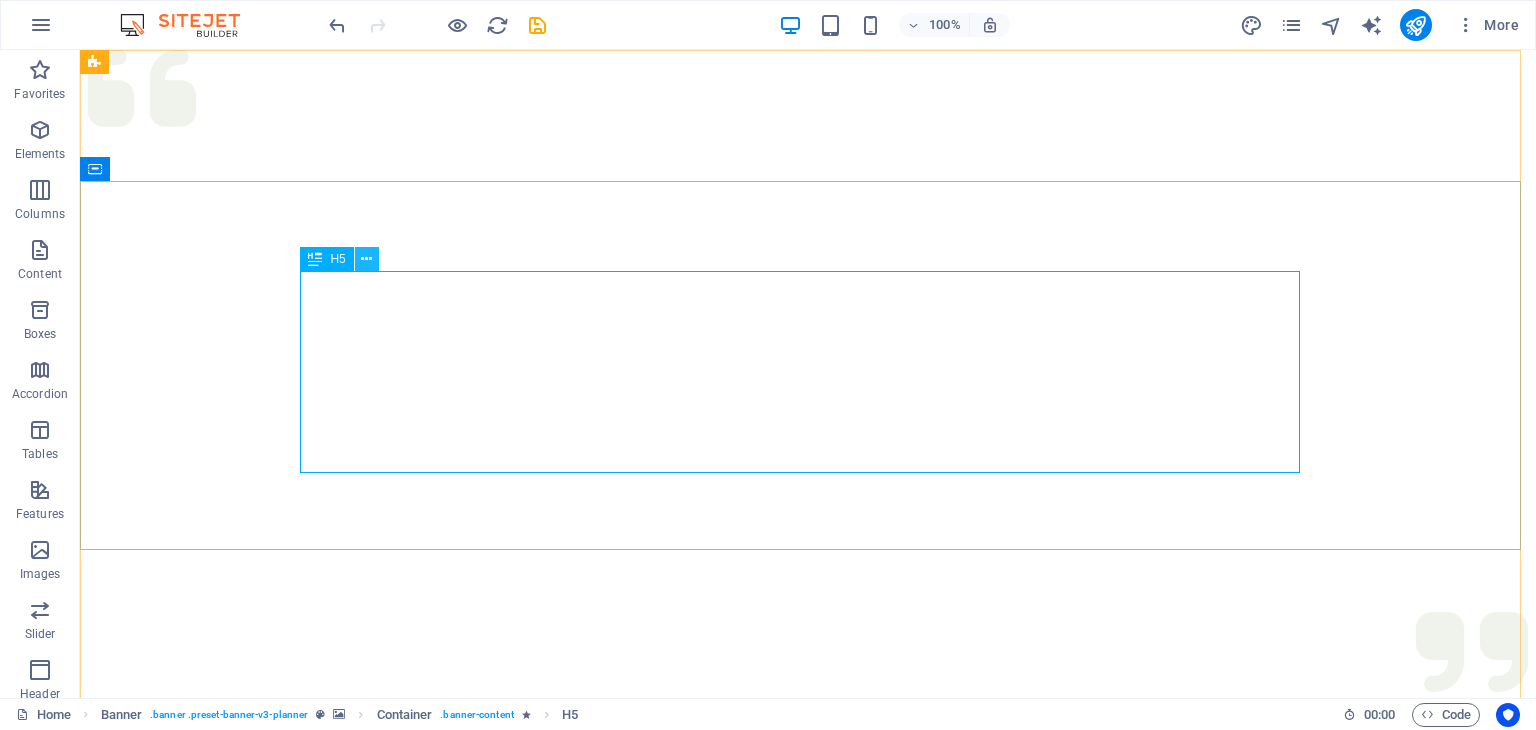 click at bounding box center [366, 259] 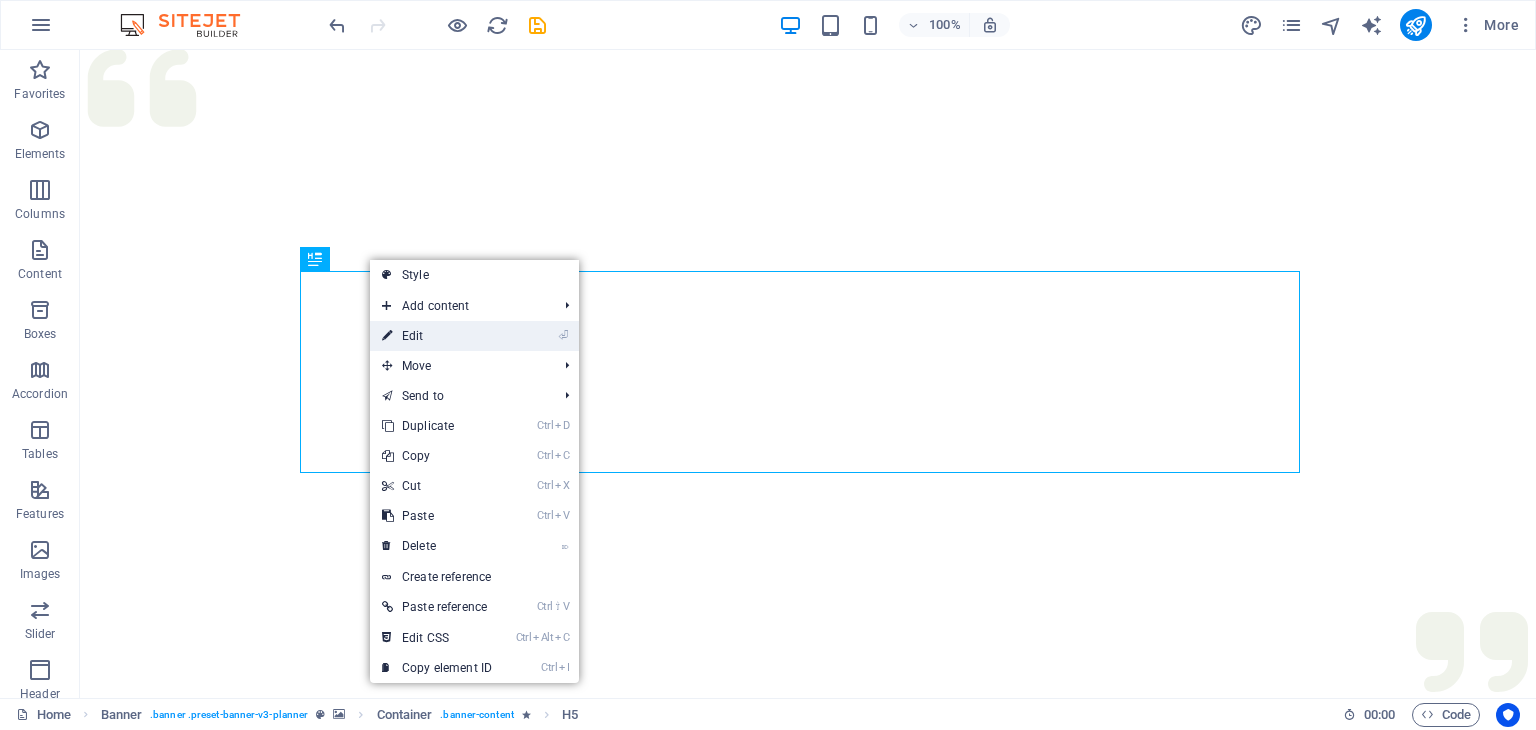 click on "⏎  Edit" at bounding box center [437, 336] 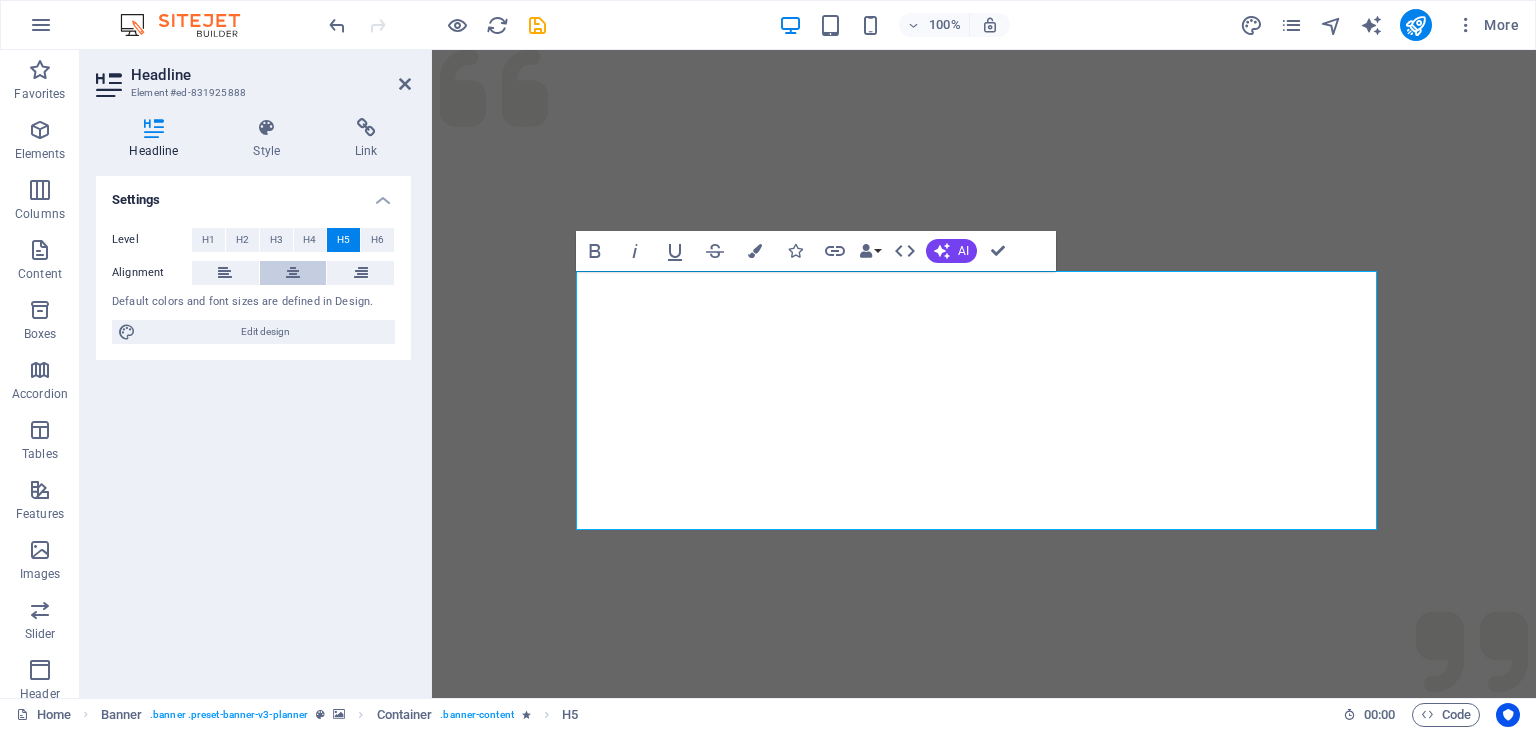 click at bounding box center [293, 273] 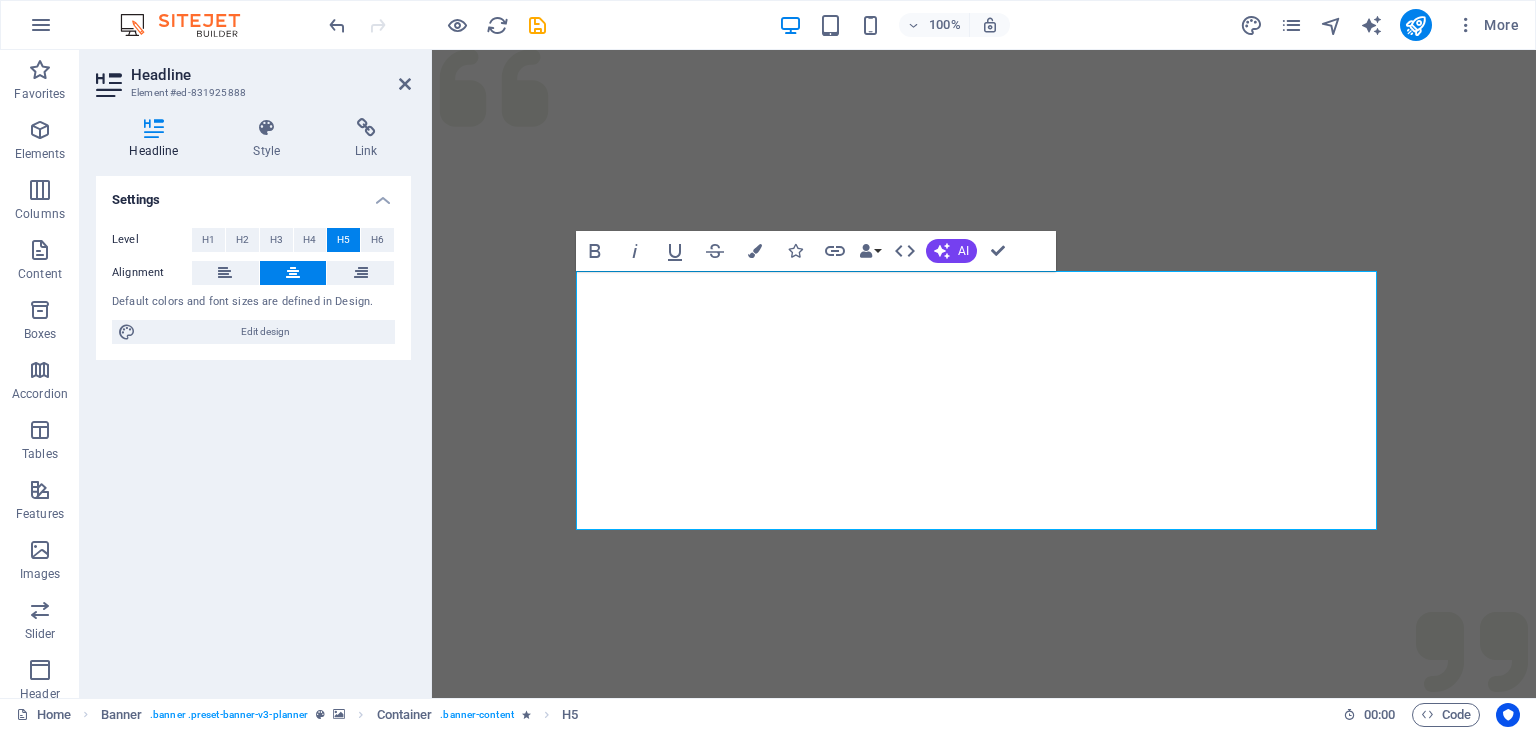 click at bounding box center [293, 273] 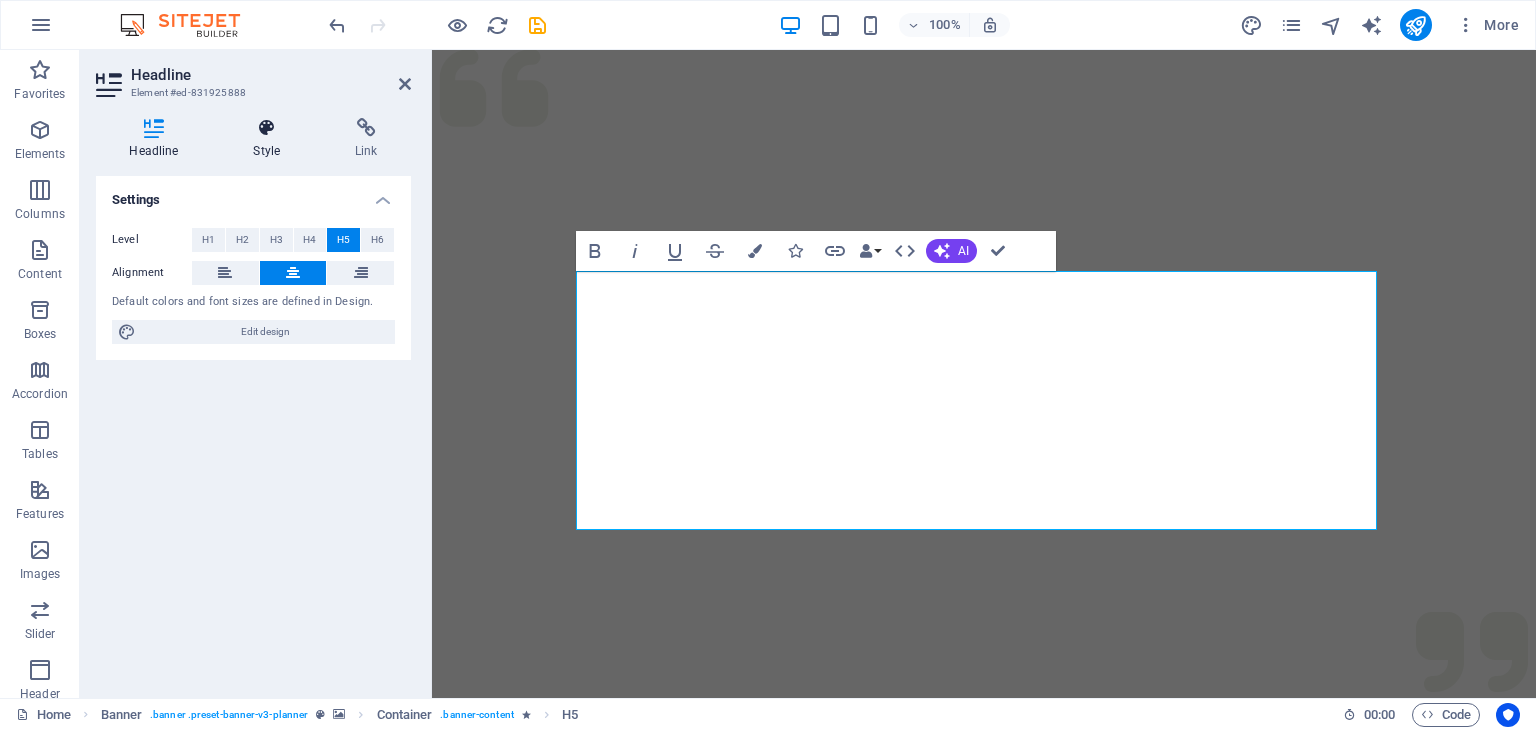click at bounding box center (267, 128) 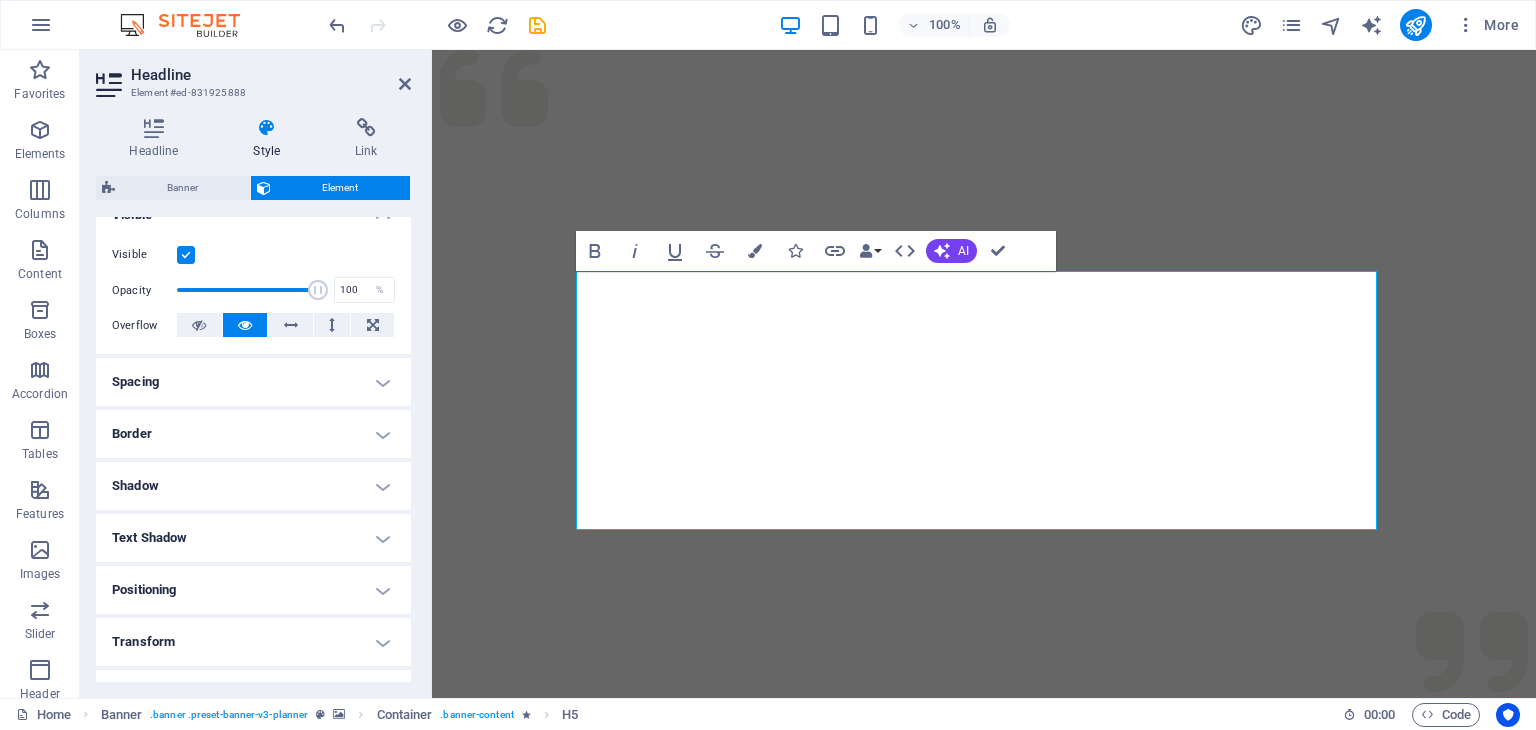 scroll, scrollTop: 300, scrollLeft: 0, axis: vertical 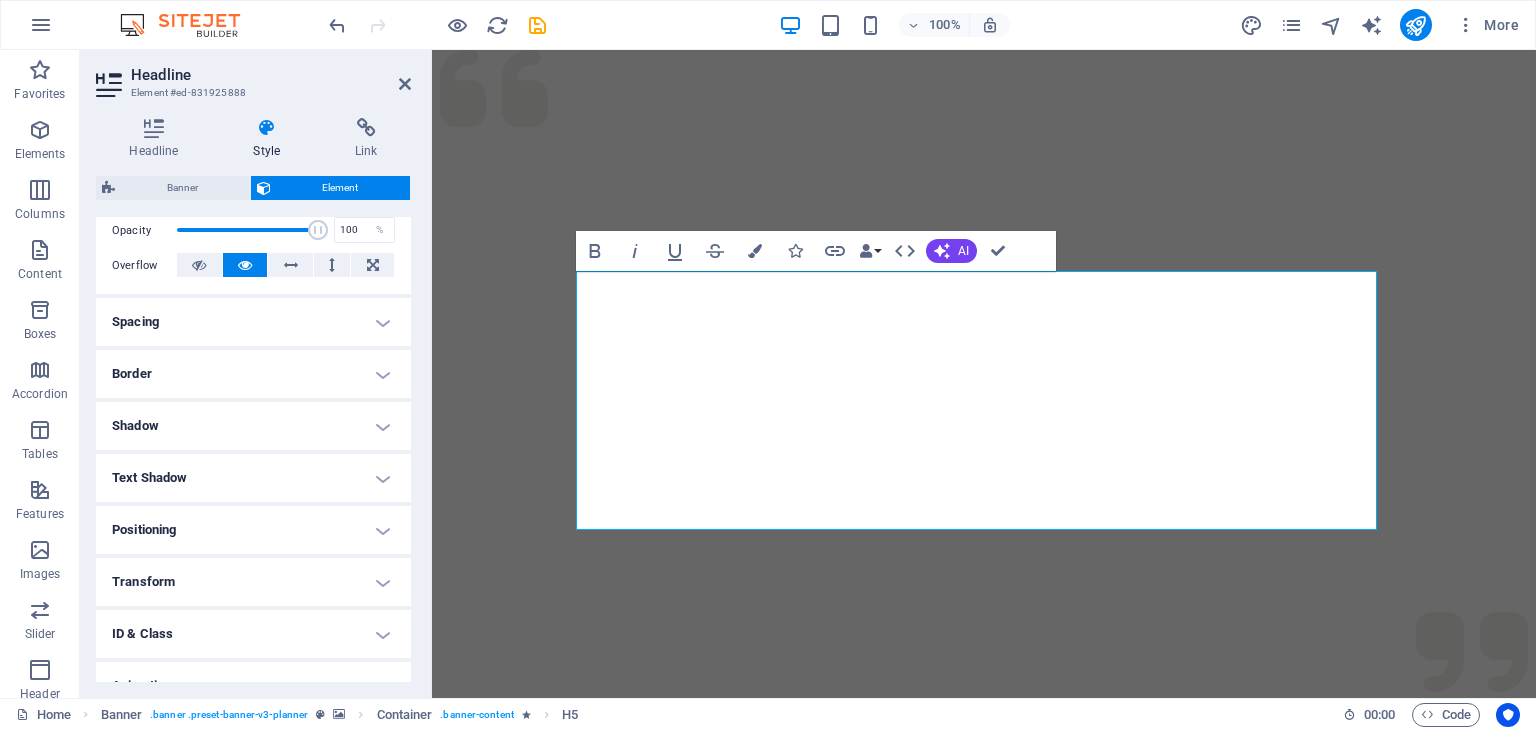 click on "Shadow" at bounding box center [253, 426] 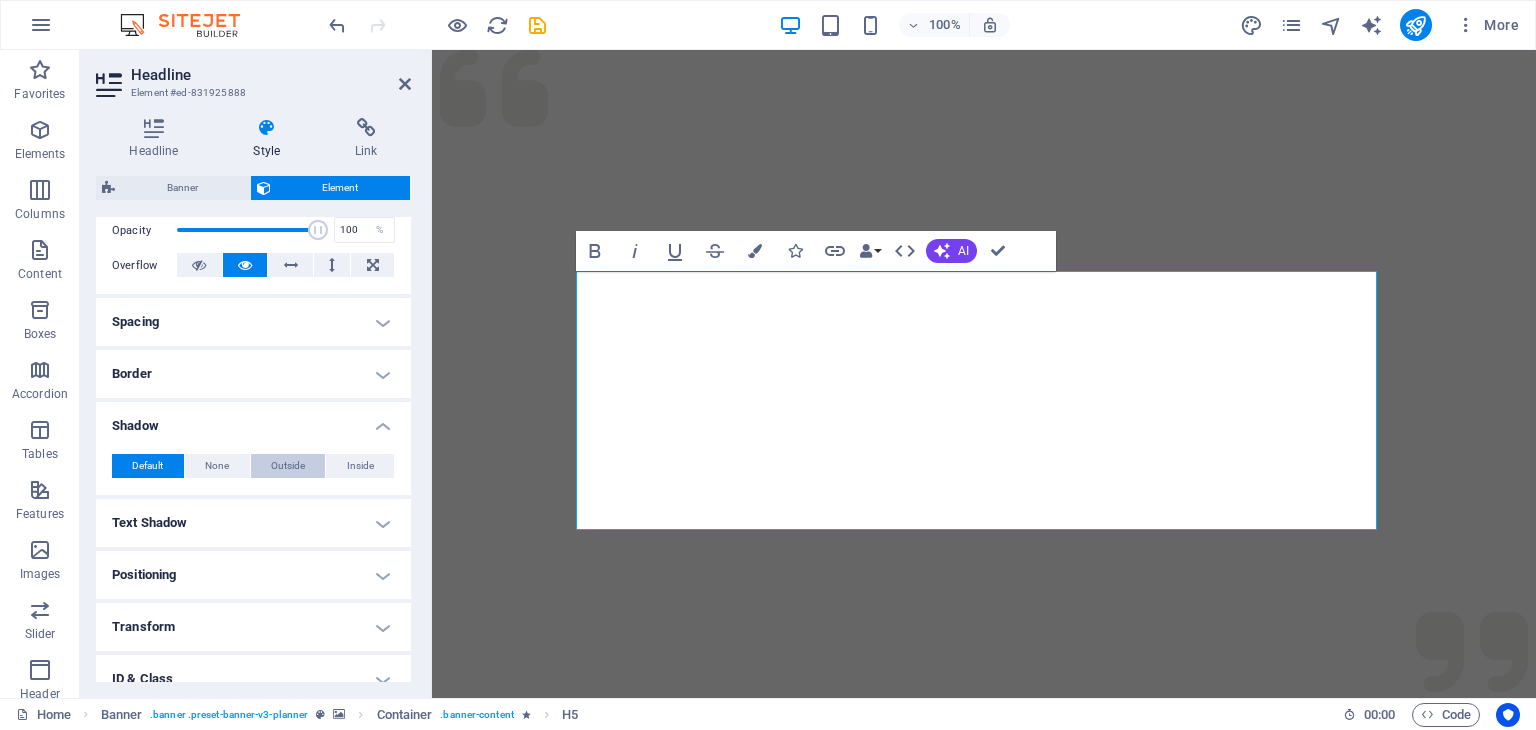 click on "Outside" at bounding box center [288, 466] 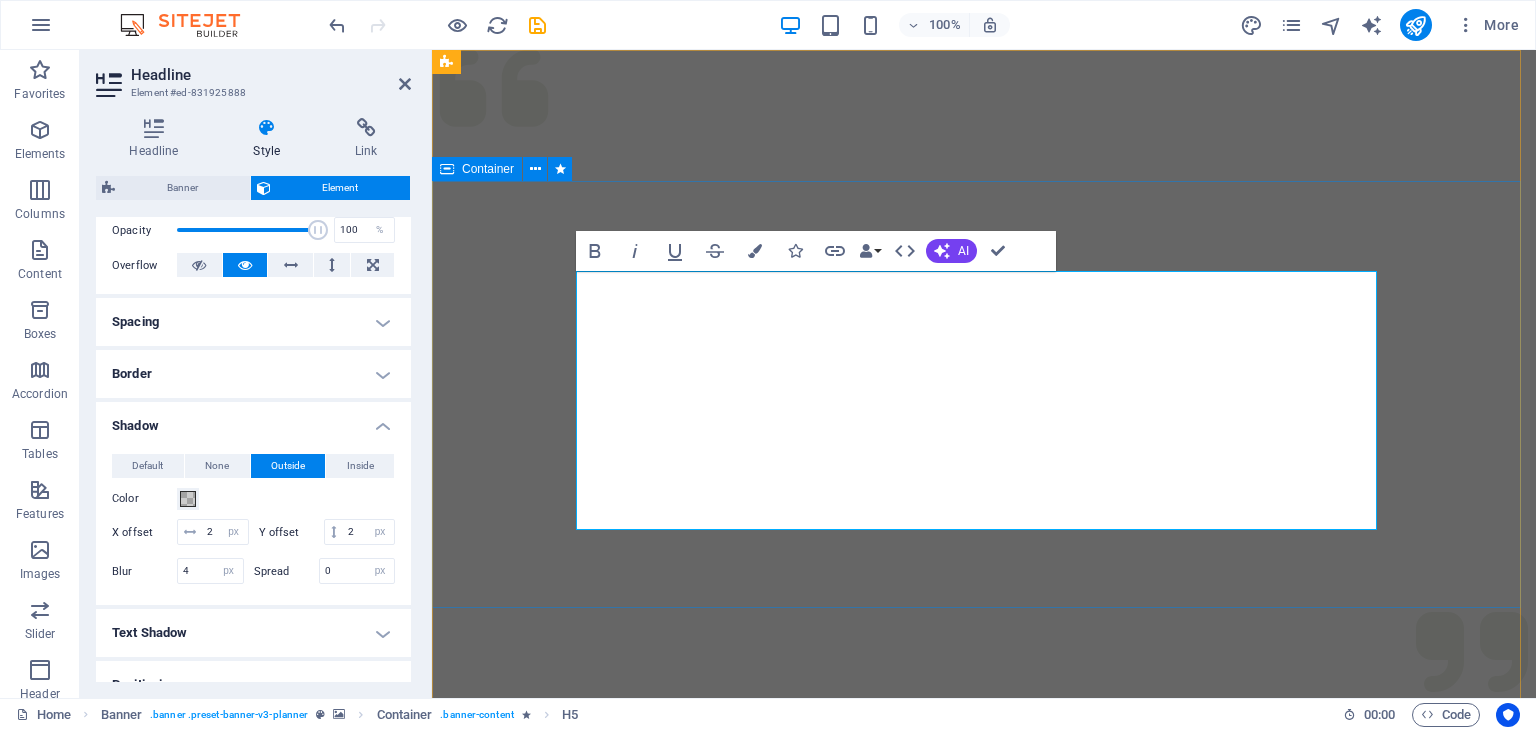 click on "VEGGIE DELIGHTS EXPRESS RESTAURANT: TASTE THE RAINBOW OF FRESHNESSWelcome to Veggie Delights Express, your pure vegetarian oasis at [LOCATION]! Located conveniently in the food court, we bring you an exciting blend of Indian, Arabic, and Mexican flavors. Indulge in our signature Fusion Tandoori Shawarma wraps, delectable Fusion Tandoori Quesadillas, aromatic Biryani, and creamy Hummus. Plus, enjoy the ease of free parking while you savor your global meal. Experience the best of plant-based cuisine, crafted with passion. Plan your next event with us" at bounding box center [984, 1414] 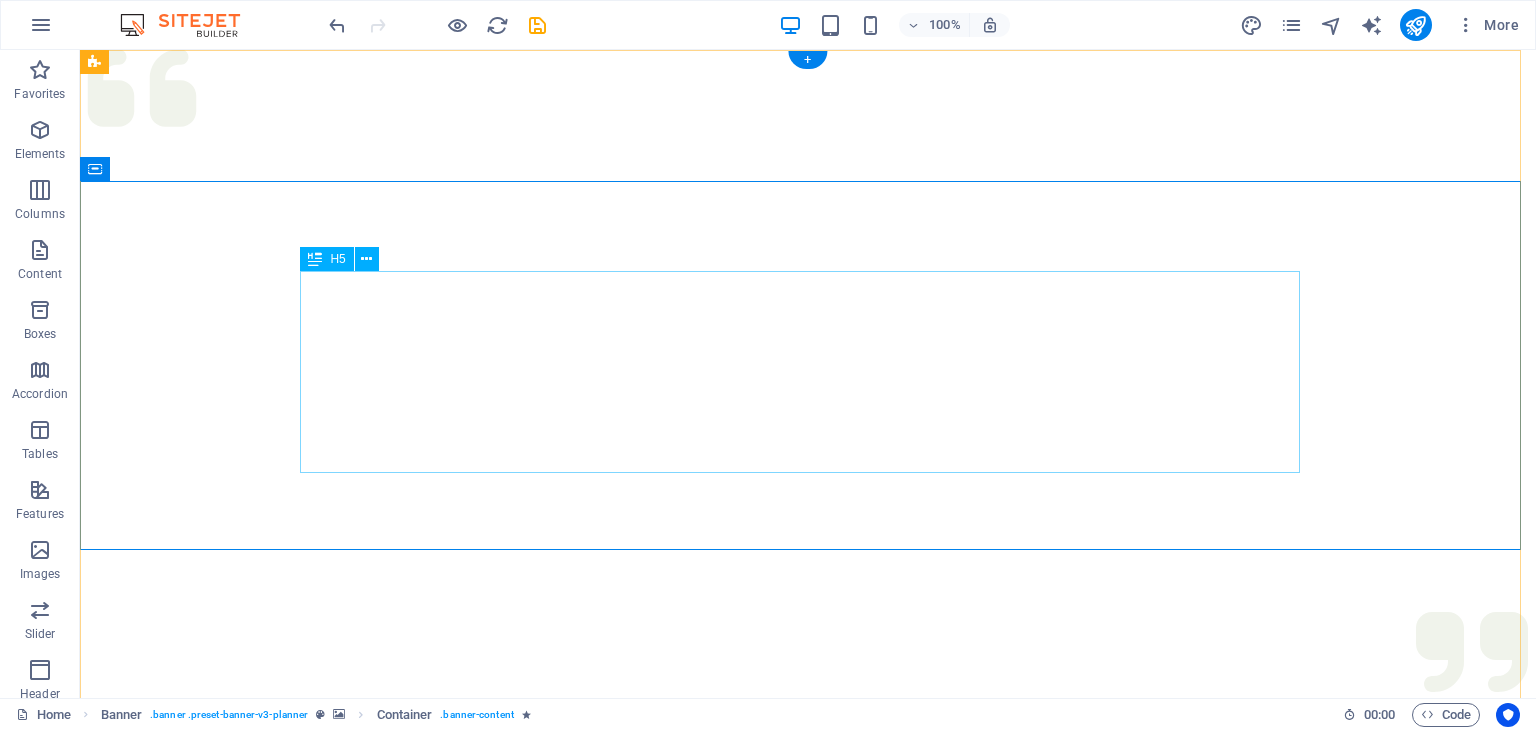 click on "VEGGIE DELIGHTS EXPRESS RESTAURANT: TASTE THE RAINBOW OF FRESHNESSWelcome to Veggie Delights Express, your pure vegetarian oasis at Al Hudaiba Mall! Located conveniently in the food court, we bring you an exciting blend of Indian, Arabic, and Mexican flavors. Indulge in our signature Fusion Tandoori Shawarma wraps, delectable Fusion Tandoori Quesadillas, aromatic Biryani, and creamy Hummus. Plus, enjoy the ease of free parking while you savor your global meal. Experience the best of plant-based cuisine, crafted with passion." at bounding box center [808, 1406] 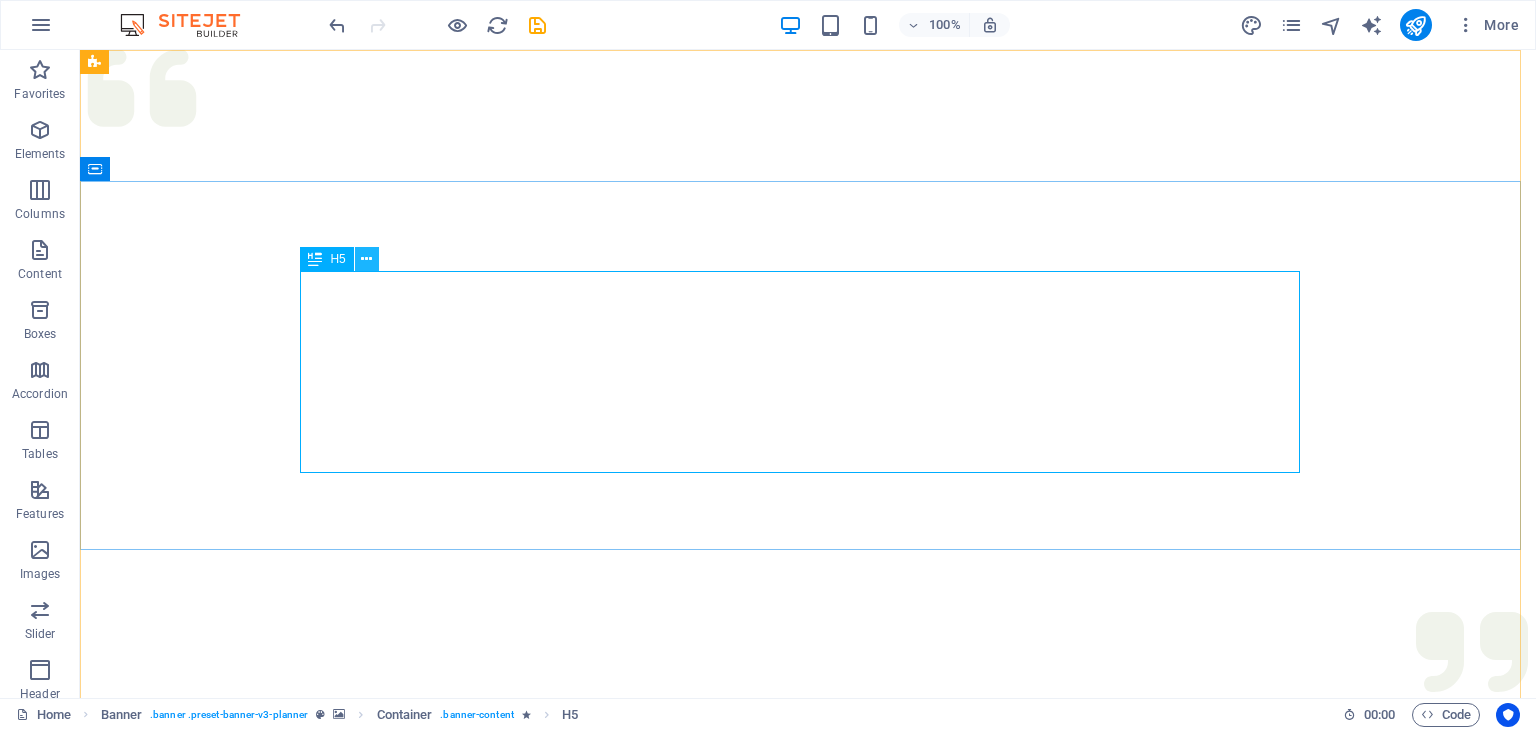 click at bounding box center (366, 259) 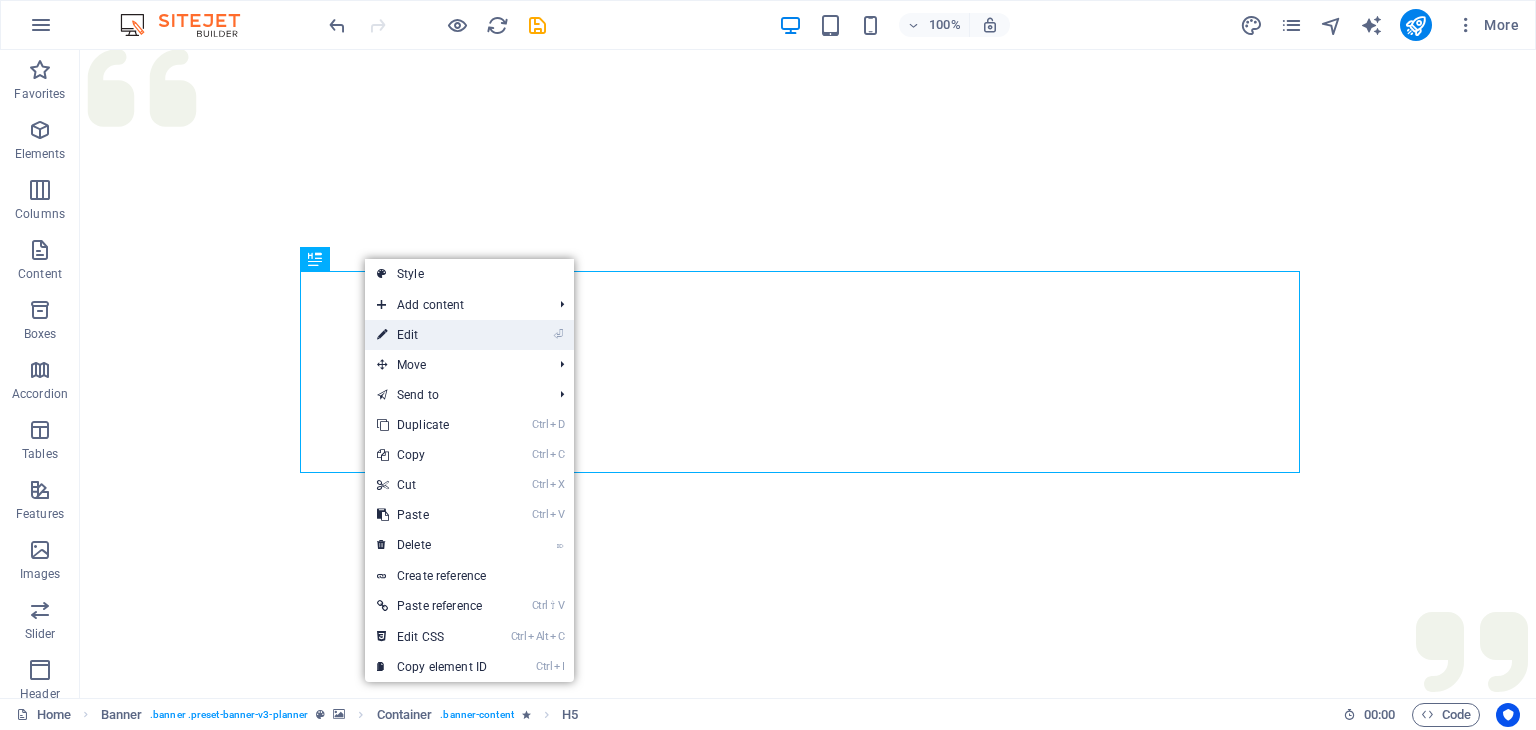 click on "⏎  Edit" at bounding box center (432, 335) 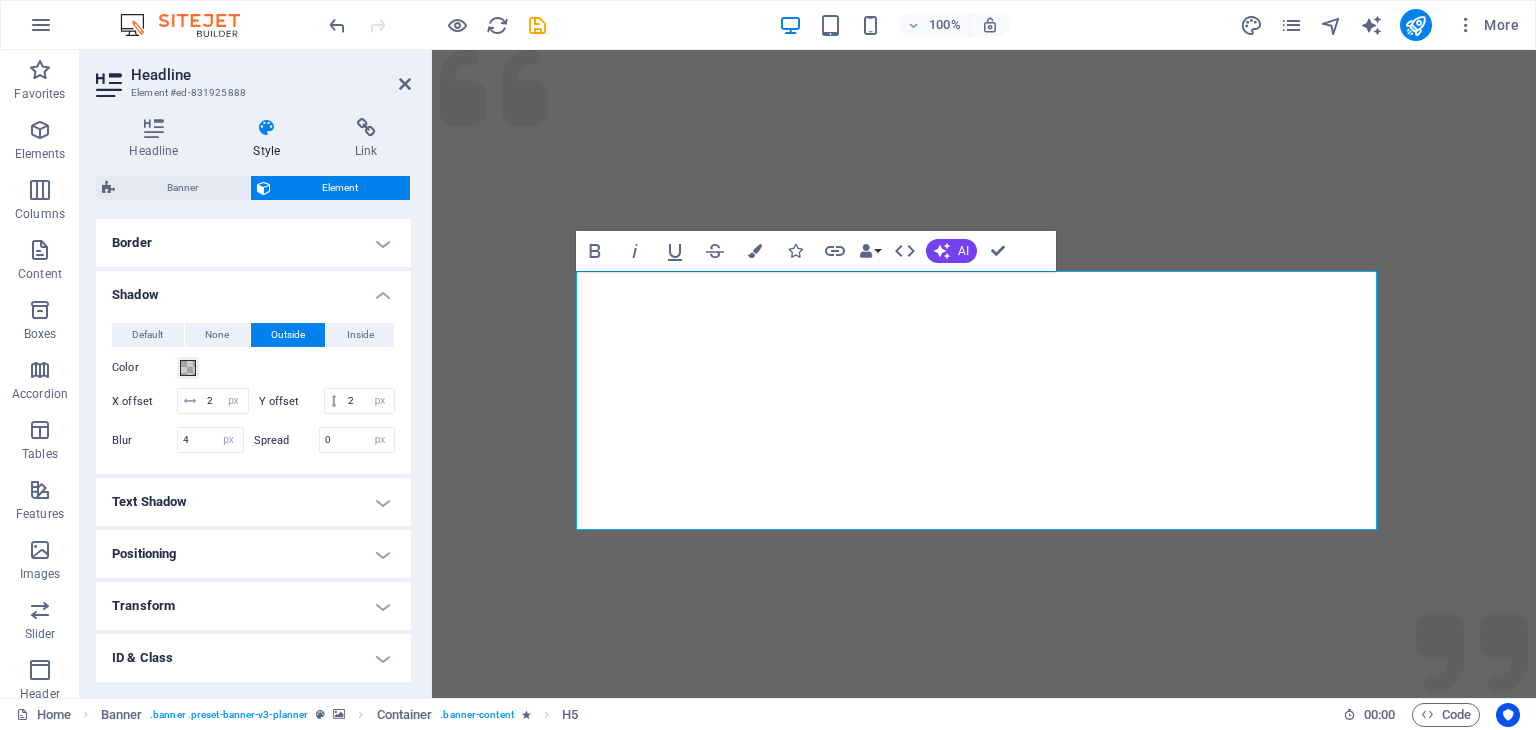scroll, scrollTop: 400, scrollLeft: 0, axis: vertical 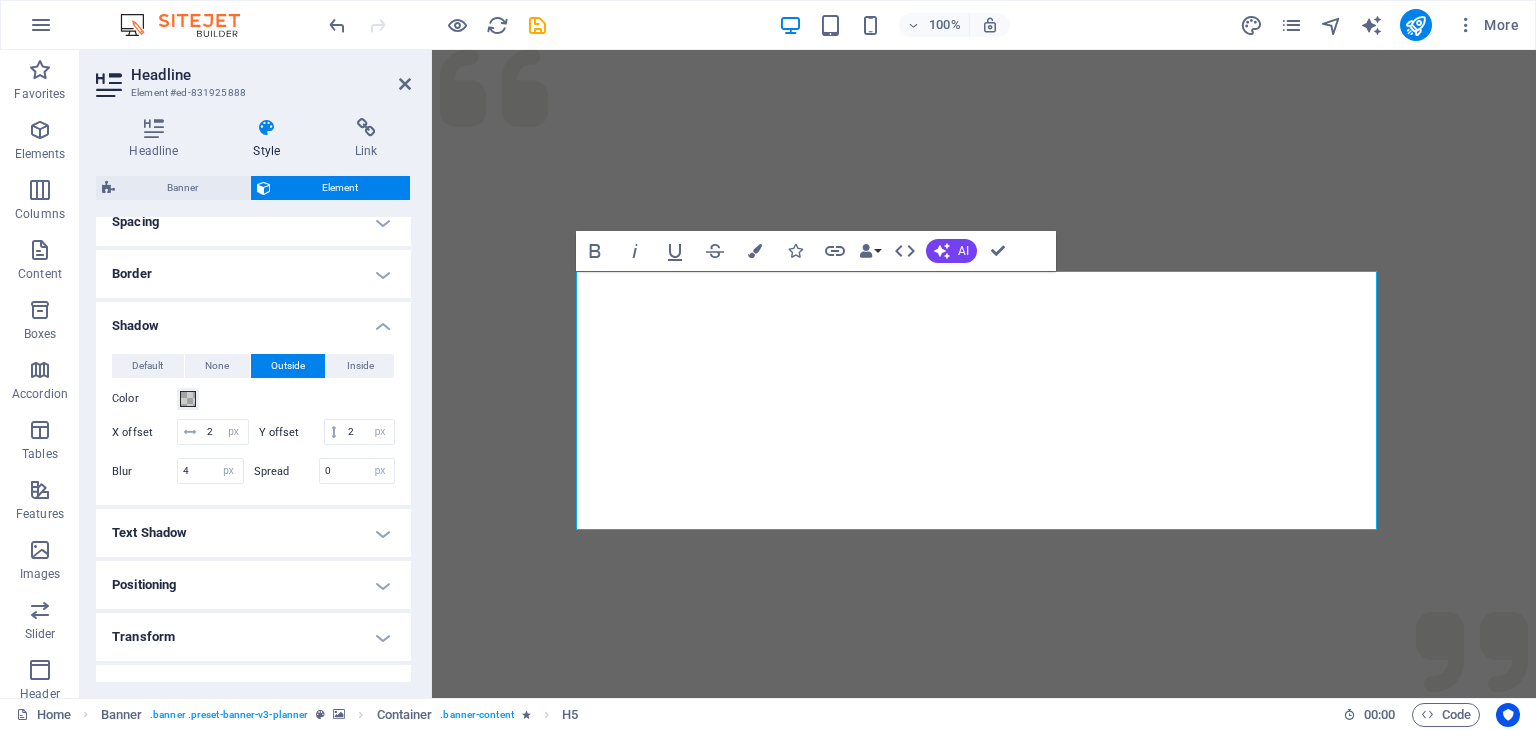click on "Shadow" at bounding box center (253, 320) 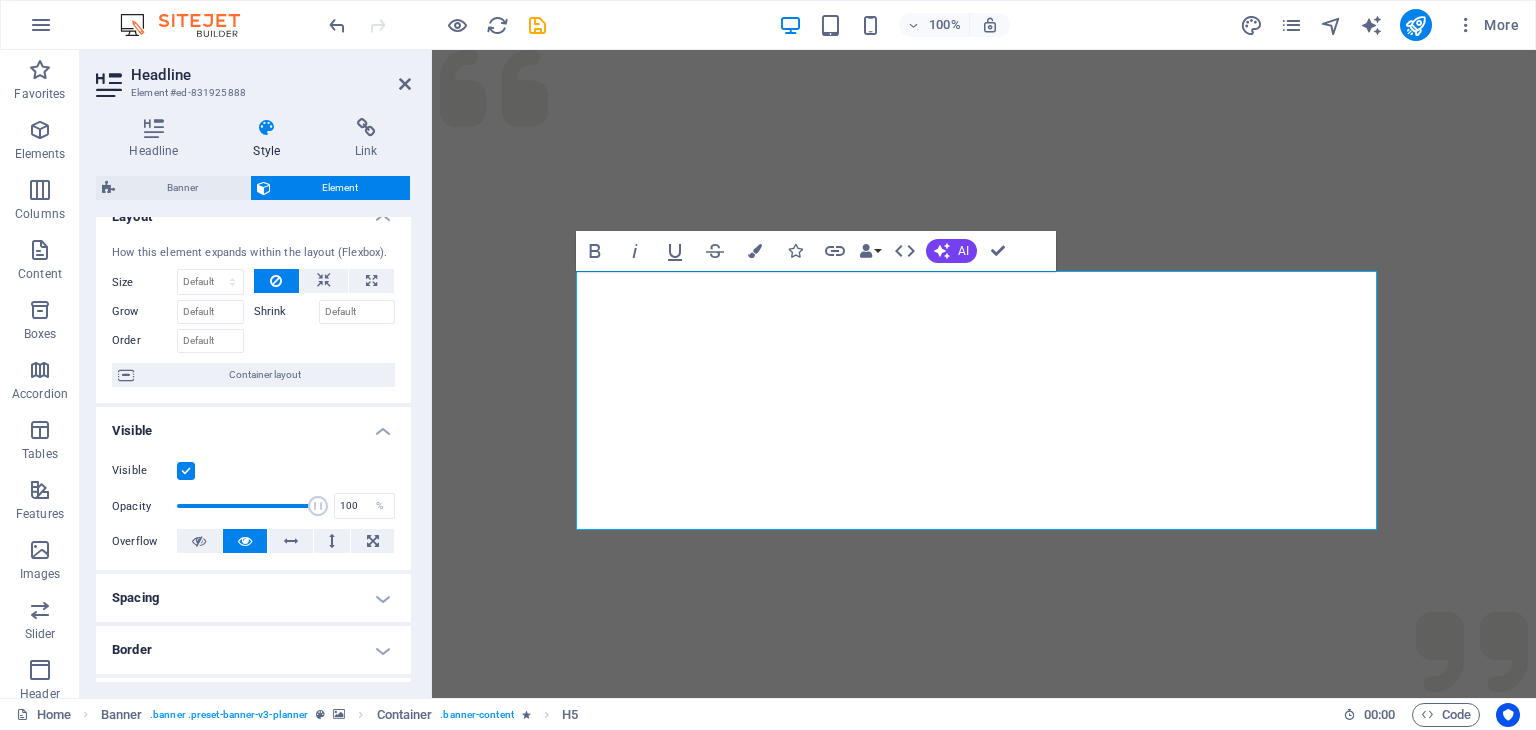 scroll, scrollTop: 0, scrollLeft: 0, axis: both 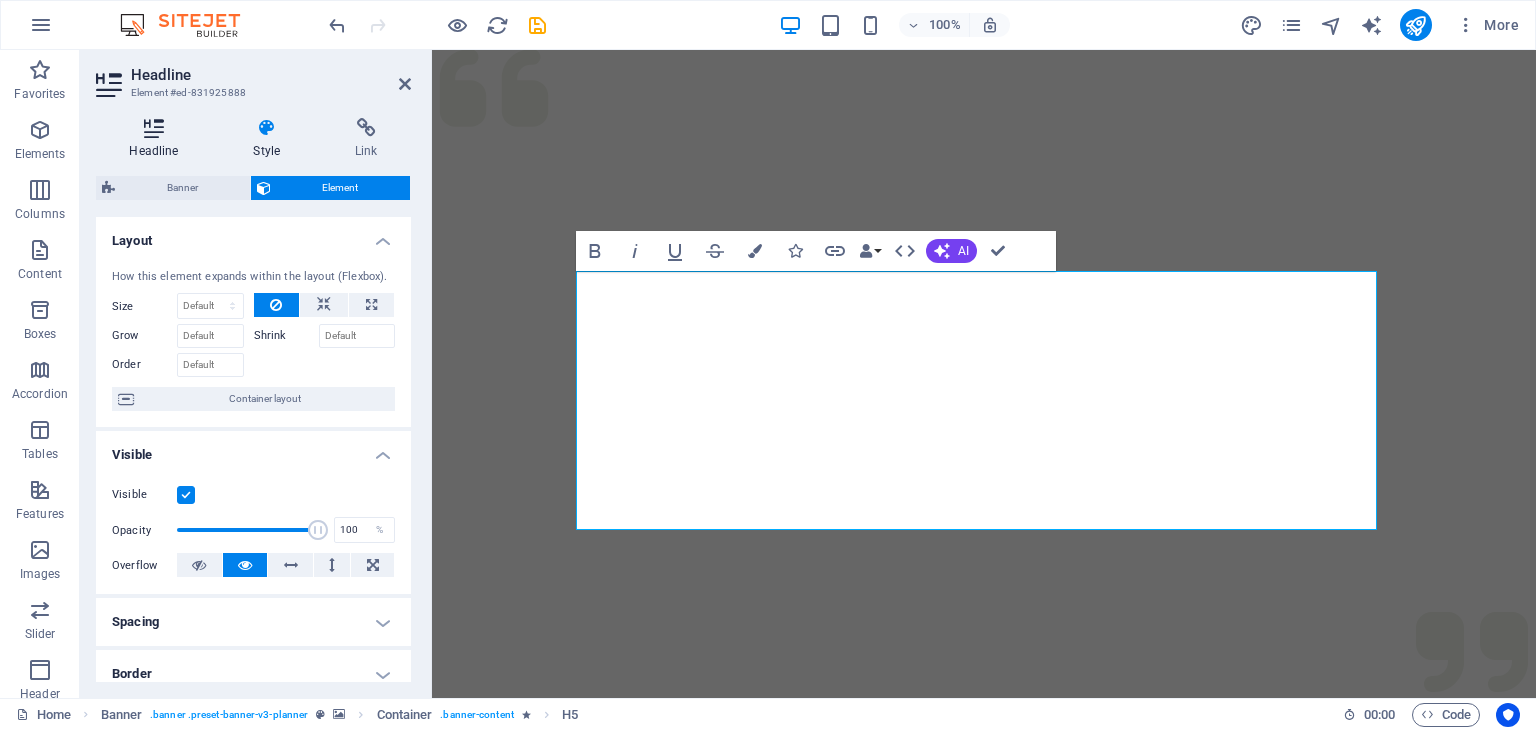 click on "Headline" at bounding box center [158, 139] 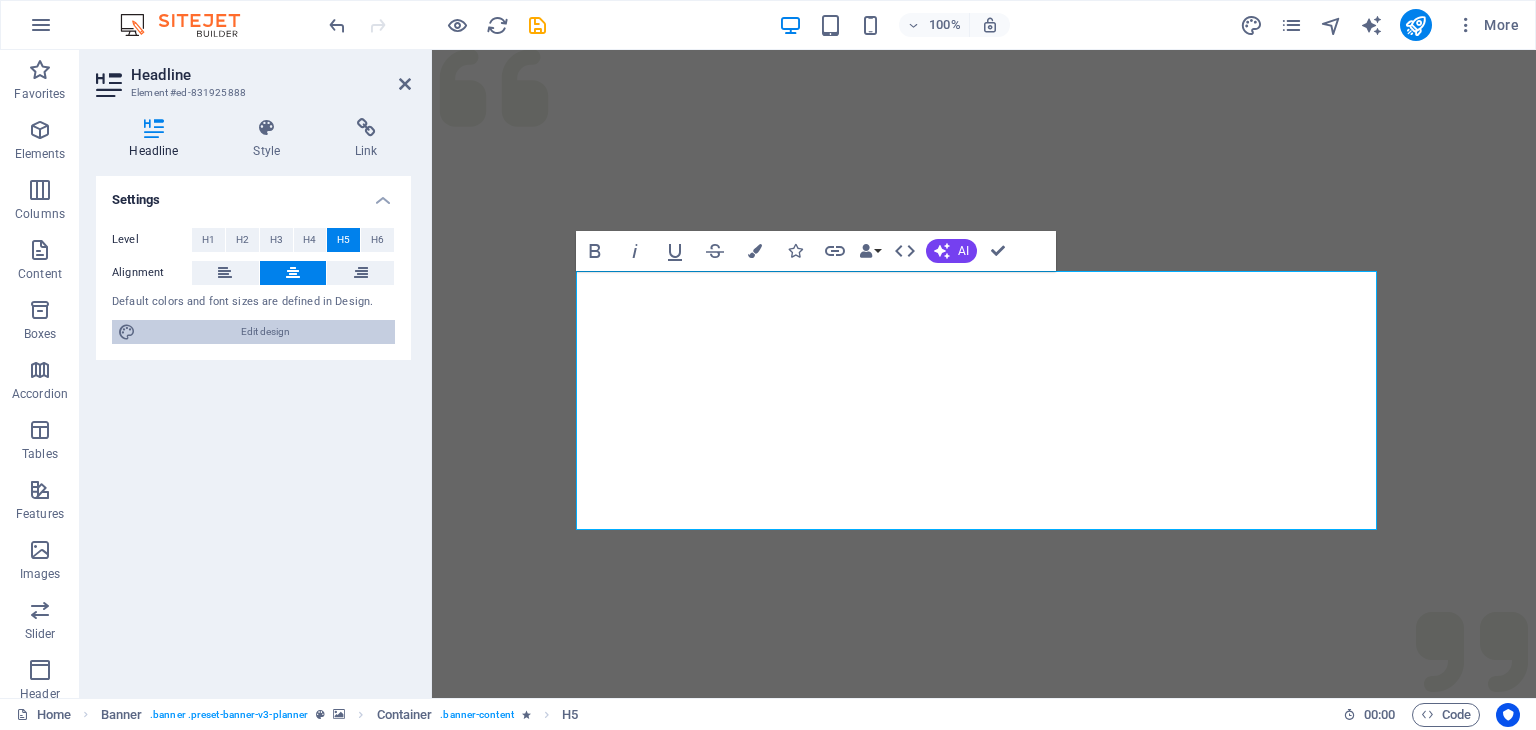 click on "Edit design" at bounding box center [265, 332] 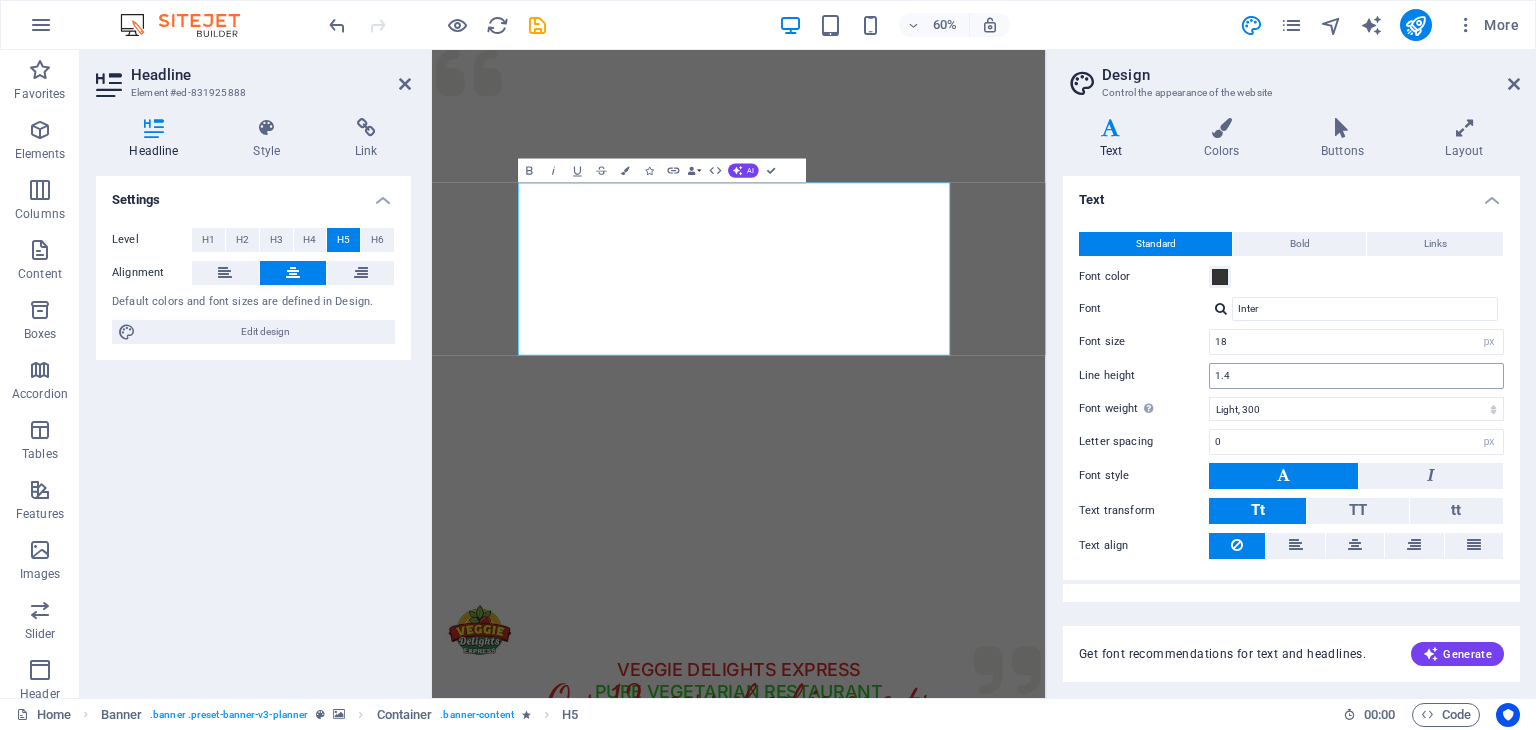 scroll, scrollTop: 27, scrollLeft: 0, axis: vertical 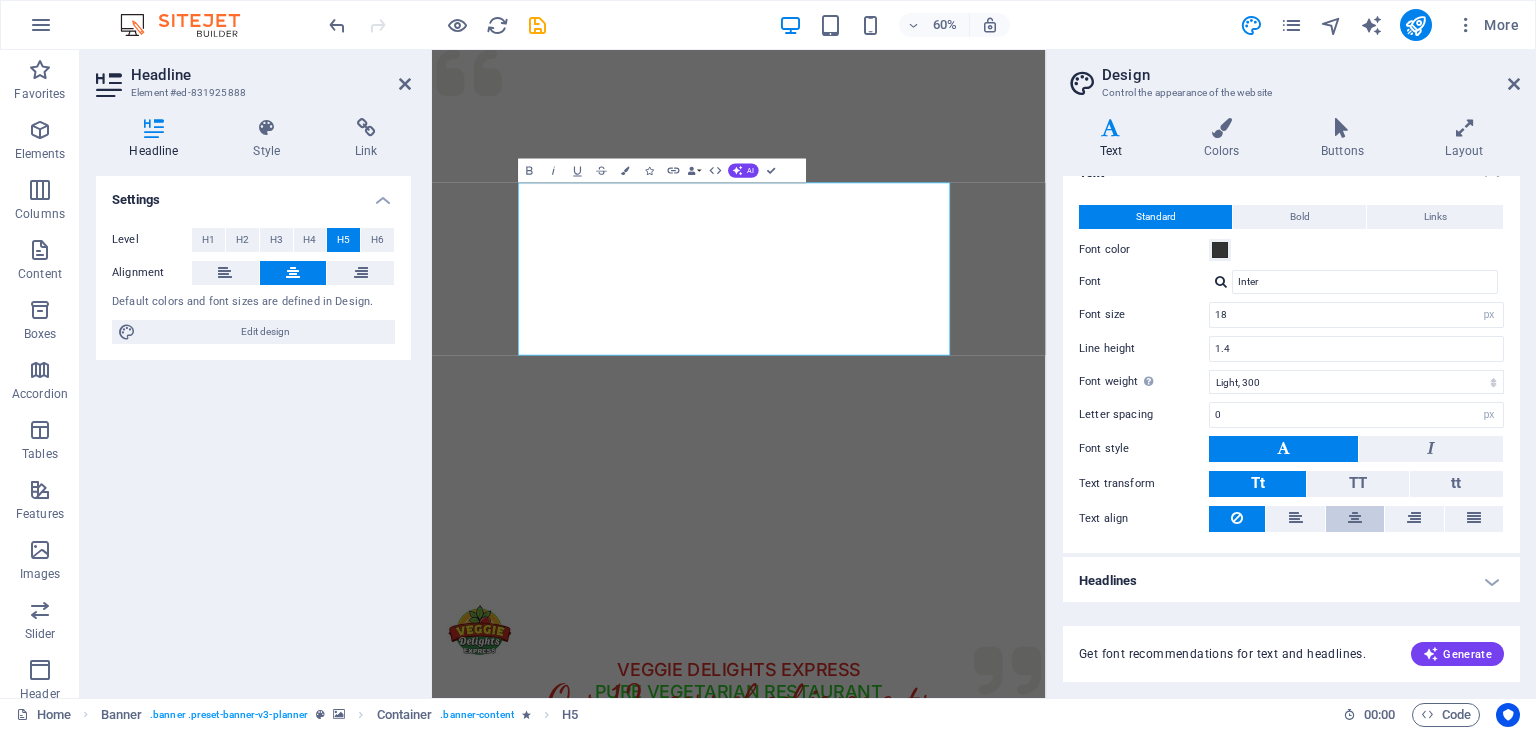 click at bounding box center [1355, 518] 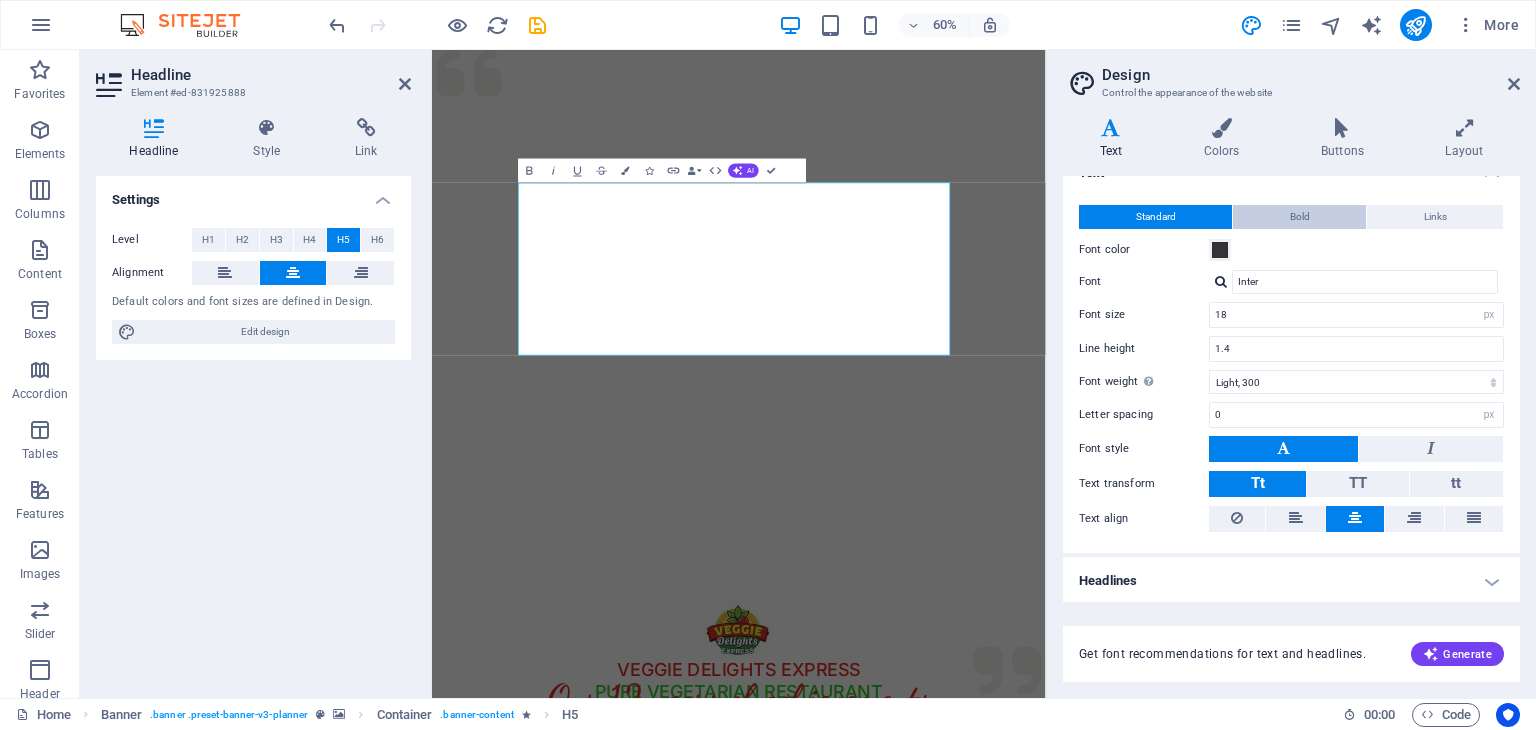 click on "Bold" at bounding box center [1300, 217] 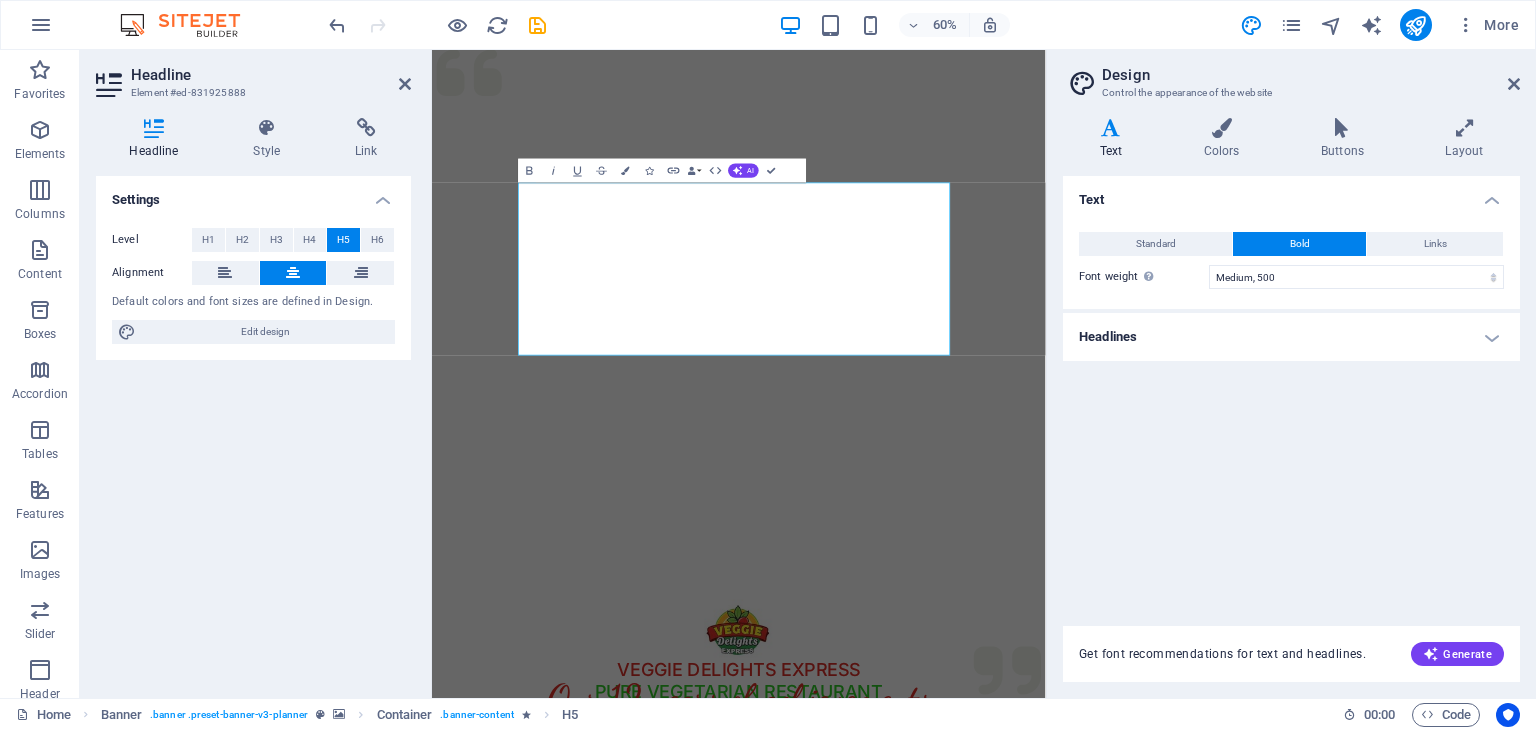 scroll, scrollTop: 0, scrollLeft: 0, axis: both 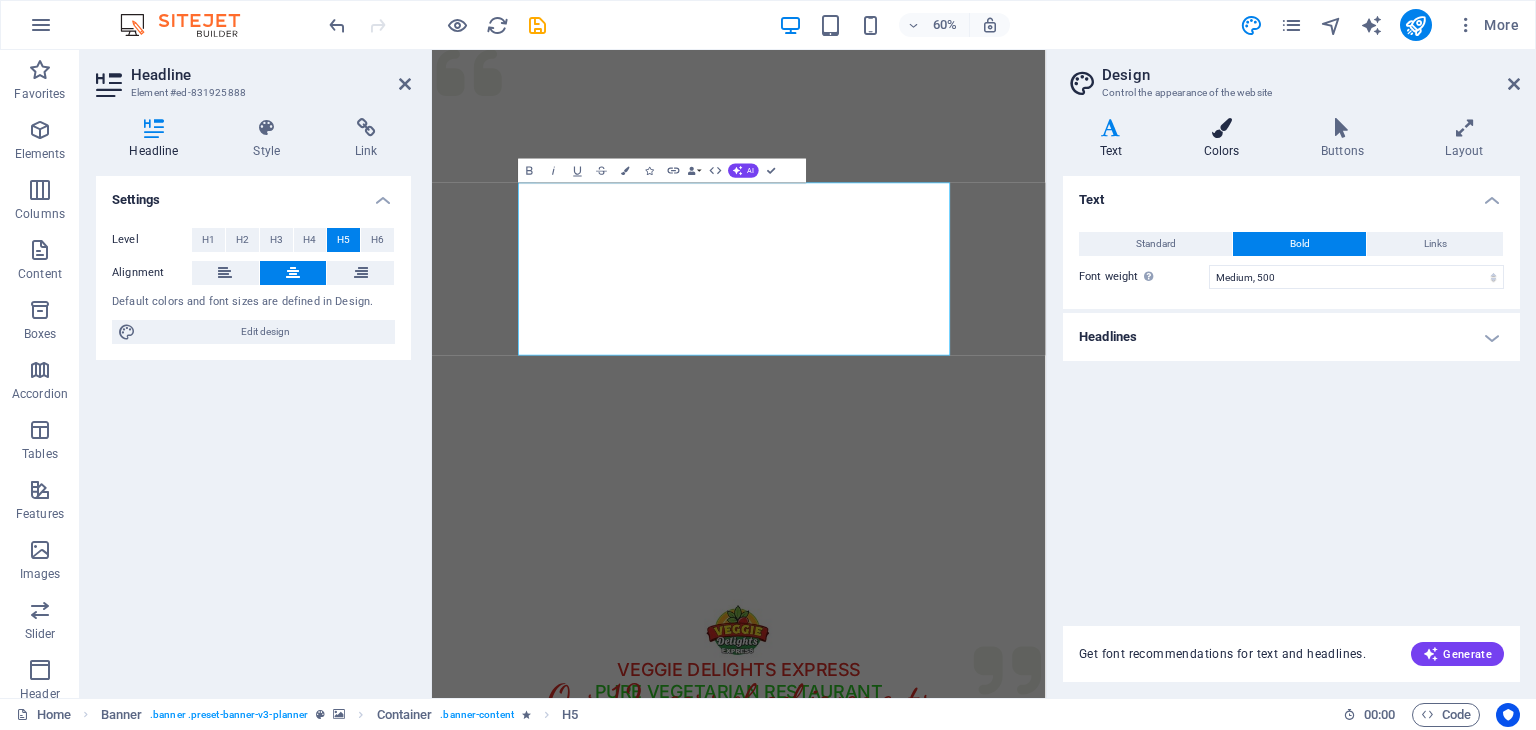 click at bounding box center (1221, 128) 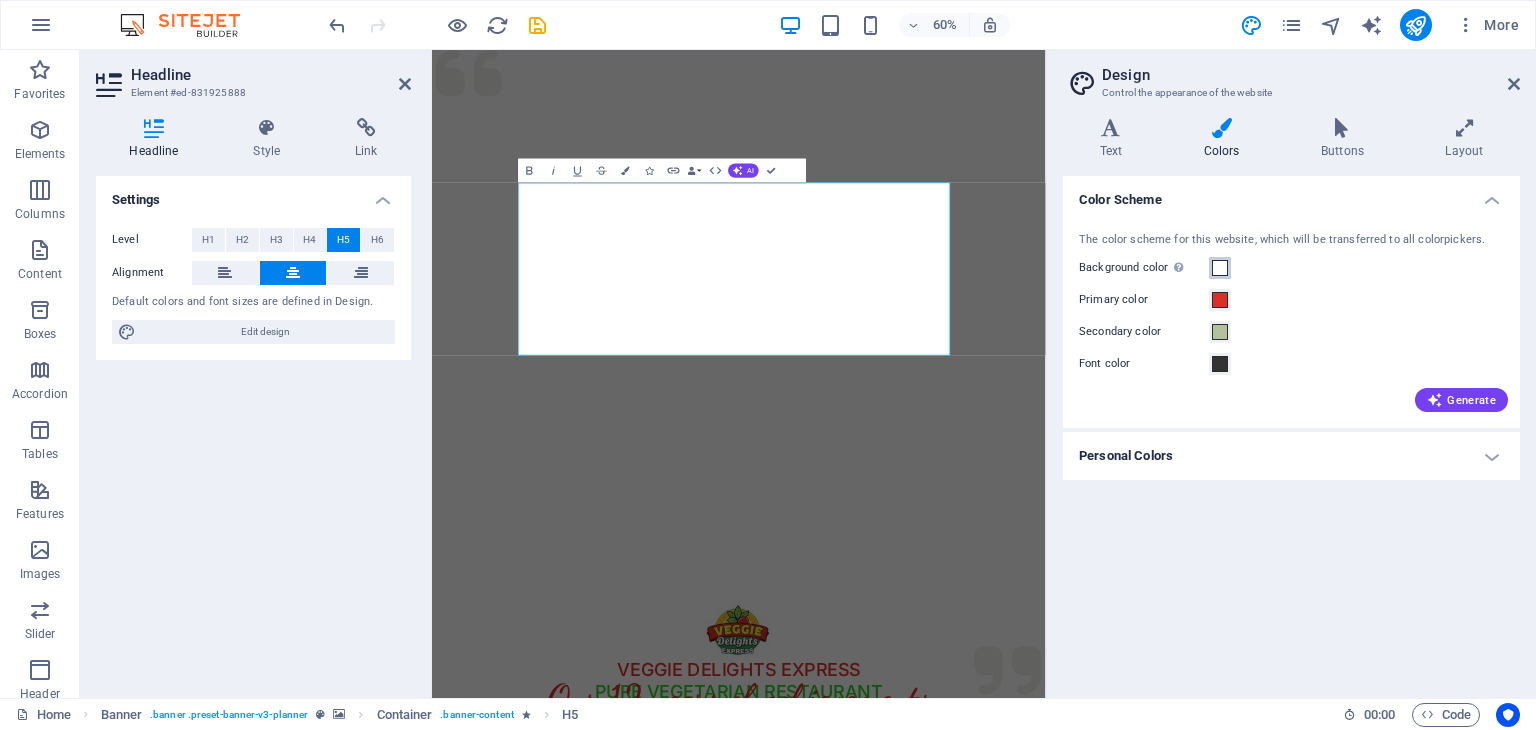 click at bounding box center (1220, 268) 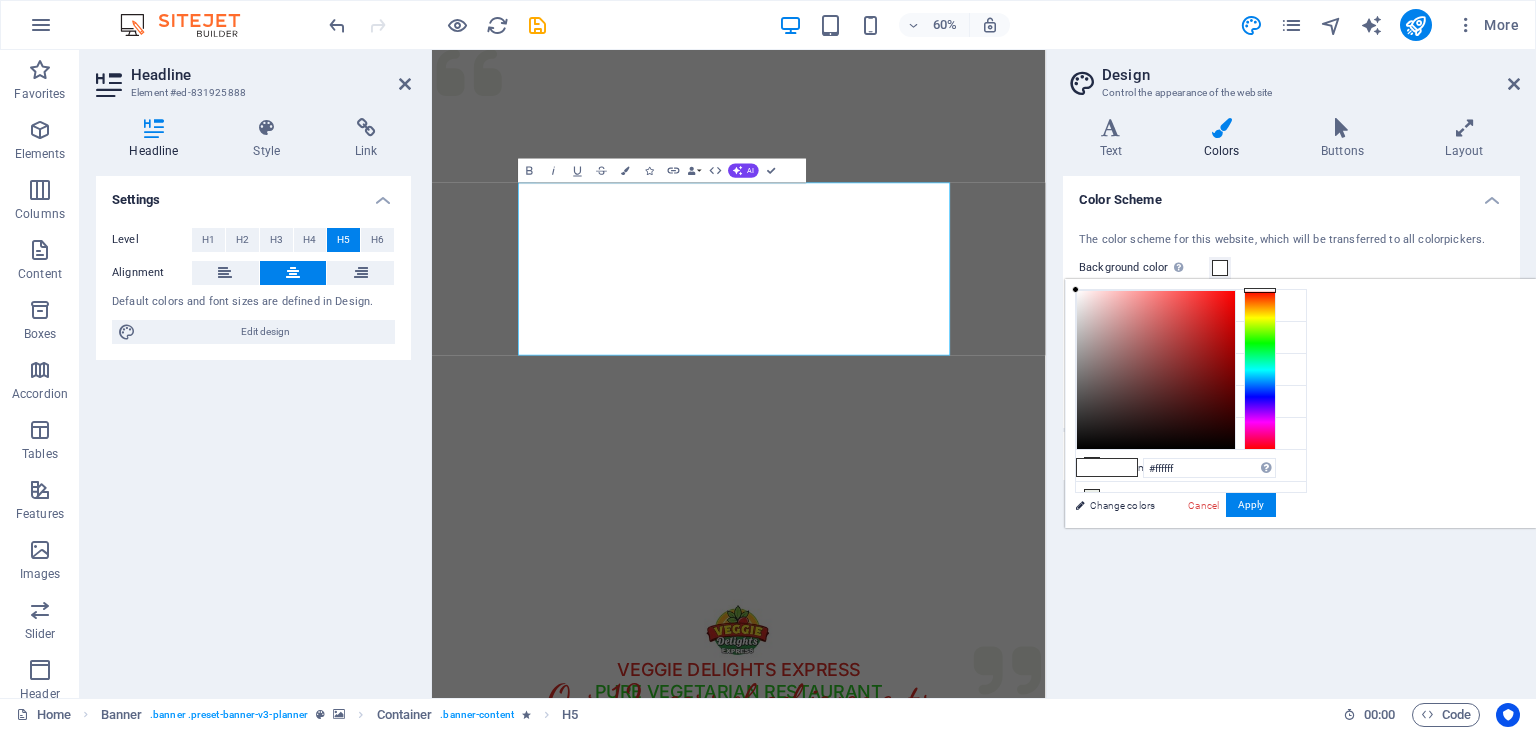 click on "The color scheme for this website, which will be transferred to all colorpickers. Background color Only visible if it is not covered by other backgrounds. Primary color Secondary color Font color Generate" at bounding box center (1291, 320) 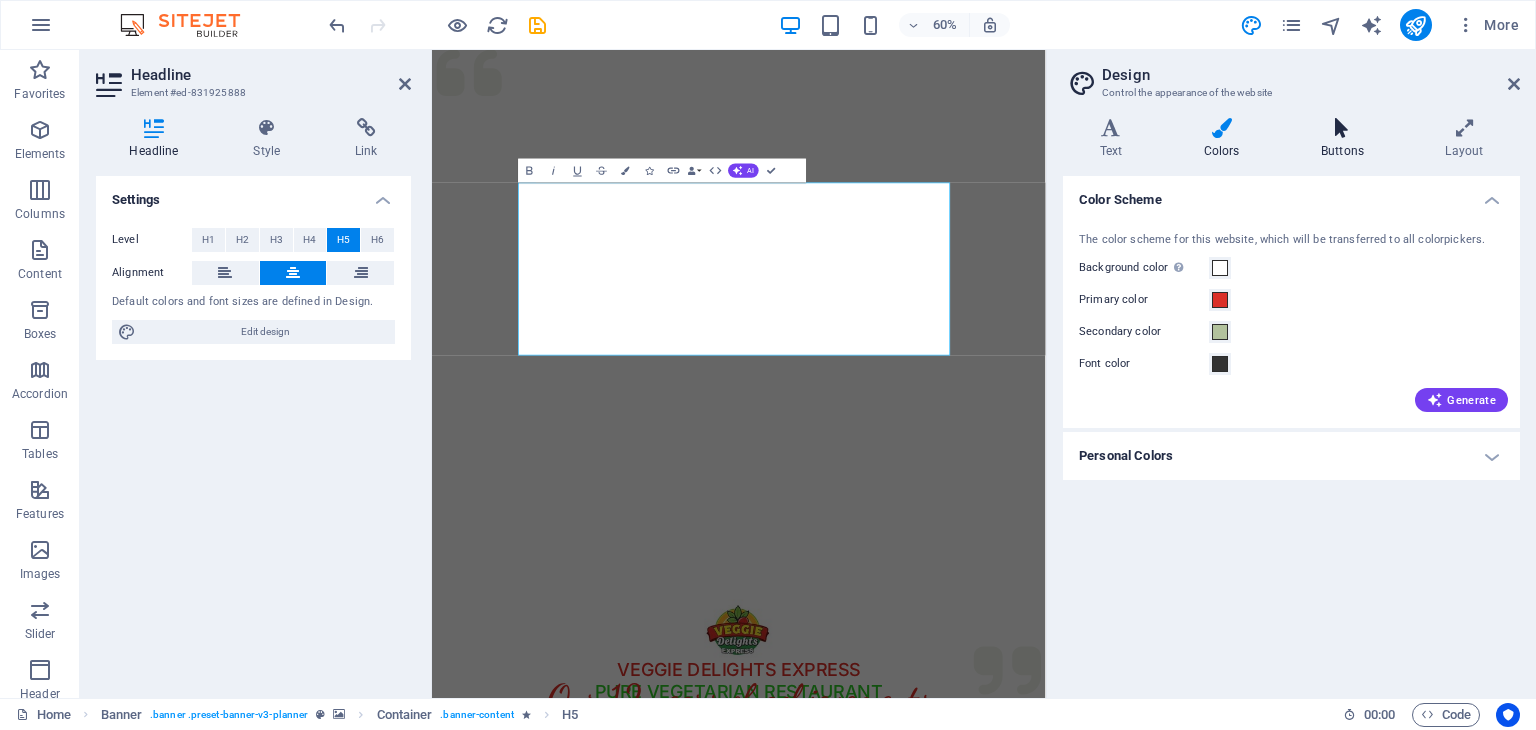 click on "Buttons" at bounding box center (1346, 139) 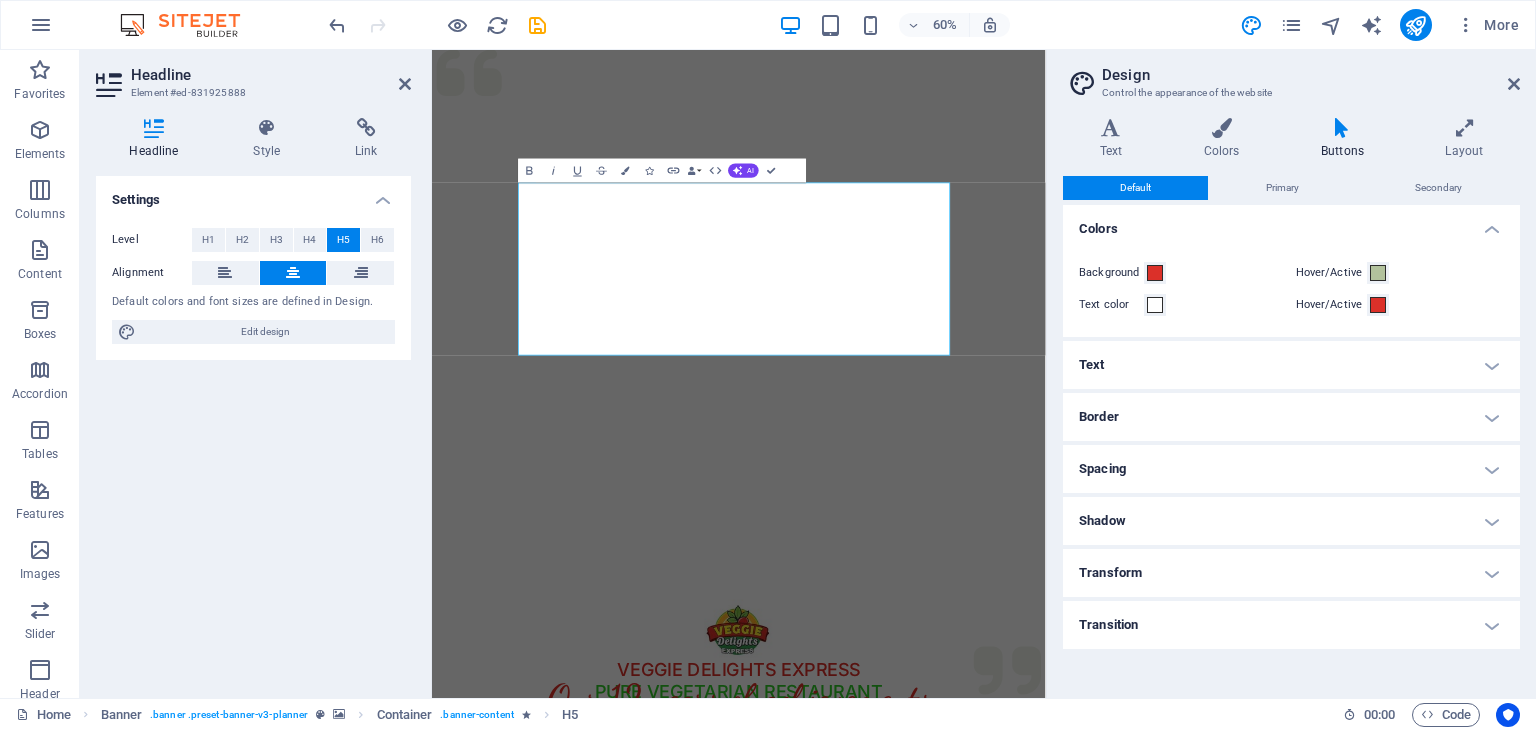click at bounding box center (943, 500) 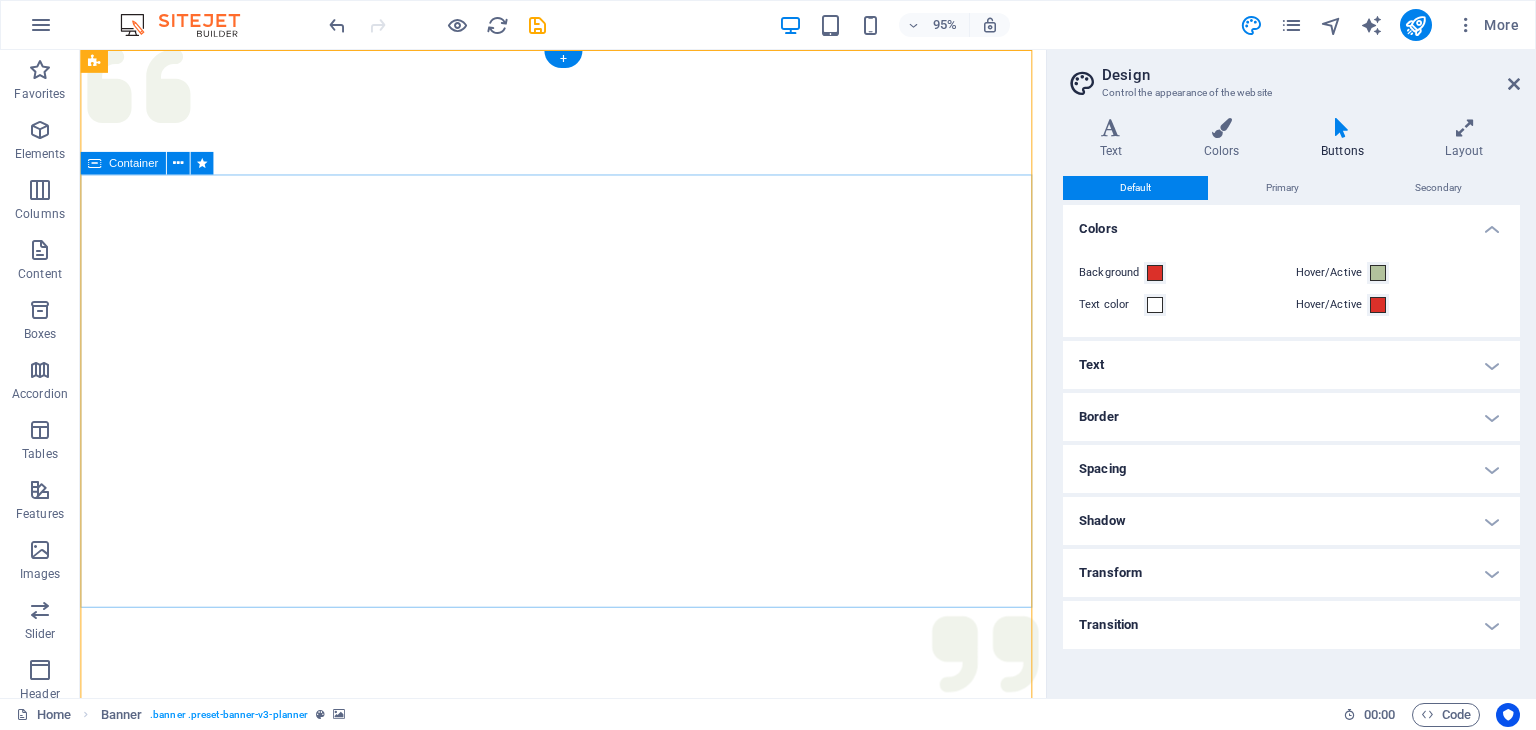 click on "VEGGIE DELIGHTS EXPRESS RESTAURANT: TASTE THE RAINBOW OF FRESHNESSWelcome to Veggie Delights Express, your pure vegetarian oasis at [LOCATION]! Located conveniently in the food court, we bring you an exciting blend of Indian, Arabic, and Mexican flavors. Indulge in our signature Fusion Tandoori Shawarma wraps, delectable Fusion Tandoori Quesadillas, aromatic Biryani, and creamy Hummus. Plus, enjoy the ease of free parking while you savor your global meal. Experience the best of plant-based cuisine, crafted with passion. Plan your next event with us" at bounding box center (588, 1443) 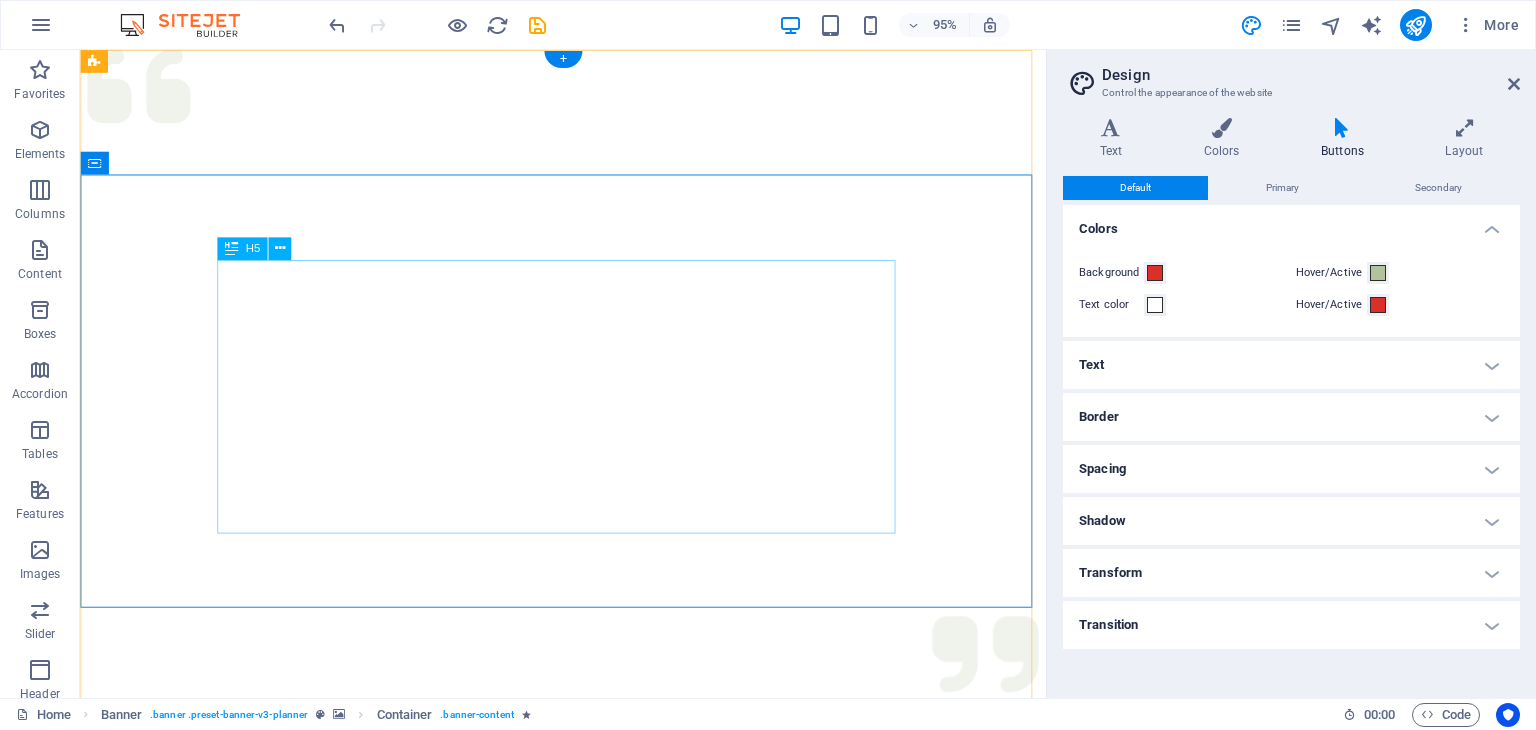 click on "VEGGIE DELIGHTS EXPRESS RESTAURANT: TASTE THE RAINBOW OF FRESHNESSWelcome to Veggie Delights Express, your pure vegetarian oasis at Al Hudaiba Mall! Located conveniently in the food court, we bring you an exciting blend of Indian, Arabic, and Mexican flavors. Indulge in our signature Fusion Tandoori Shawarma wraps, delectable Fusion Tandoori Quesadillas, aromatic Biryani, and creamy Hummus. Plus, enjoy the ease of free parking while you savor your global meal. Experience the best of plant-based cuisine, crafted with passion." at bounding box center [588, 1449] 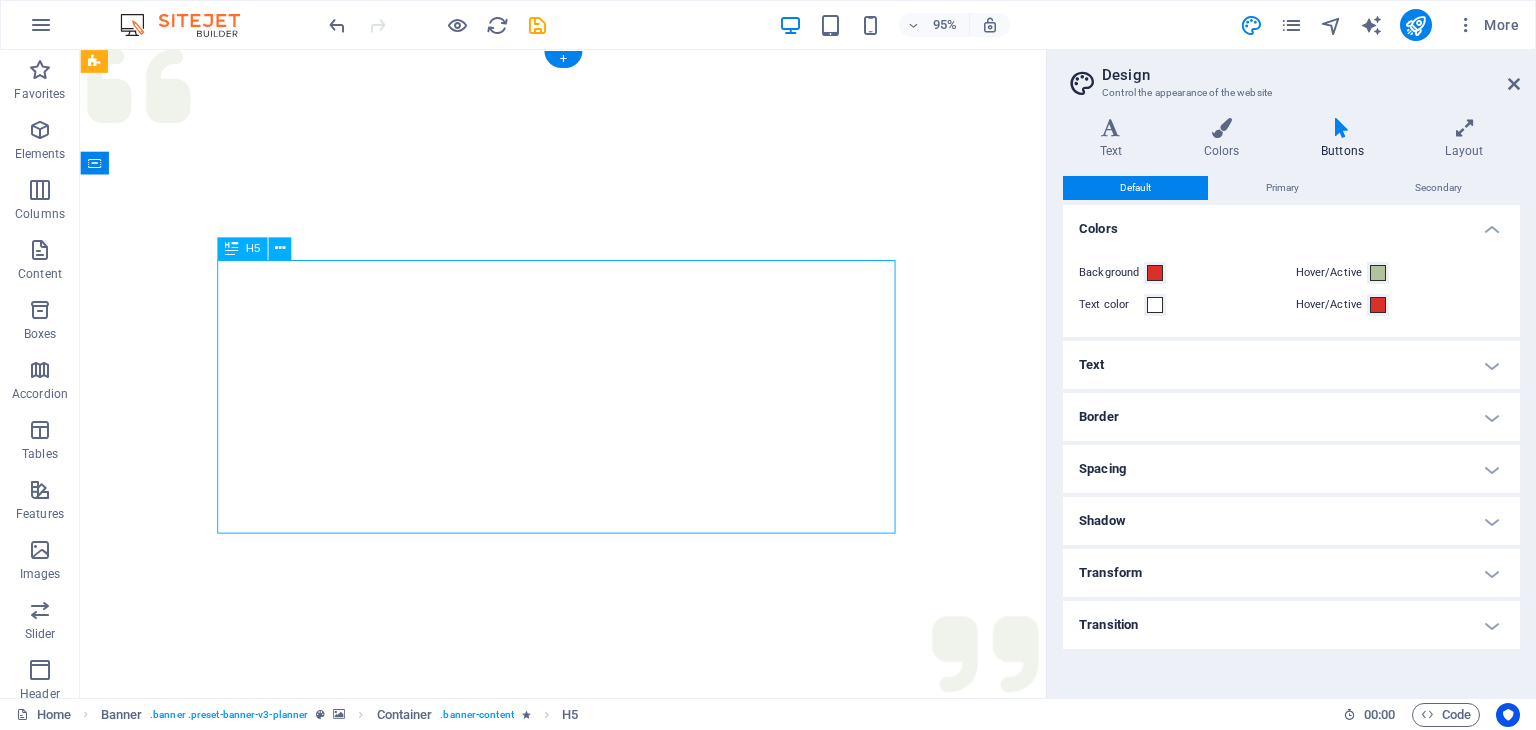 click on "VEGGIE DELIGHTS EXPRESS RESTAURANT: TASTE THE RAINBOW OF FRESHNESSWelcome to Veggie Delights Express, your pure vegetarian oasis at Al Hudaiba Mall! Located conveniently in the food court, we bring you an exciting blend of Indian, Arabic, and Mexican flavors. Indulge in our signature Fusion Tandoori Shawarma wraps, delectable Fusion Tandoori Quesadillas, aromatic Biryani, and creamy Hummus. Plus, enjoy the ease of free parking while you savor your global meal. Experience the best of plant-based cuisine, crafted with passion." at bounding box center (588, 1449) 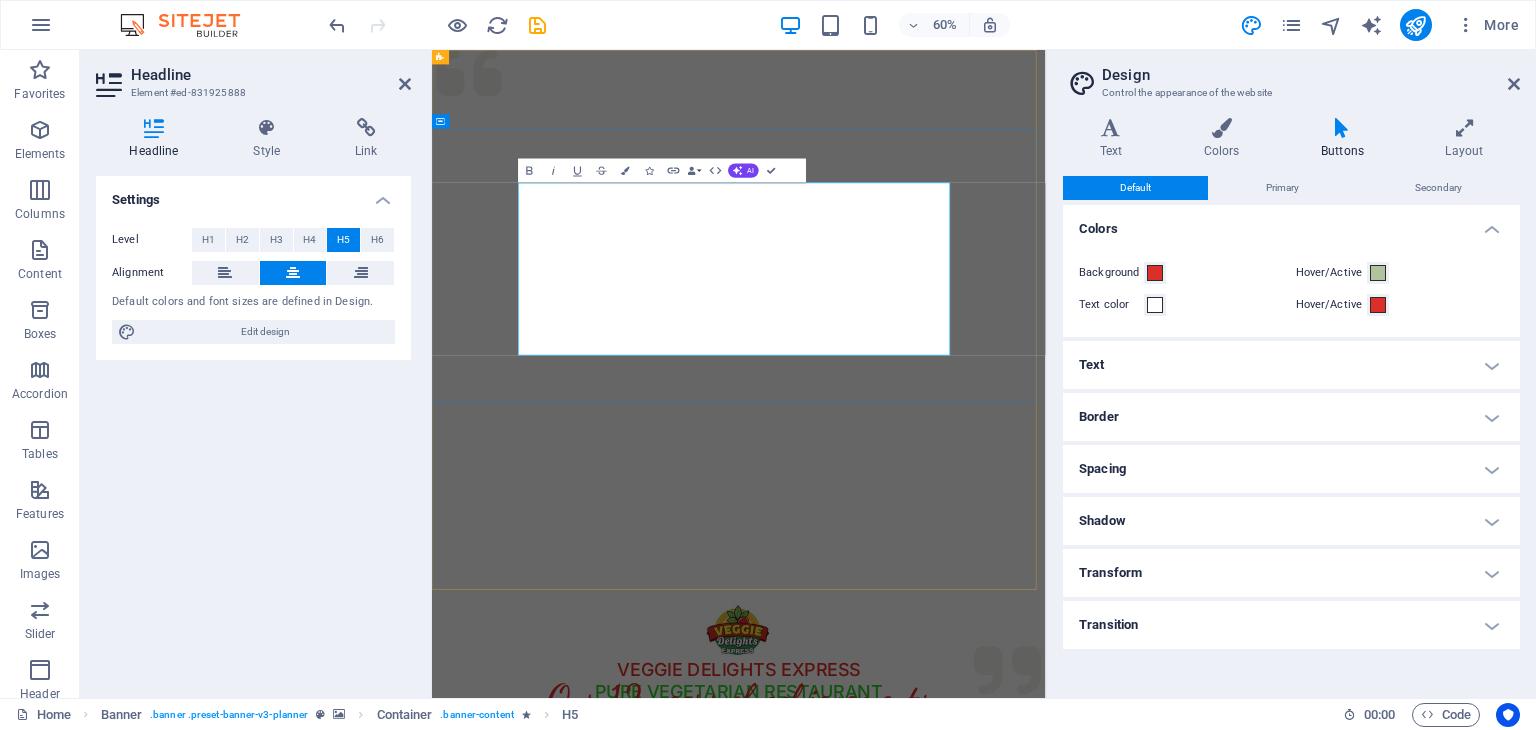 click on "VEGGIE DELIGHTS EXPRESS RESTAURANT: TASTE THE RAINBOW OF FRESHNESSWelcome to Veggie Delights Express, your pure vegetarian oasis at Al Hudaiba Mall! Located conveniently in the food court, we bring you an exciting blend of Indian, Arabic, and Mexican flavors. Indulge in our signature Fusion Tandoori Shawarma wraps, delectable Fusion Tandoori Quesadillas, aromatic Biryani, and creamy Hummus. Plus, enjoy the ease of free parking while you savor your global meal. Experience the best of plant-based cuisine, crafted with passion." at bounding box center [943, 1448] 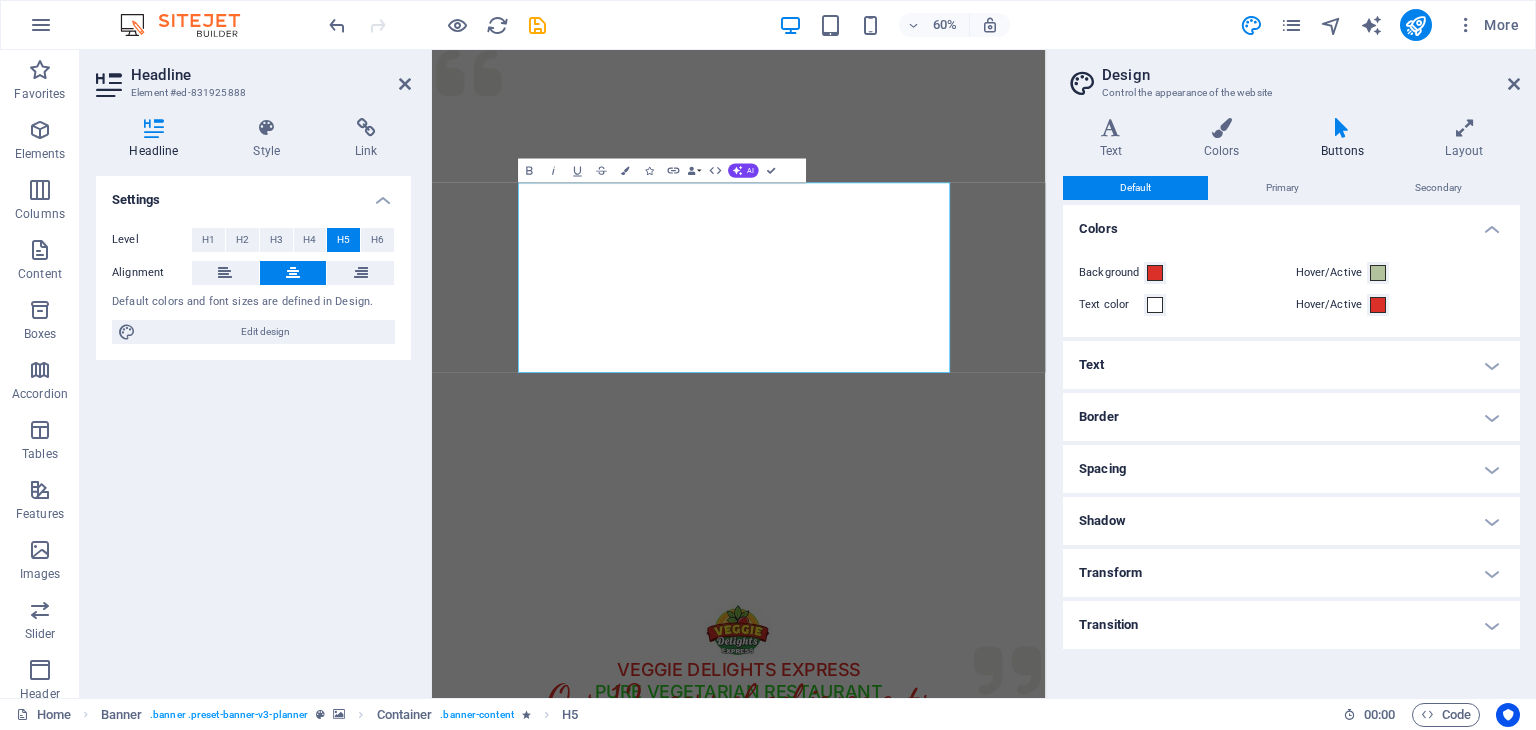 click at bounding box center [943, 500] 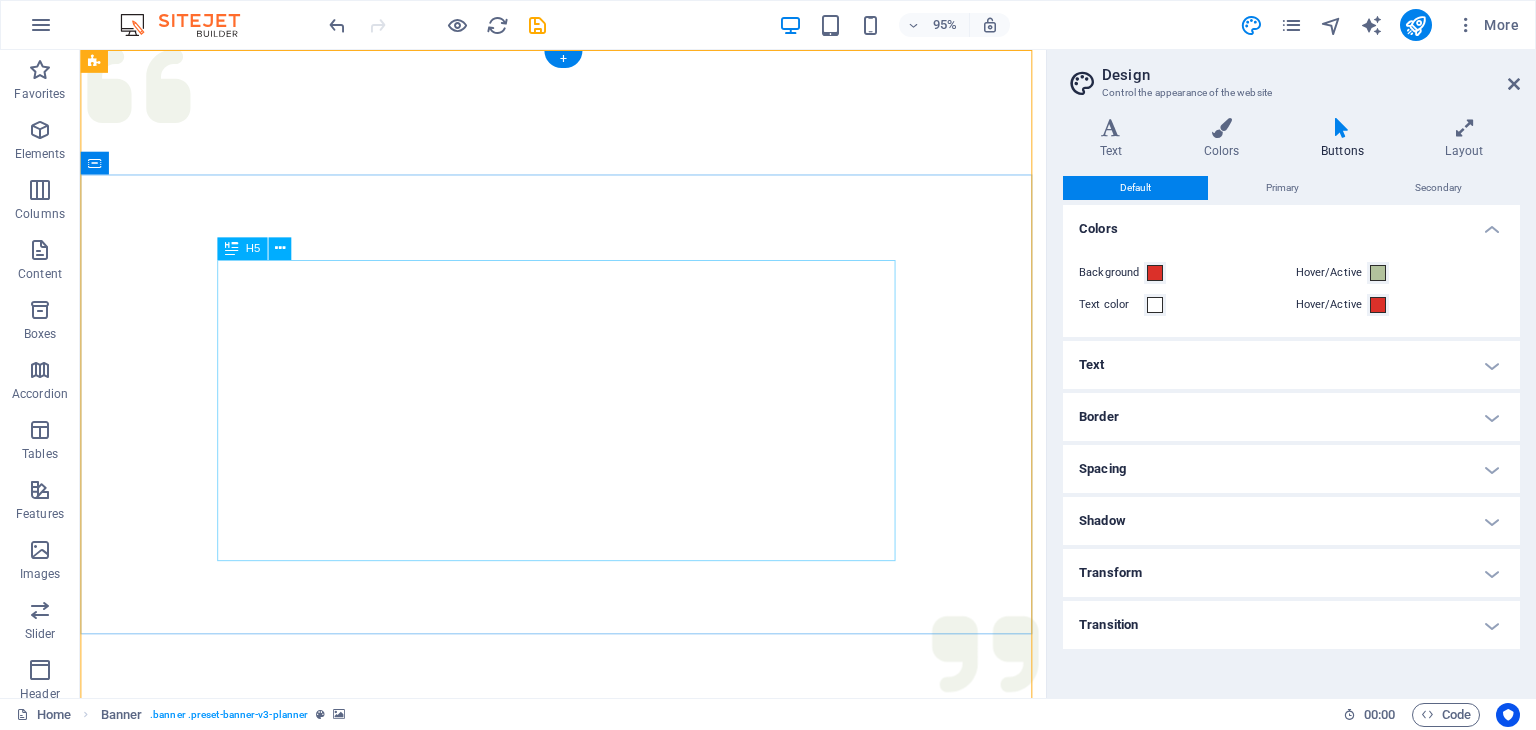 click on "VEGGIE DELIGHTS EXPRESS RESTAURANT: TASTE THE RAINBOW OF FRESHNESS Welcome to Veggie Delights Express, your pure vegetarian oasis at Al Hudaiba Mall! Located conveniently in the food court, we bring you an exciting blend of Indian, Arabic, and Mexican flavors. Indulge in our signature Fusion Tandoori Shawarma wraps, delectable Fusion Tandoori Quesadillas, aromatic Biryani, and creamy Hummus. Plus, enjoy the ease of free parking while you savor your global meal. Experience the best of plant-based cuisine, crafted with passion." at bounding box center (588, 1463) 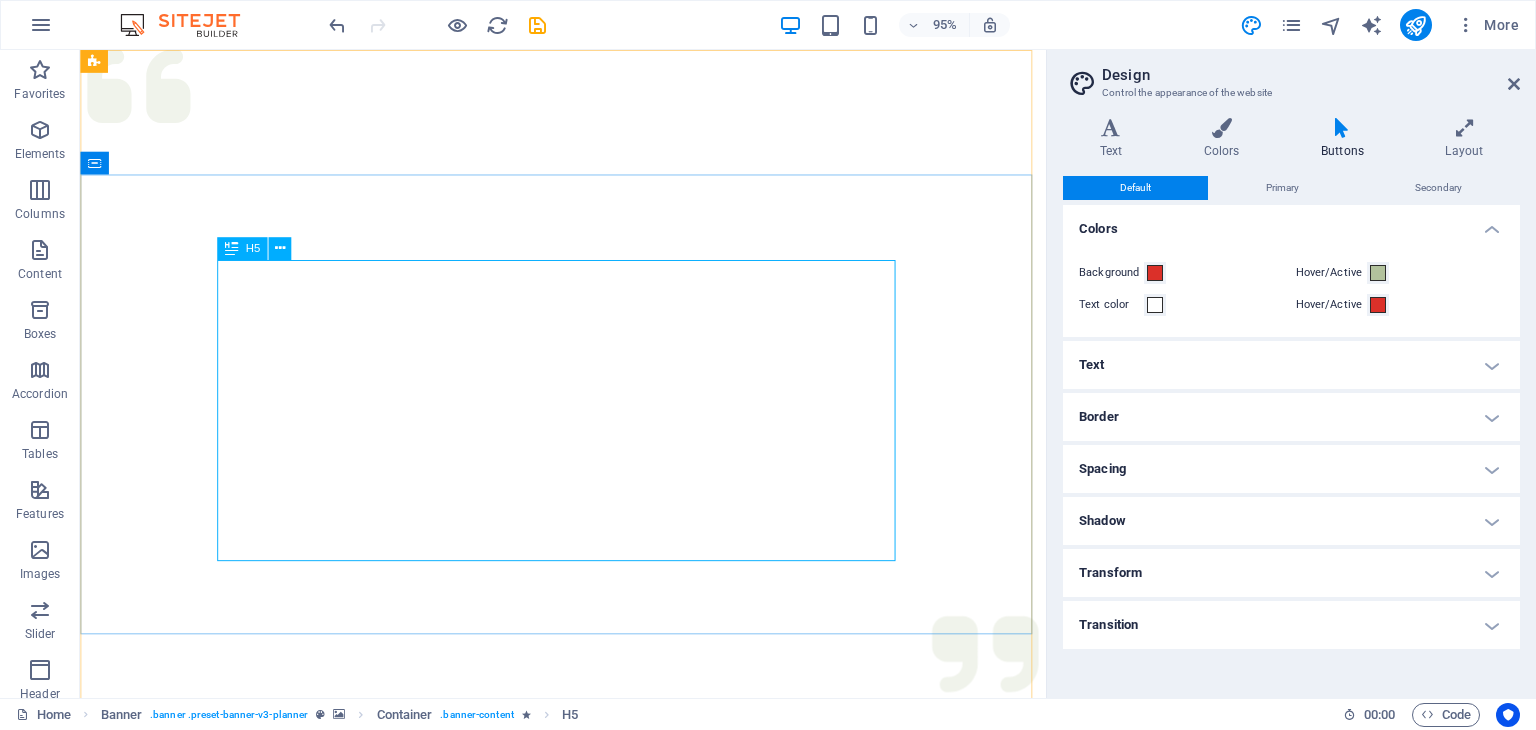 click on "H5" at bounding box center (252, 248) 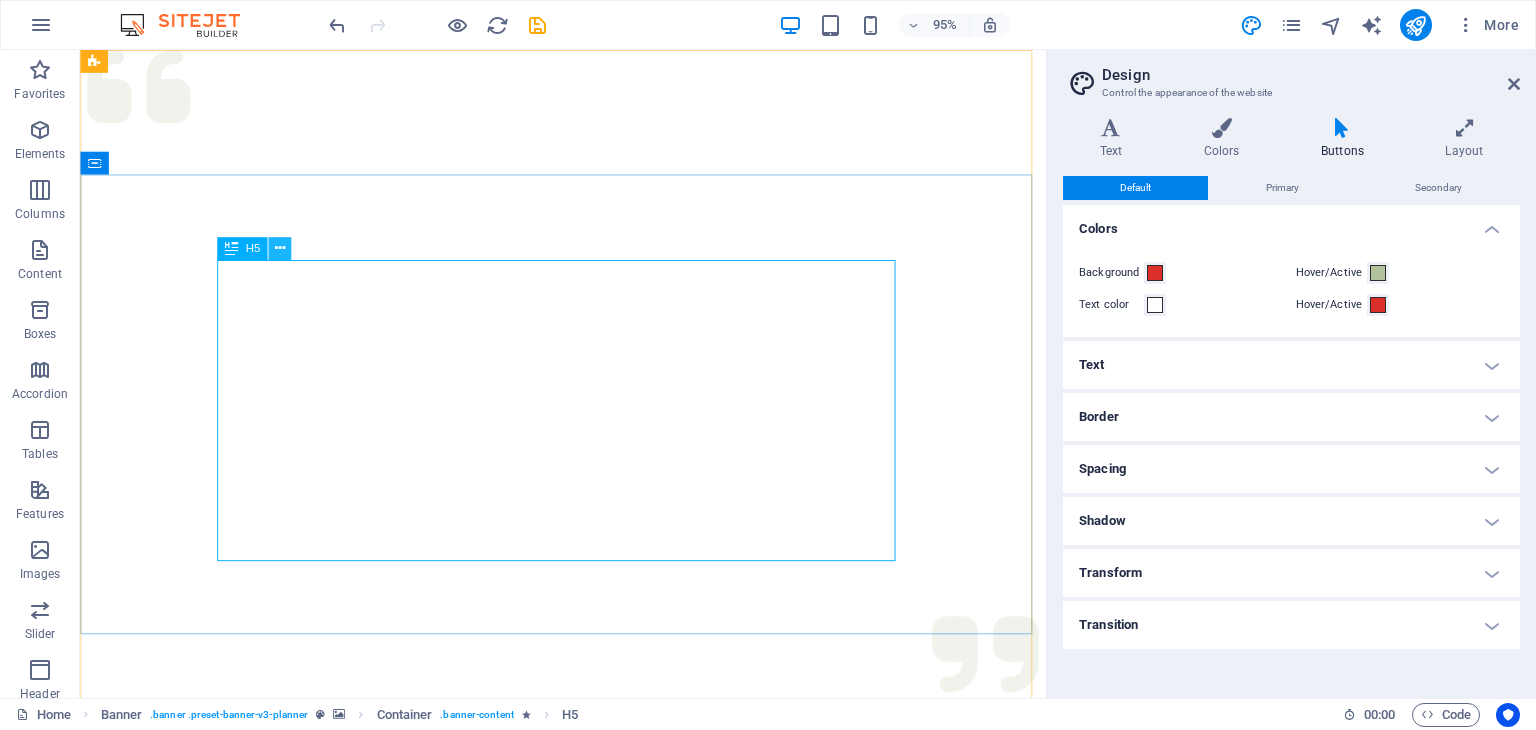 click at bounding box center (280, 249) 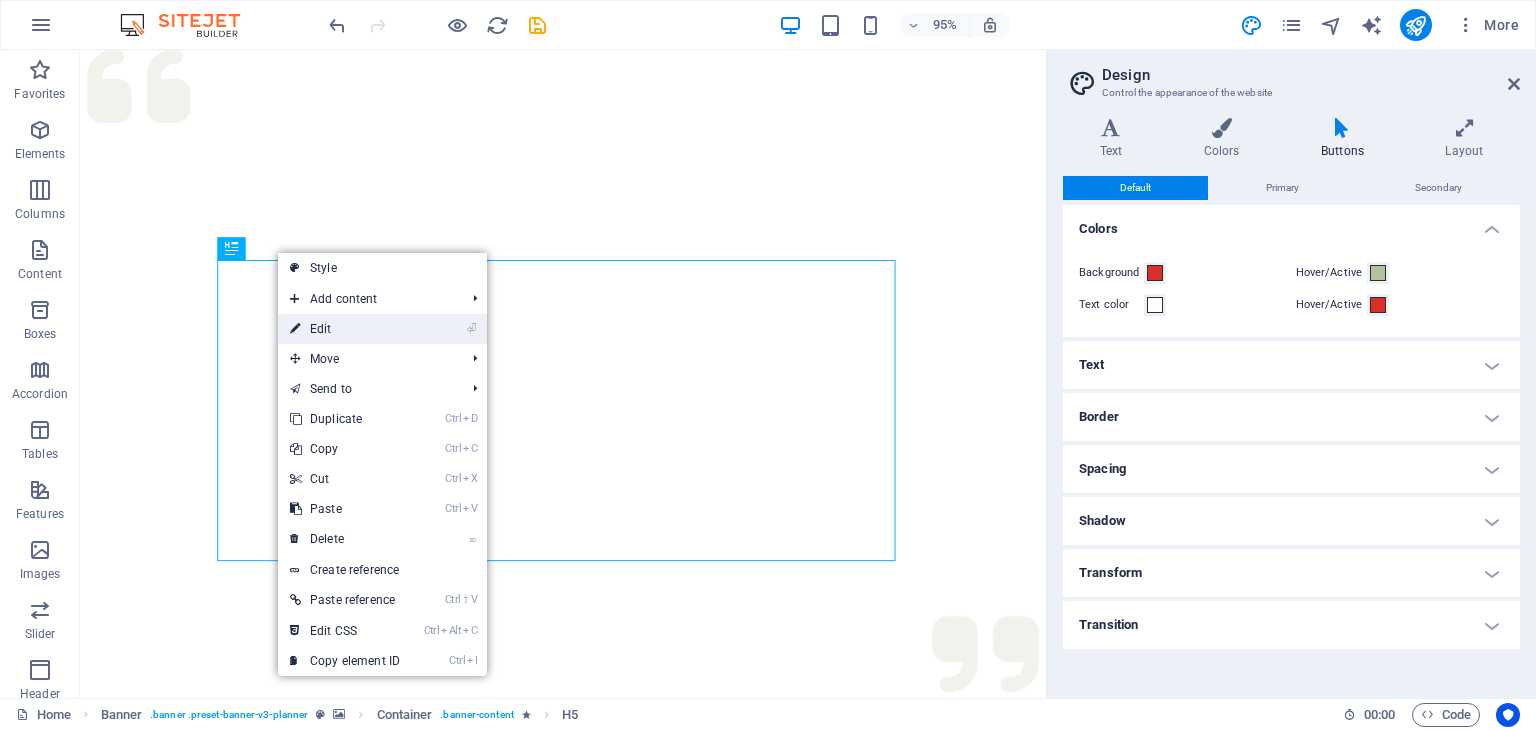 click on "⏎  Edit" at bounding box center (345, 329) 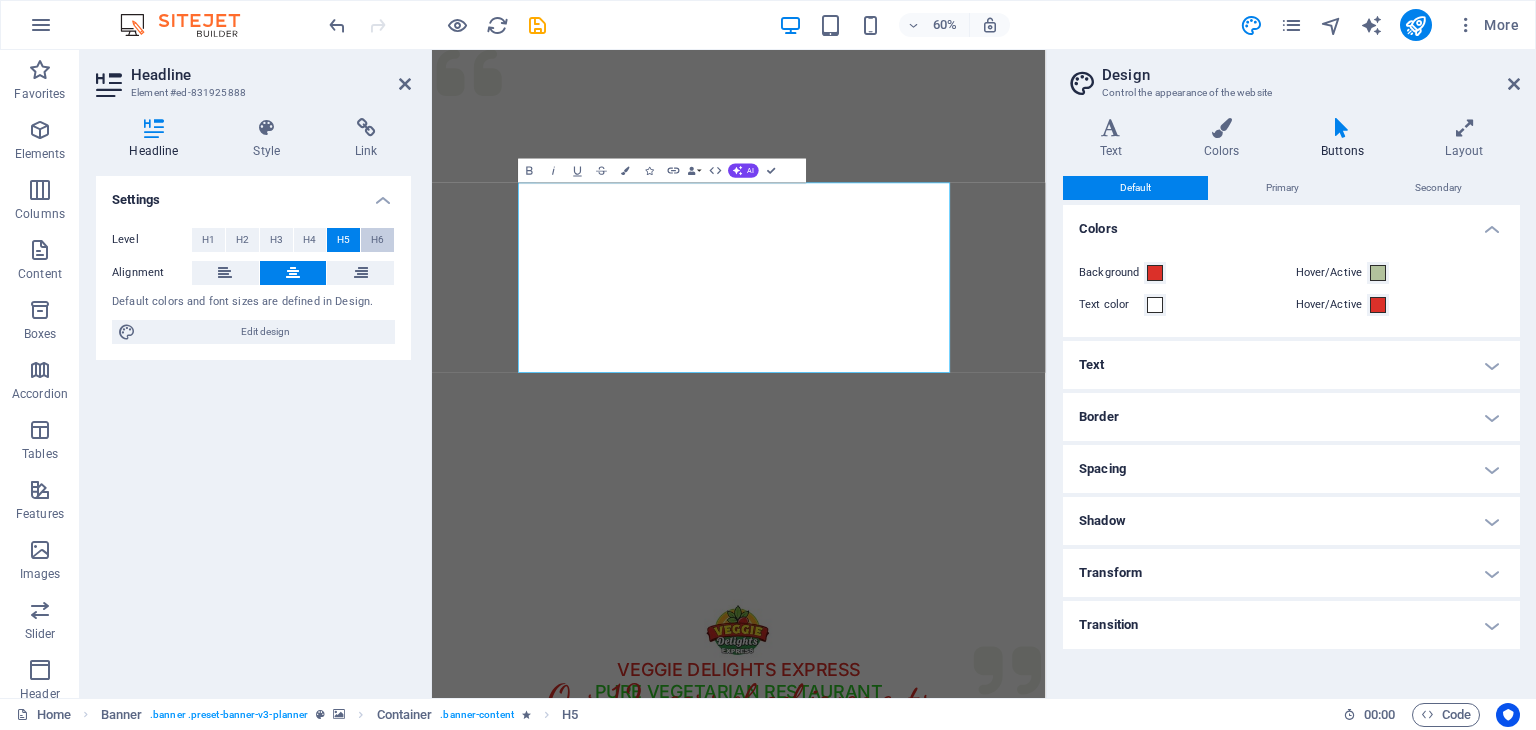 click on "H6" at bounding box center [377, 240] 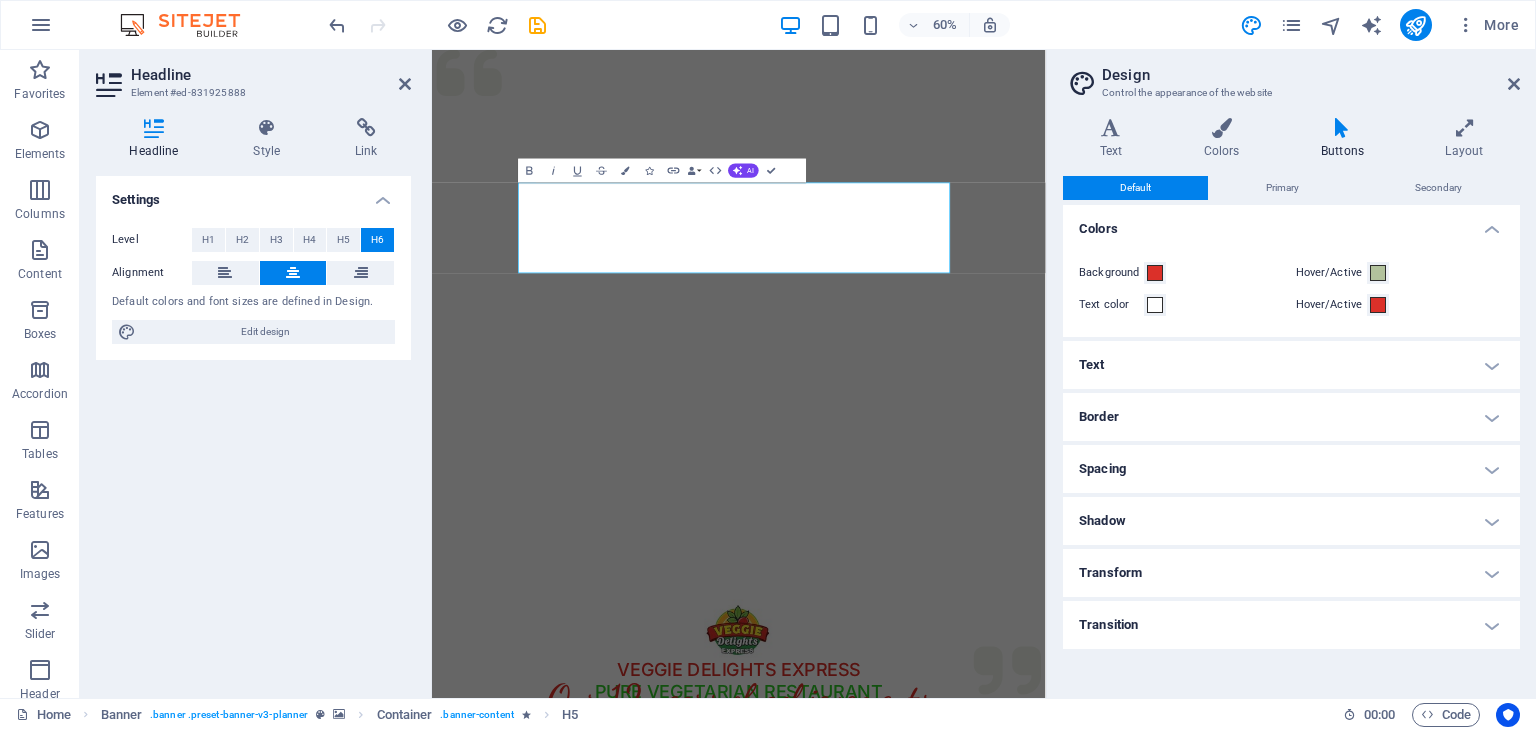 click on "Settings Level H1 H2 H3 H4 H5 H6 Alignment Default colors and font sizes are defined in Design. Edit design" at bounding box center (253, 429) 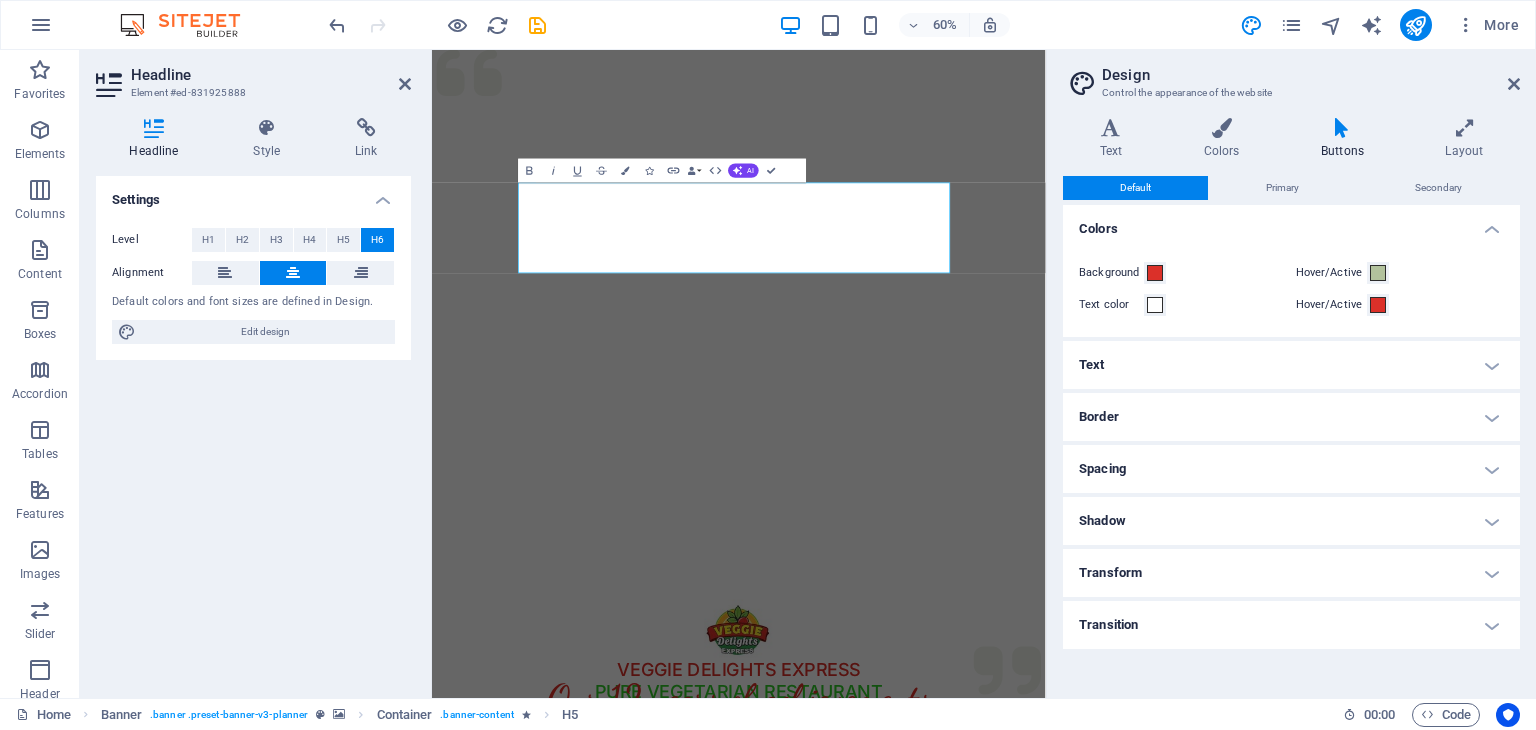 click at bounding box center [943, 500] 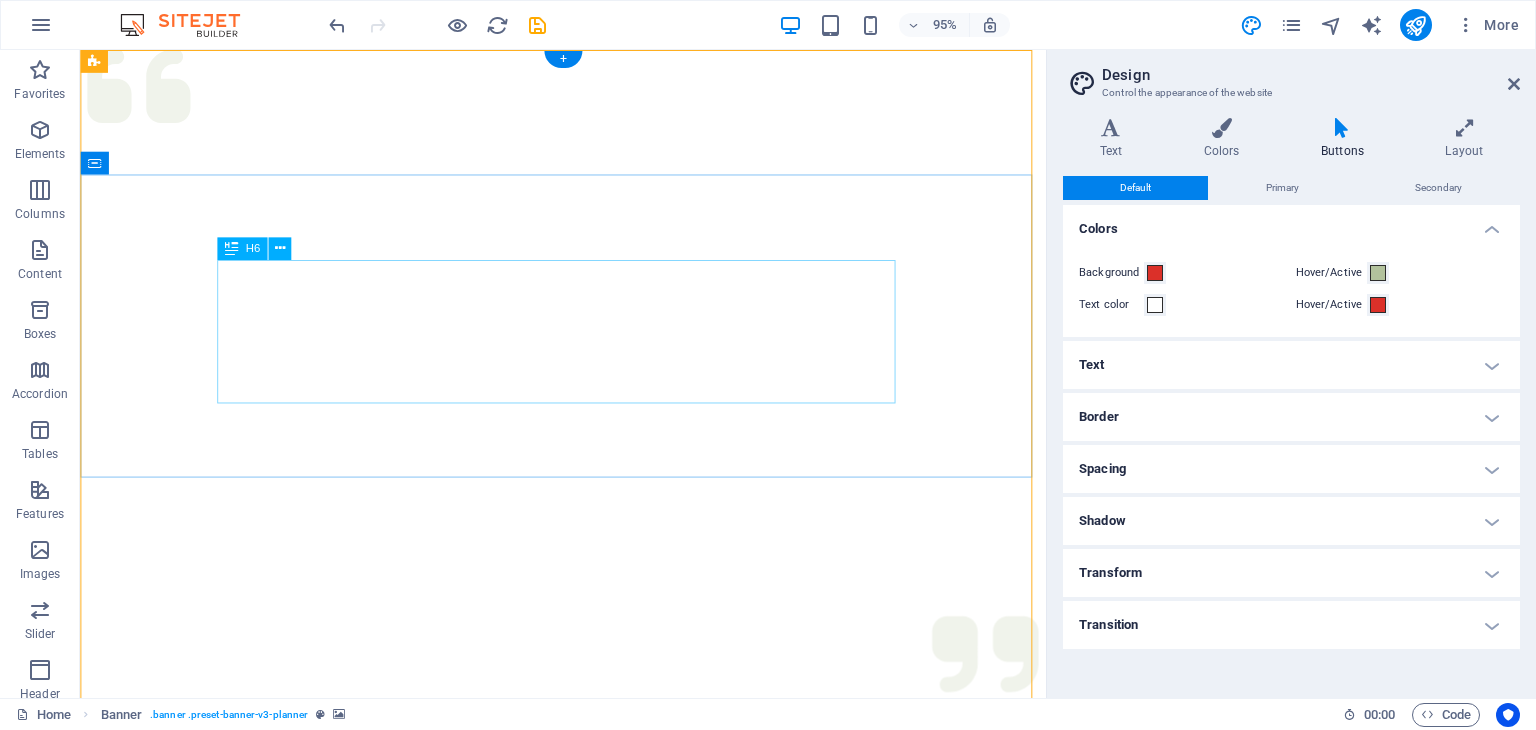 click on "VEGGIE DELIGHTS EXPRESS RESTAURANT: TASTE THE RAINBOW OF FRESHNESS Welcome to Veggie Delights Express, your pure vegetarian oasis at Al Hudaiba Mall! Located conveniently in the food court, we bring you an exciting blend of Indian, Arabic, and Mexican flavors. Indulge in our signature Fusion Tandoori Shawarma wraps, delectable Fusion Tandoori Quesadillas, aromatic Biryani, and creamy Hummus. Plus, enjoy the ease of free parking while you savor your global meal. Experience the best of plant-based cuisine, crafted with passion." at bounding box center [588, 1380] 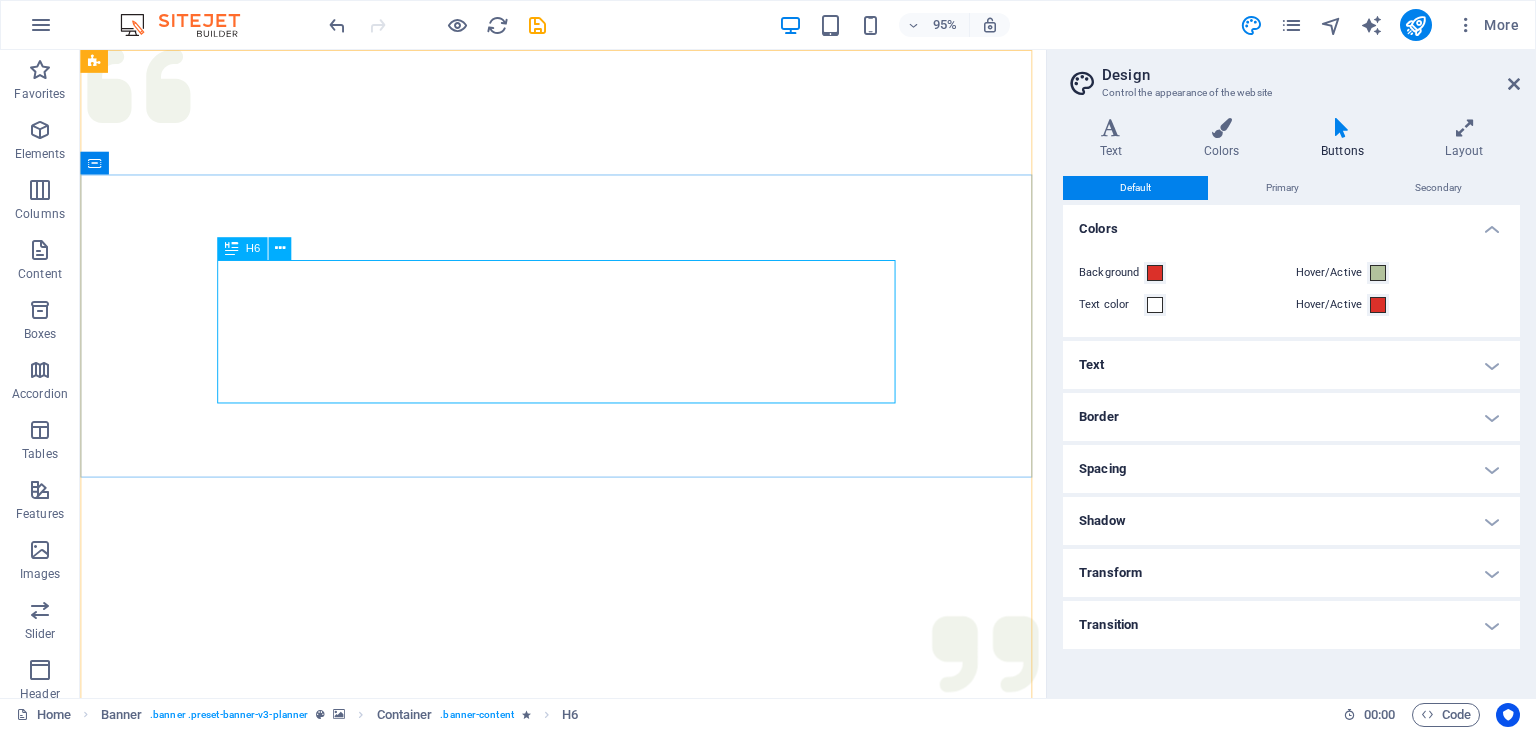 click on "H6" at bounding box center [252, 248] 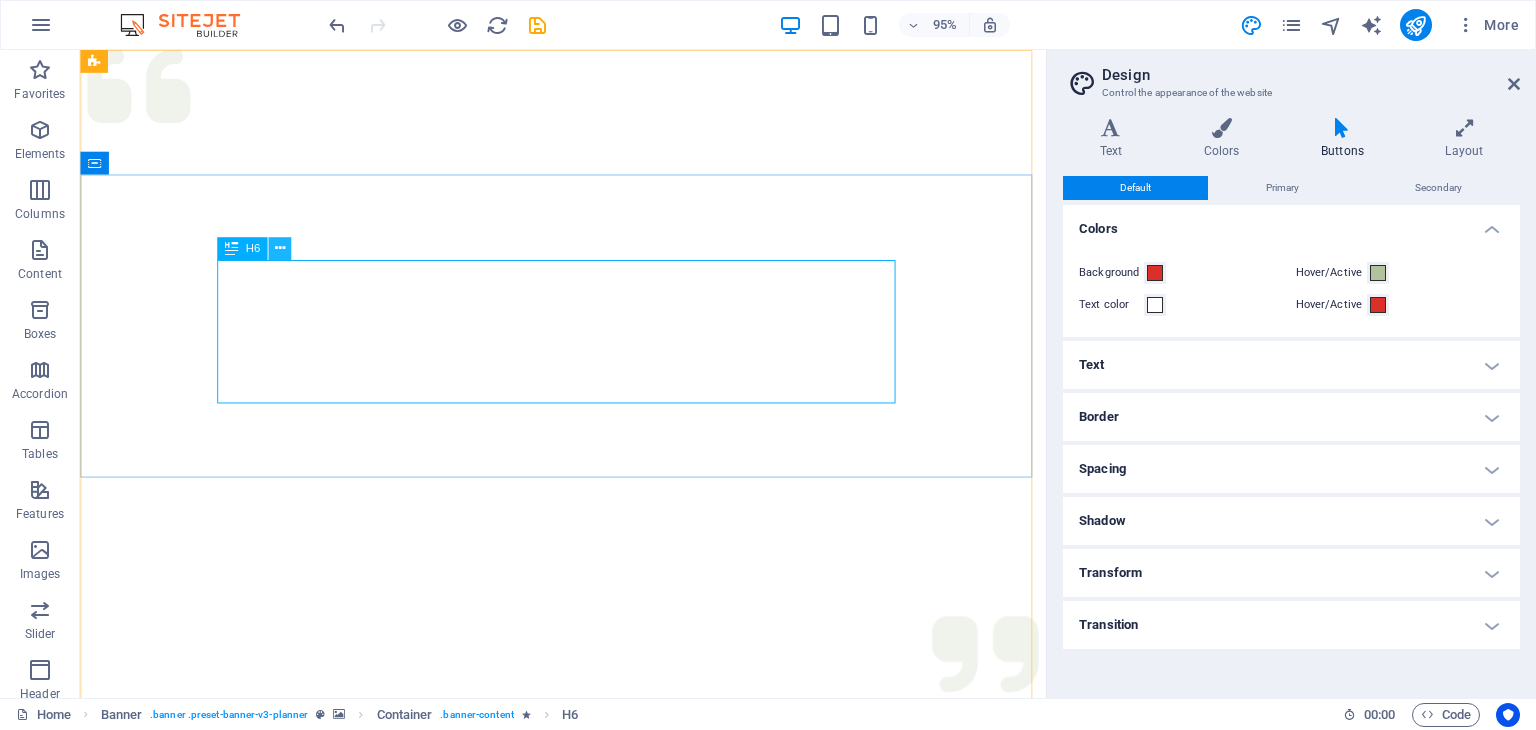 click at bounding box center [280, 249] 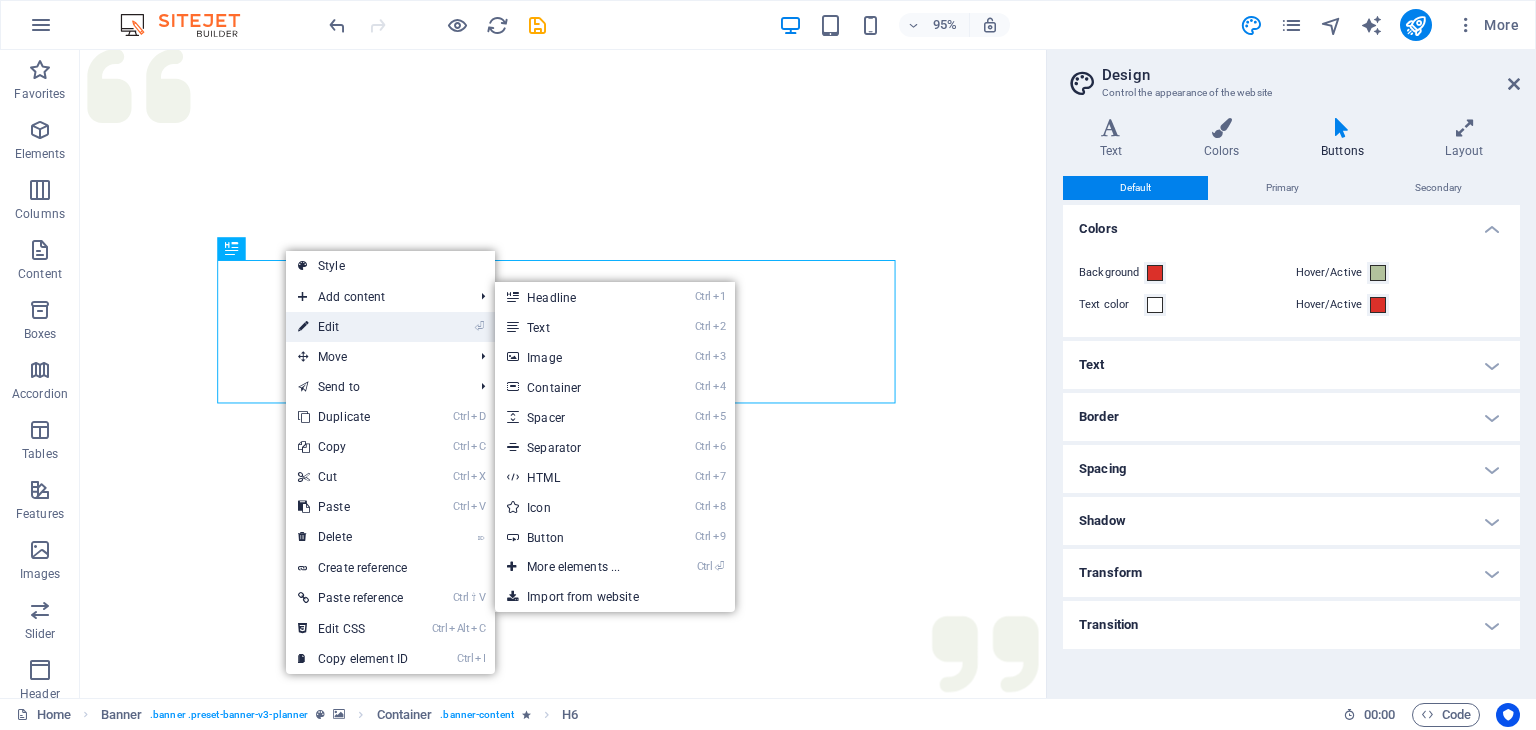 click on "⏎  Edit" at bounding box center (353, 327) 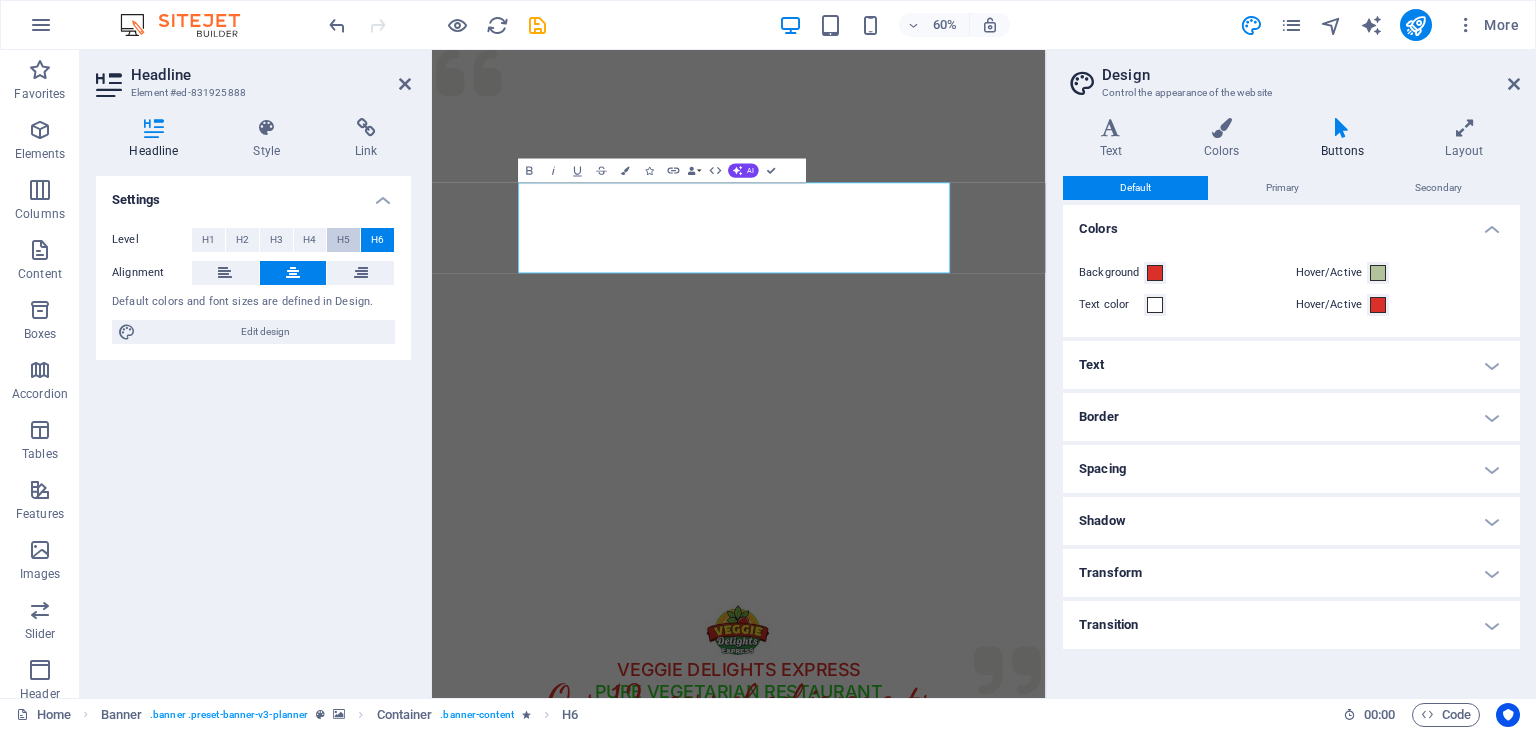 click on "H5" at bounding box center (343, 240) 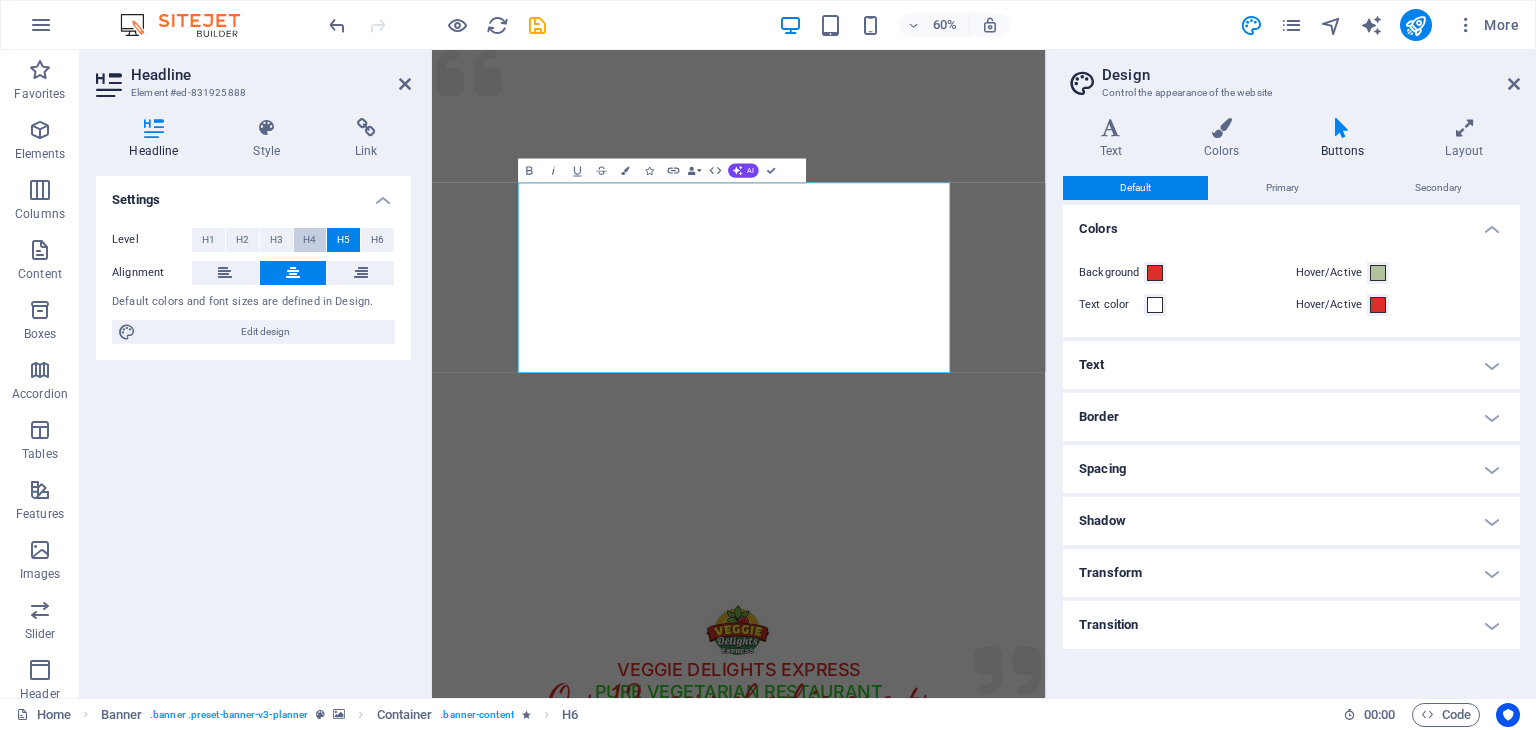 click on "H4" at bounding box center [309, 240] 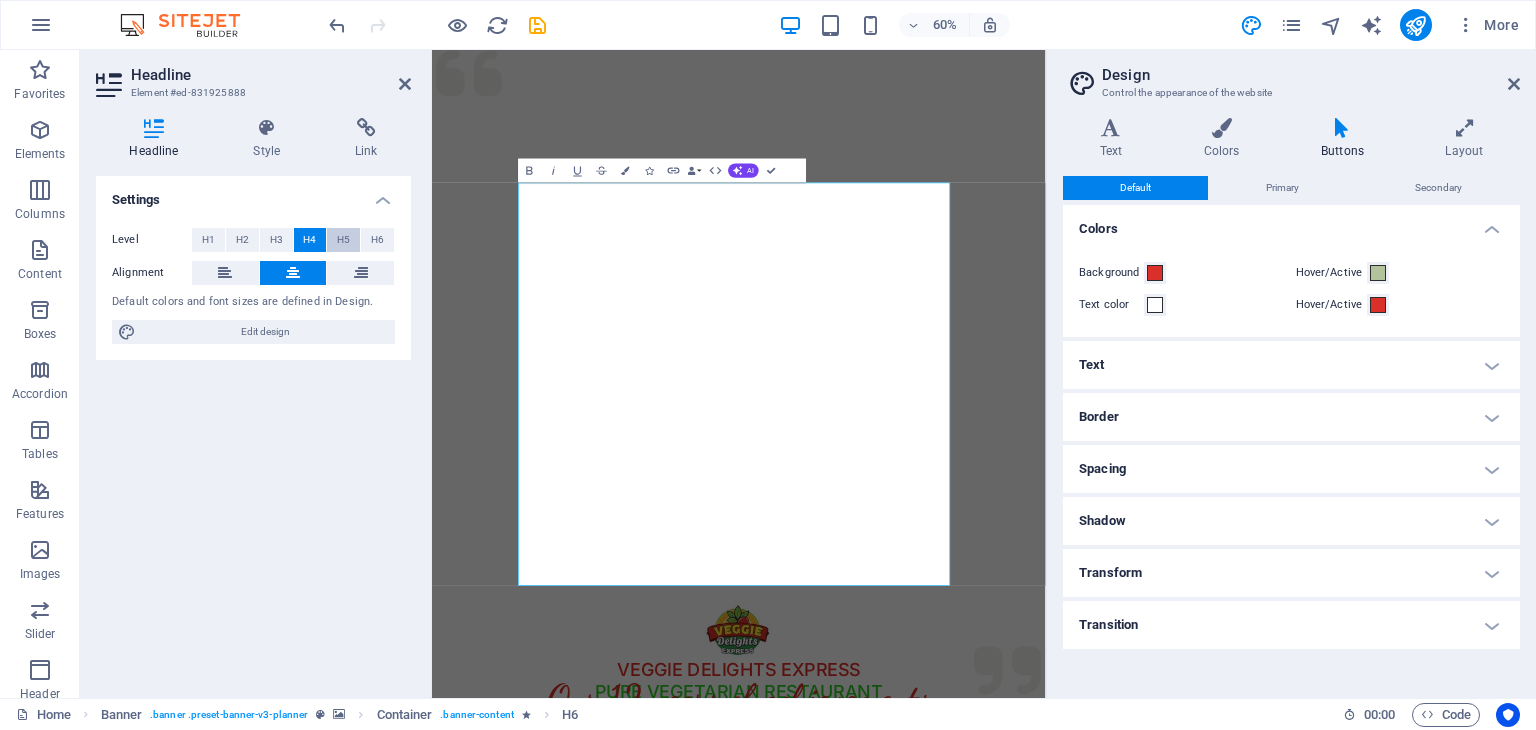click on "H5" at bounding box center [343, 240] 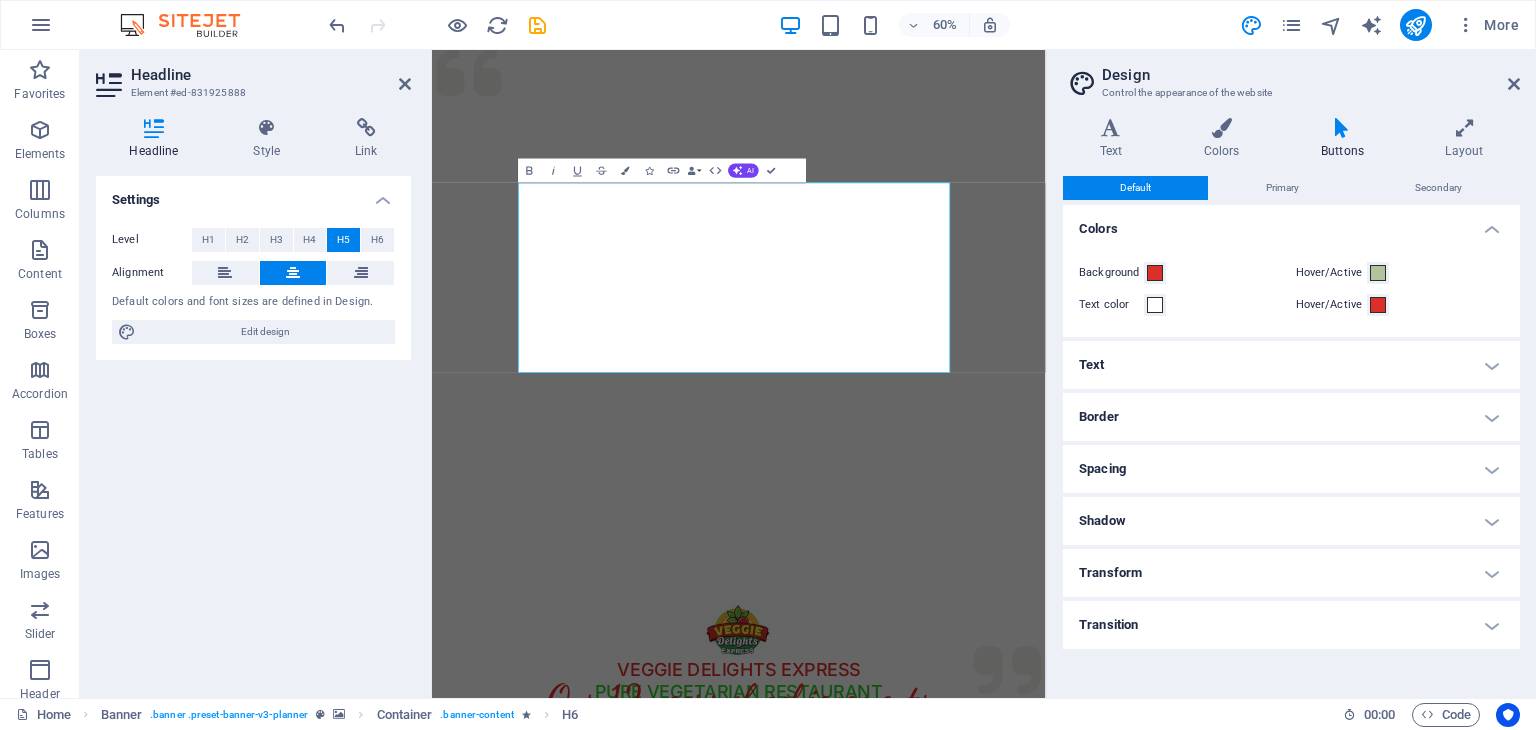 click on "Shadow" at bounding box center [1291, 521] 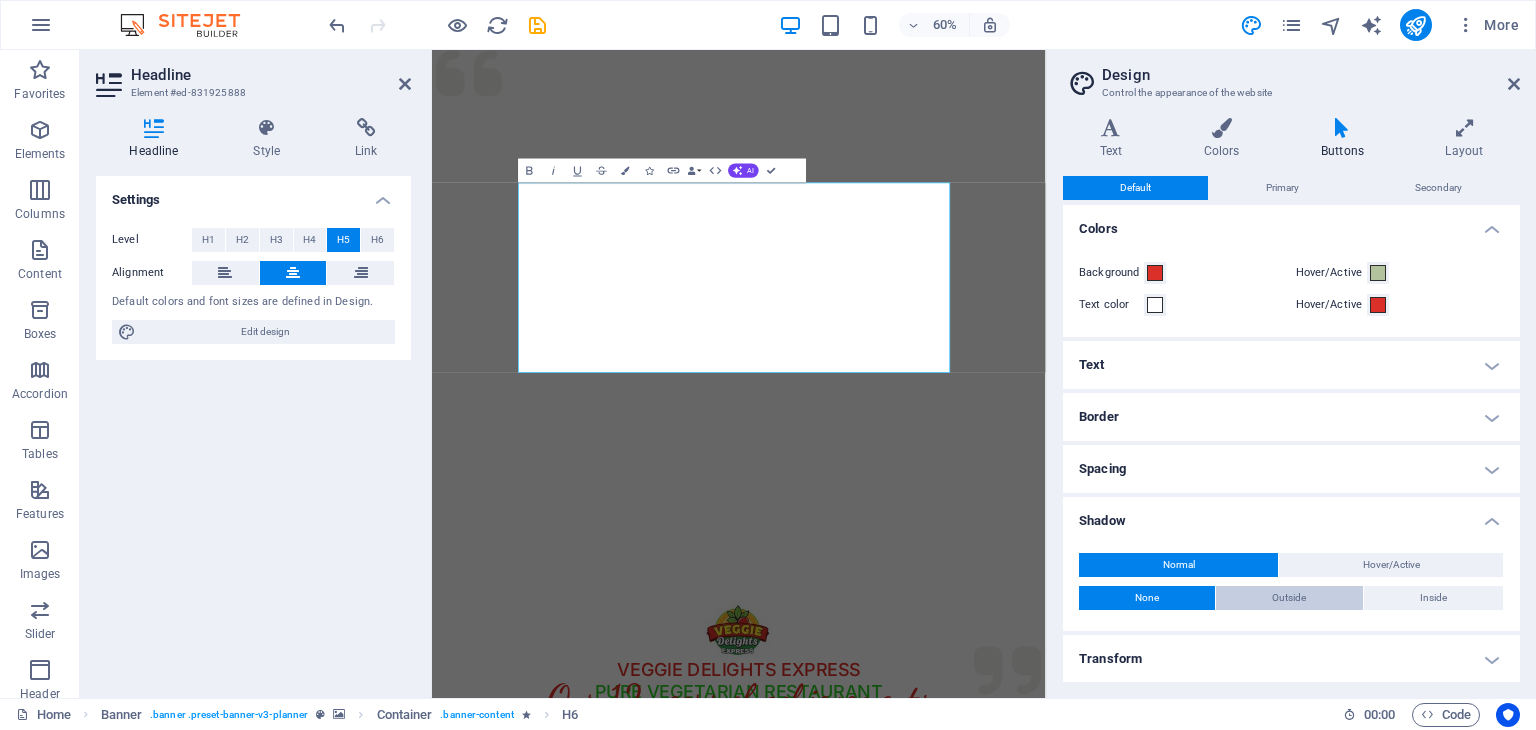 click on "Outside" at bounding box center (1289, 598) 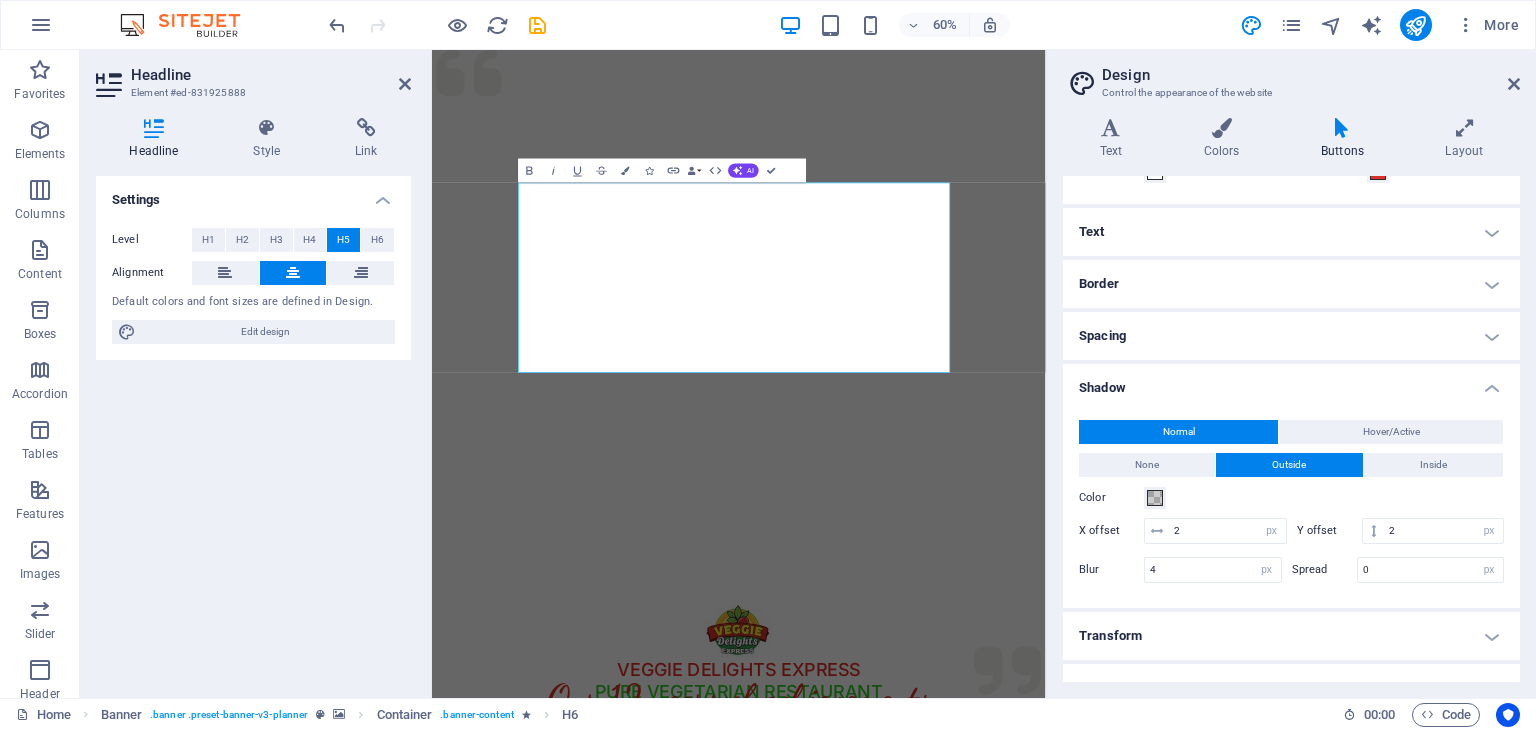 scroll, scrollTop: 161, scrollLeft: 0, axis: vertical 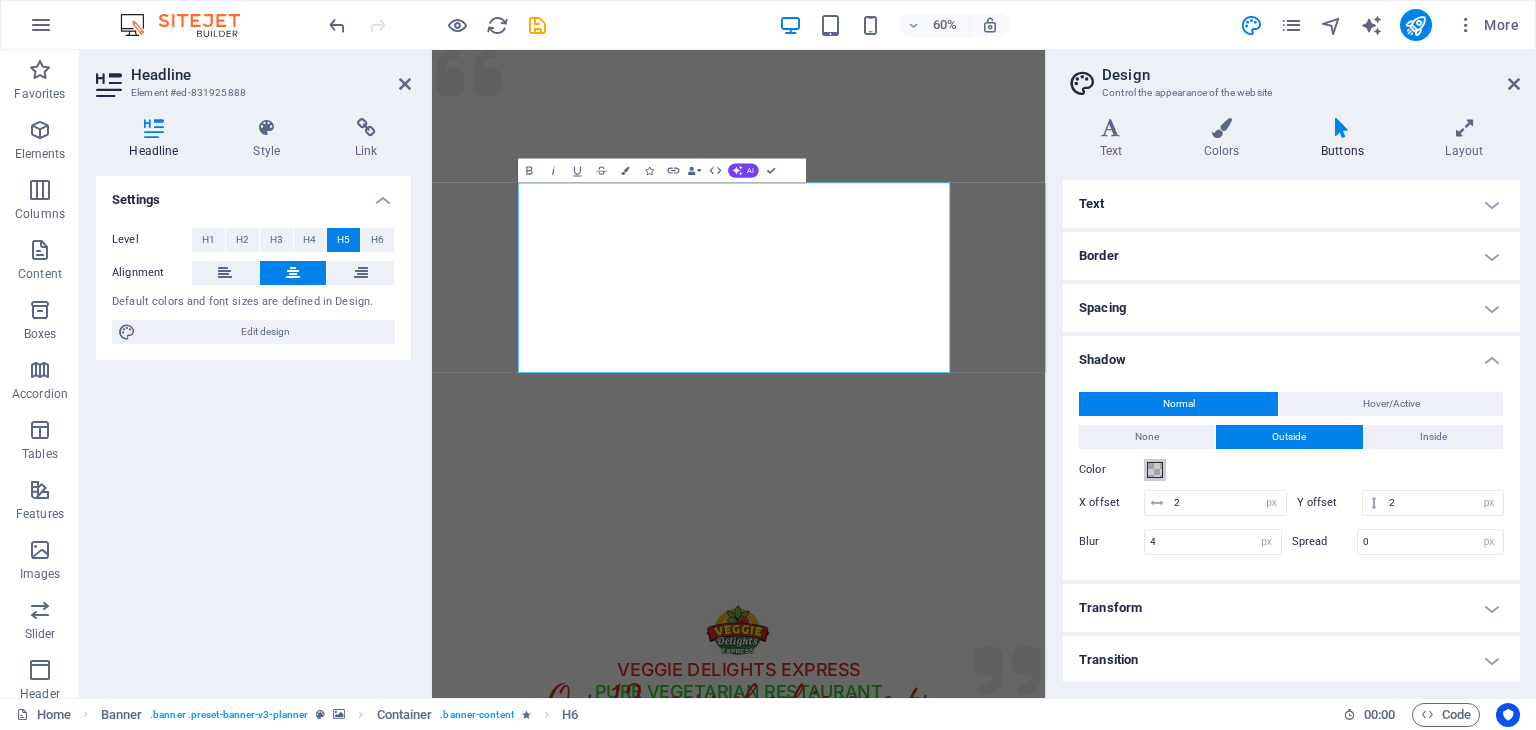 click at bounding box center [1155, 470] 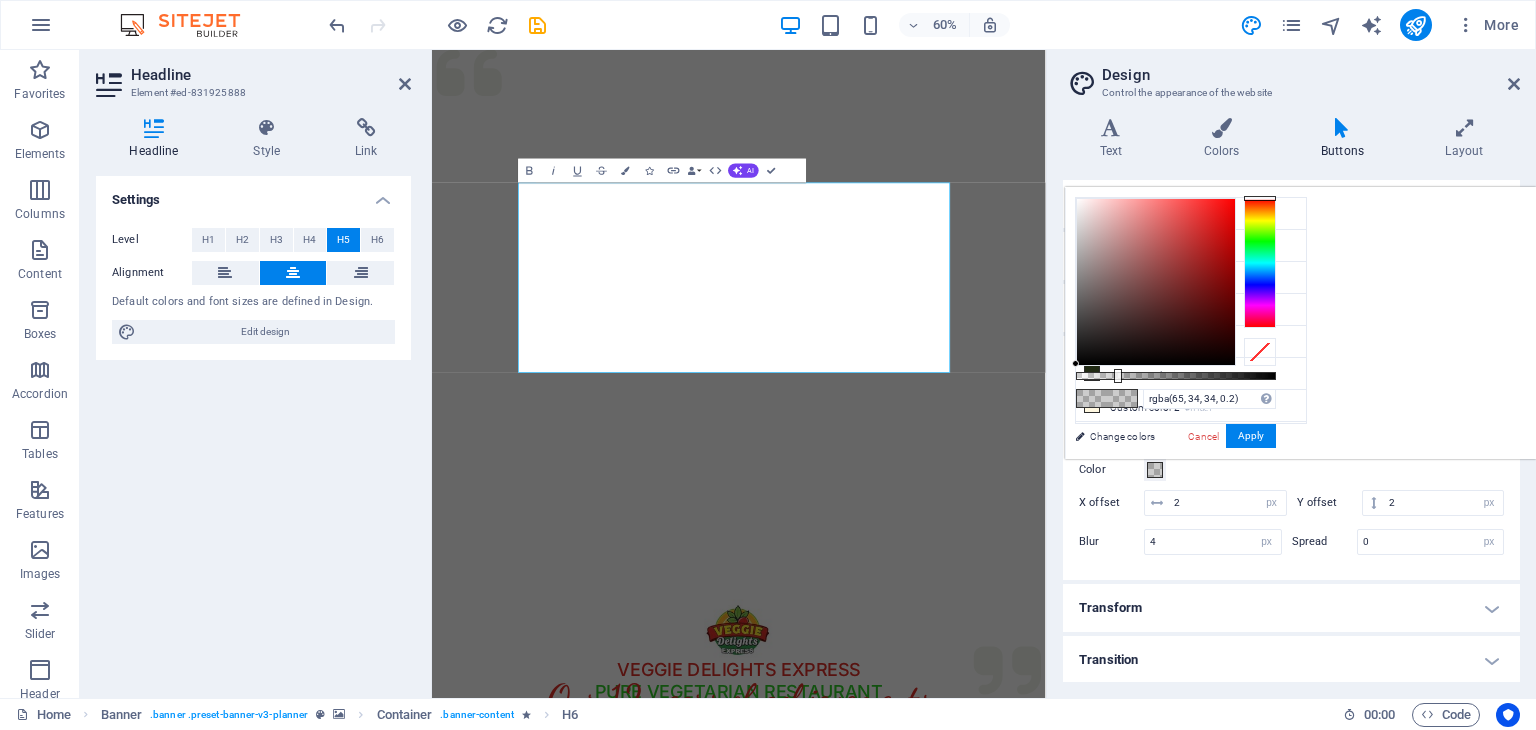 click at bounding box center [1156, 282] 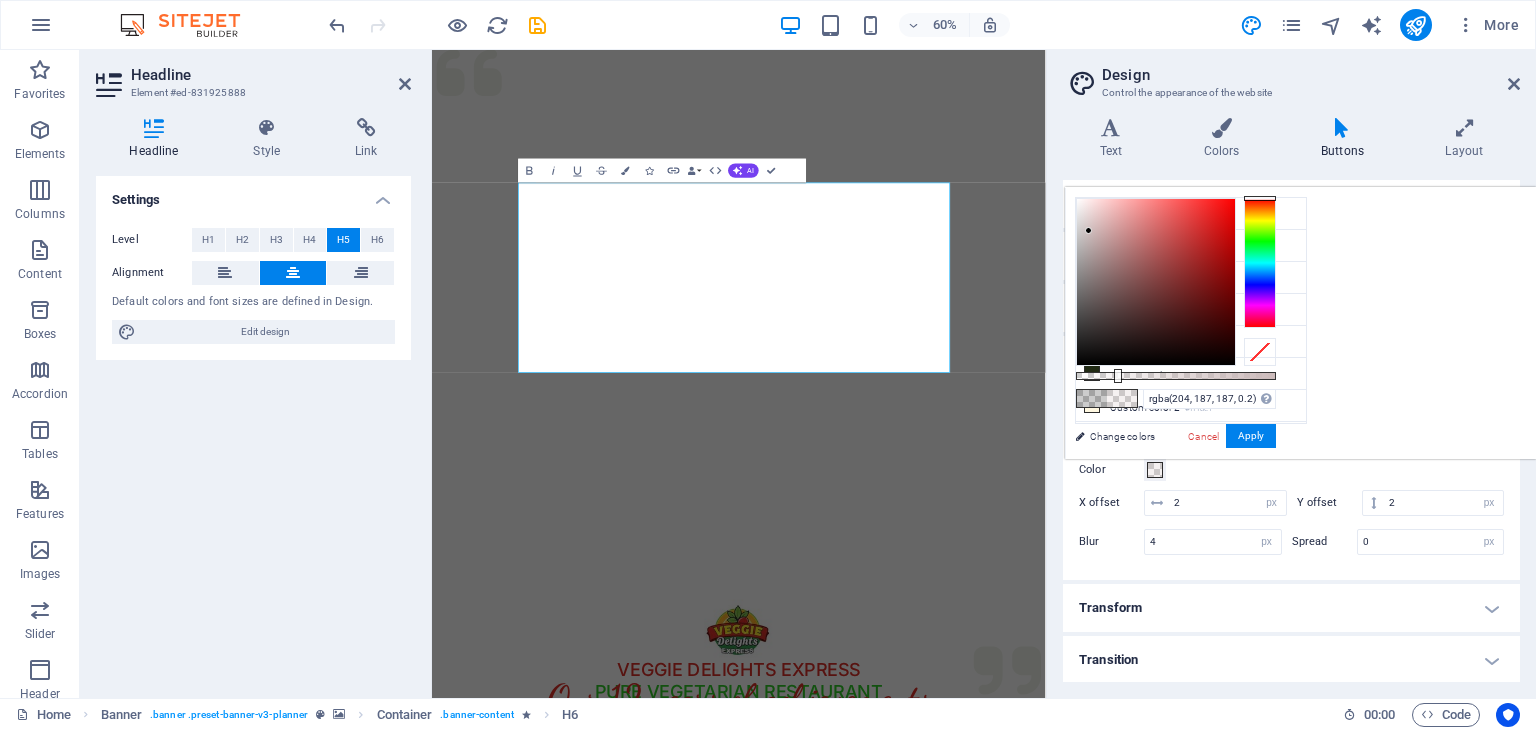 drag, startPoint x: 1396, startPoint y: 315, endPoint x: 1339, endPoint y: 230, distance: 102.34256 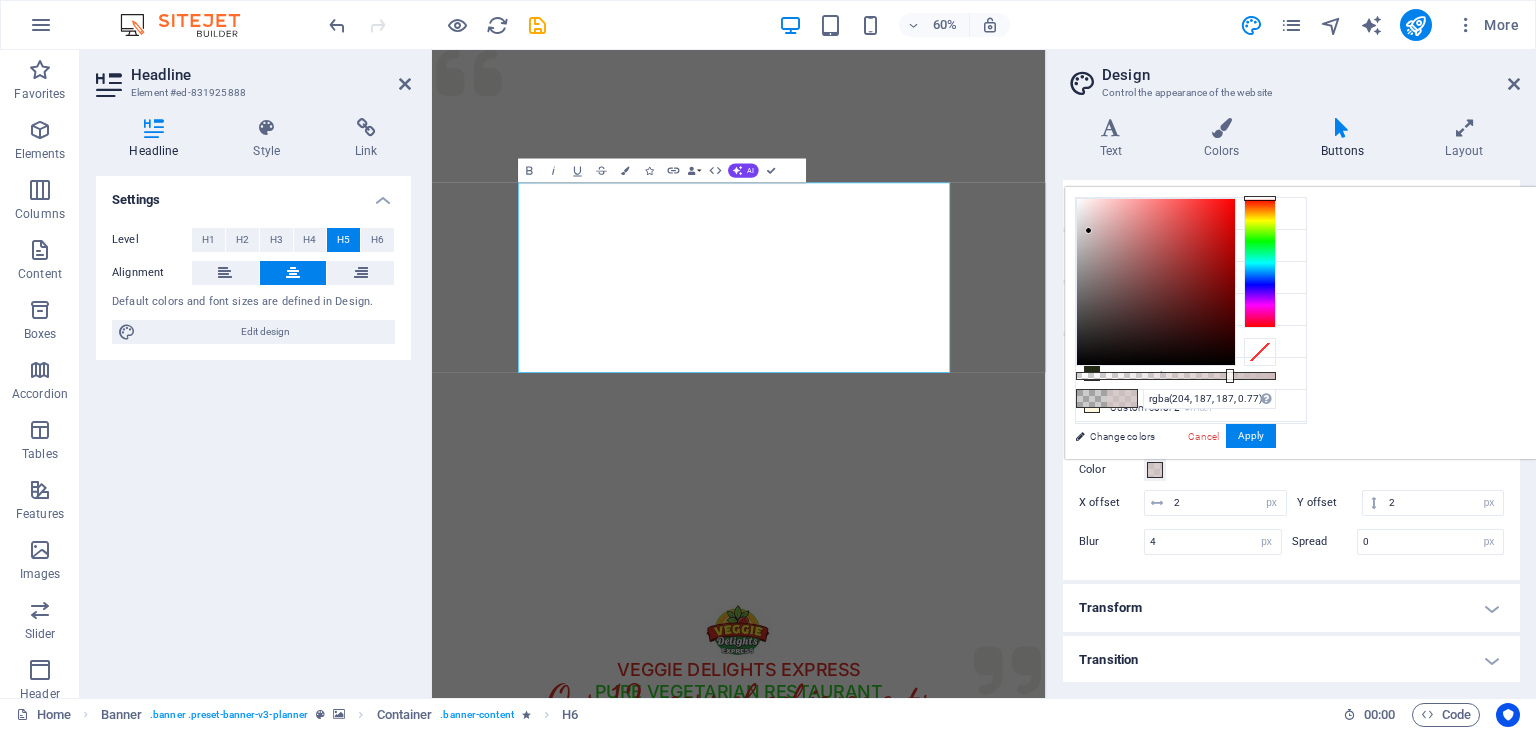 drag, startPoint x: 1367, startPoint y: 374, endPoint x: 1480, endPoint y: 367, distance: 113.216606 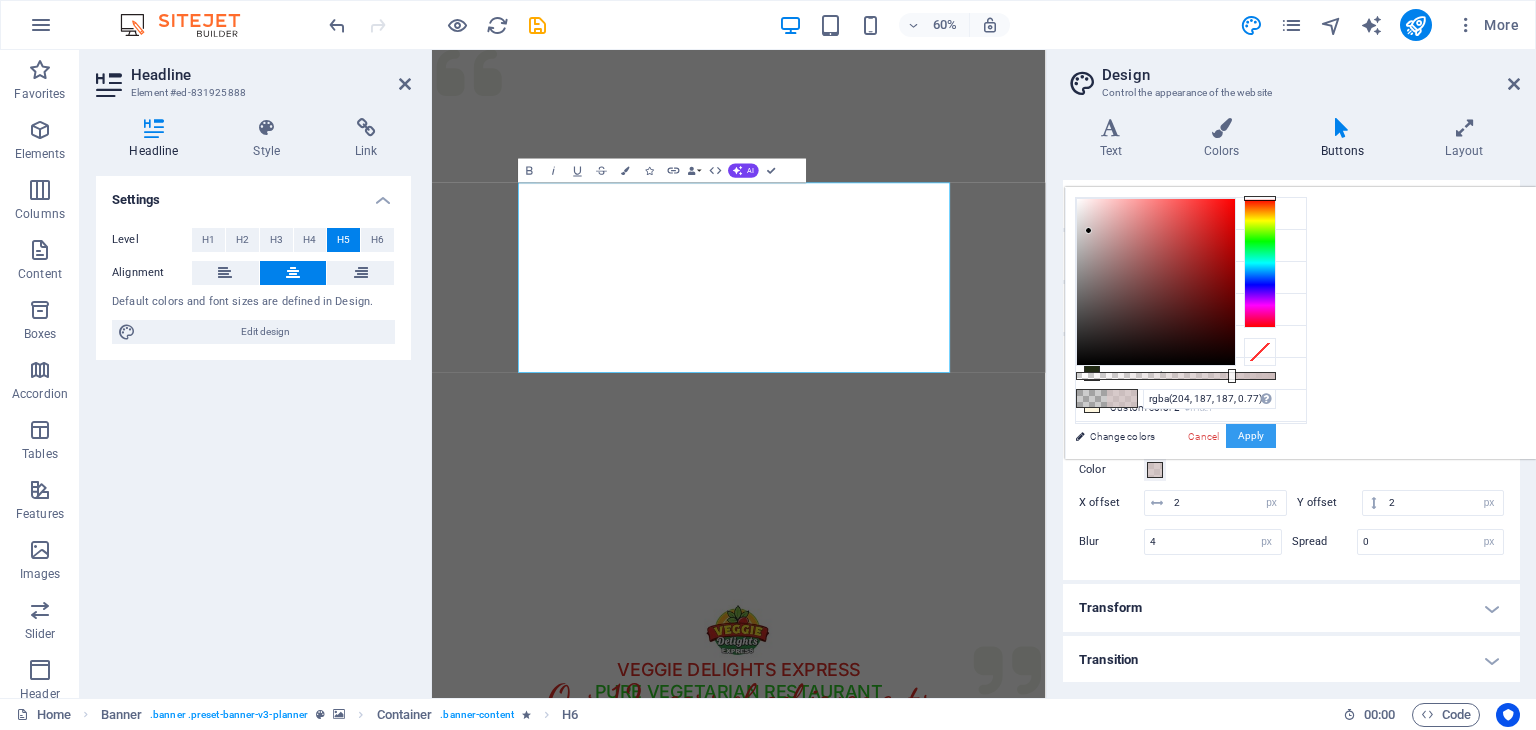click on "Apply" at bounding box center [1251, 436] 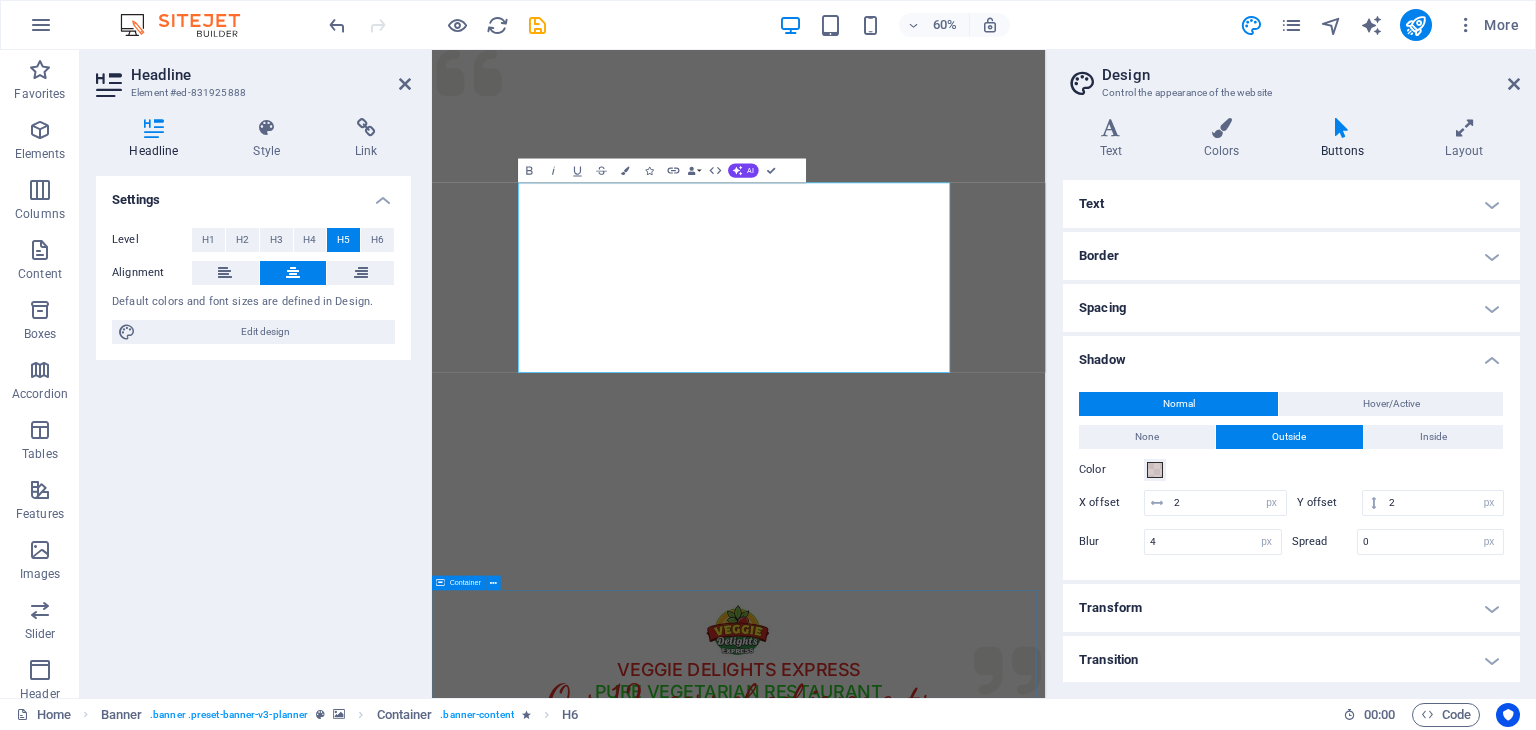 click on "Our 12 years of achievements 740 + Events 260 + Clients 130 k+ Guests 18 Prizes" at bounding box center (943, 1360) 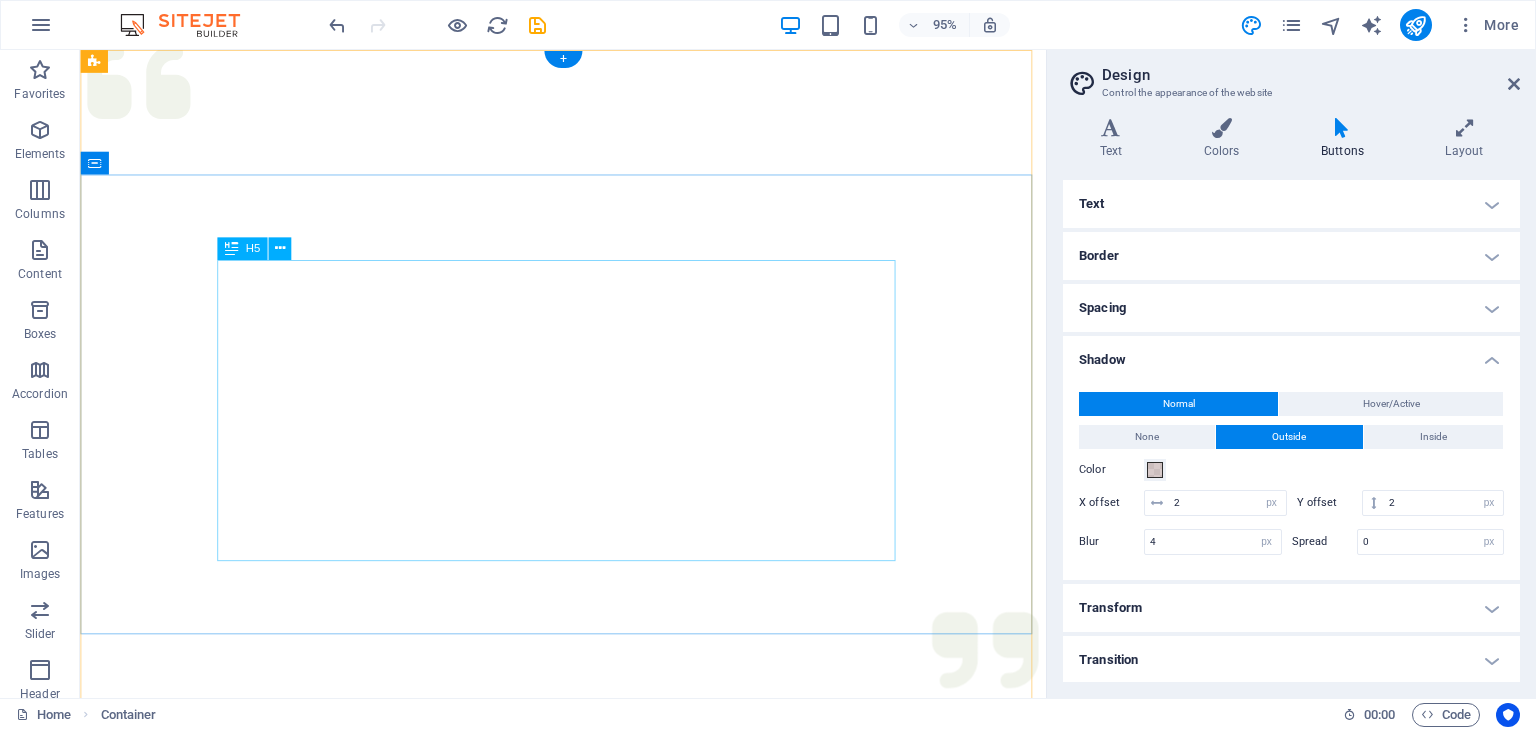 scroll, scrollTop: 0, scrollLeft: 0, axis: both 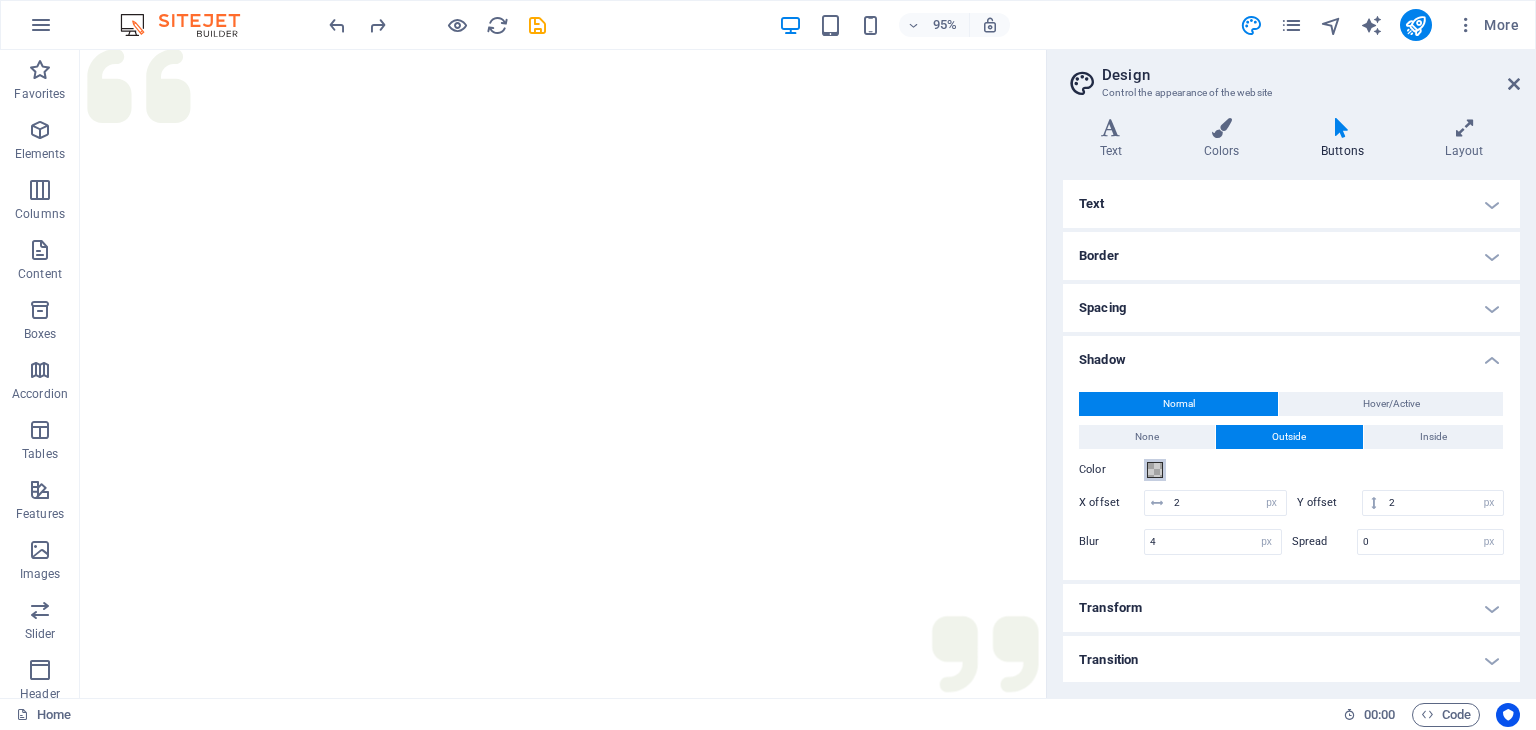 click on "Color" at bounding box center (1155, 470) 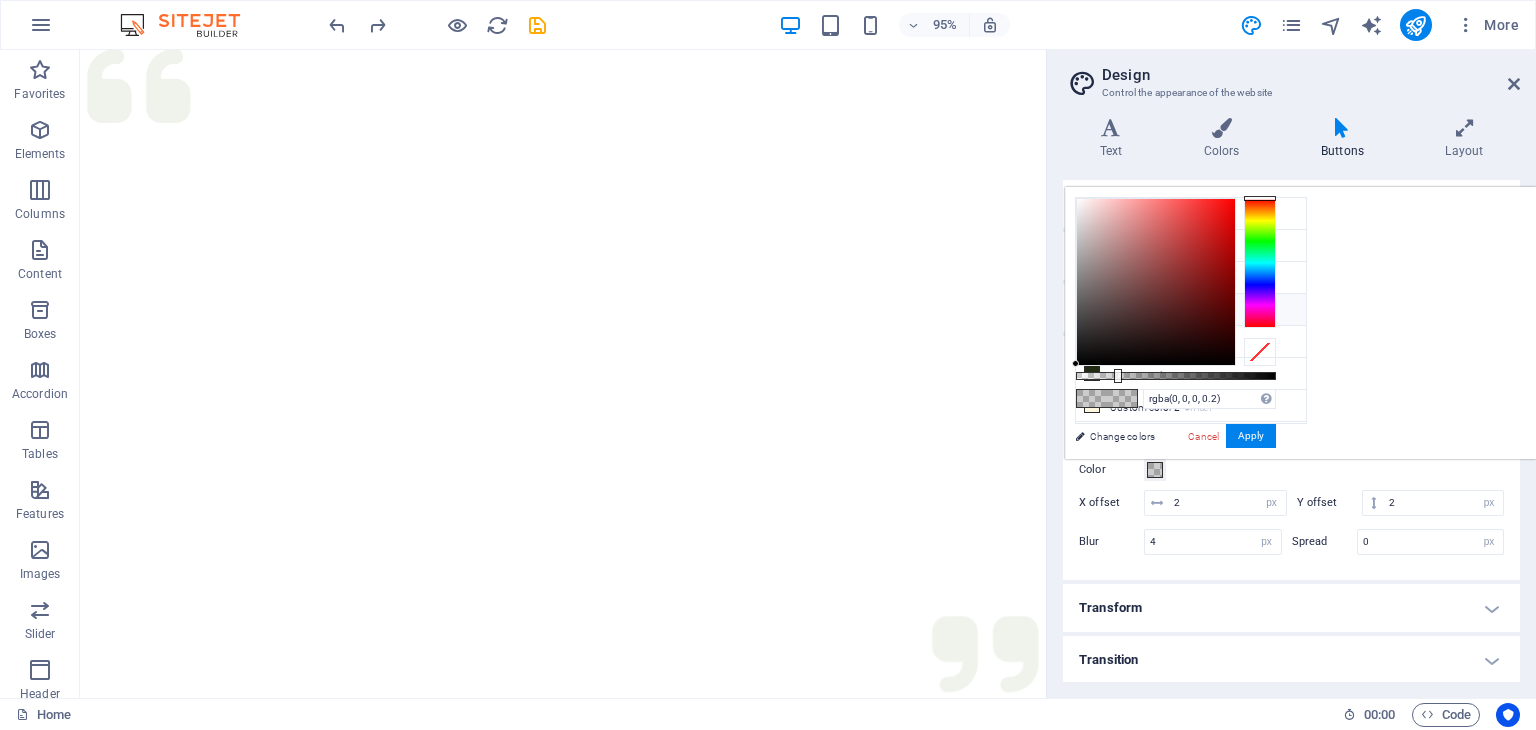 click at bounding box center (1092, 309) 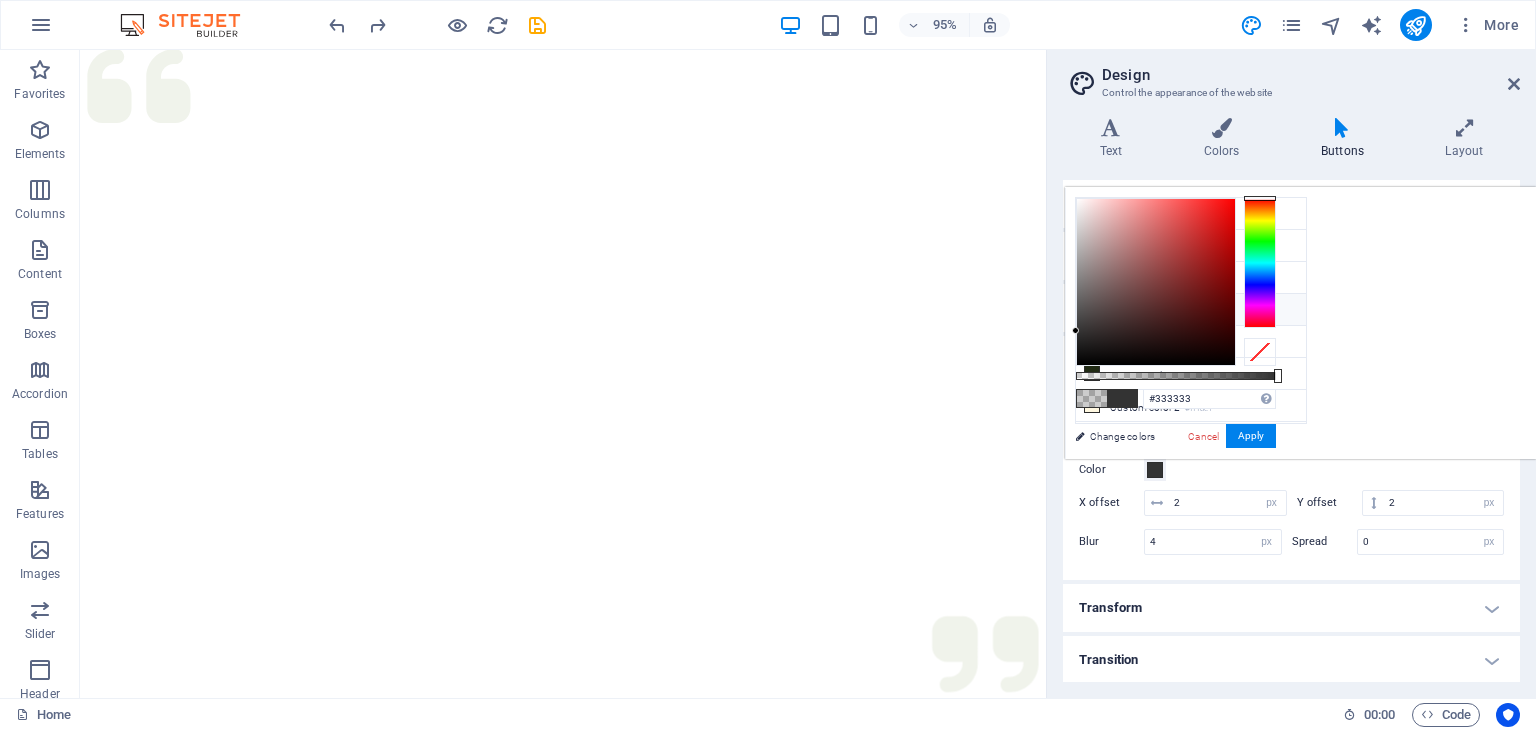click at bounding box center (1092, 309) 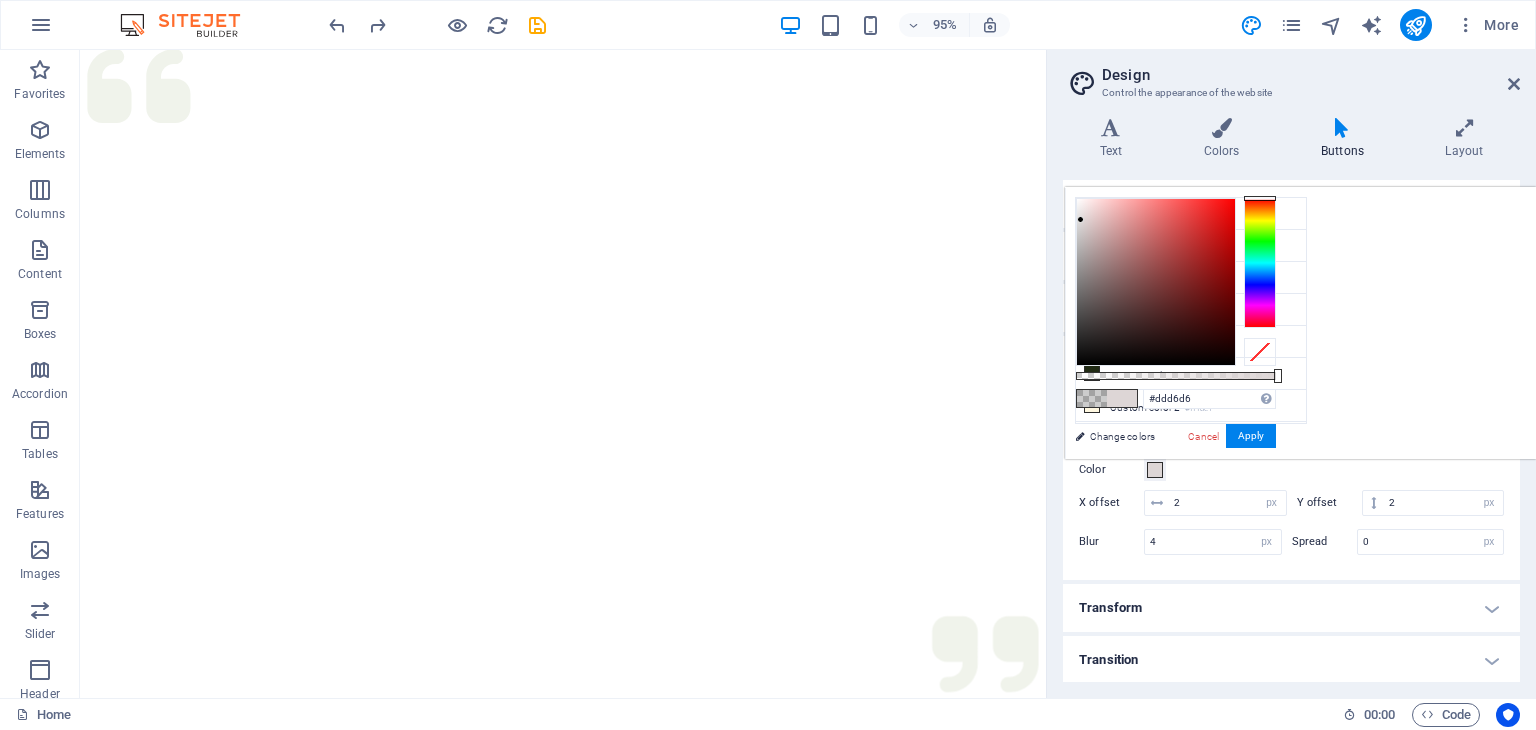 drag, startPoint x: 1323, startPoint y: 329, endPoint x: 1331, endPoint y: 219, distance: 110.29053 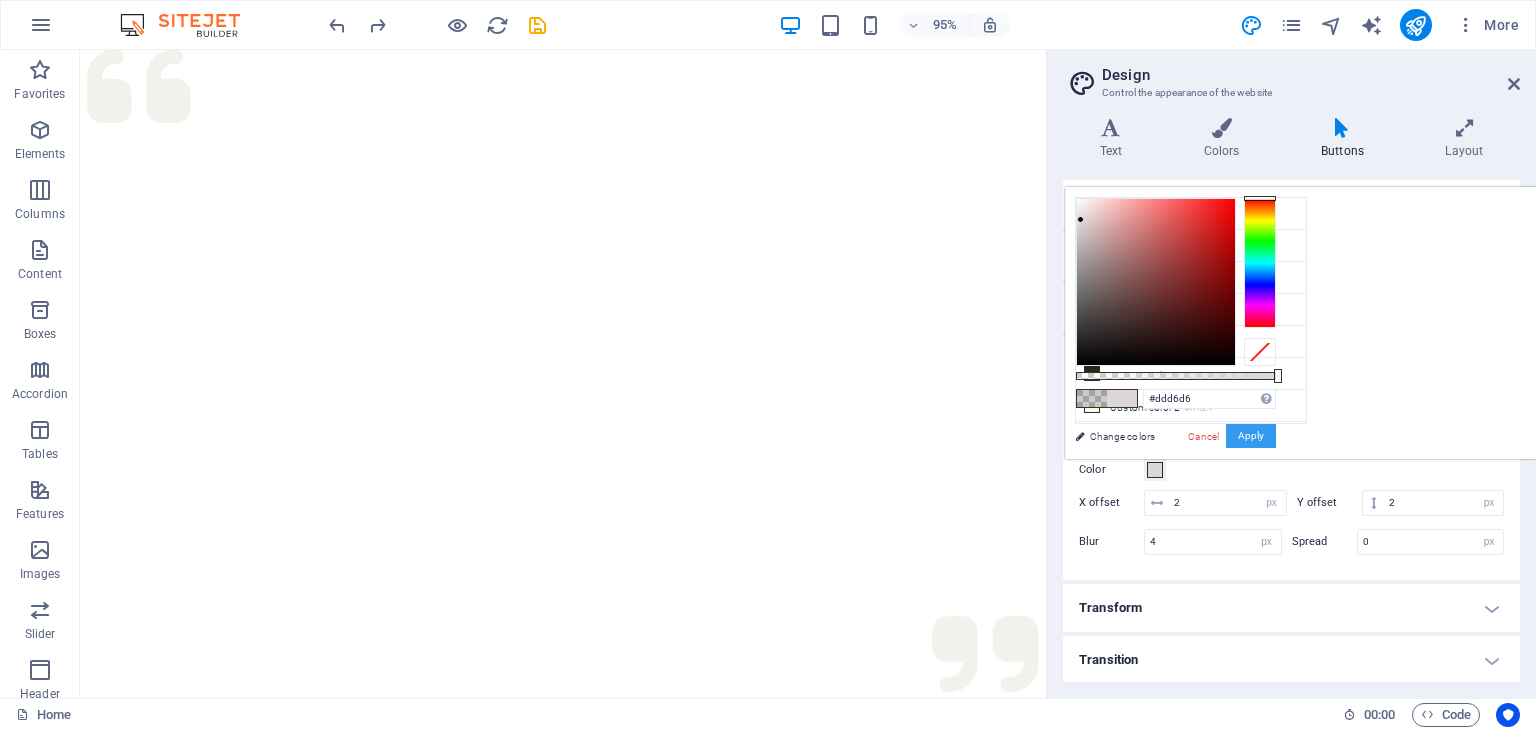 click on "Apply" at bounding box center [1251, 436] 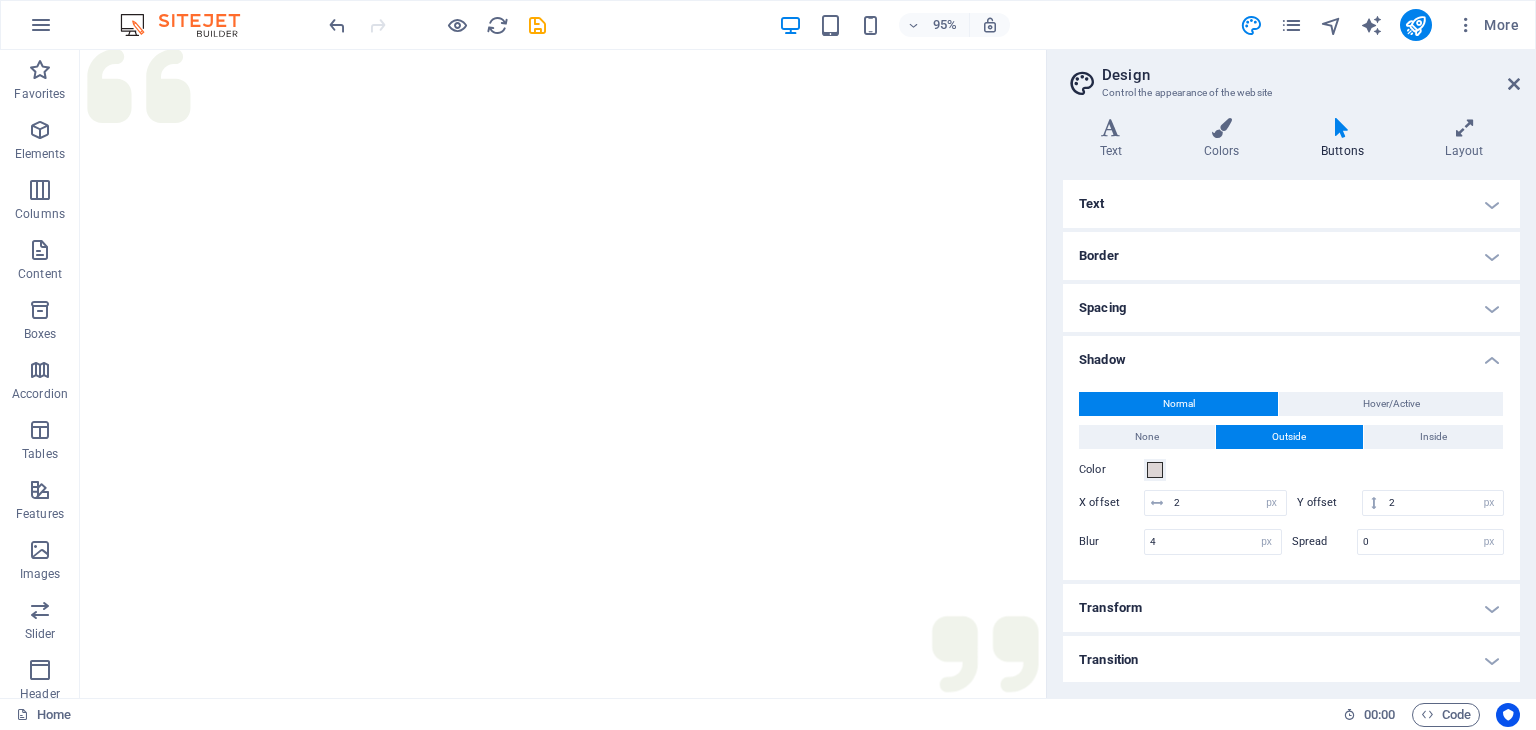 click on "Outside" at bounding box center [1289, 437] 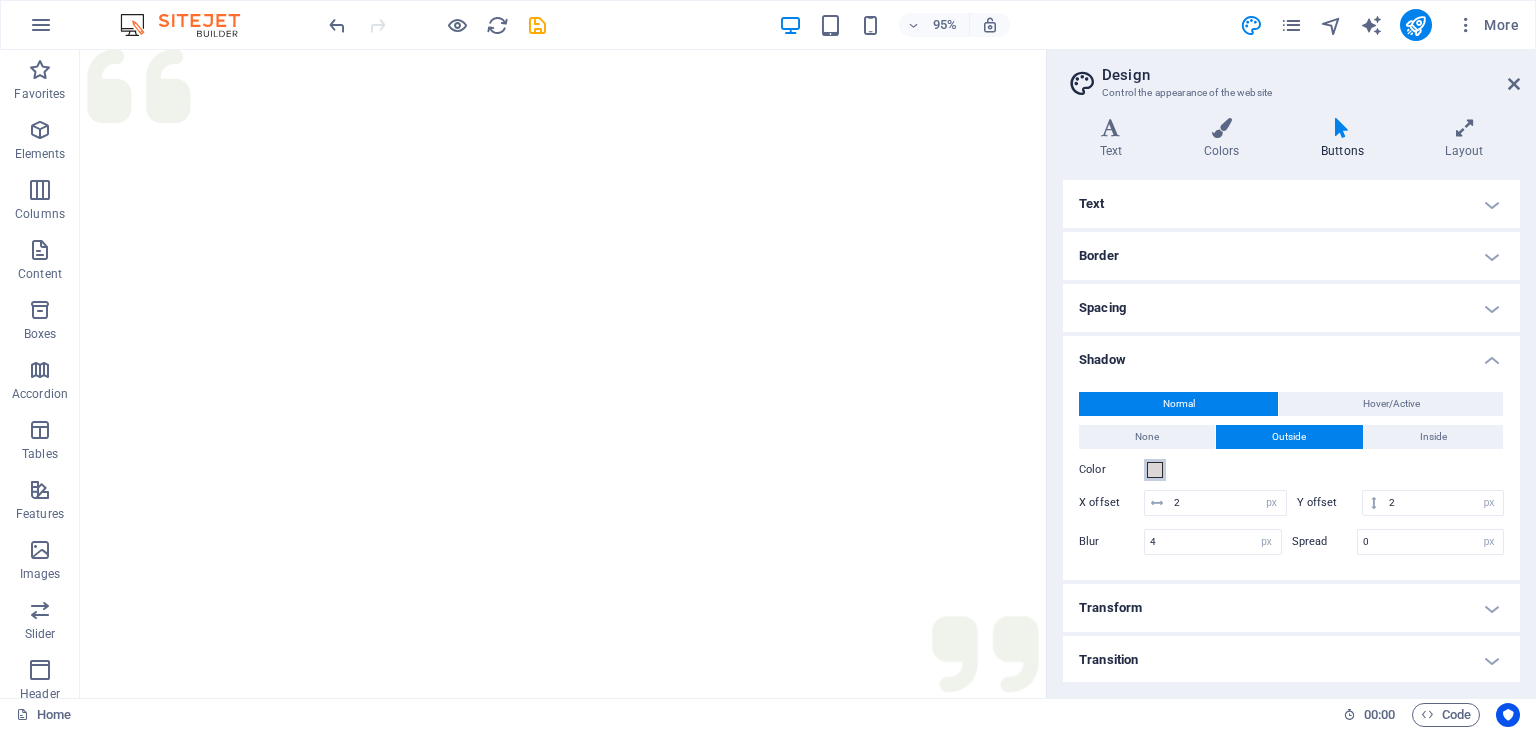 click at bounding box center (1155, 470) 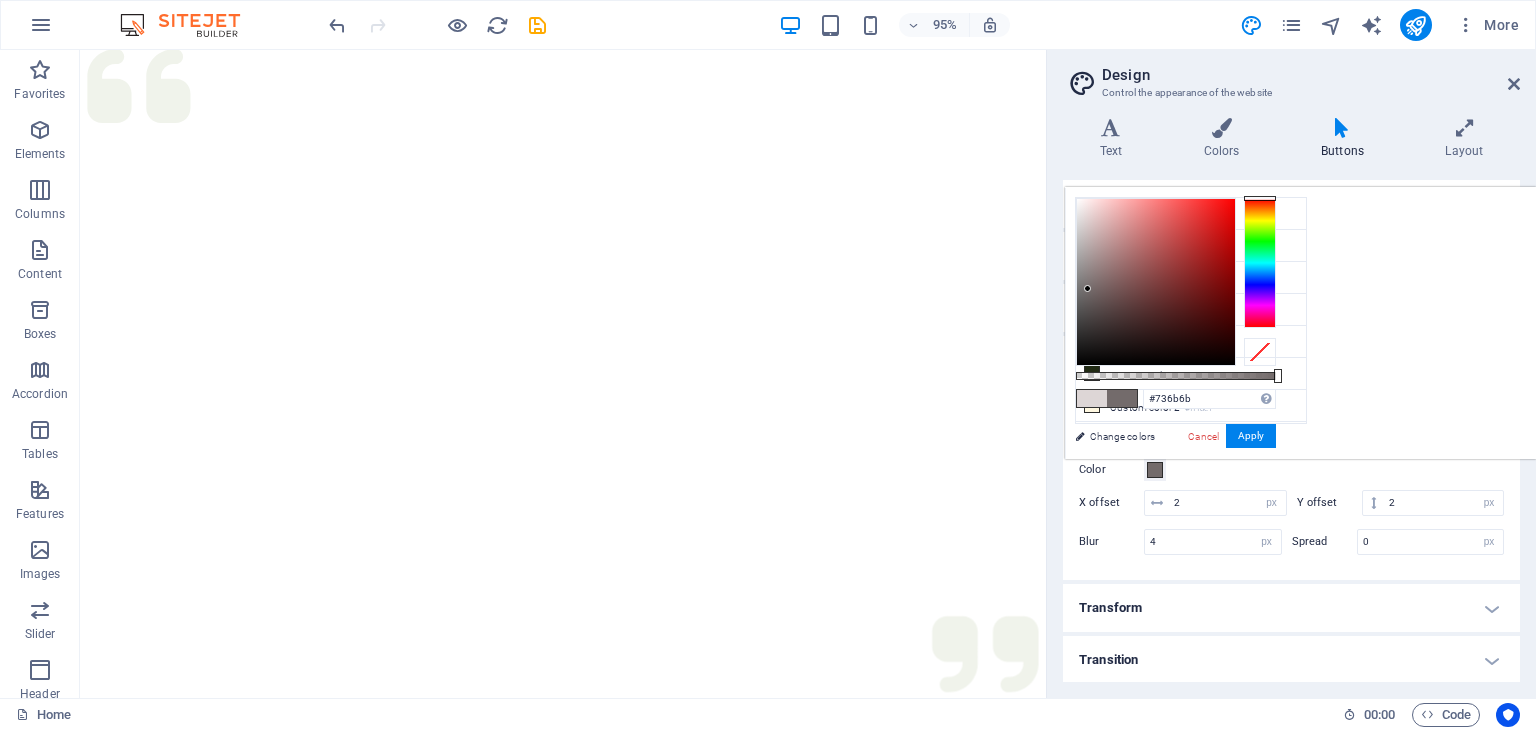 type on "#706868" 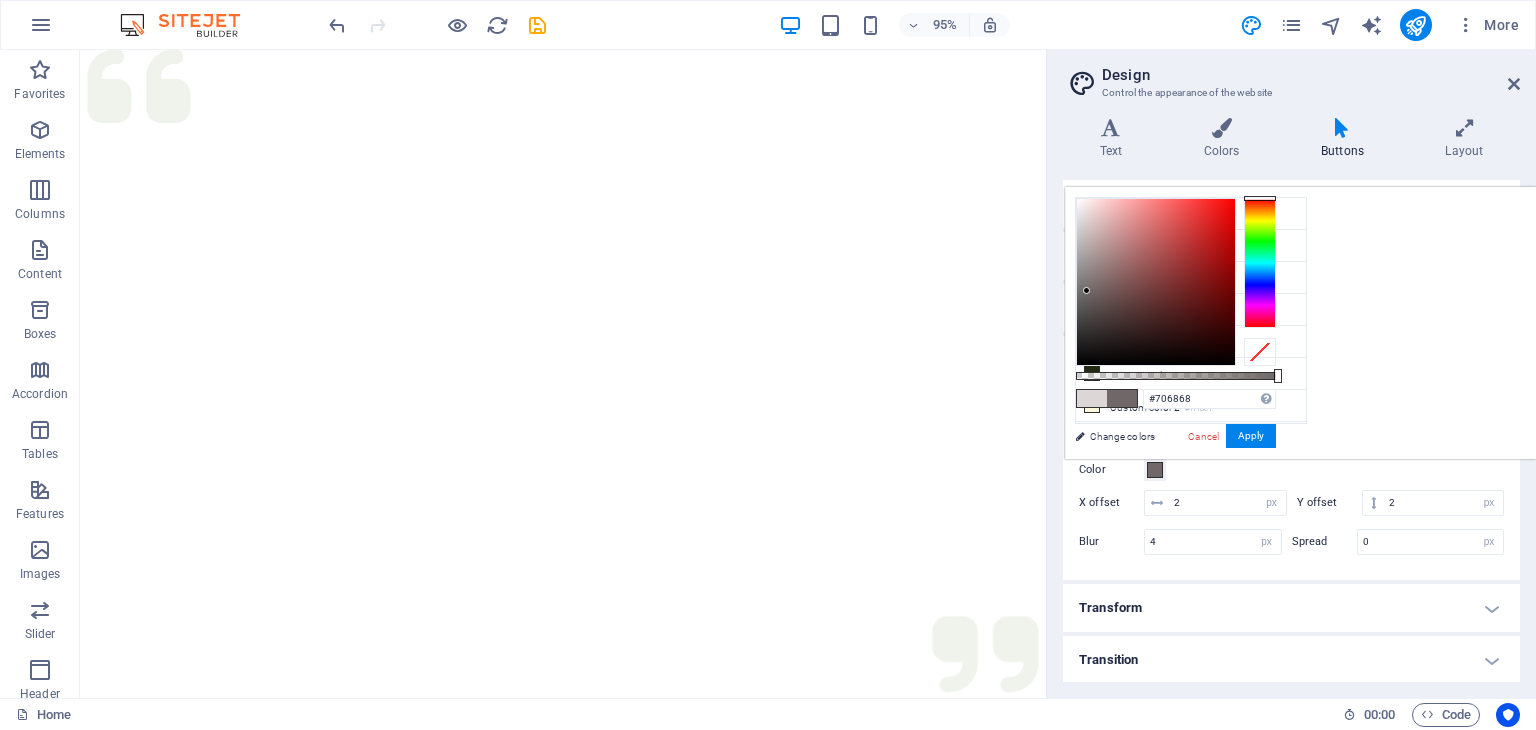 drag, startPoint x: 1078, startPoint y: 216, endPoint x: 1087, endPoint y: 291, distance: 75.53807 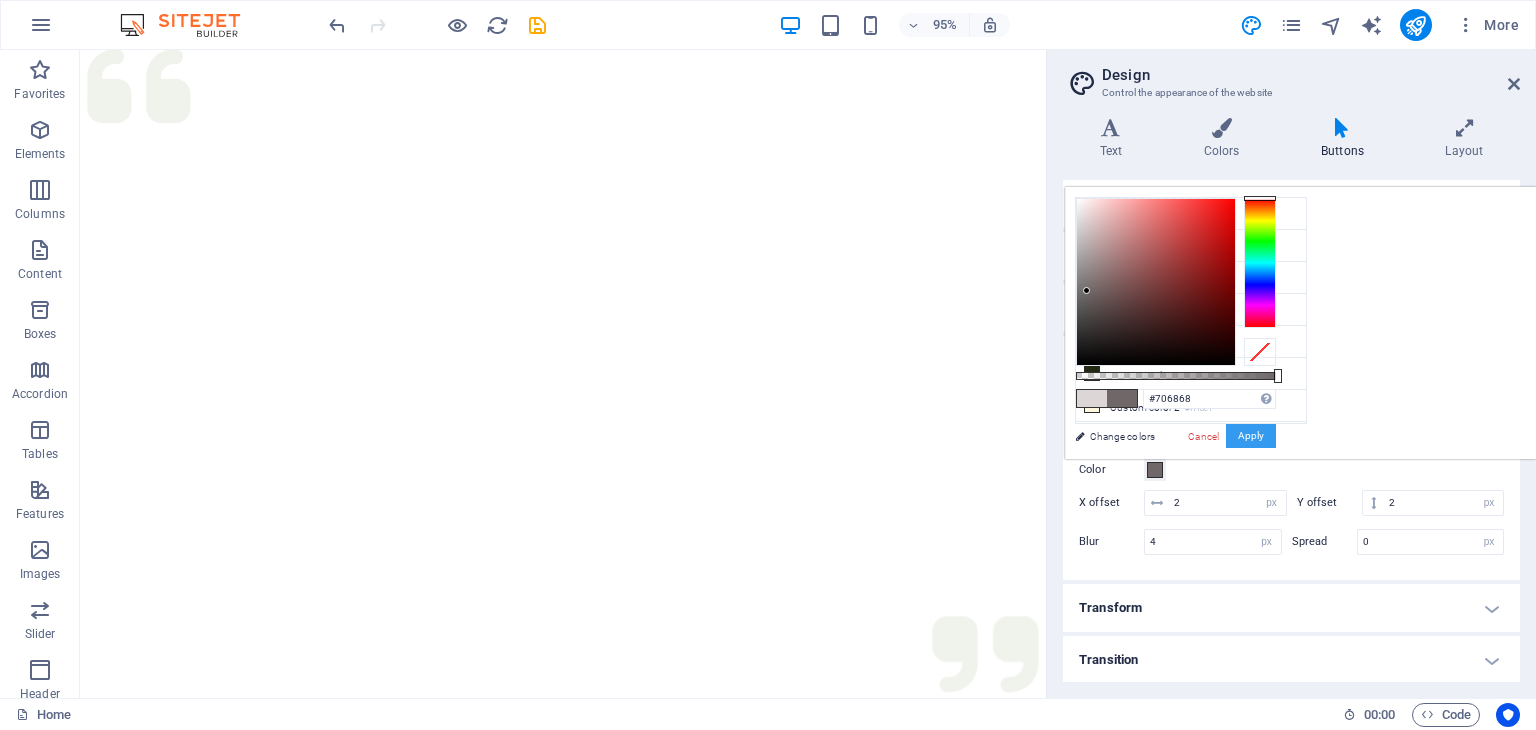 click on "Apply" at bounding box center [1251, 436] 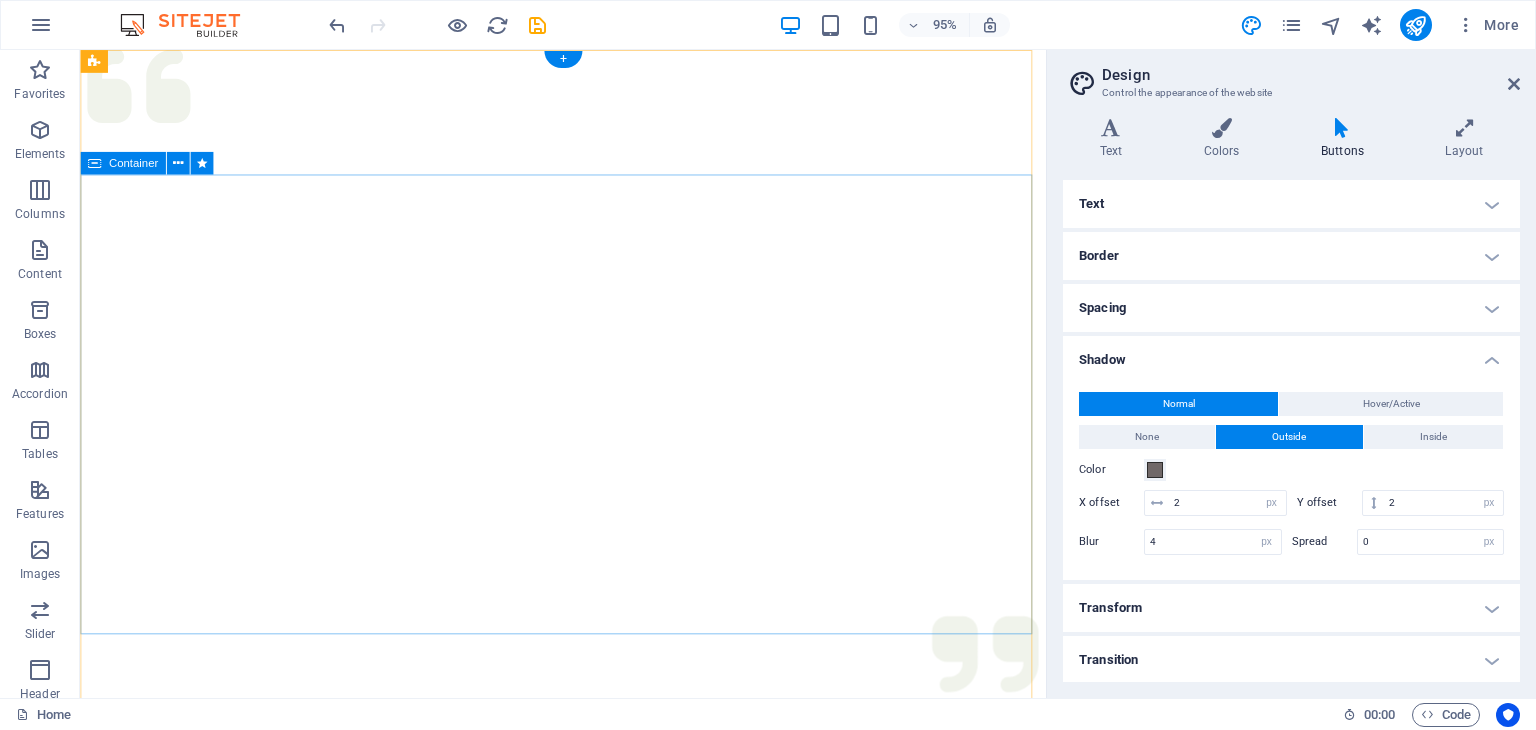 click on "VEGGIE DELIGHTS EXPRESS RESTAURANT: TASTE THE RAINBOW OF FRESHNESS Welcome to Veggie Delights Express, your pure vegetarian oasis at [LOCATION]! Located conveniently in the food court, we bring you an exciting blend of Indian, Arabic, and Mexican flavors. Indulge in our signature Fusion Tandoori Shawarma wraps, delectable Fusion Tandoori Quesadillas, aromatic Biryani, and creamy Hummus. Plus, enjoy the ease of free parking while you savor your global meal. Experience the best of plant-based cuisine, crafted with passion. Plan your next event with us" at bounding box center (588, 1457) 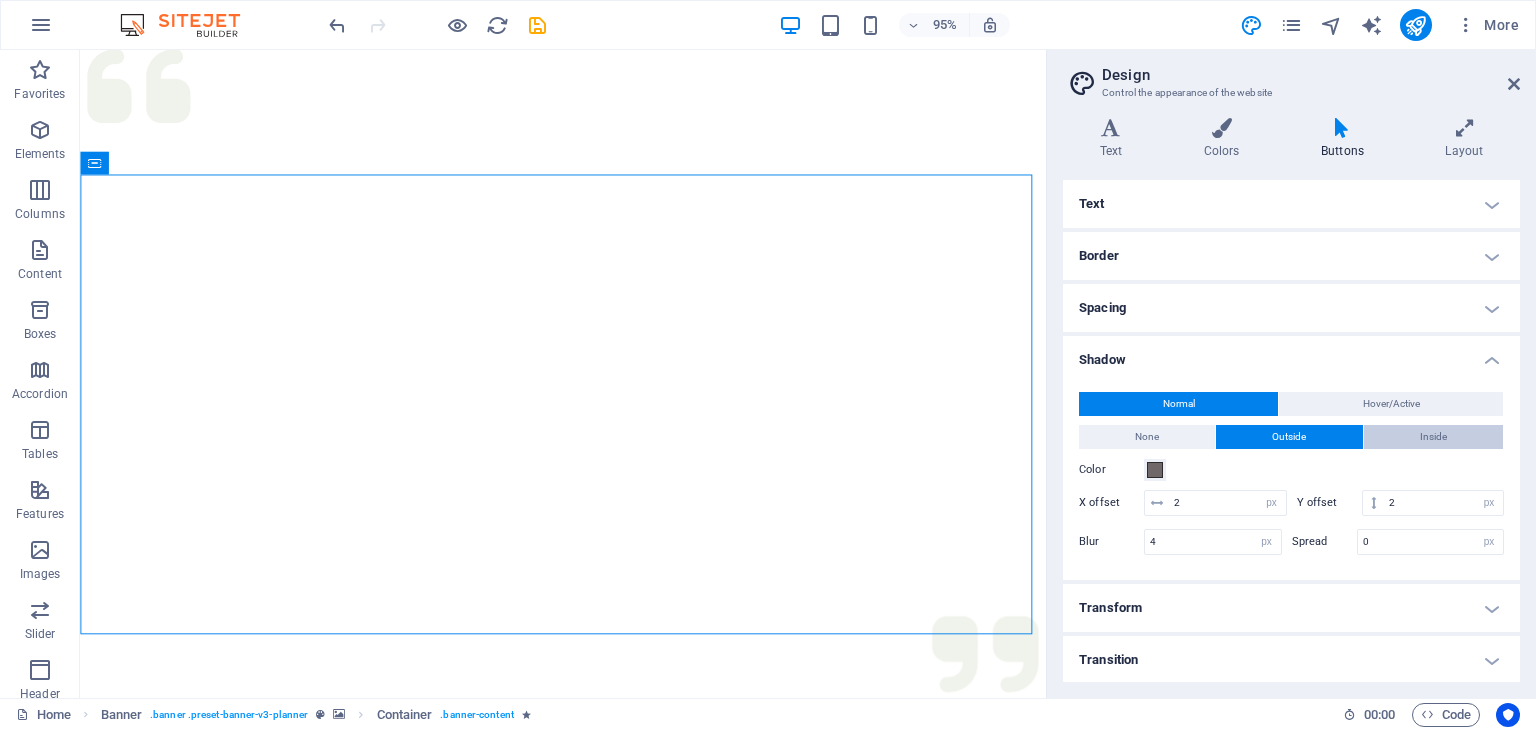 click on "Inside" at bounding box center [1433, 437] 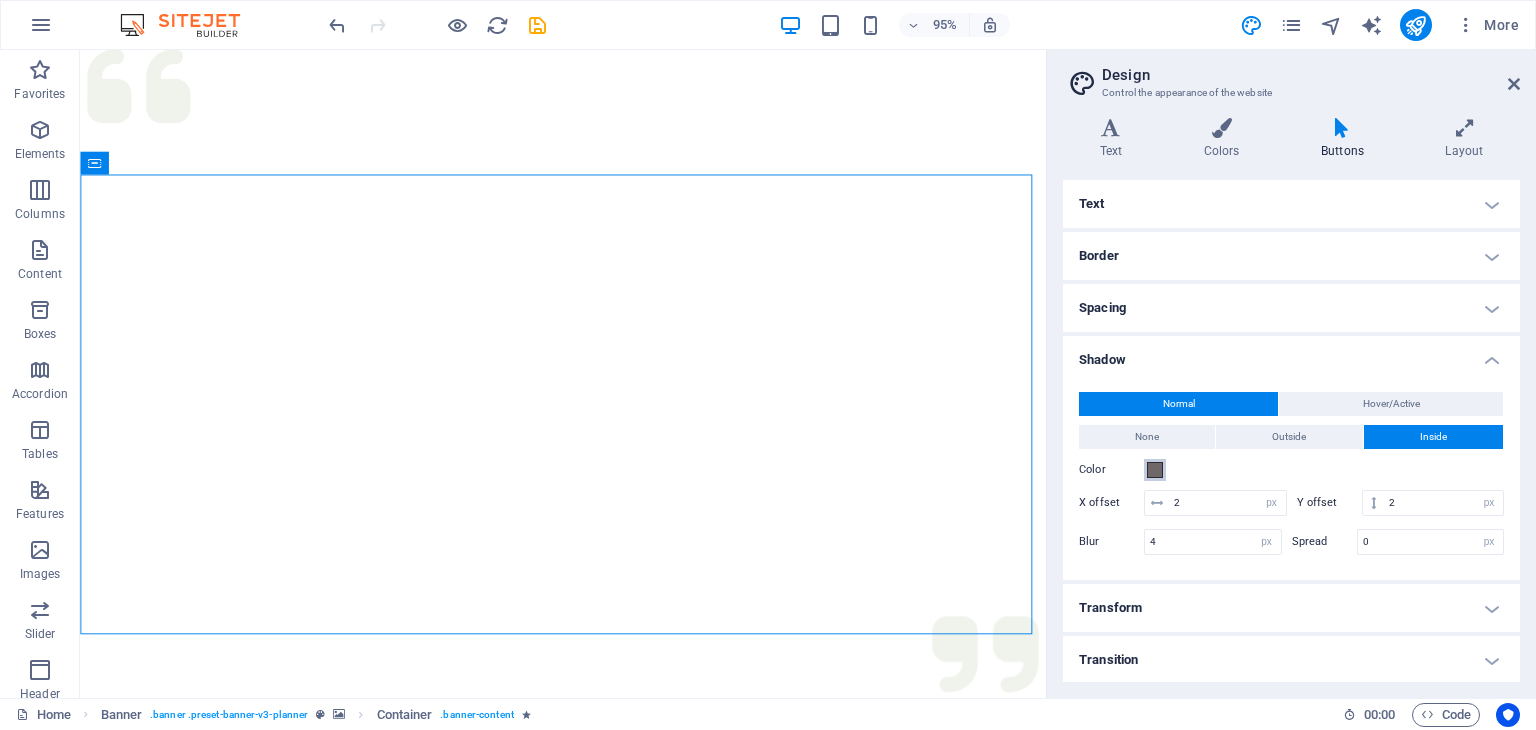 click at bounding box center [1155, 470] 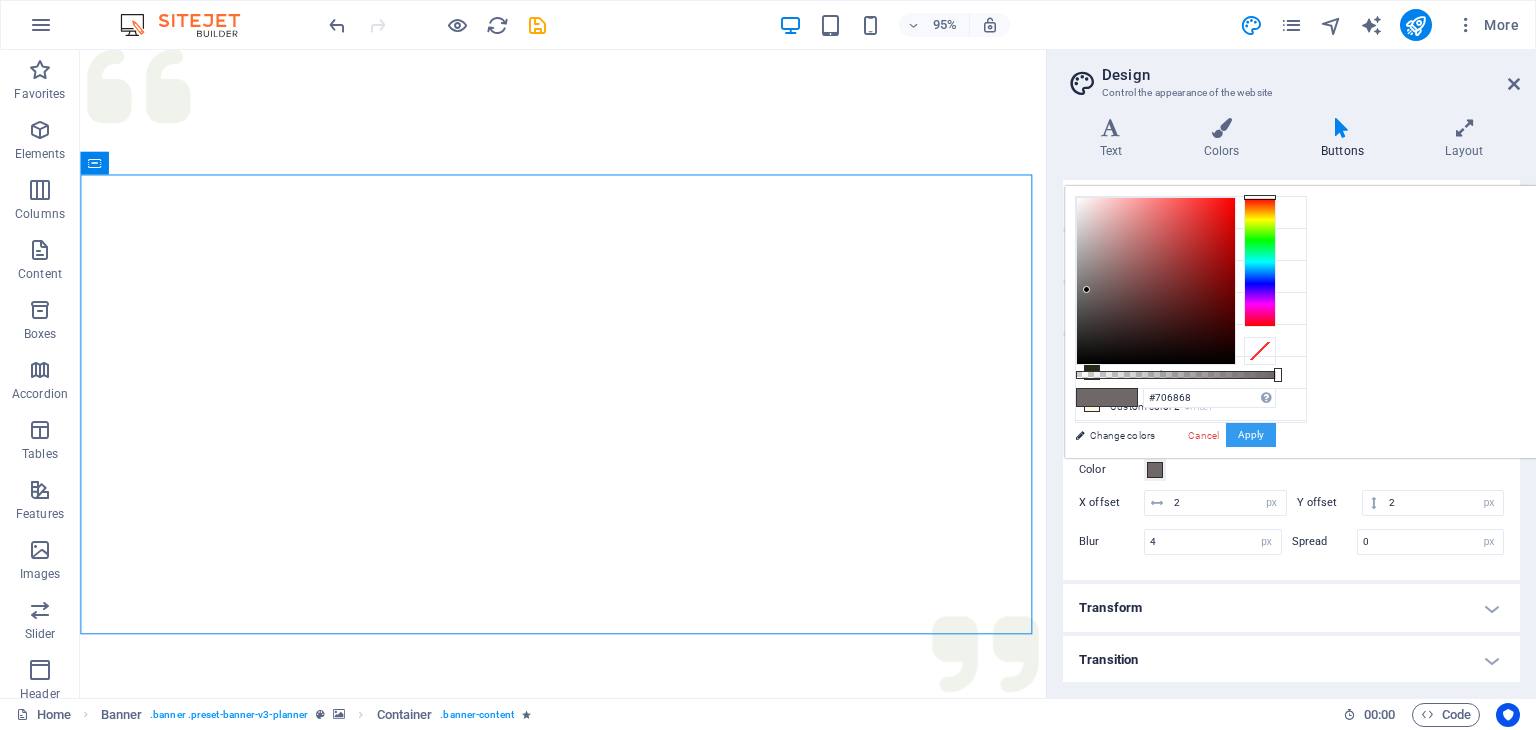 click on "Apply" at bounding box center [1251, 435] 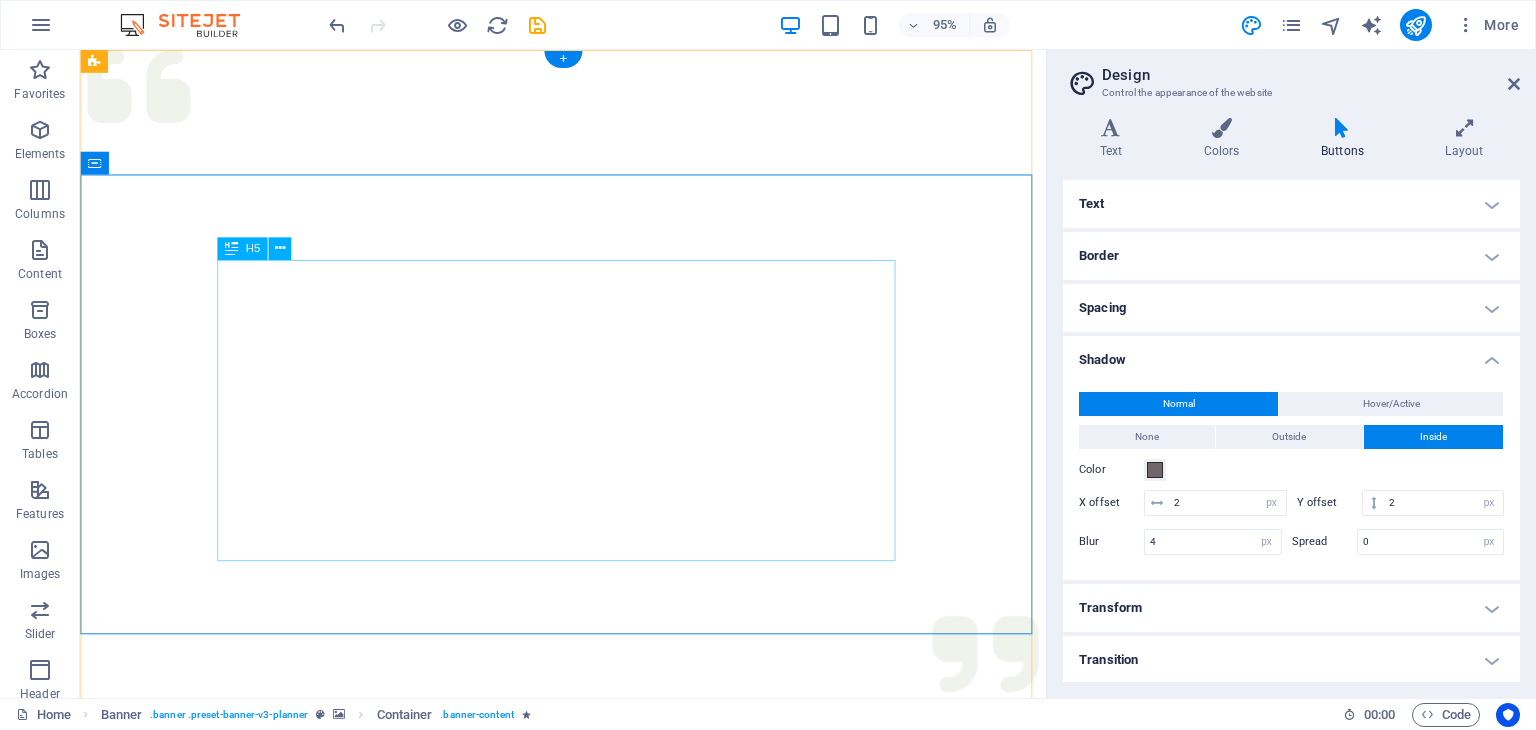 click on "VEGGIE DELIGHTS EXPRESS RESTAURANT: TASTE THE RAINBOW OF FRESHNESS Welcome to Veggie Delights Express, your pure vegetarian oasis at Al Hudaiba Mall! Located conveniently in the food court, we bring you an exciting blend of Indian, Arabic, and Mexican flavors. Indulge in our signature Fusion Tandoori Shawarma wraps, delectable Fusion Tandoori Quesadillas, aromatic Biryani, and creamy Hummus. Plus, enjoy the ease of free parking while you savor your global meal. Experience the best of plant-based cuisine, crafted with passion." at bounding box center [588, 1463] 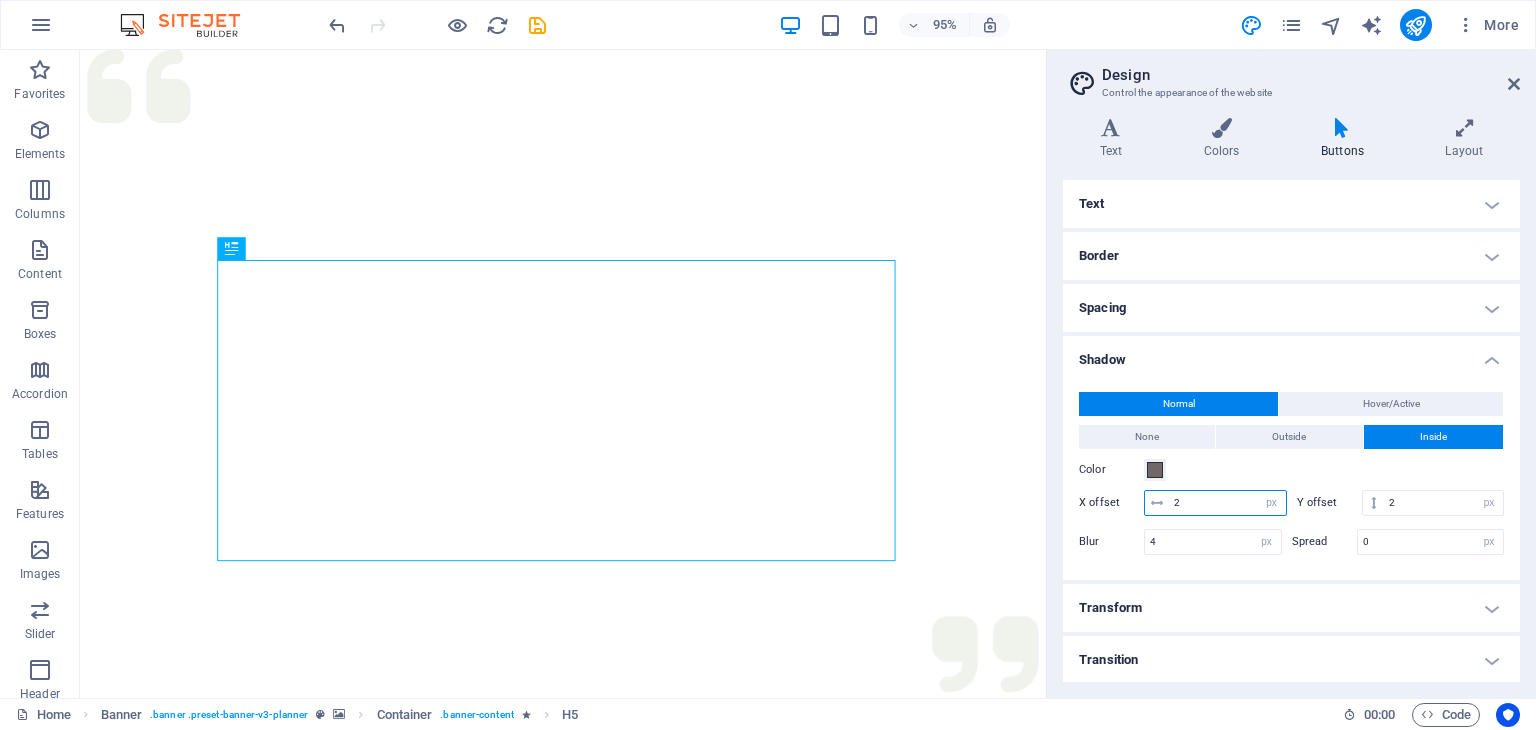 click on "2" at bounding box center (1227, 503) 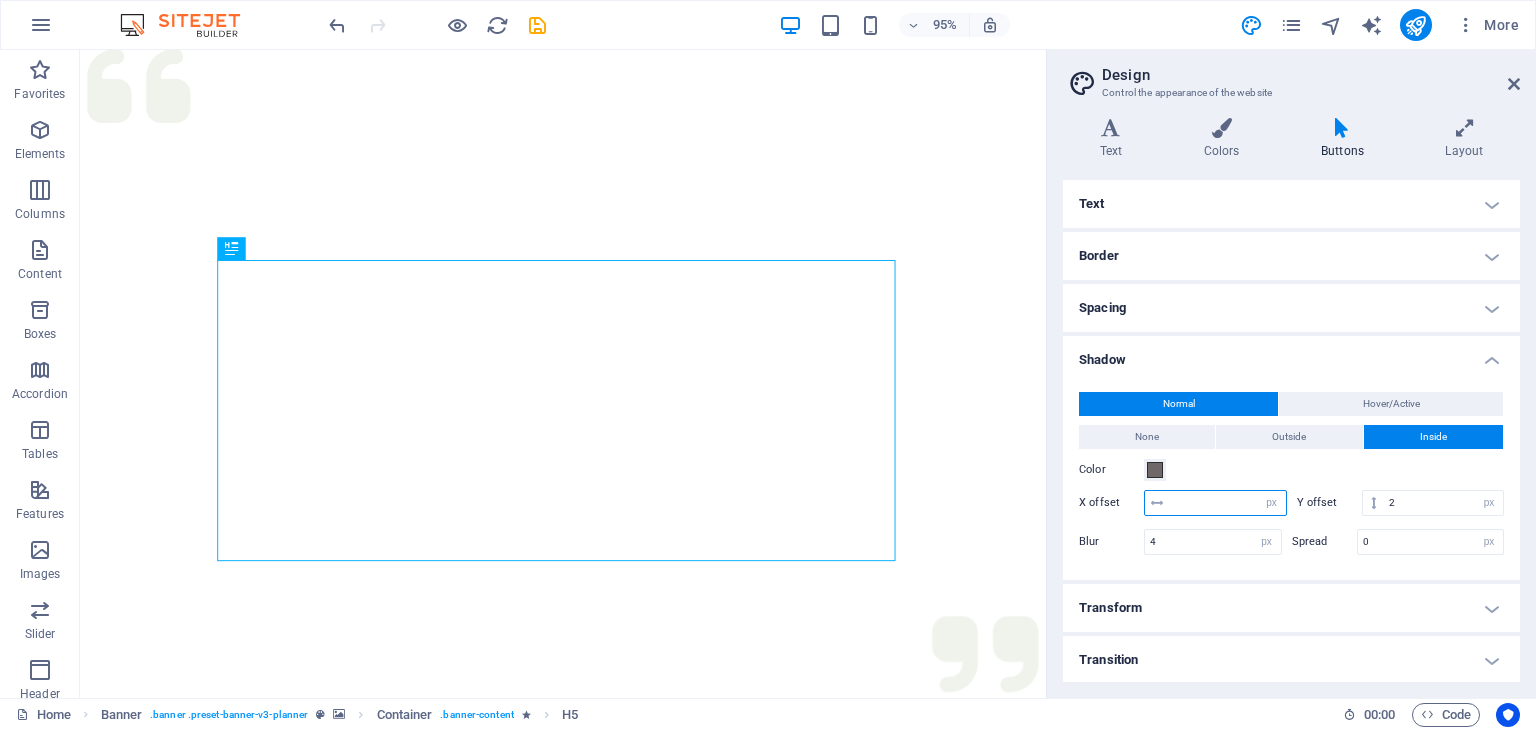 type on "5" 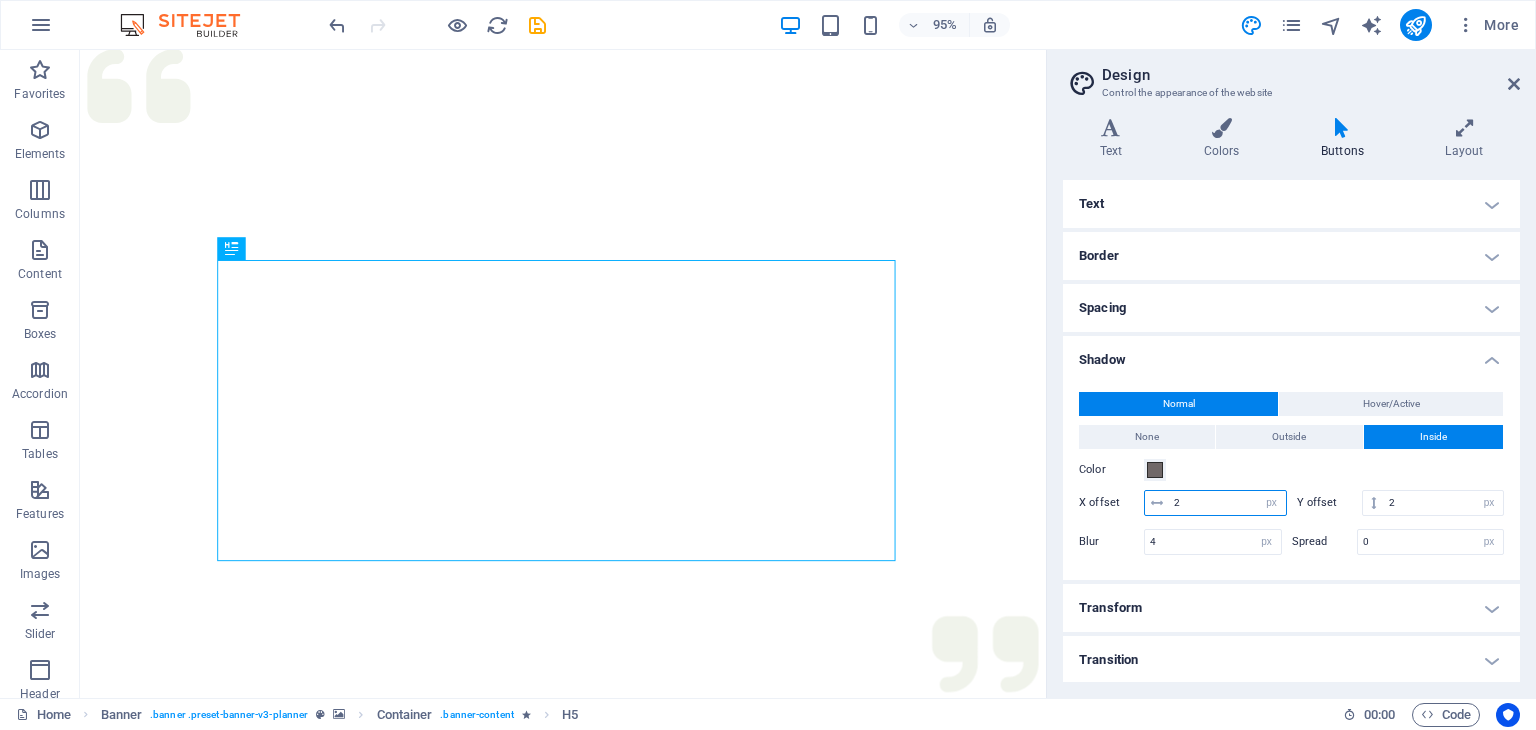 type on "5" 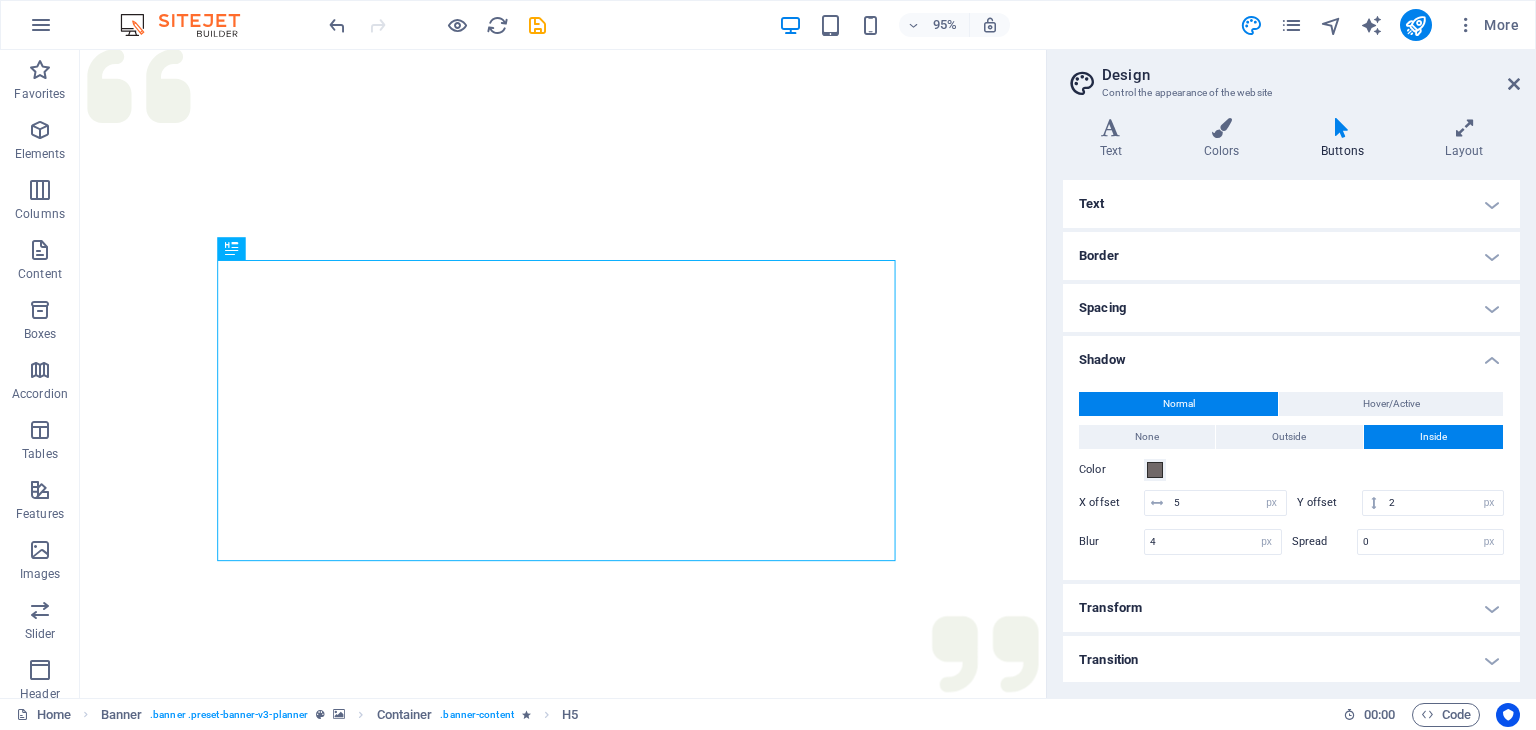 click on "Variants Text Colors Buttons Layout Text Standard Bold Links Font color Font Dancing Script Line height 1.2 Font weight To display the font weight correctly, it may need to be enabled. Manage Fonts Thin, 100 Extra-light, 200 Light, 300 Regular, 400 Medium, 500 Semi-bold, 600 0" at bounding box center [1291, 400] 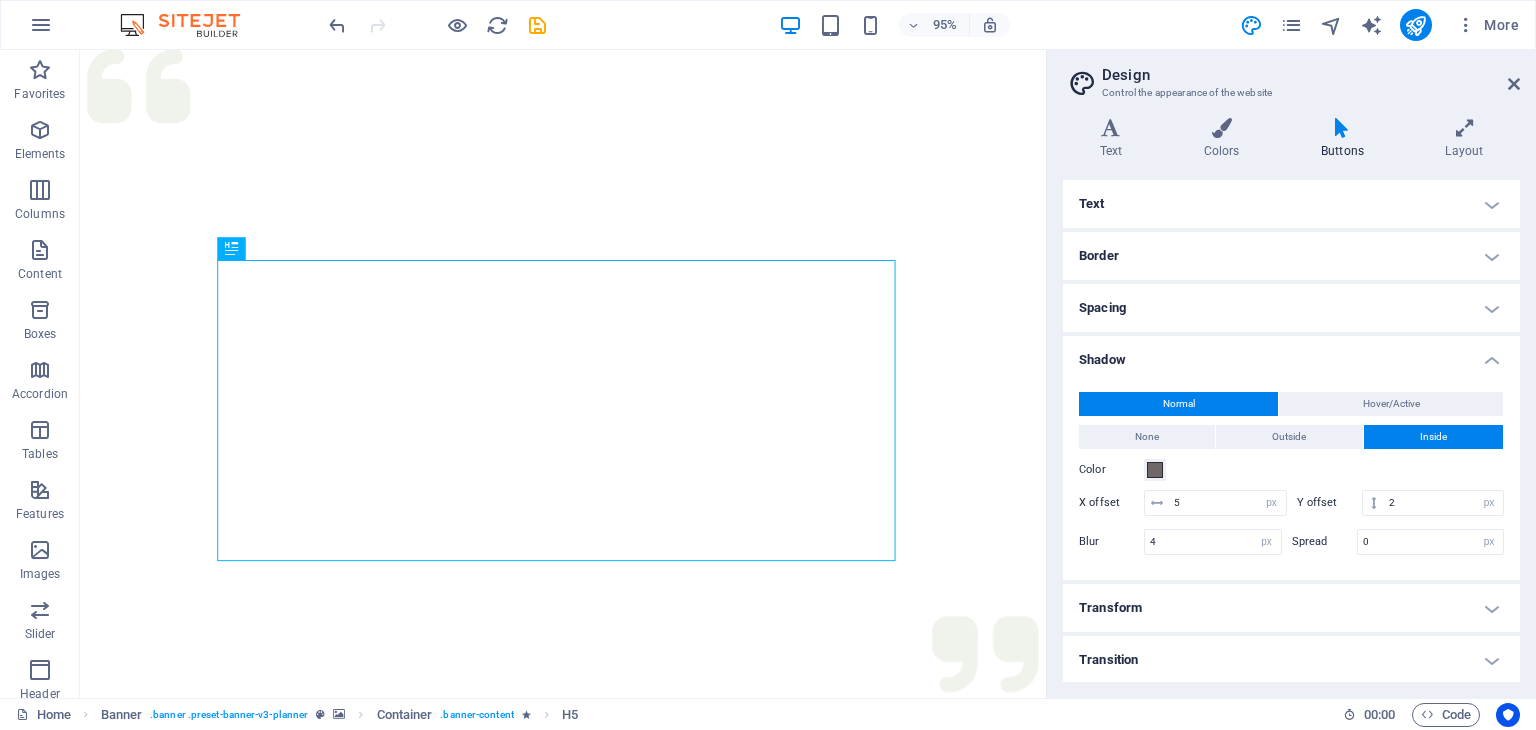 click on "Shadow" at bounding box center (1291, 354) 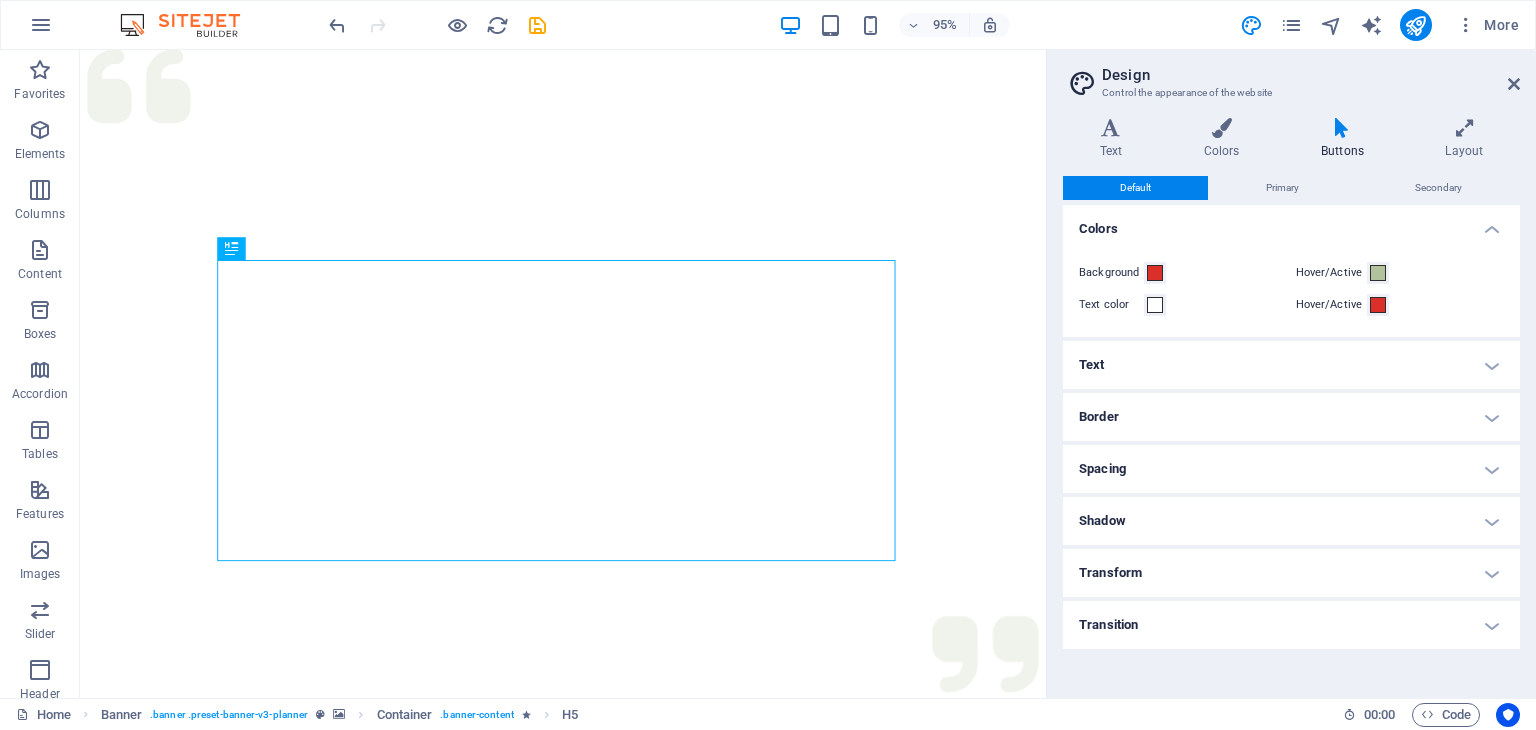 scroll, scrollTop: 0, scrollLeft: 0, axis: both 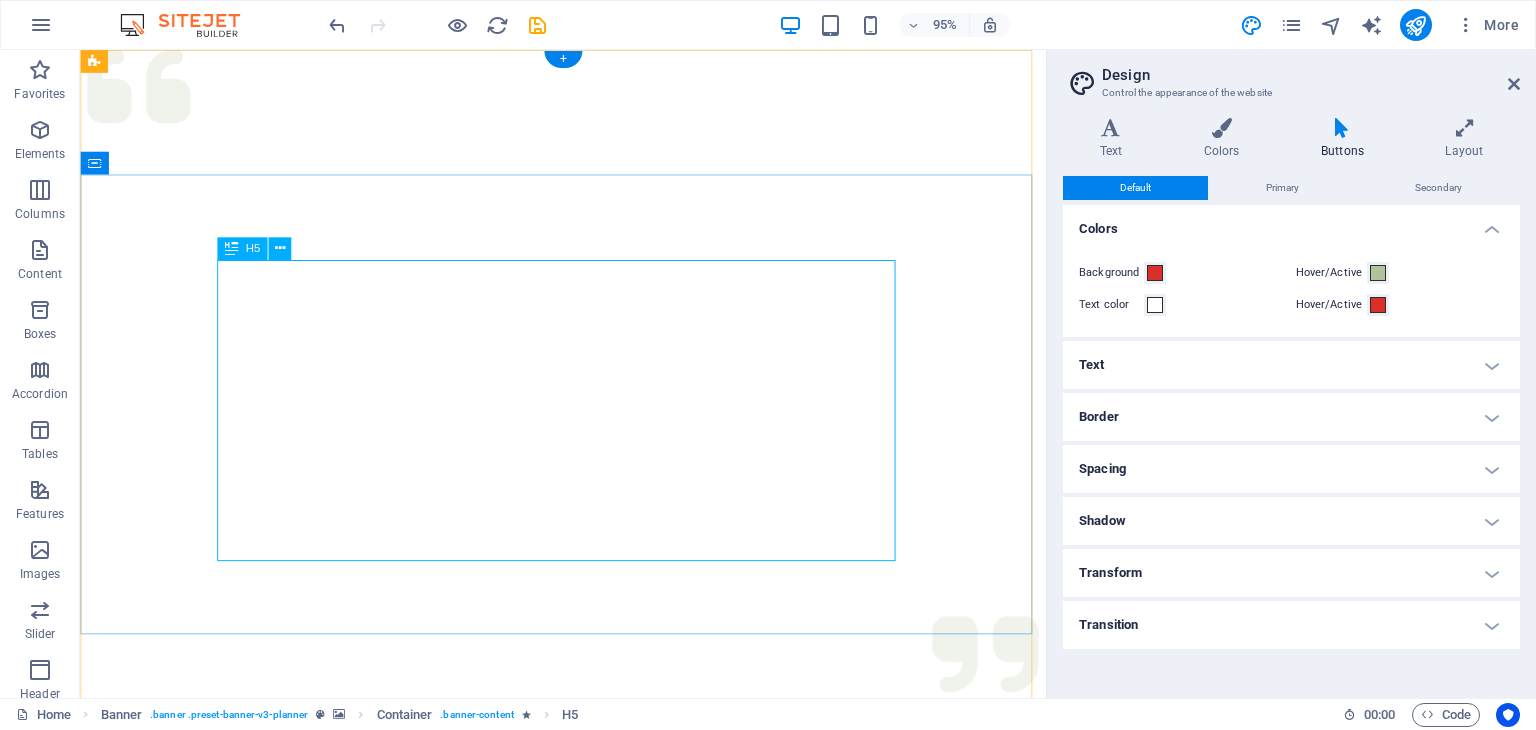 click on "VEGGIE DELIGHTS EXPRESS RESTAURANT: TASTE THE RAINBOW OF FRESHNESS Welcome to Veggie Delights Express, your pure vegetarian oasis at Al Hudaiba Mall! Located conveniently in the food court, we bring you an exciting blend of Indian, Arabic, and Mexican flavors. Indulge in our signature Fusion Tandoori Shawarma wraps, delectable Fusion Tandoori Quesadillas, aromatic Biryani, and creamy Hummus. Plus, enjoy the ease of free parking while you savor your global meal. Experience the best of plant-based cuisine, crafted with passion." at bounding box center [588, 1463] 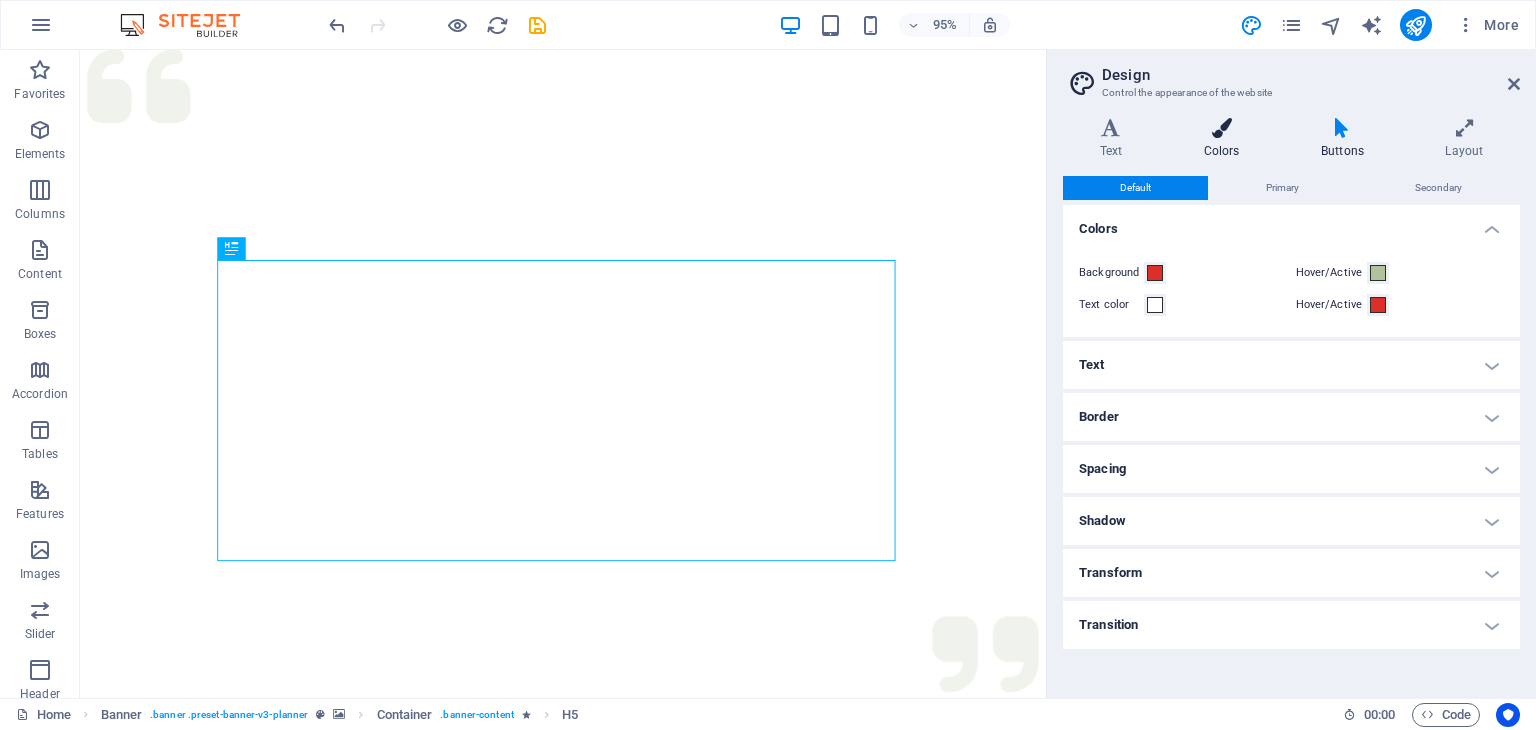 click on "Colors" at bounding box center [1225, 139] 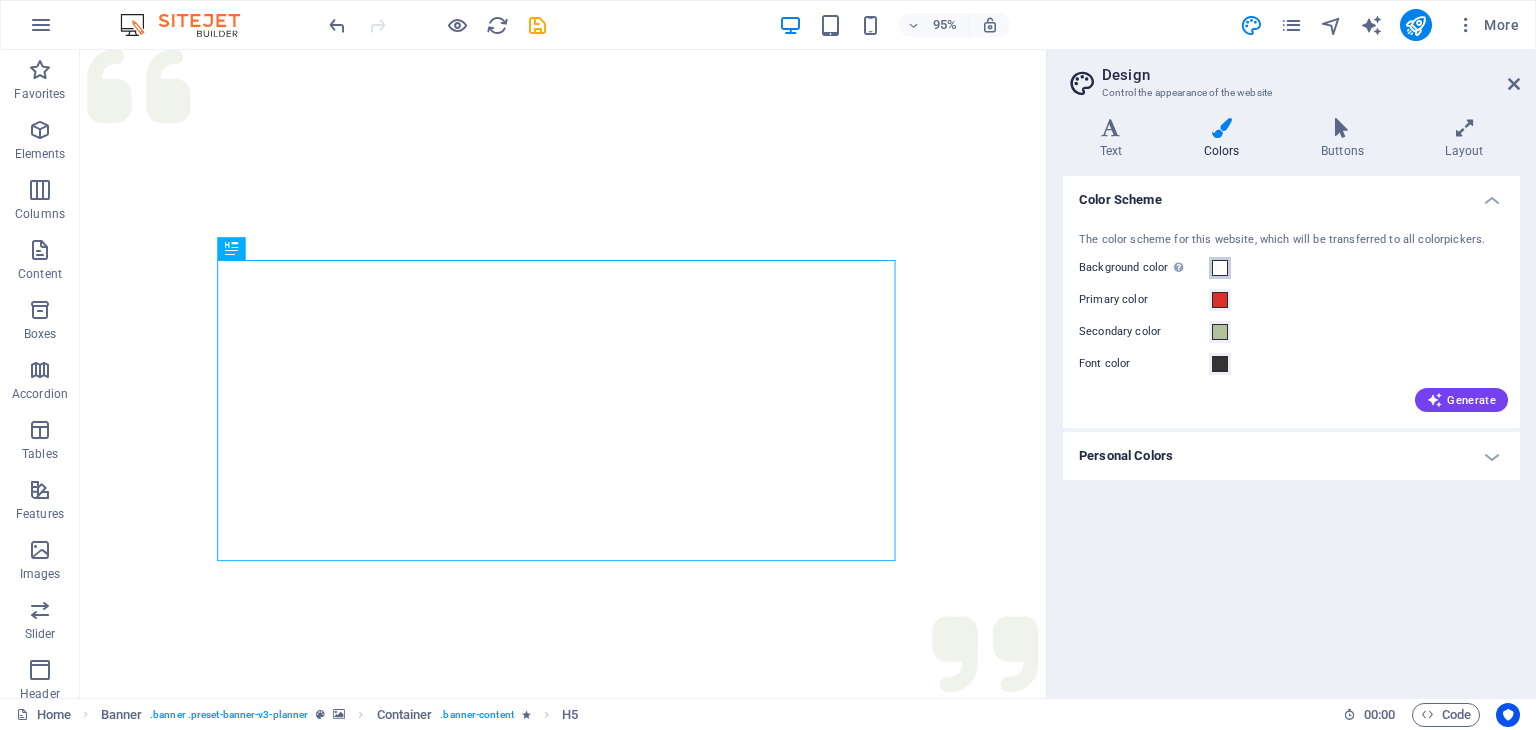click at bounding box center (1220, 268) 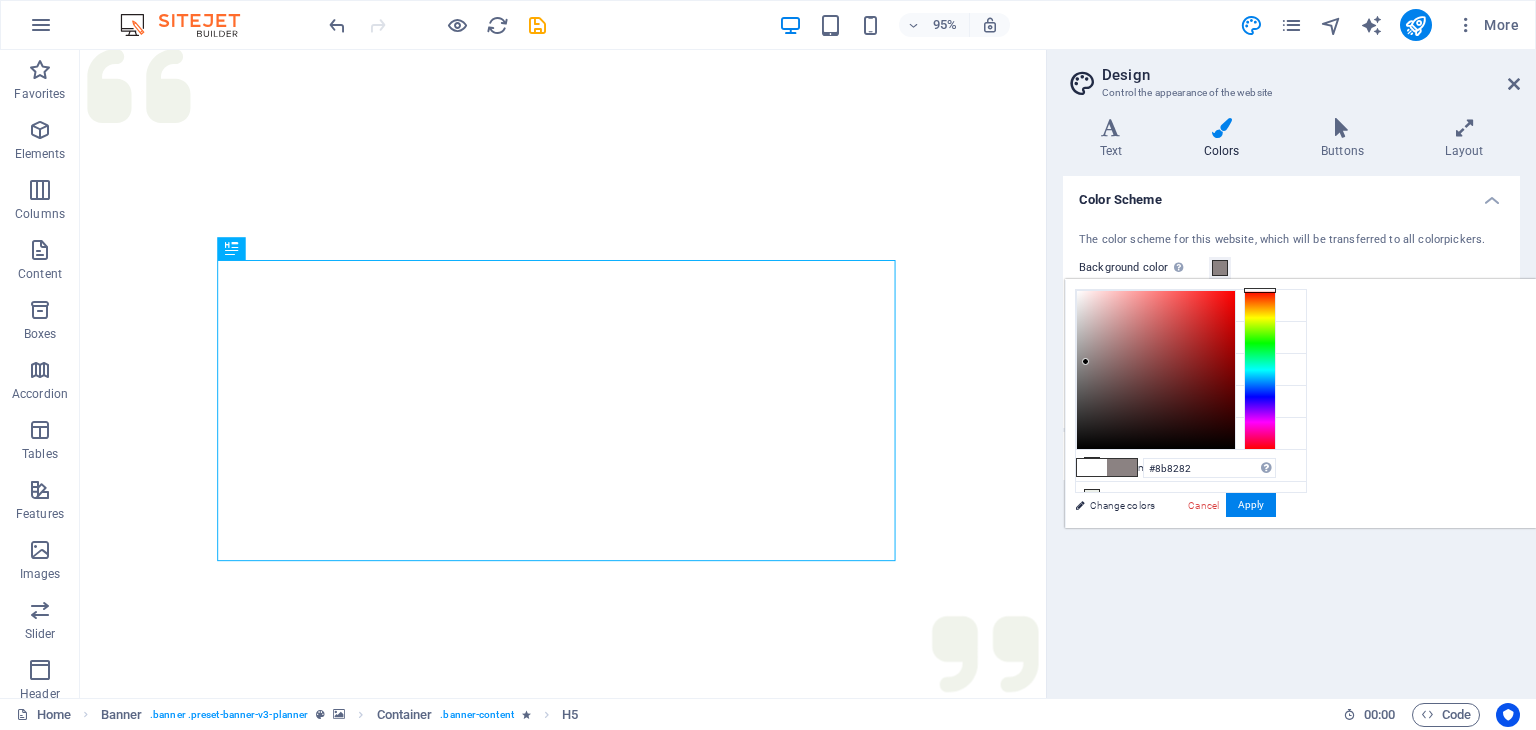 type on "#8e8686" 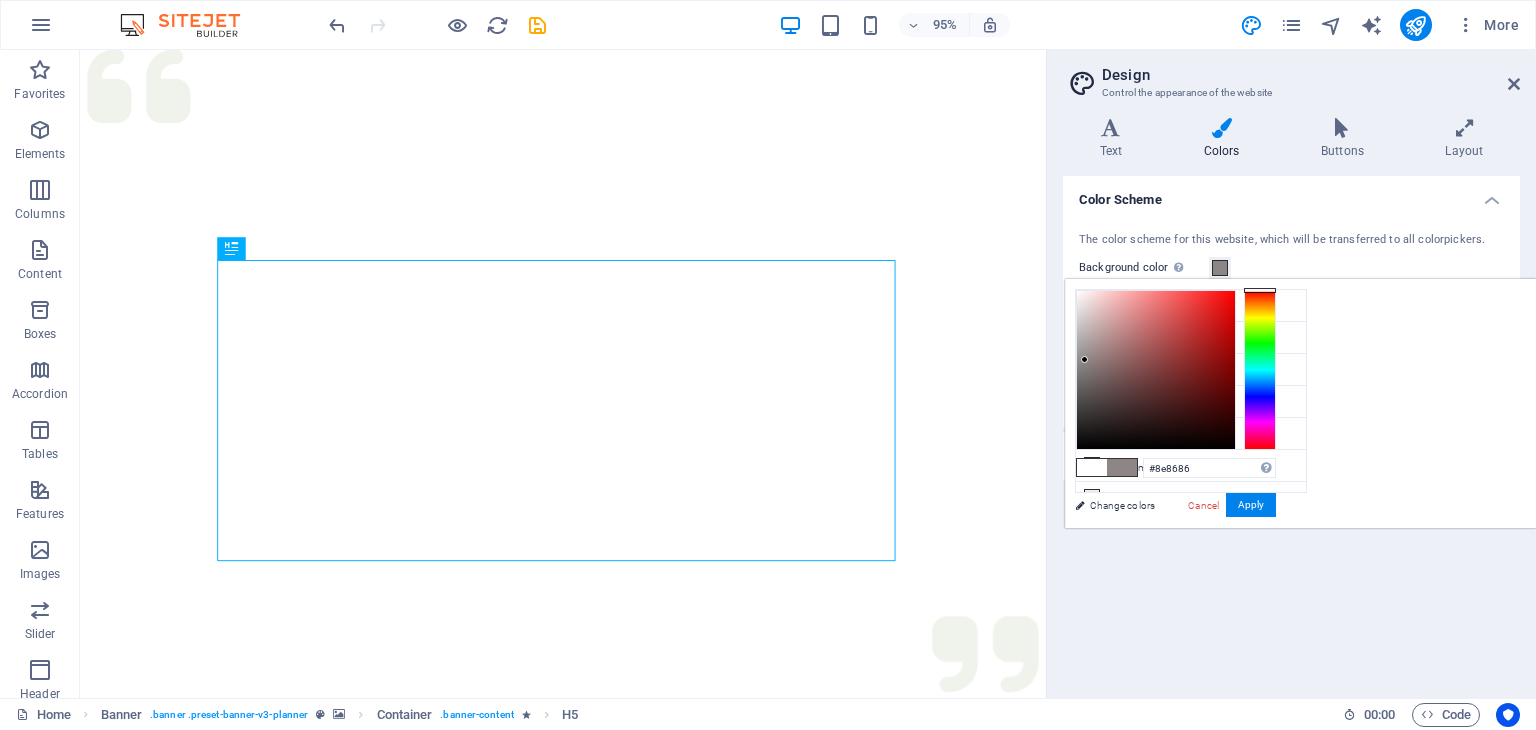 drag, startPoint x: 1325, startPoint y: 289, endPoint x: 1335, endPoint y: 359, distance: 70.71068 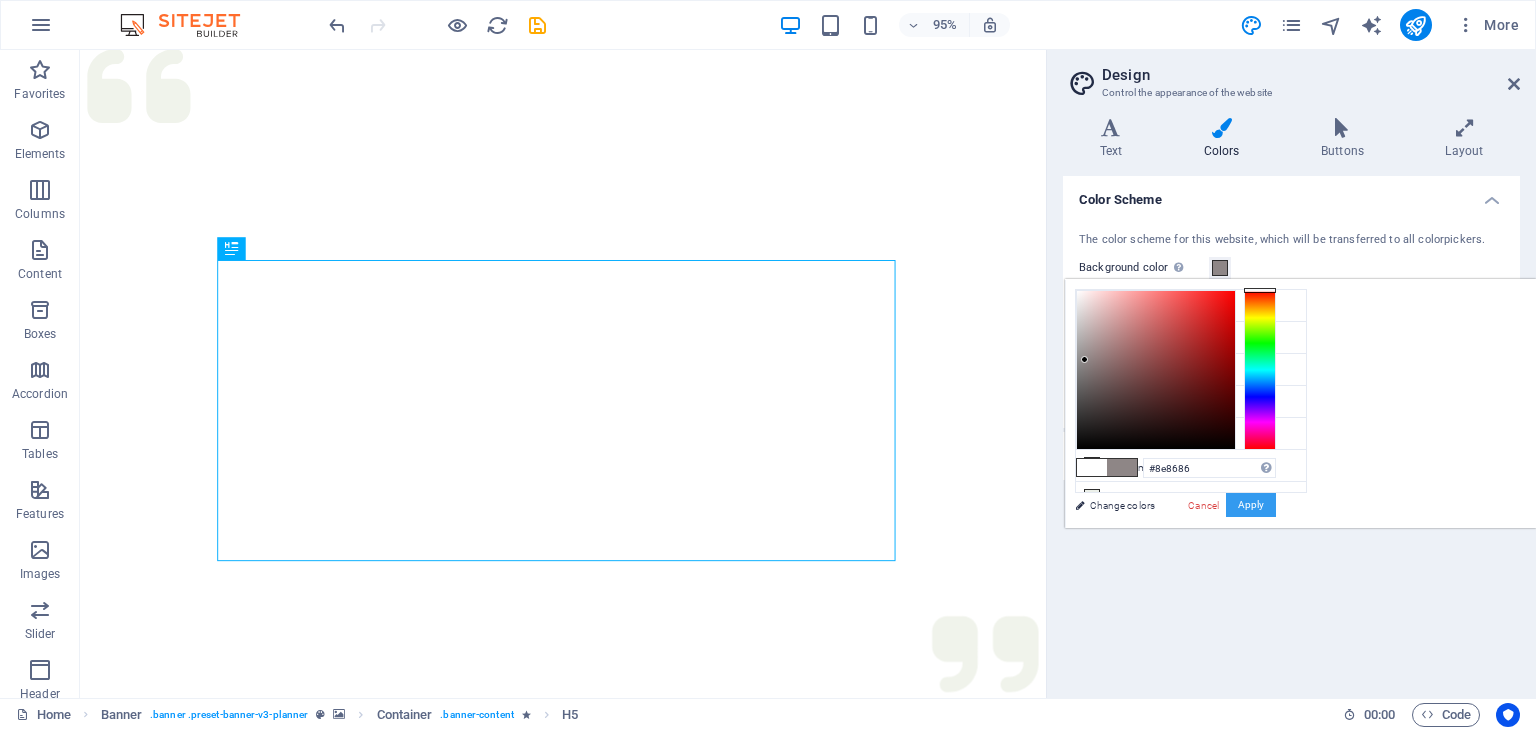 click on "Apply" at bounding box center (1251, 505) 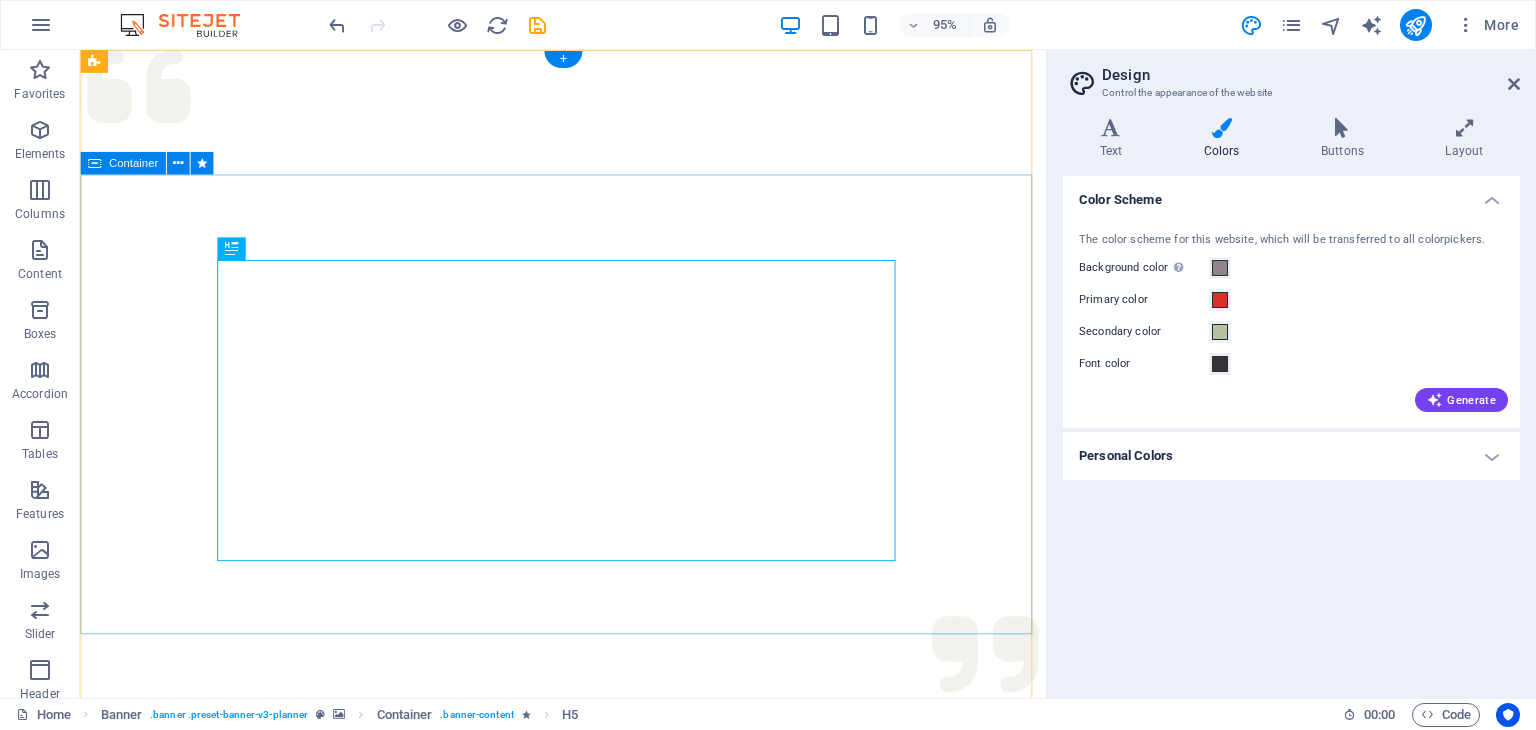 click on "VEGGIE DELIGHTS EXPRESS RESTAURANT: TASTE THE RAINBOW OF FRESHNESS Welcome to Veggie Delights Express, your pure vegetarian oasis at [LOCATION]! Located conveniently in the food court, we bring you an exciting blend of Indian, Arabic, and Mexican flavors. Indulge in our signature Fusion Tandoori Shawarma wraps, delectable Fusion Tandoori Quesadillas, aromatic Biryani, and creamy Hummus. Plus, enjoy the ease of free parking while you savor your global meal. Experience the best of plant-based cuisine, crafted with passion. Plan your next event with us" at bounding box center [588, 1457] 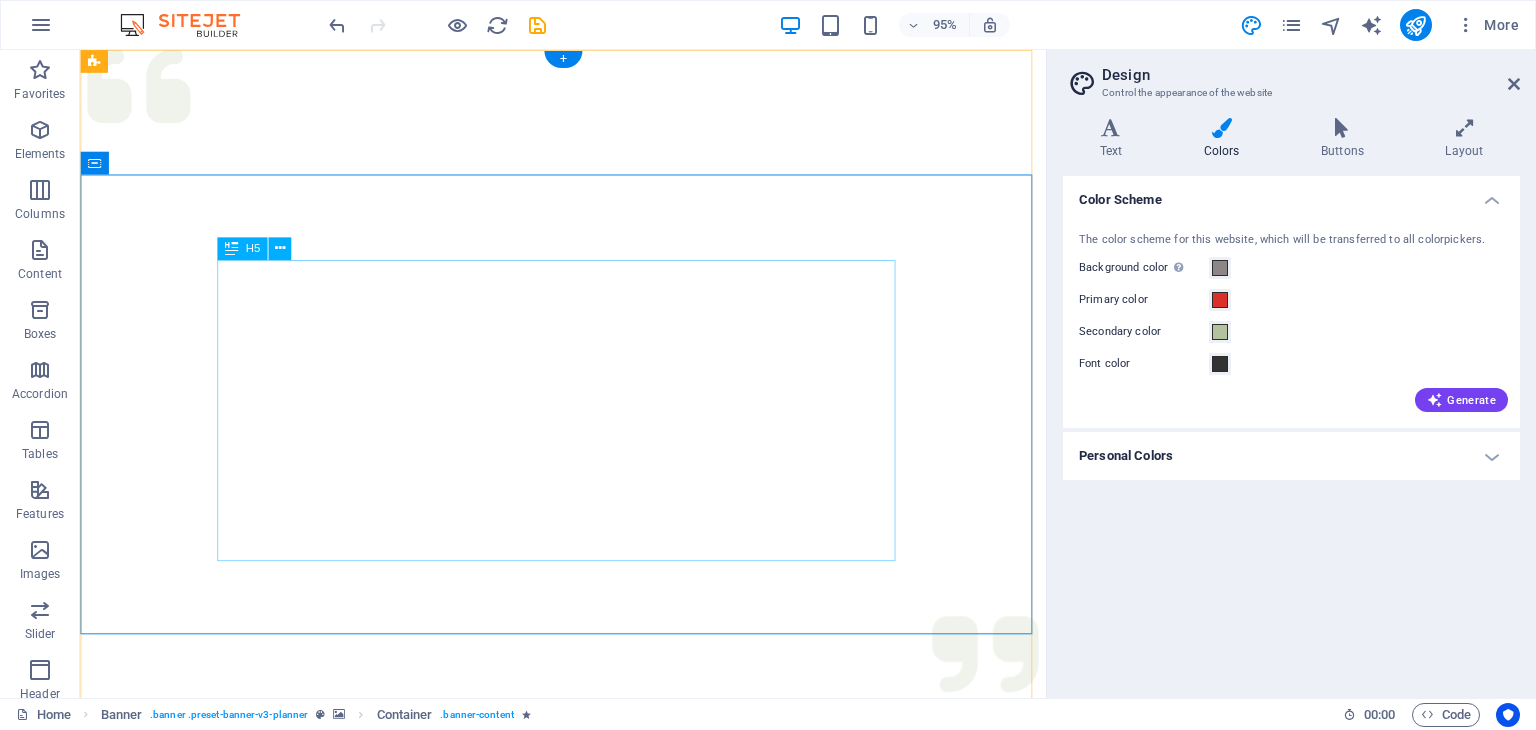 click on "VEGGIE DELIGHTS EXPRESS RESTAURANT: TASTE THE RAINBOW OF FRESHNESS Welcome to Veggie Delights Express, your pure vegetarian oasis at Al Hudaiba Mall! Located conveniently in the food court, we bring you an exciting blend of Indian, Arabic, and Mexican flavors. Indulge in our signature Fusion Tandoori Shawarma wraps, delectable Fusion Tandoori Quesadillas, aromatic Biryani, and creamy Hummus. Plus, enjoy the ease of free parking while you savor your global meal. Experience the best of plant-based cuisine, crafted with passion." at bounding box center [588, 1463] 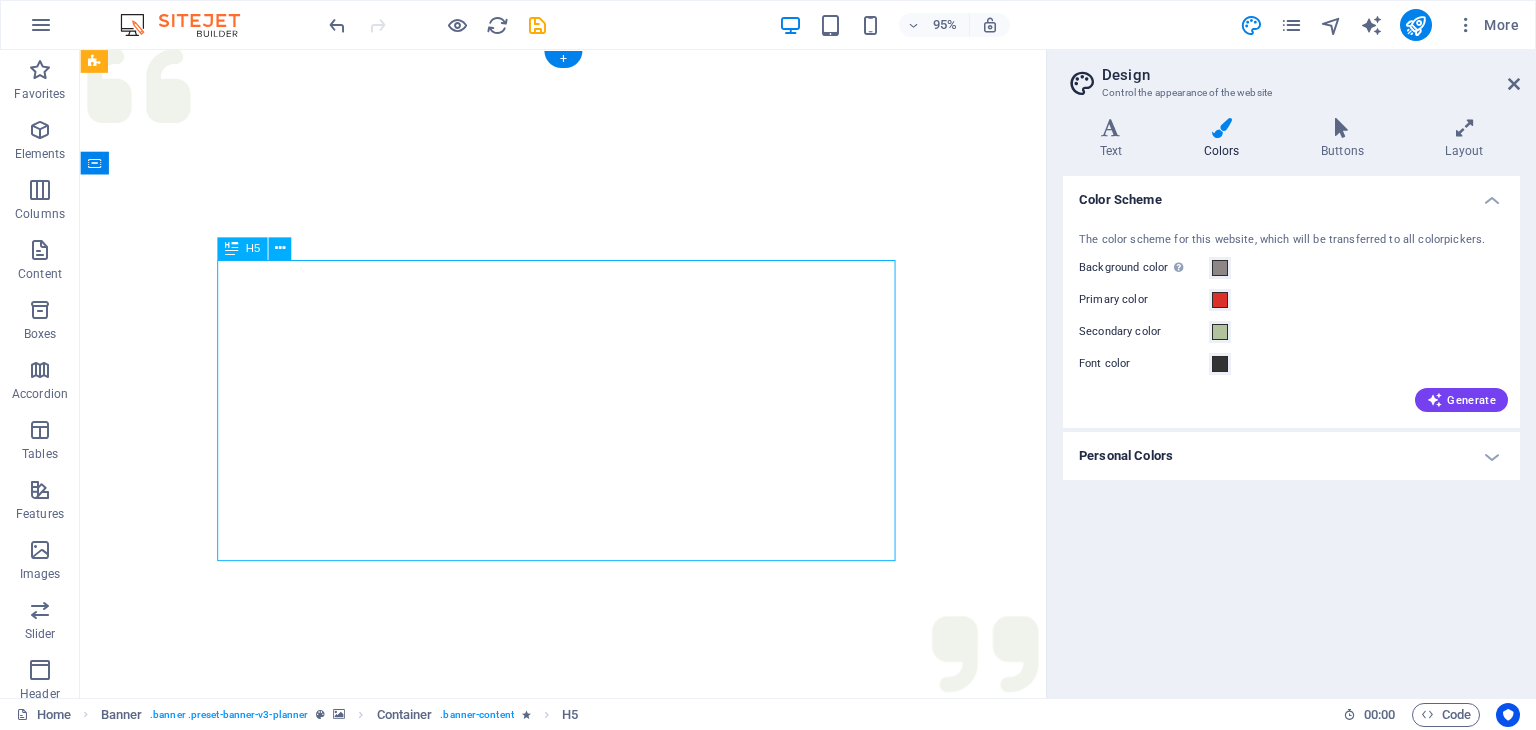 click on "VEGGIE DELIGHTS EXPRESS RESTAURANT: TASTE THE RAINBOW OF FRESHNESS Welcome to Veggie Delights Express, your pure vegetarian oasis at Al Hudaiba Mall! Located conveniently in the food court, we bring you an exciting blend of Indian, Arabic, and Mexican flavors. Indulge in our signature Fusion Tandoori Shawarma wraps, delectable Fusion Tandoori Quesadillas, aromatic Biryani, and creamy Hummus. Plus, enjoy the ease of free parking while you savor your global meal. Experience the best of plant-based cuisine, crafted with passion." at bounding box center (588, 1463) 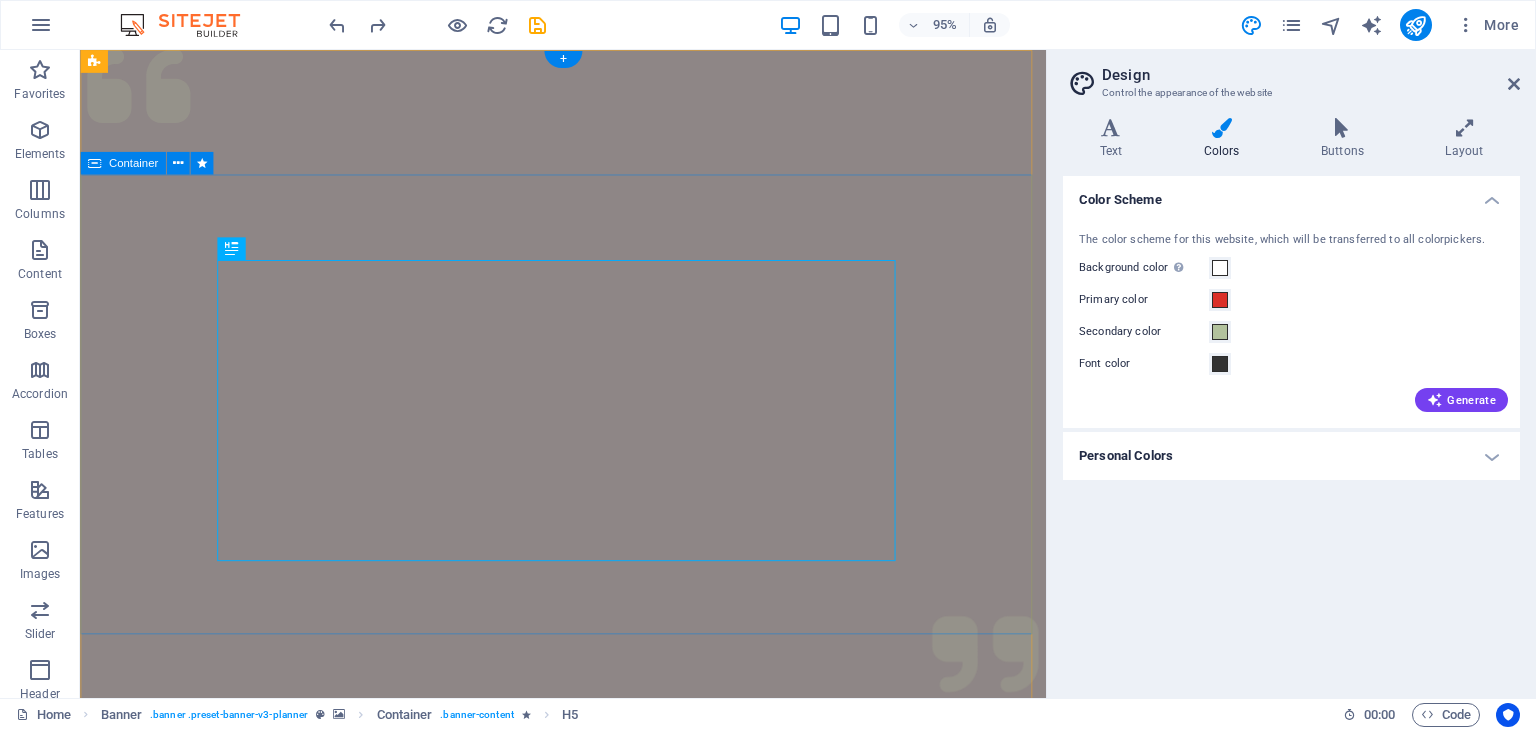click on "VEGGIE DELIGHTS EXPRESS RESTAURANT: TASTE THE RAINBOW OF FRESHNESS Welcome to Veggie Delights Express, your pure vegetarian oasis at [LOCATION]! Located conveniently in the food court, we bring you an exciting blend of Indian, Arabic, and Mexican flavors. Indulge in our signature Fusion Tandoori Shawarma wraps, delectable Fusion Tandoori Quesadillas, aromatic Biryani, and creamy Hummus. Plus, enjoy the ease of free parking while you savor your global meal. Experience the best of plant-based cuisine, crafted with passion. Plan your next event with us" at bounding box center (588, 1457) 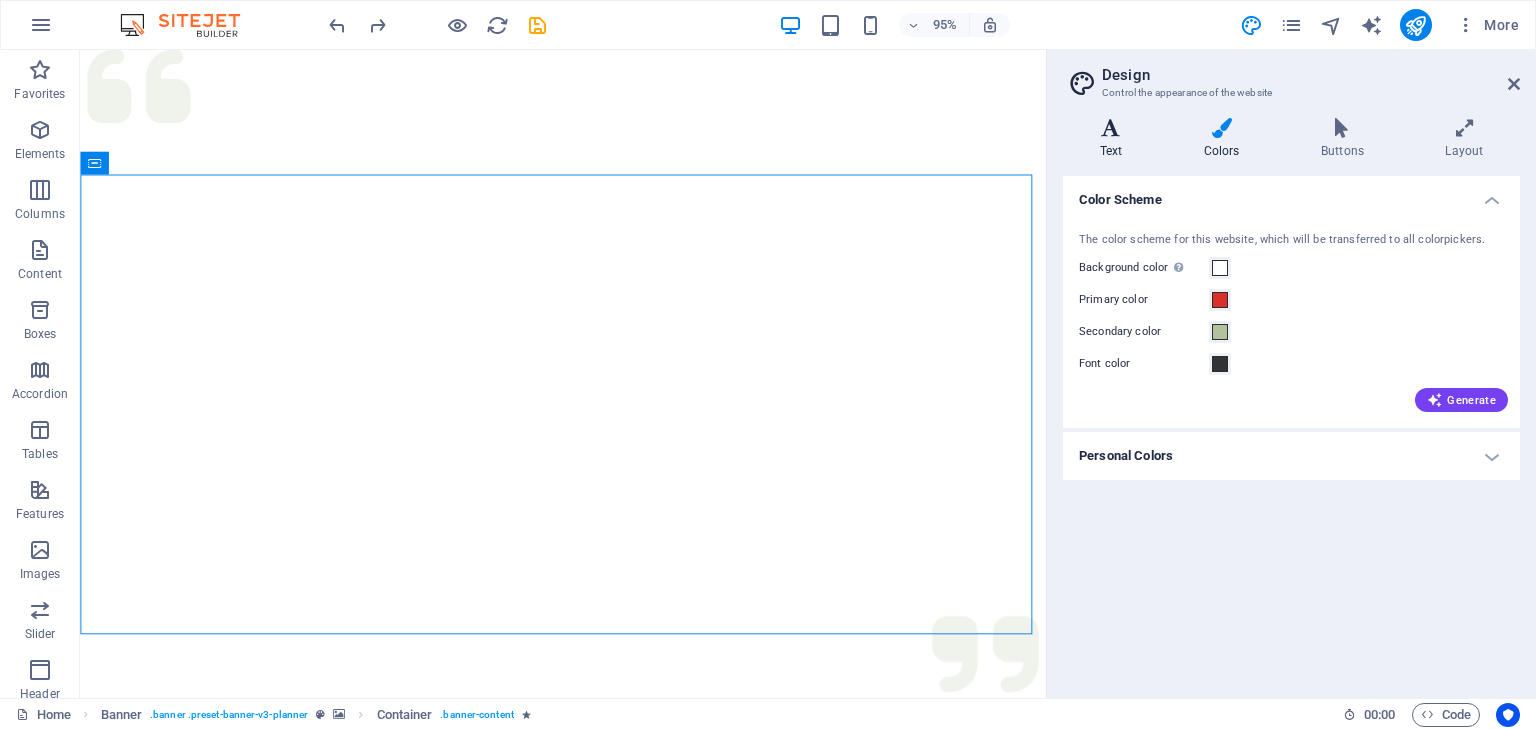 click on "Text" at bounding box center [1115, 139] 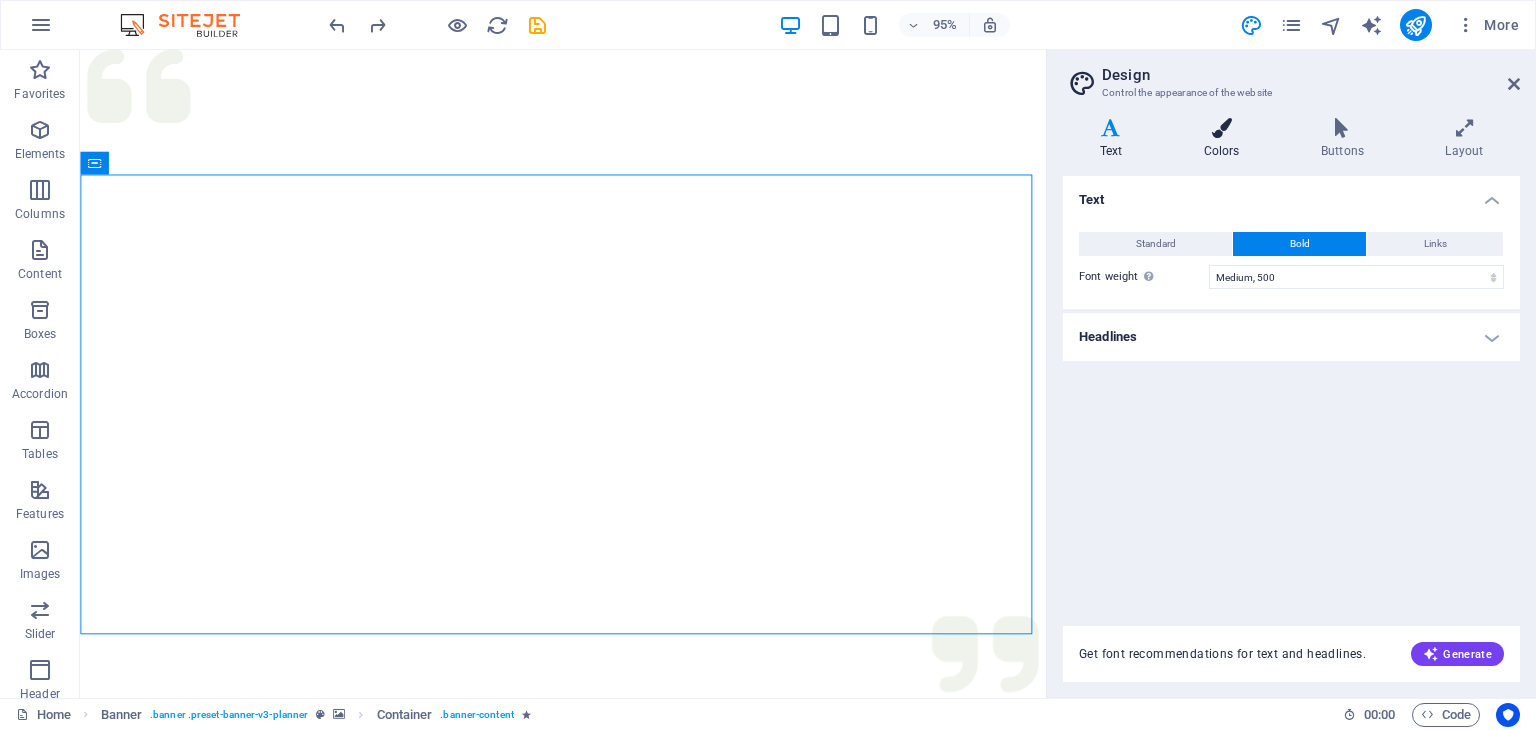 click at bounding box center (1221, 128) 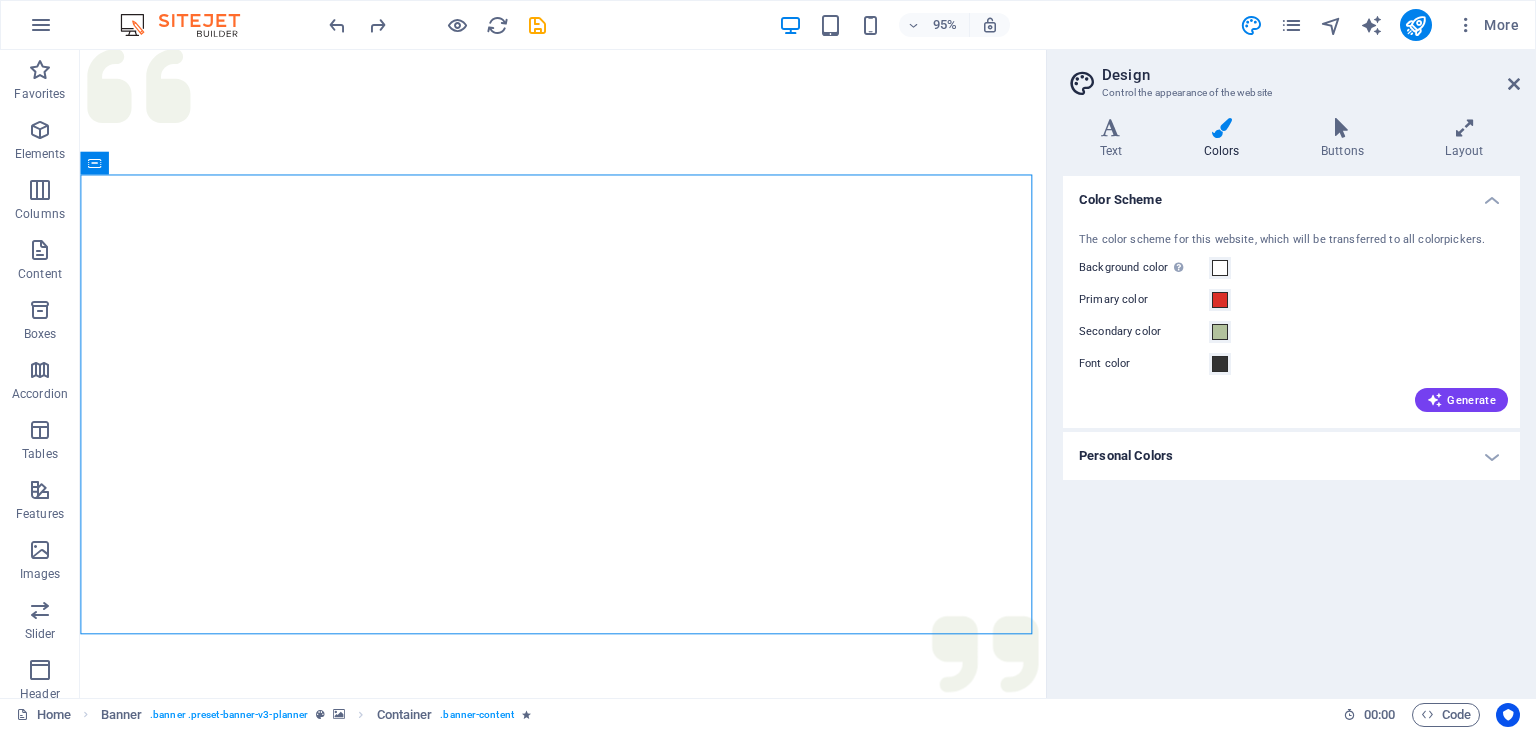 click on "Personal Colors" at bounding box center [1291, 456] 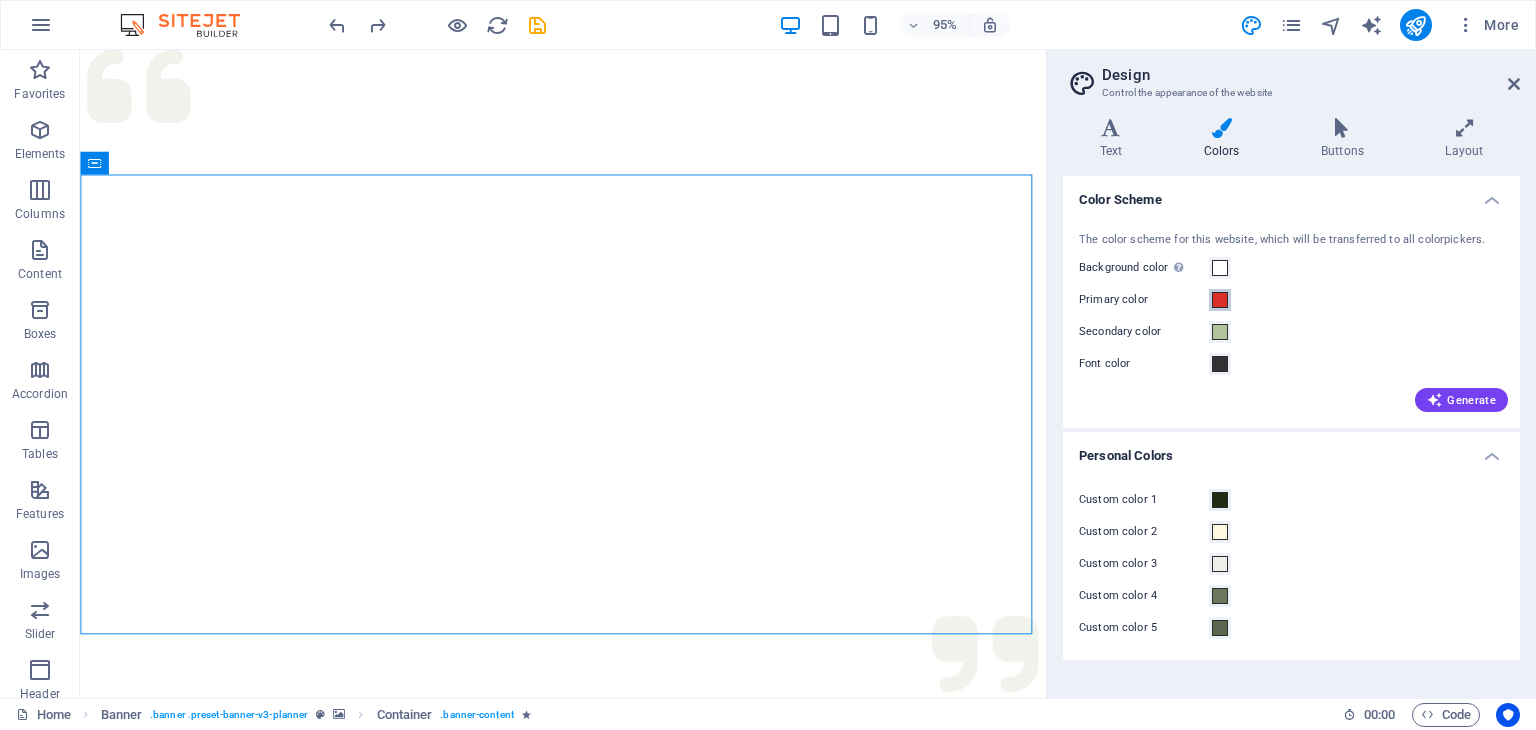 click at bounding box center [1220, 300] 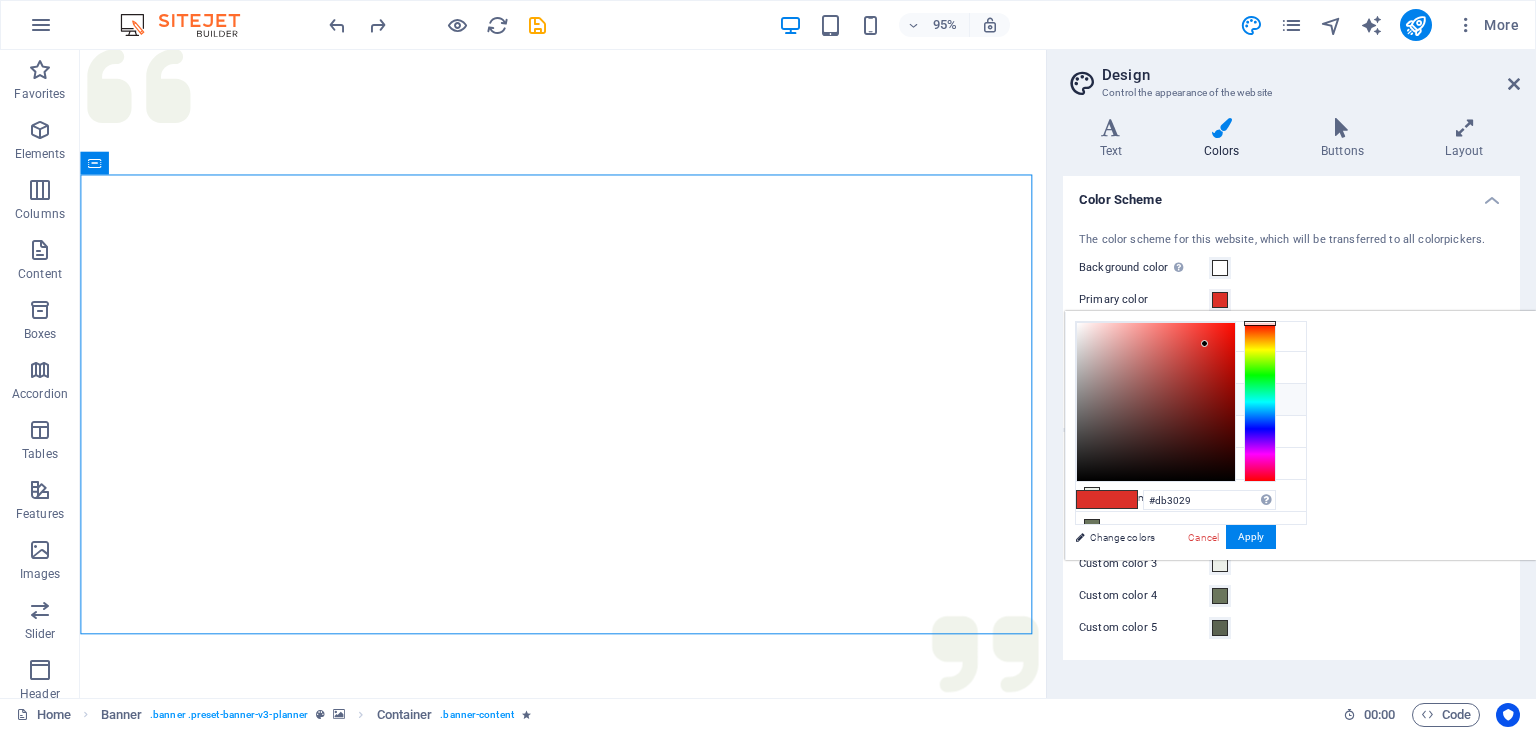 scroll, scrollTop: 0, scrollLeft: 0, axis: both 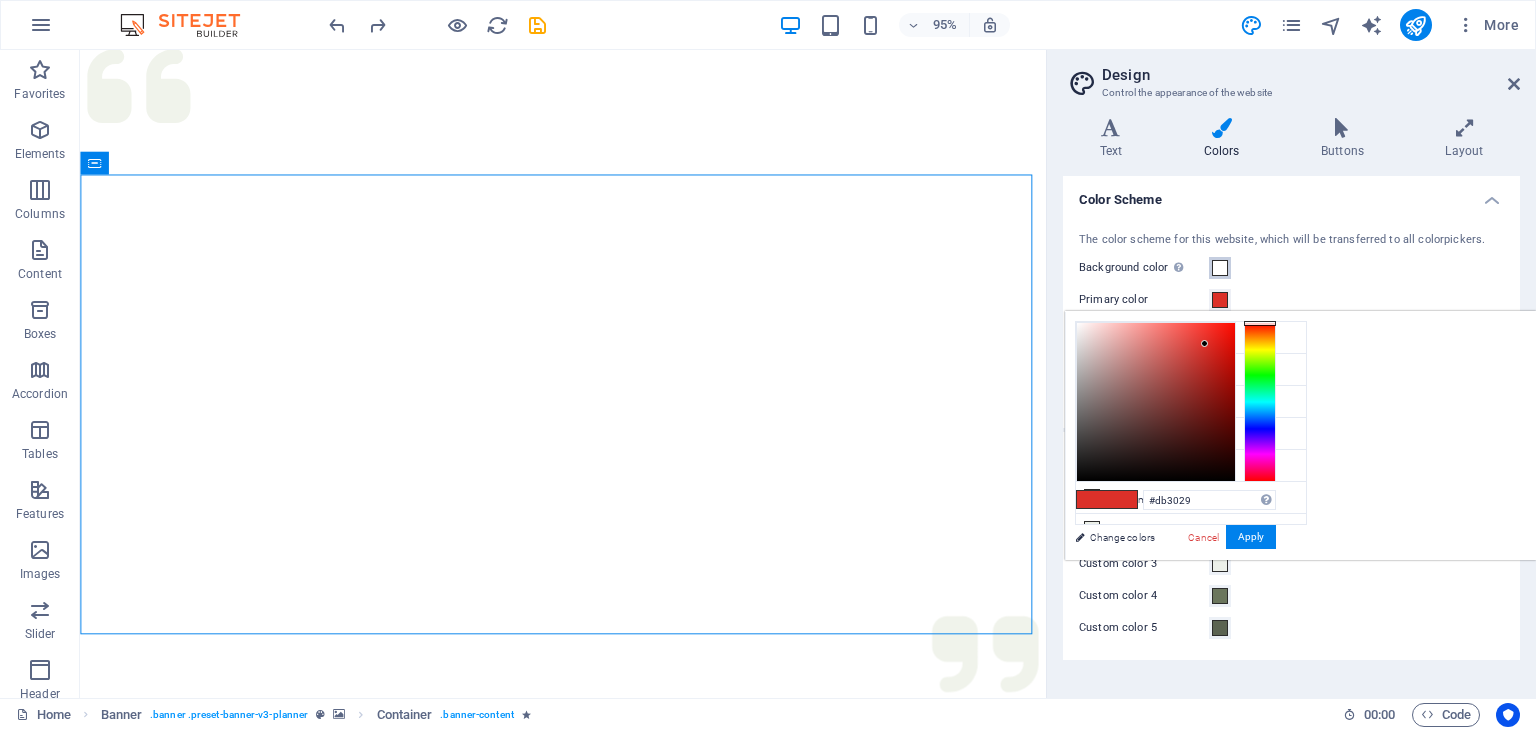 click at bounding box center [1220, 268] 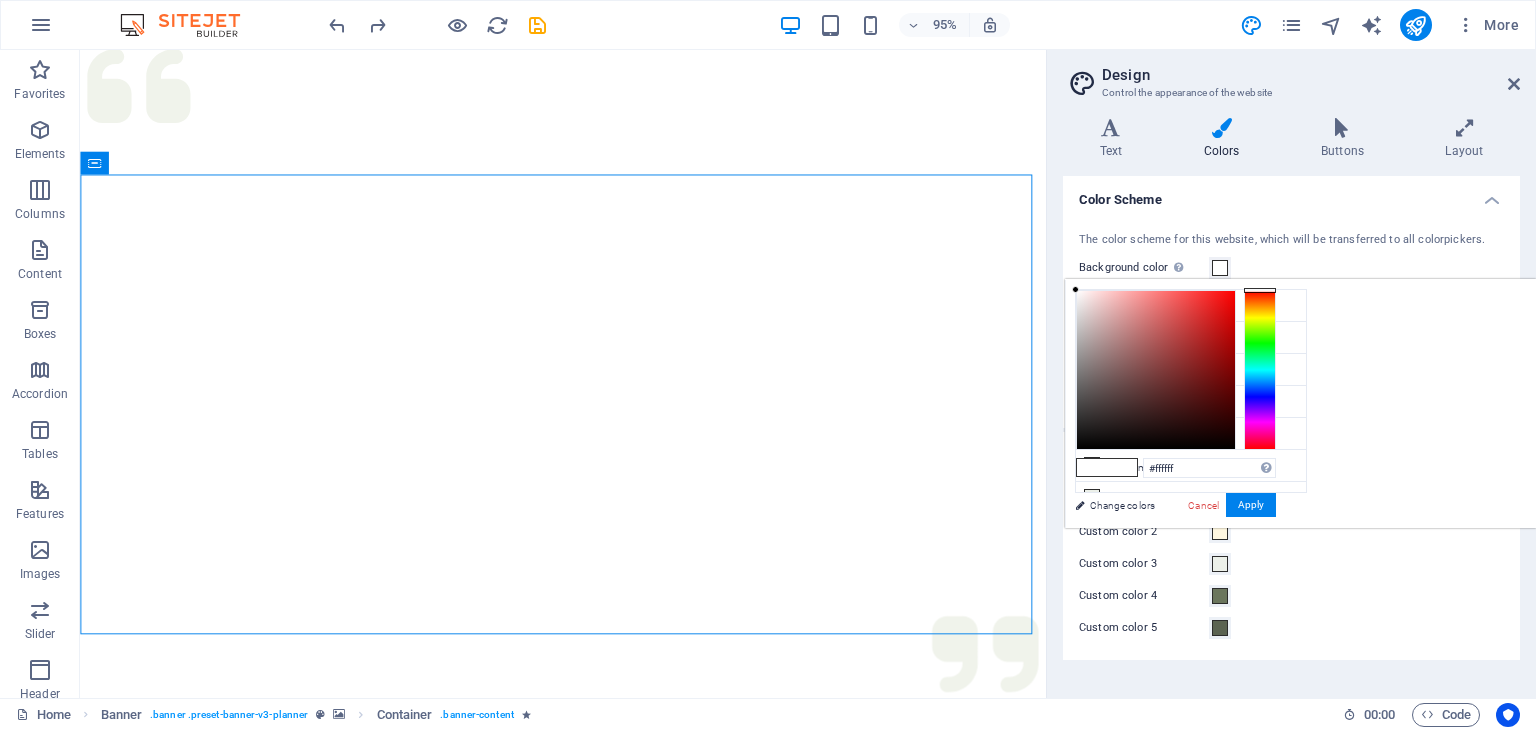 click on "less
Background color
#ffffff
Primary color
#db3029
Secondary color
#b2c29d
Font color
#ffffff" at bounding box center (1300, 403) 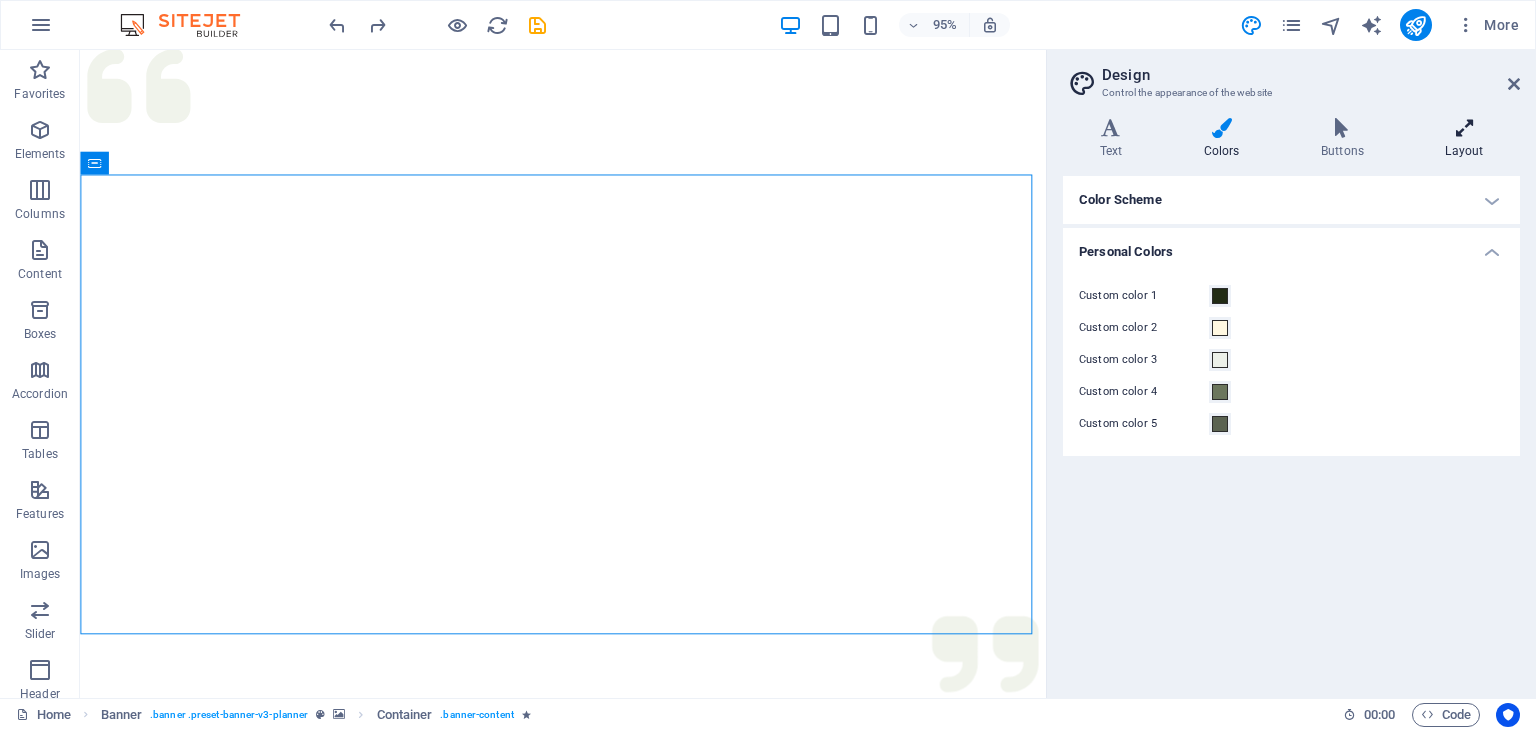 click on "Layout" at bounding box center (1464, 139) 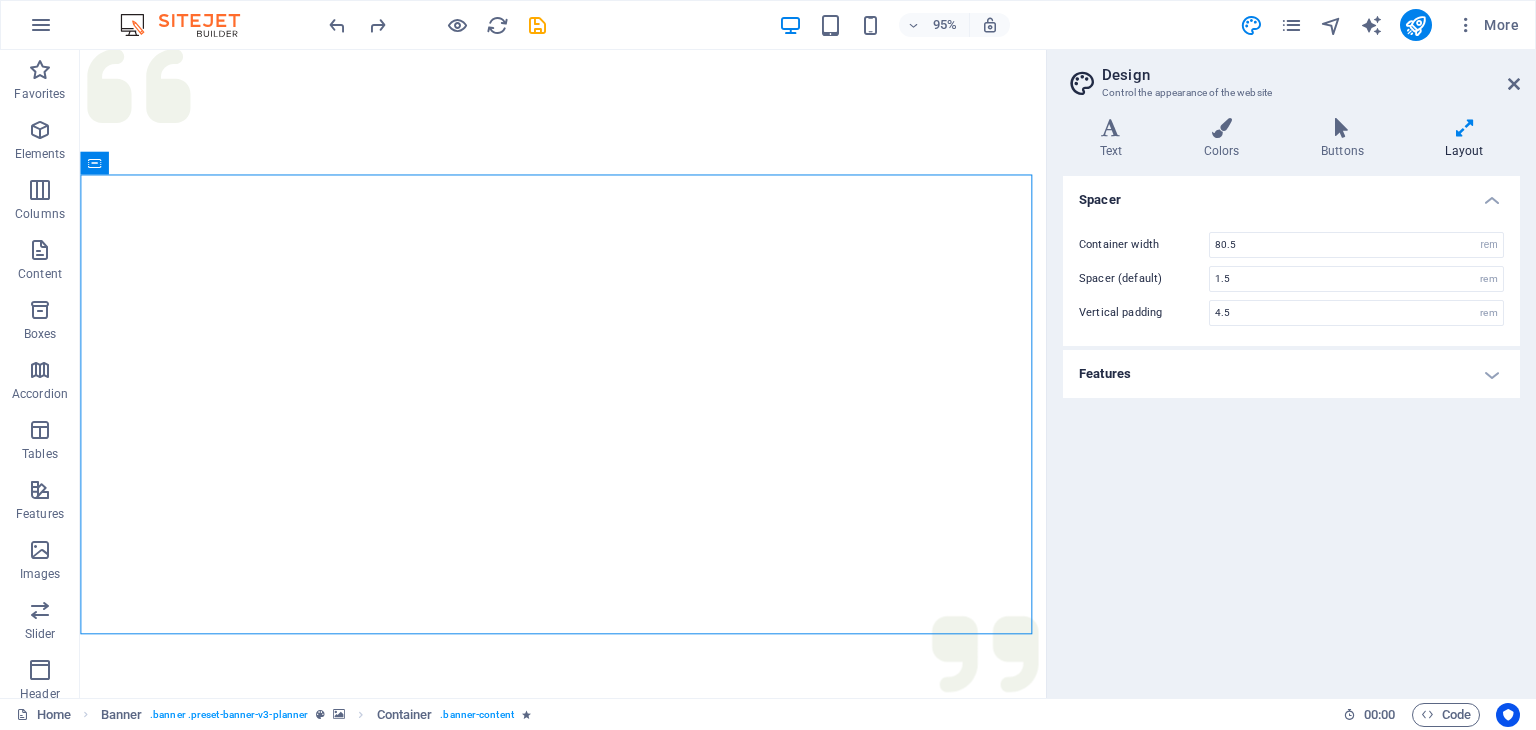 click on "Features" at bounding box center (1291, 374) 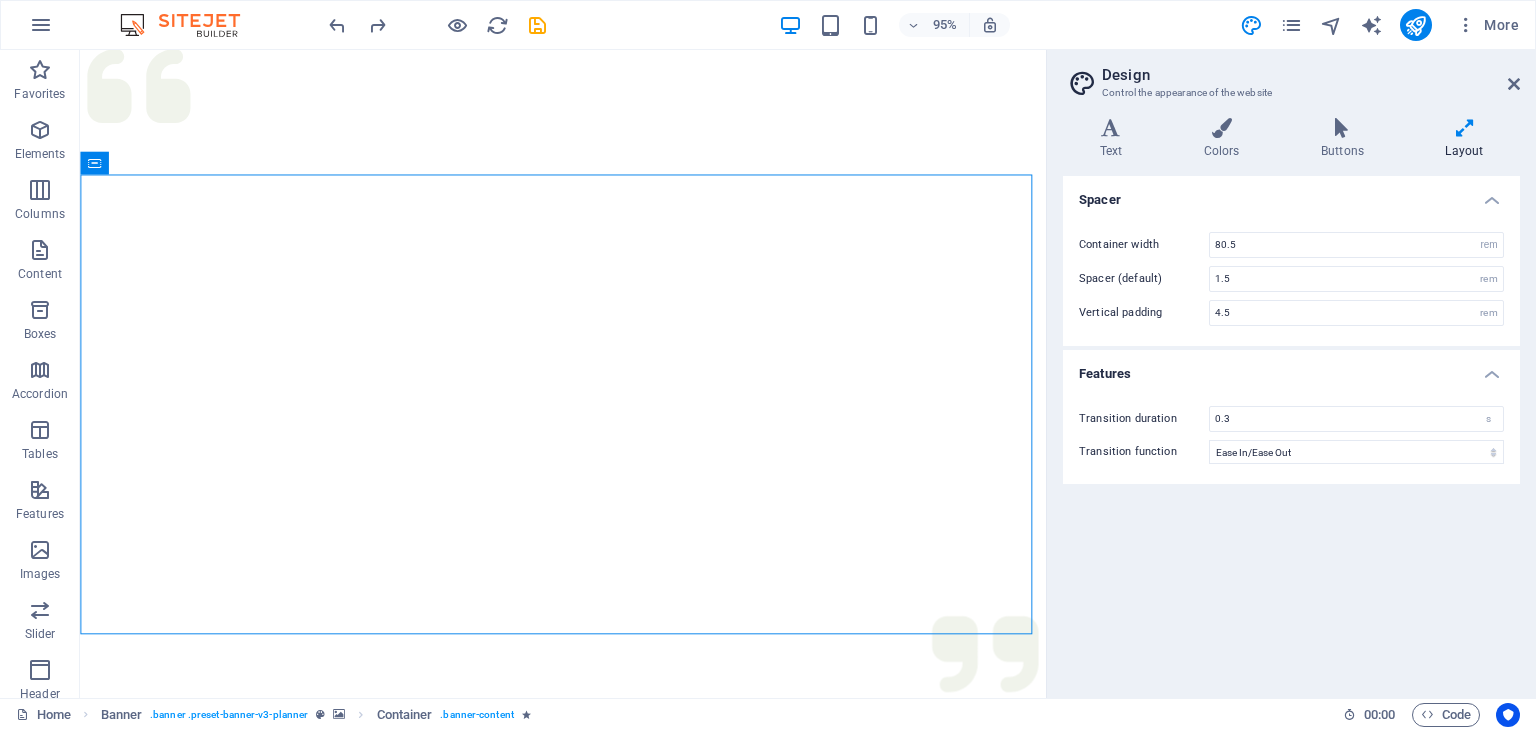 click on "Spacer Container width 80.5 rem px Spacer (default) 1.5 rem Vertical padding 4.5 rem Features Transition duration 0.3 s Transition function Ease Ease In Ease Out Ease In/Ease Out Linear" at bounding box center [1291, 429] 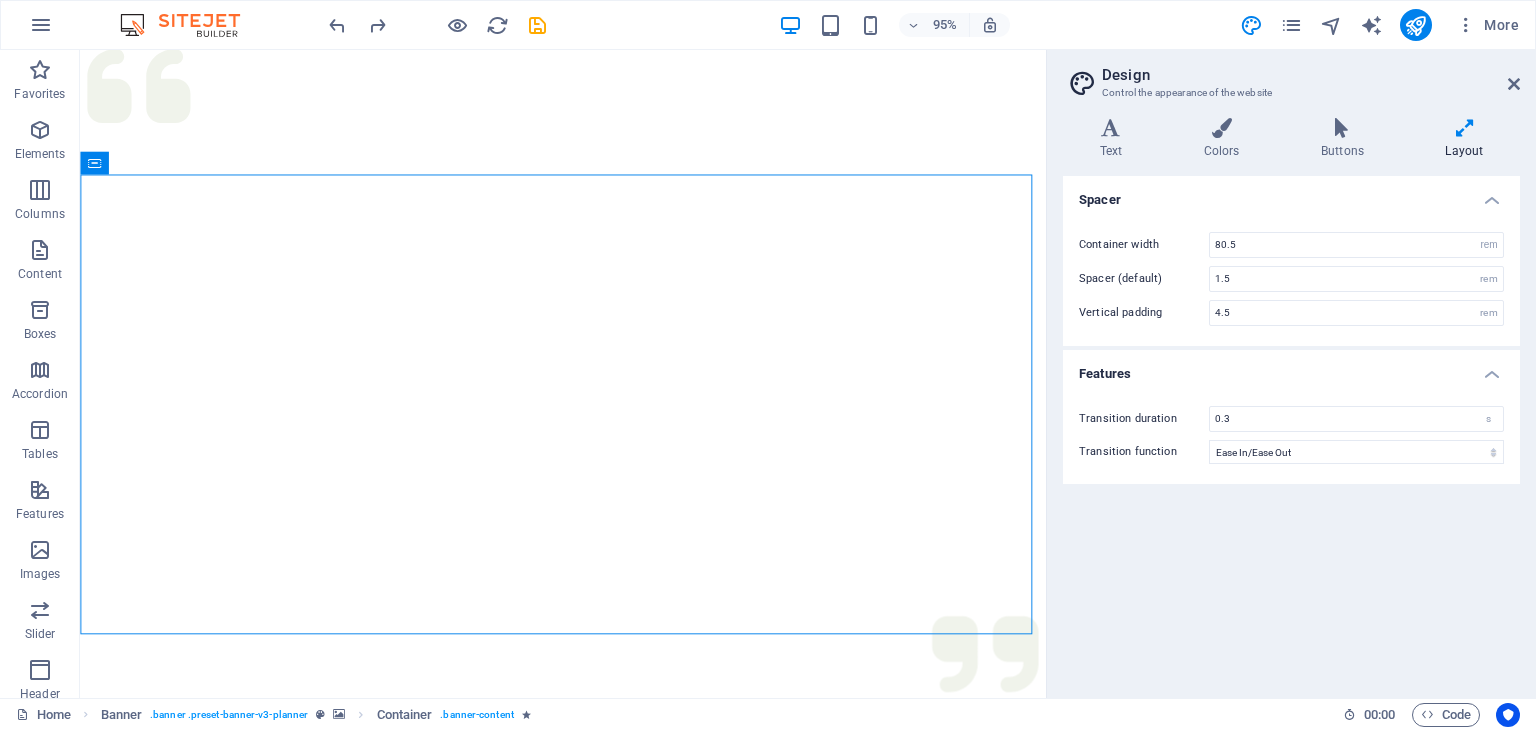click on "Spacer" at bounding box center (1291, 194) 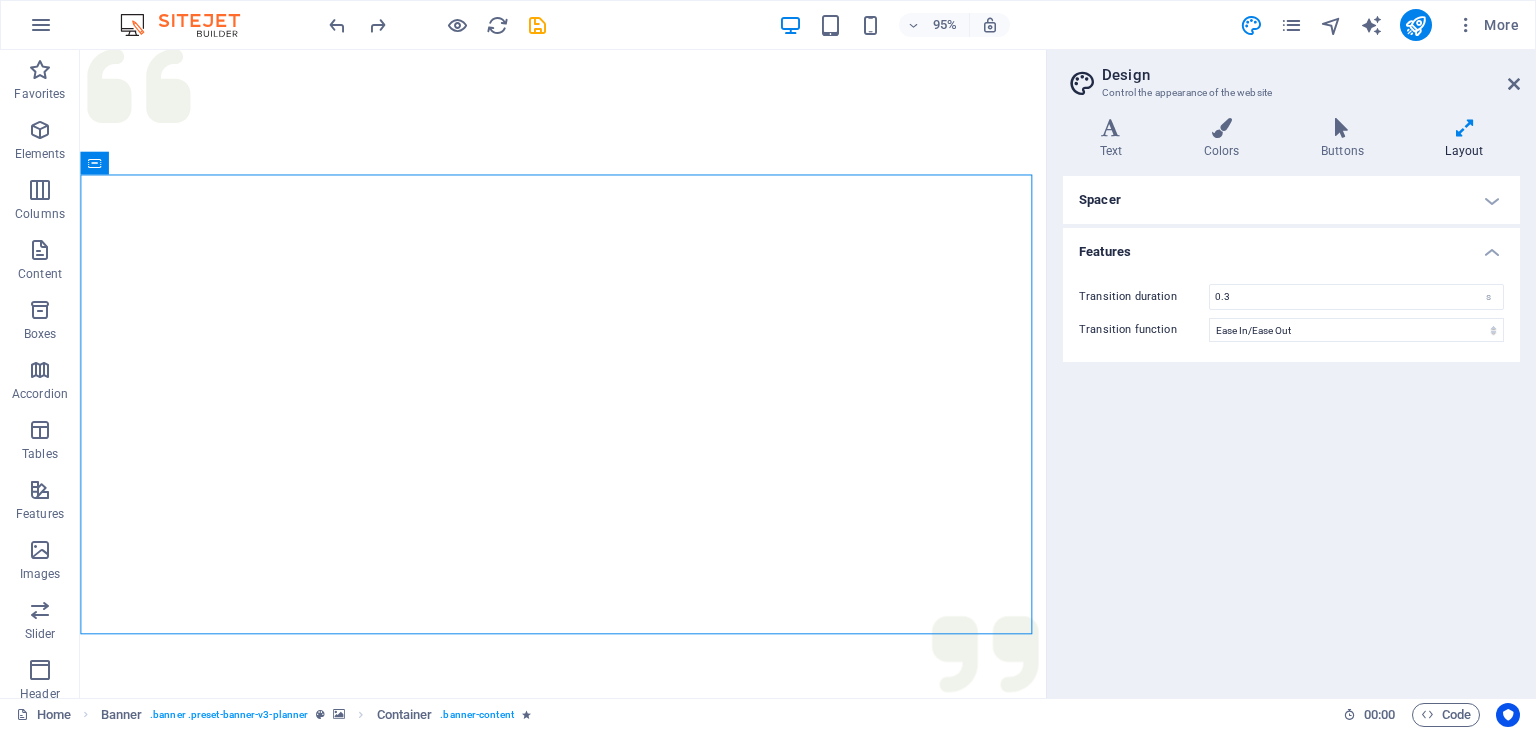 drag, startPoint x: 1308, startPoint y: 580, endPoint x: 1145, endPoint y: 503, distance: 180.27202 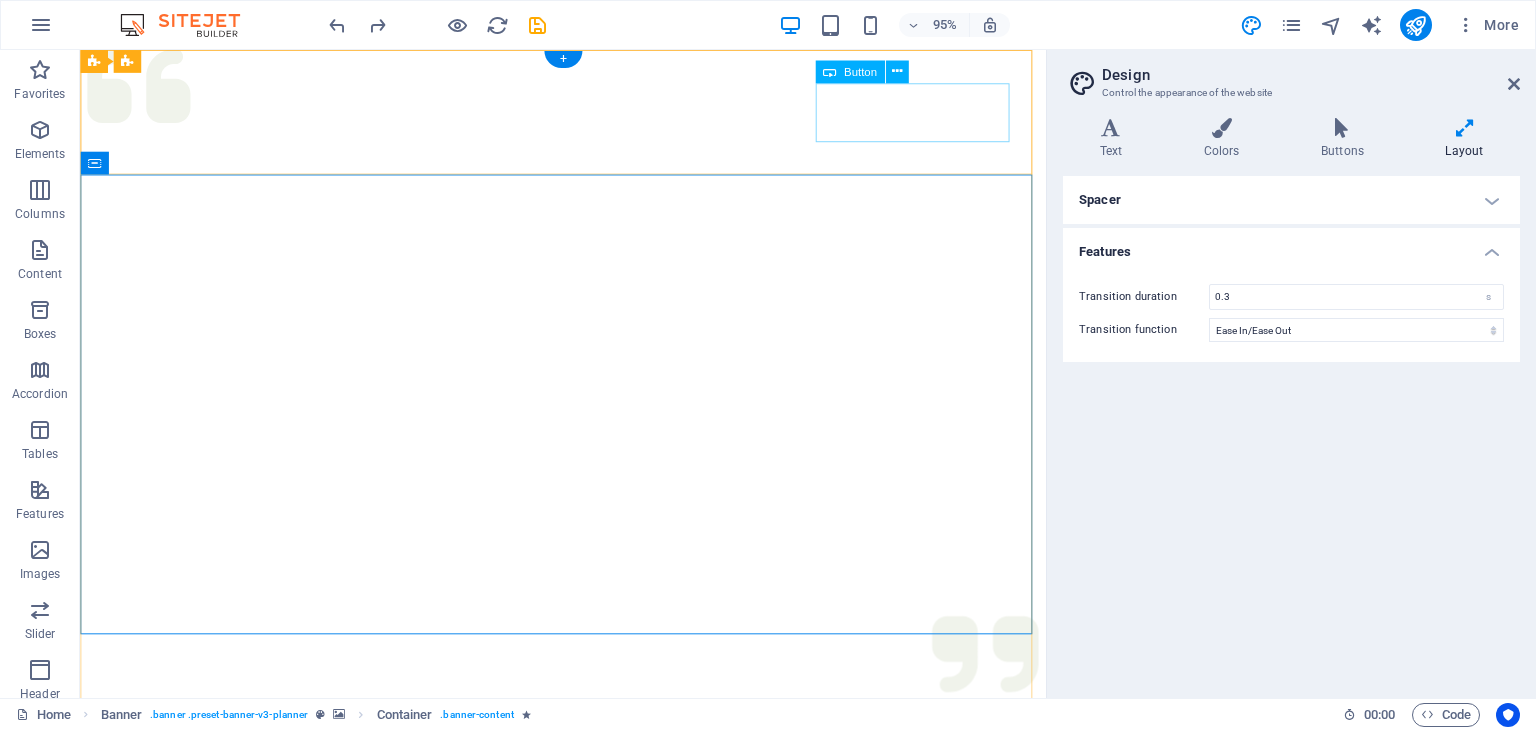 click on "Get in touch" at bounding box center (588, 1168) 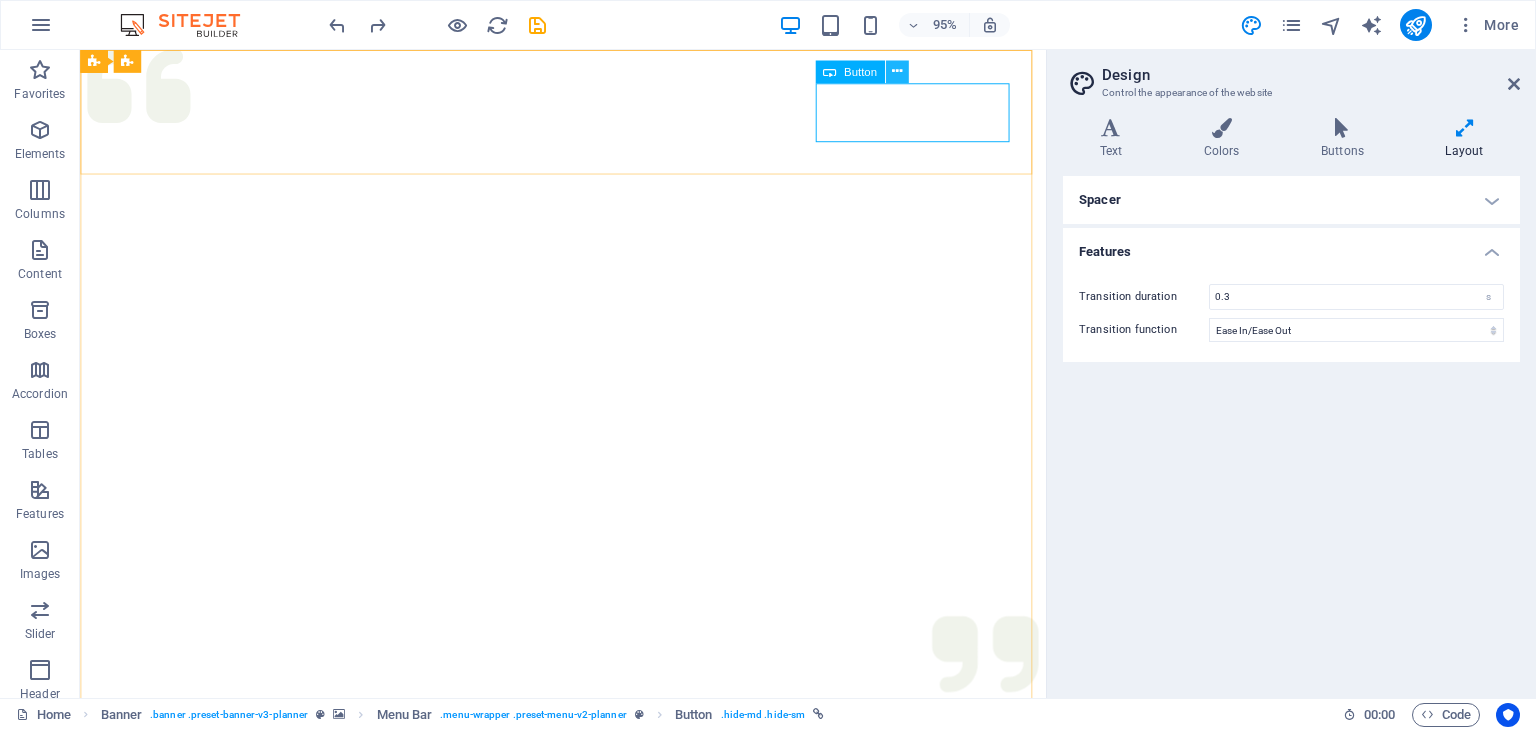 click at bounding box center (896, 71) 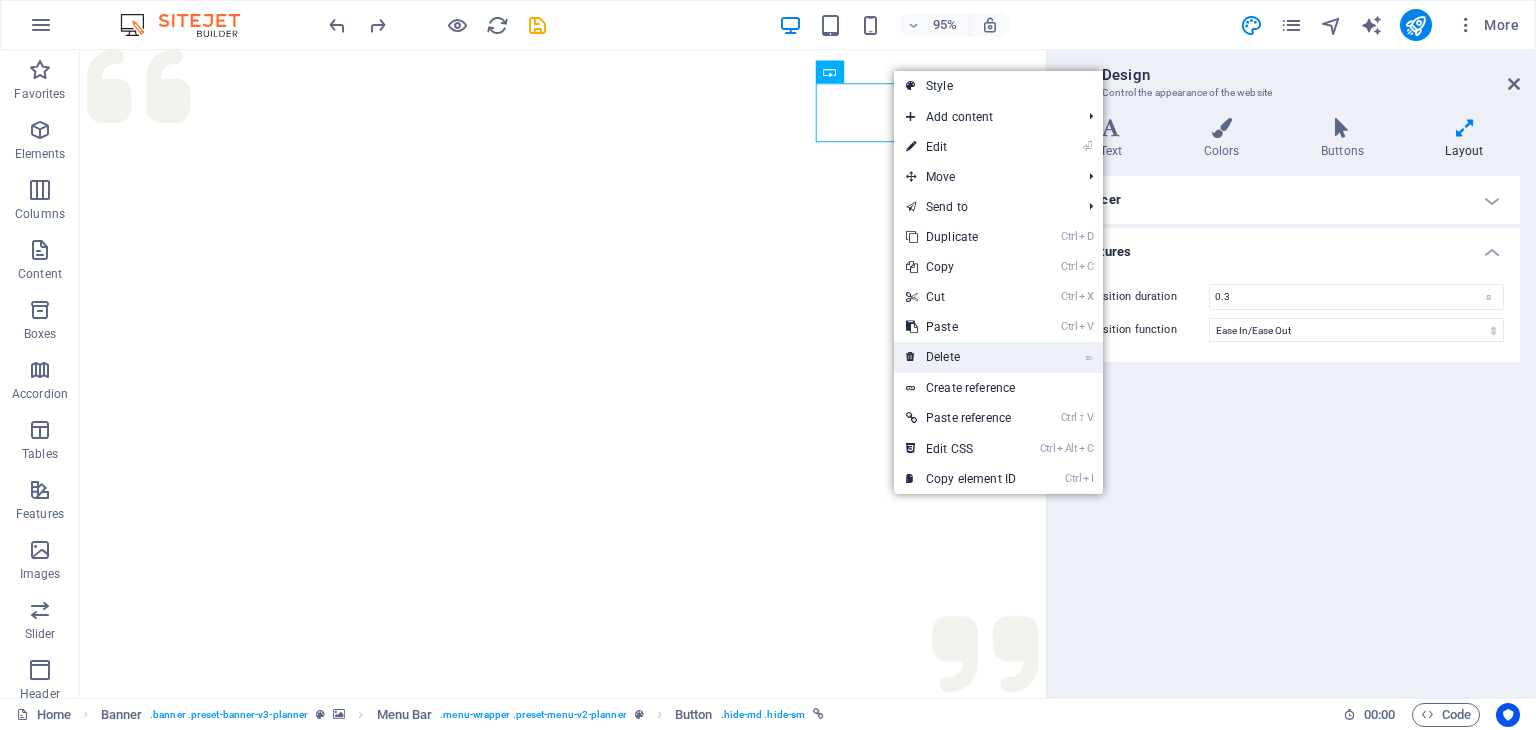click on "⌦  Delete" at bounding box center [961, 357] 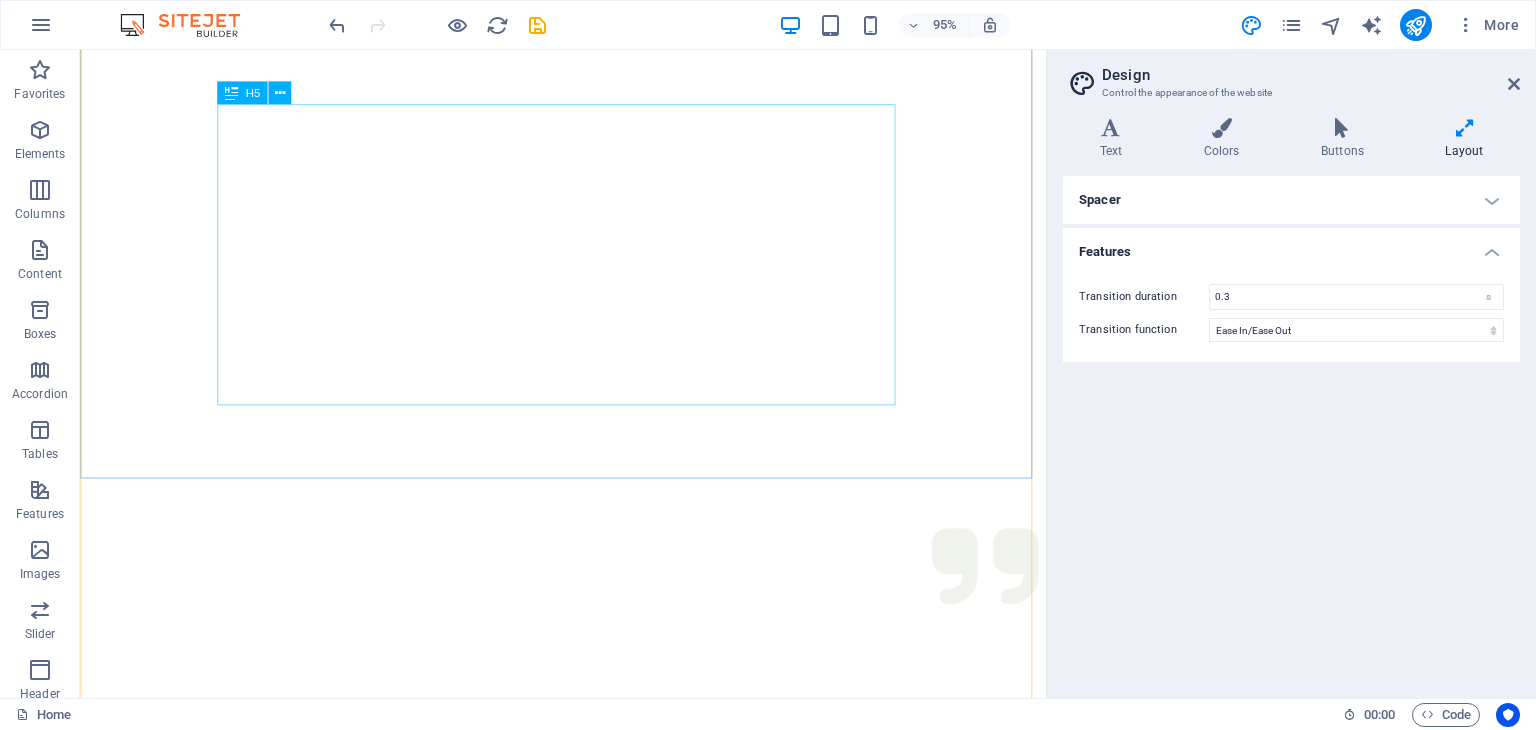 scroll, scrollTop: 200, scrollLeft: 0, axis: vertical 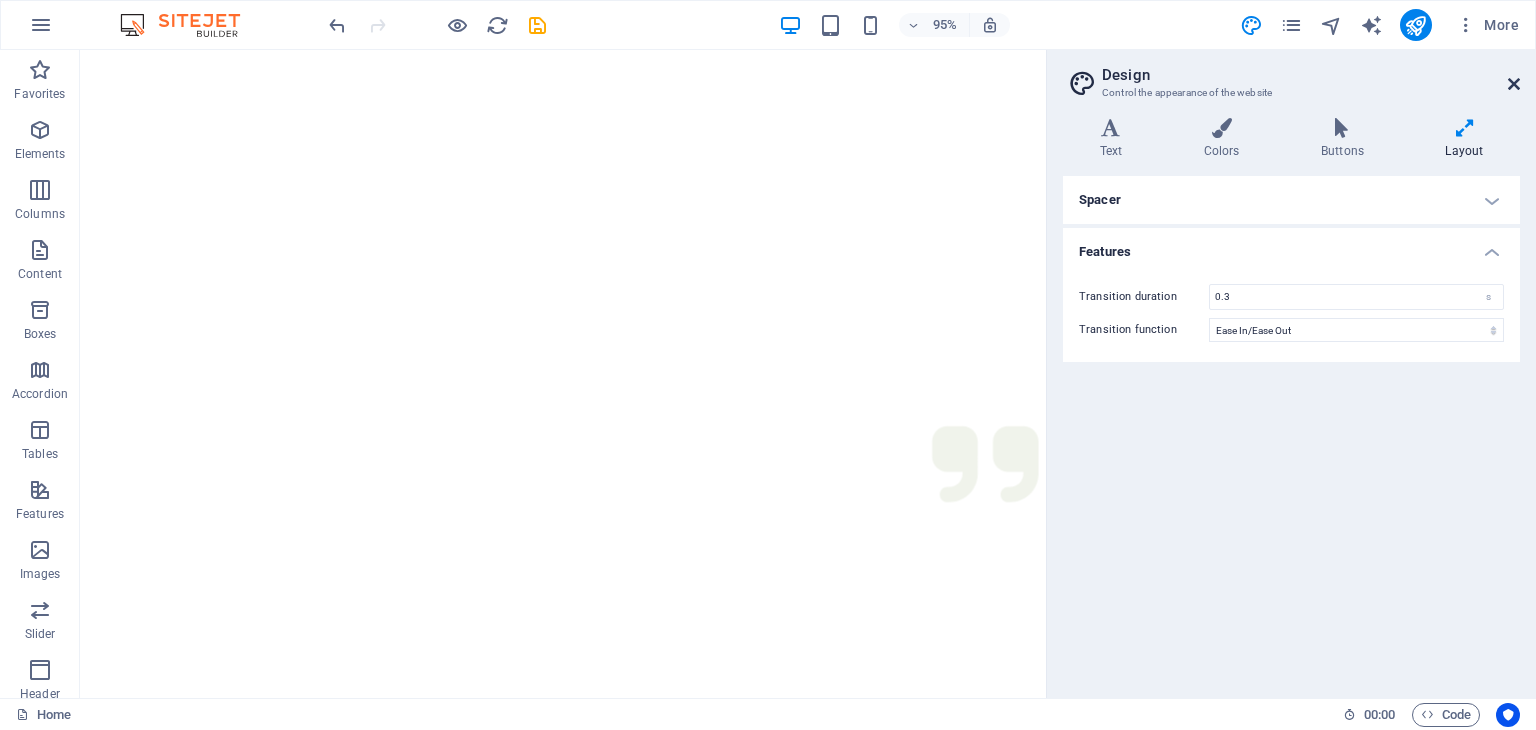 click at bounding box center (1514, 84) 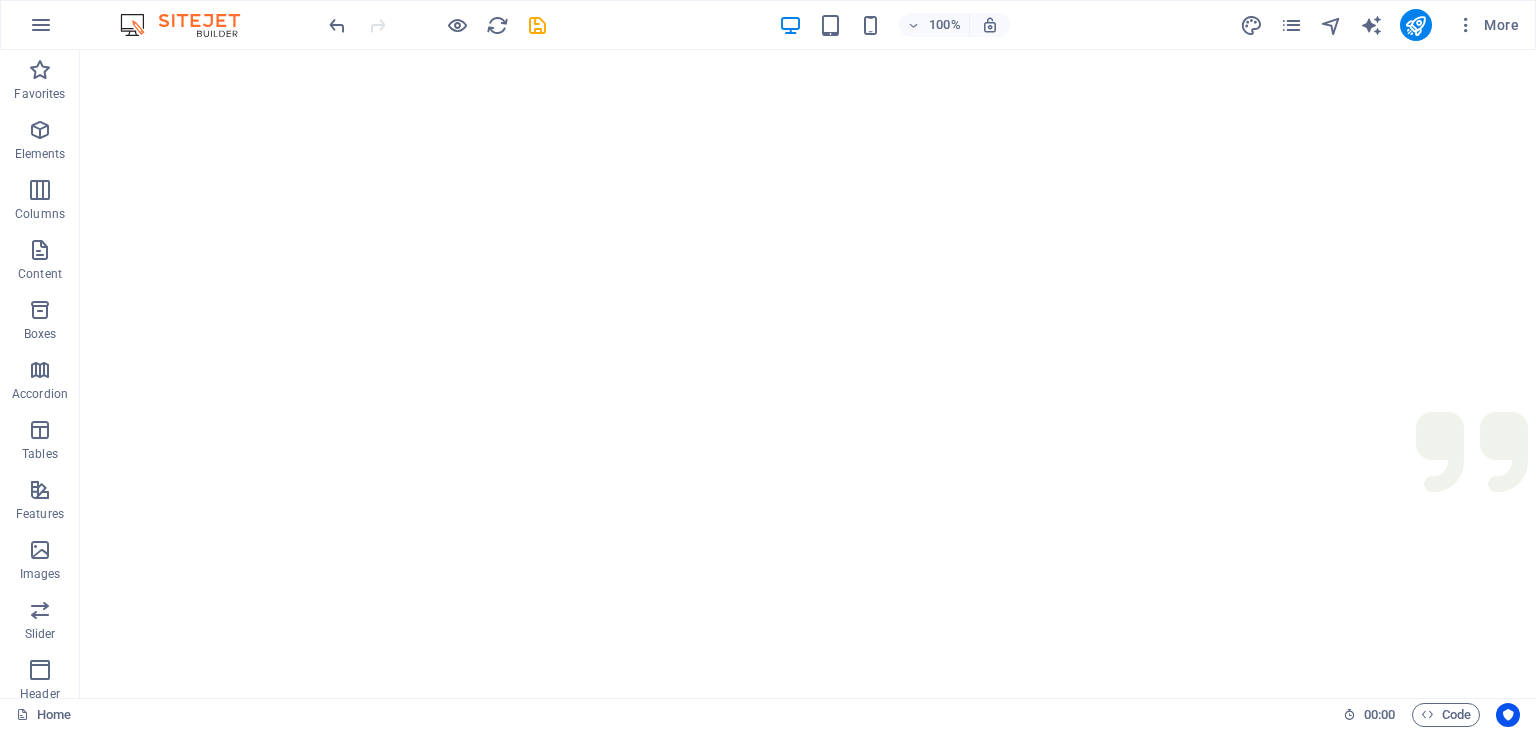 scroll, scrollTop: 0, scrollLeft: 0, axis: both 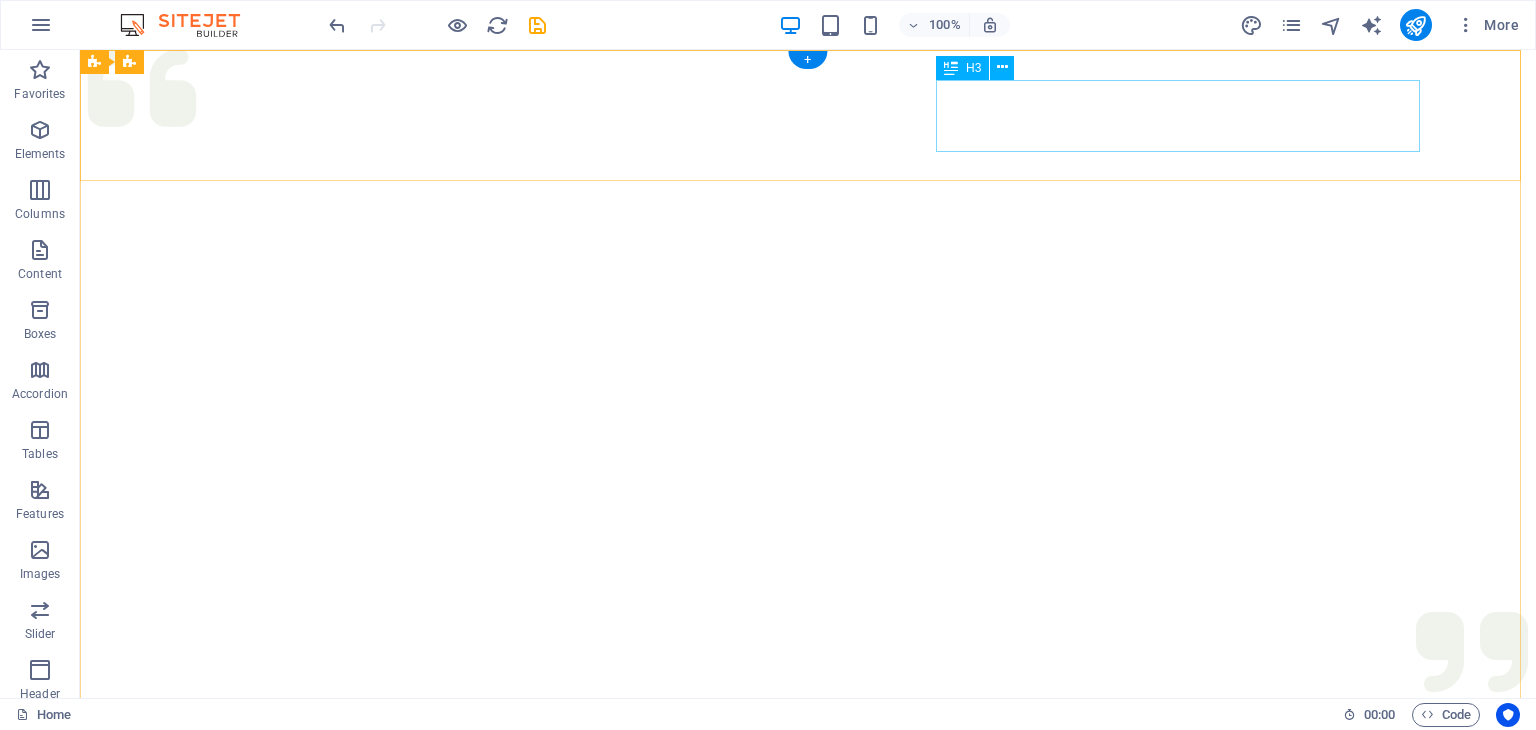 click on "VEGGIE DELIGHTS EXPRESS PURE VEGETARIAN RESTAURANT" at bounding box center [808, 1101] 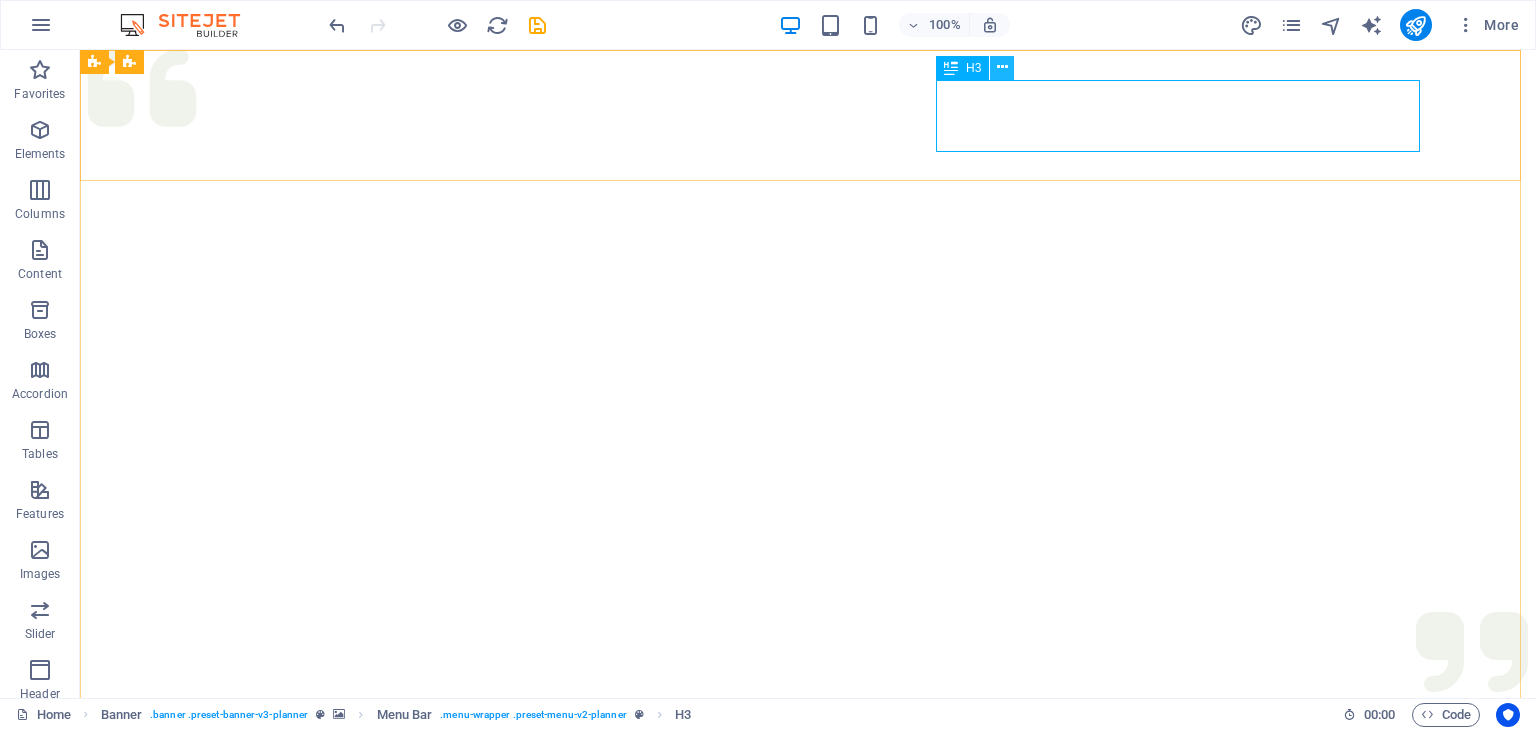 click at bounding box center (1002, 67) 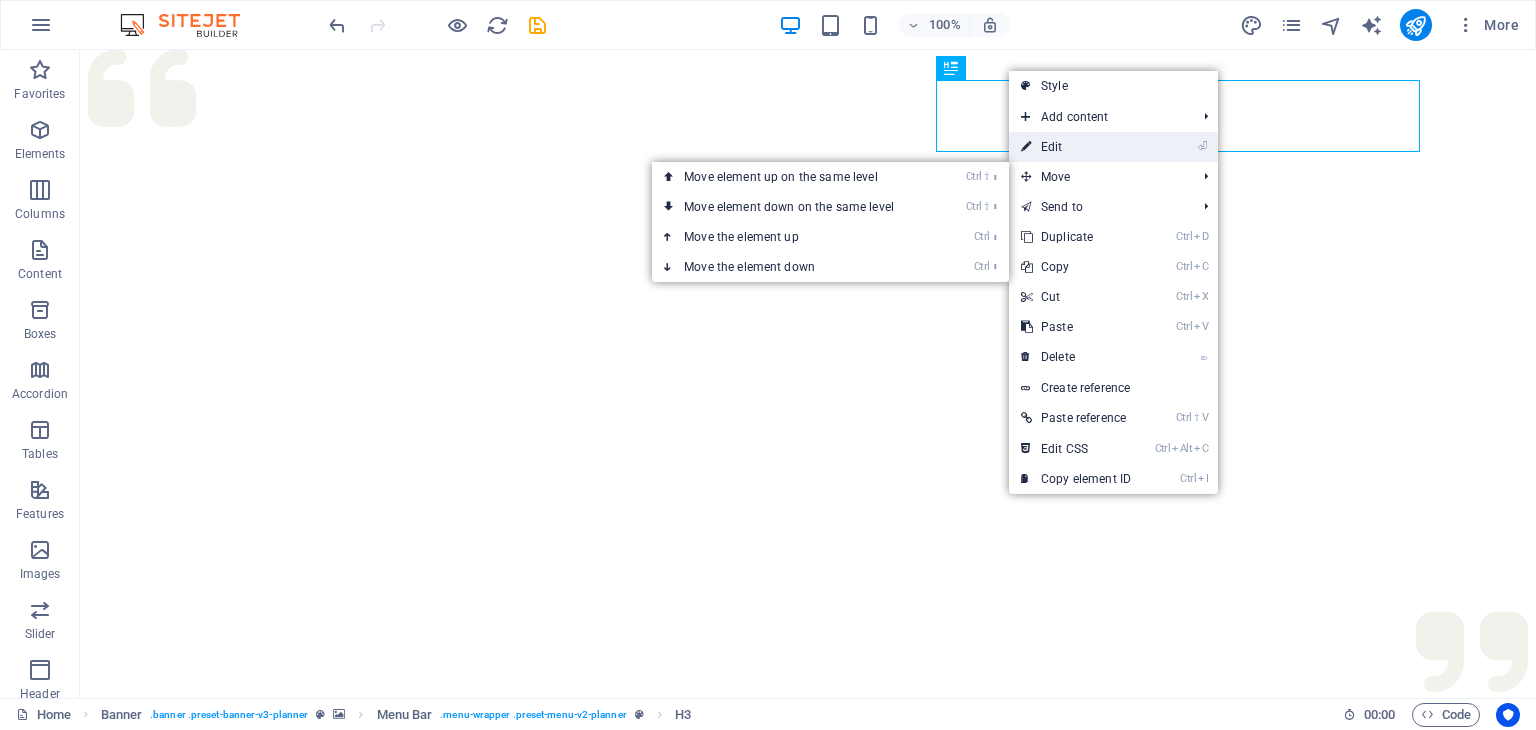 click on "⏎  Edit" at bounding box center (1076, 147) 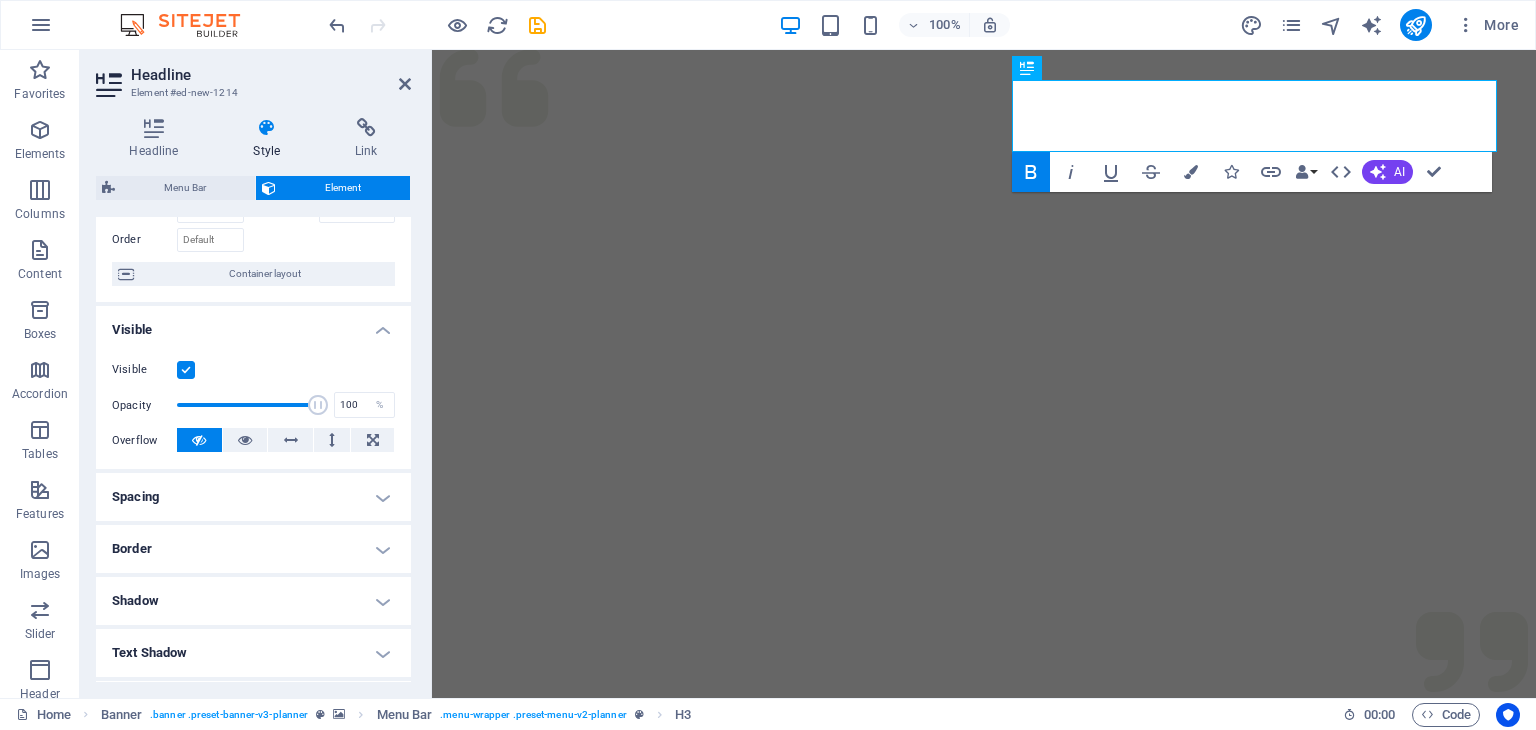 scroll, scrollTop: 0, scrollLeft: 0, axis: both 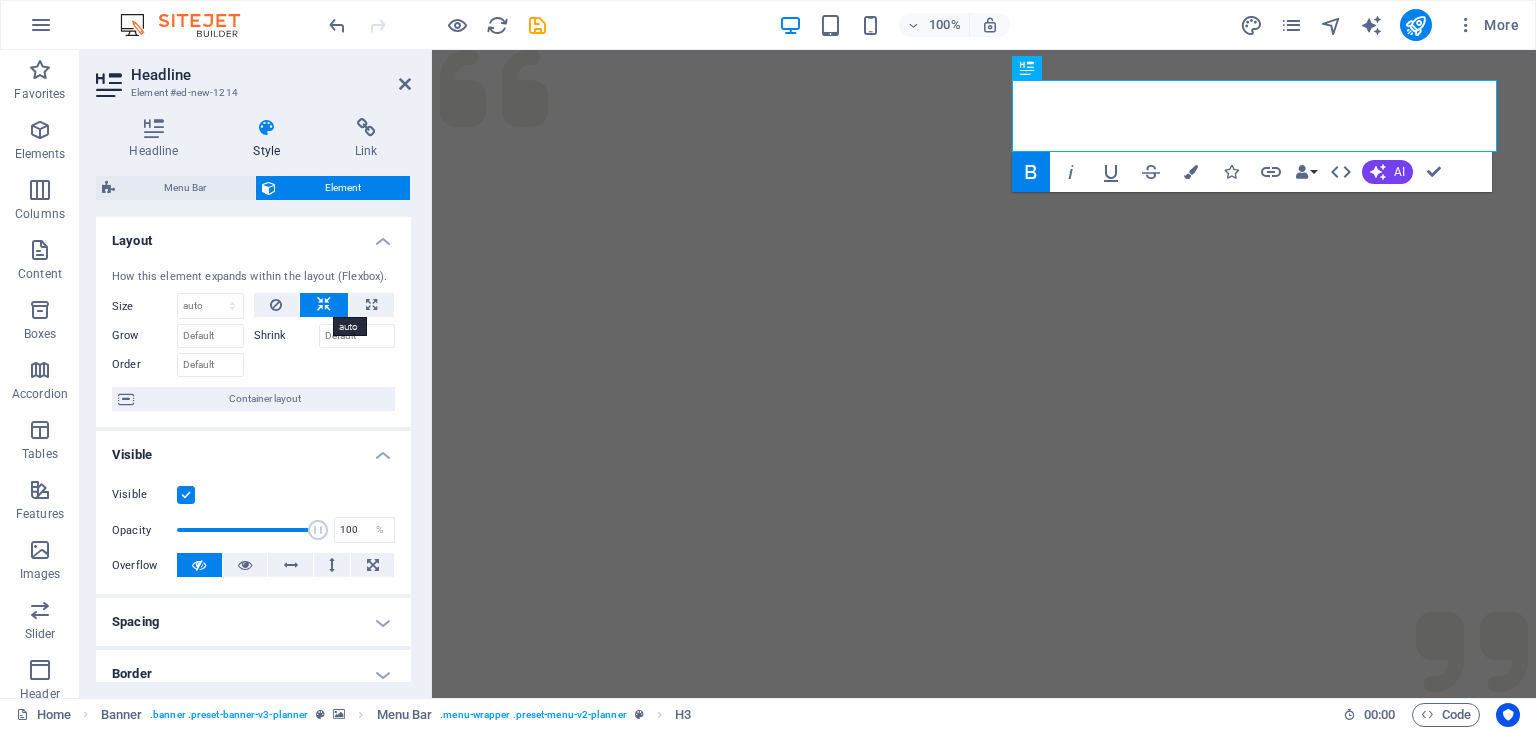 click at bounding box center (324, 305) 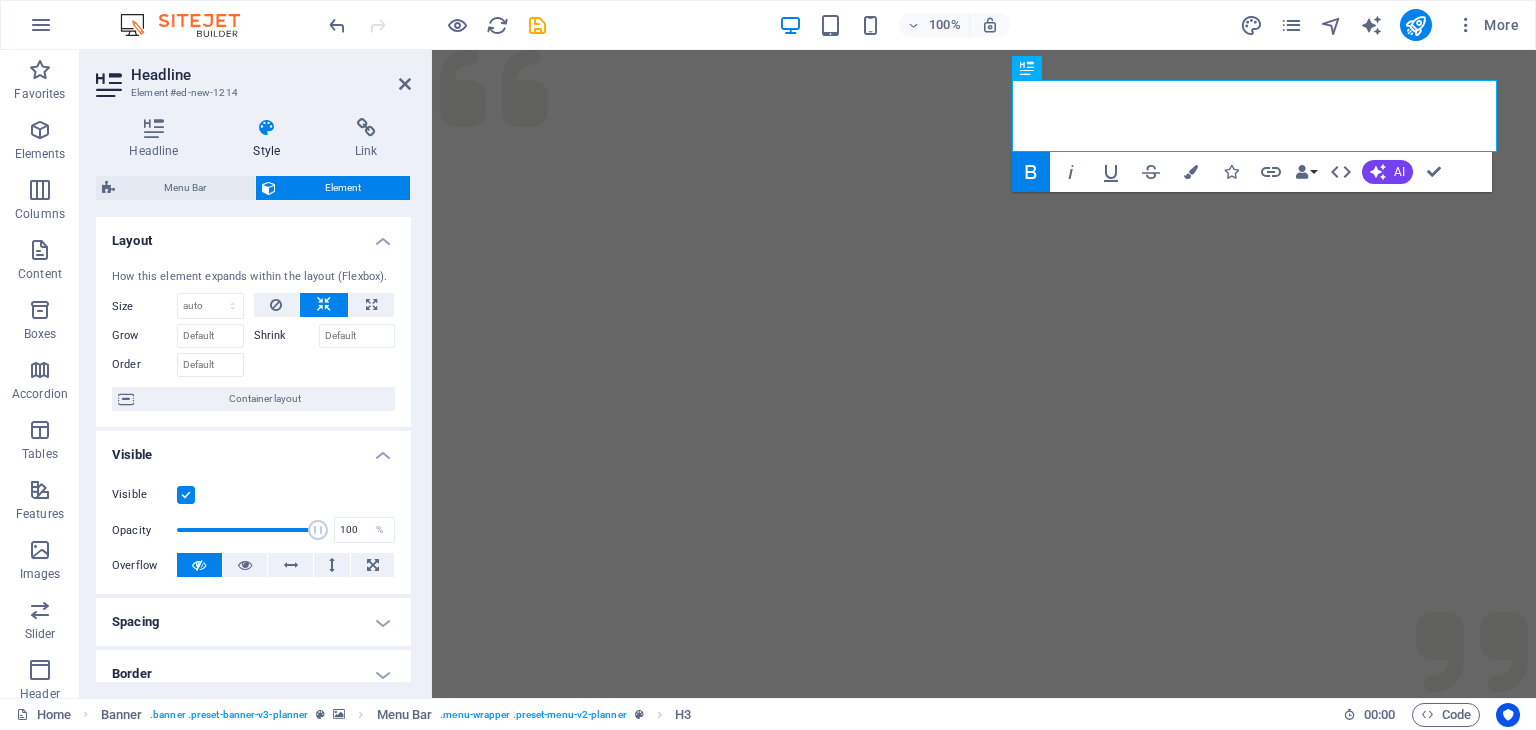 click at bounding box center (324, 305) 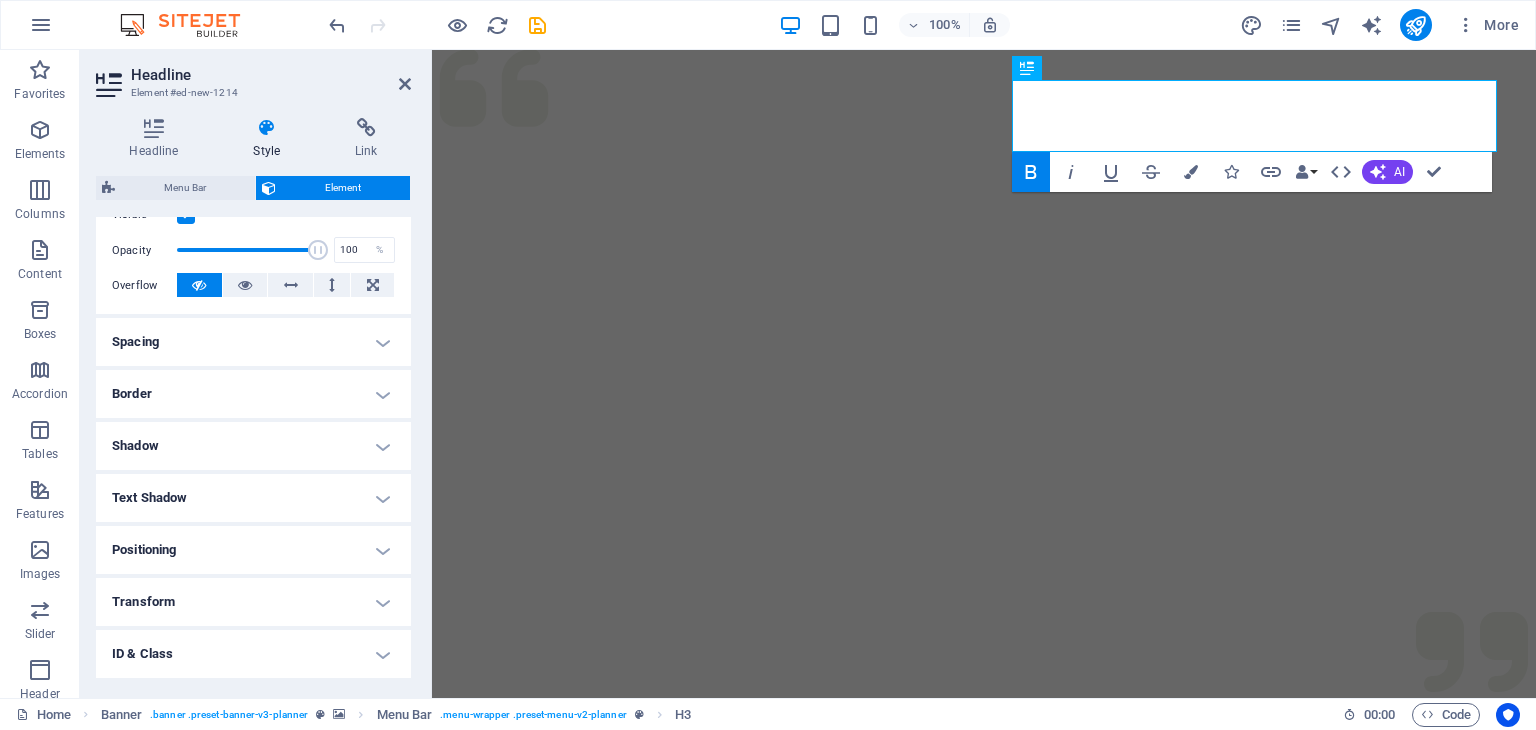 scroll, scrollTop: 380, scrollLeft: 0, axis: vertical 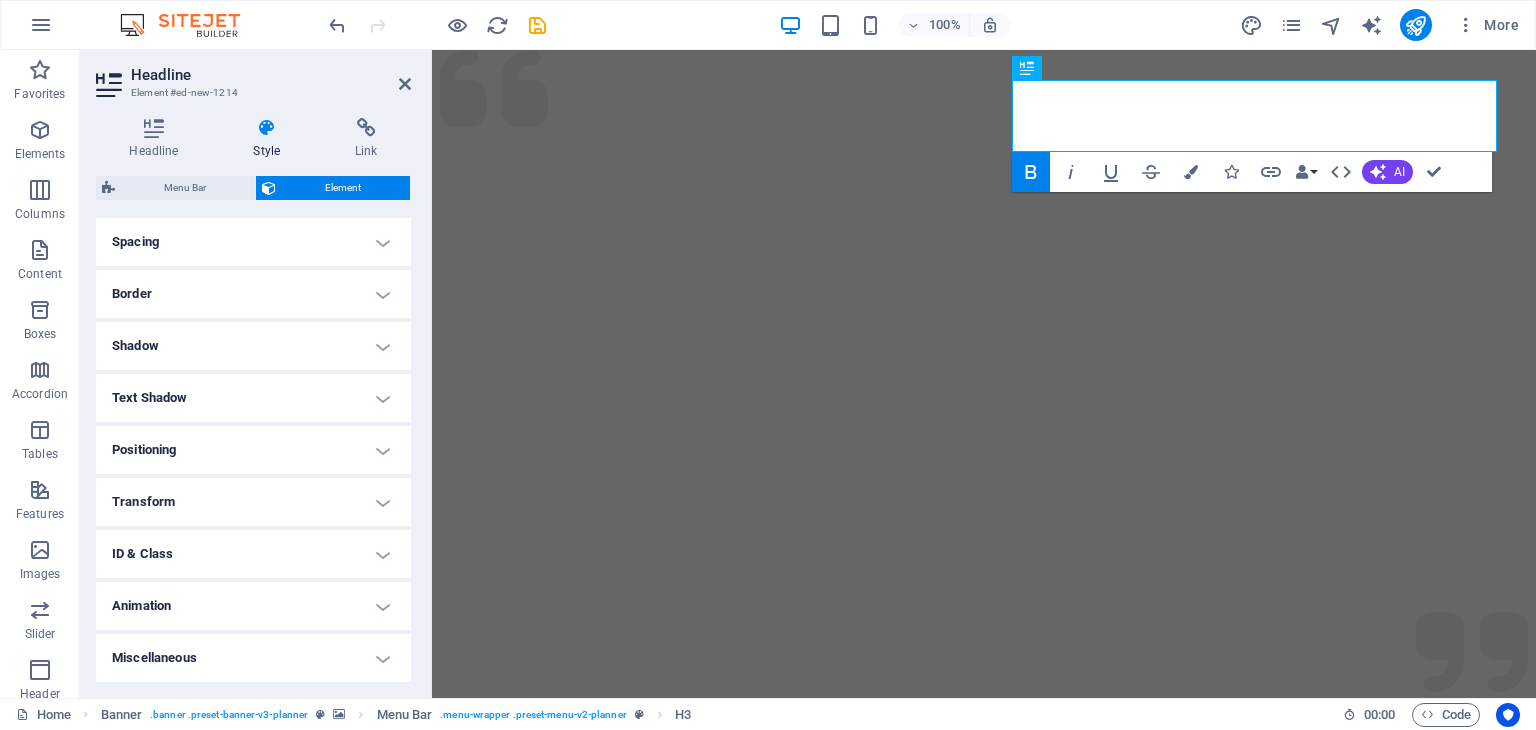 click on "Positioning" at bounding box center [253, 450] 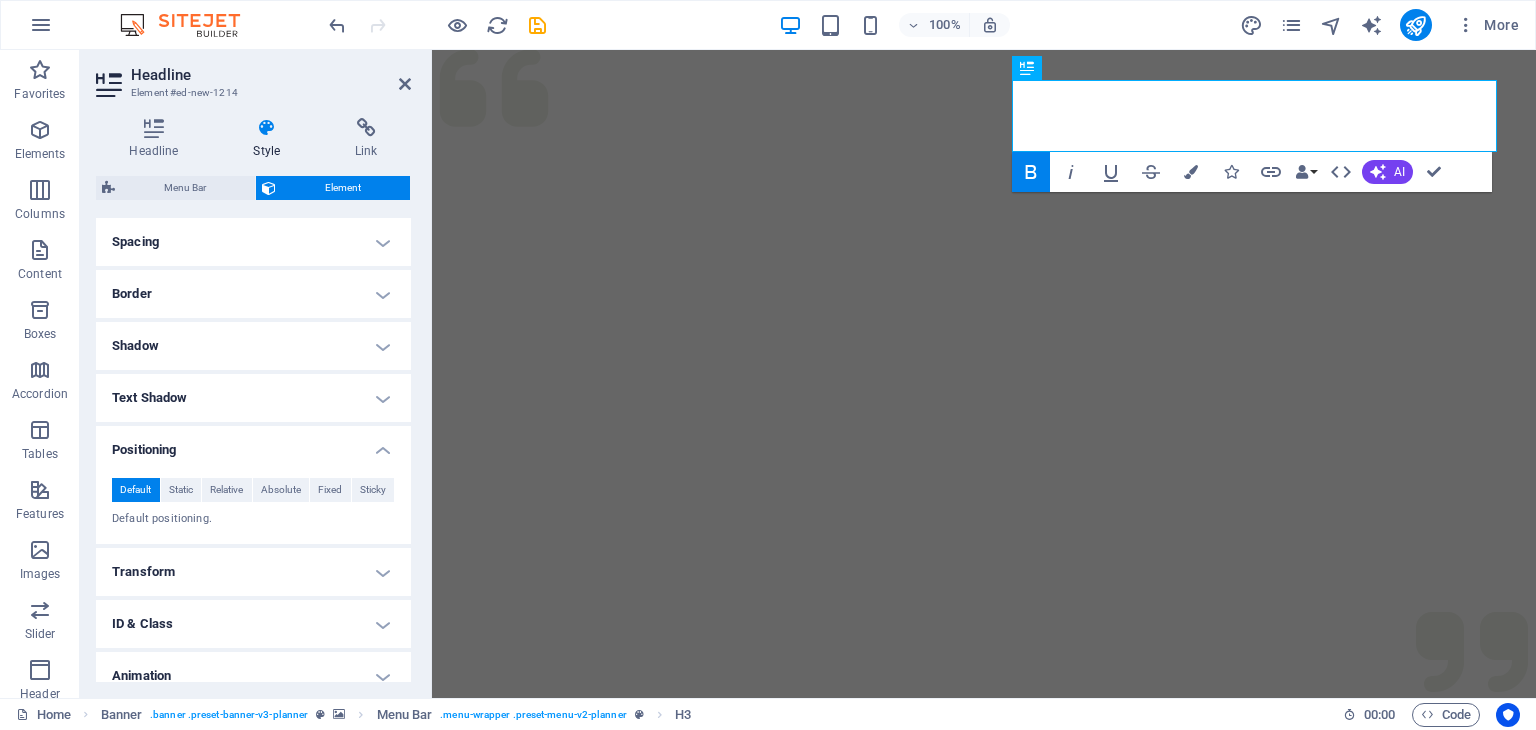 click on "Positioning" at bounding box center [253, 444] 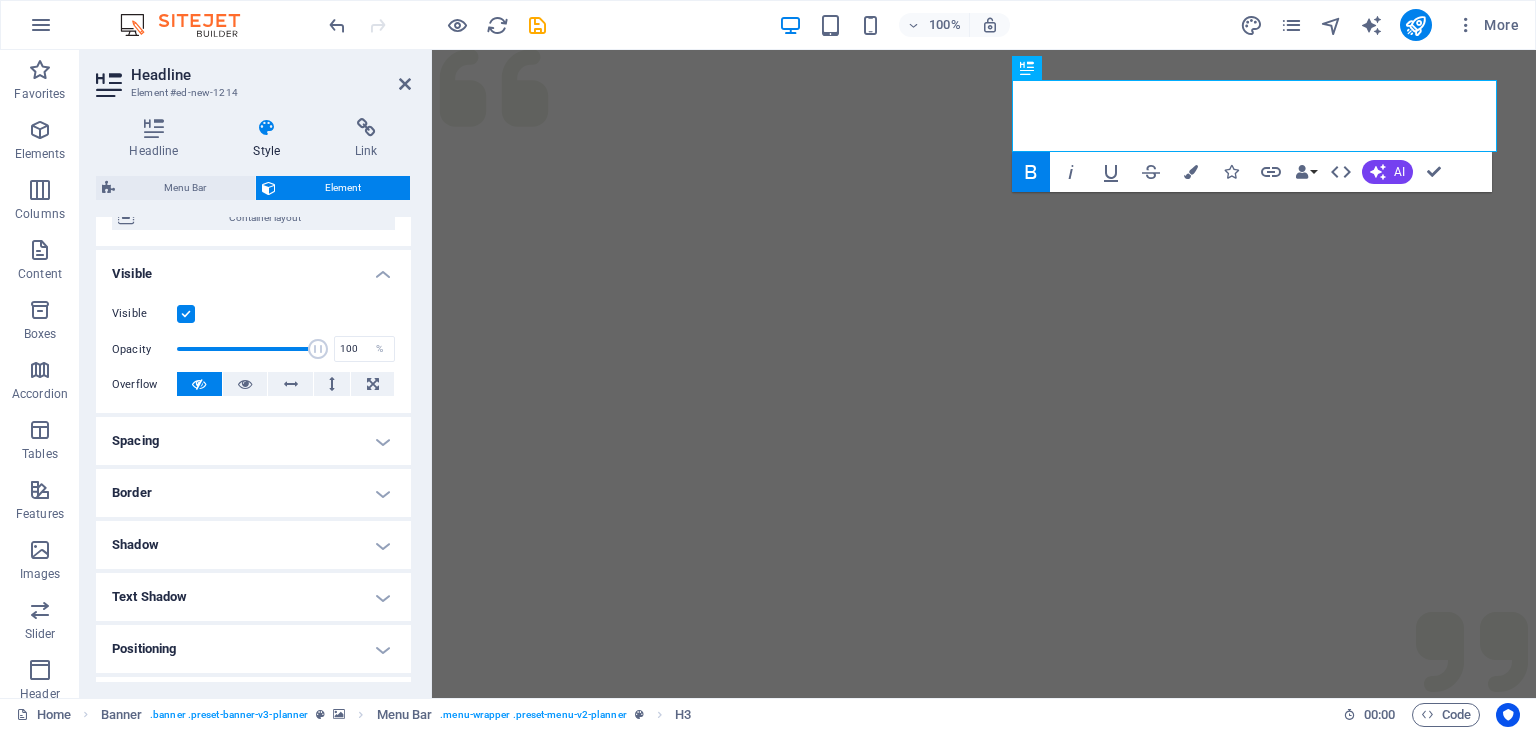 scroll, scrollTop: 180, scrollLeft: 0, axis: vertical 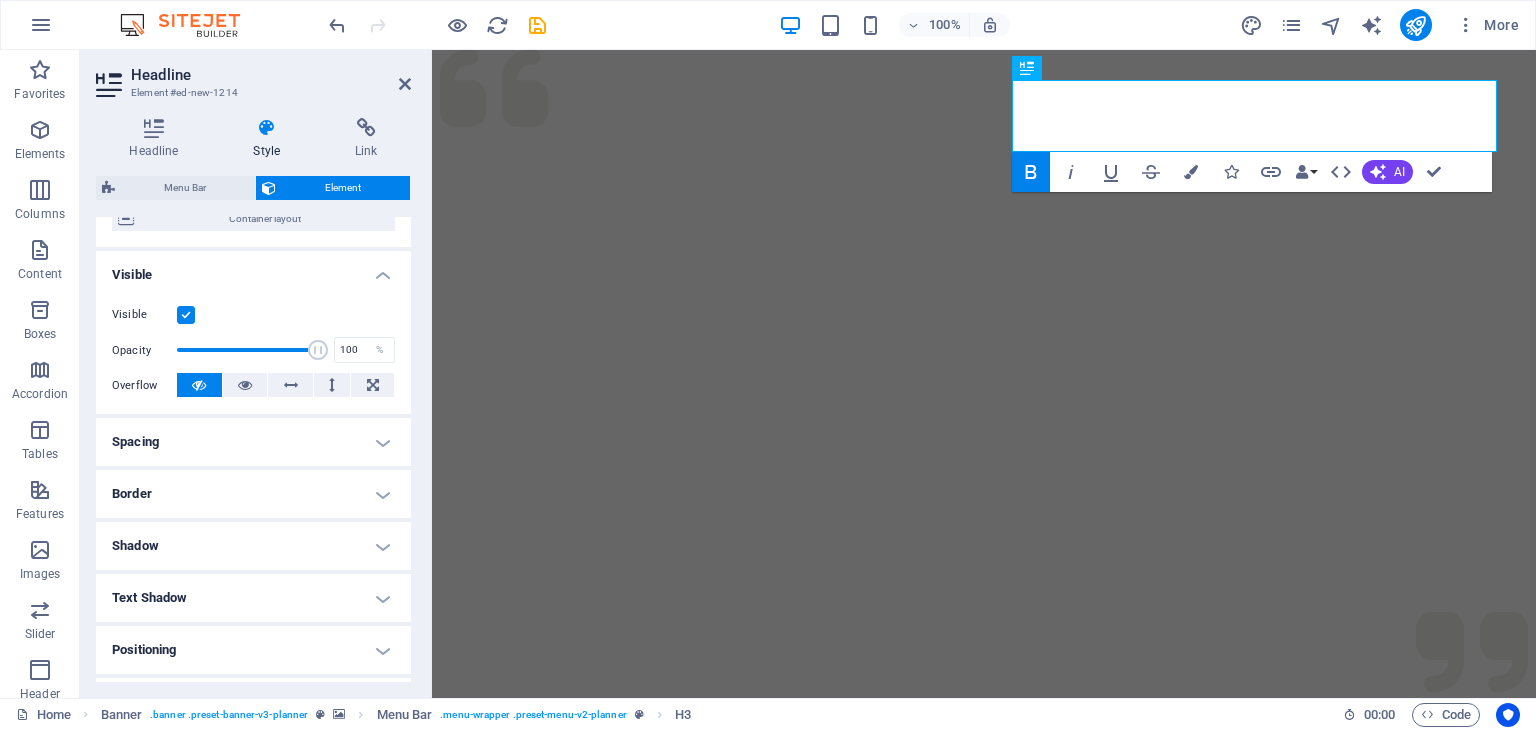 click on "Spacing" at bounding box center (253, 442) 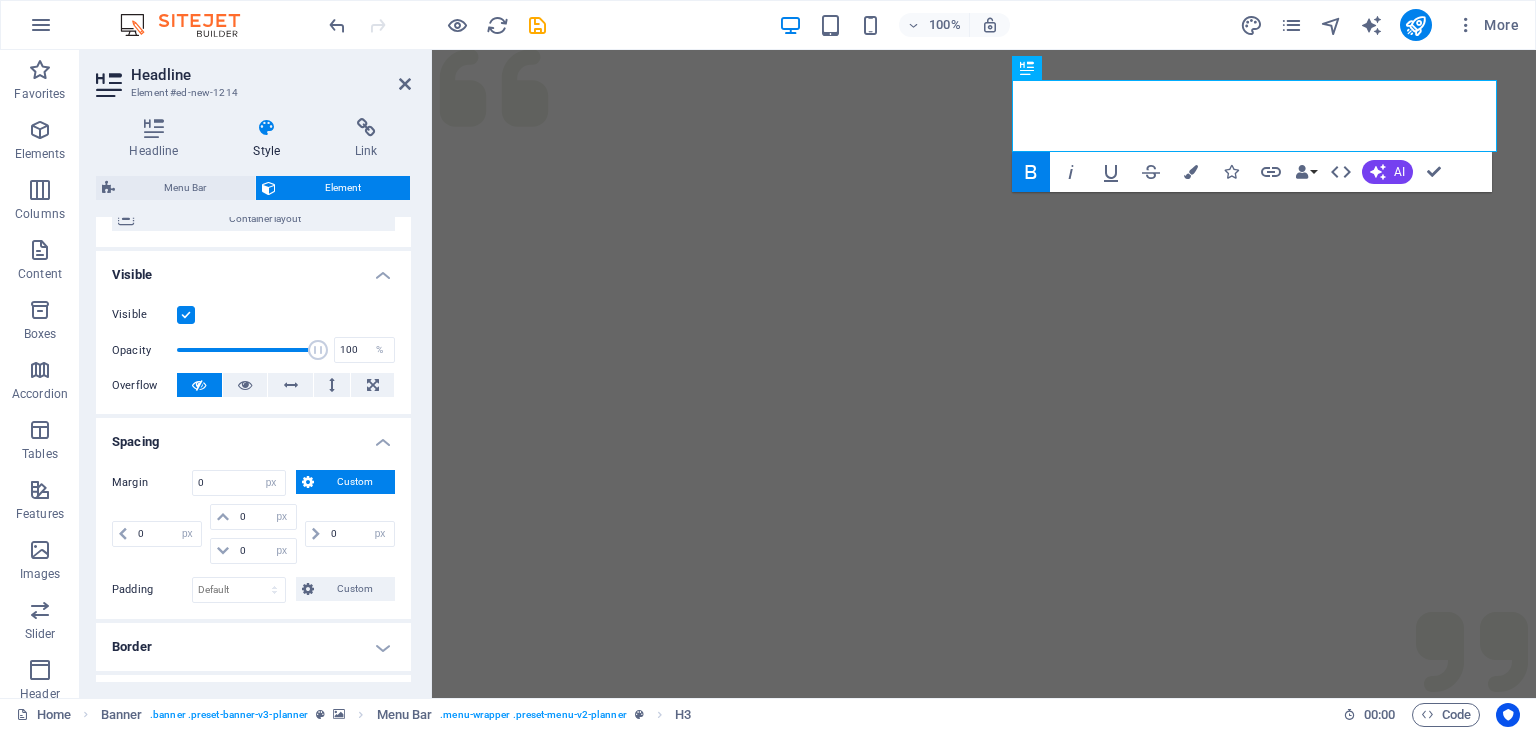 click on "Spacing" at bounding box center (253, 436) 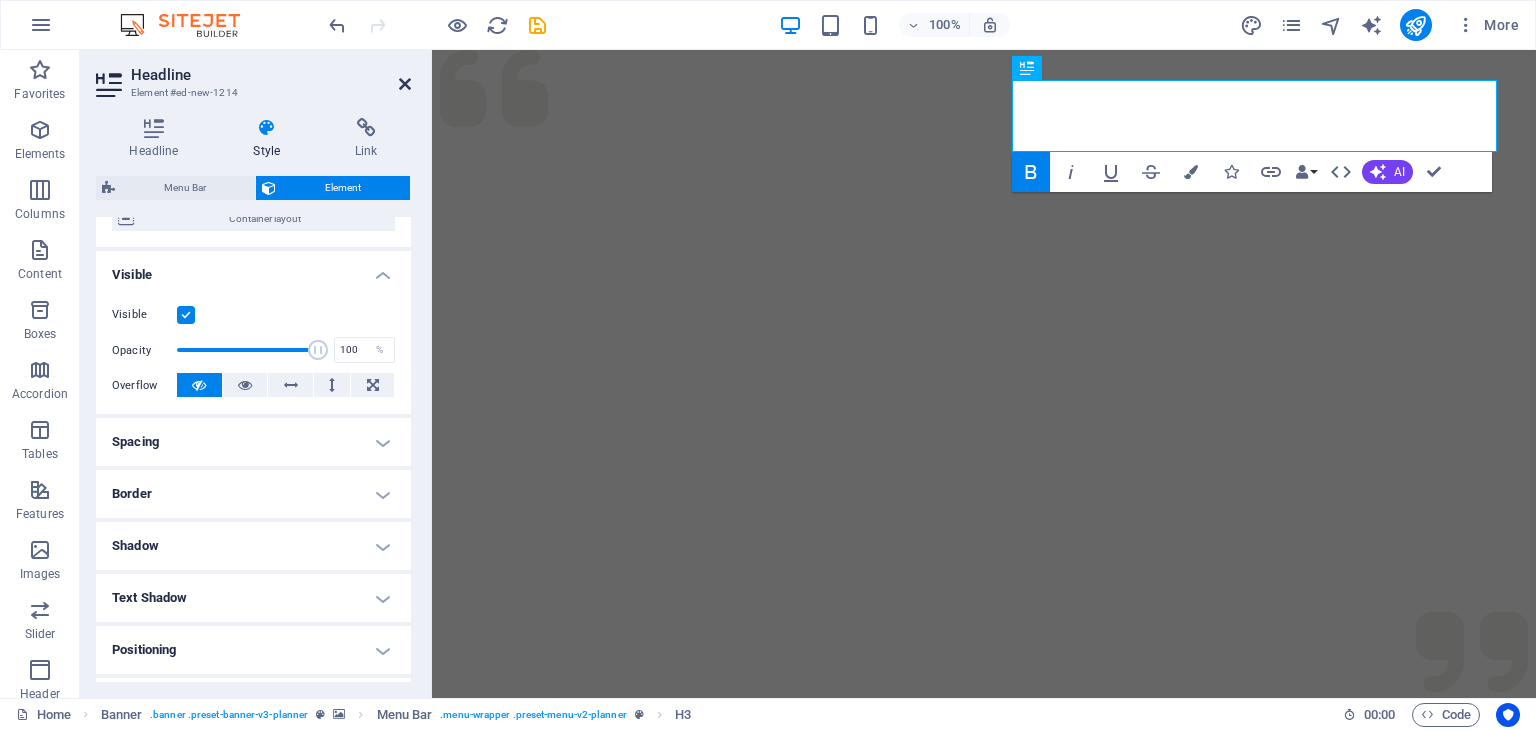 click at bounding box center [405, 84] 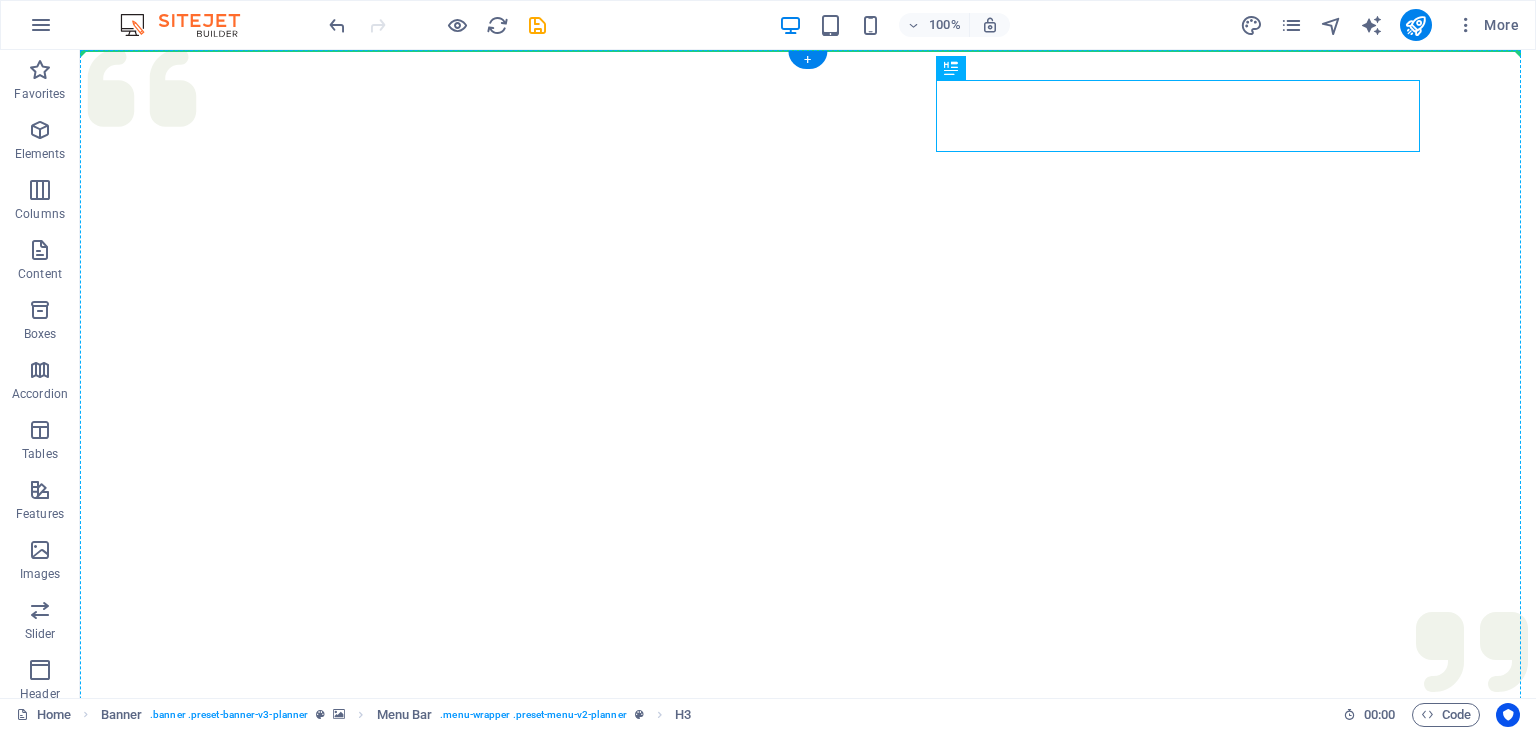 drag, startPoint x: 1004, startPoint y: 104, endPoint x: 598, endPoint y: 104, distance: 406 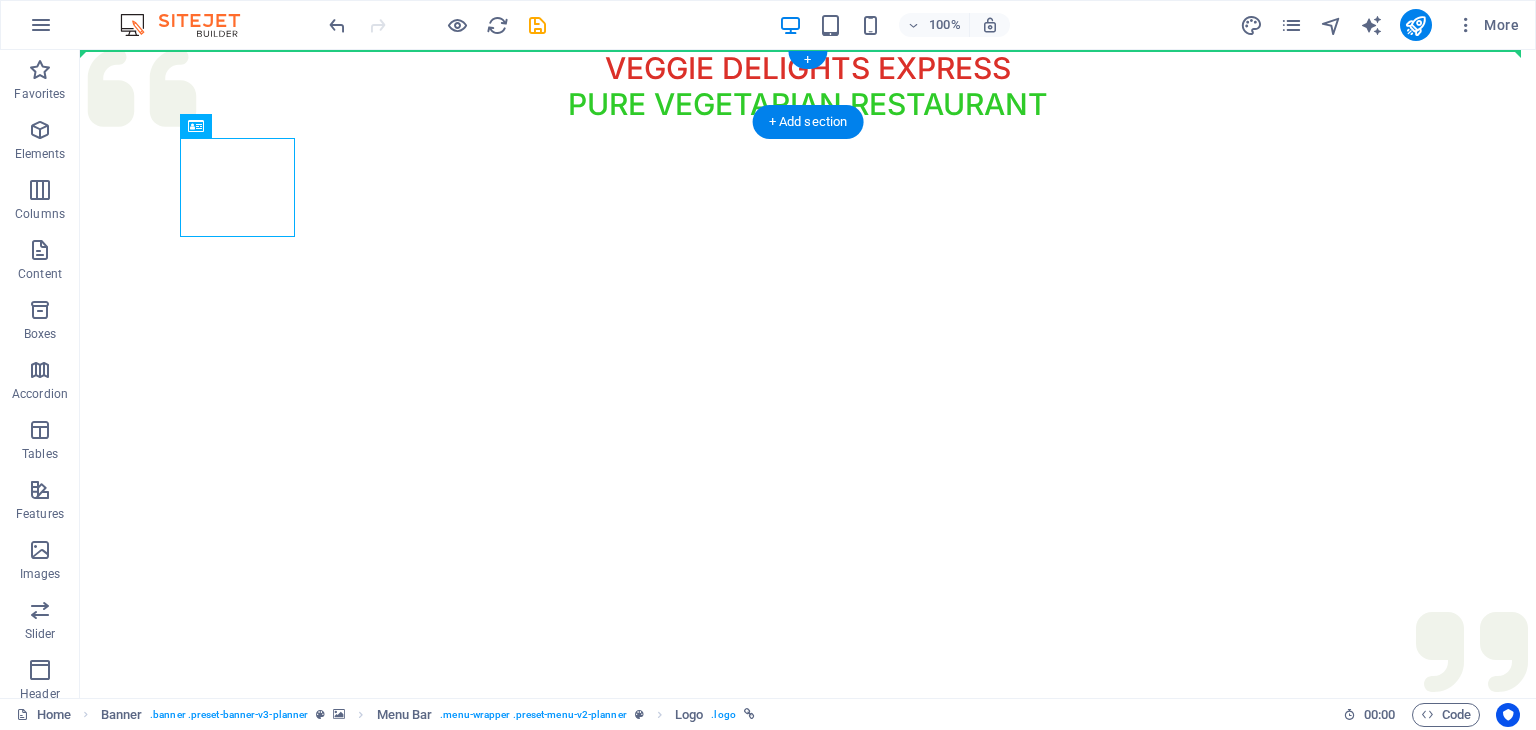 drag, startPoint x: 228, startPoint y: 169, endPoint x: 161, endPoint y: 85, distance: 107.44766 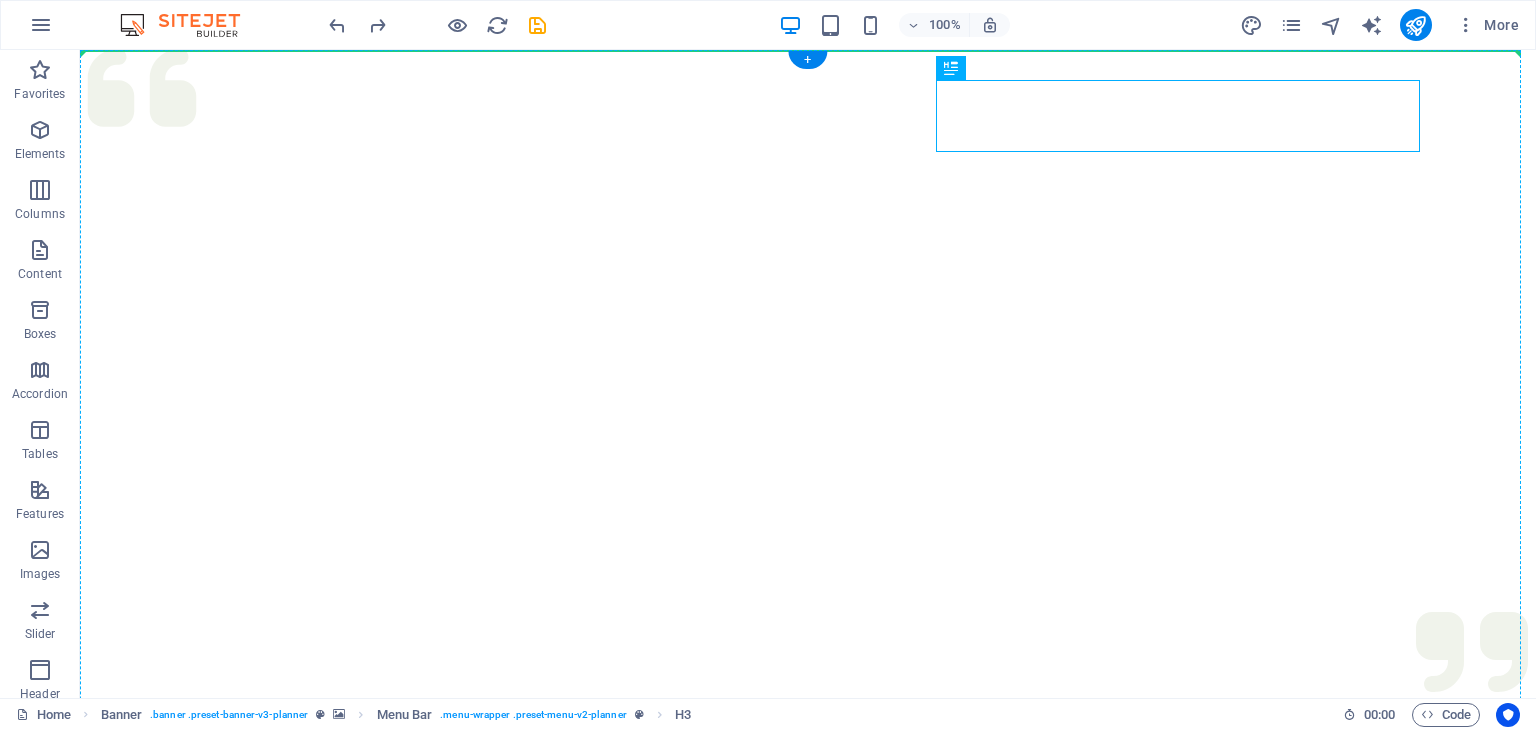 drag, startPoint x: 1044, startPoint y: 103, endPoint x: 668, endPoint y: 121, distance: 376.4306 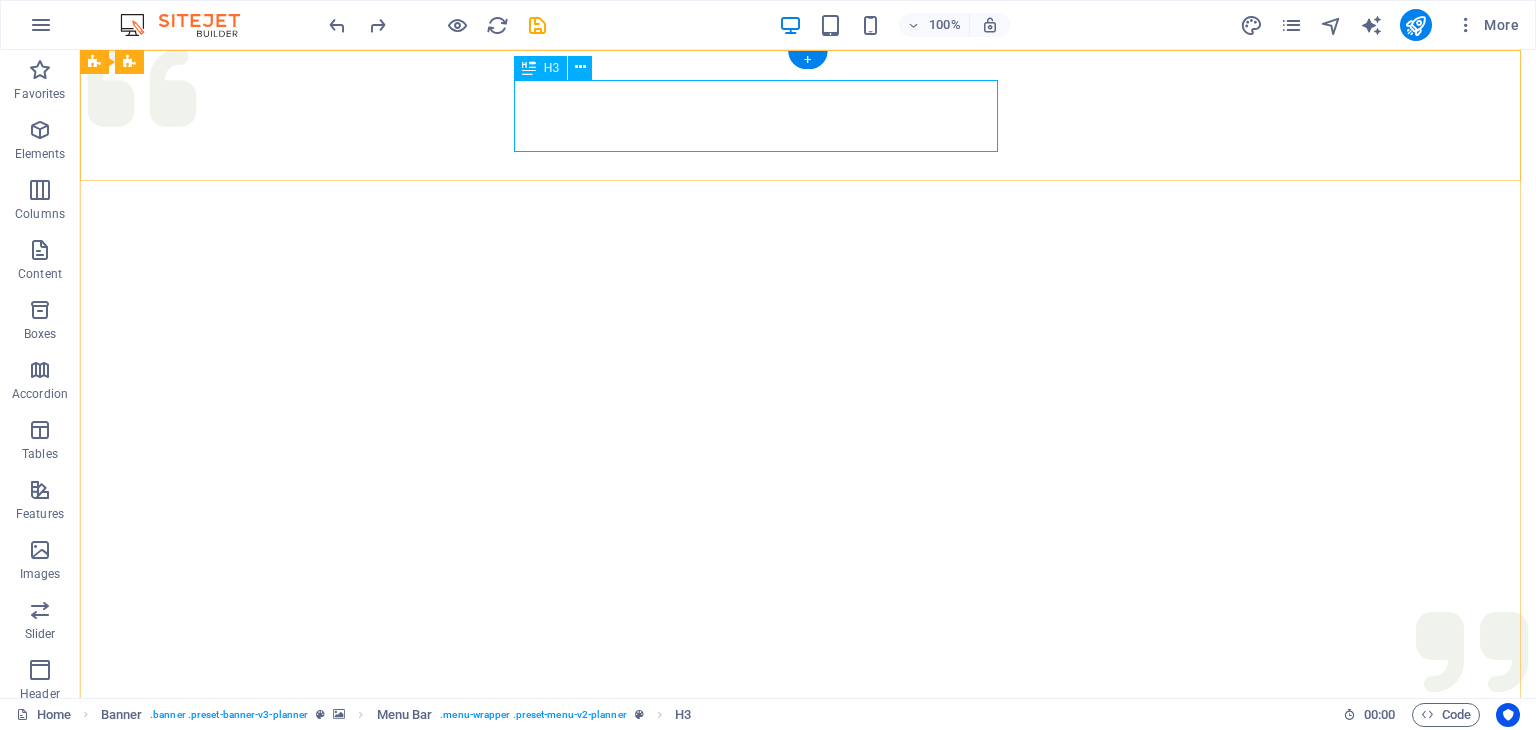 click on "VEGGIE DELIGHTS EXPRESS PURE VEGETARIAN RESTAURANT" at bounding box center (808, 1101) 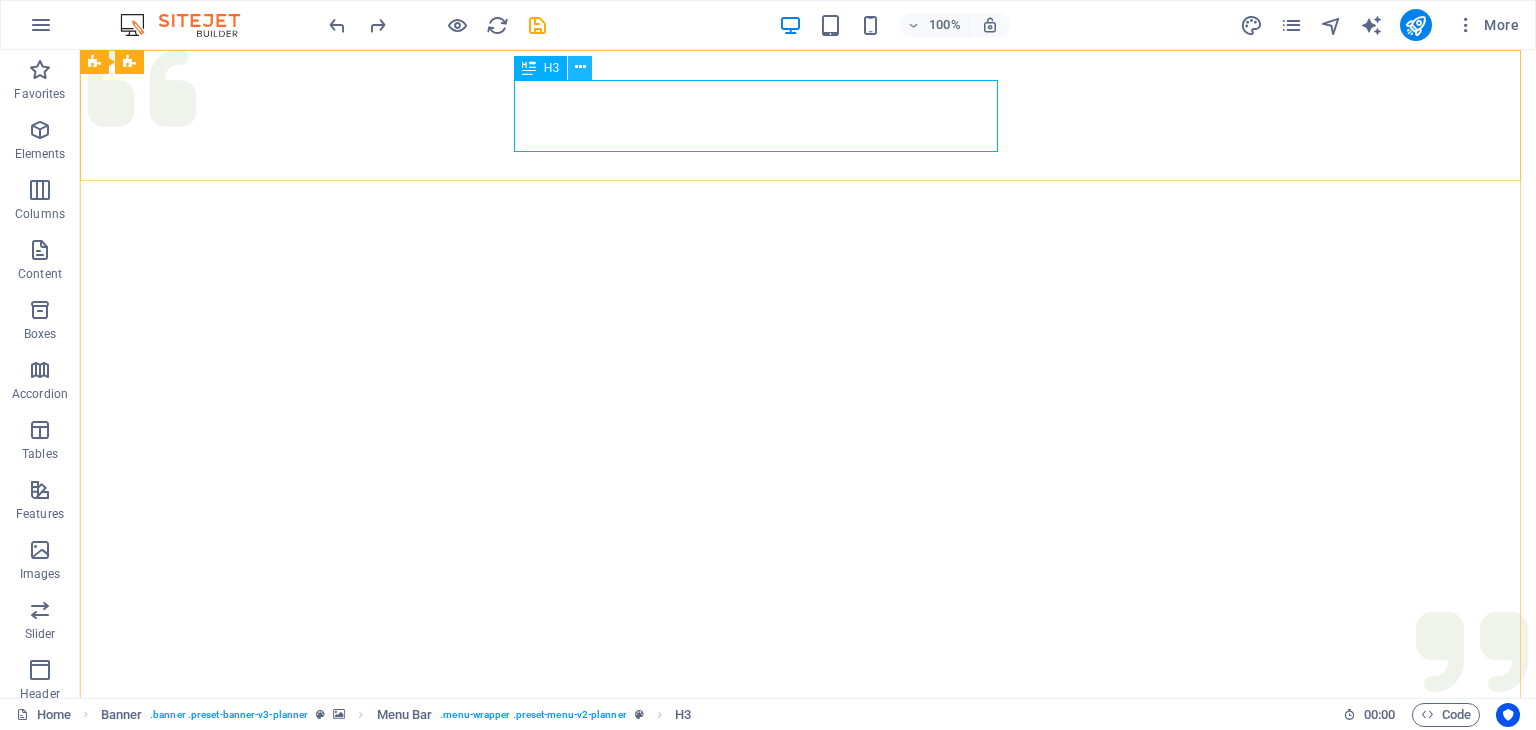 click at bounding box center [580, 67] 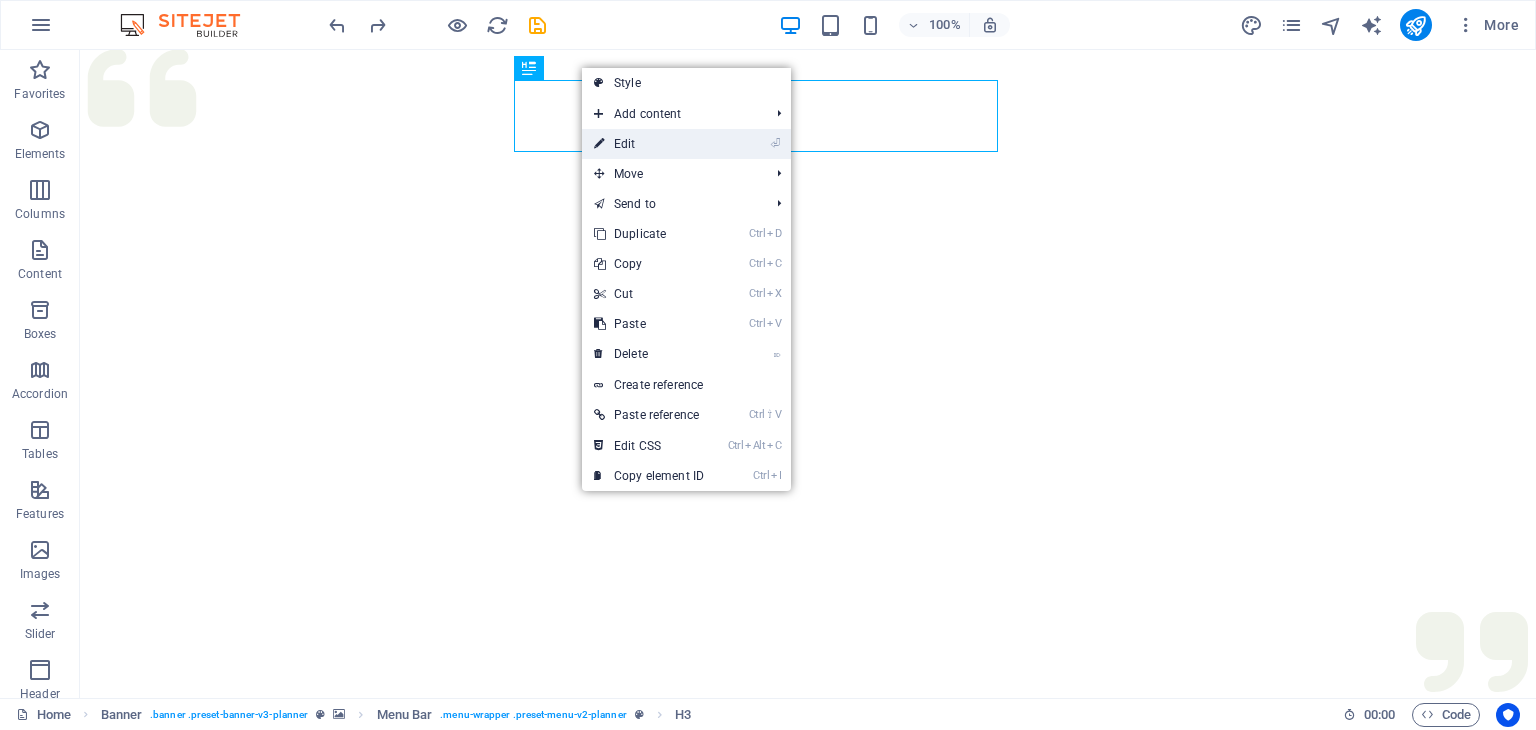 click on "⏎  Edit" at bounding box center (649, 144) 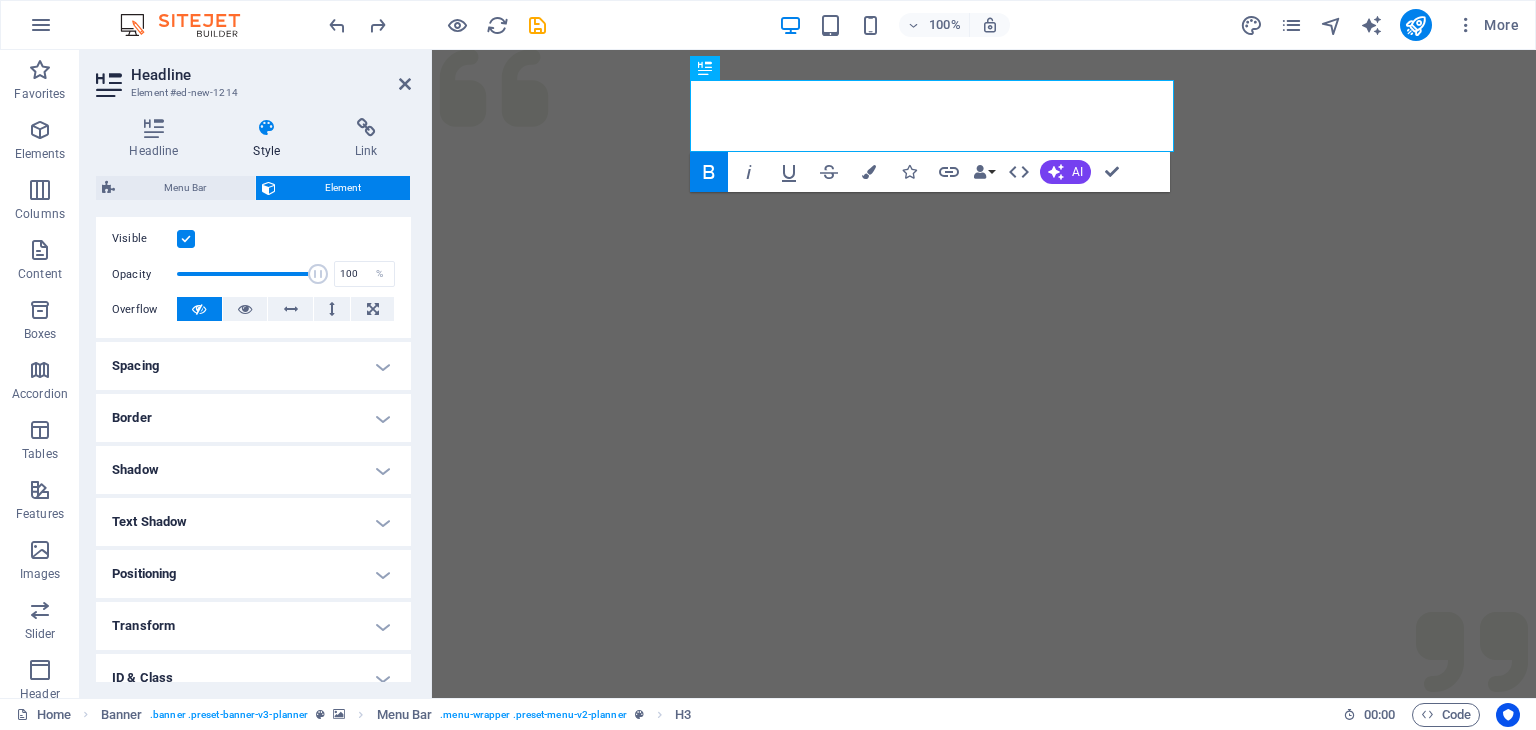 scroll, scrollTop: 300, scrollLeft: 0, axis: vertical 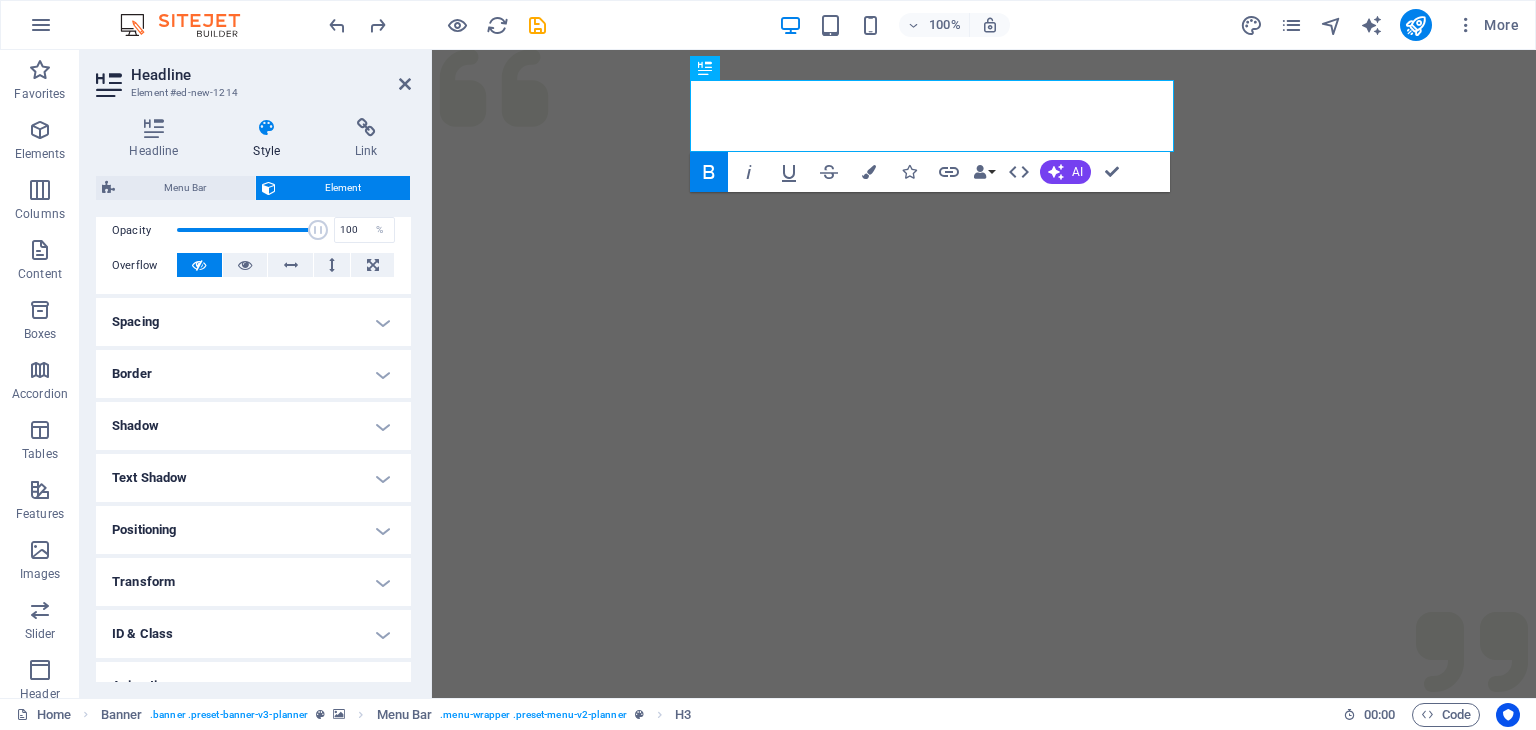 click on "Positioning" at bounding box center (253, 530) 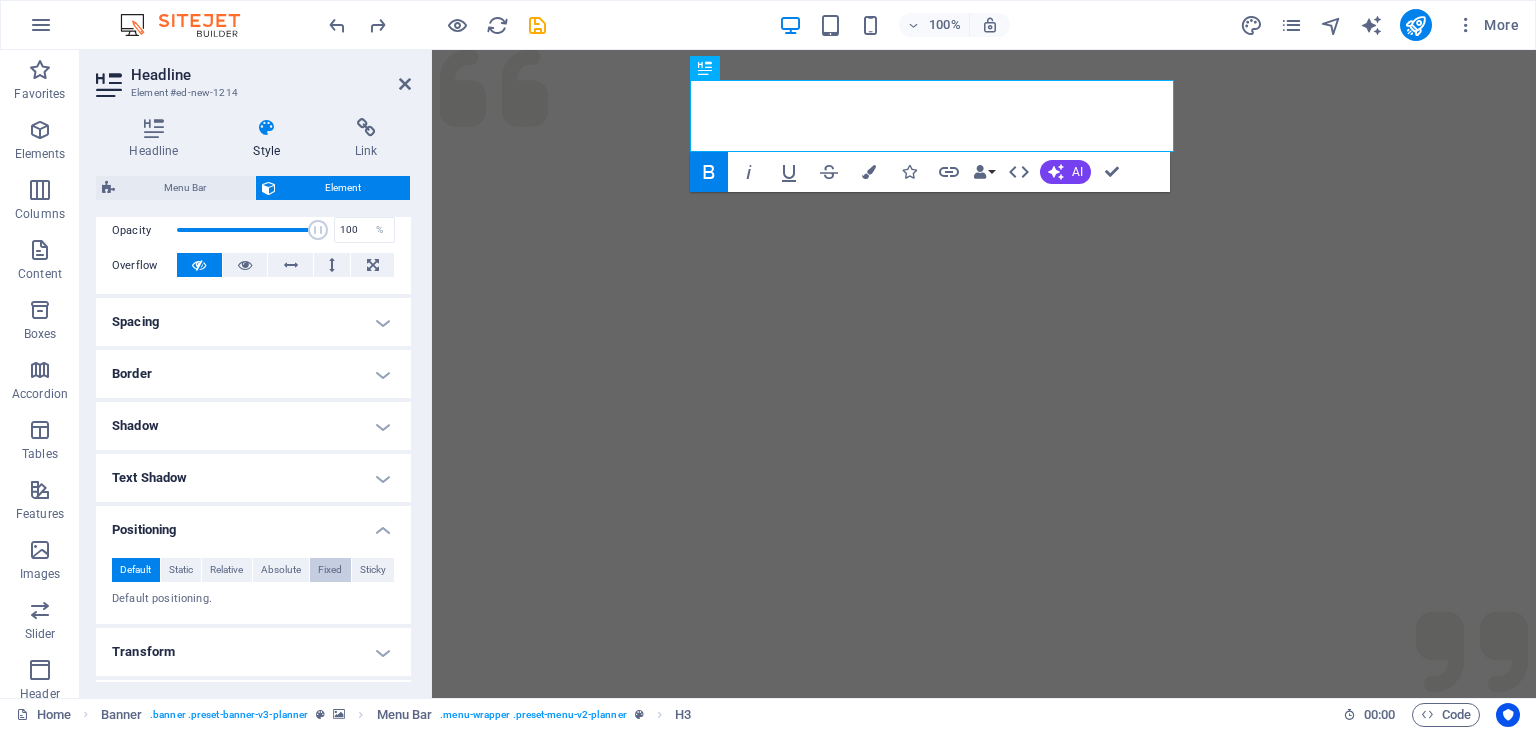 click on "Fixed" at bounding box center (330, 570) 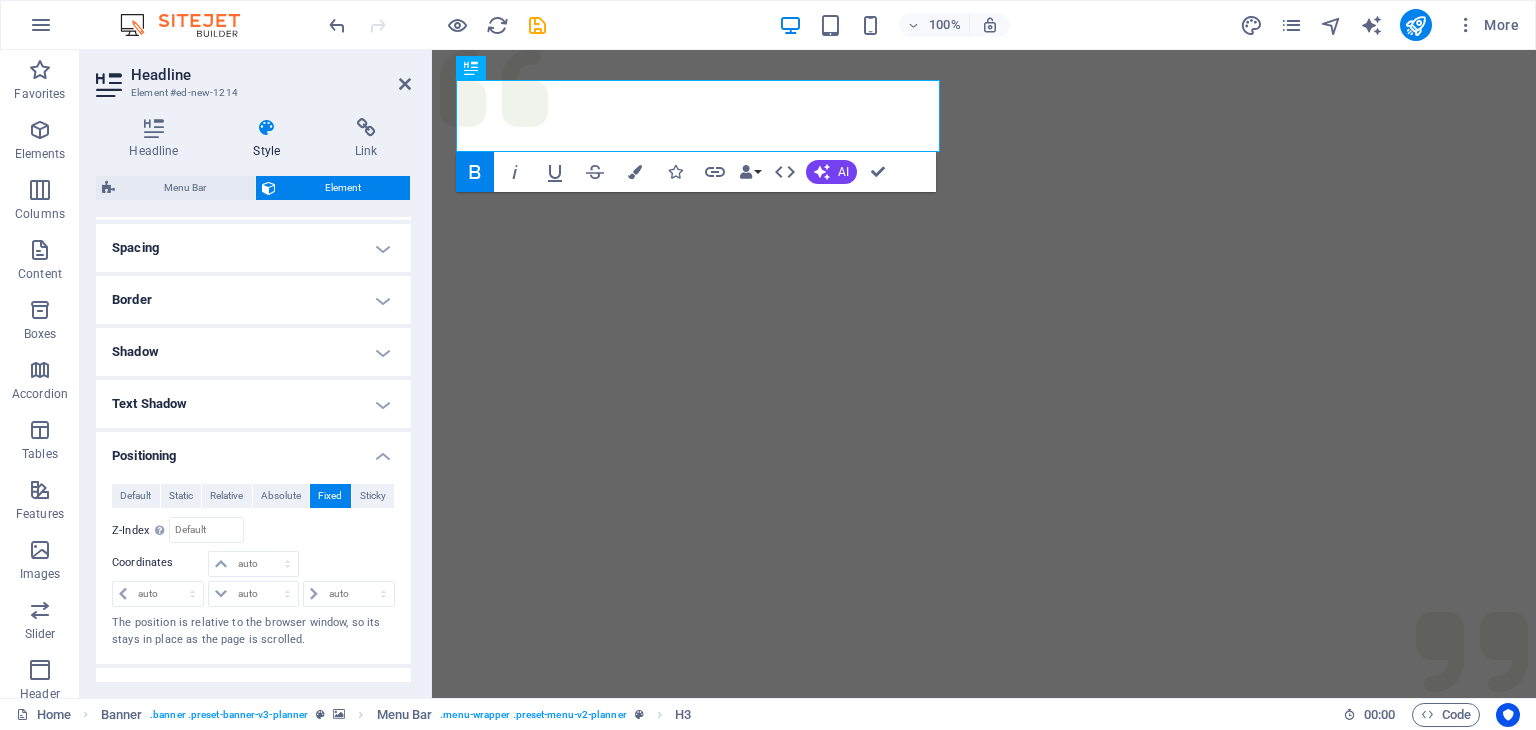 scroll, scrollTop: 400, scrollLeft: 0, axis: vertical 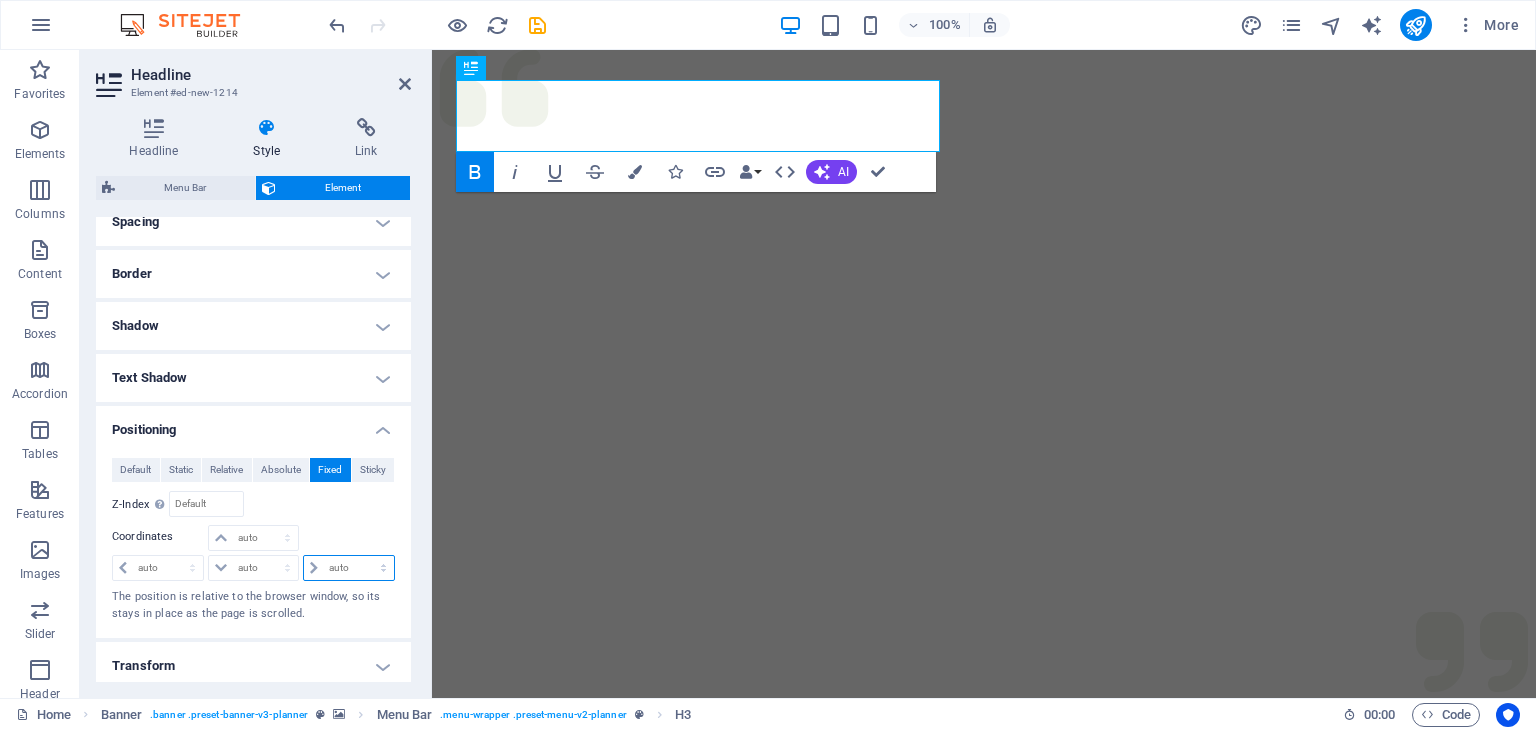 click on "auto px rem % em" at bounding box center (349, 568) 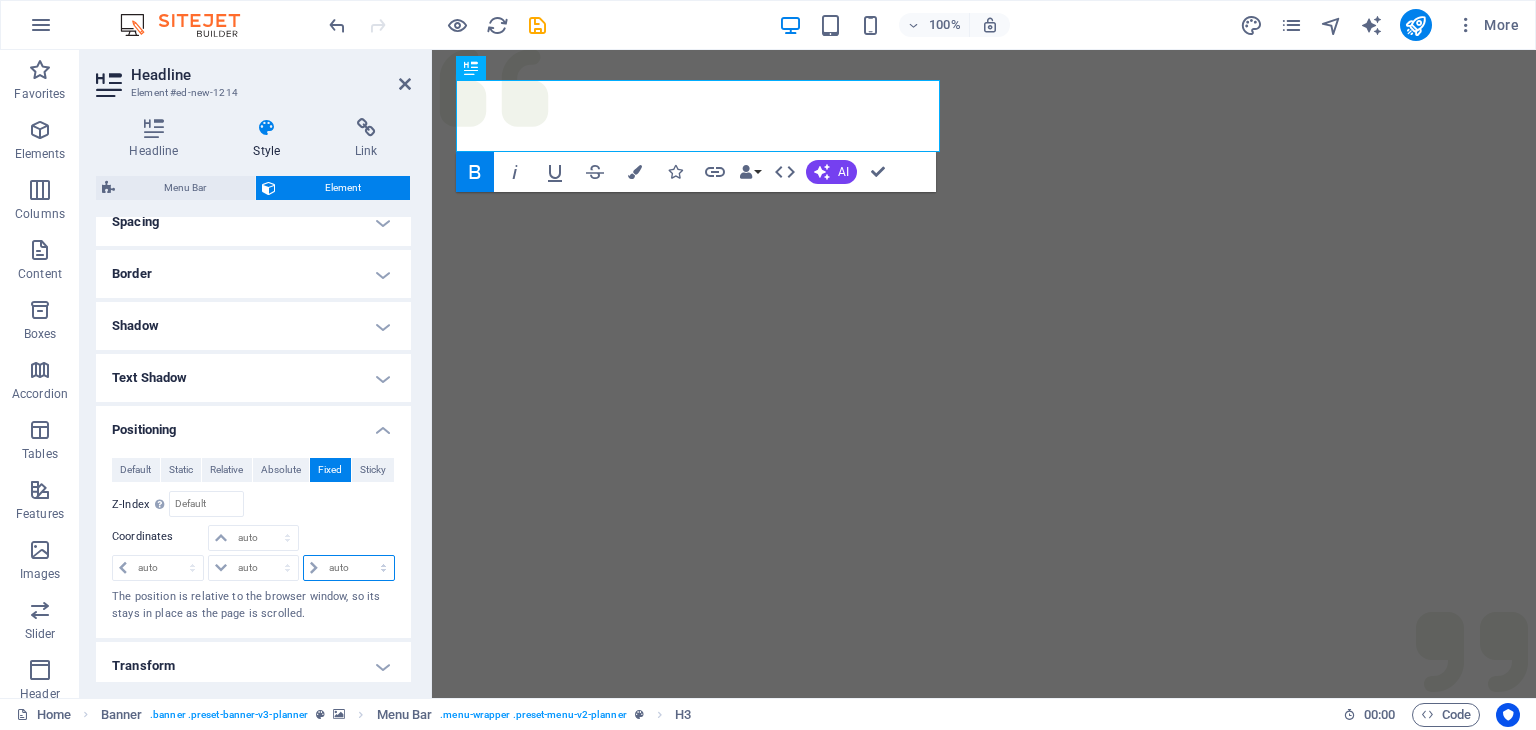 select on "px" 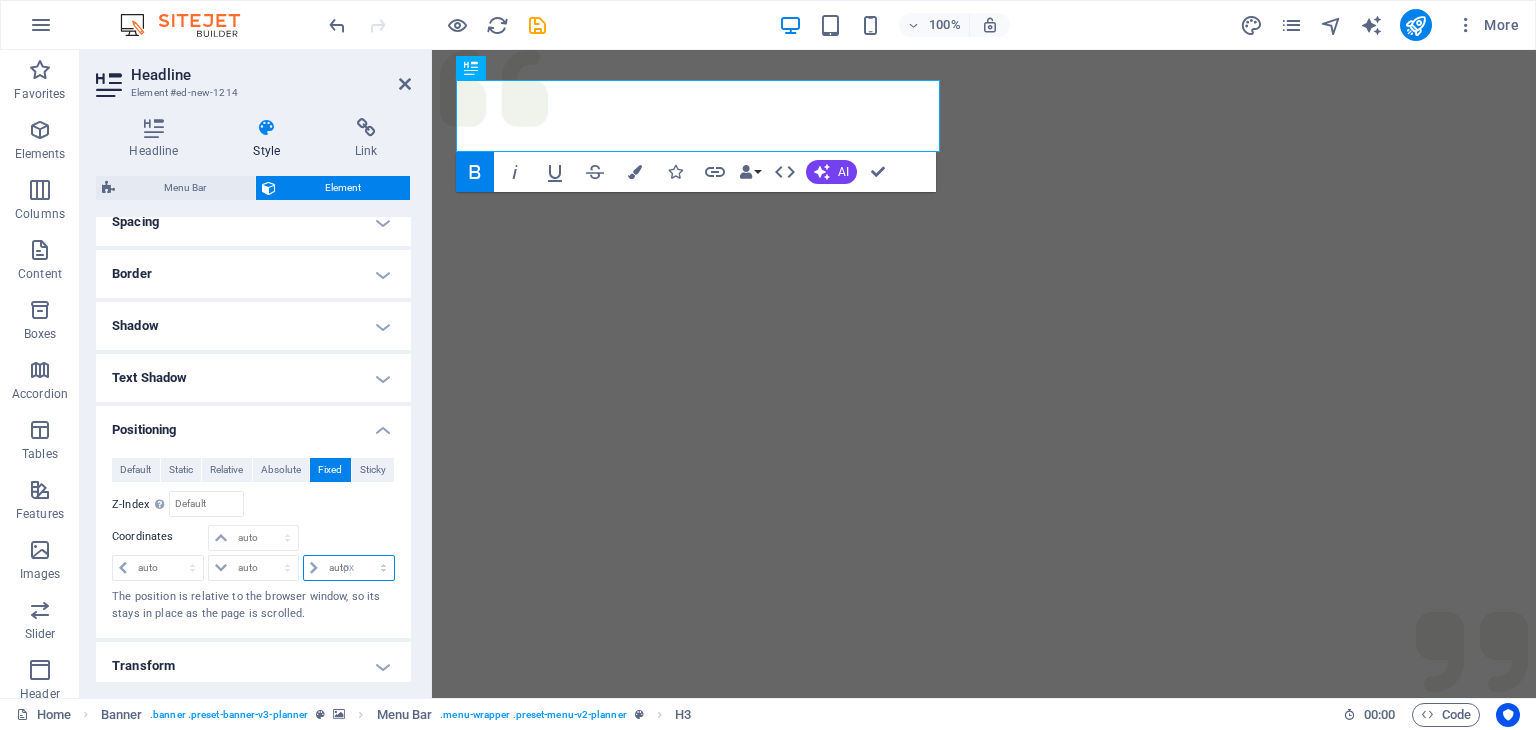 click on "auto px rem % em" at bounding box center (349, 568) 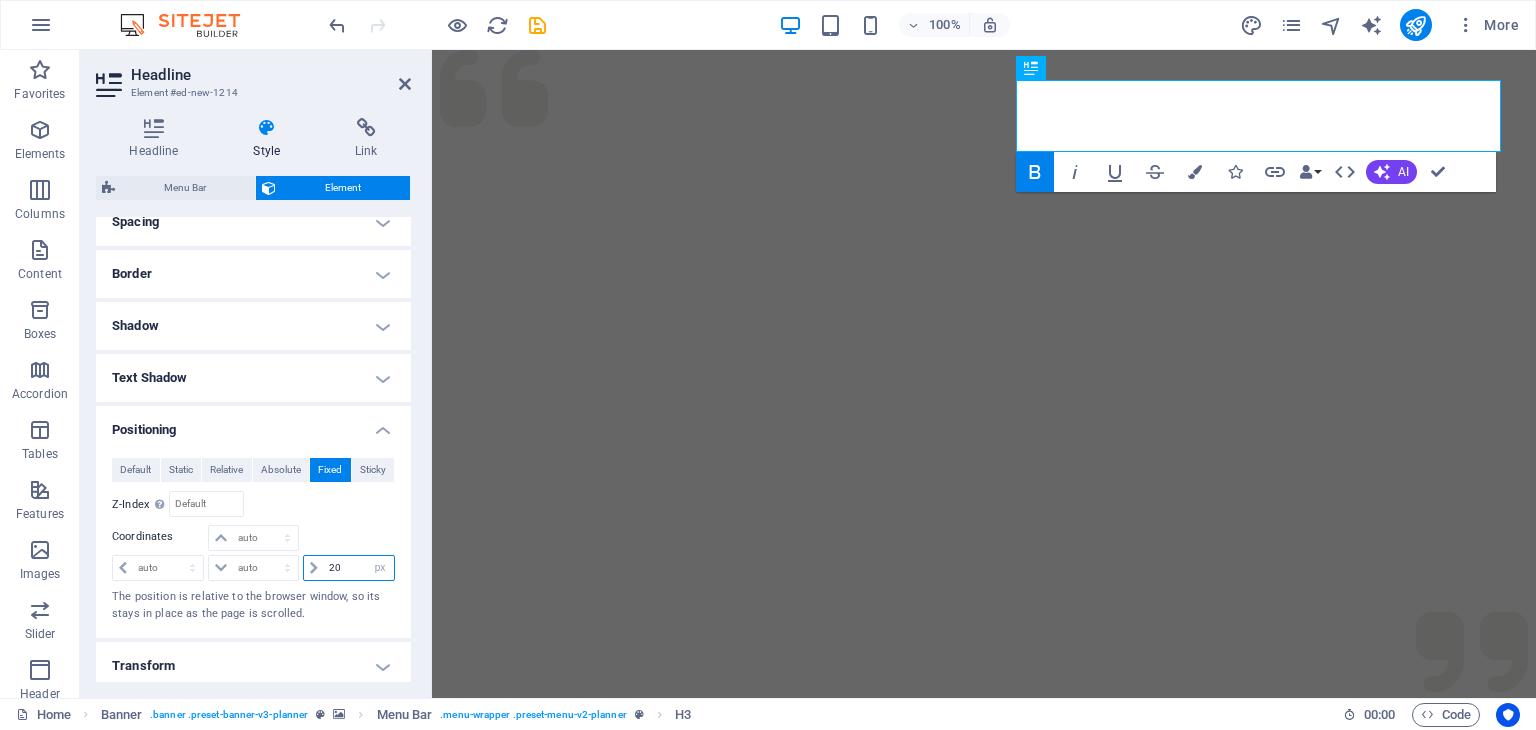 type on "2" 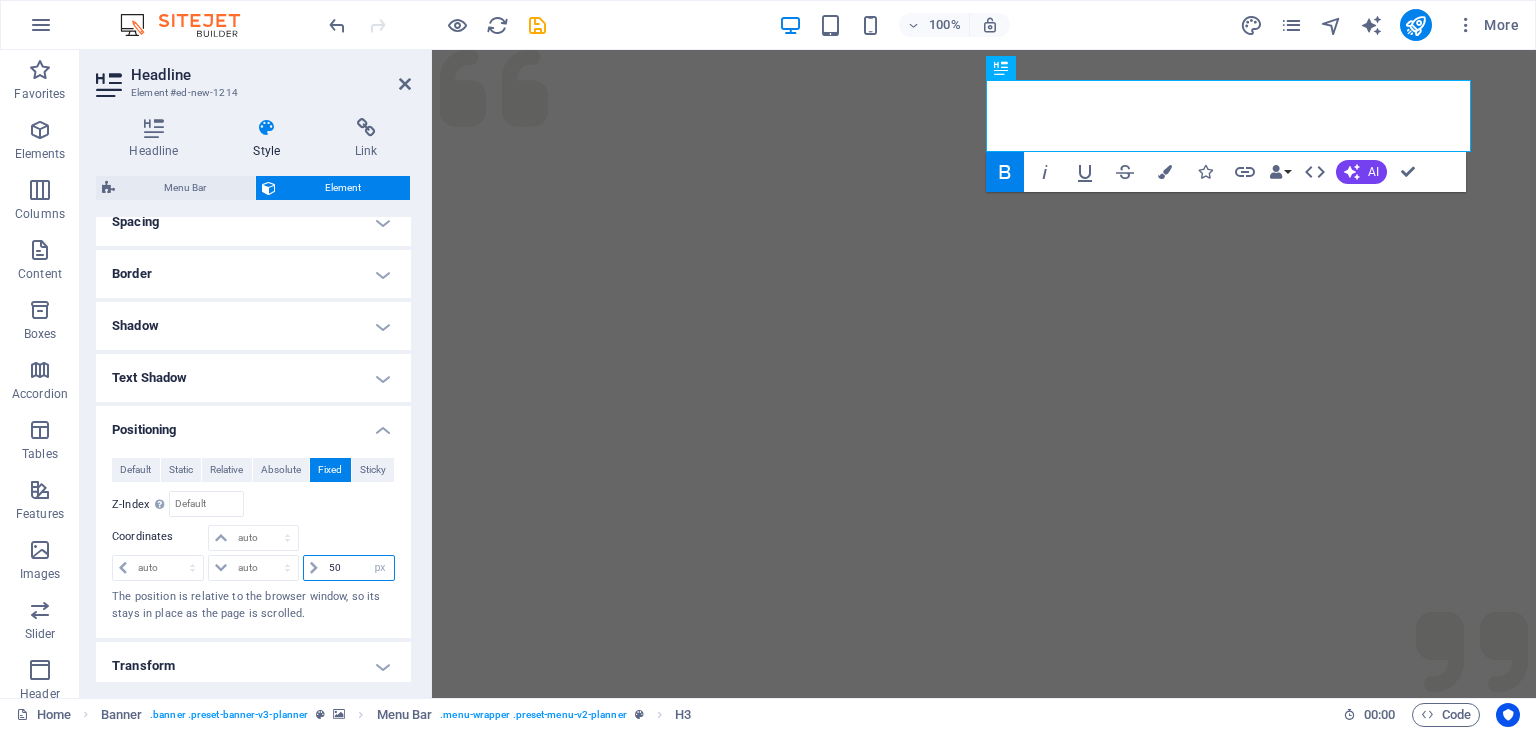 type on "5" 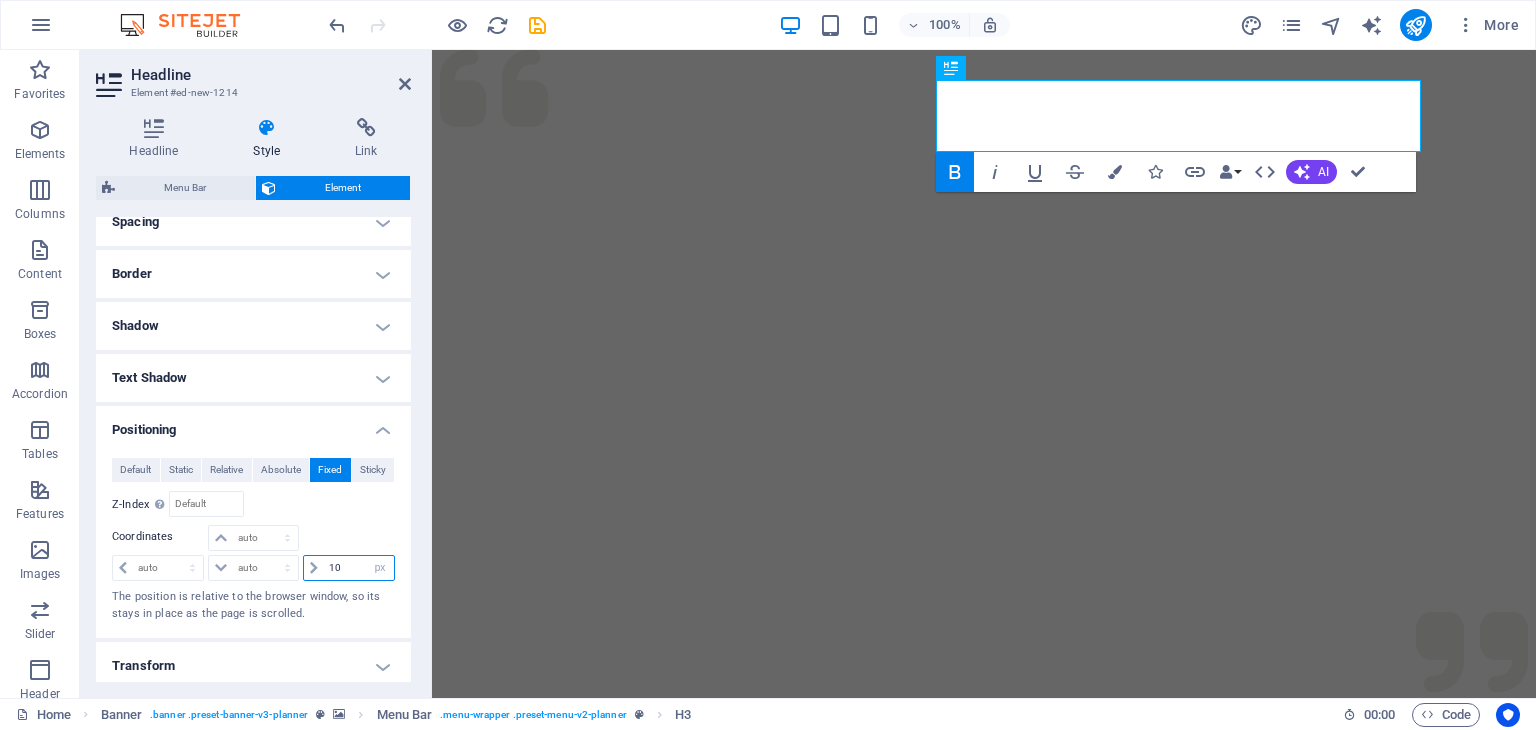 type on "1" 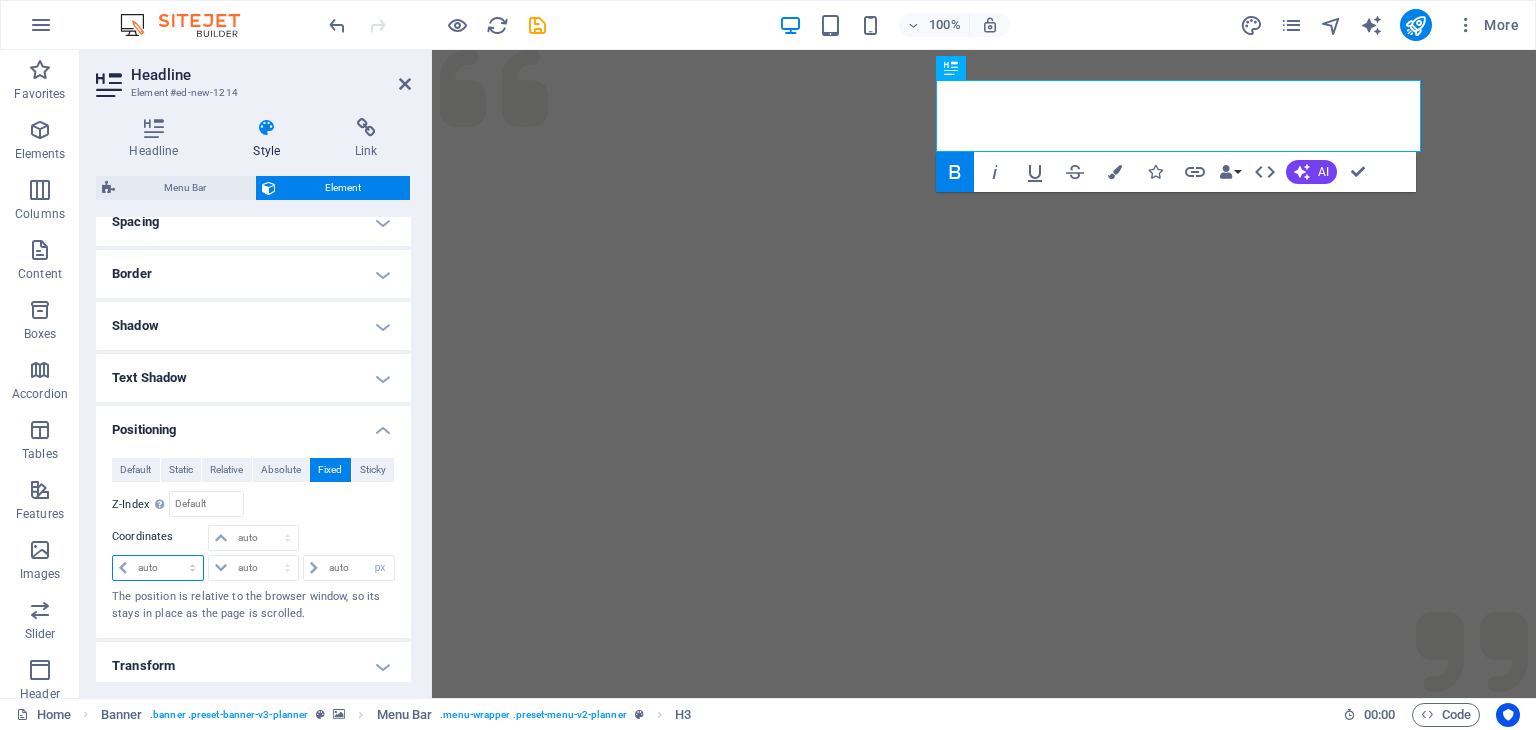 click on "auto px rem % em" at bounding box center [158, 568] 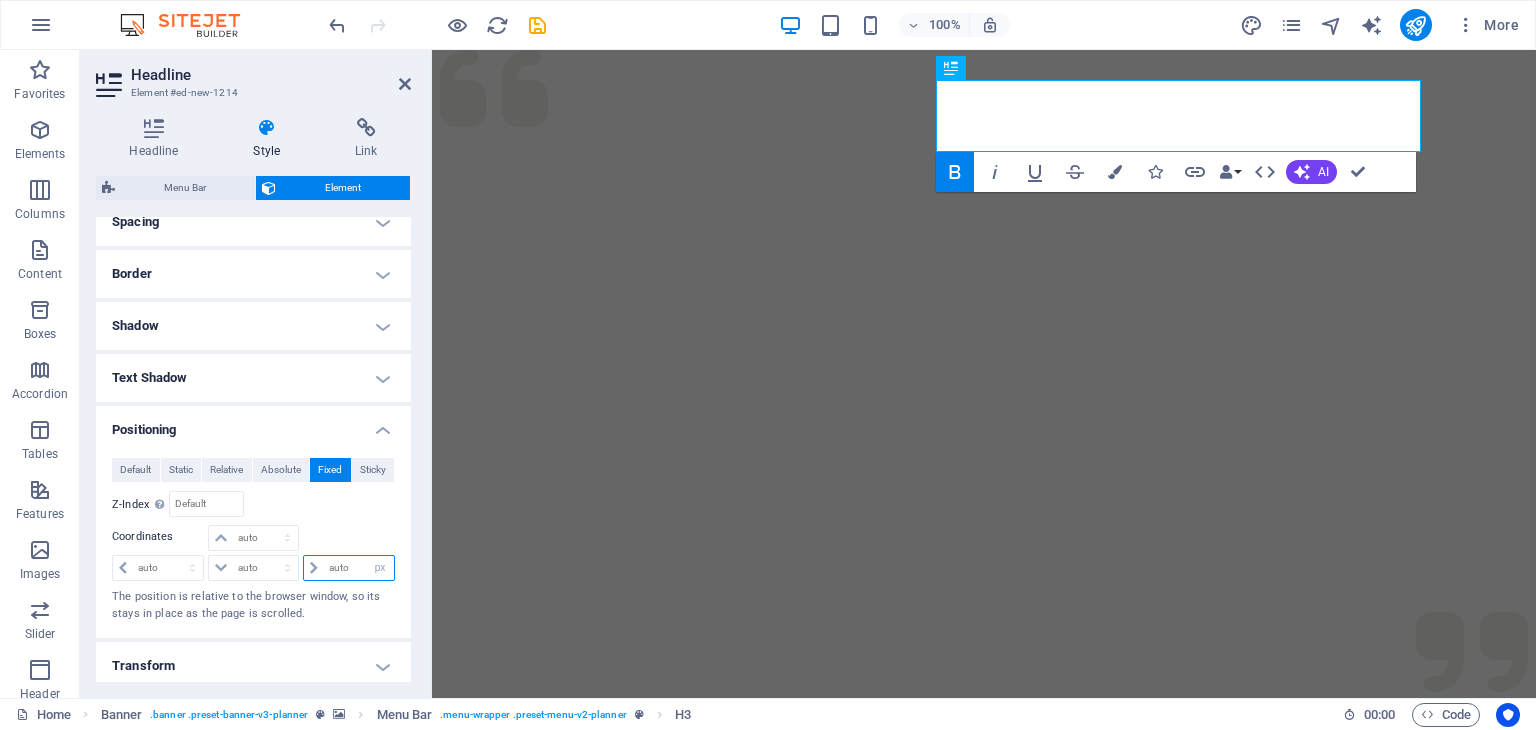 click at bounding box center [359, 568] 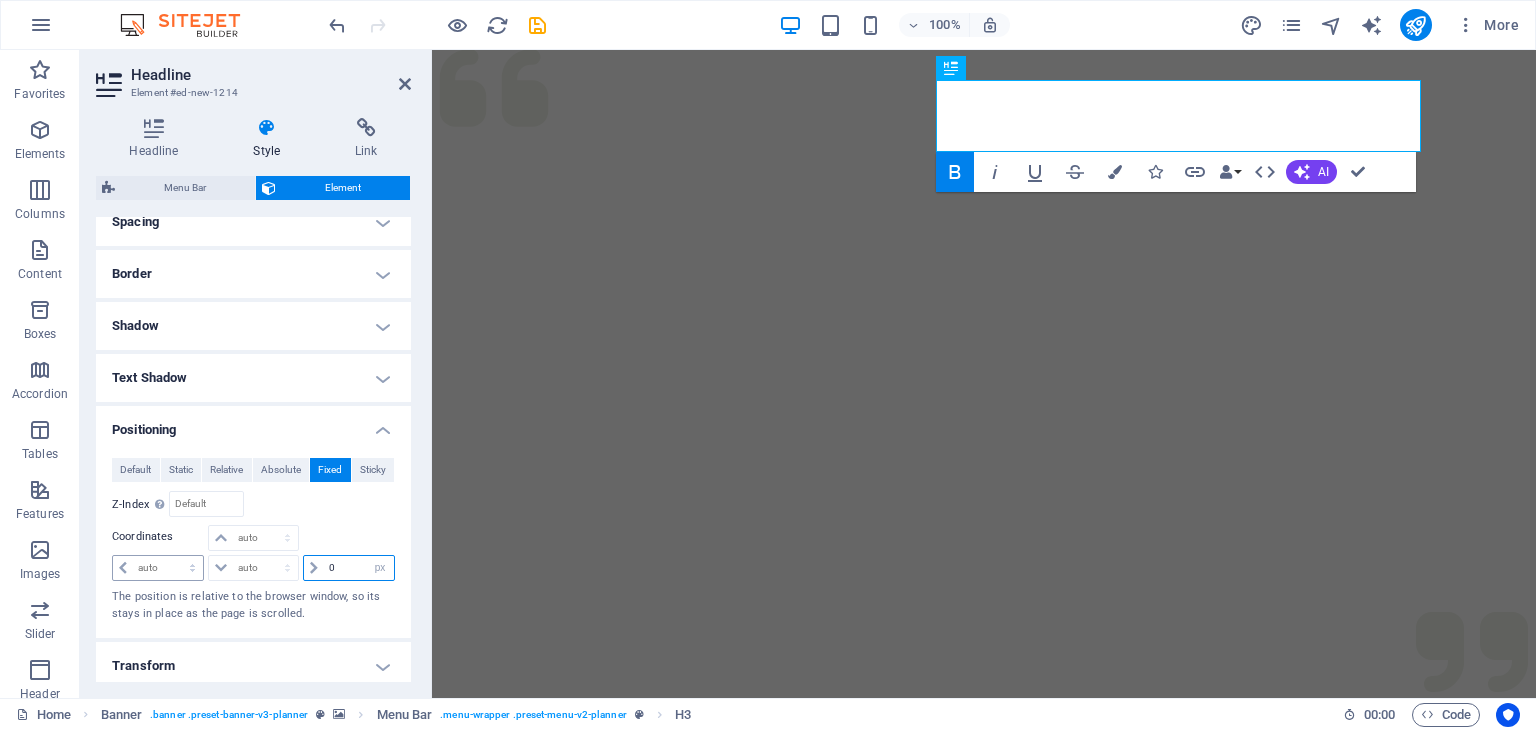 type on "0" 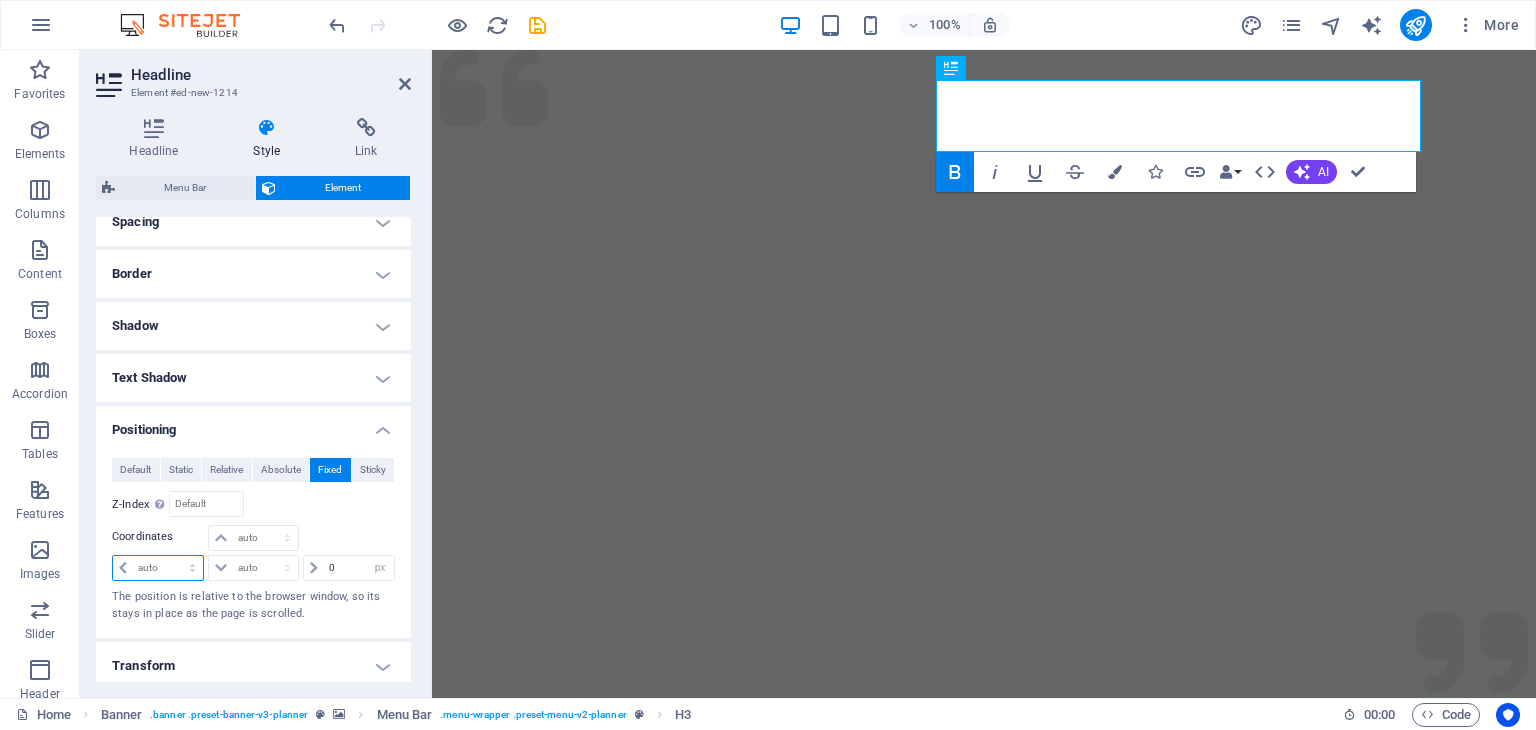 click on "auto px rem % em" at bounding box center (158, 568) 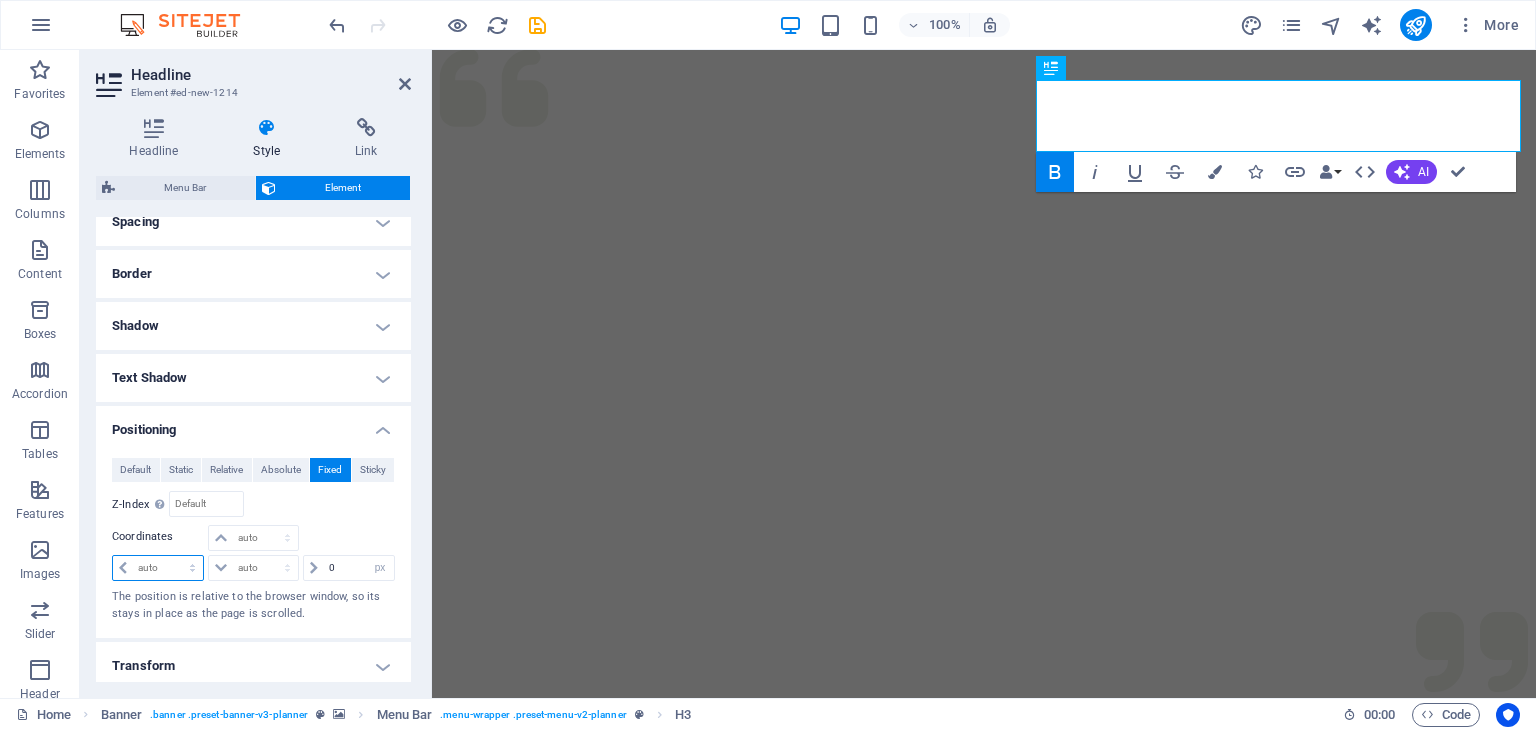 click on "auto px rem % em" at bounding box center (158, 568) 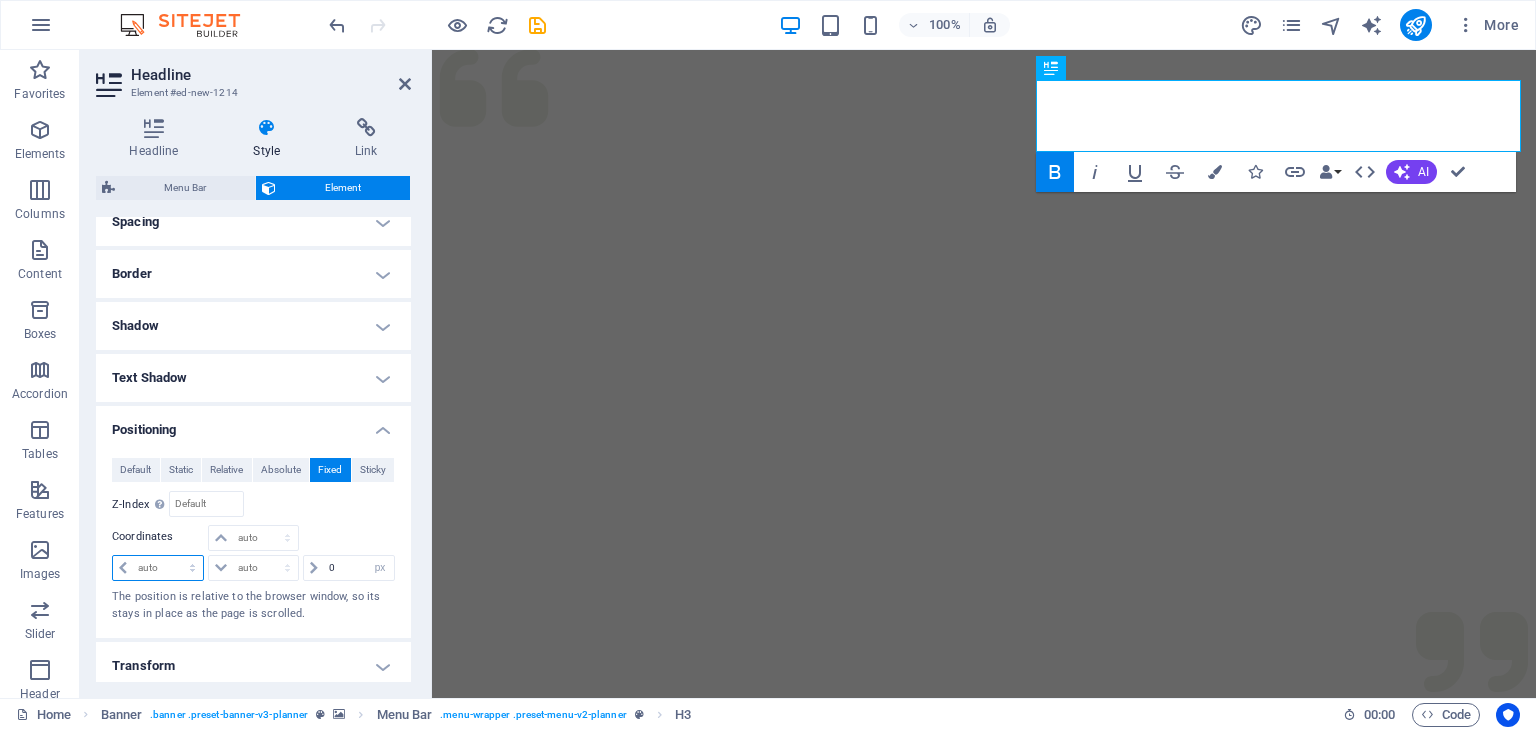 click on "auto px rem % em" at bounding box center [158, 568] 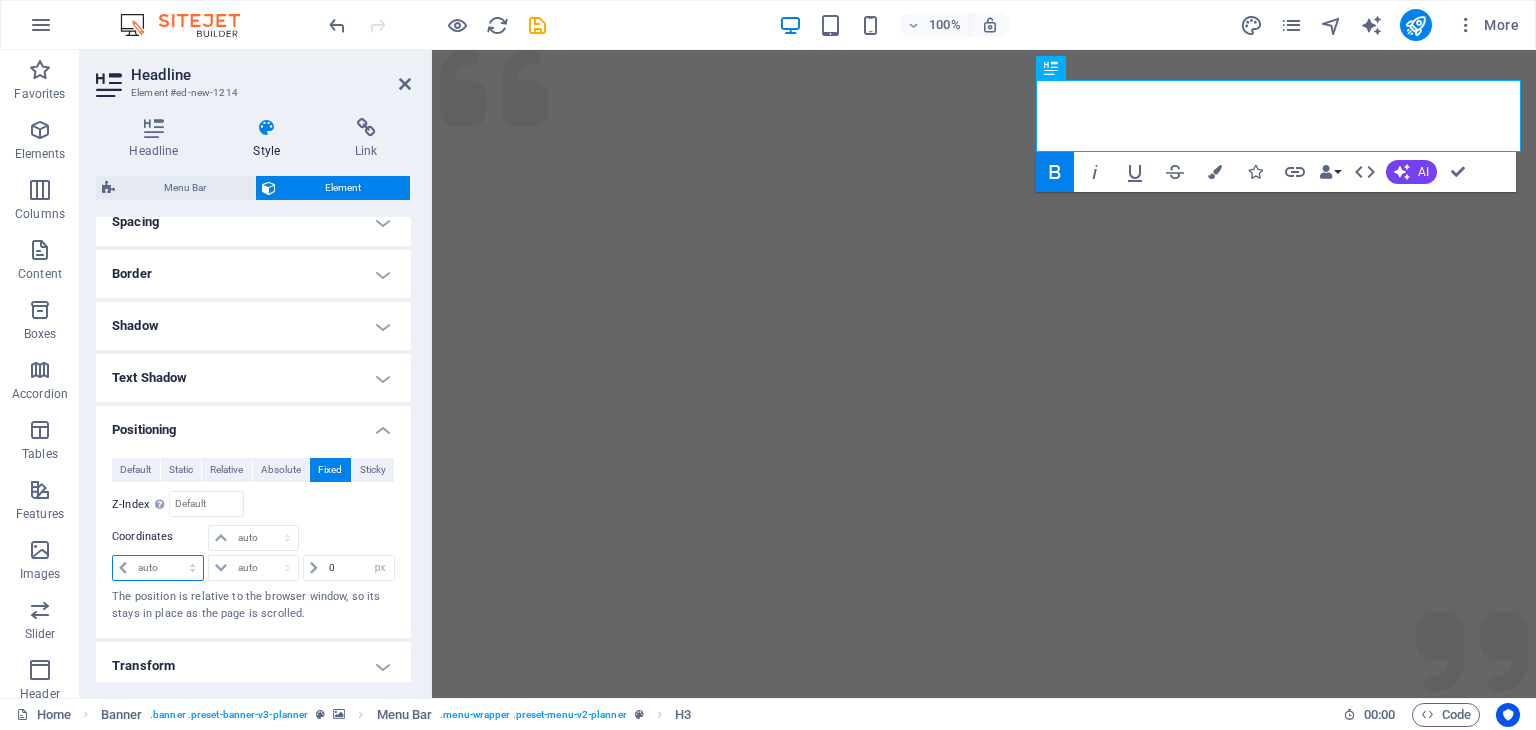 select on "px" 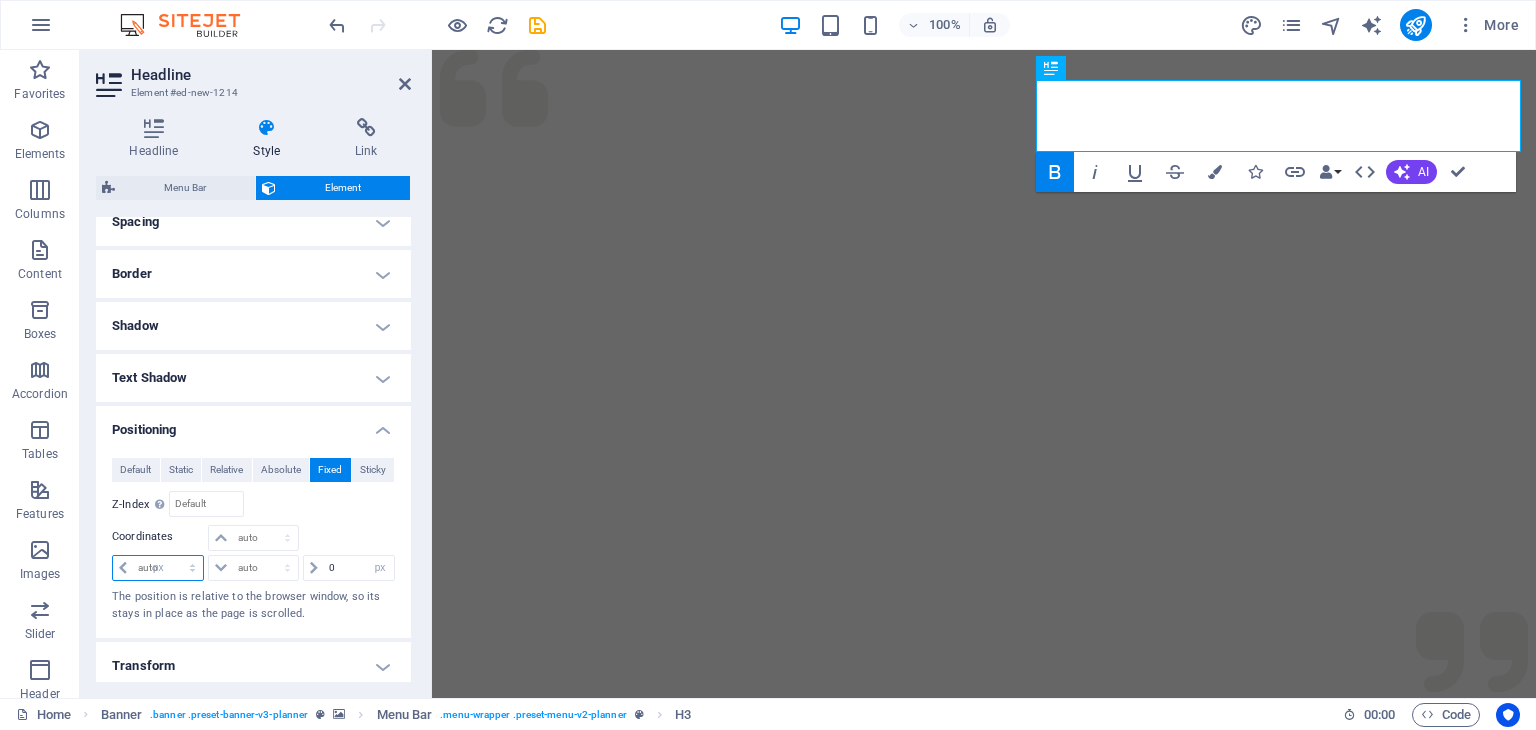 click on "auto px rem % em" at bounding box center (158, 568) 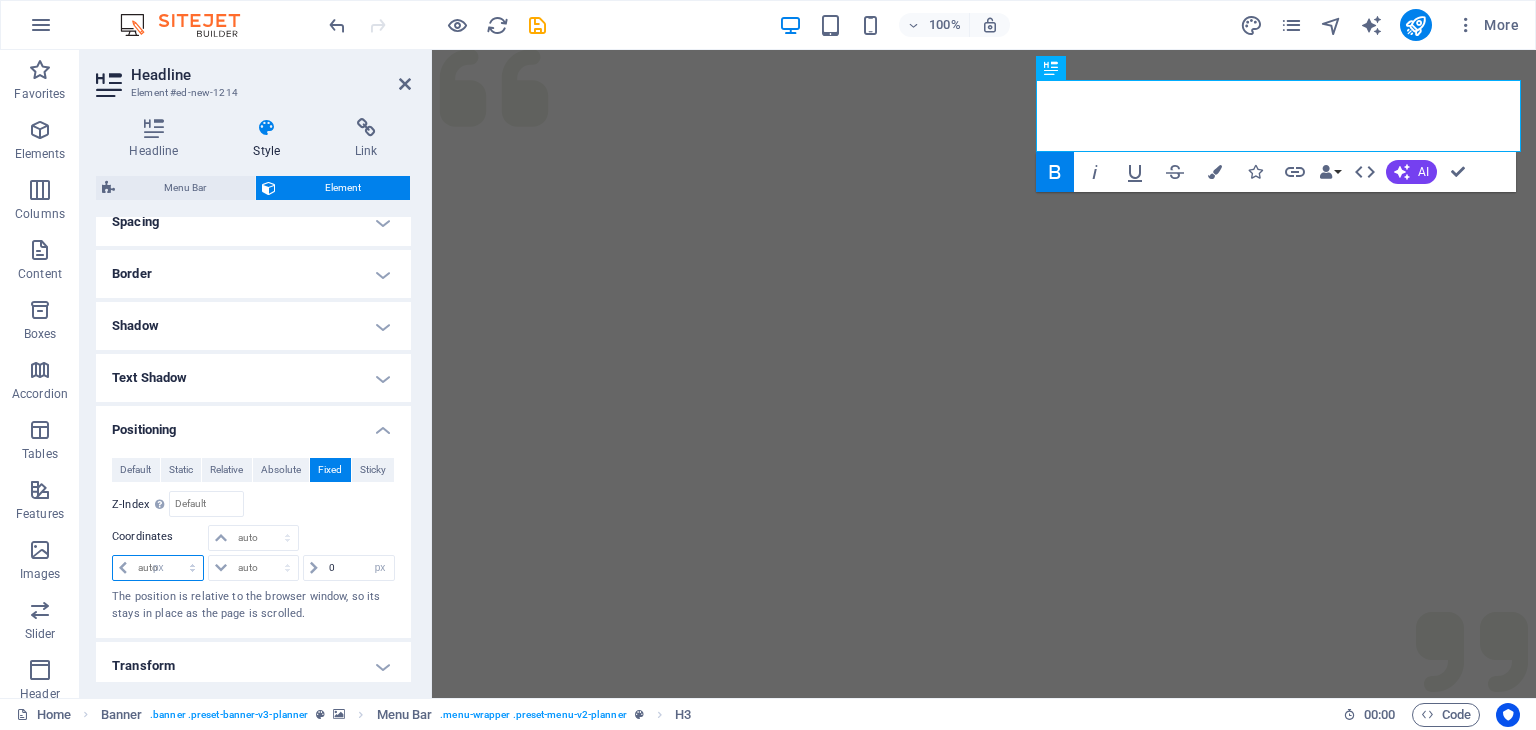 type on "0" 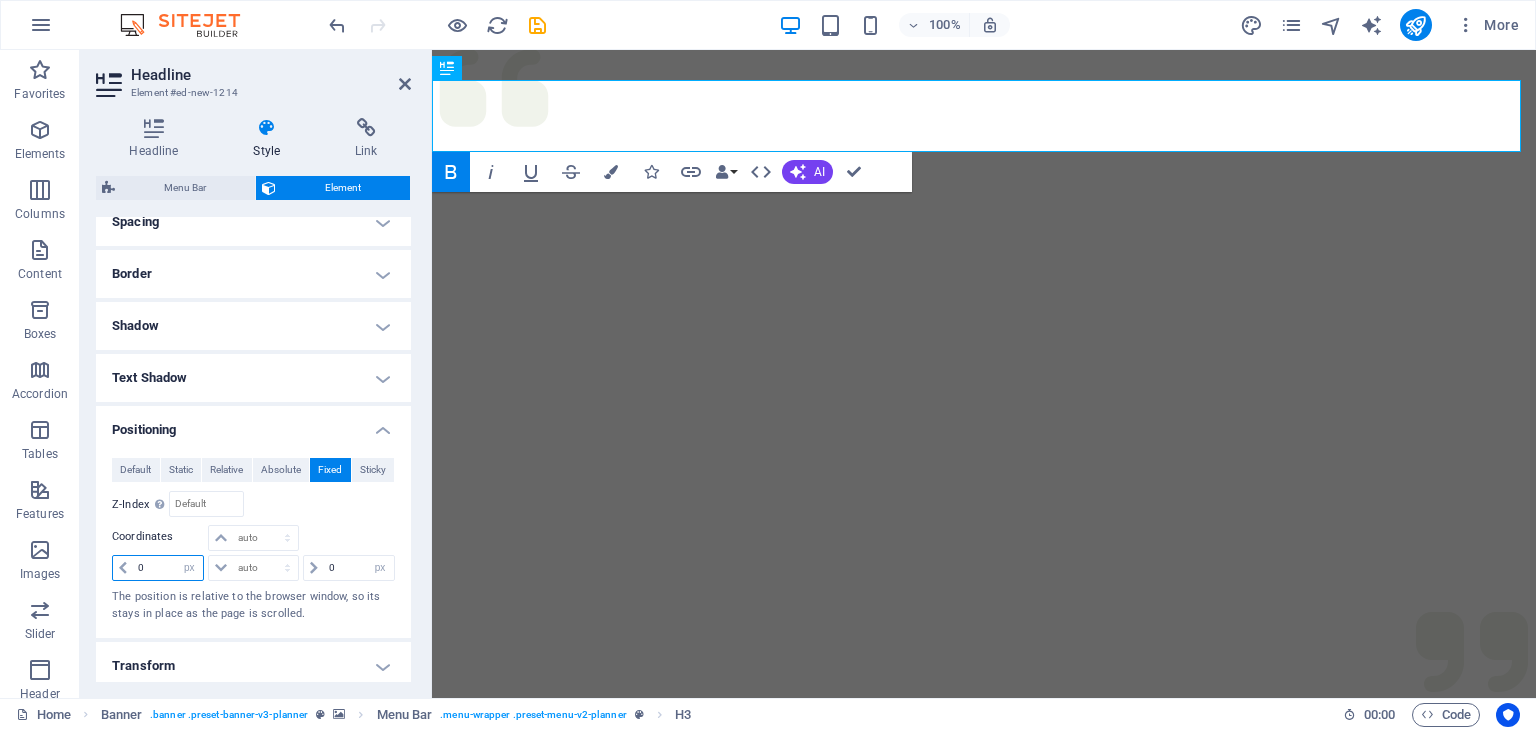 click on "0" at bounding box center (168, 568) 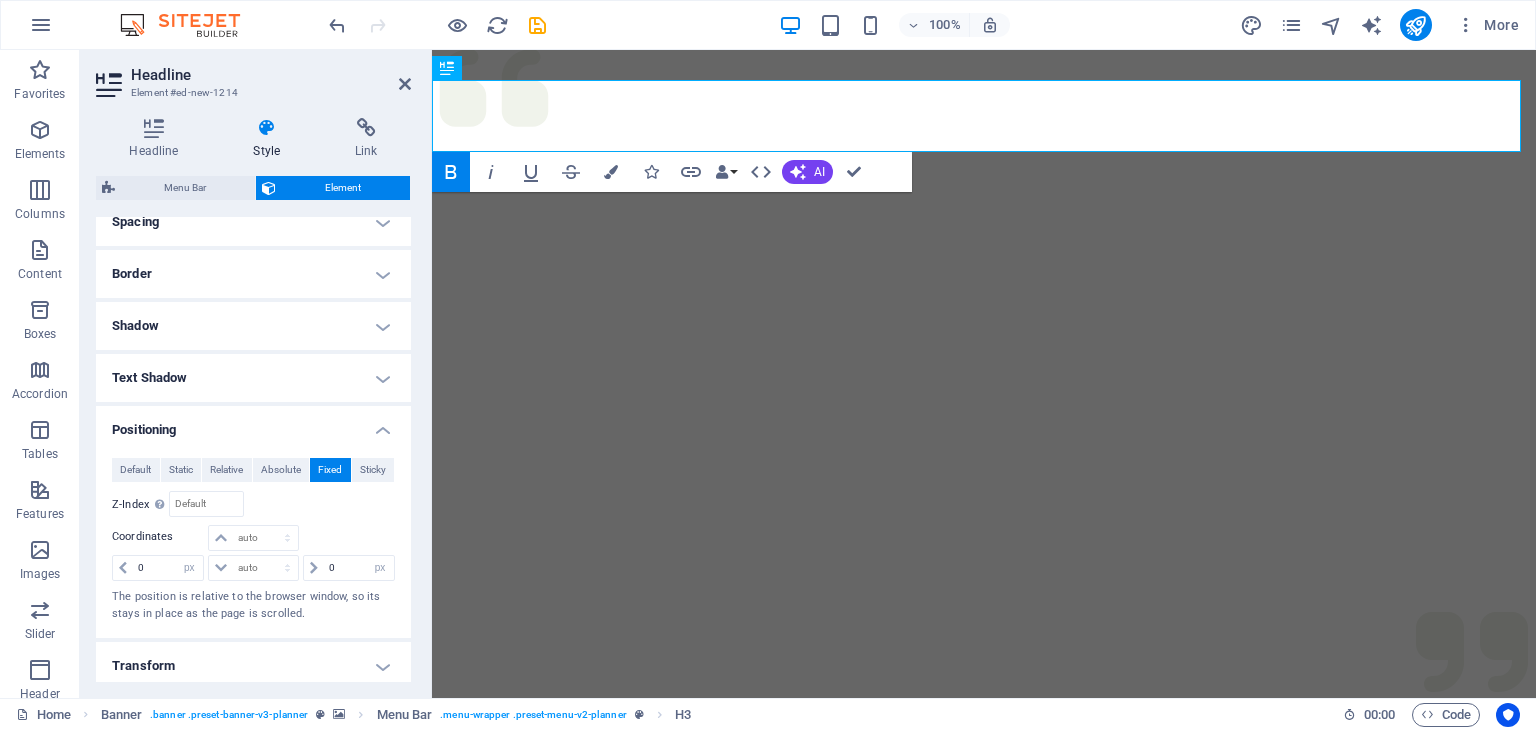 click on "Relative to #[ID]" at bounding box center [325, 504] 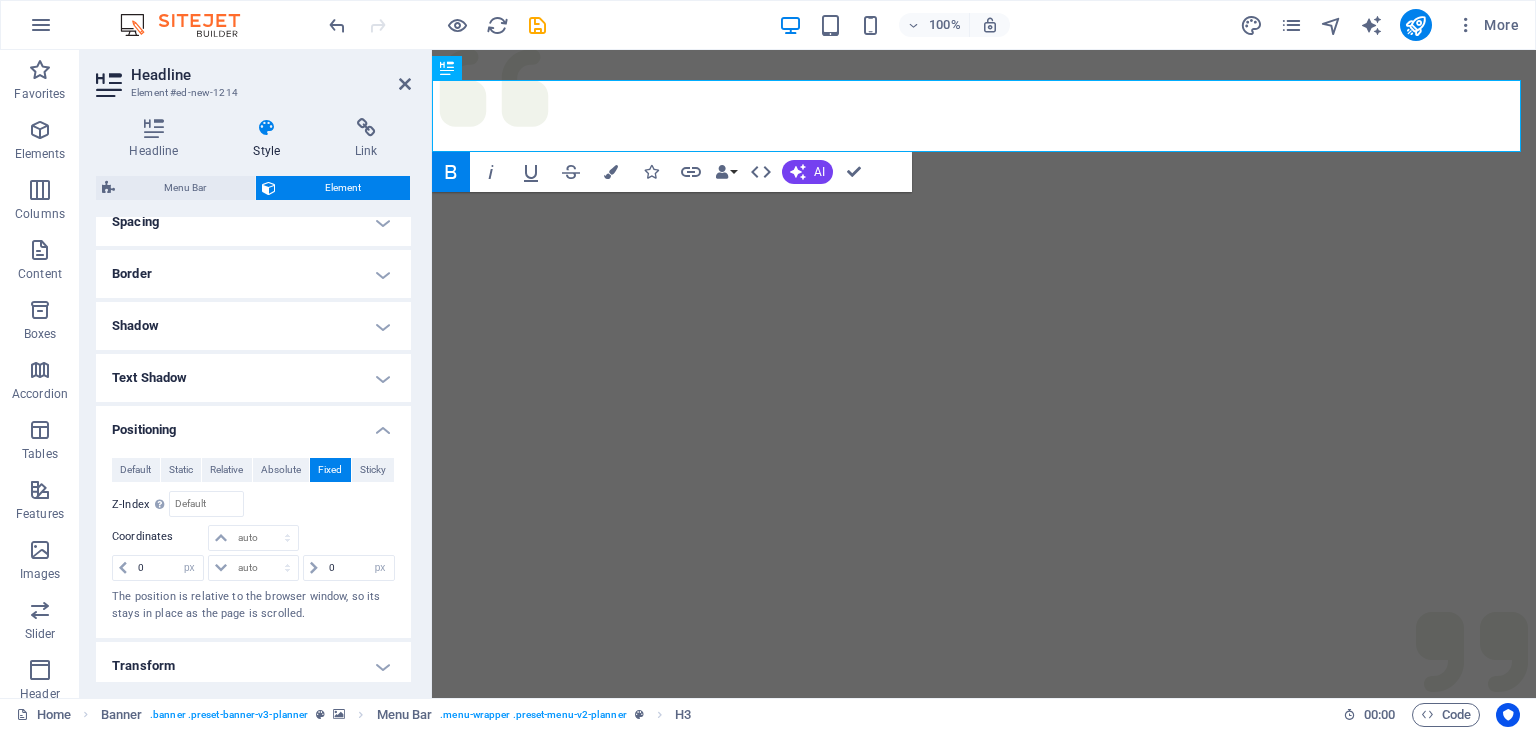 click on "Headline Style Link Settings Level H1 H2 H3 H4 H5 H6 Alignment Default colors and font sizes are defined in Design. Edit design Menu Bar Element Layout How this element expands within the layout (Flexbox). Size Default auto px % 1/1 1/2 1/3 1/4 1/5 1/6 1/7 1/8 1/9 1/10 Grow Shrink Order Container layout Visible Visible Opacity 100 % Overflow Spacing Margin 0 Default auto px % rem vw vh Custom Custom 0 auto px % rem vw vh 0 auto px % rem vw vh 0 auto px % rem vw vh 0 auto px % rem vw vh Padding Default px rem % vh vw Custom Custom px rem % vh vw px rem % vh vw px rem % vh vw px rem % vh vw Border Style              - Width 1 auto px rem % vh vw Custom Custom 1 auto px rem % vh vw 1 auto px rem % vh vw 1 auto px rem % vh vw 1 auto px rem % vh vw  - Color Round corners Default px rem % vh vw Custom Custom px rem % vh vw px rem % vh vw px rem % vh vw px rem % vh vw Shadow Default None Outside Inside Color X offset 0 px rem vh vw Y offset 0 px rem vh vw Blur 0 px rem % vh vw Spread 0 px rem vh vw Default" at bounding box center [253, 400] 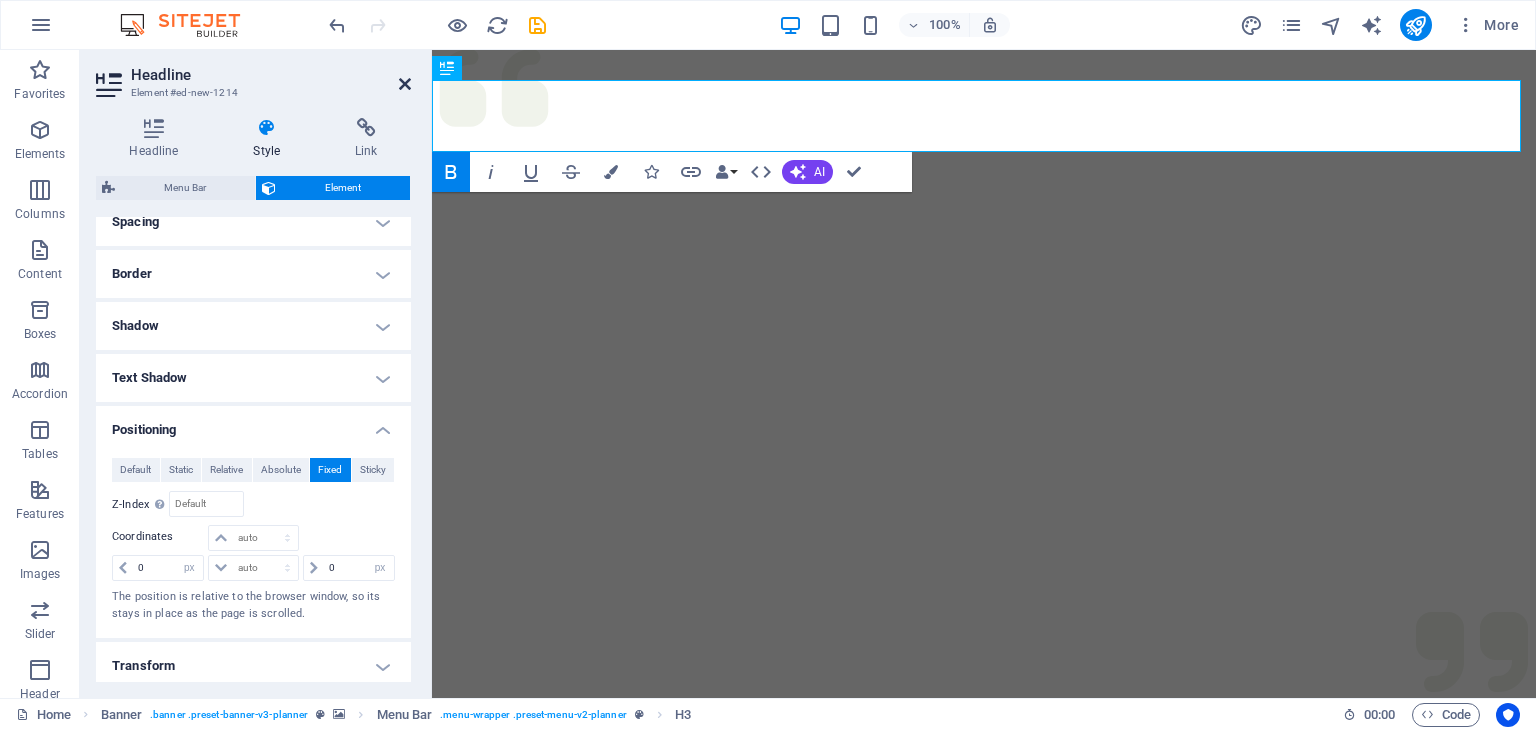 click at bounding box center [405, 84] 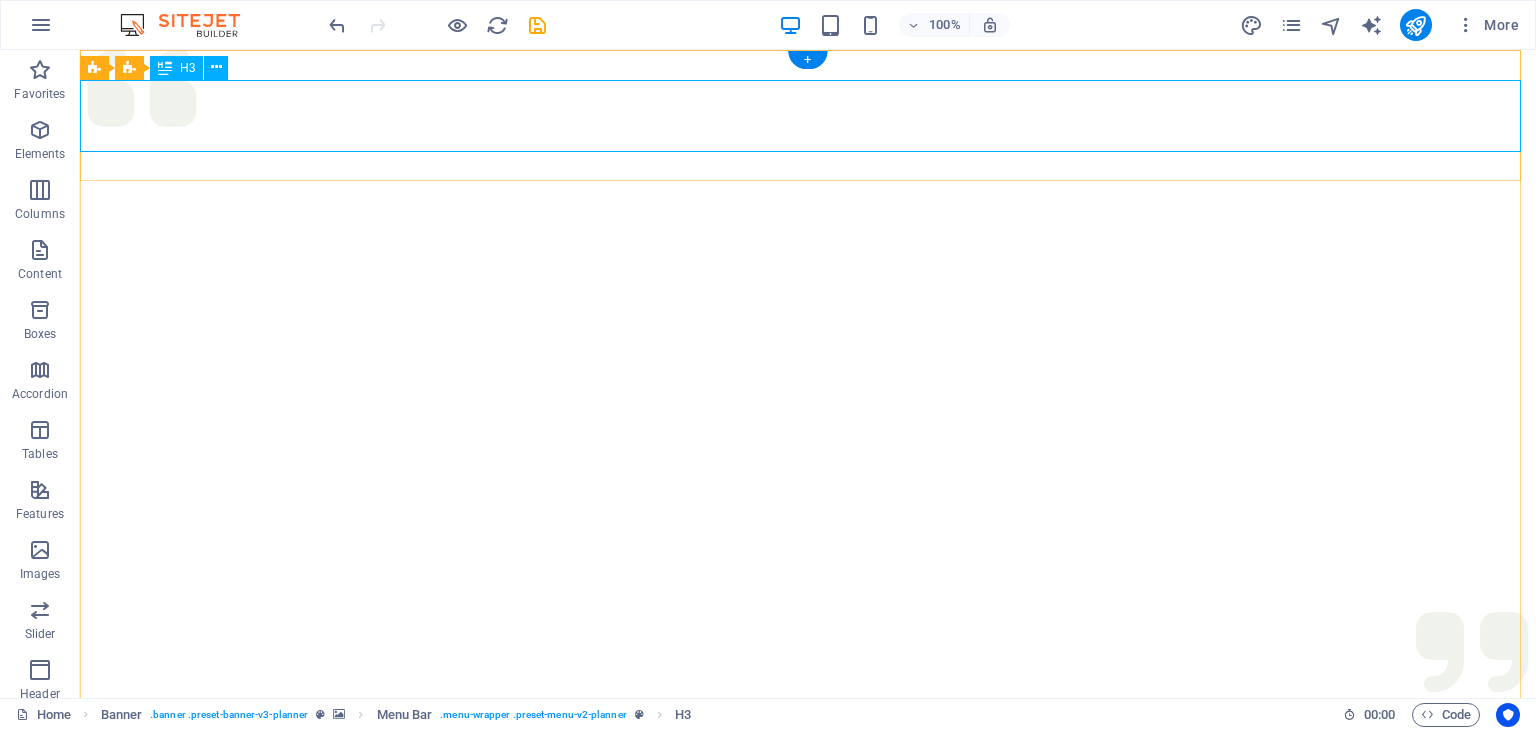 click on "VEGGIE DELIGHTS EXPRESS PURE VEGETARIAN RESTAURANT" at bounding box center (808, 1101) 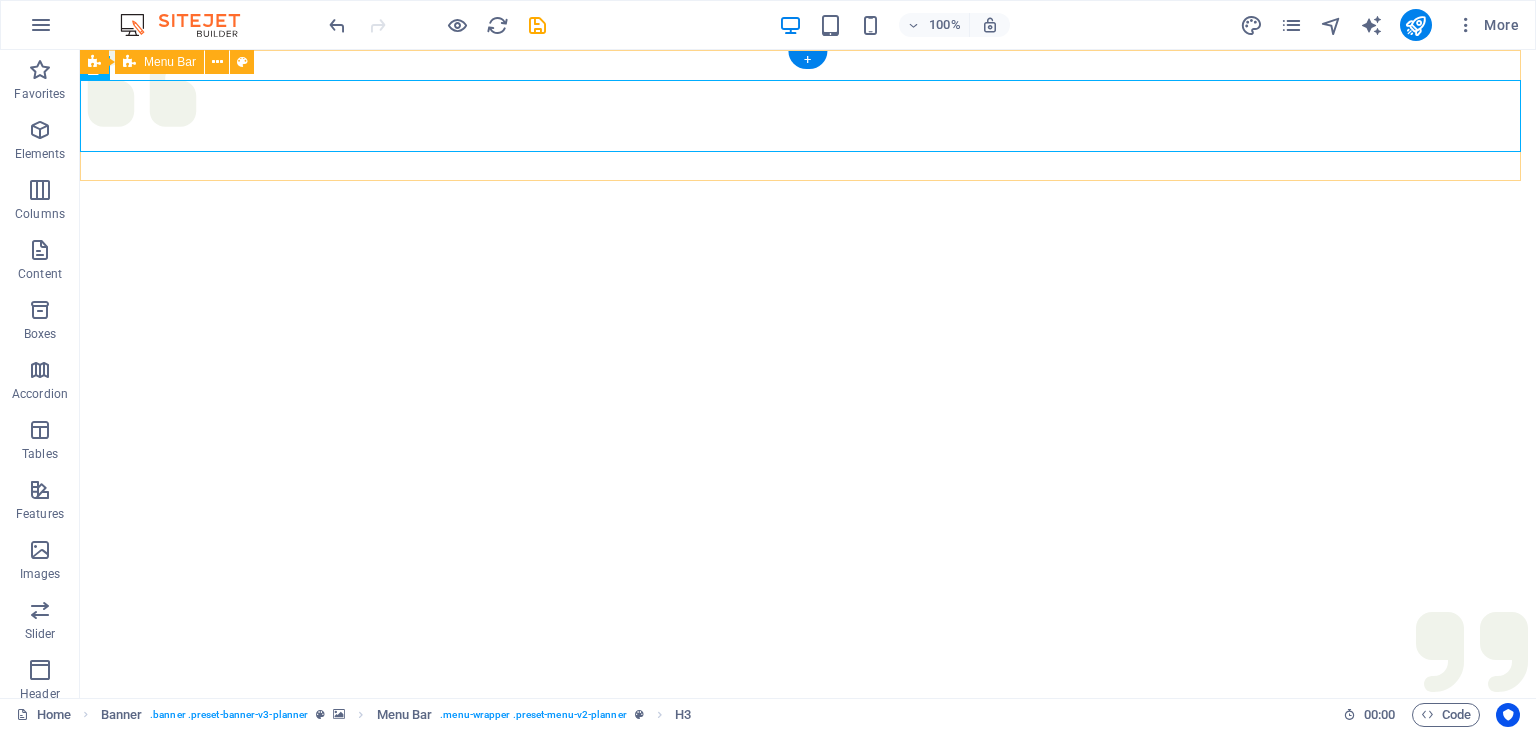 click on "VEGGIE DELIGHTS EXPRESS PURE VEGETARIAN RESTAURANT Menu Get in touch" at bounding box center [808, 1046] 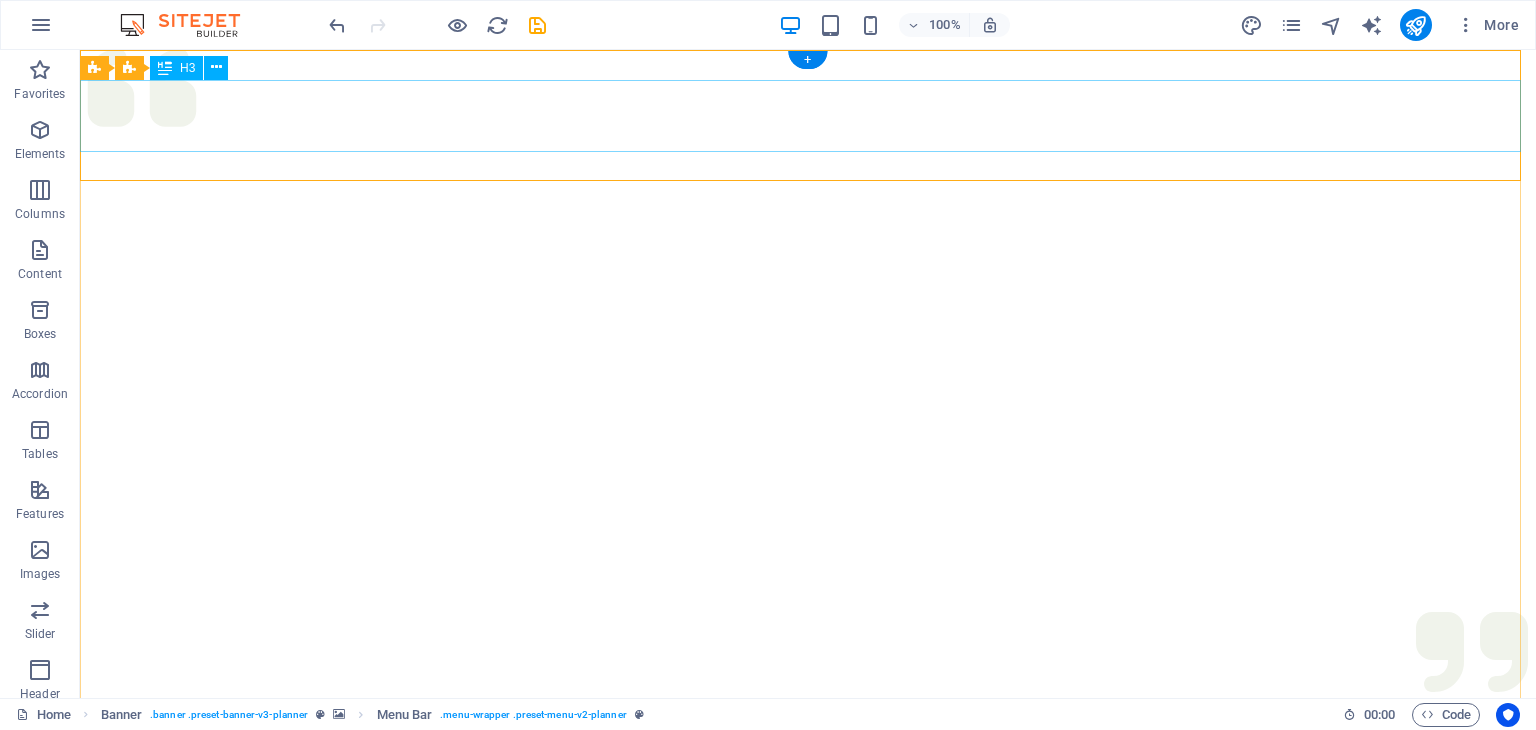 click on "VEGGIE DELIGHTS EXPRESS PURE VEGETARIAN RESTAURANT" at bounding box center [808, 1101] 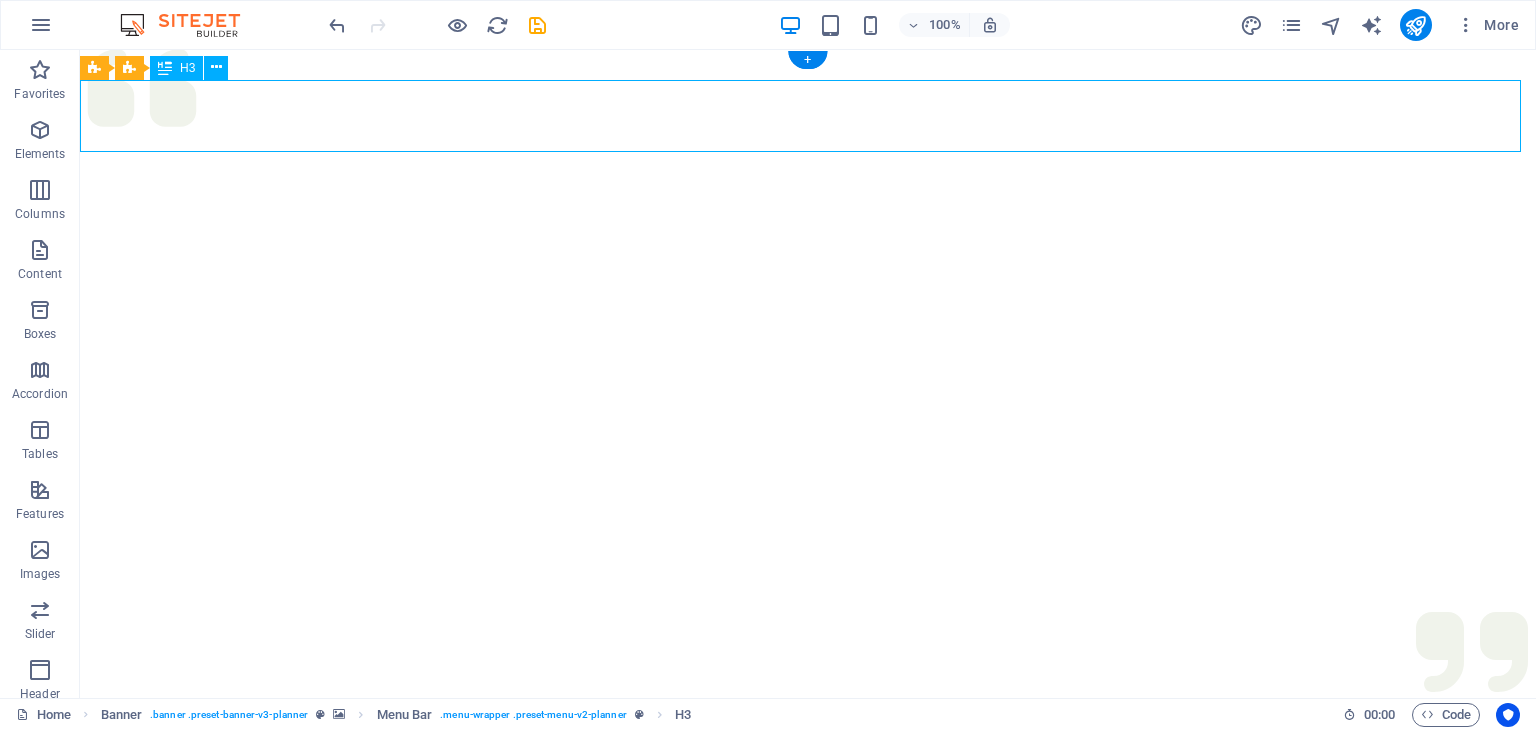 click on "VEGGIE DELIGHTS EXPRESS PURE VEGETARIAN RESTAURANT" at bounding box center [808, 1101] 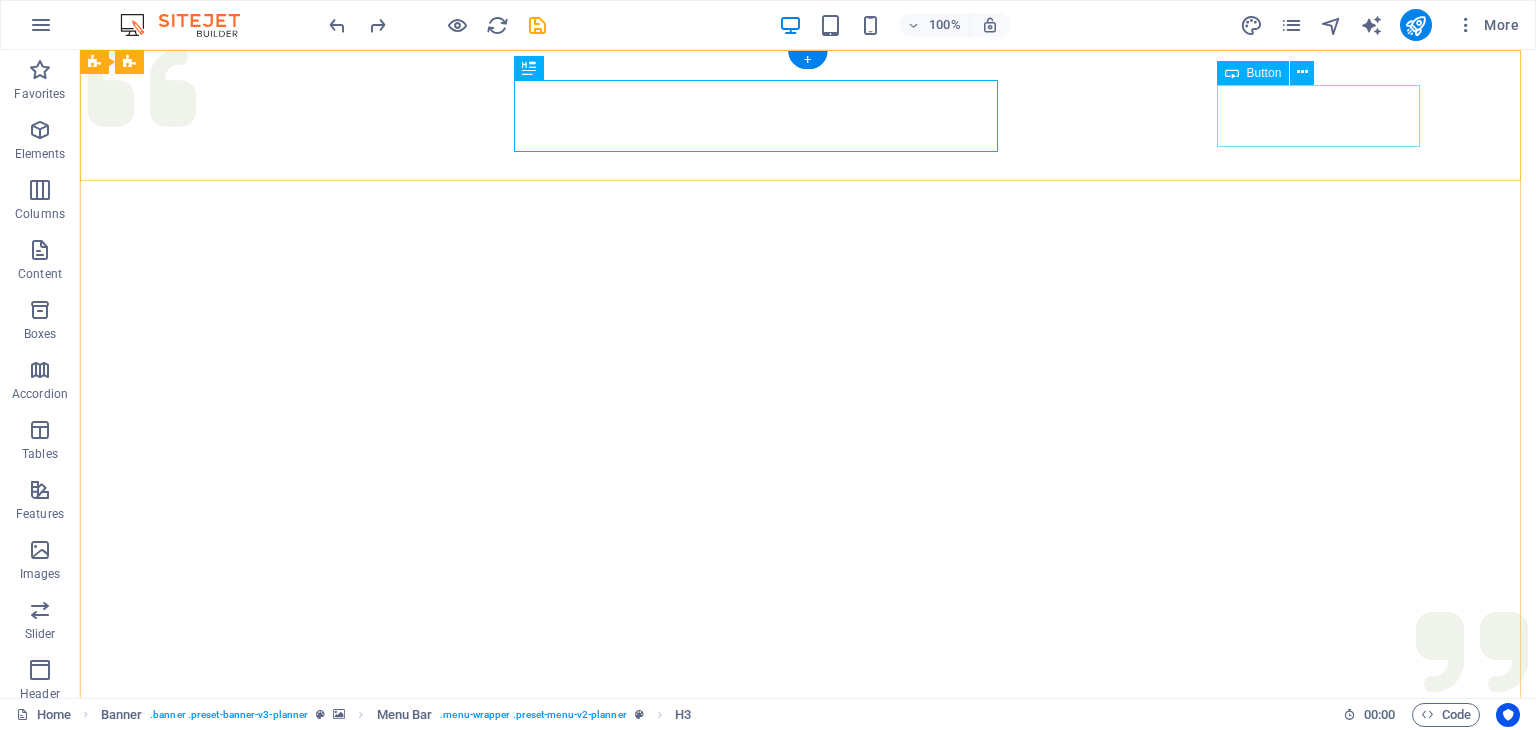 click on "Get in touch" at bounding box center (808, 1168) 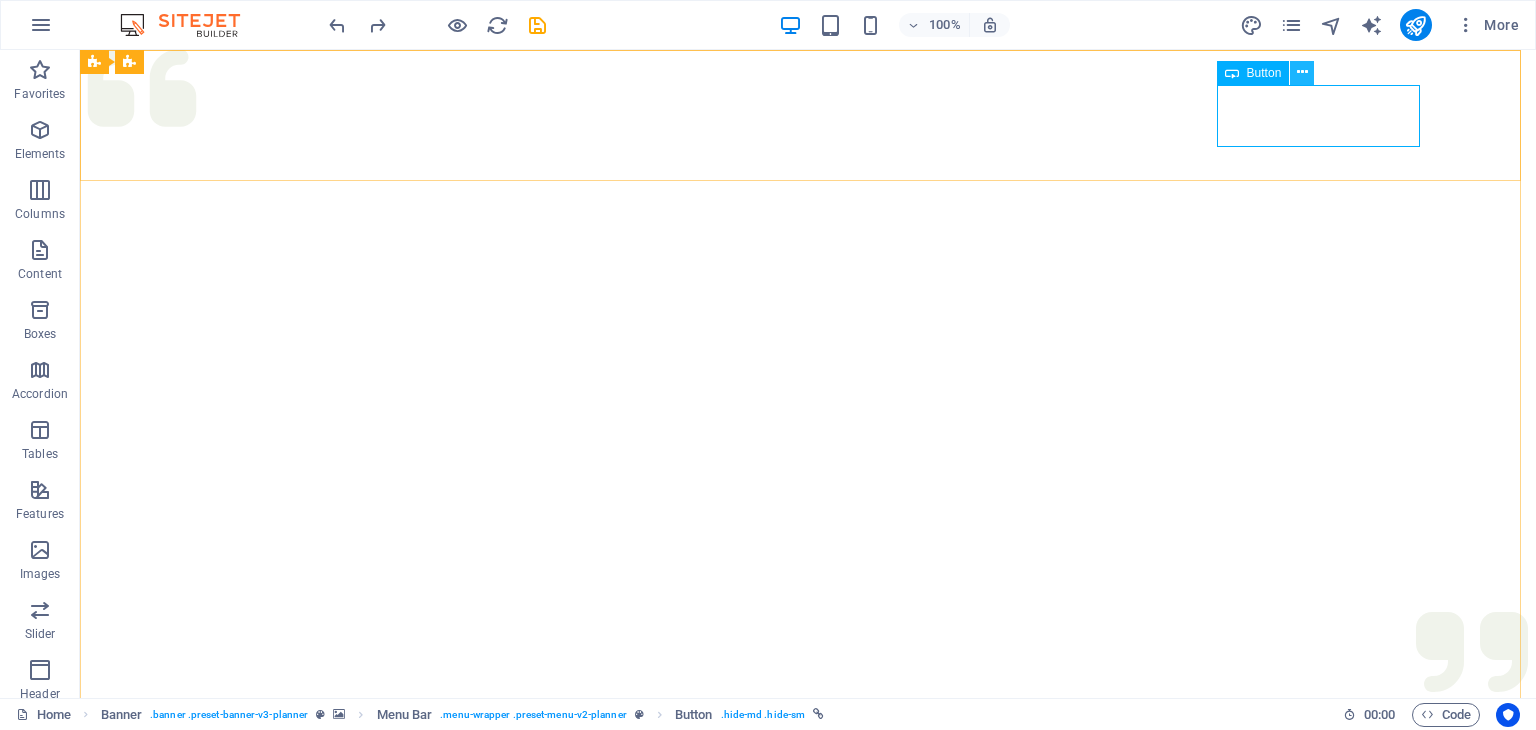 click at bounding box center (1302, 72) 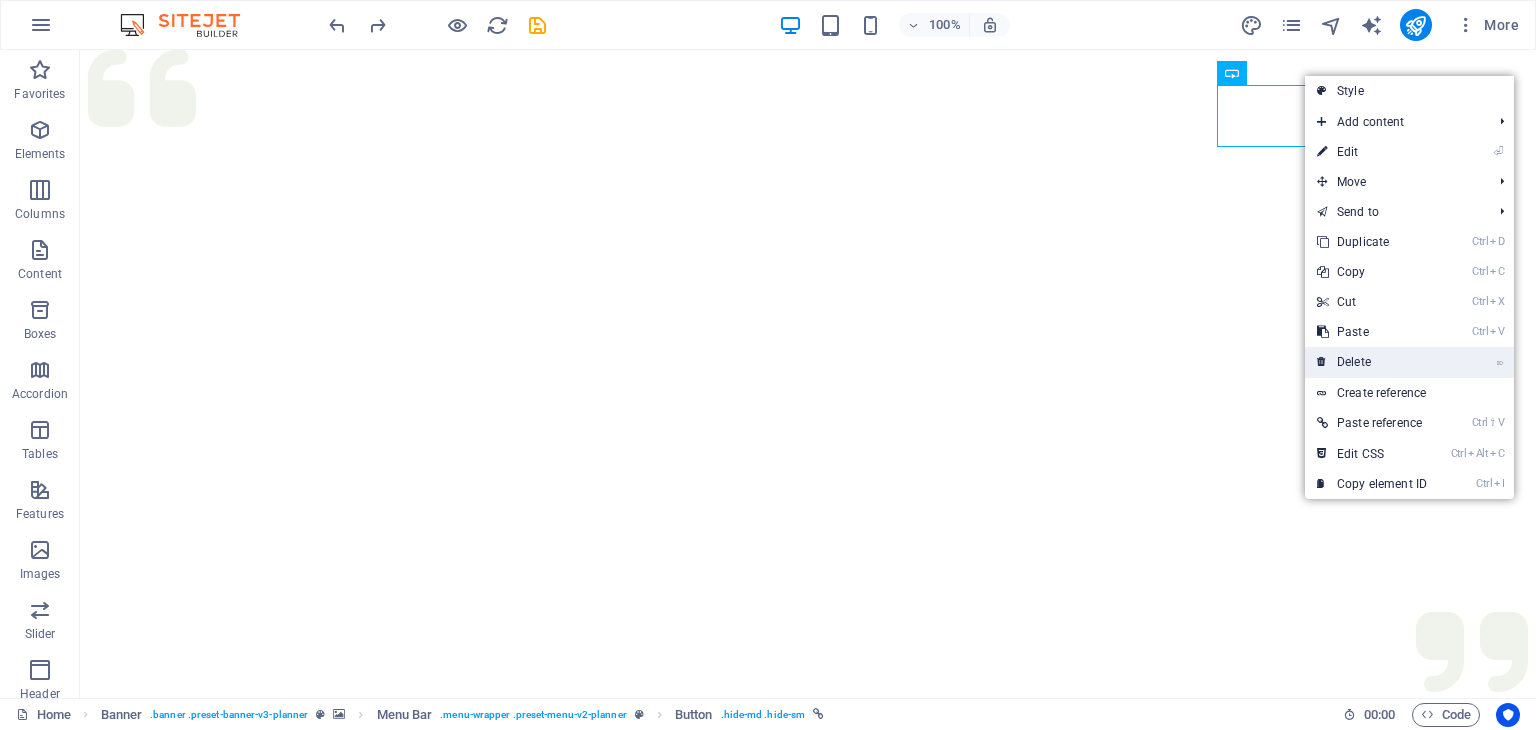 click on "⌦  Delete" at bounding box center [1372, 362] 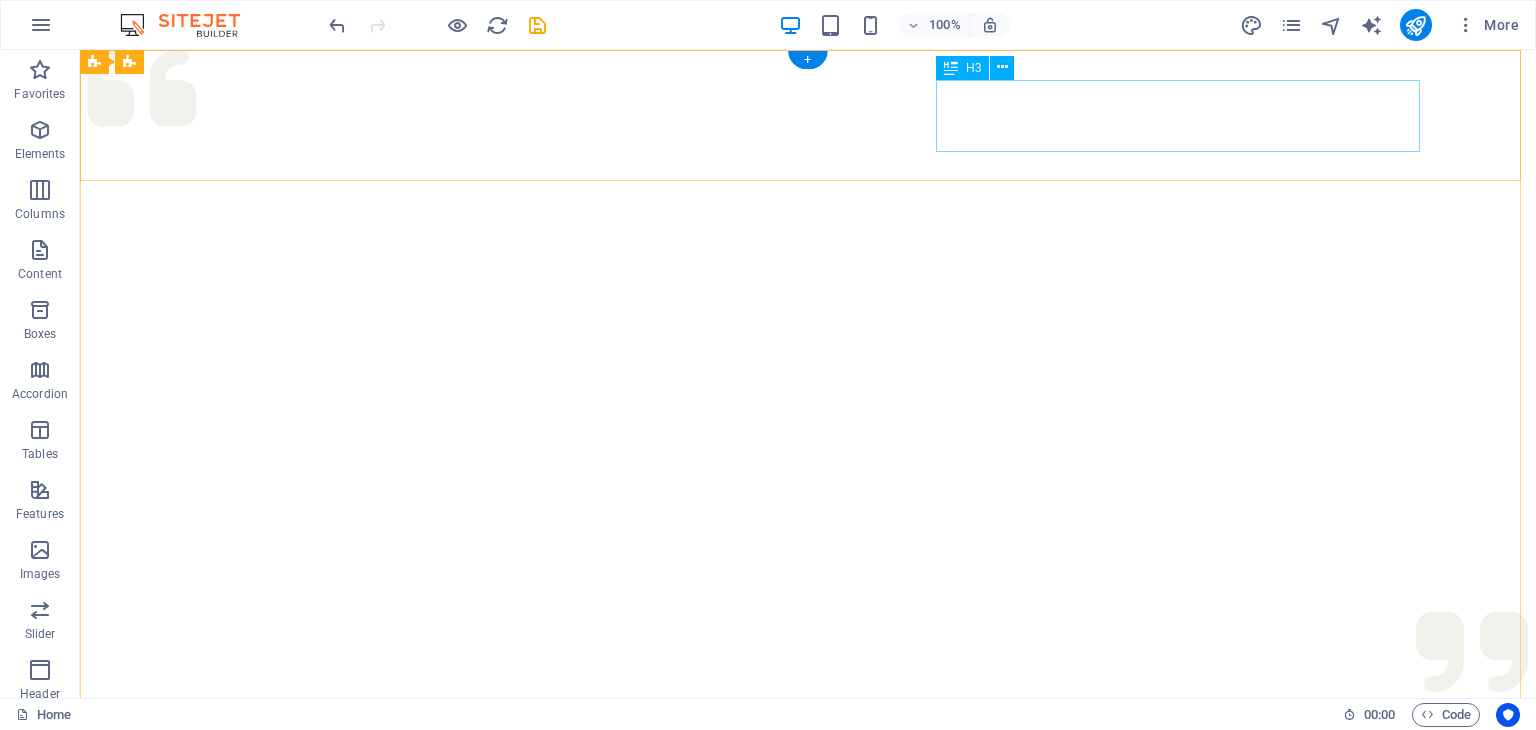 click on "VEGGIE DELIGHTS EXPRESS PURE VEGETARIAN RESTAURANT" at bounding box center (808, 1101) 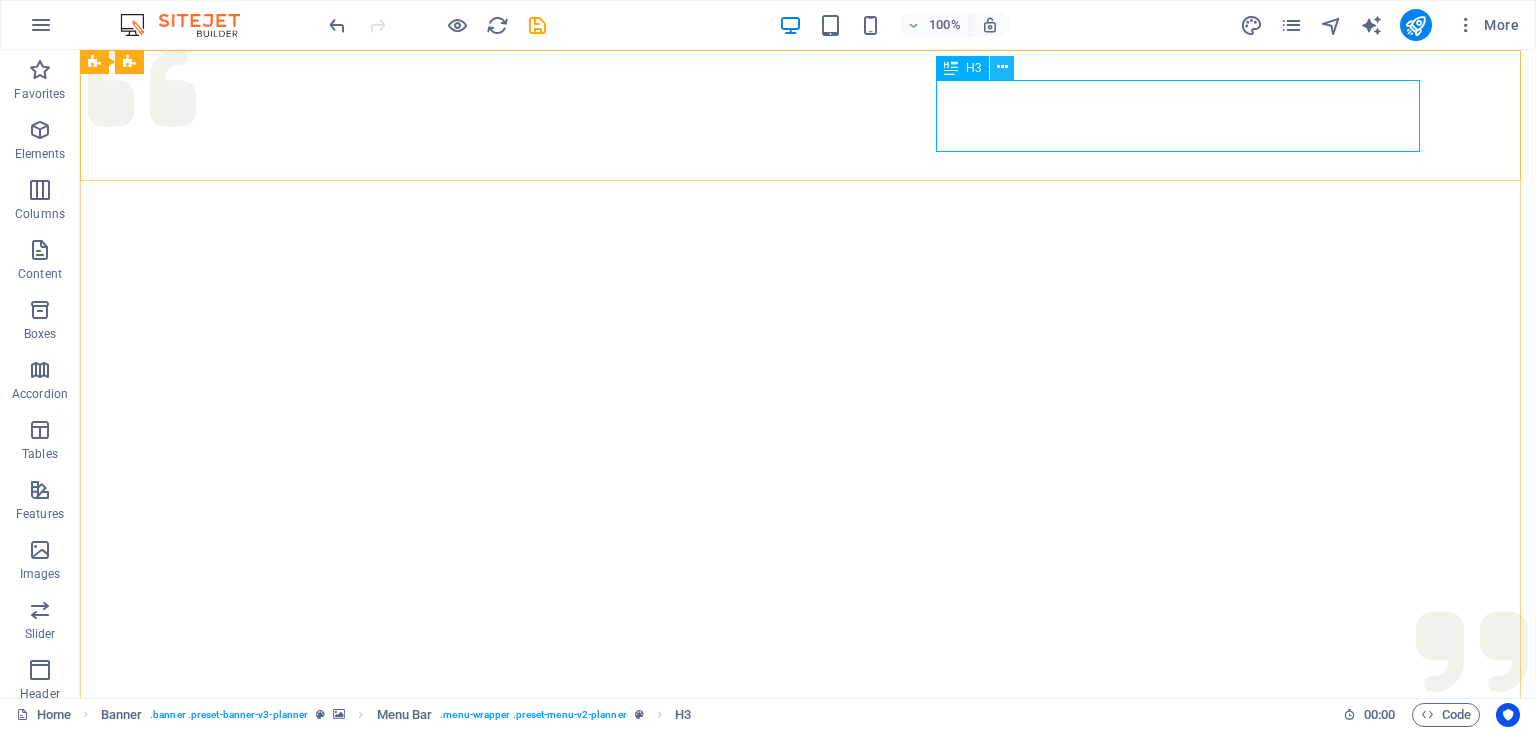 click at bounding box center (1002, 68) 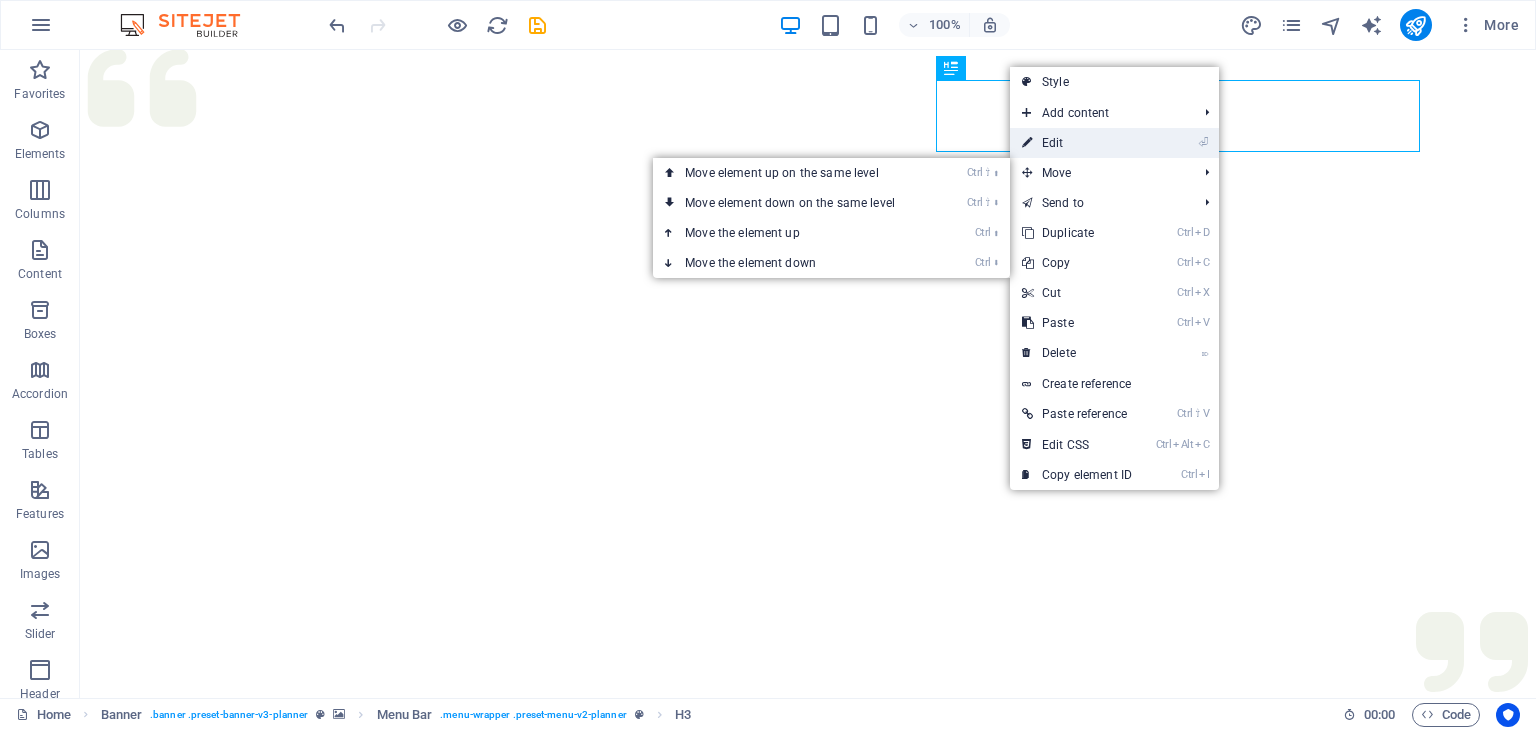 click on "⏎  Edit" at bounding box center [1077, 143] 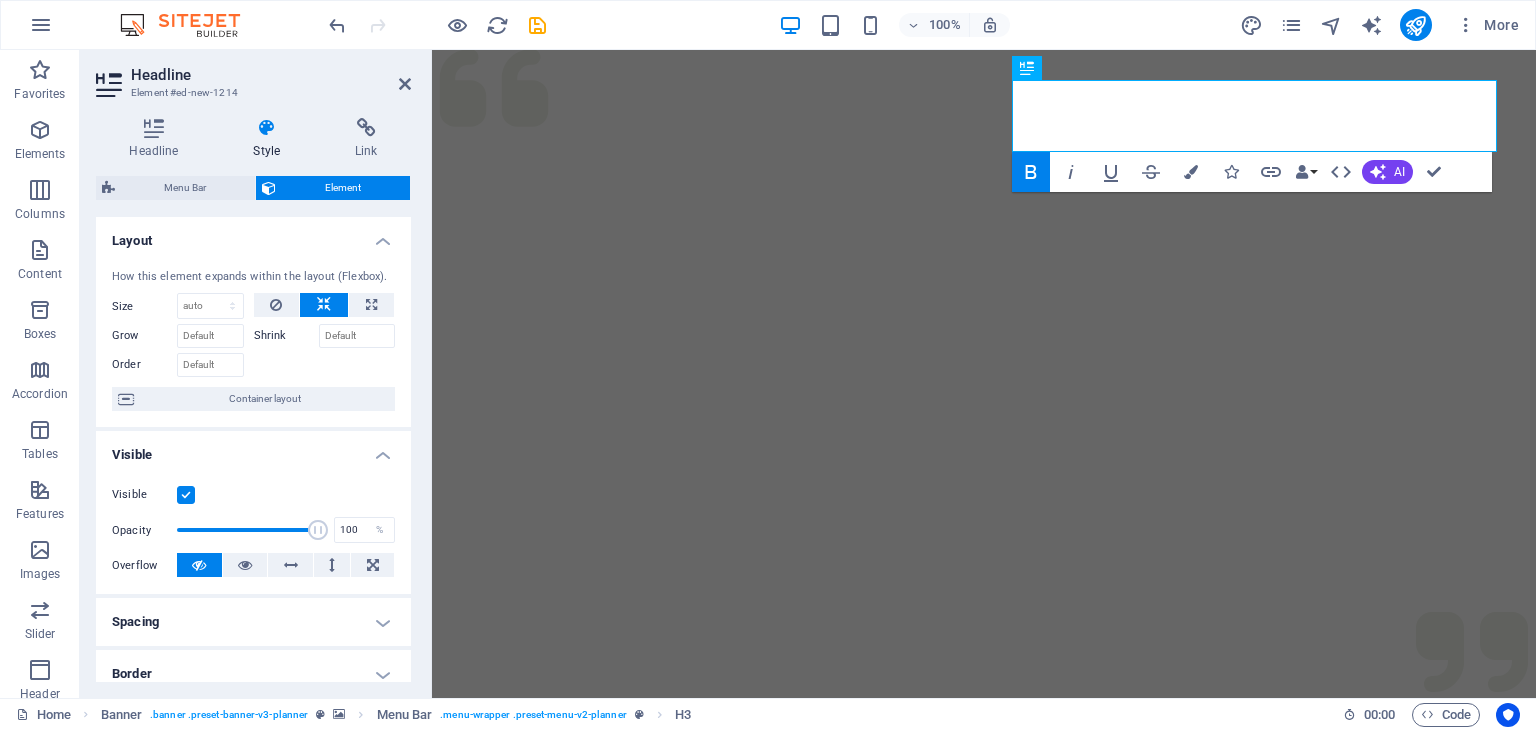 click on "Layout" at bounding box center (253, 235) 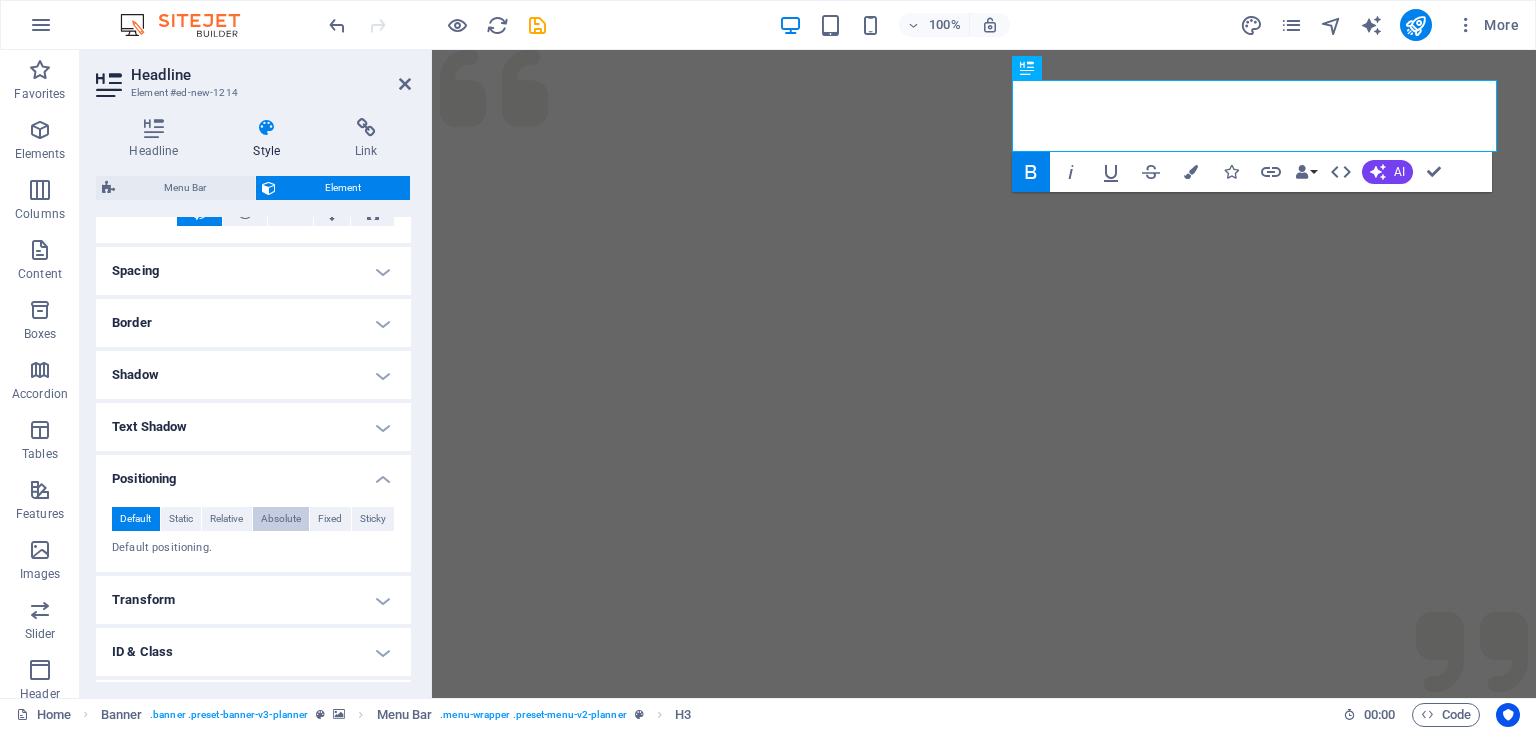 scroll, scrollTop: 200, scrollLeft: 0, axis: vertical 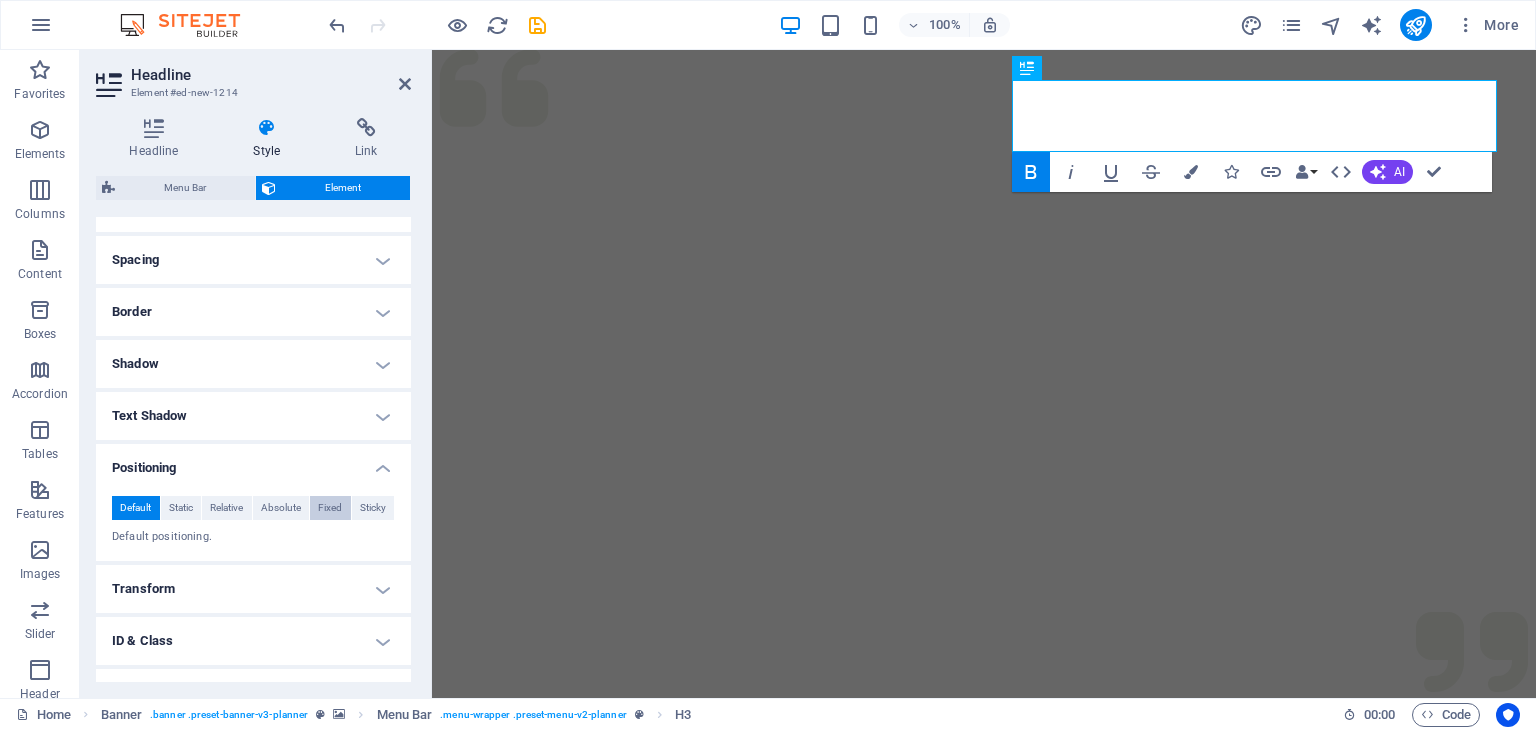click on "Fixed" at bounding box center (330, 508) 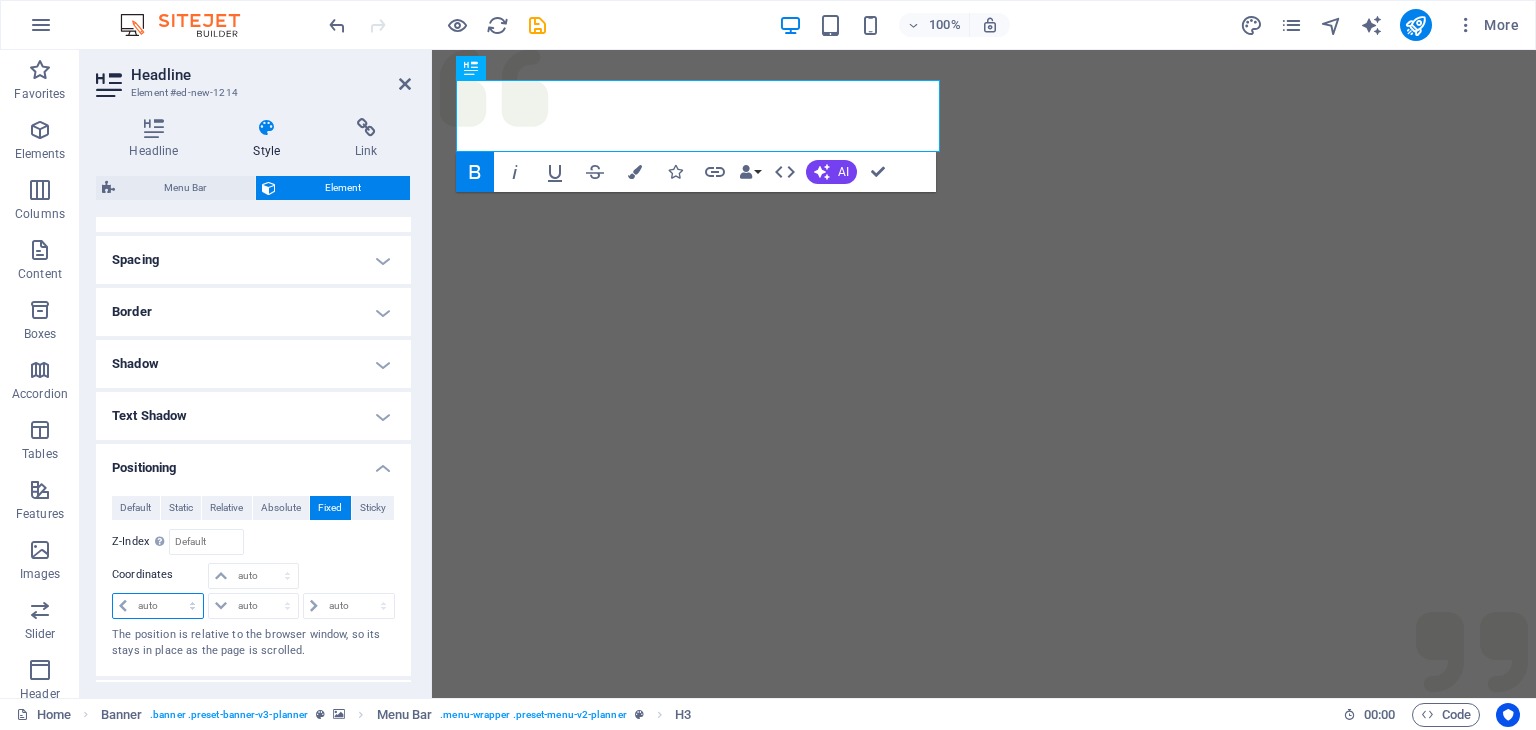 click on "auto px rem % em" at bounding box center [158, 606] 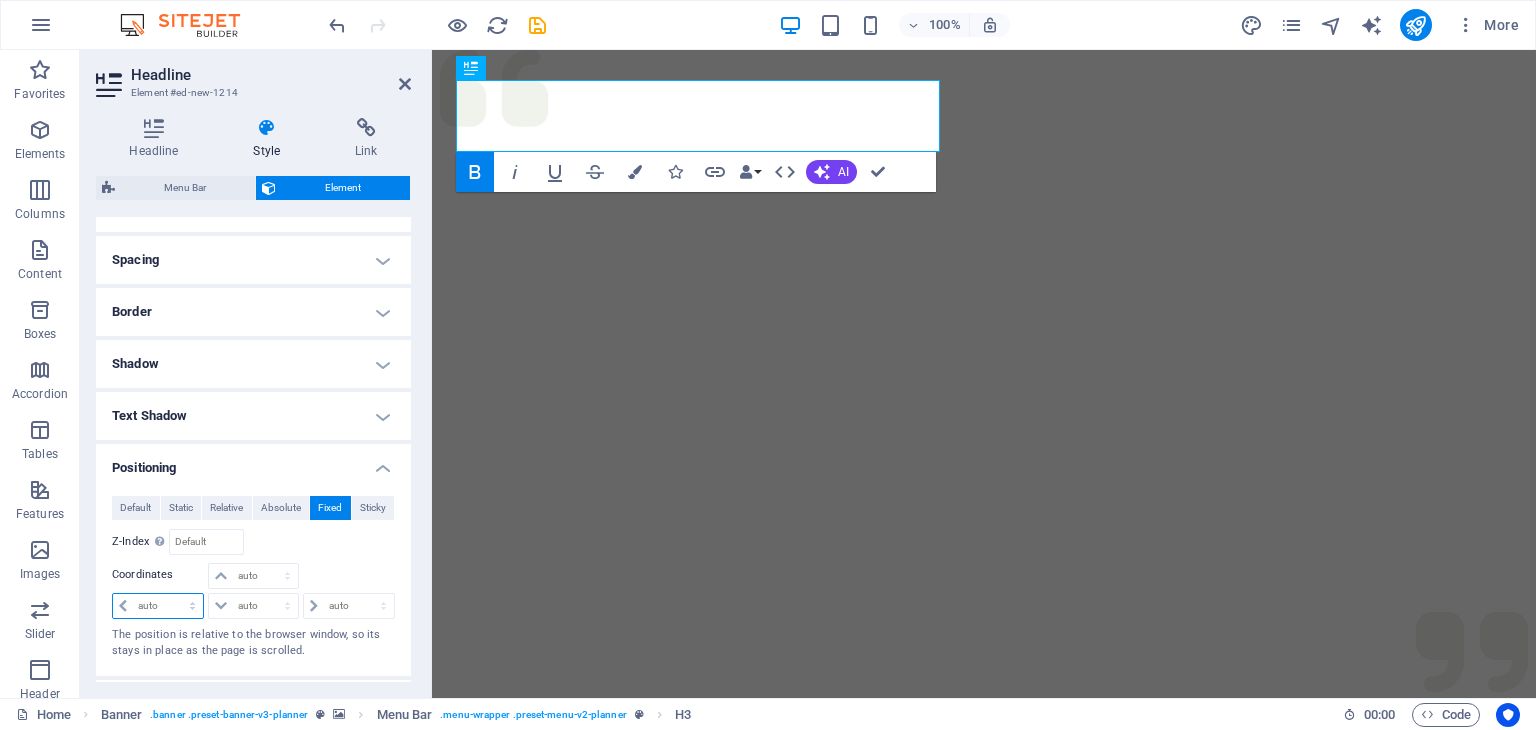 select on "px" 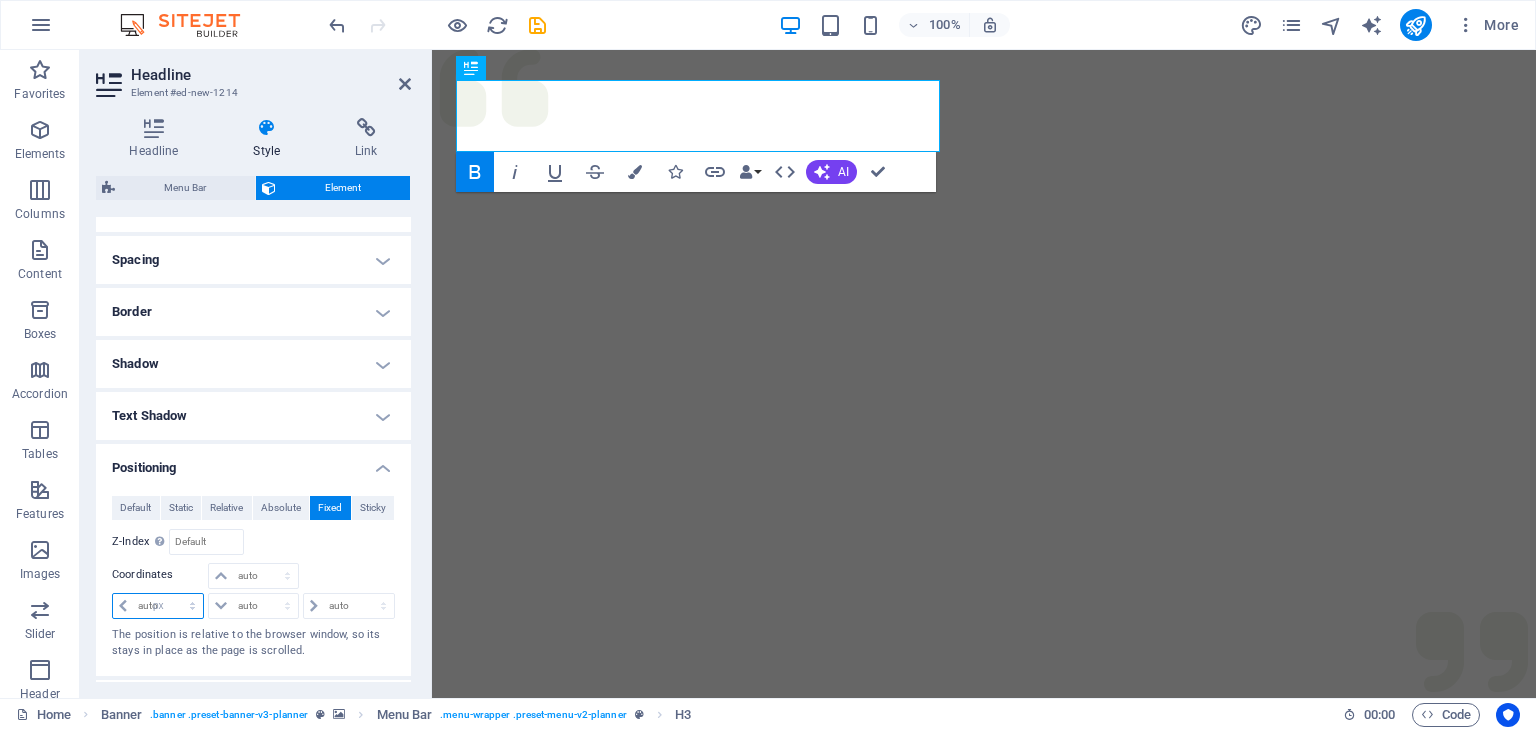 click on "auto px rem % em" at bounding box center (158, 606) 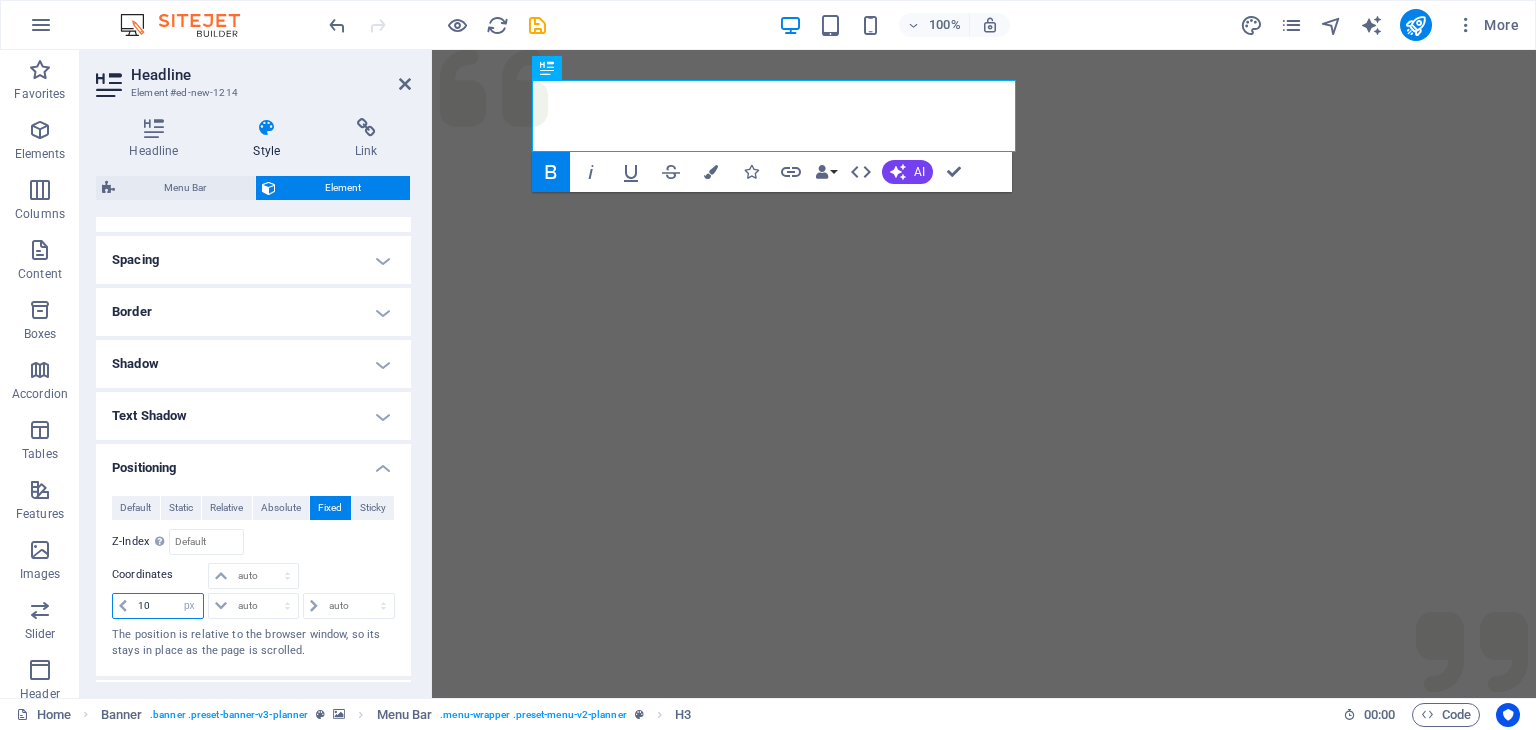 type on "1" 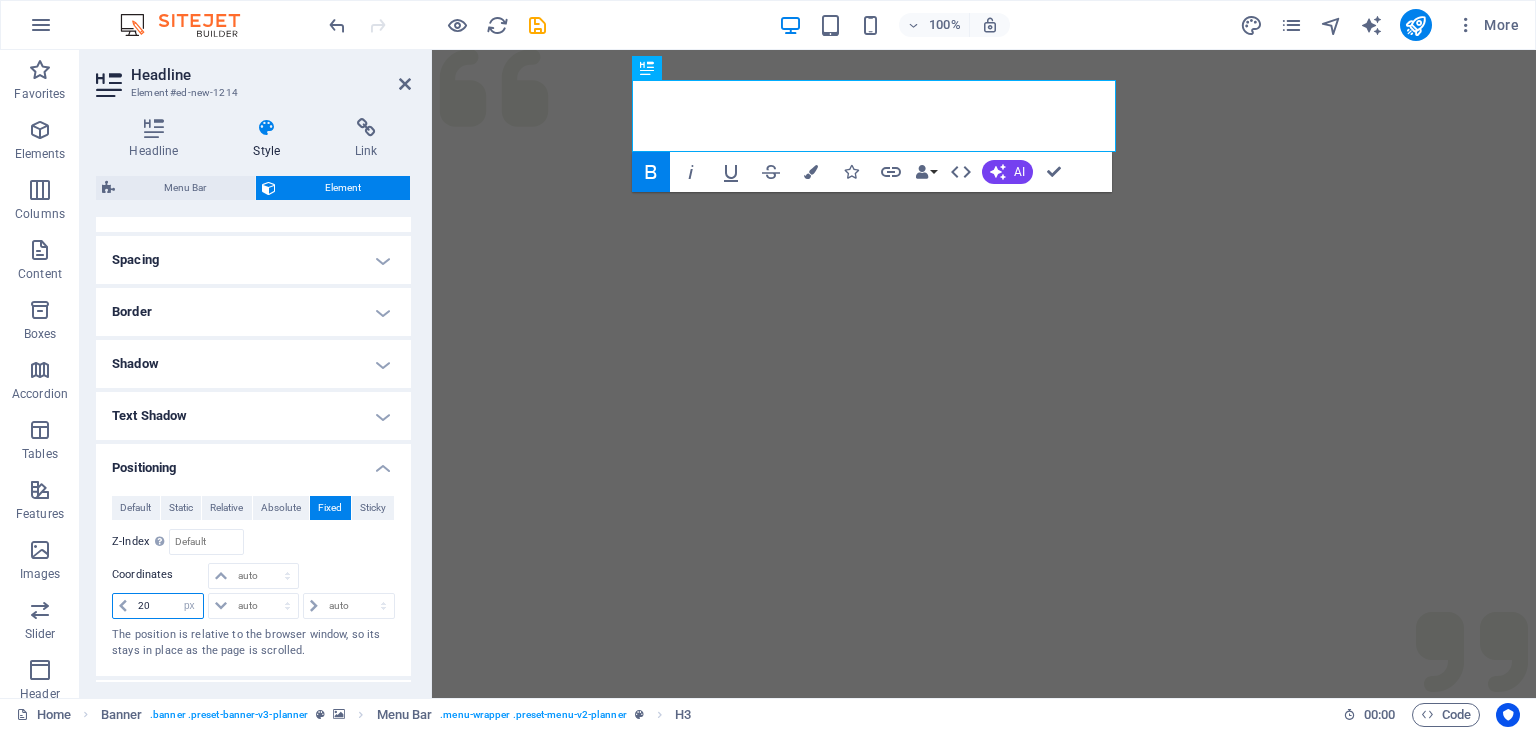 type on "2" 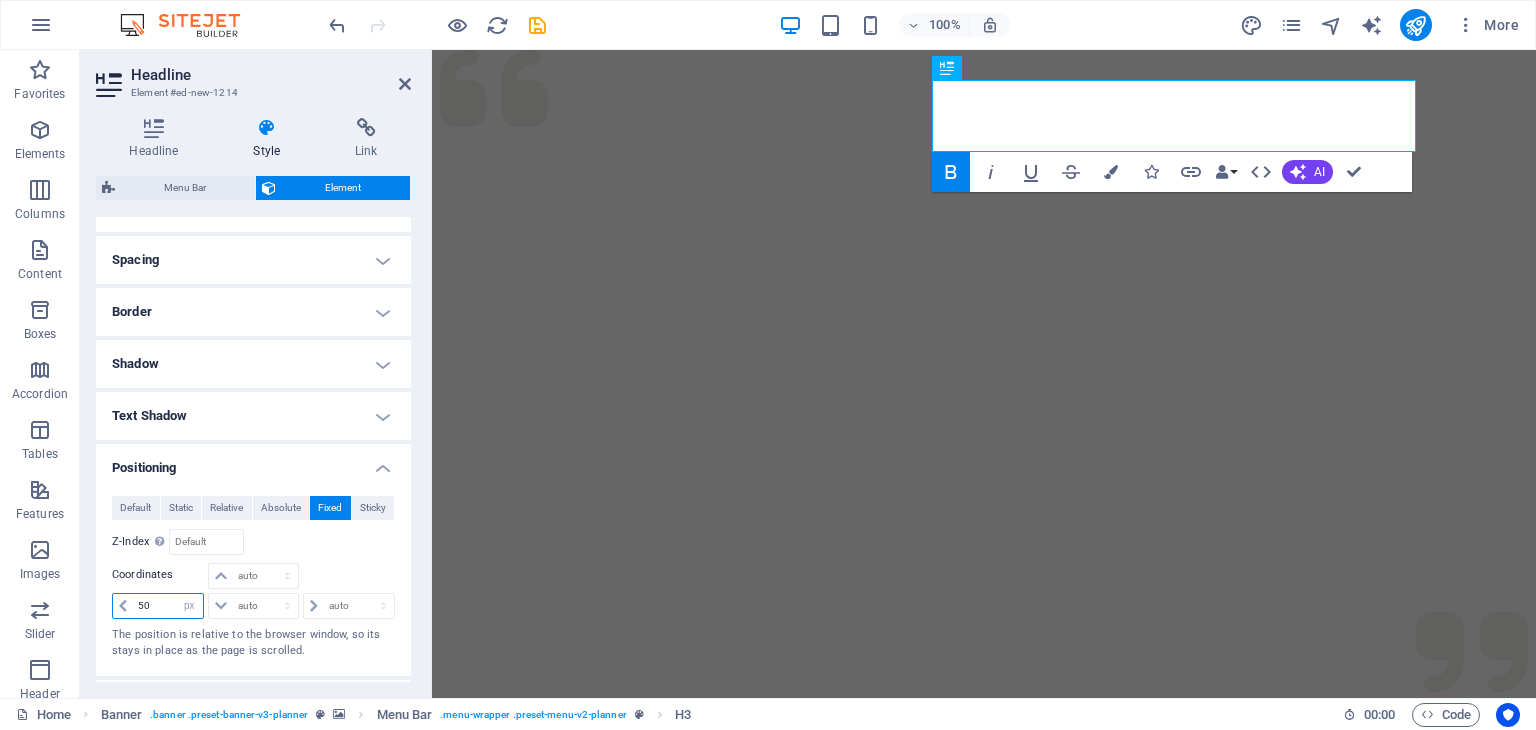 type on "5" 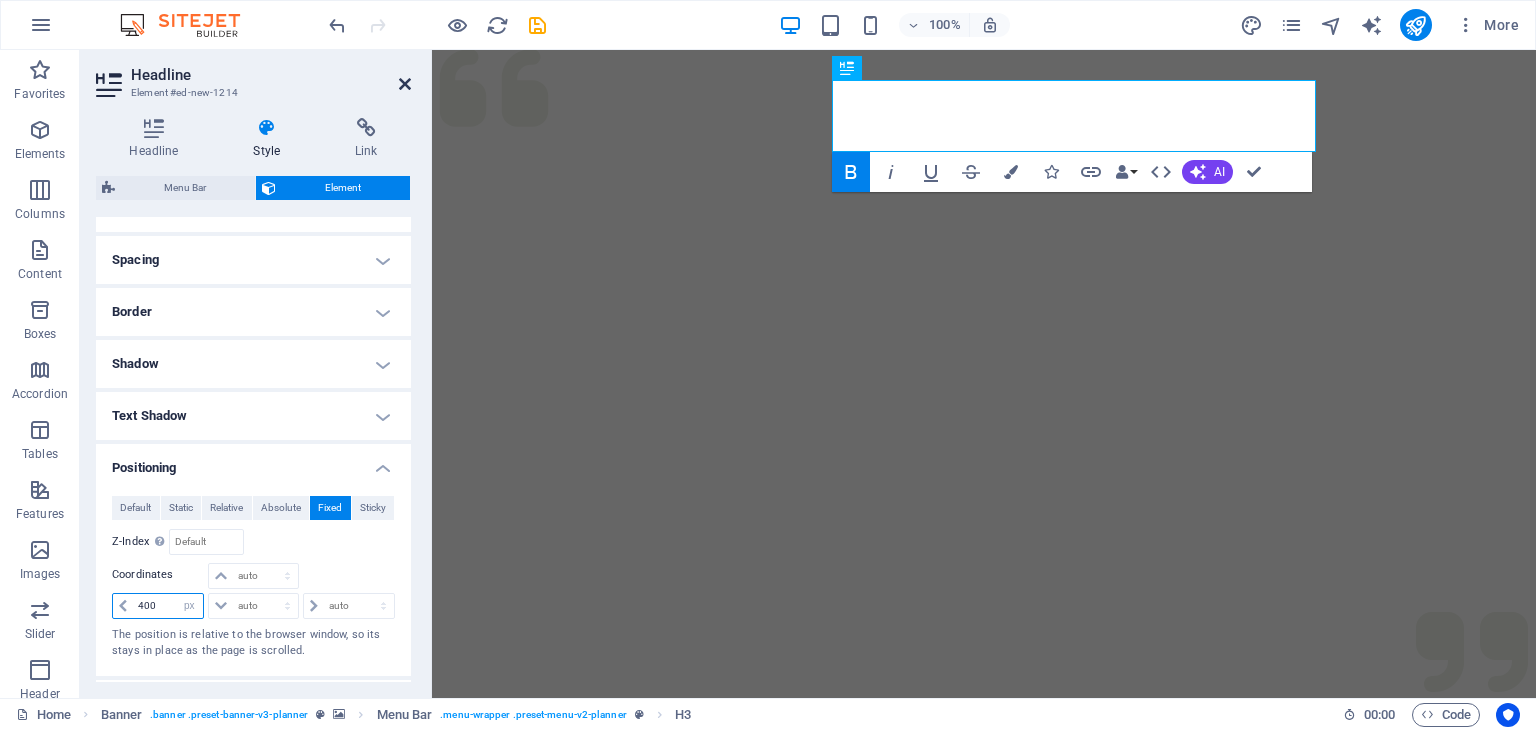 type on "400" 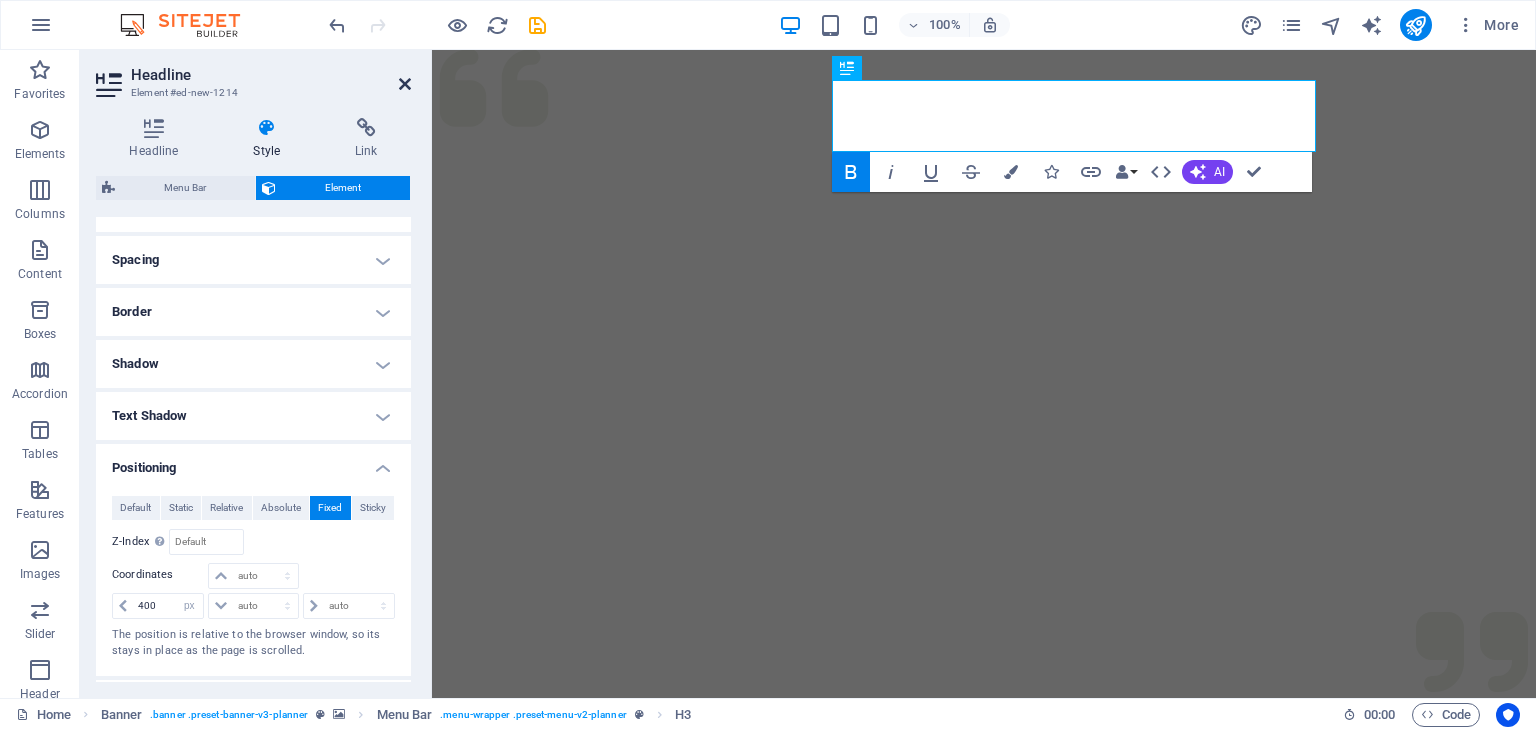 click at bounding box center [405, 84] 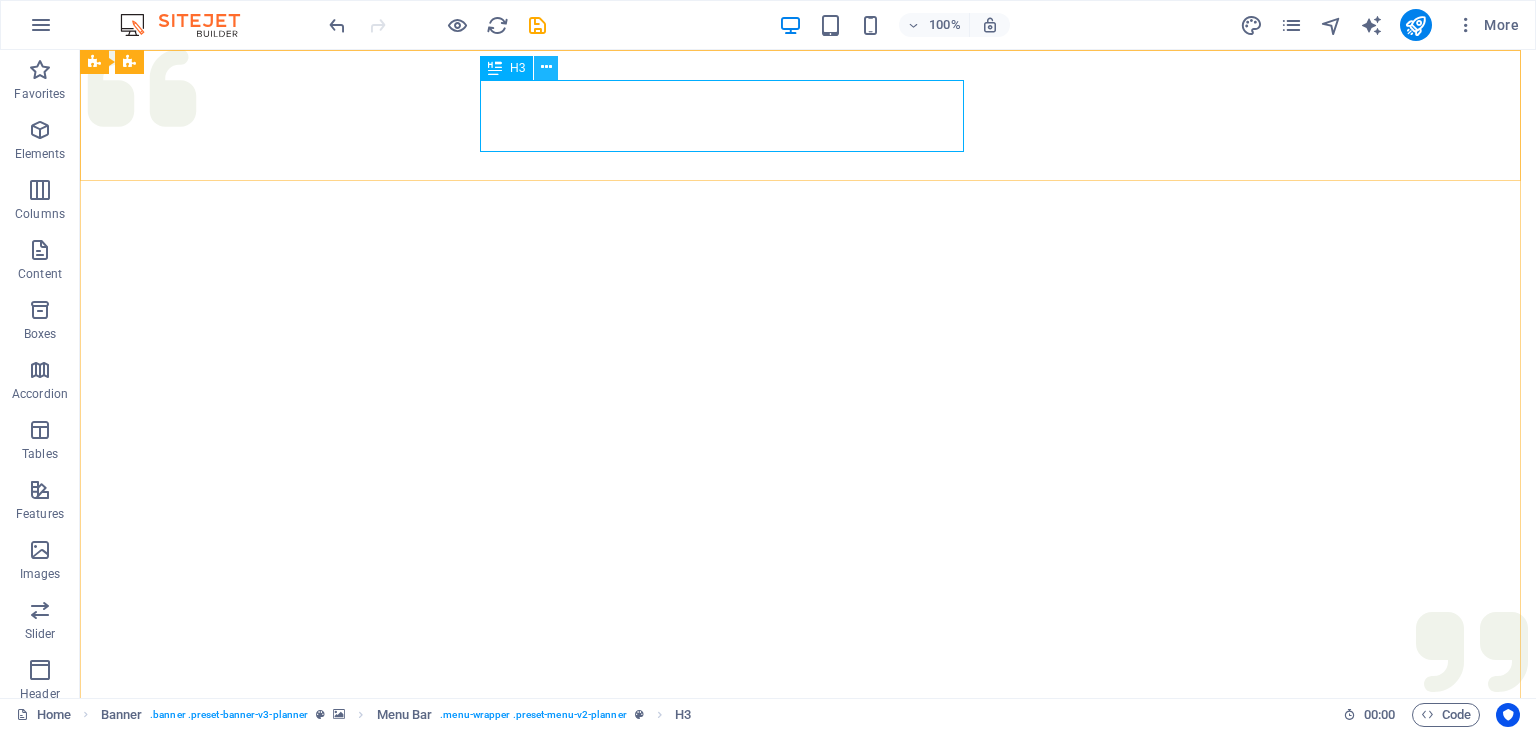 click at bounding box center (546, 67) 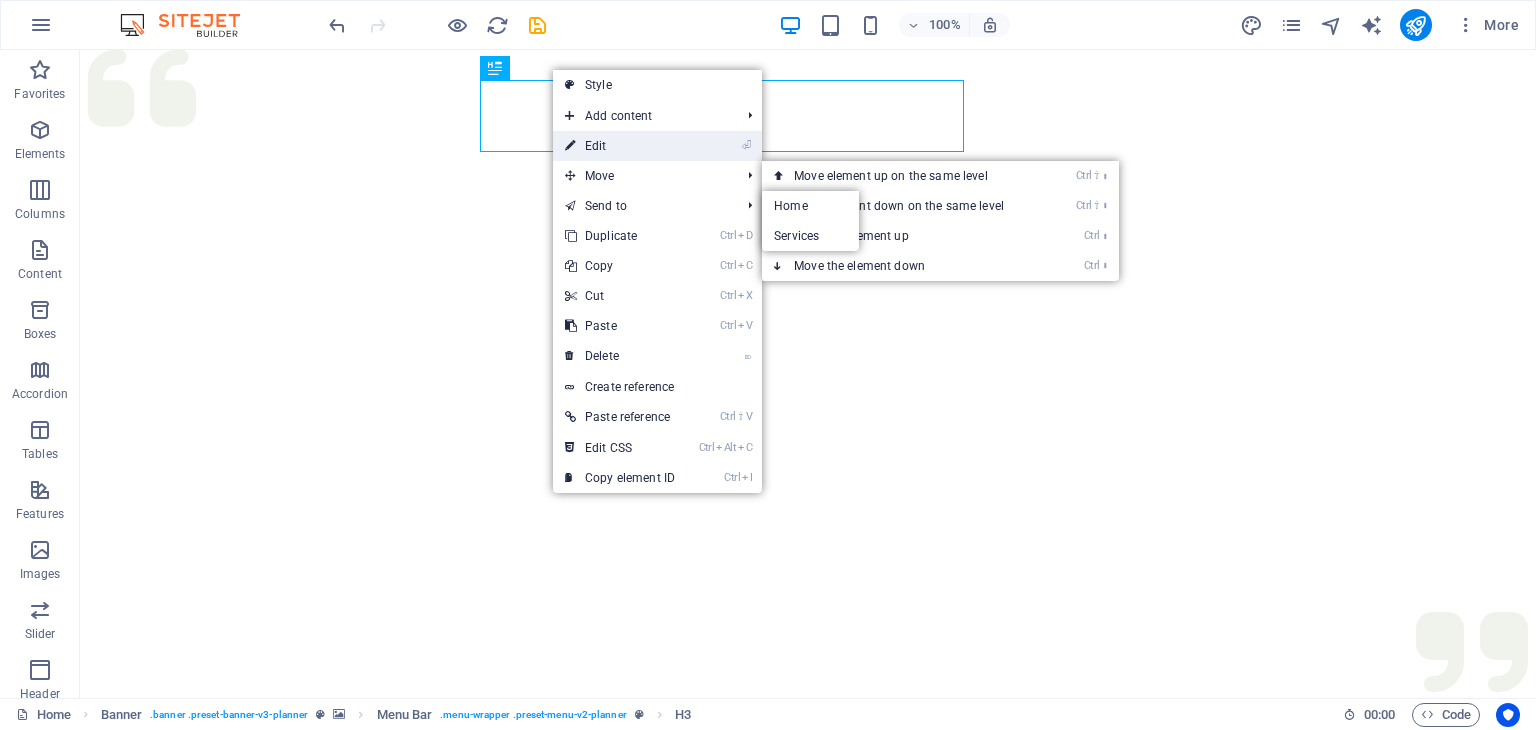 click on "⏎  Edit" at bounding box center (620, 146) 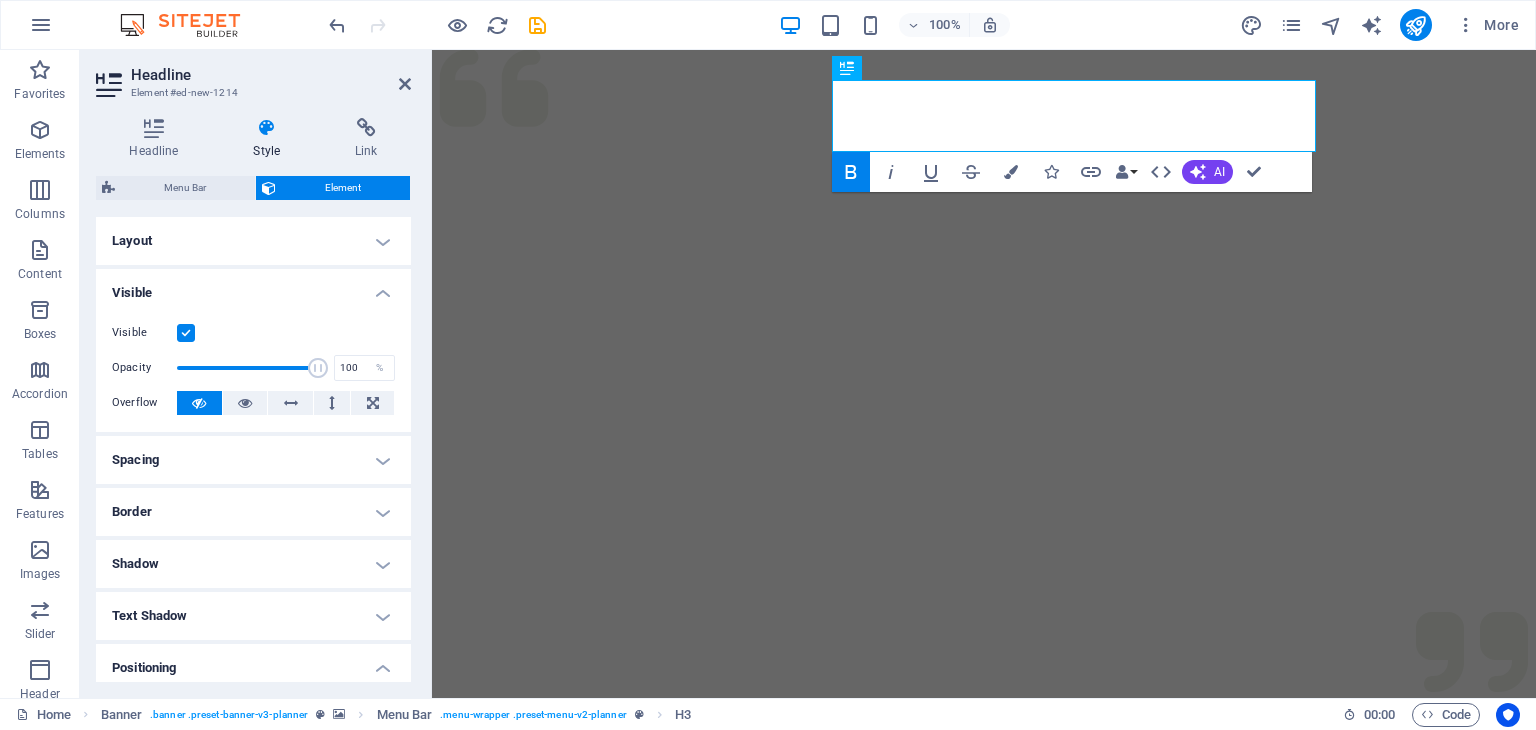 click on "Positioning" at bounding box center (253, 662) 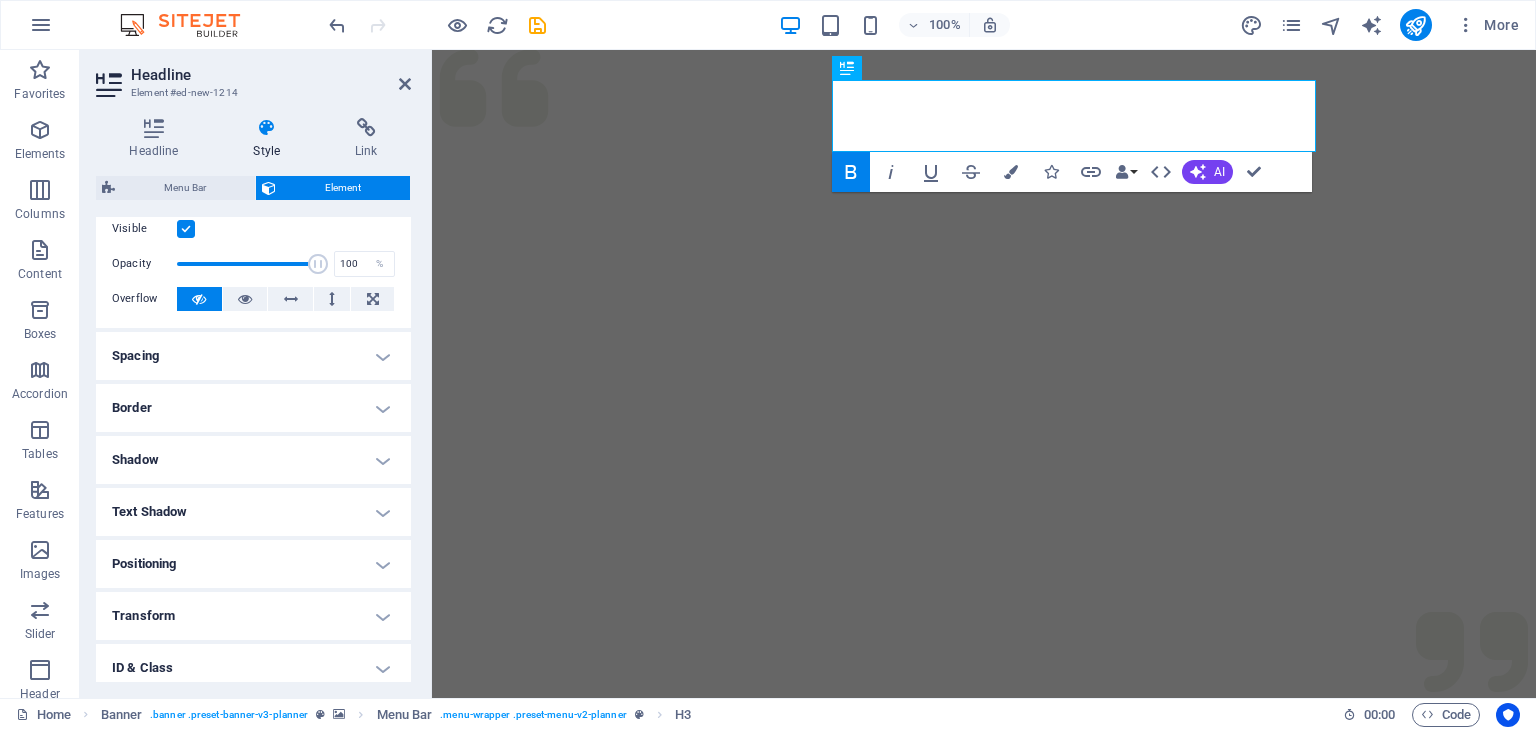 scroll, scrollTop: 218, scrollLeft: 0, axis: vertical 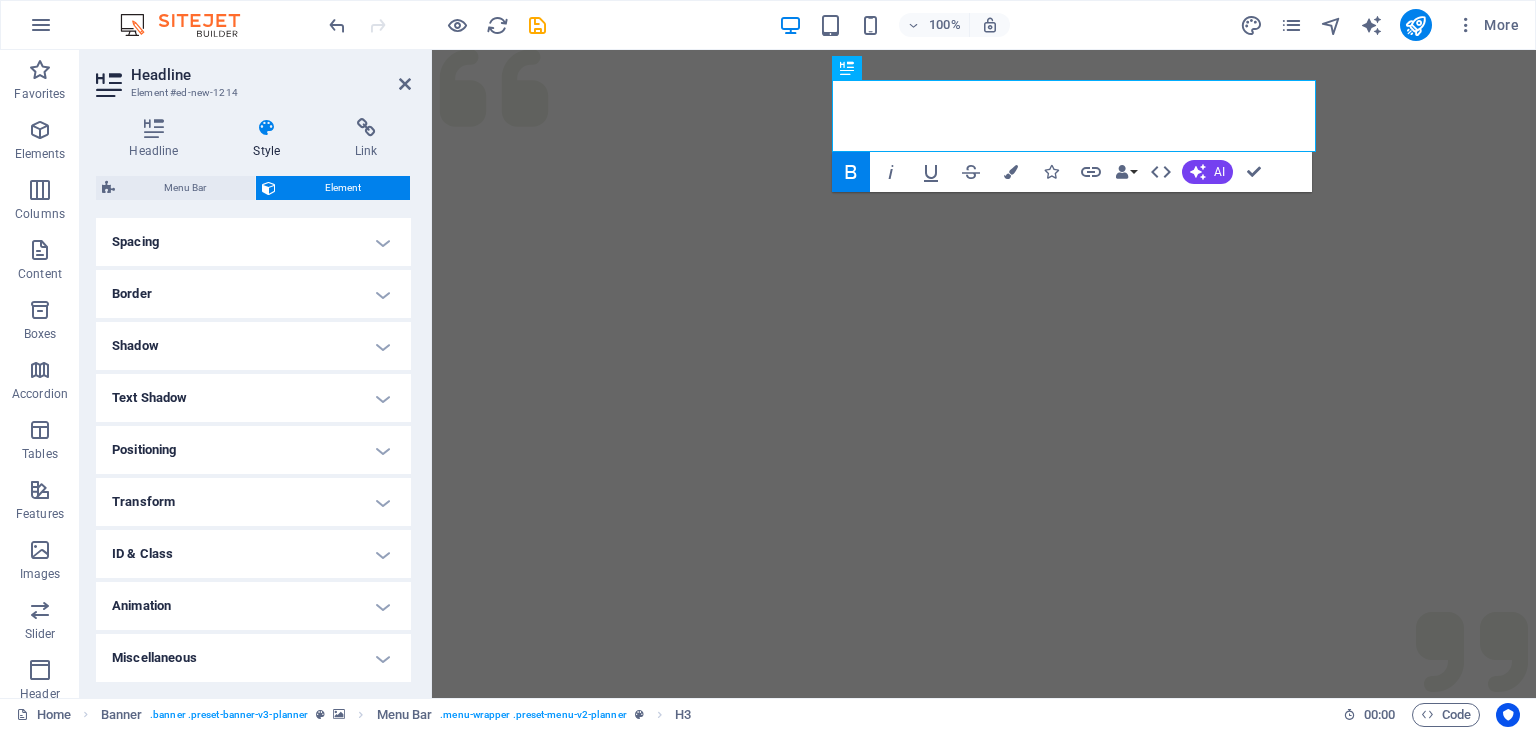click on "Positioning" at bounding box center (253, 450) 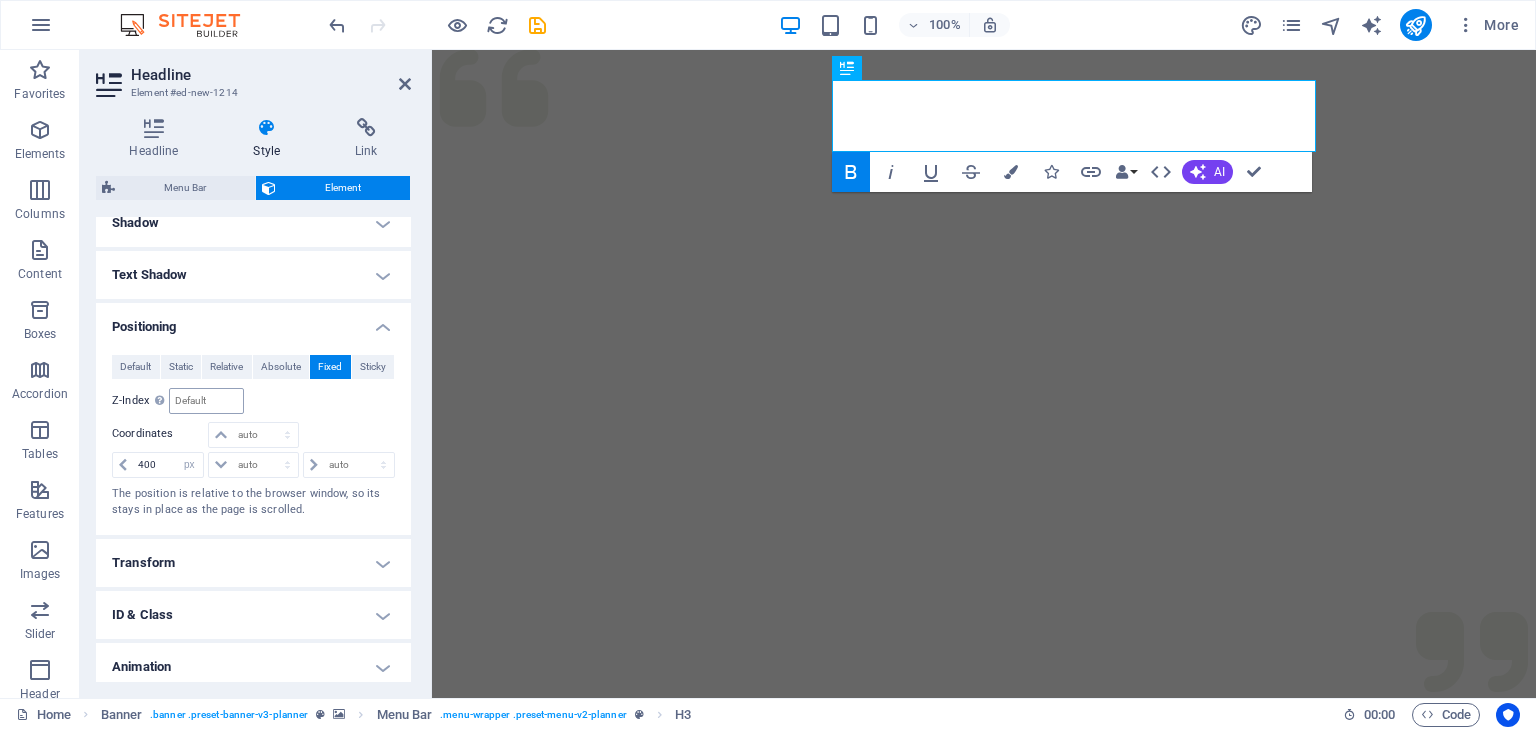 scroll, scrollTop: 300, scrollLeft: 0, axis: vertical 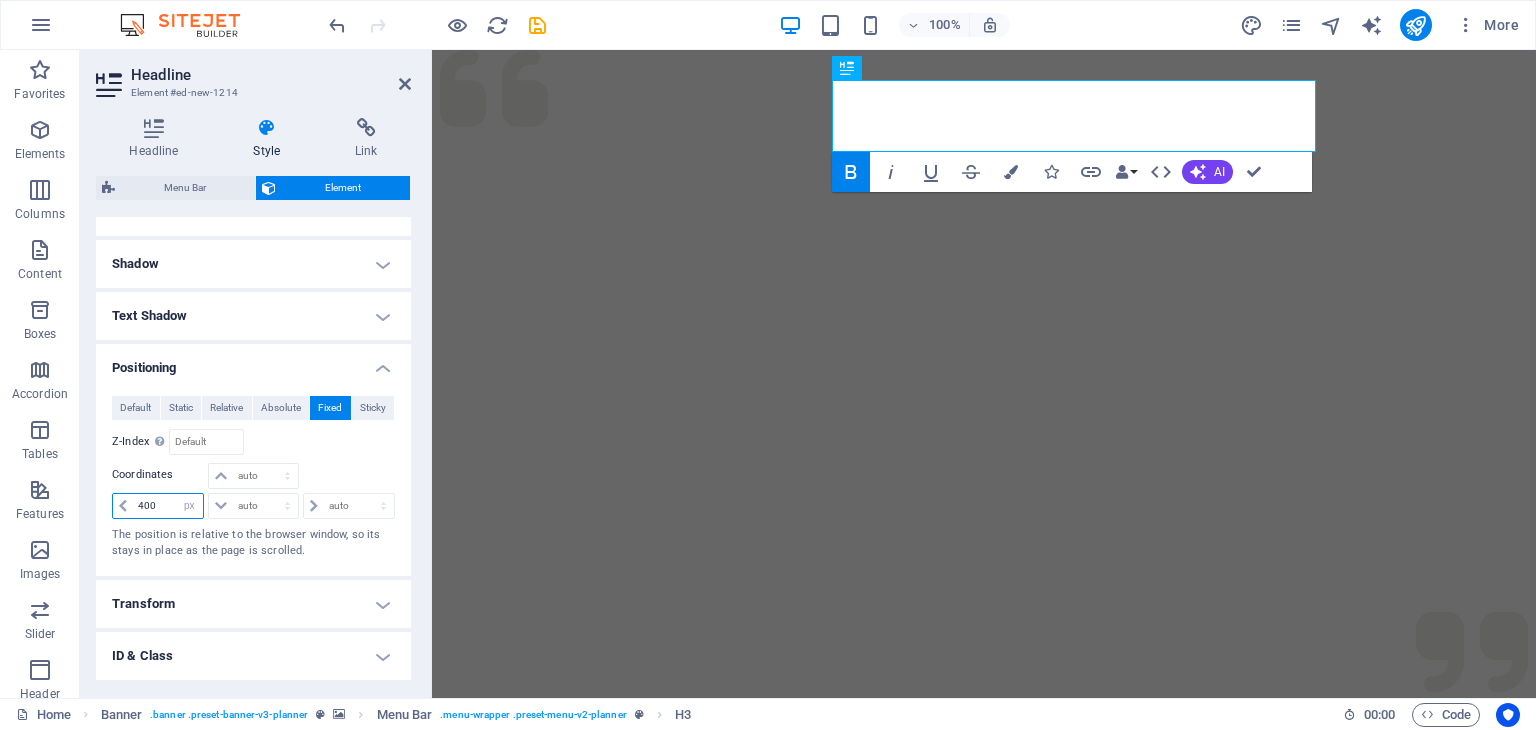click on "400" at bounding box center (168, 506) 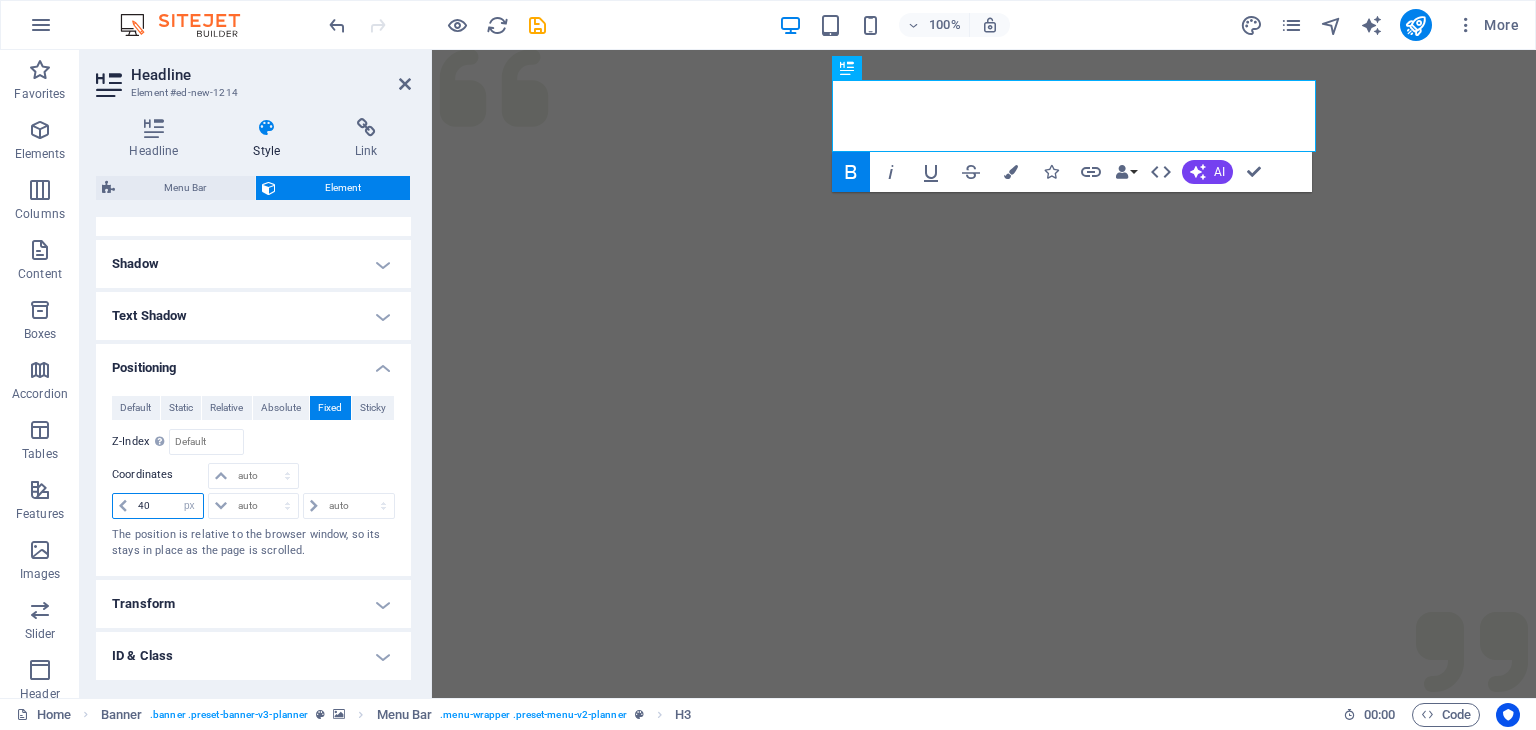 type on "4" 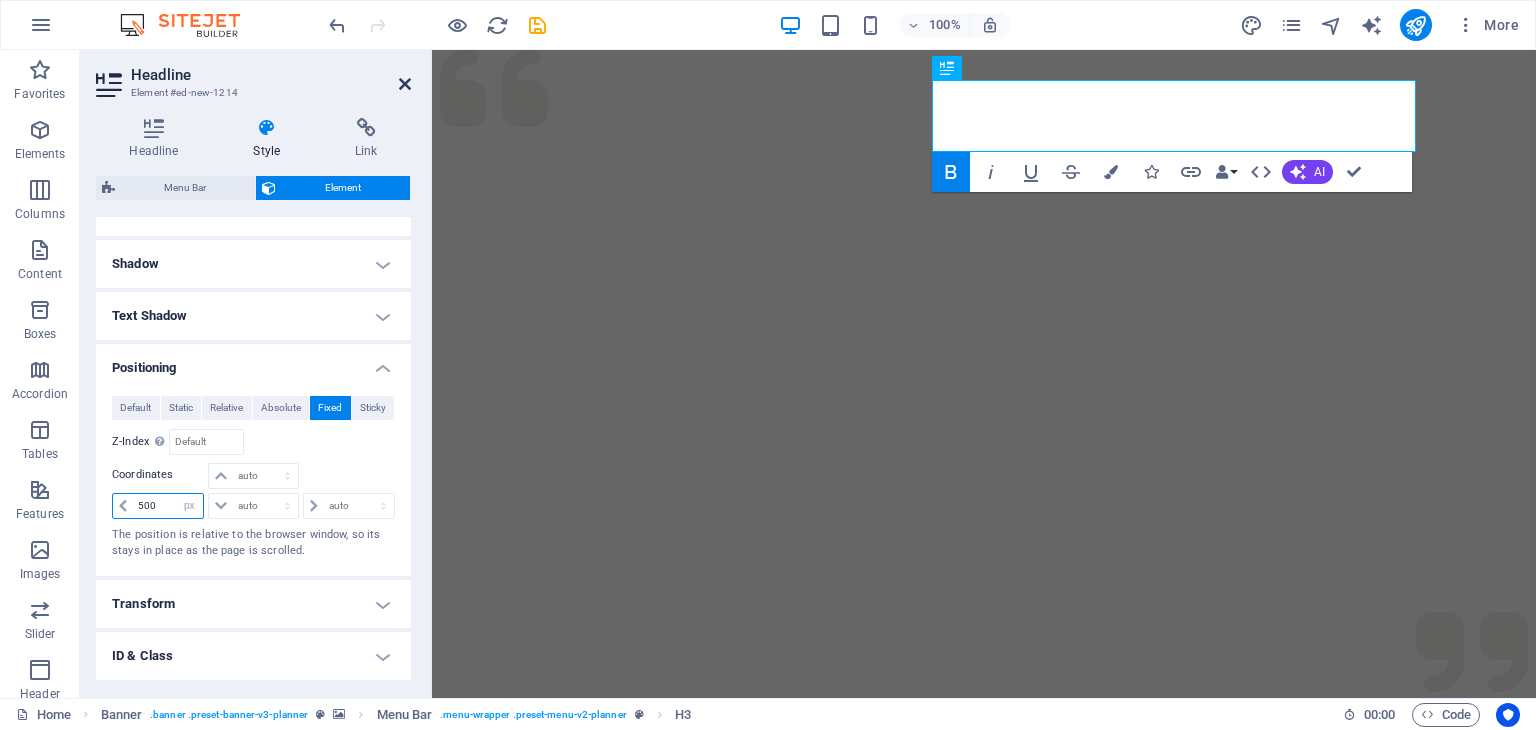 type on "500" 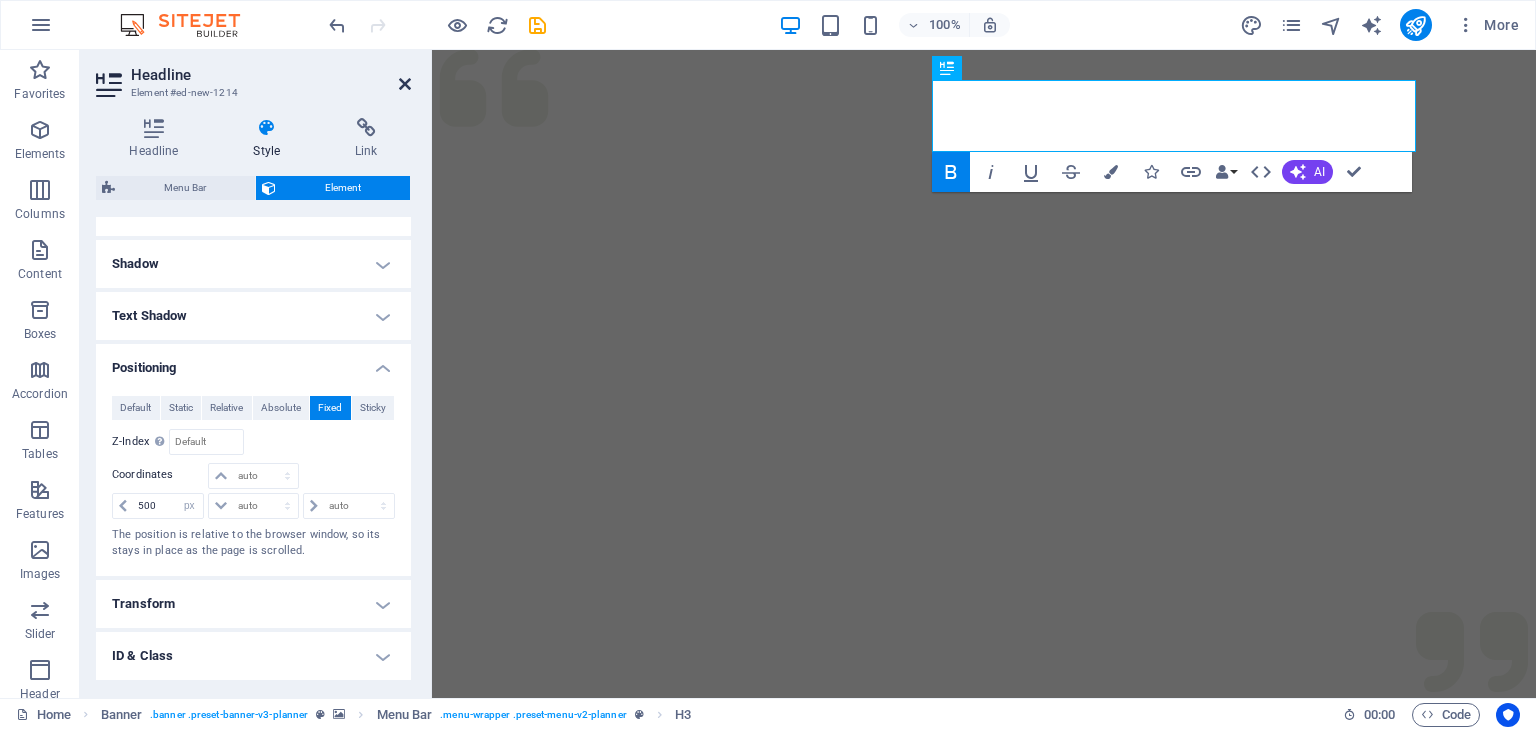 click at bounding box center (405, 84) 